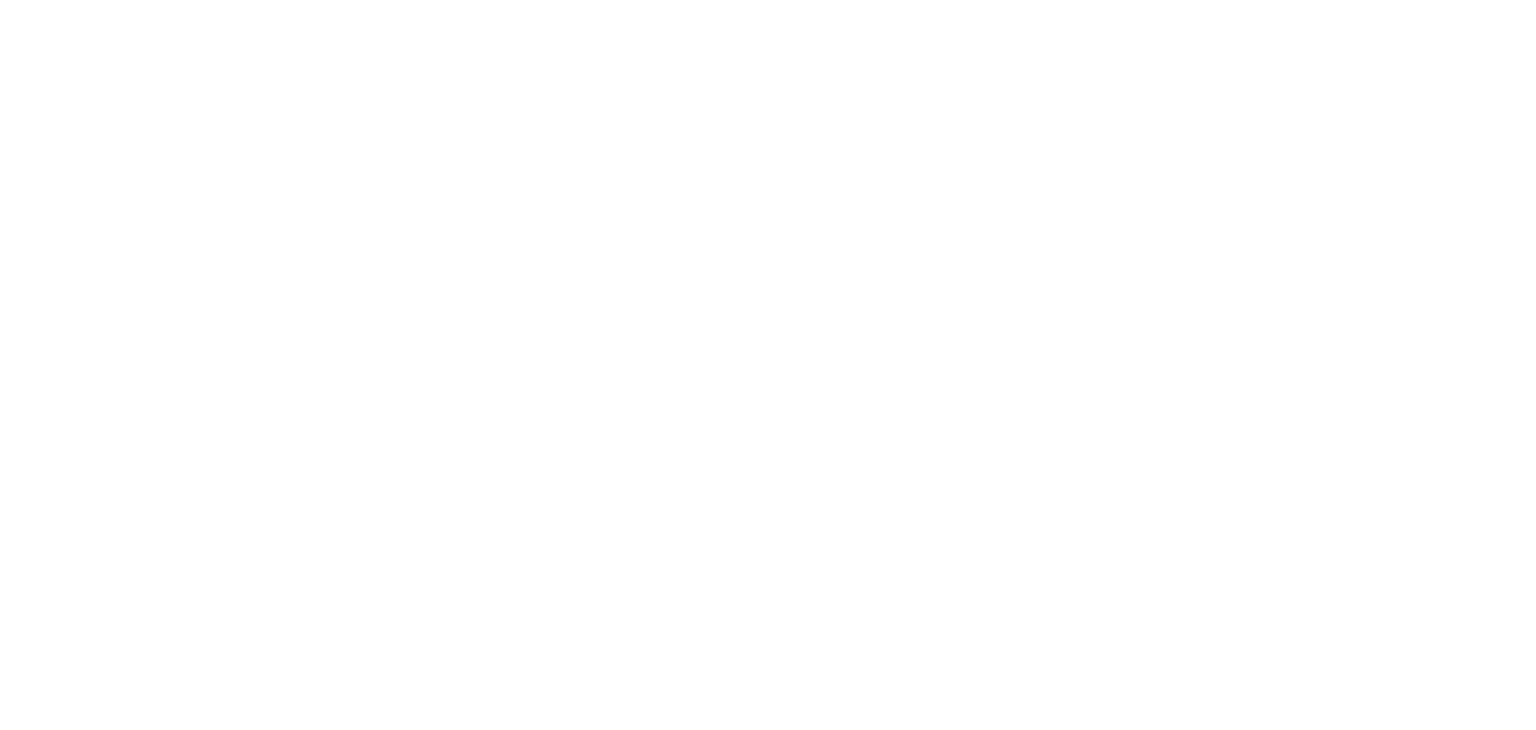 scroll, scrollTop: 0, scrollLeft: 0, axis: both 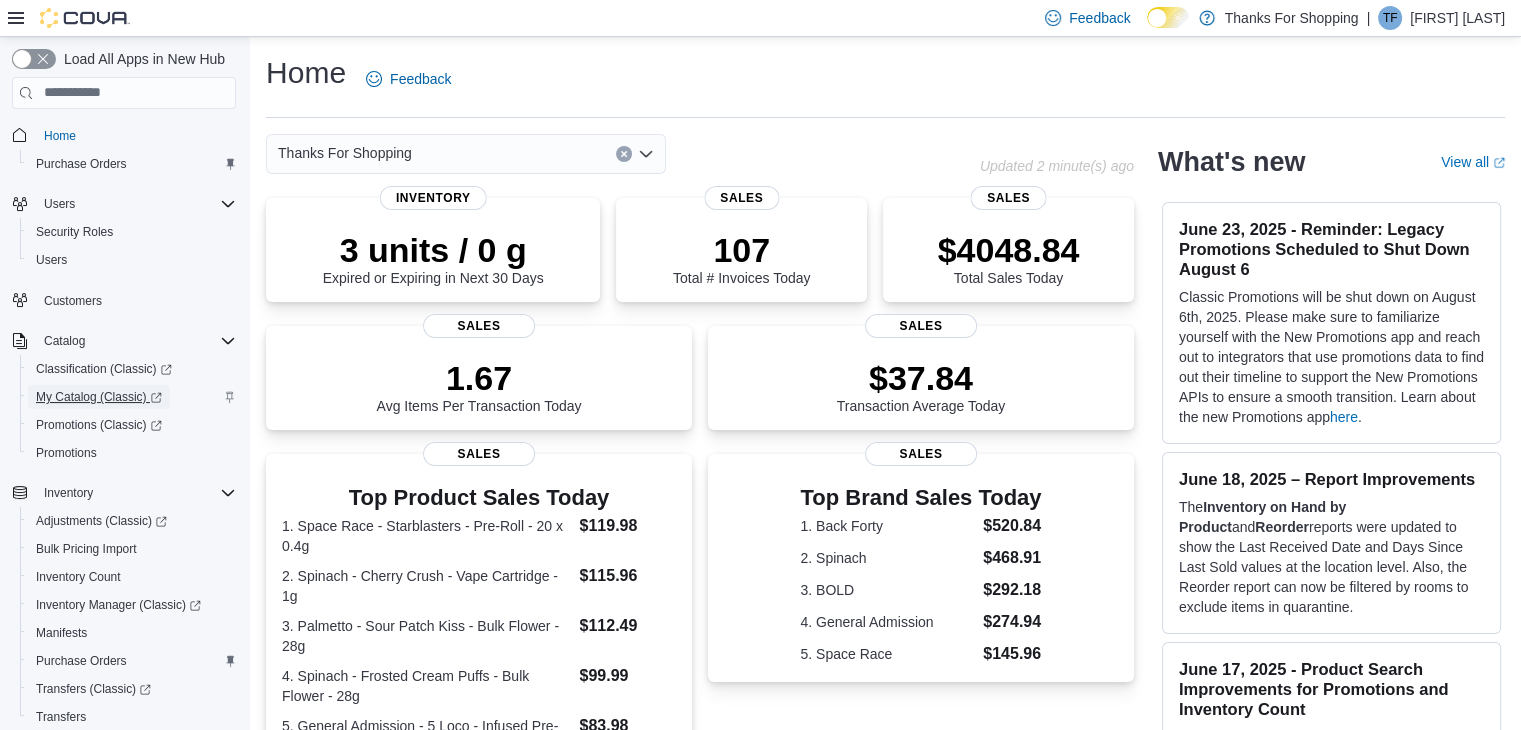 click on "My Catalog (Classic)" at bounding box center (99, 397) 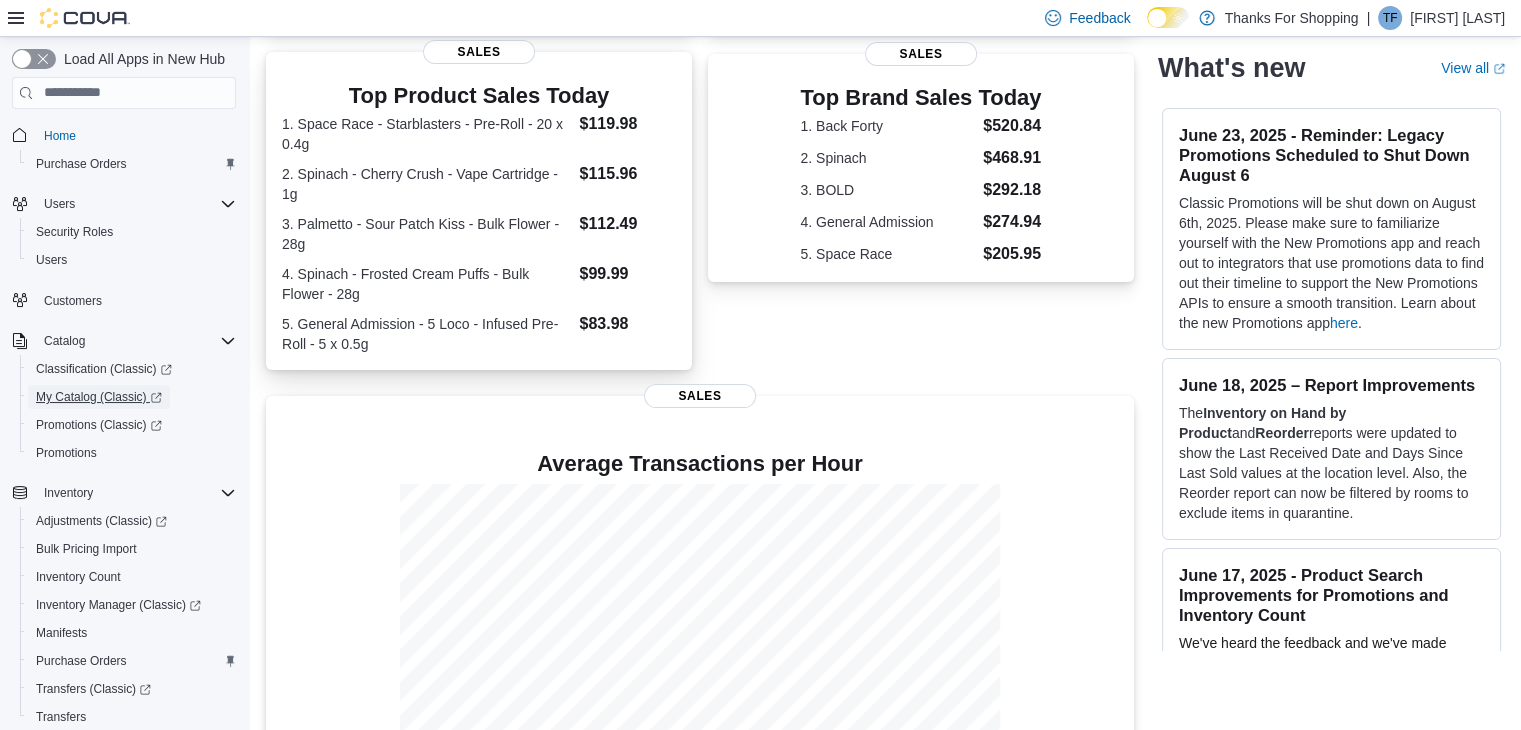 scroll, scrollTop: 488, scrollLeft: 0, axis: vertical 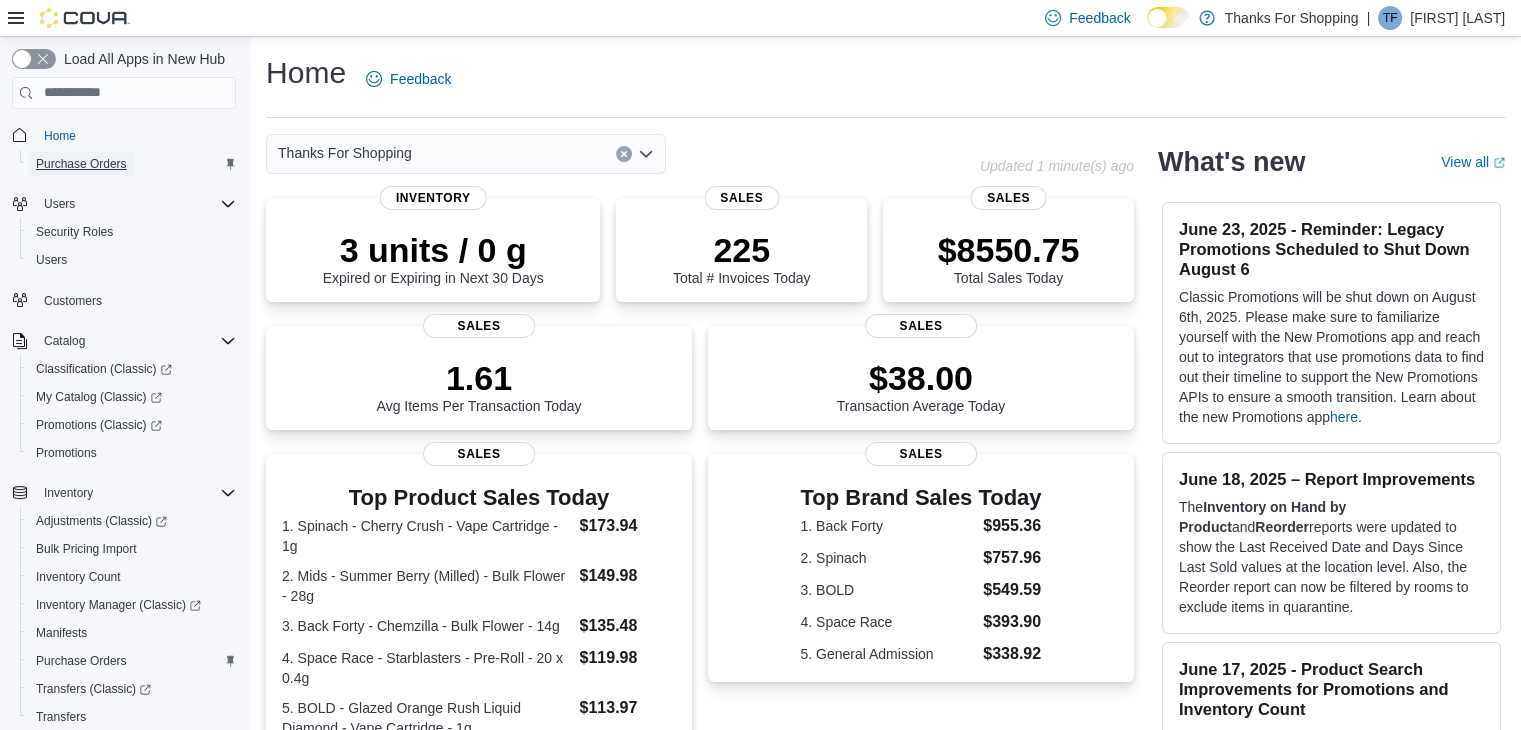 click on "Purchase Orders" at bounding box center (81, 164) 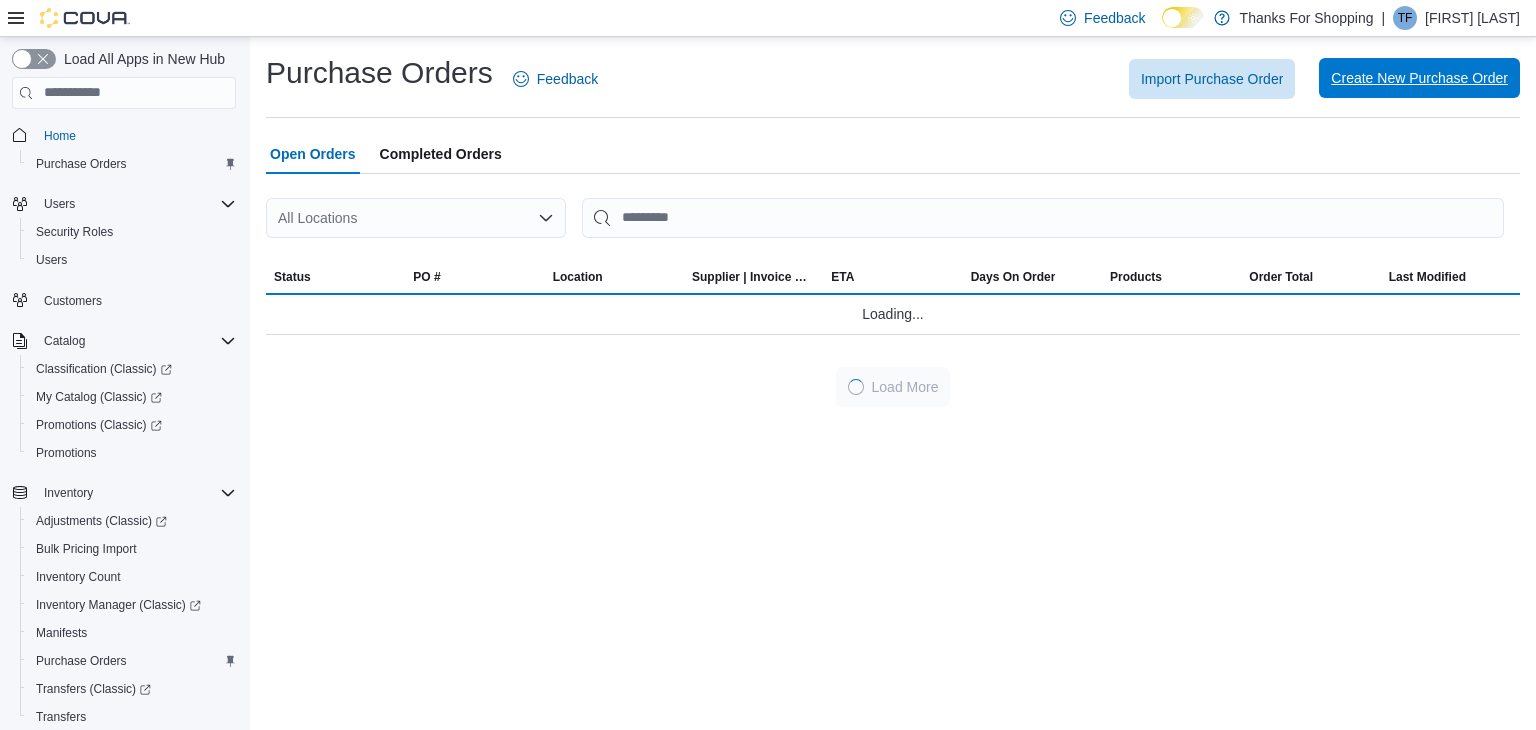 click on "Create New Purchase Order" at bounding box center (1419, 78) 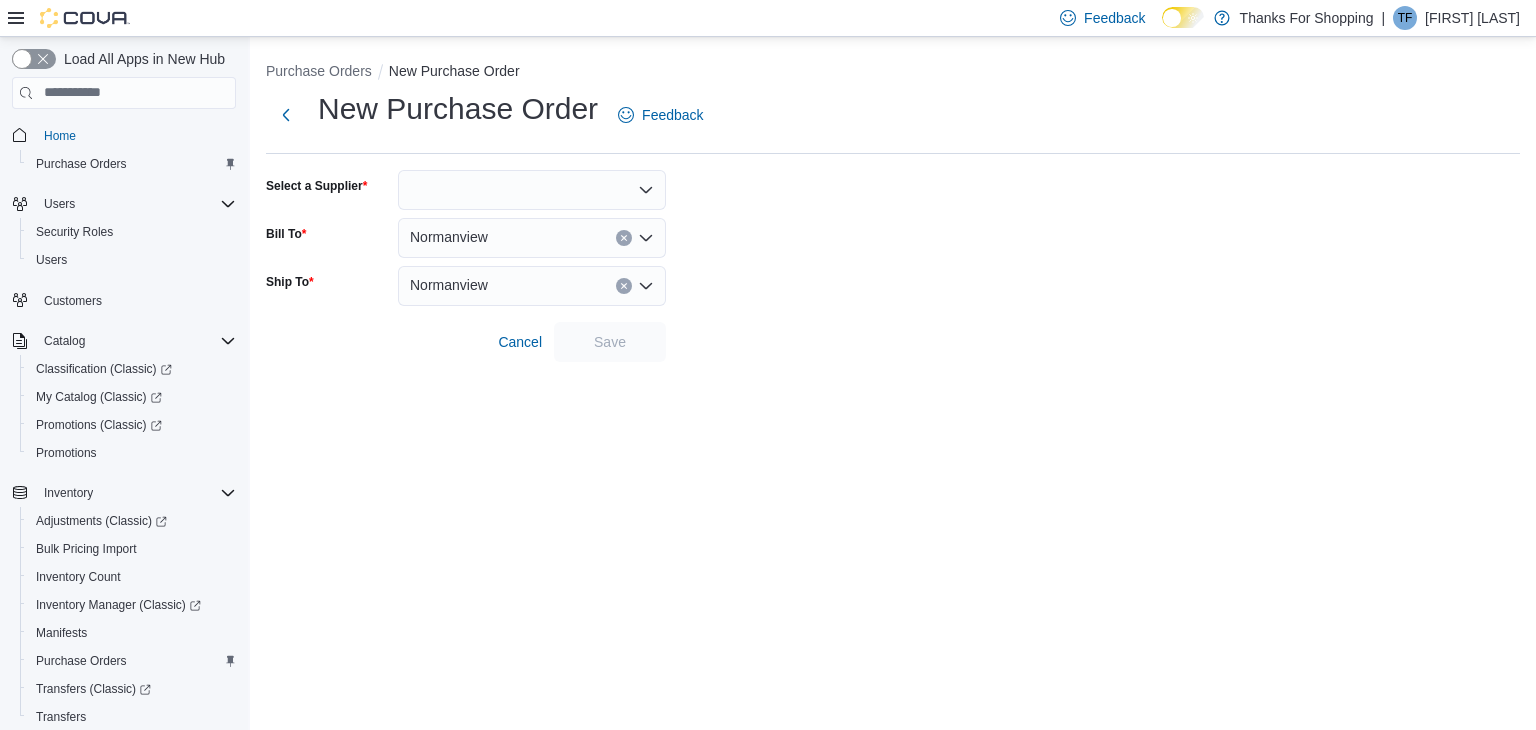 click at bounding box center (532, 190) 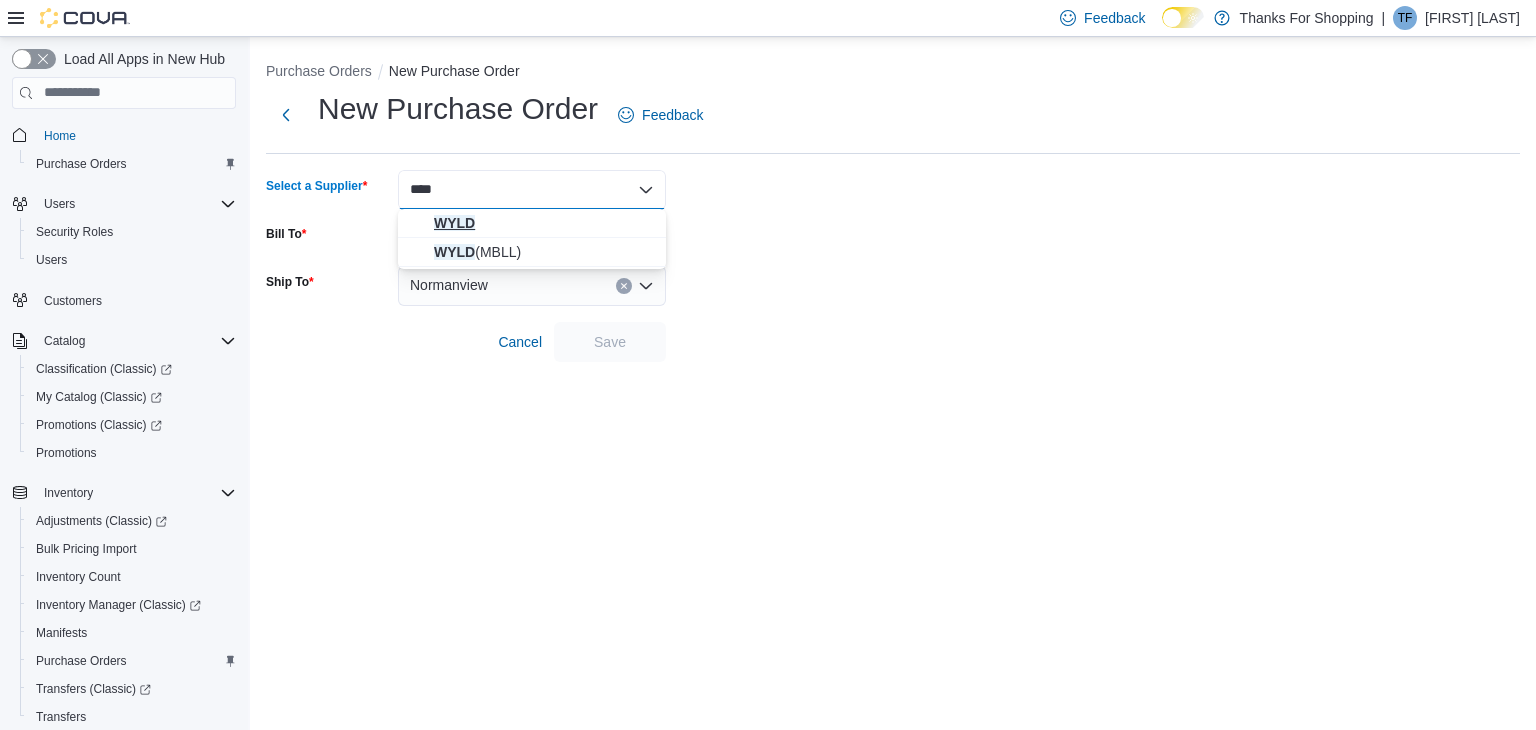 type on "****" 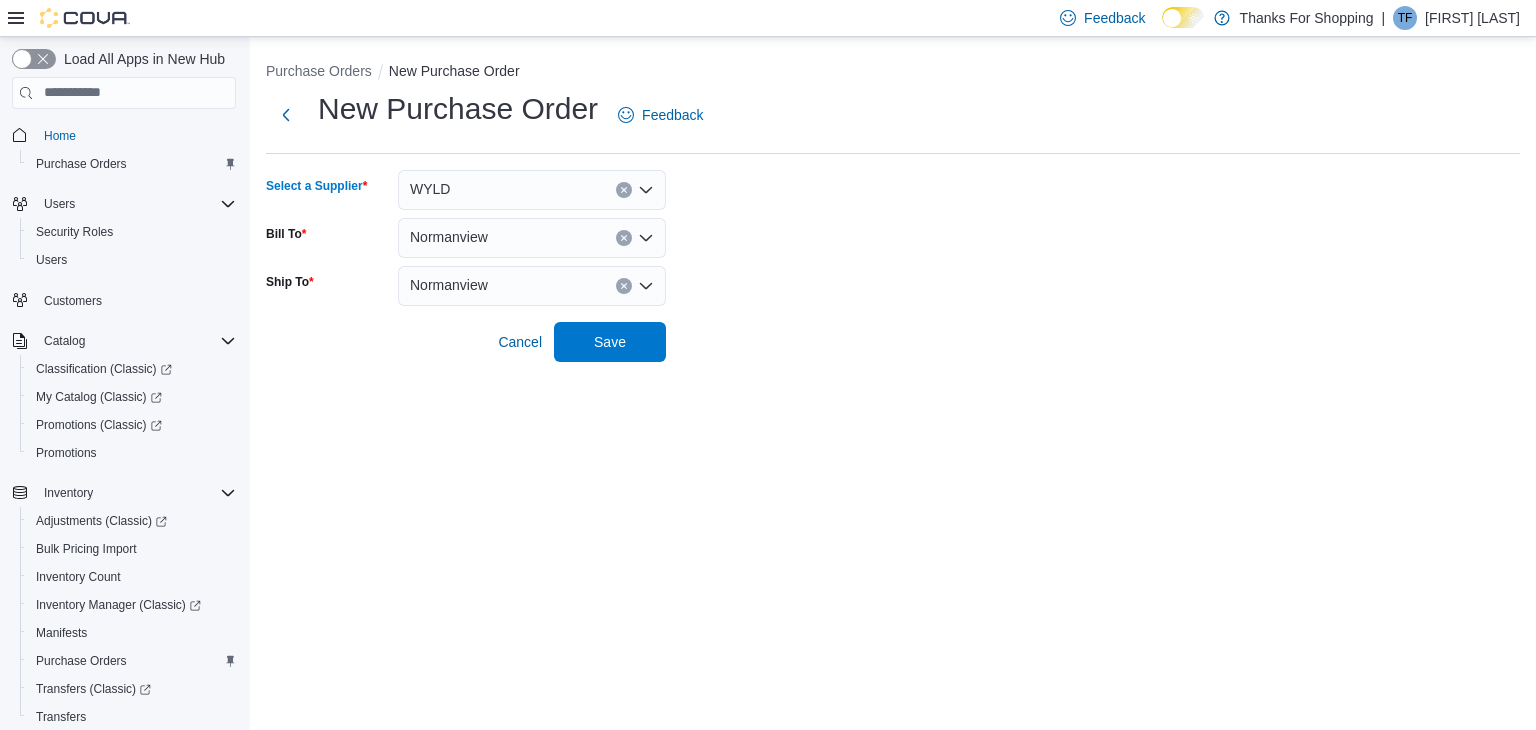 click on "Normanview" at bounding box center [449, 237] 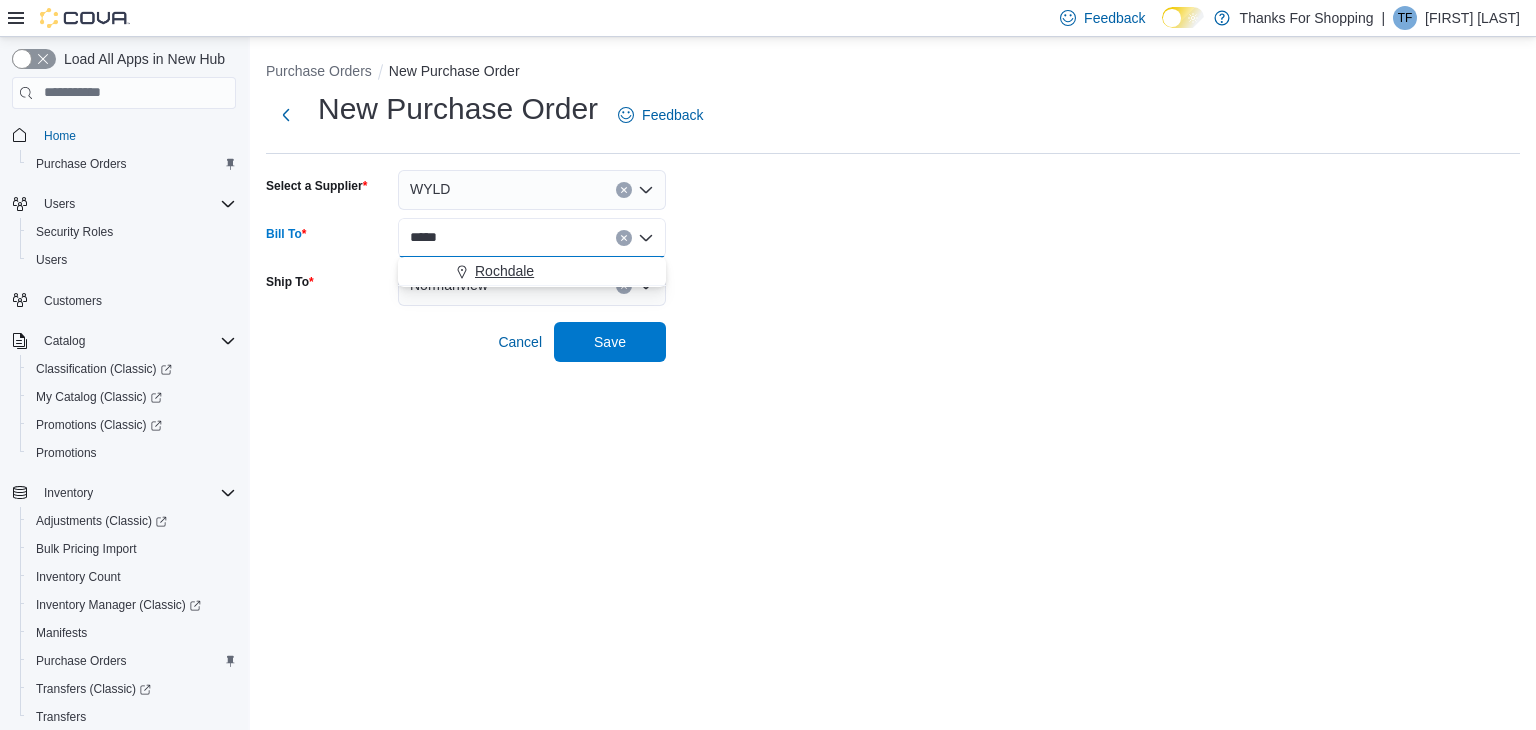 type on "*****" 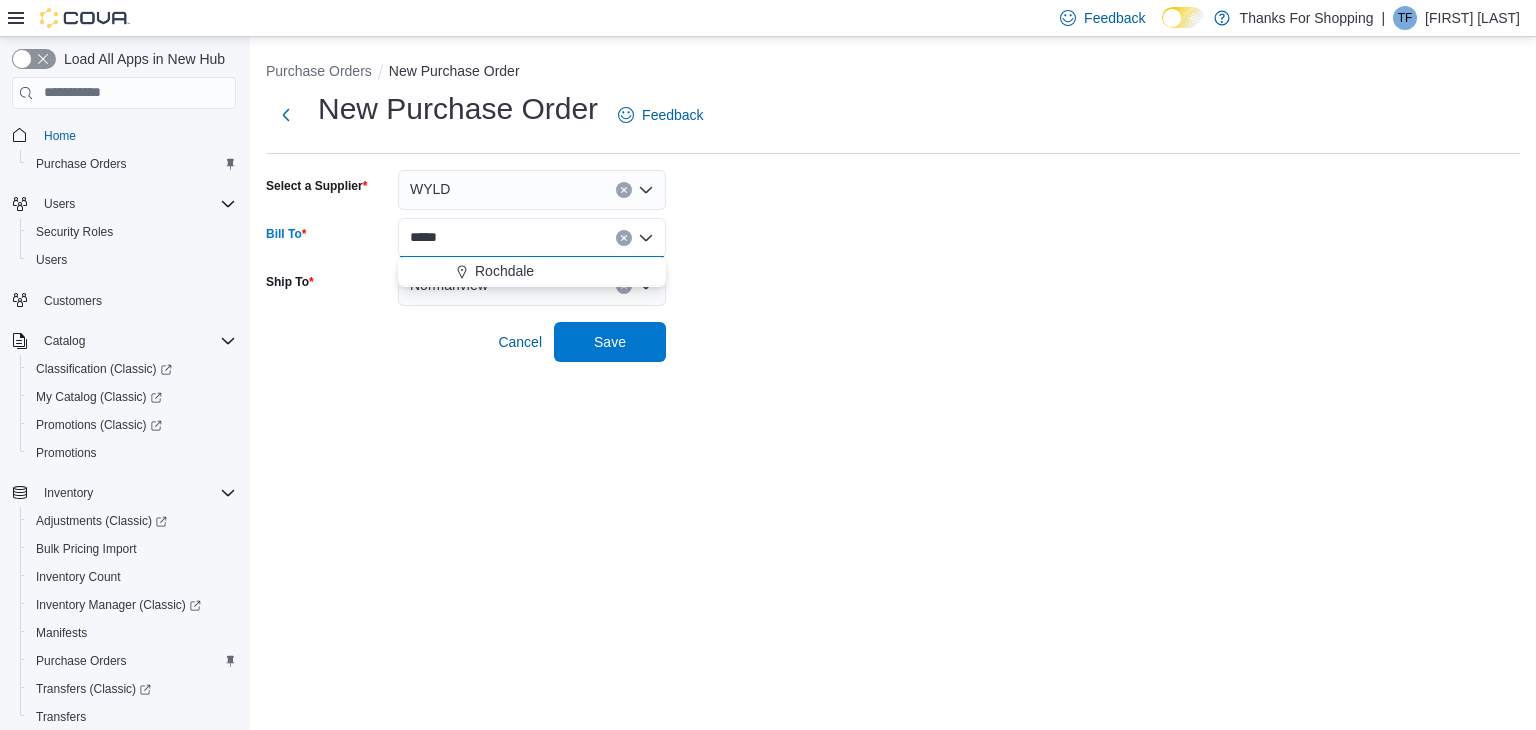 drag, startPoint x: 500, startPoint y: 259, endPoint x: 497, endPoint y: 273, distance: 14.3178215 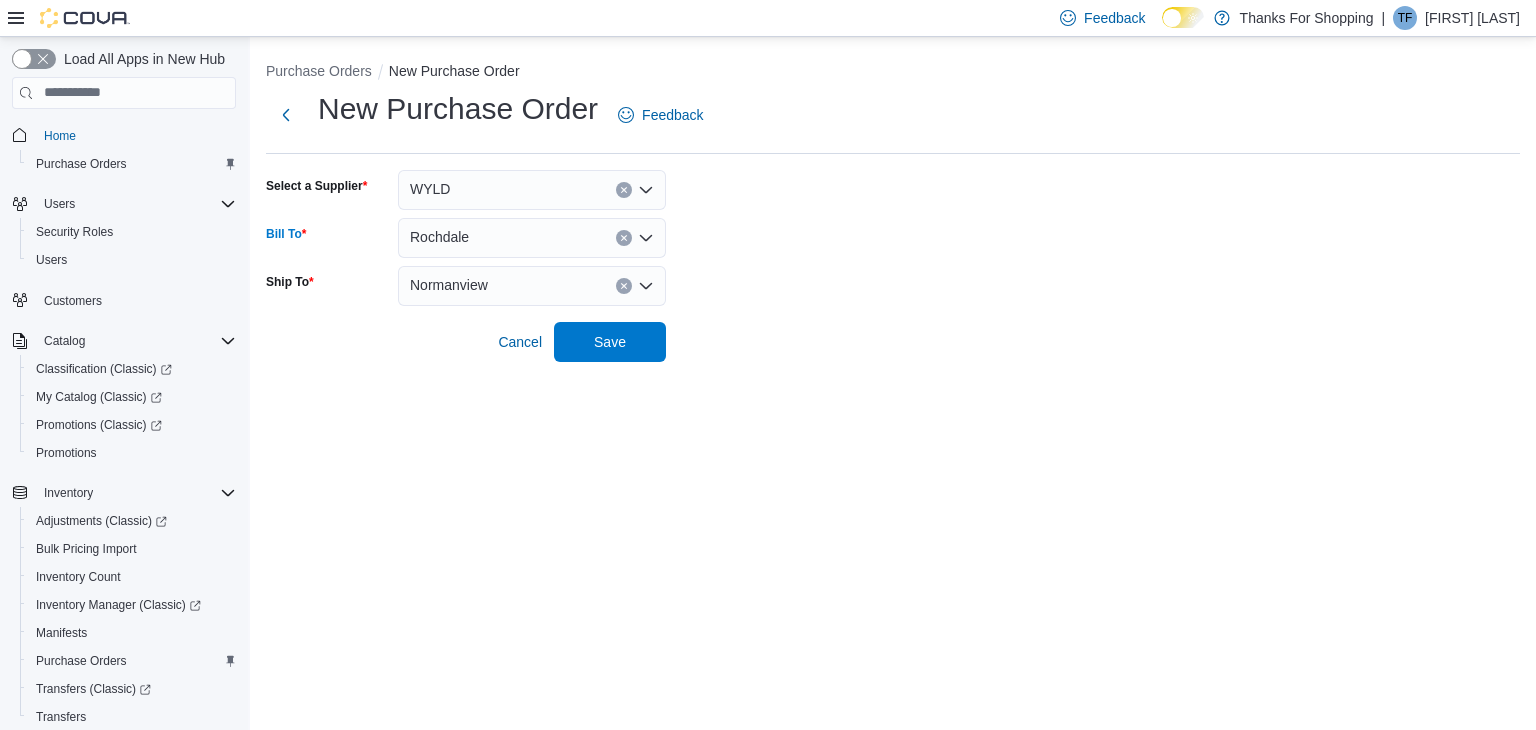click on "Normanview" at bounding box center [449, 285] 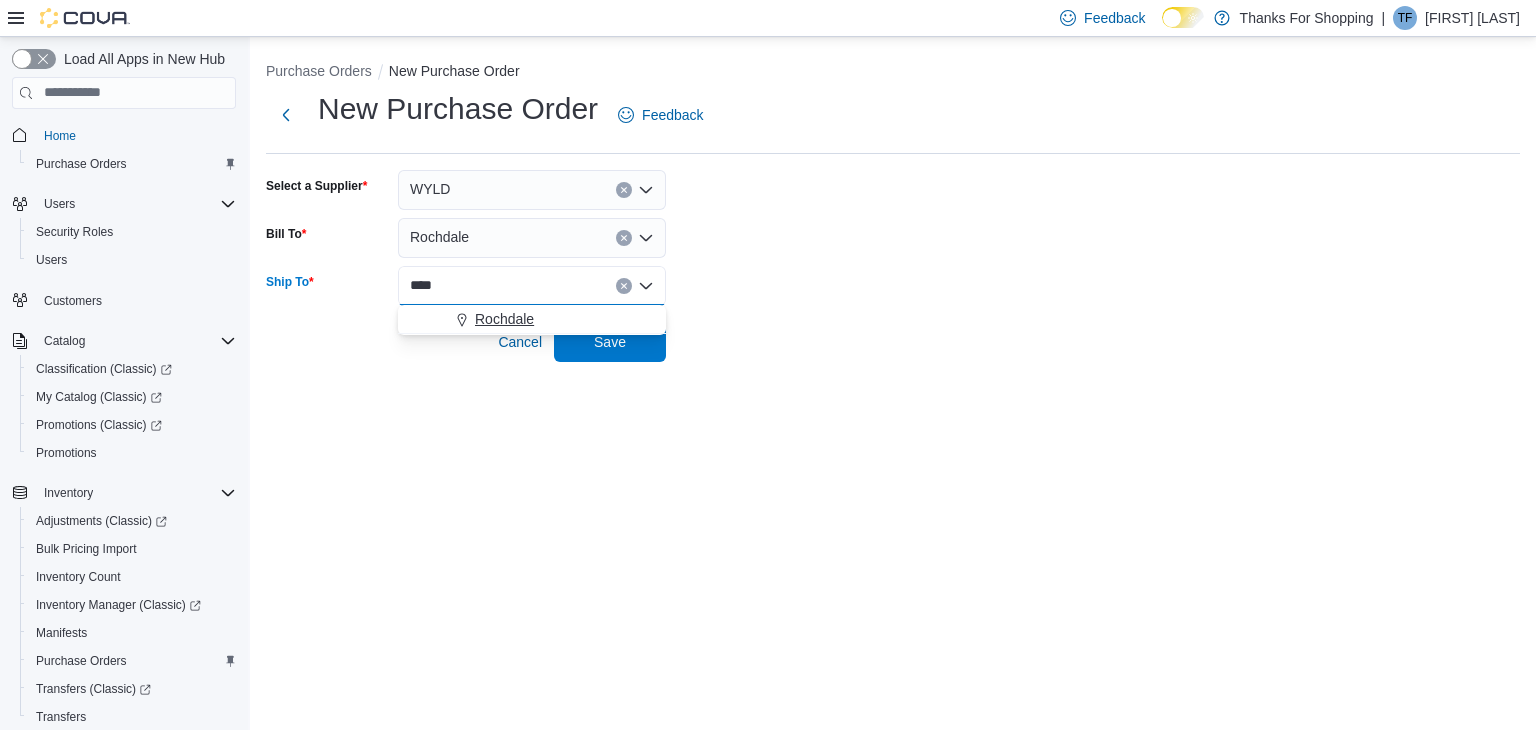 type on "****" 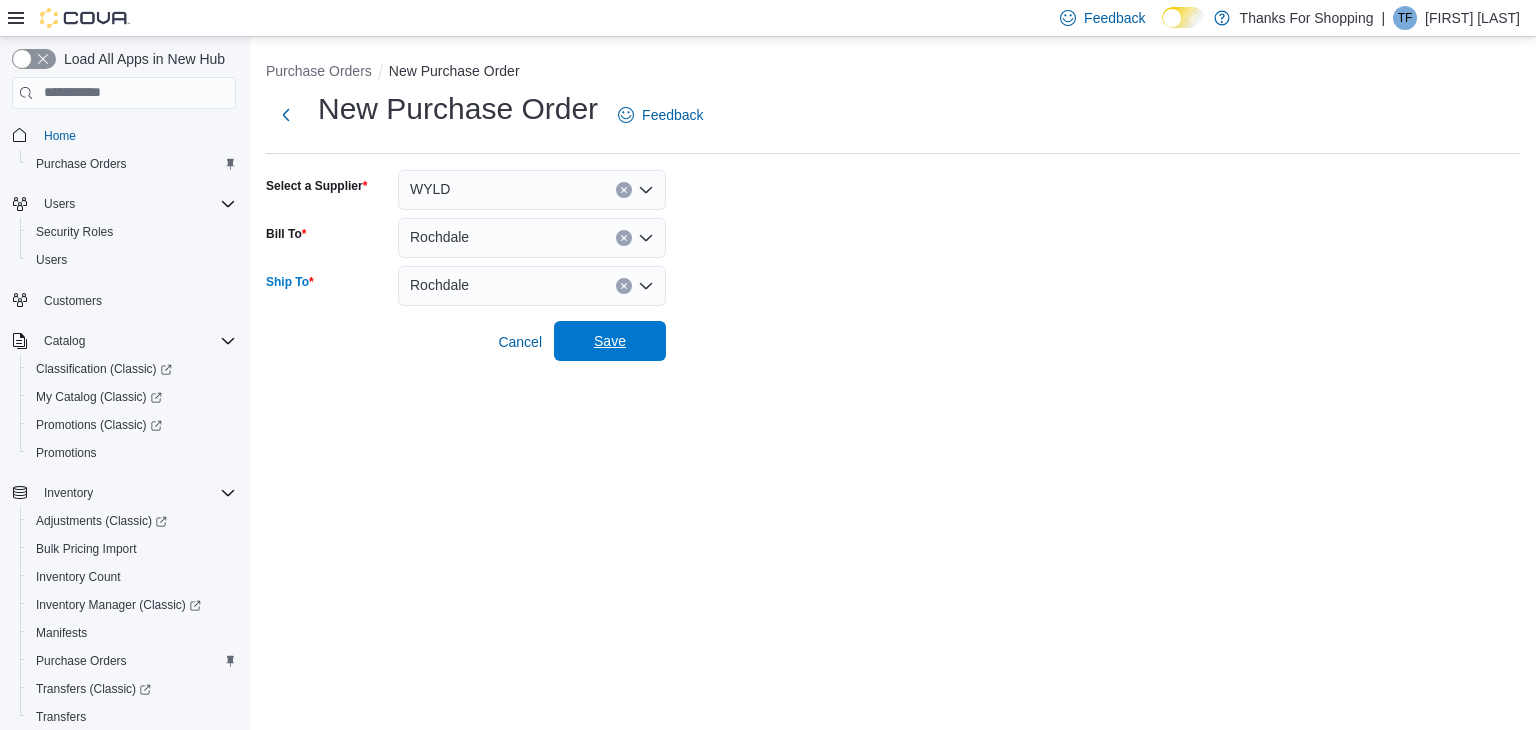 click on "Save" at bounding box center (610, 341) 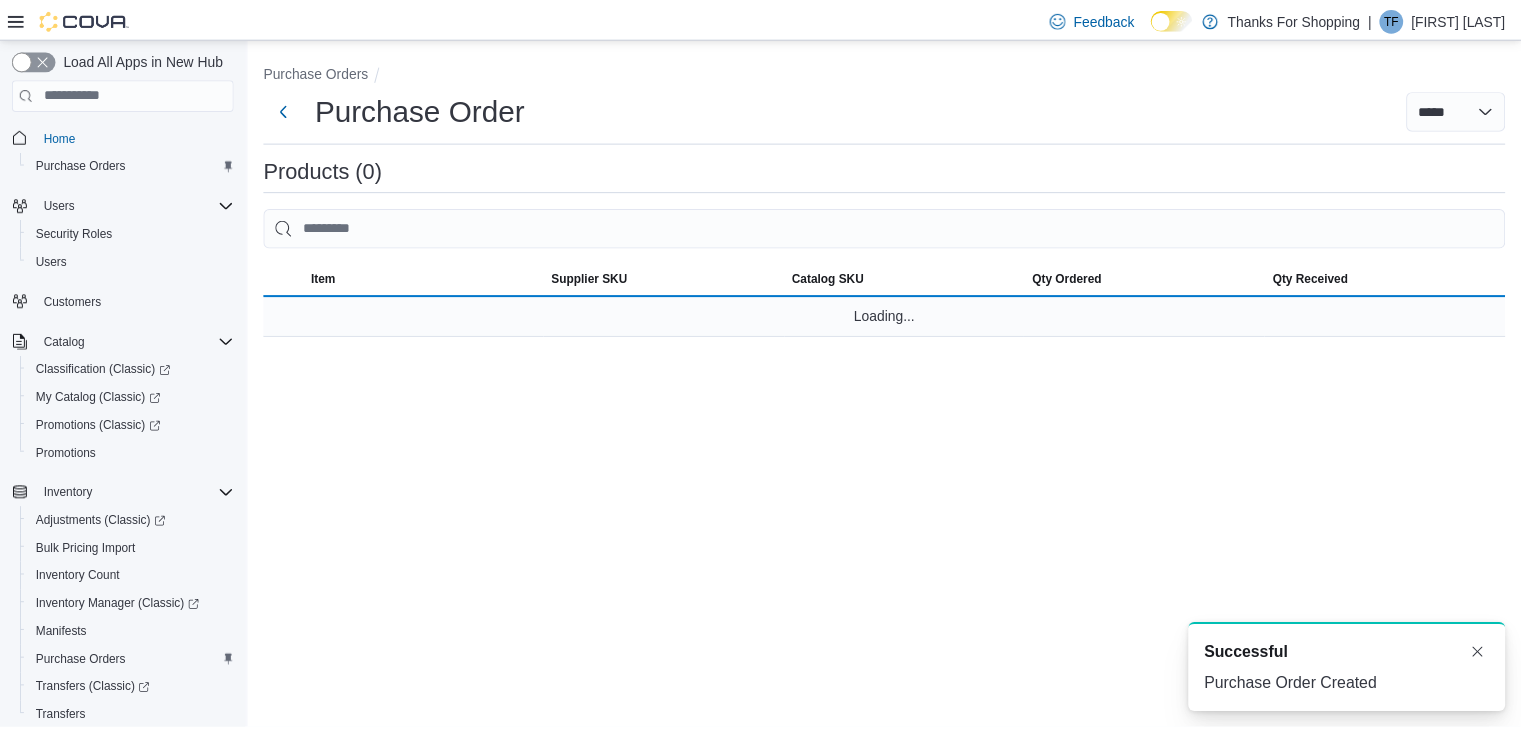 scroll, scrollTop: 0, scrollLeft: 0, axis: both 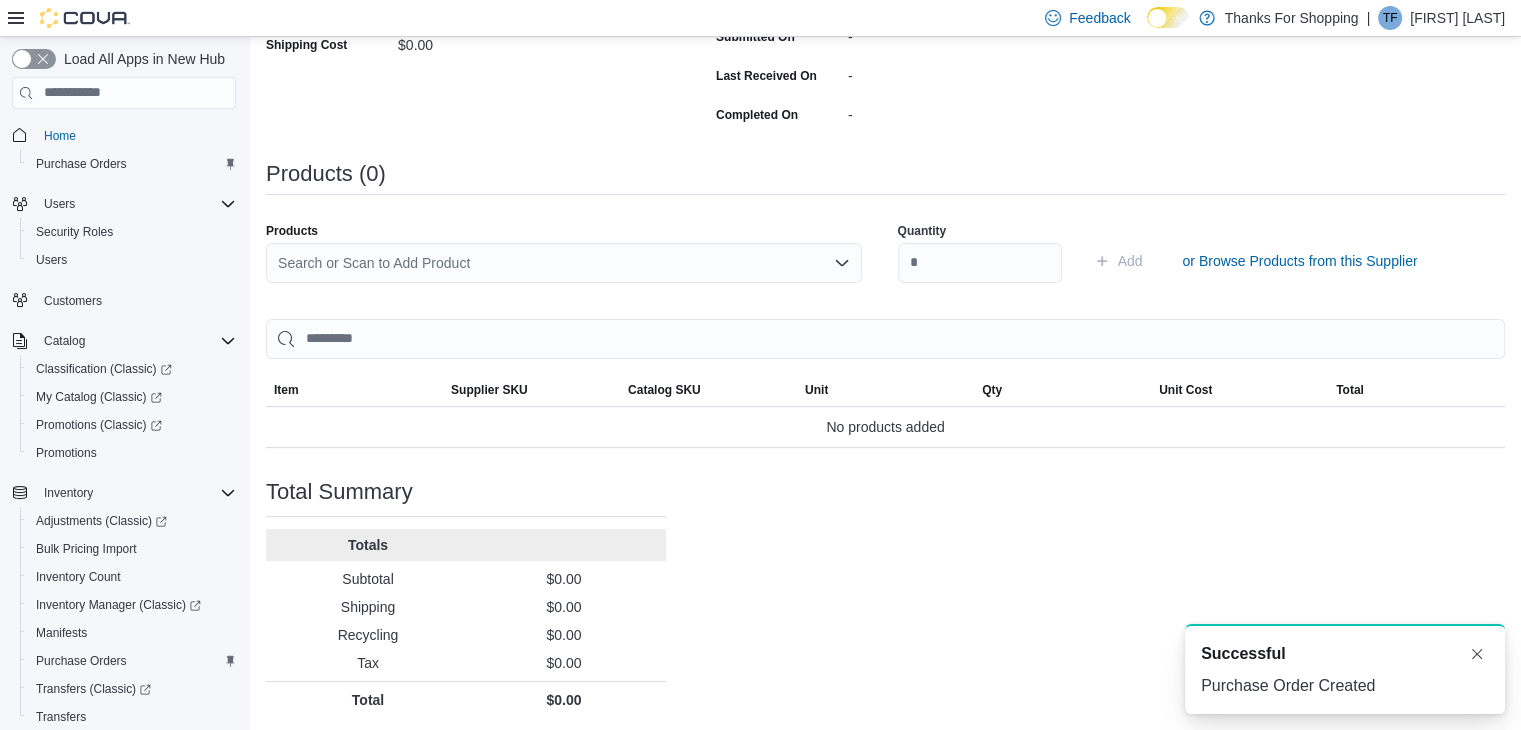 click on "Search or Scan to Add Product" at bounding box center [564, 263] 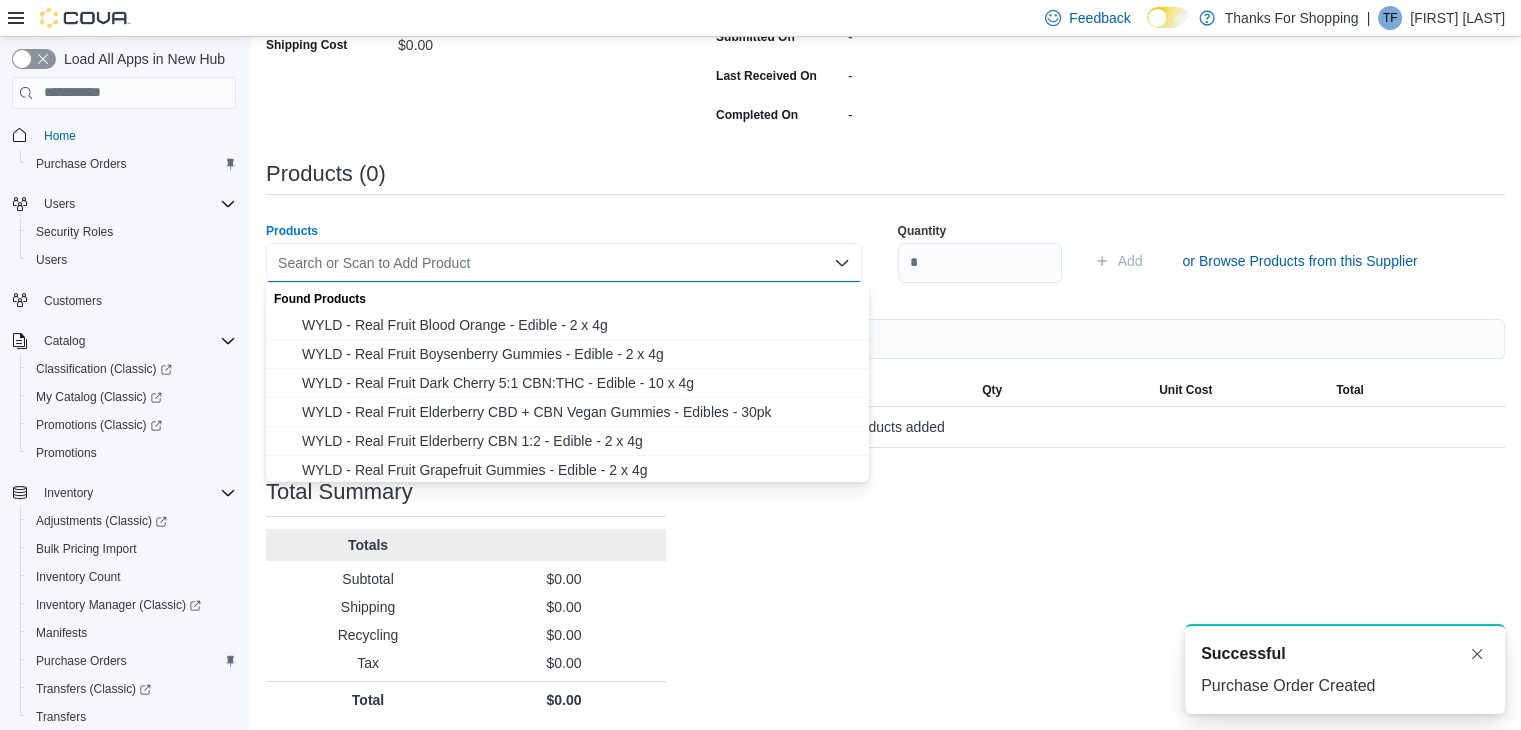 paste on "**********" 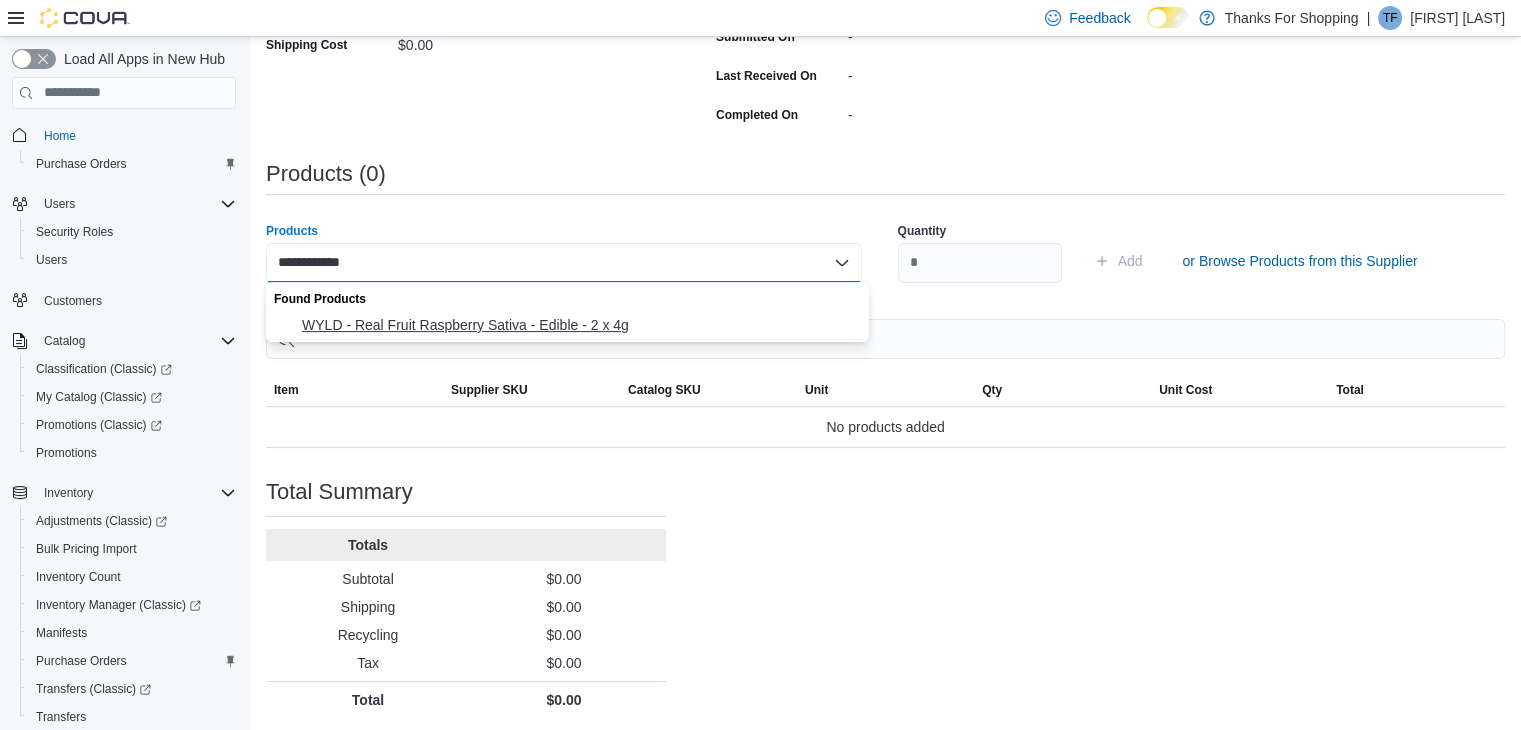 type on "**********" 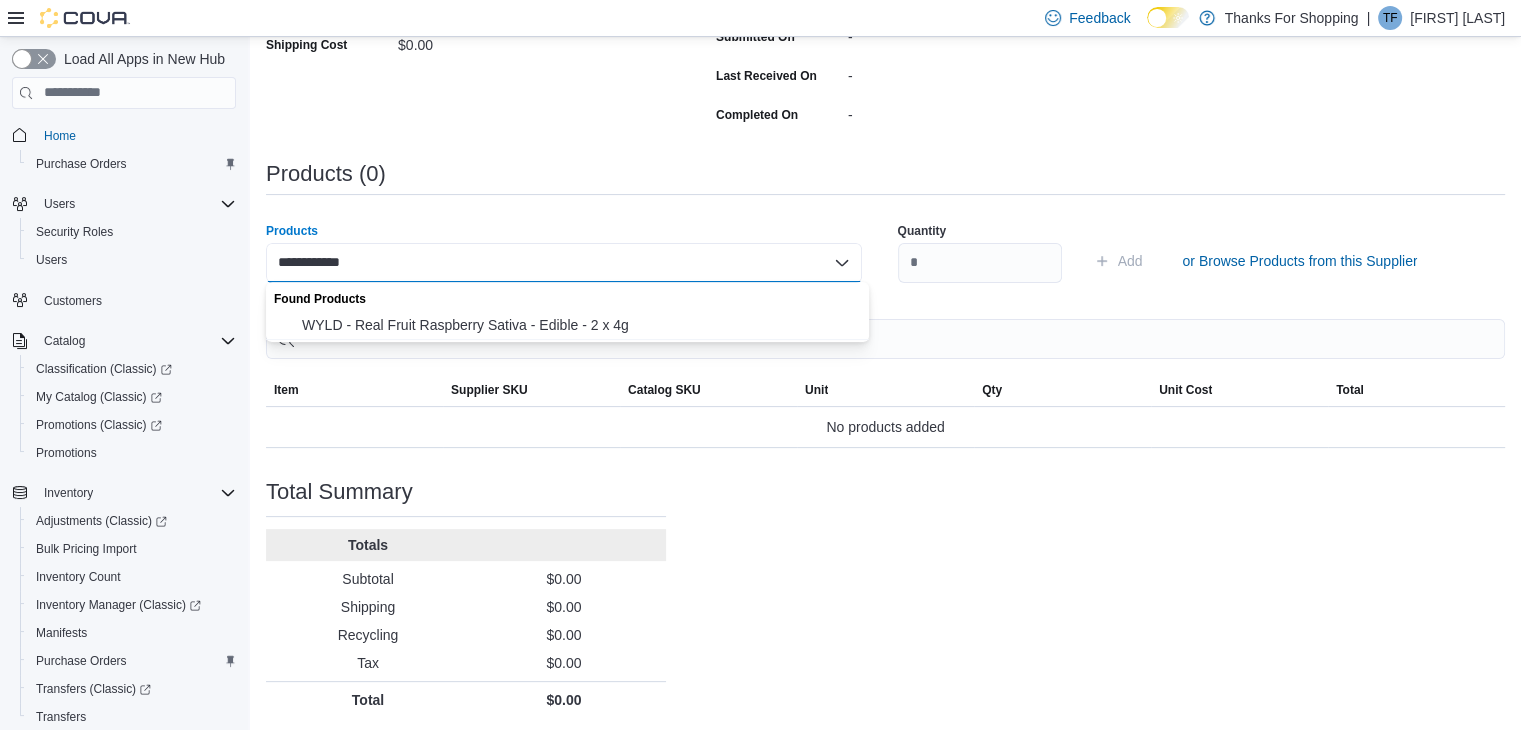 type 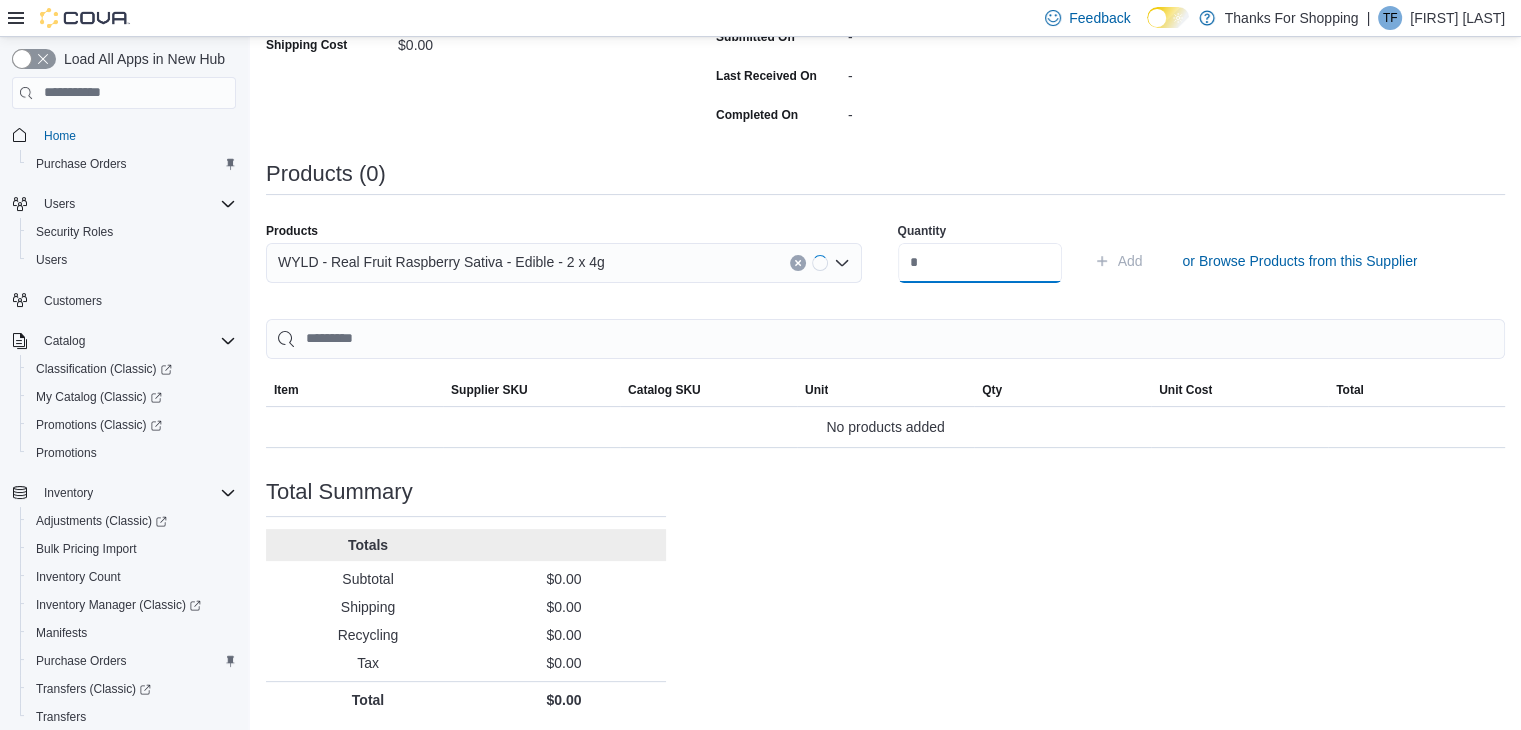 click at bounding box center [980, 263] 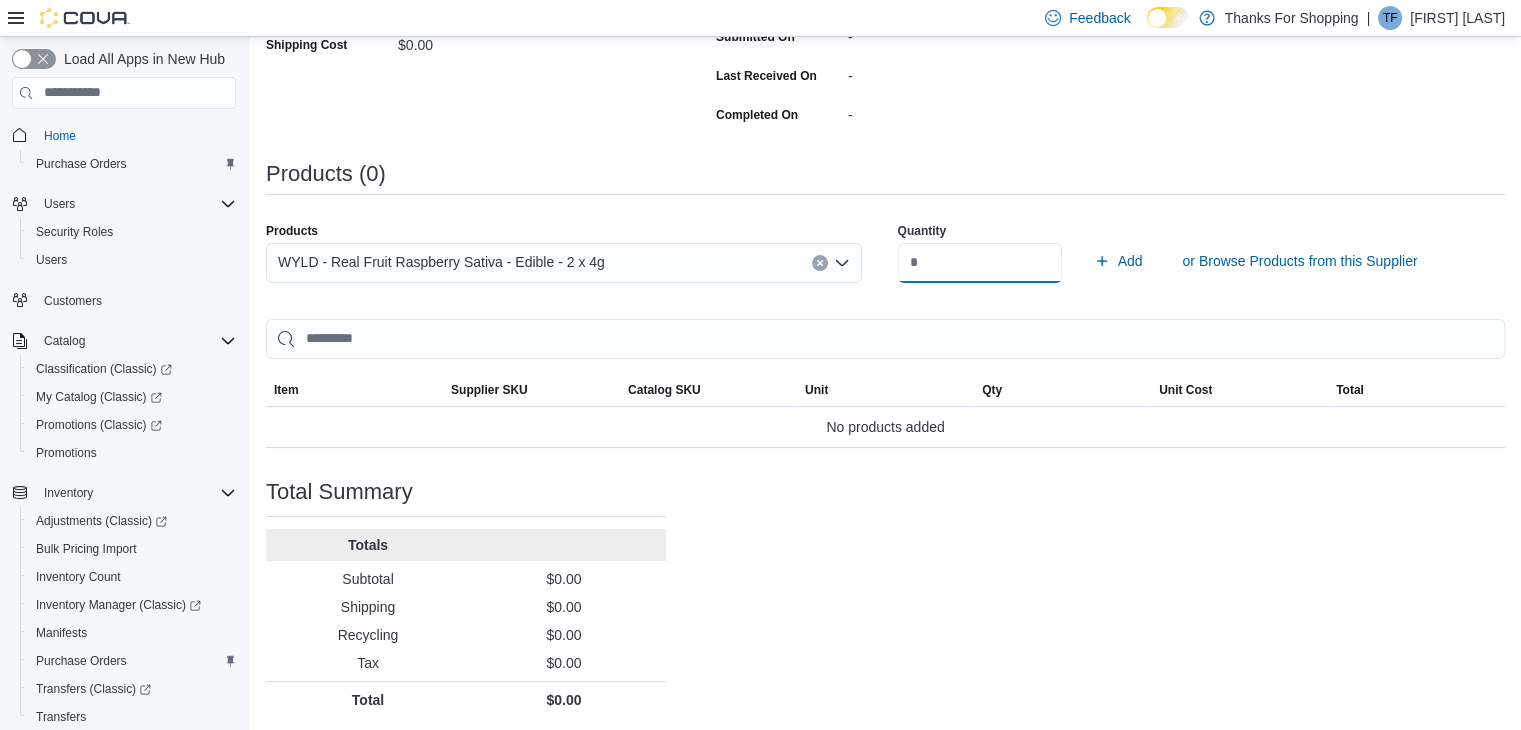 type on "**" 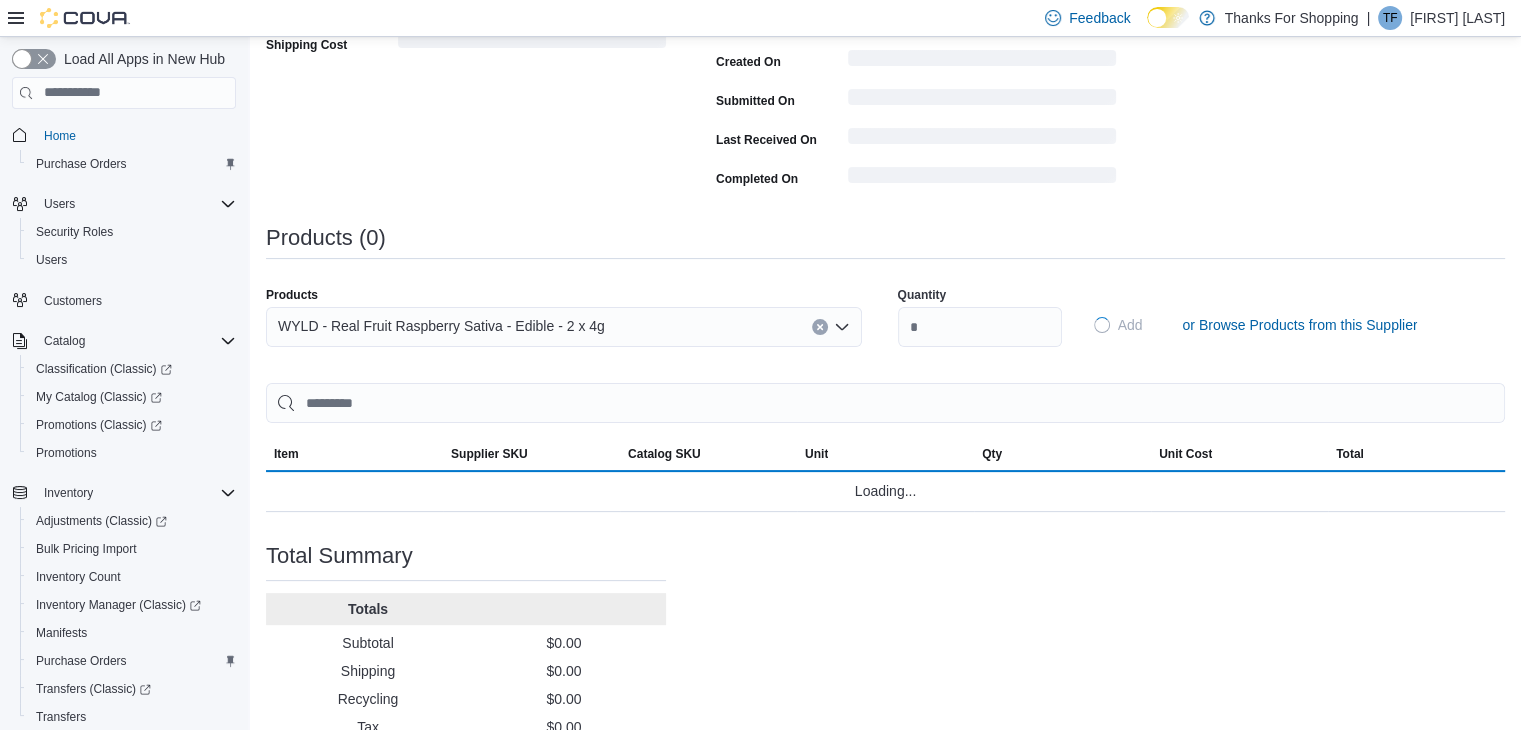 type 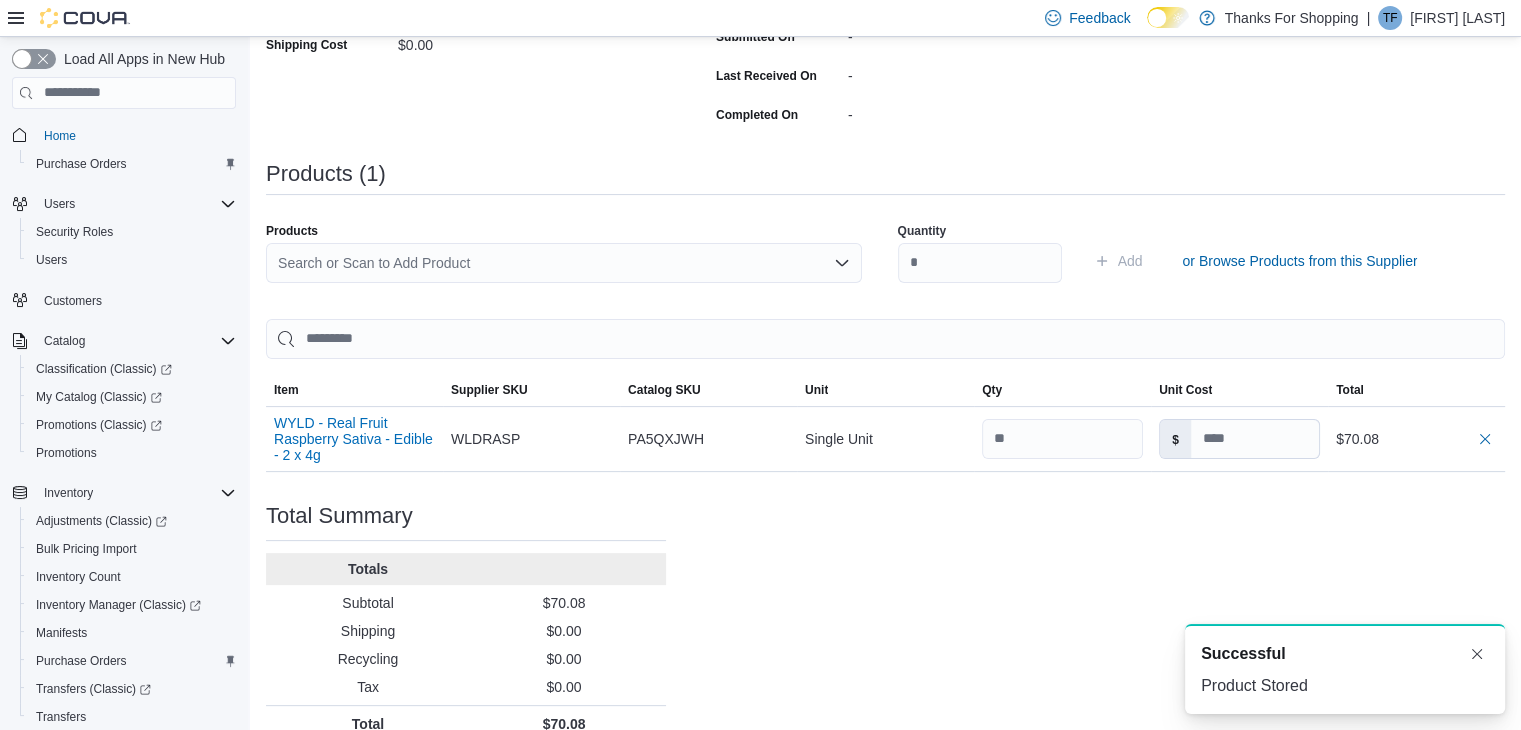 scroll, scrollTop: 0, scrollLeft: 0, axis: both 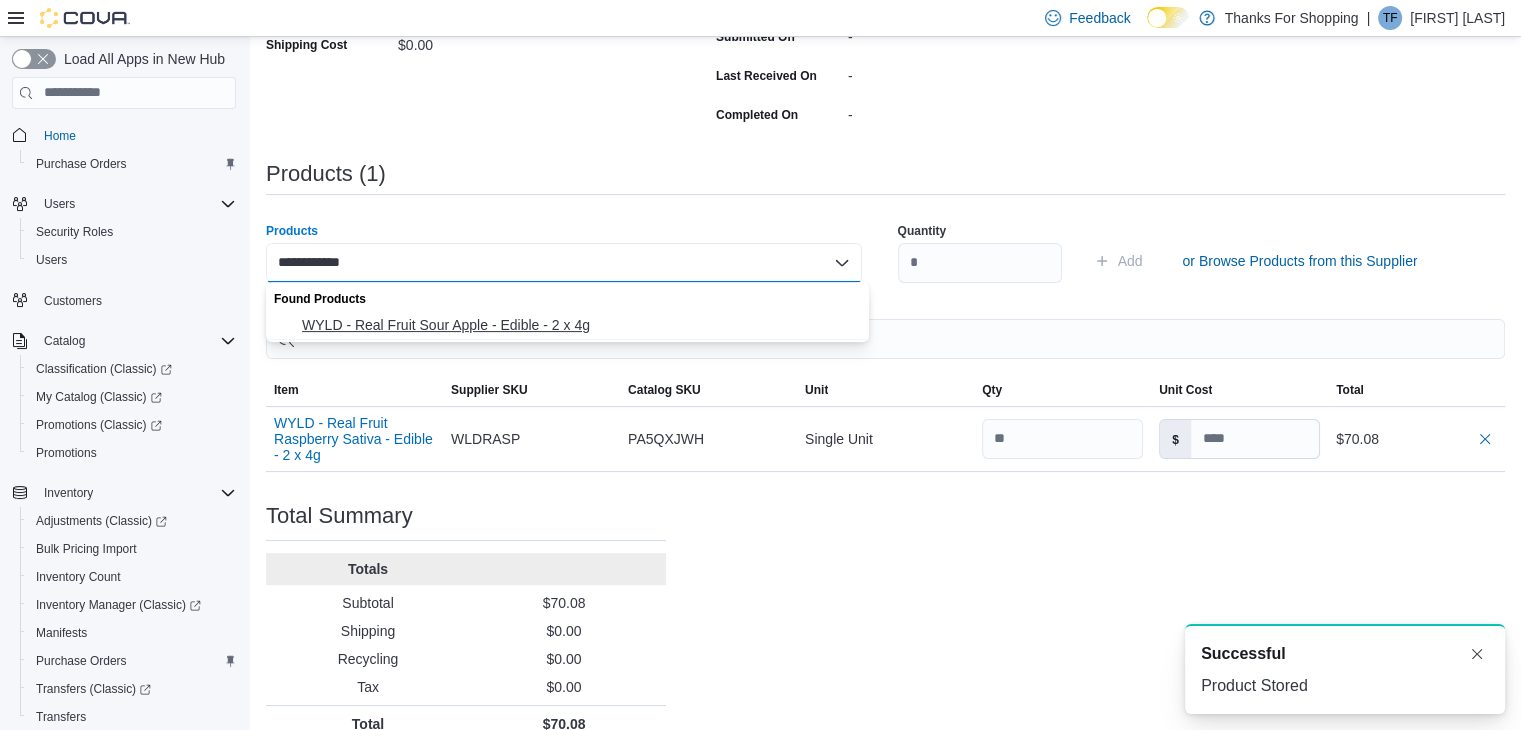 type on "**********" 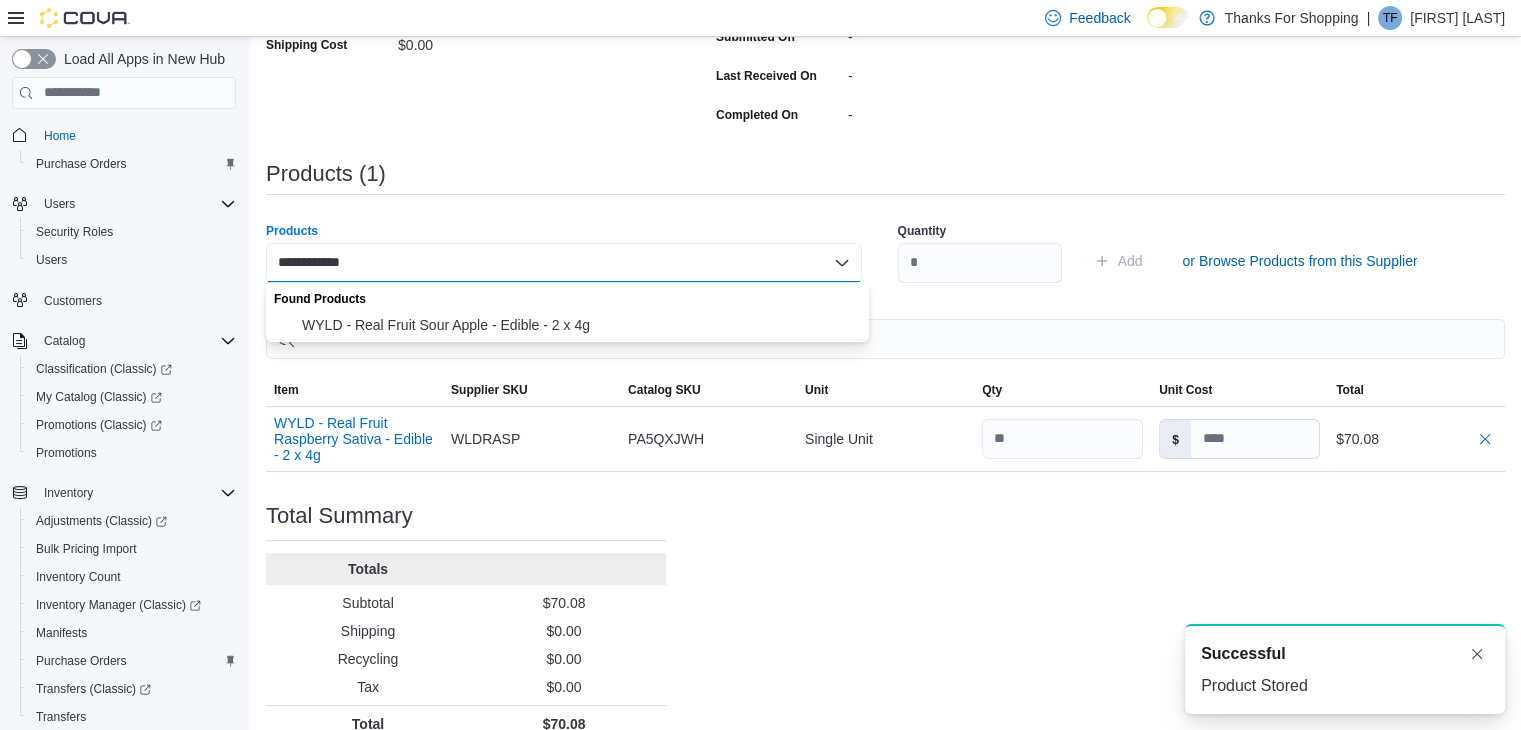 type 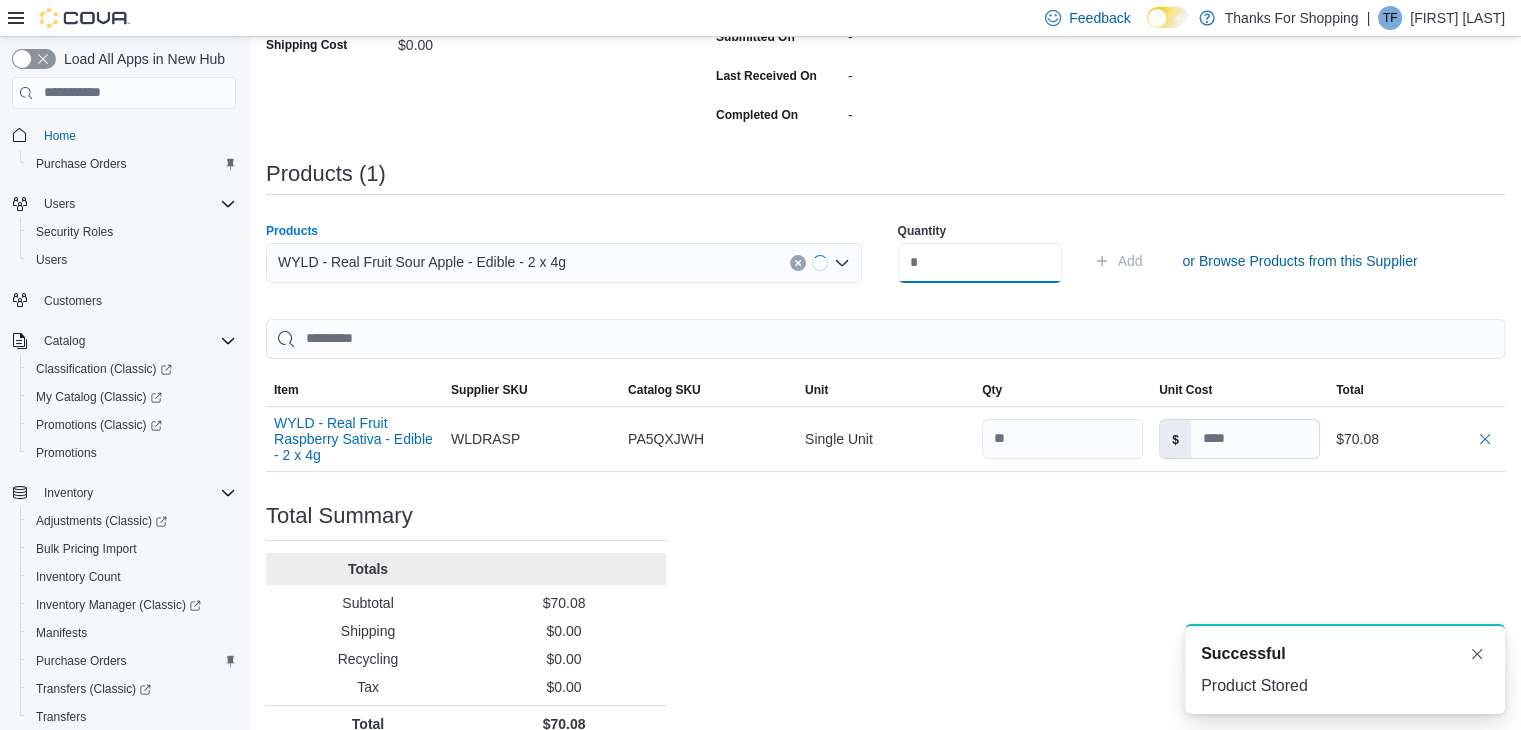 click at bounding box center (980, 263) 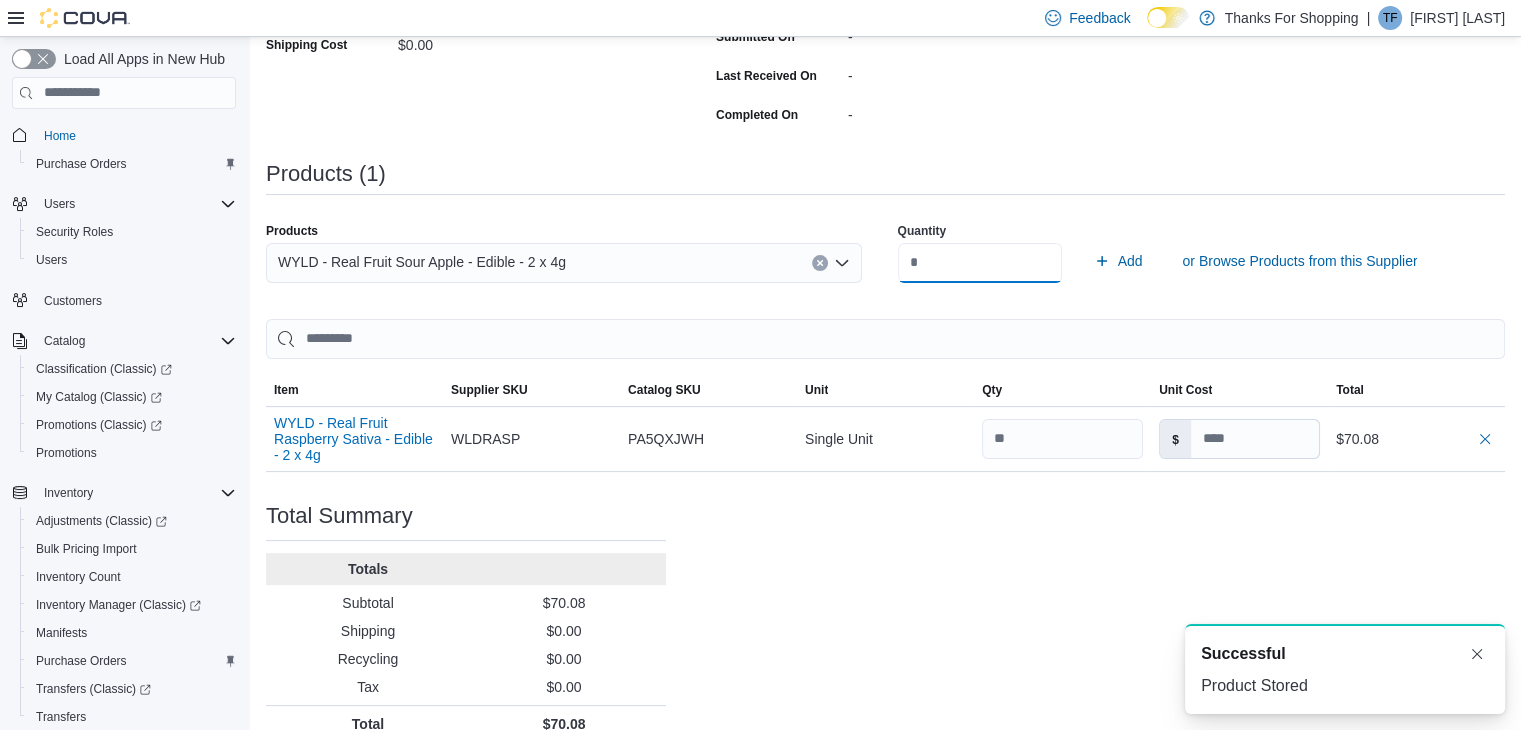type on "**" 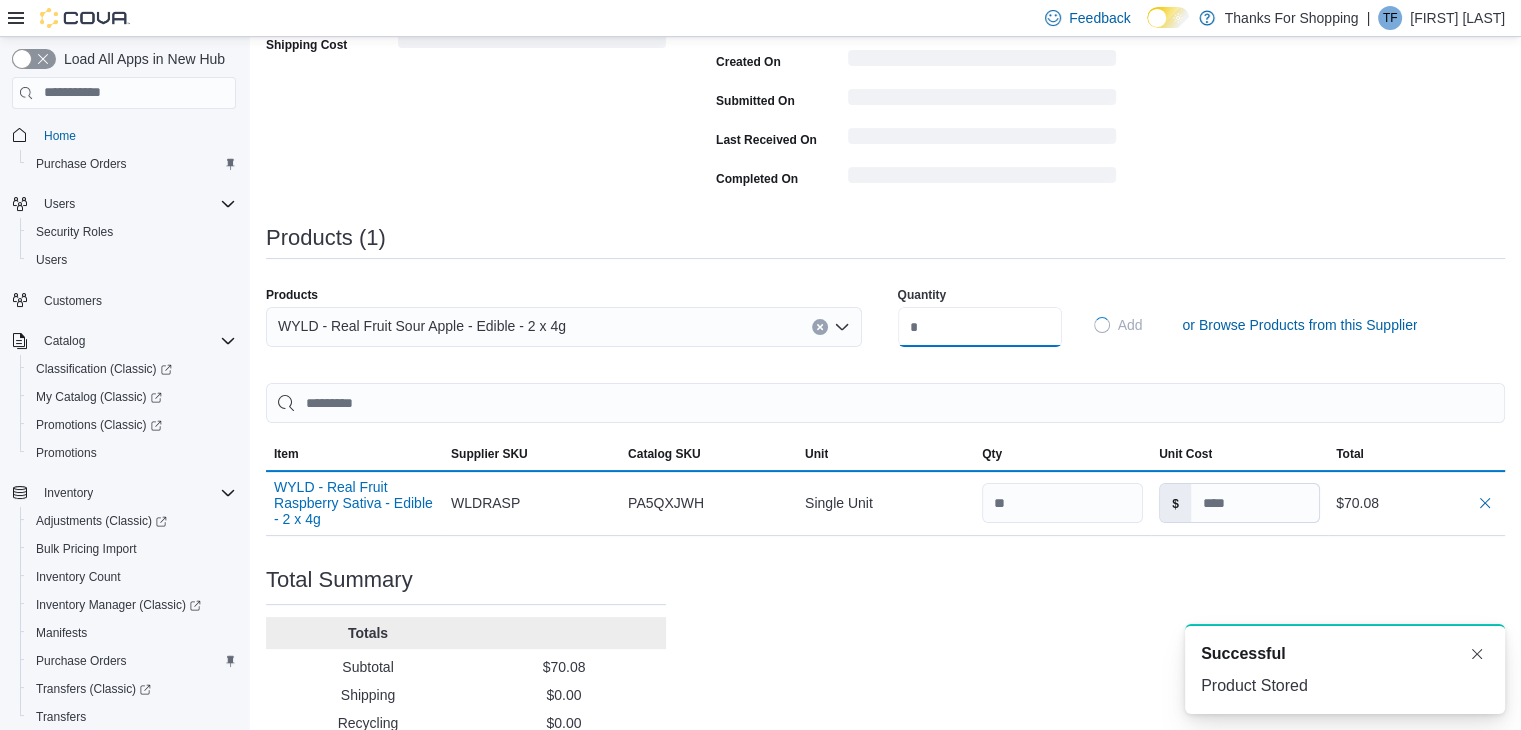 type 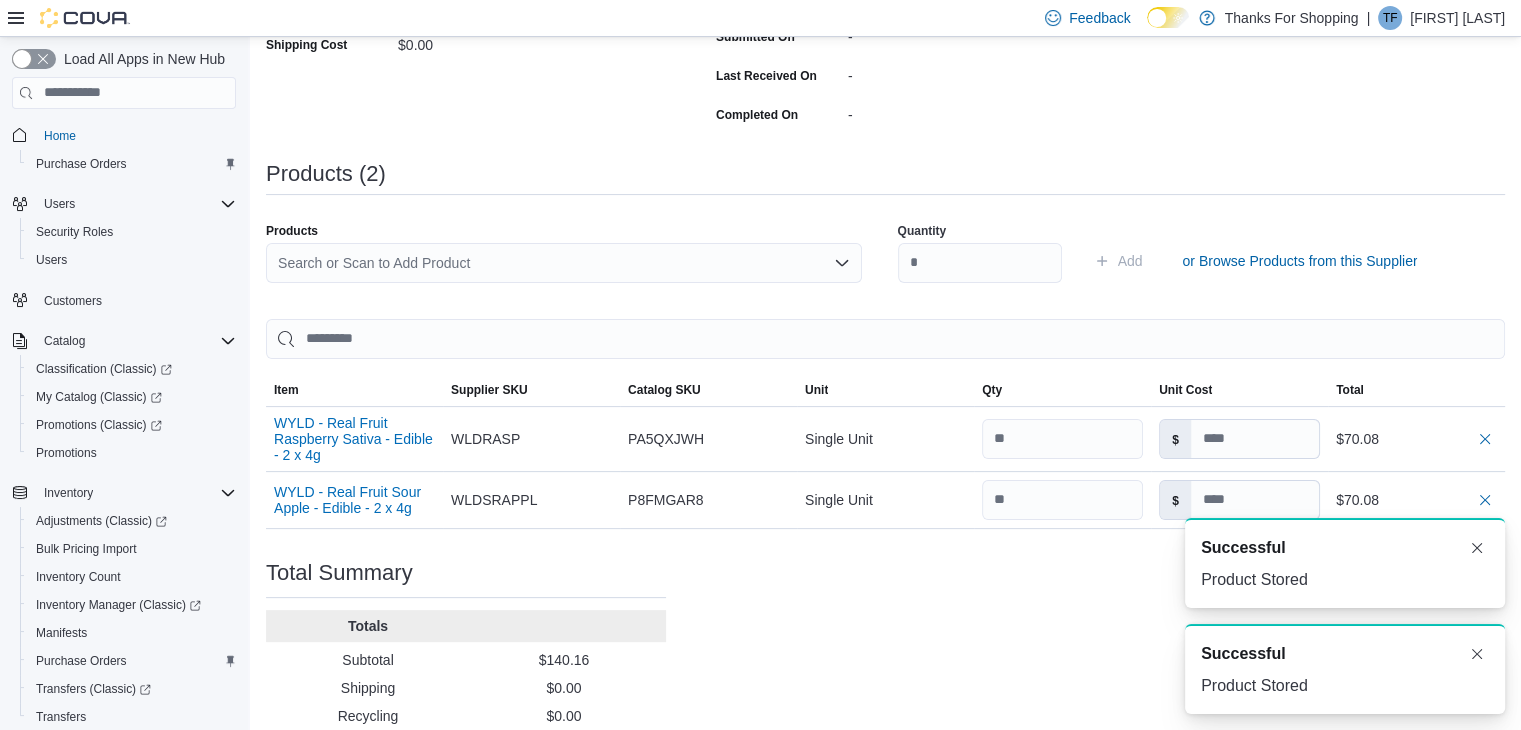 scroll, scrollTop: 0, scrollLeft: 0, axis: both 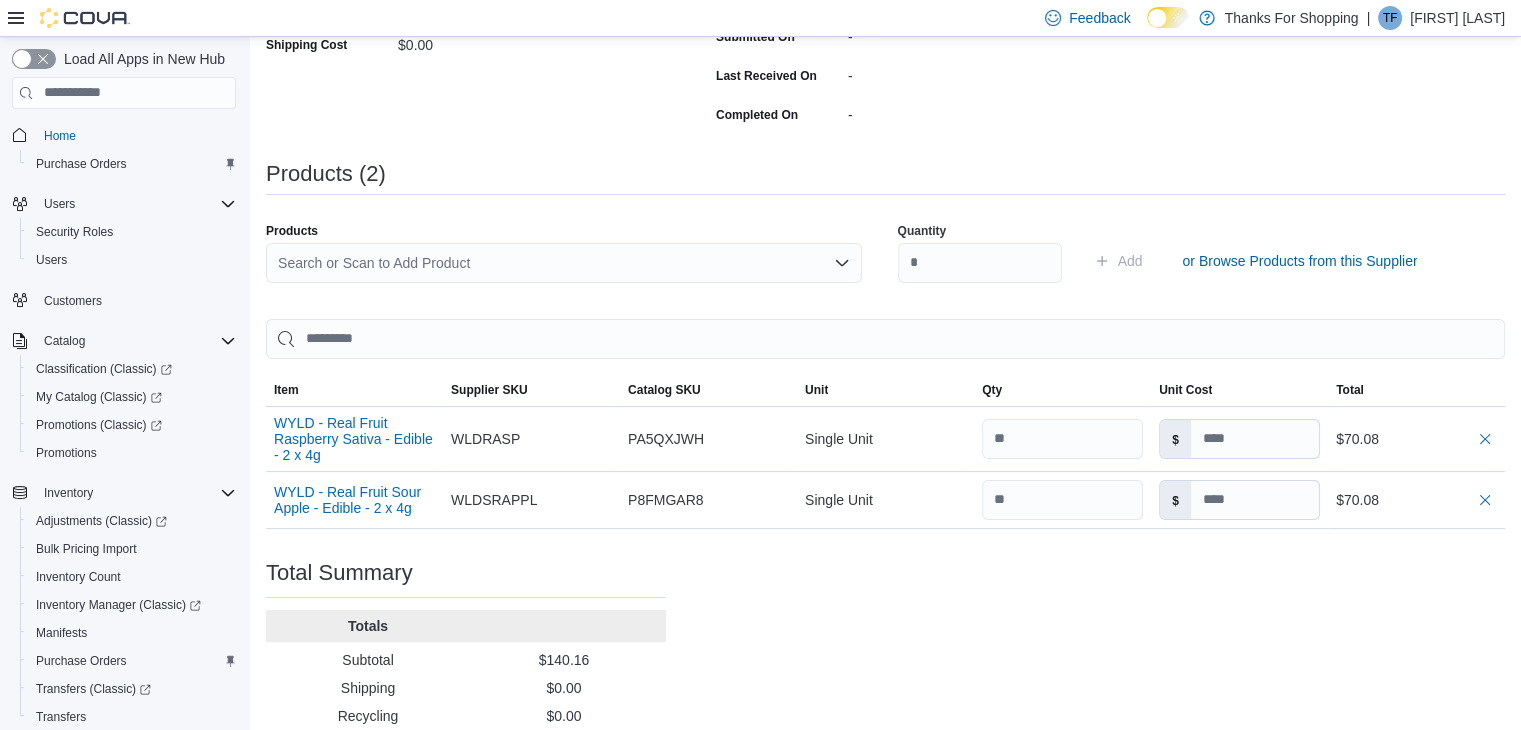 click on "Search or Scan to Add Product" at bounding box center [564, 263] 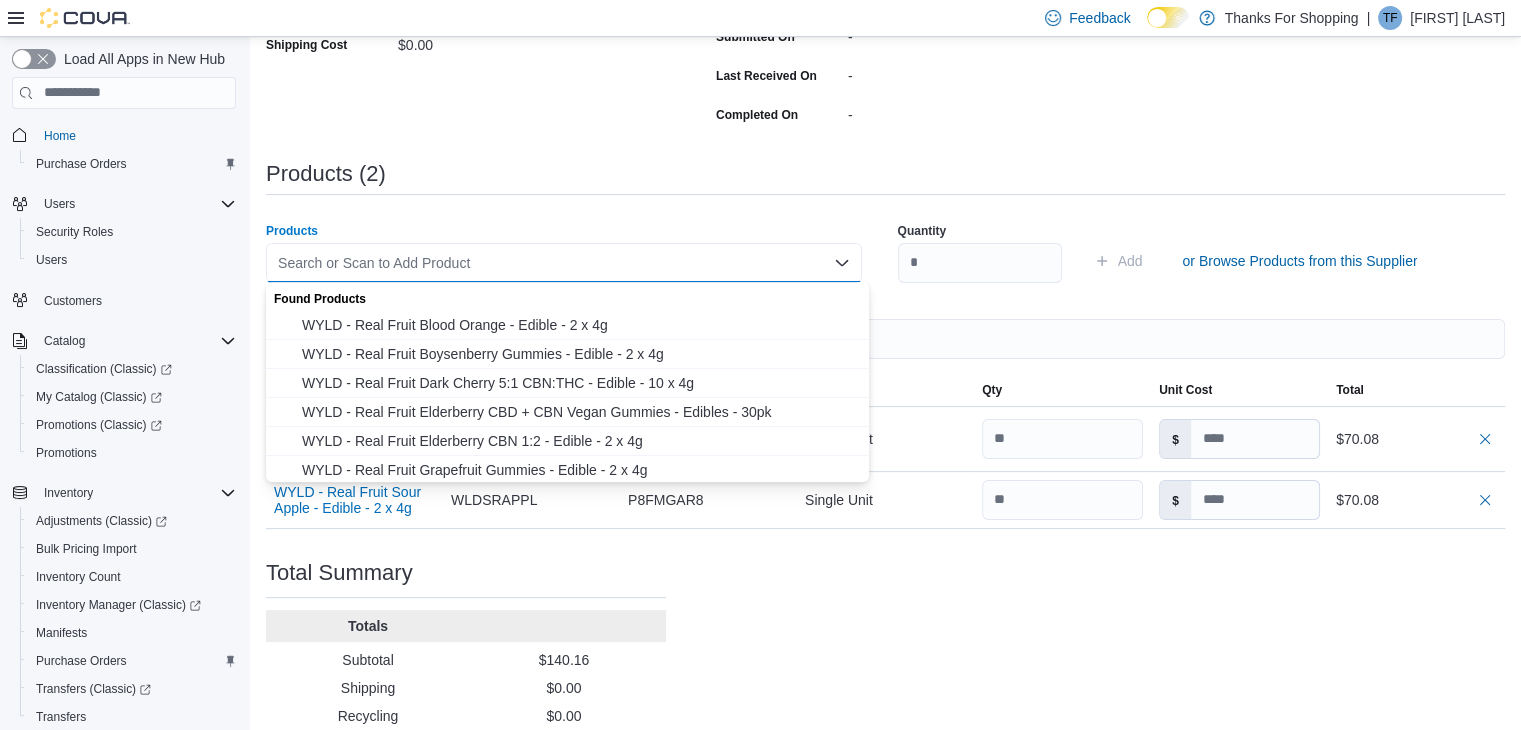 paste on "**********" 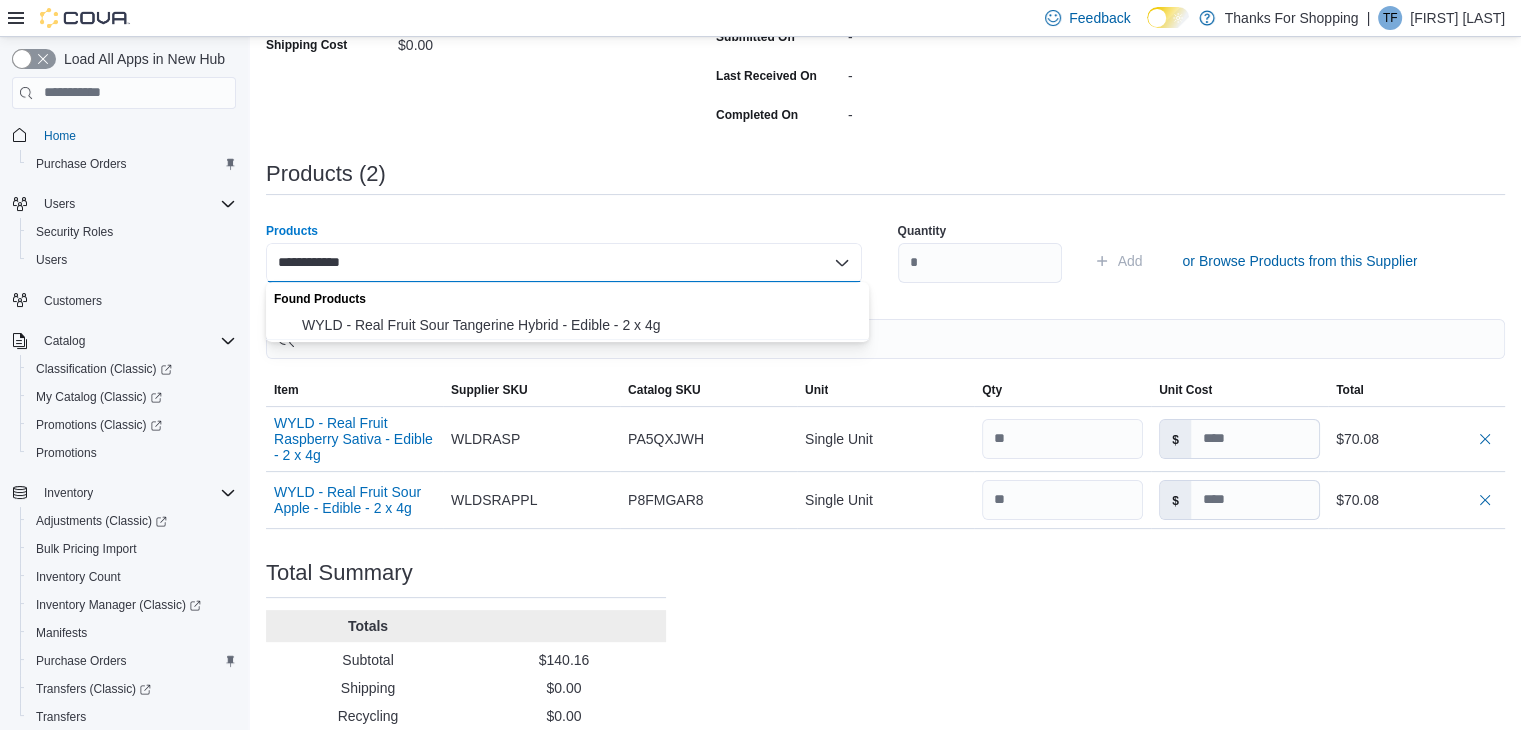type on "**********" 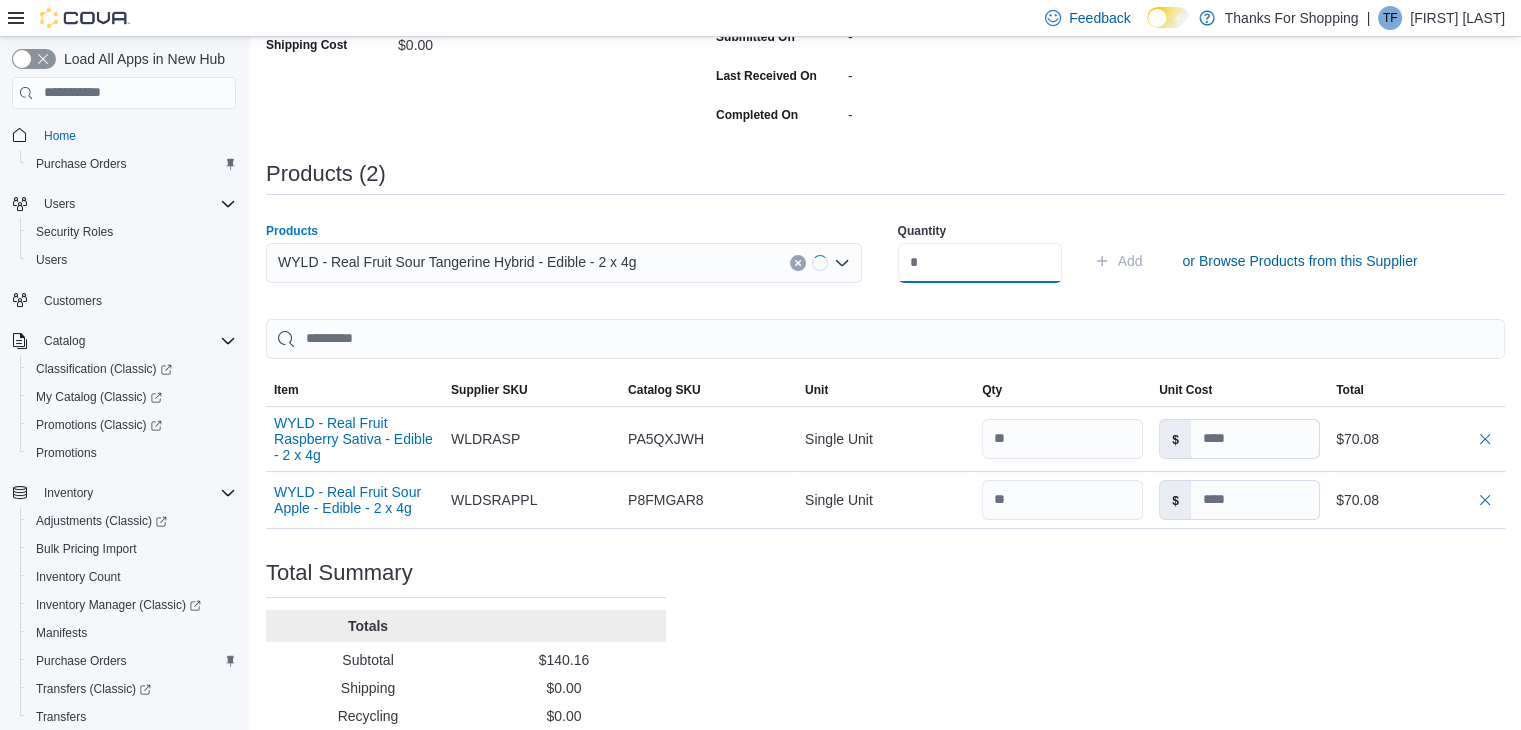 click at bounding box center (980, 263) 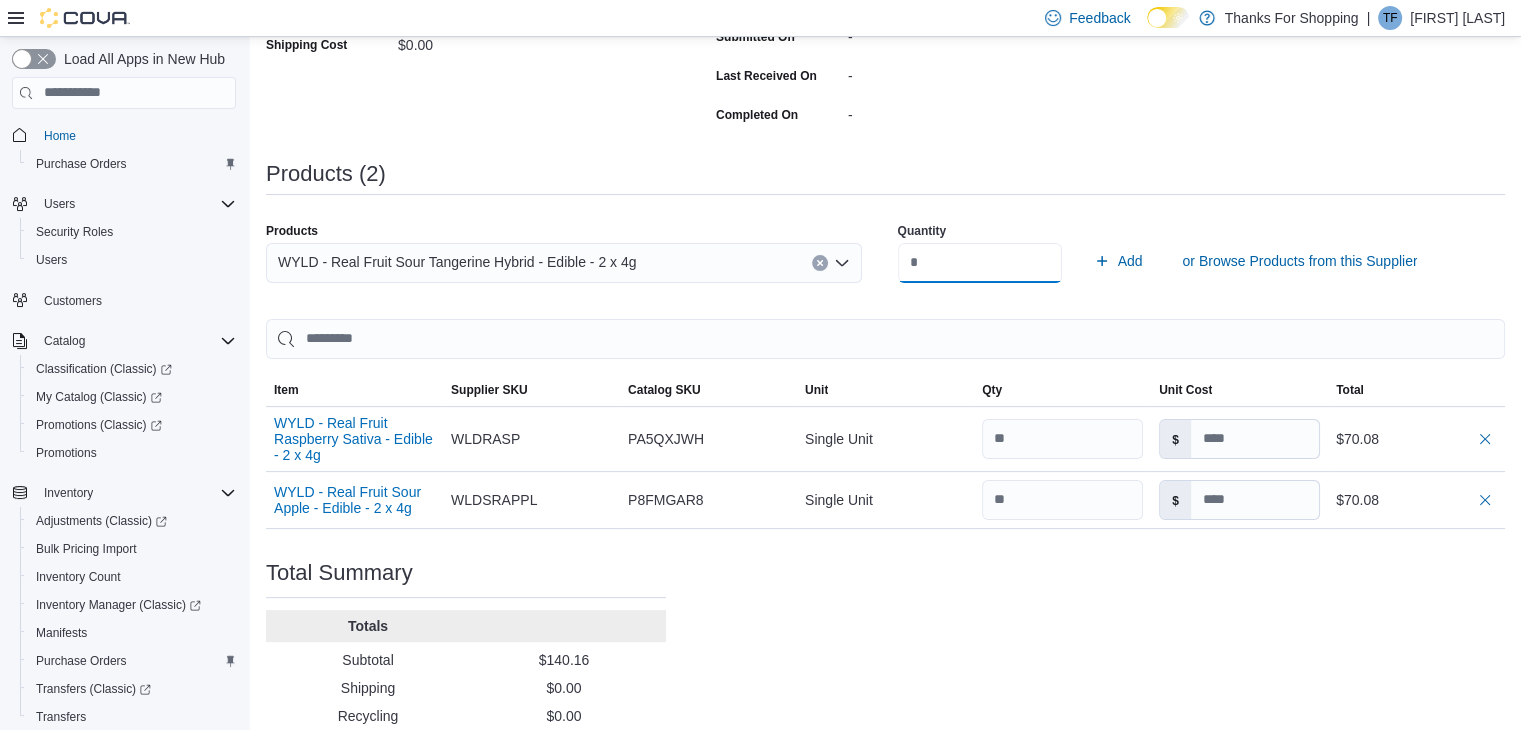 type on "**" 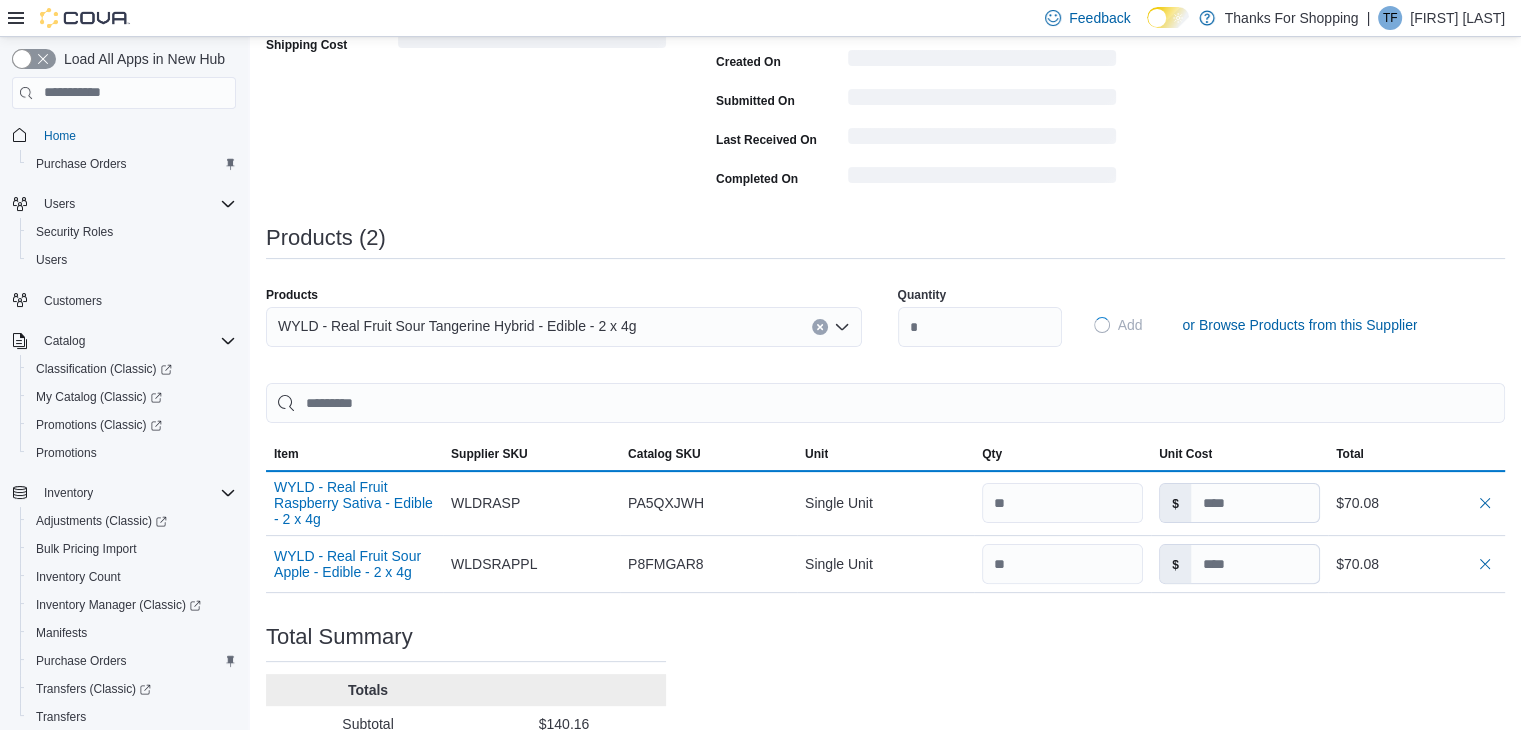 type 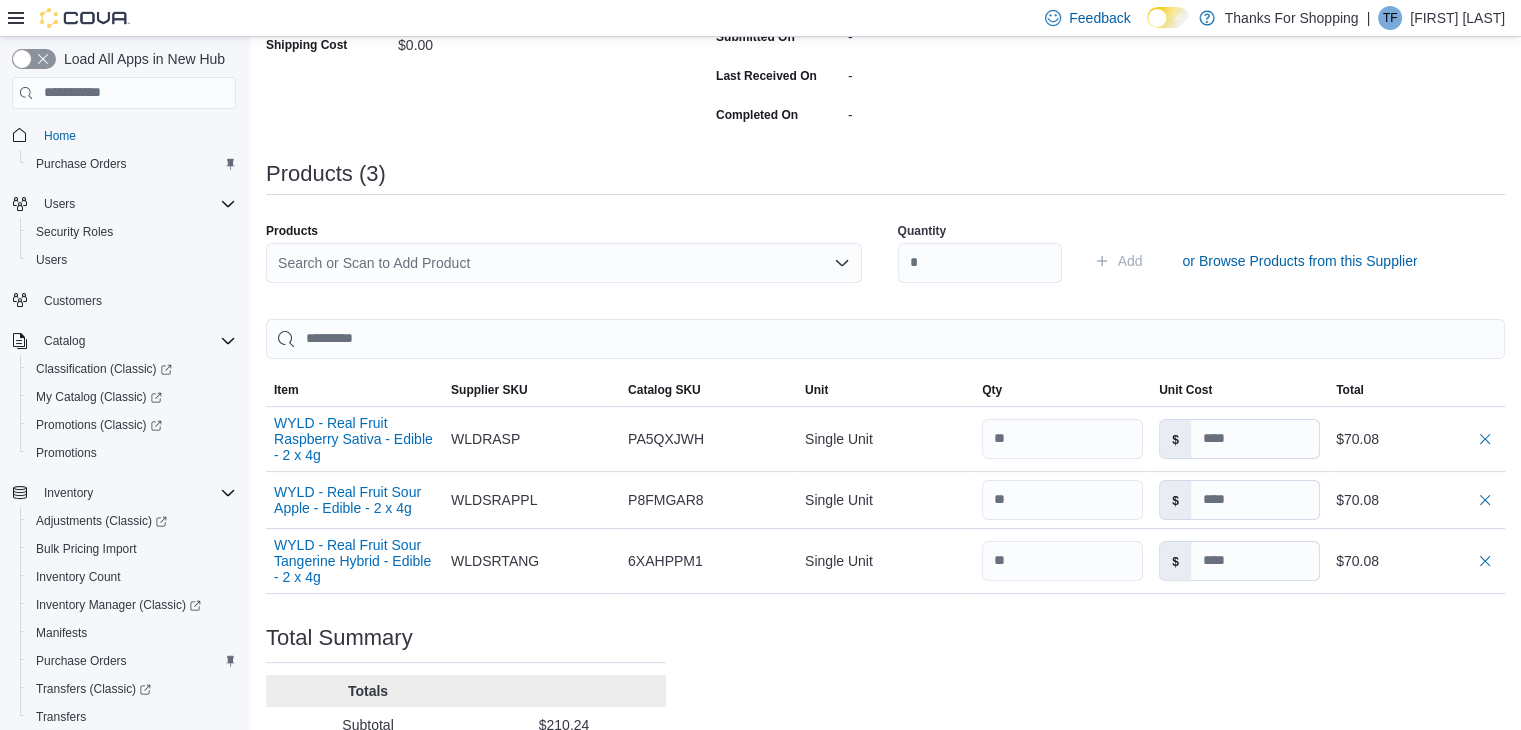 scroll, scrollTop: 0, scrollLeft: 0, axis: both 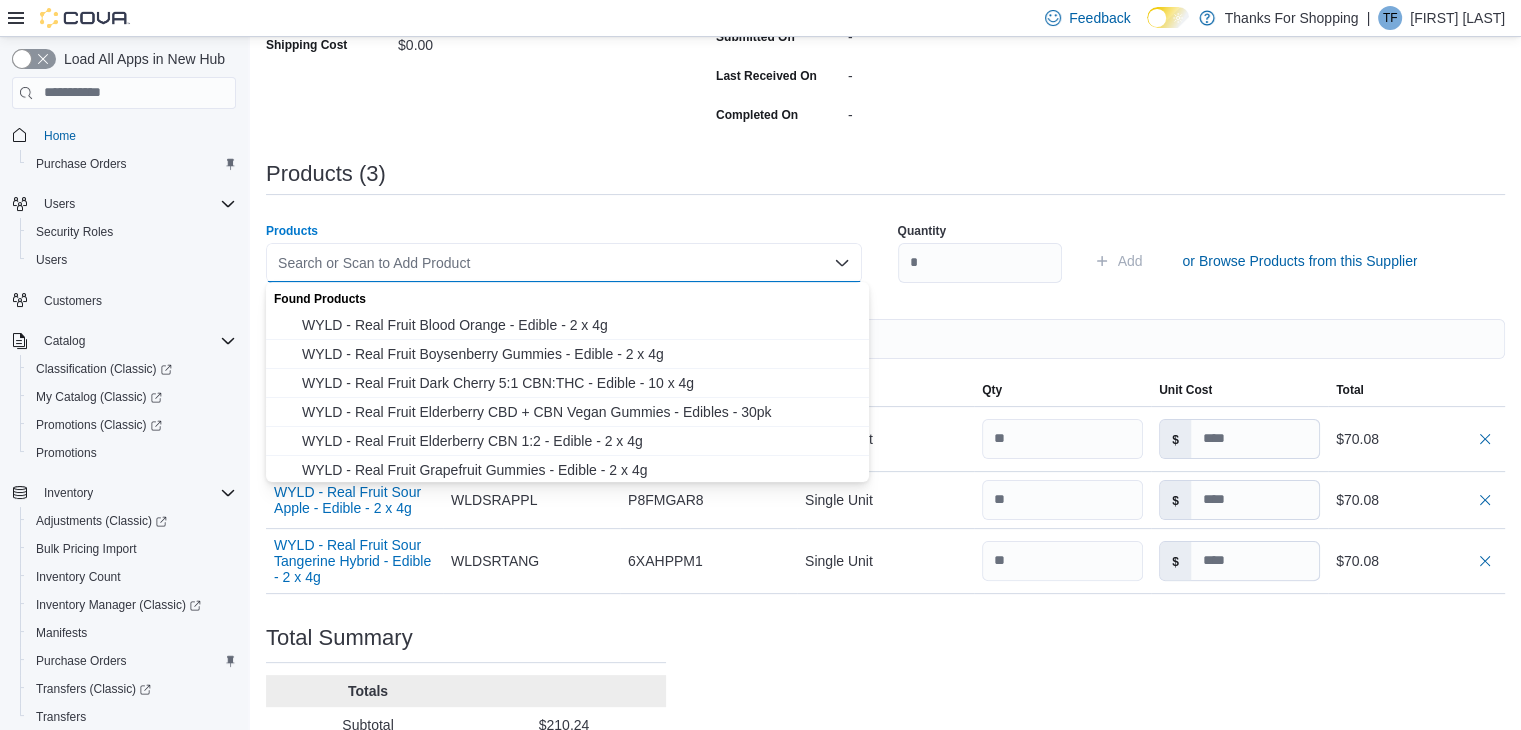 paste on "**********" 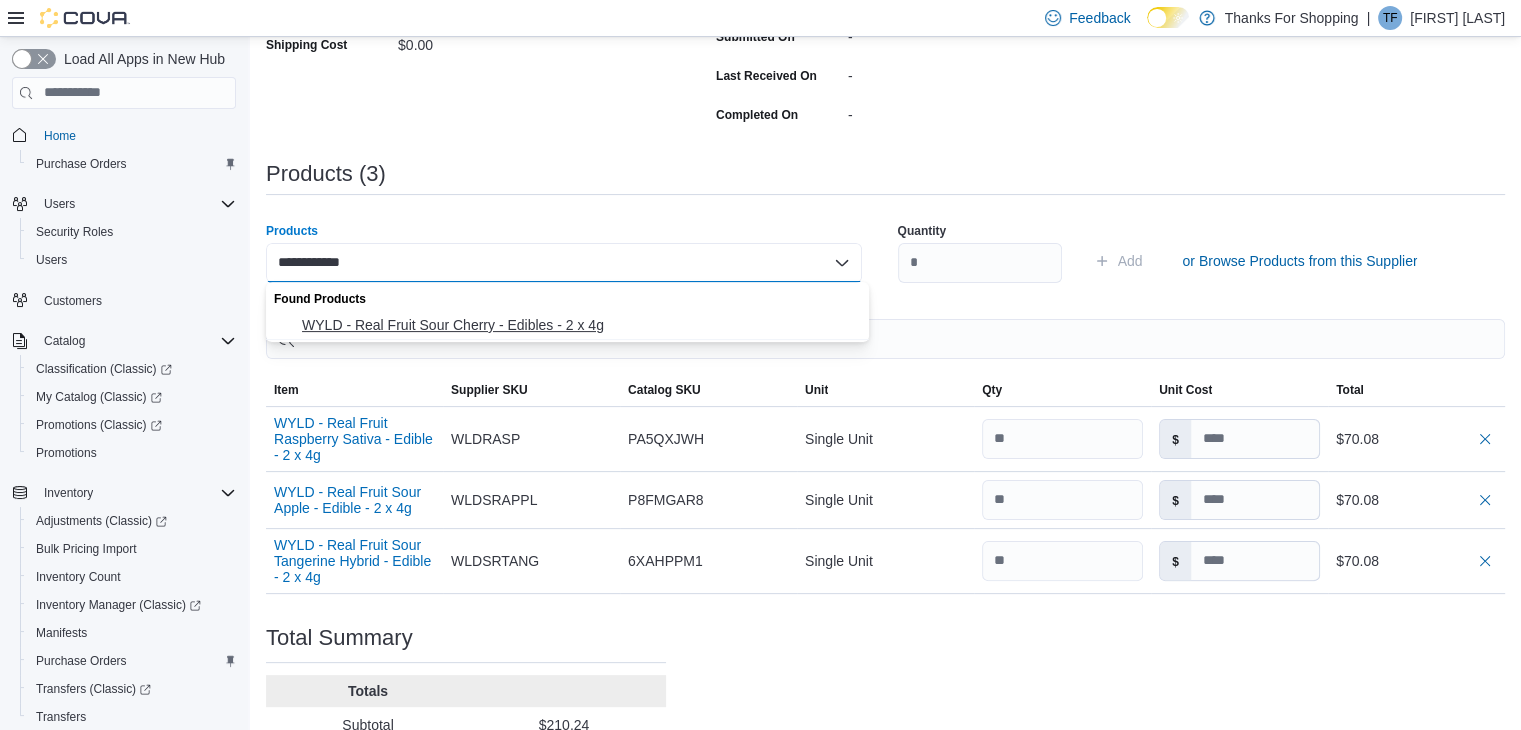 type on "**********" 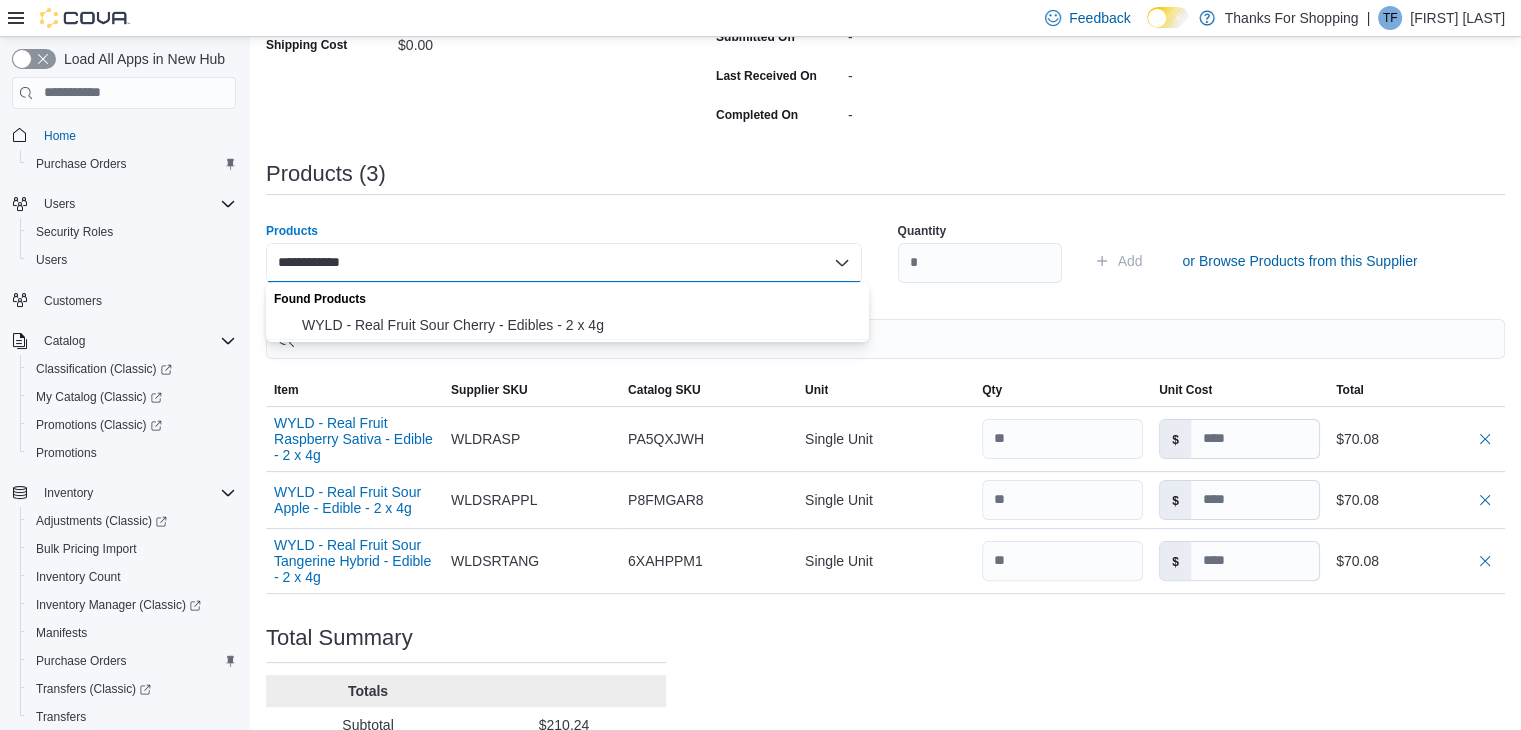 type 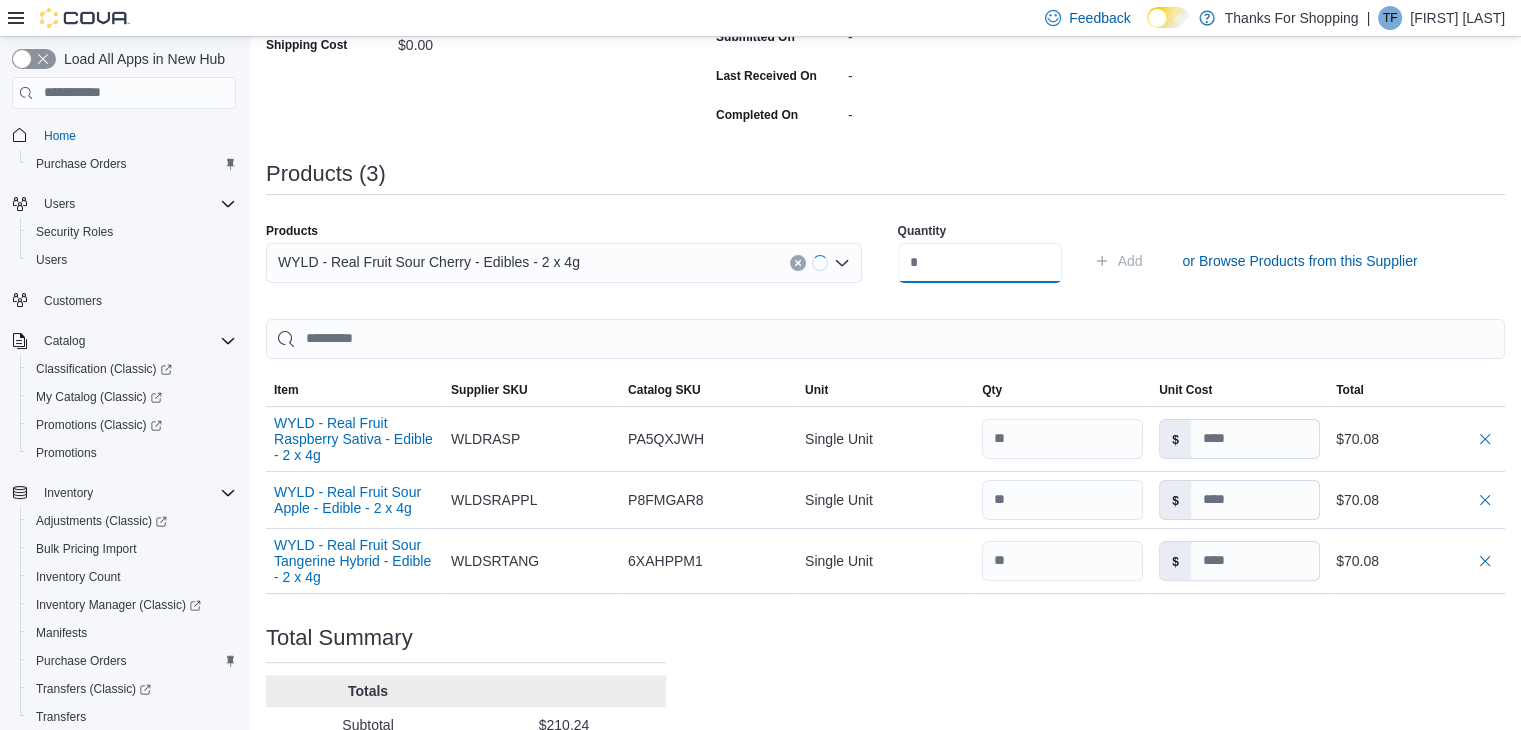 click at bounding box center [980, 263] 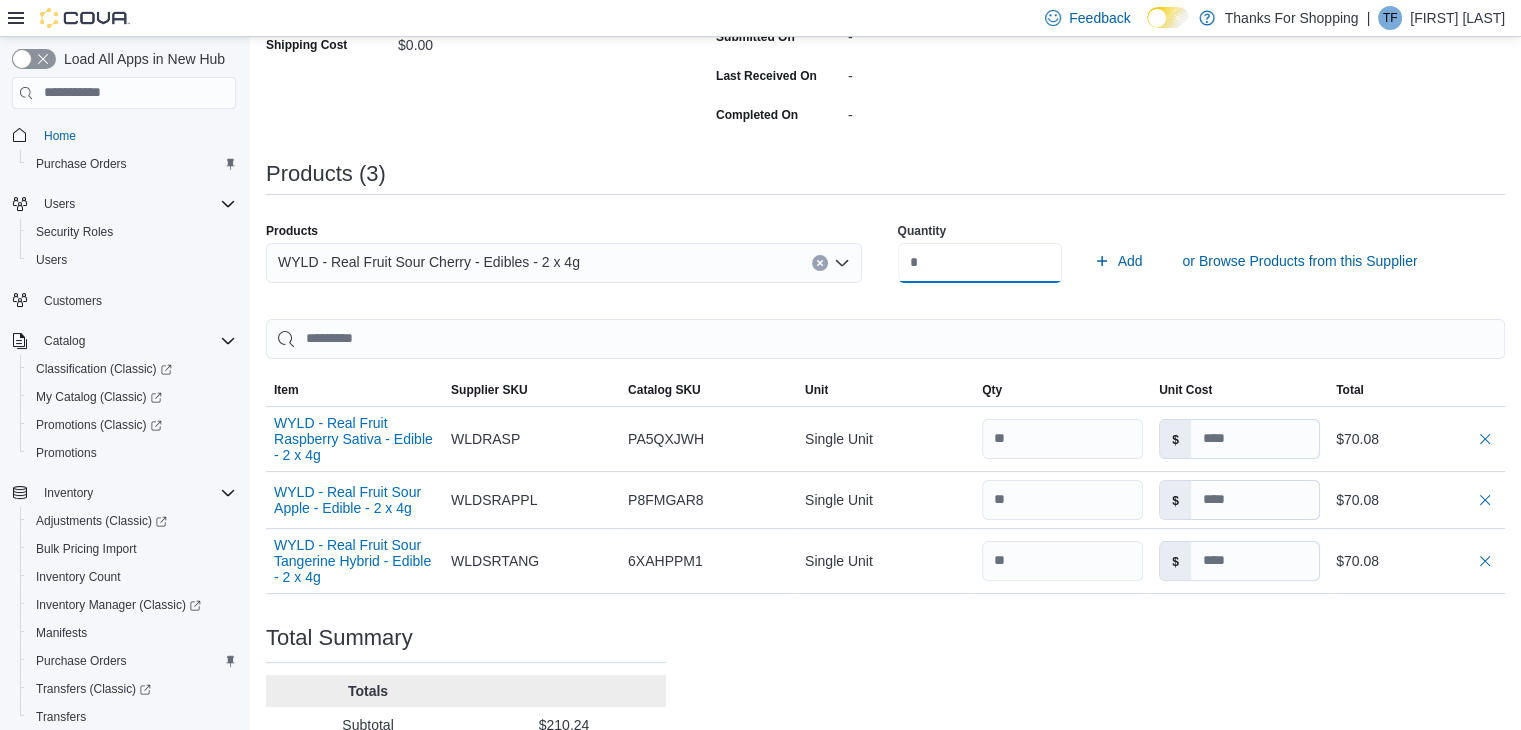 type on "**" 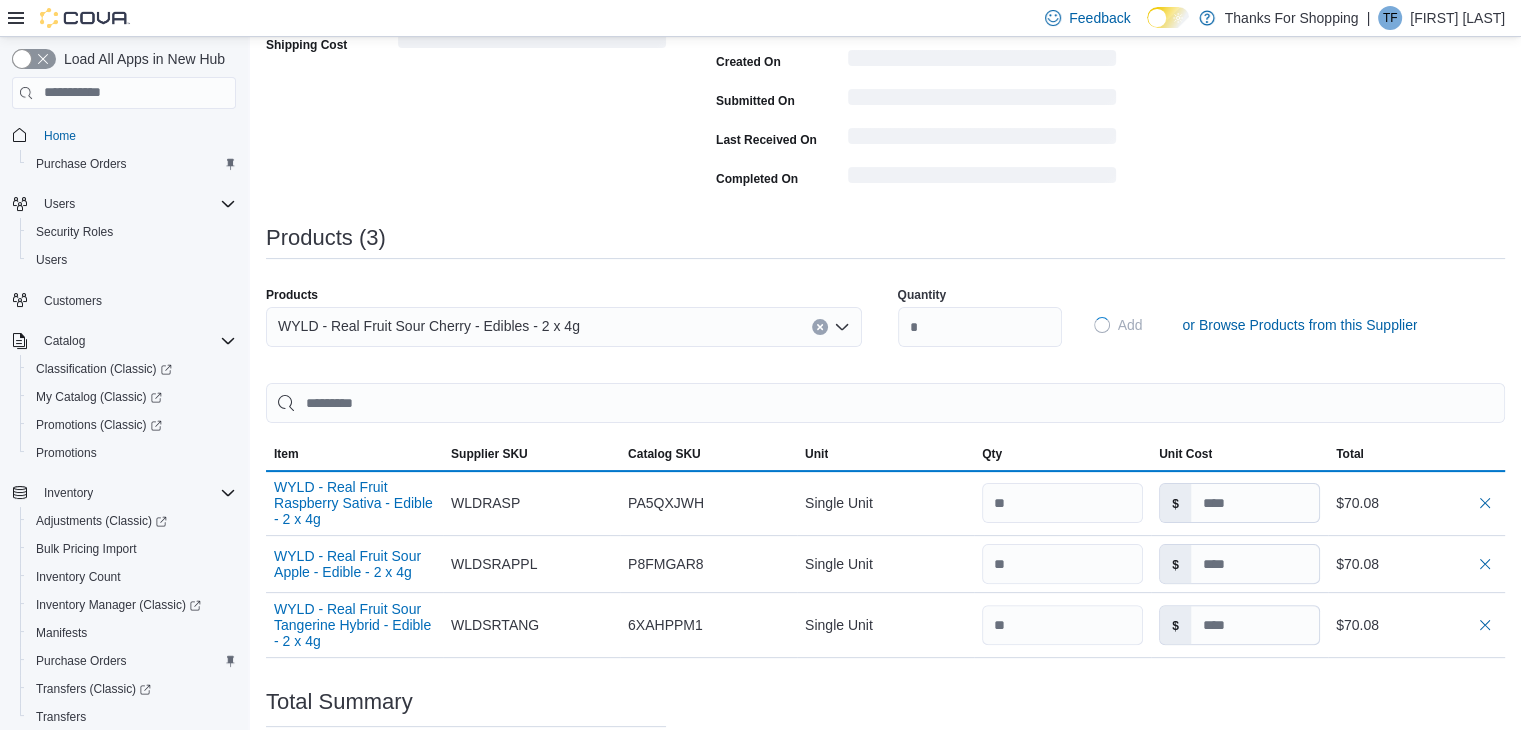 type 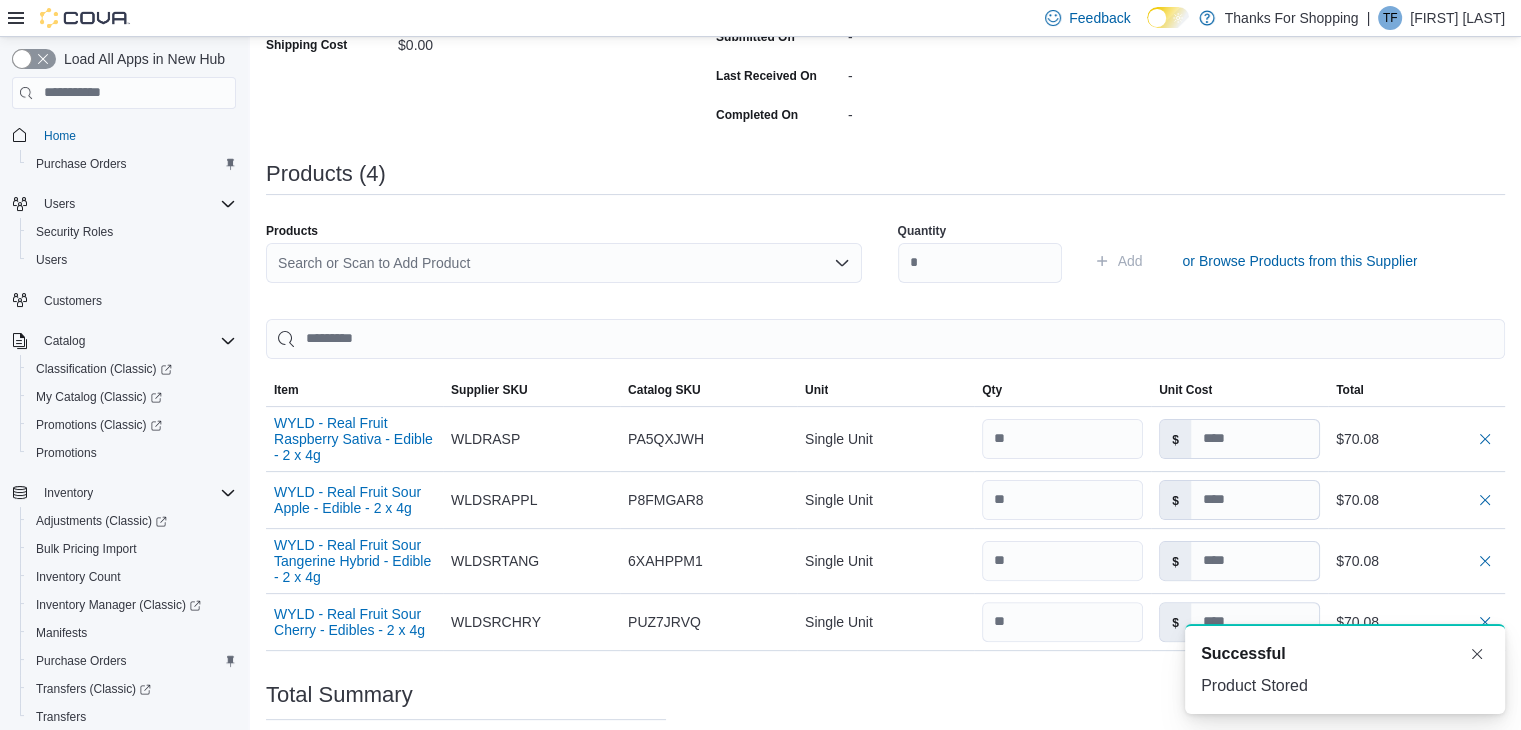 scroll, scrollTop: 0, scrollLeft: 0, axis: both 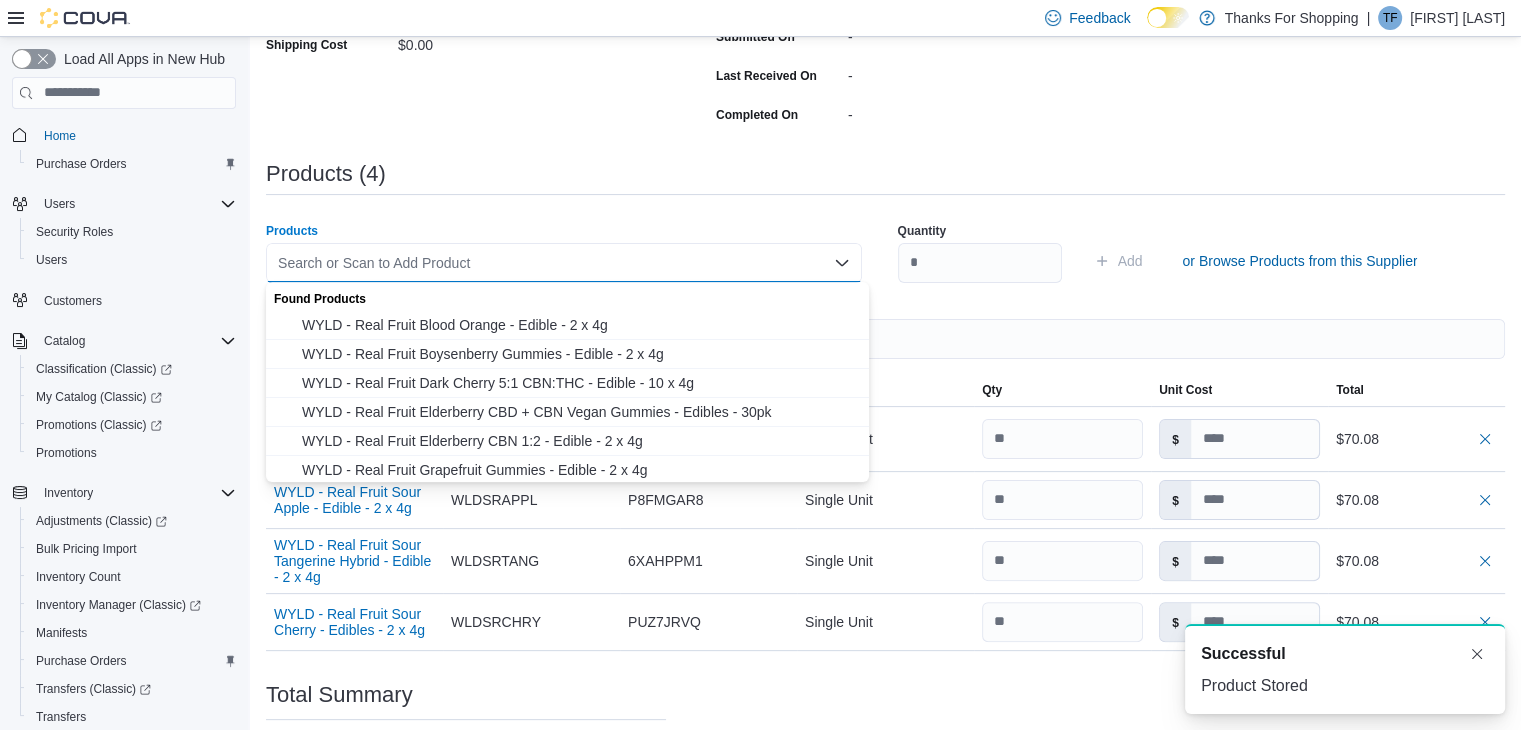 paste on "**********" 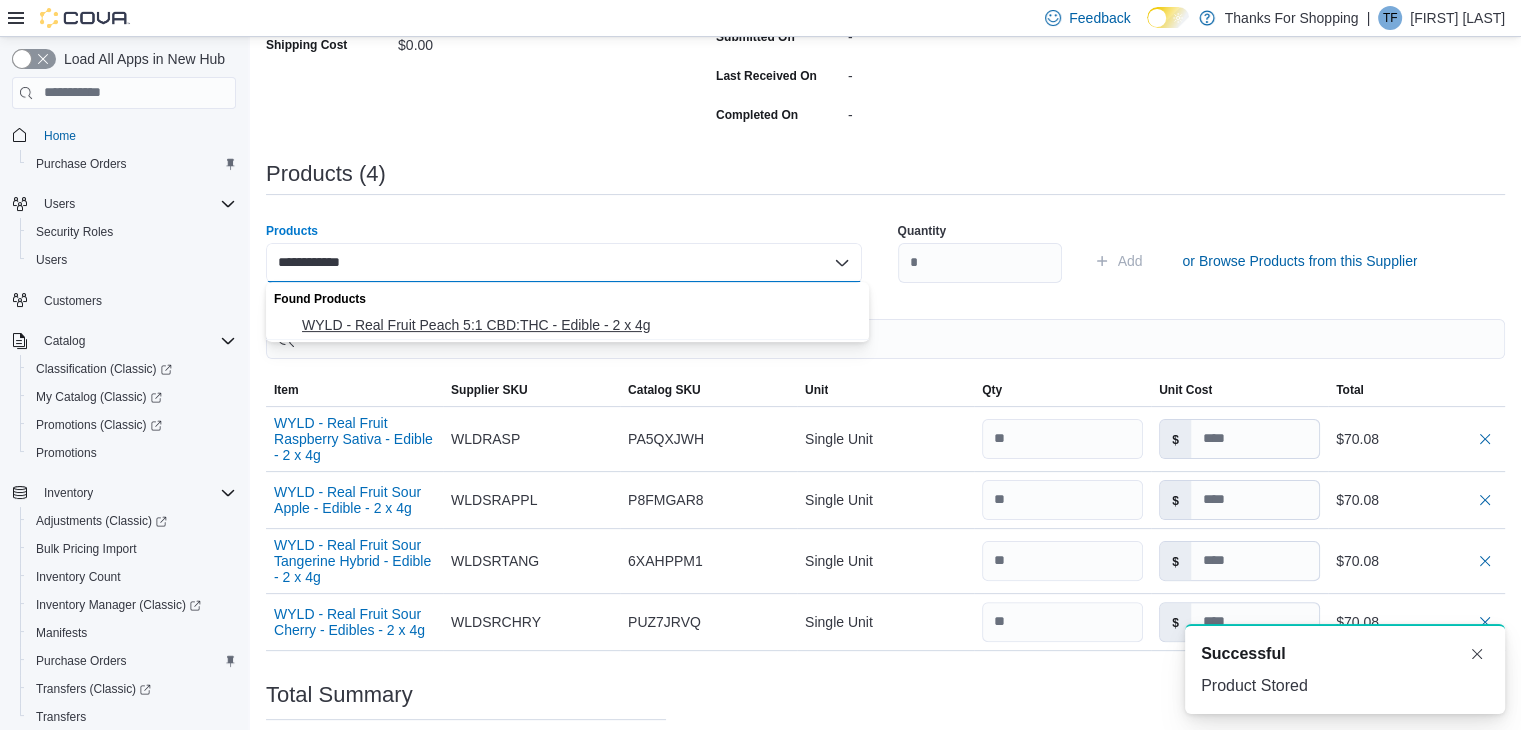 type on "**********" 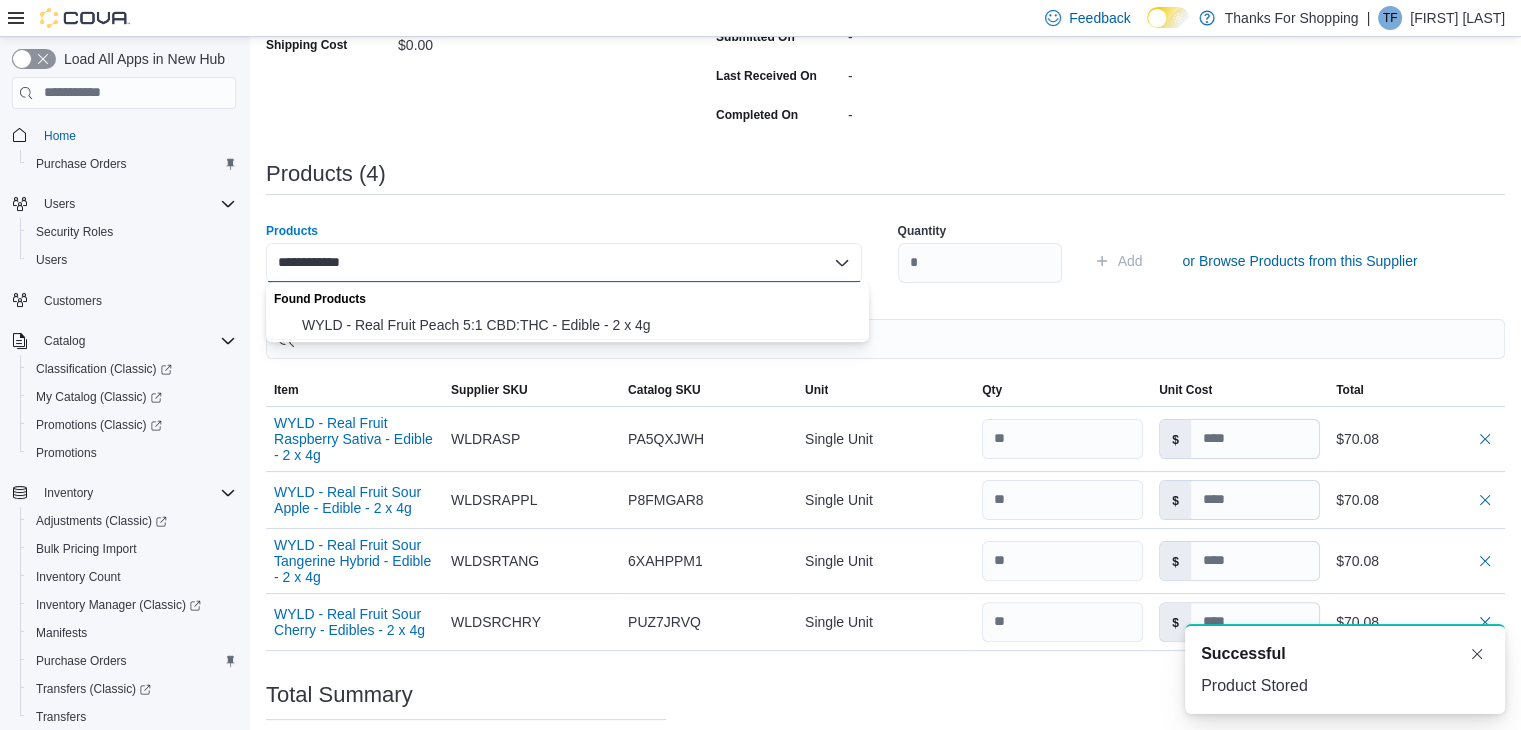 drag, startPoint x: 446, startPoint y: 319, endPoint x: 883, endPoint y: 279, distance: 438.82684 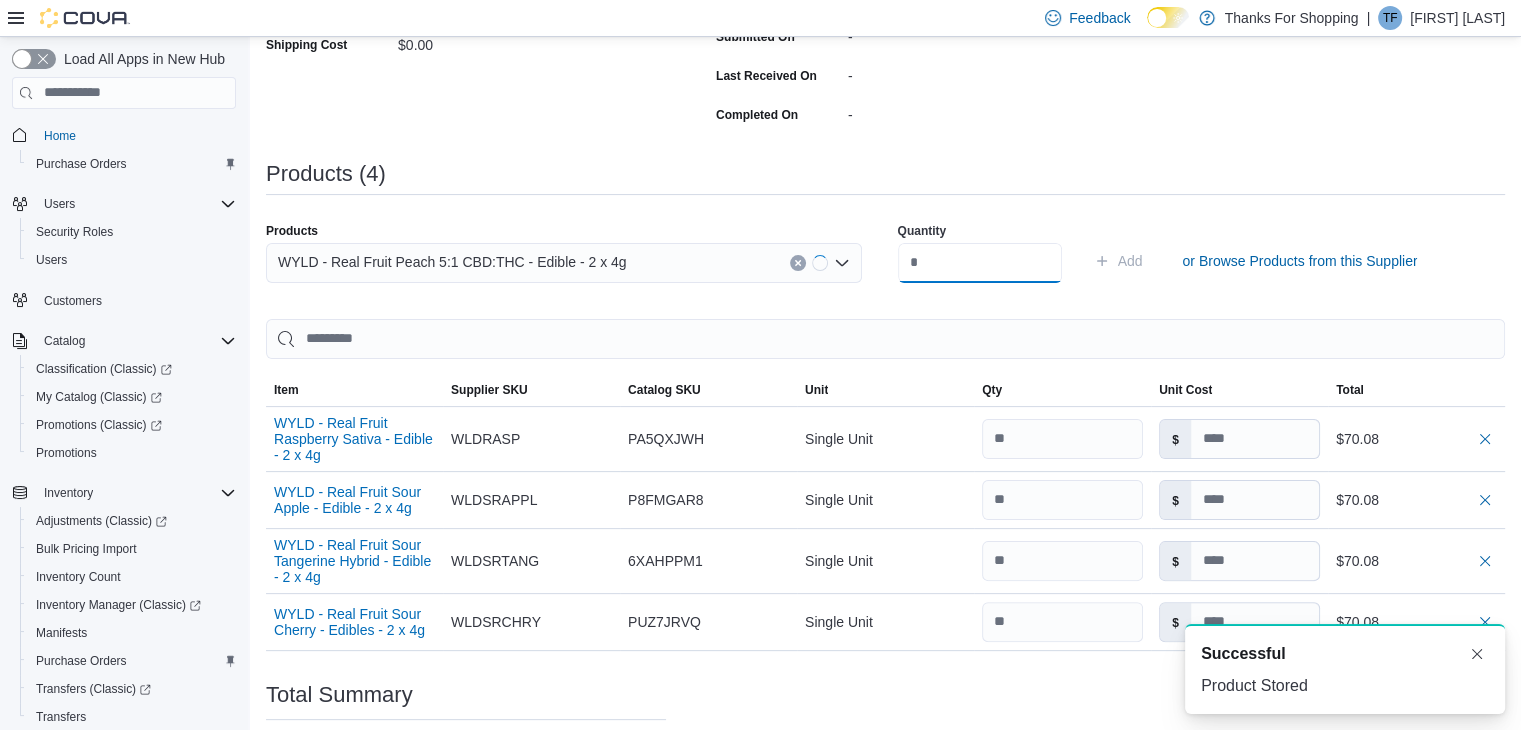 click at bounding box center (980, 263) 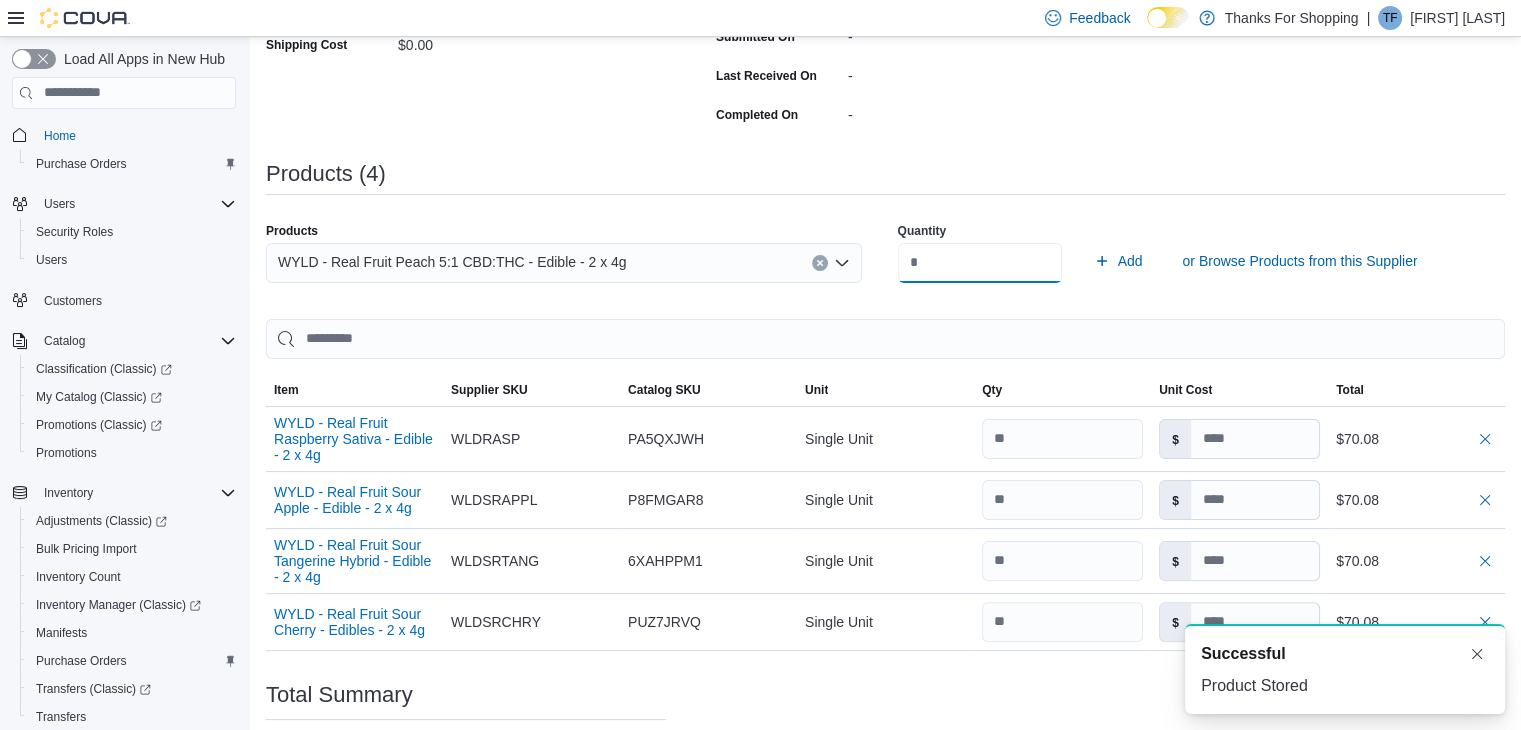 type on "**" 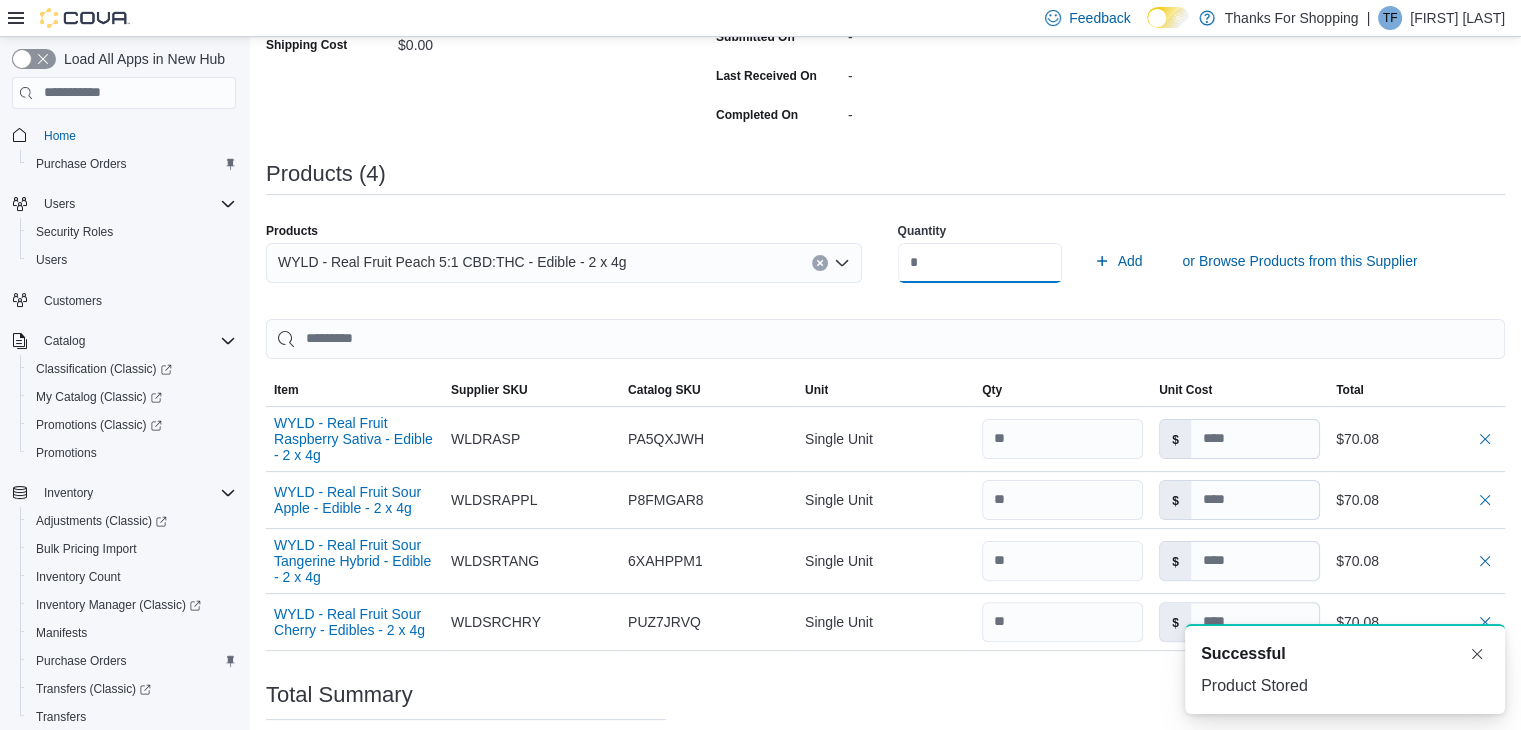 click on "Add" at bounding box center [1118, 261] 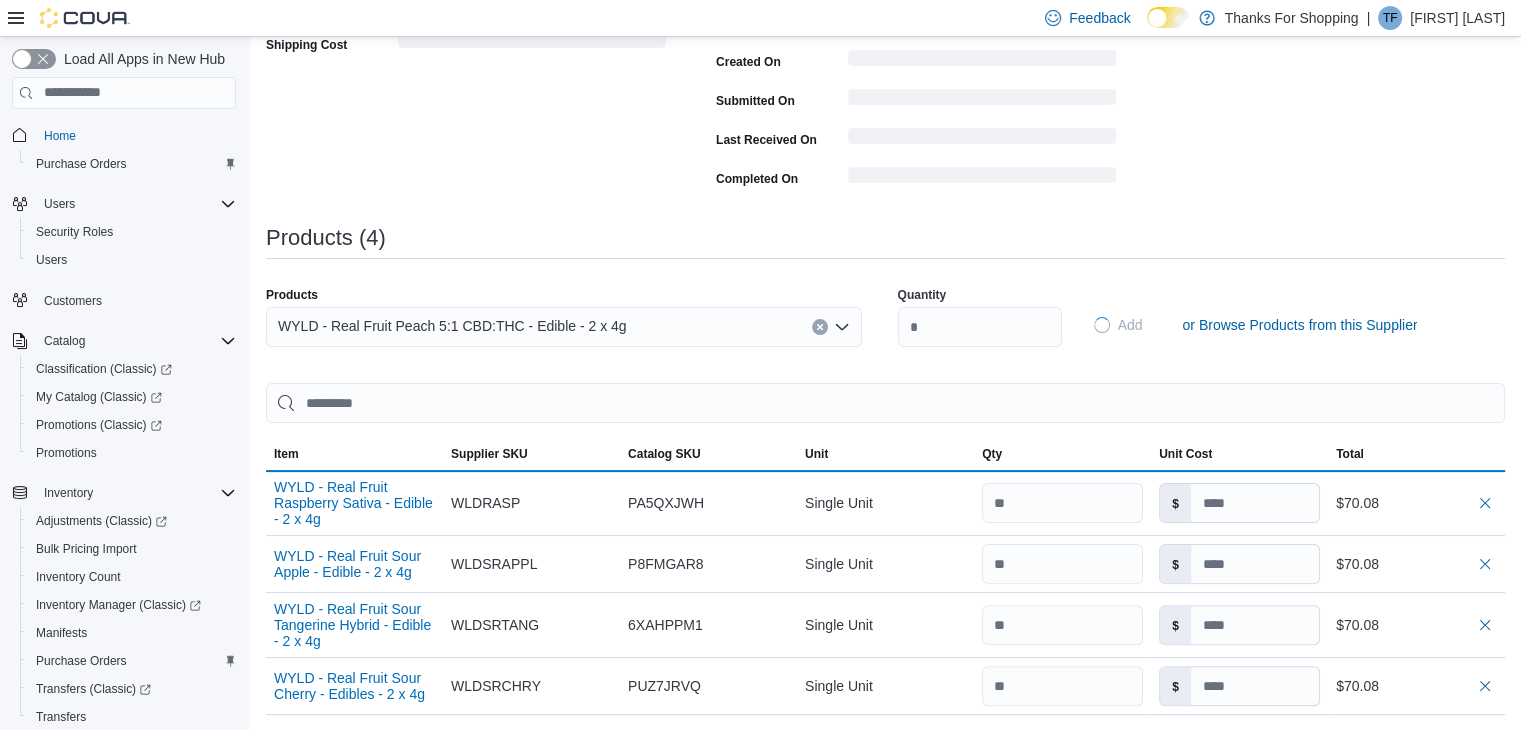 type 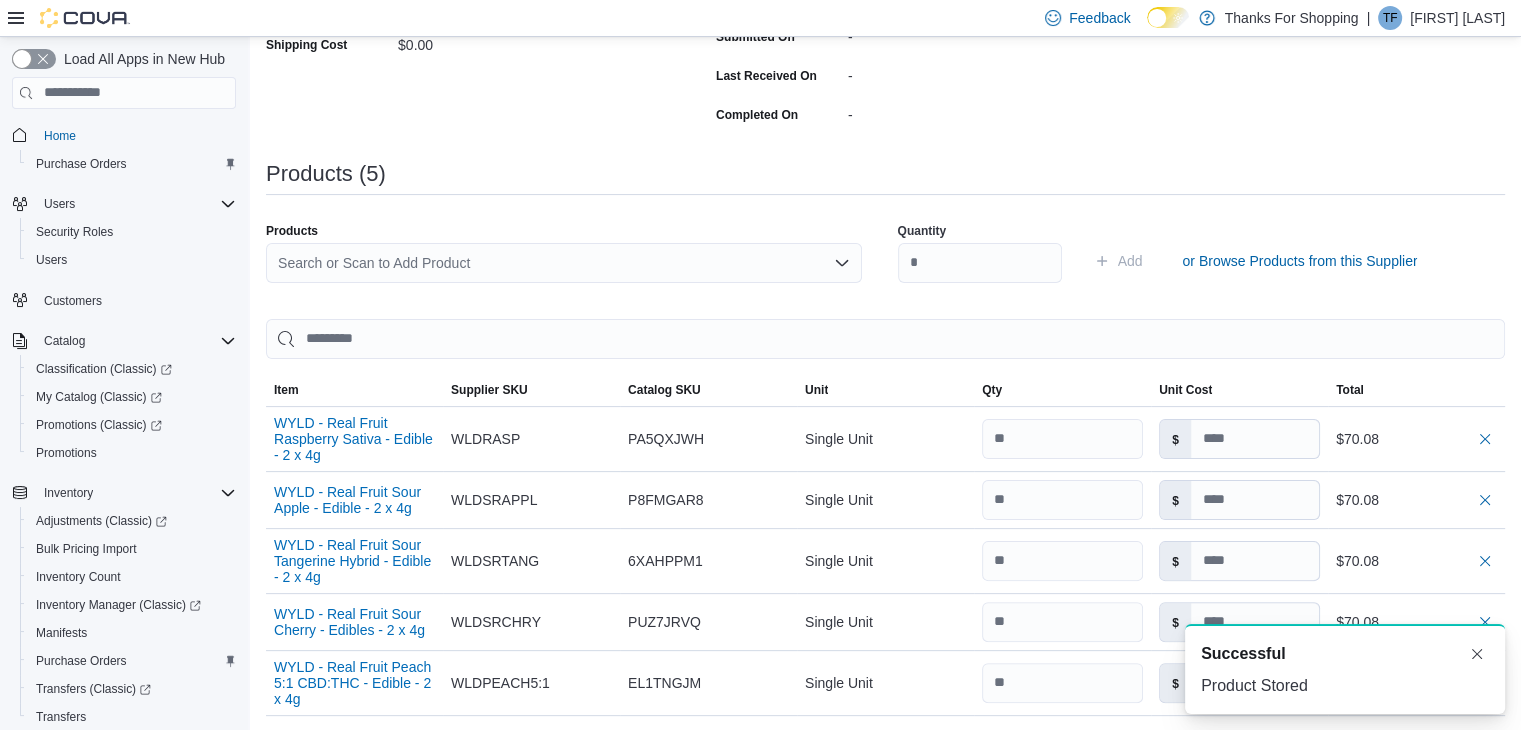 scroll, scrollTop: 0, scrollLeft: 0, axis: both 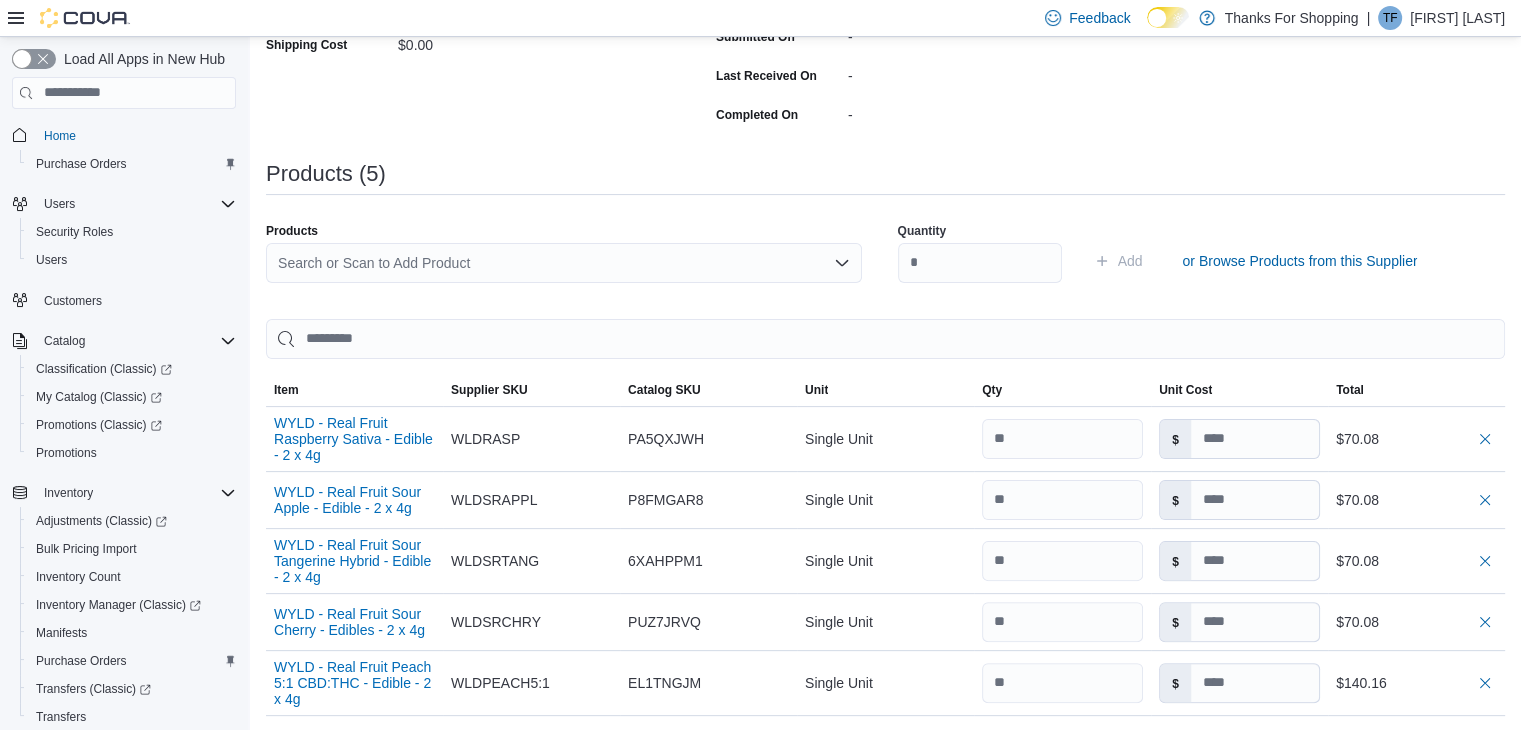 click on "Search or Scan to Add Product" at bounding box center [564, 263] 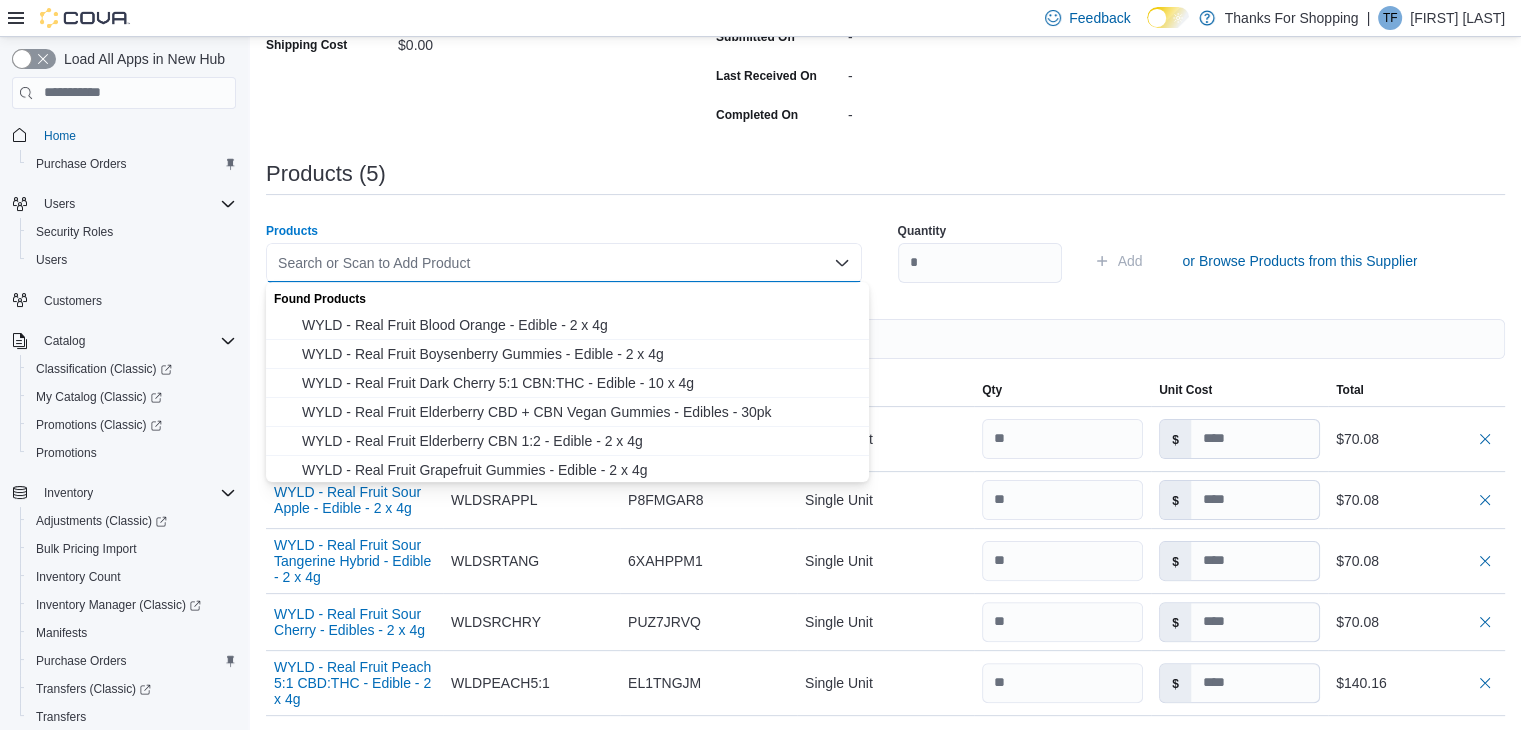 paste on "**********" 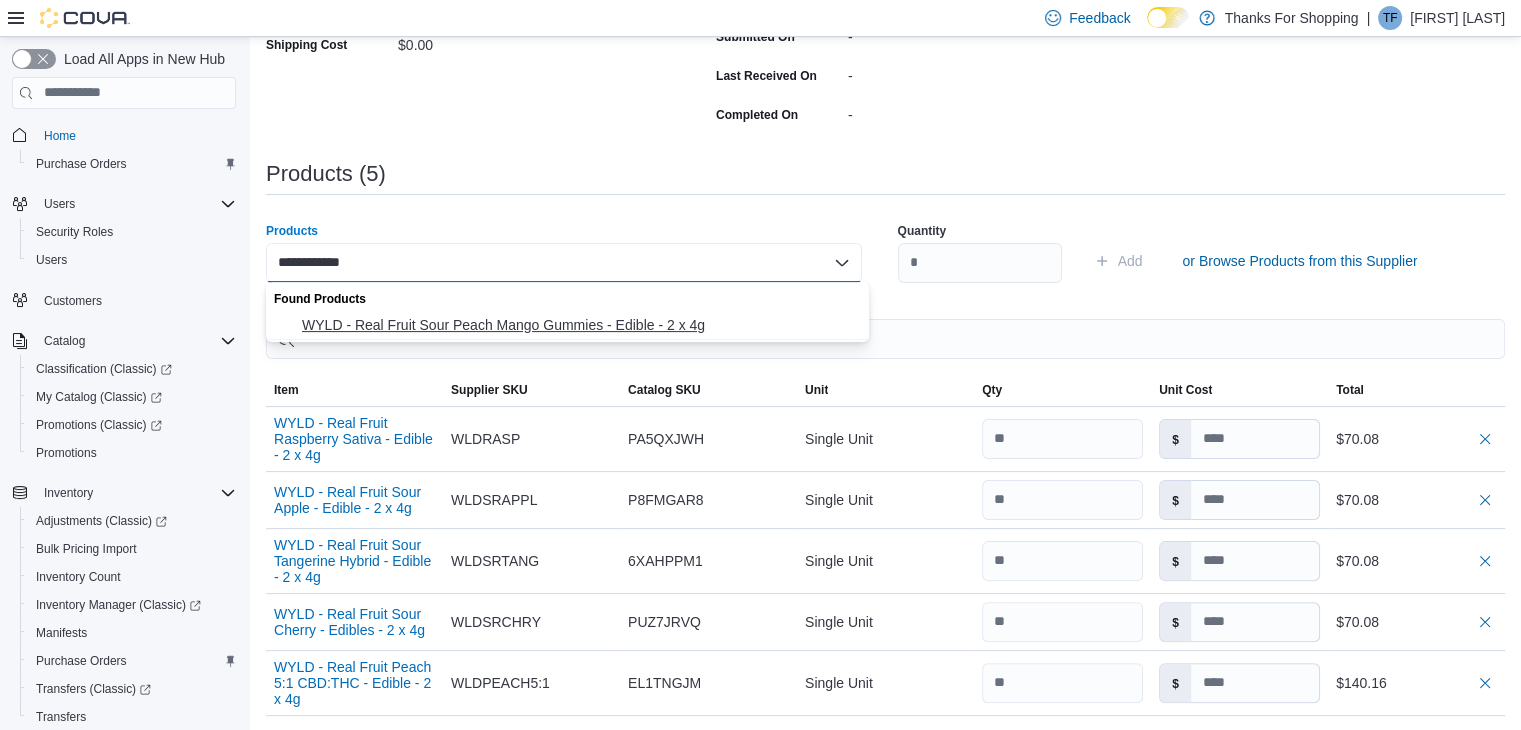 type on "**********" 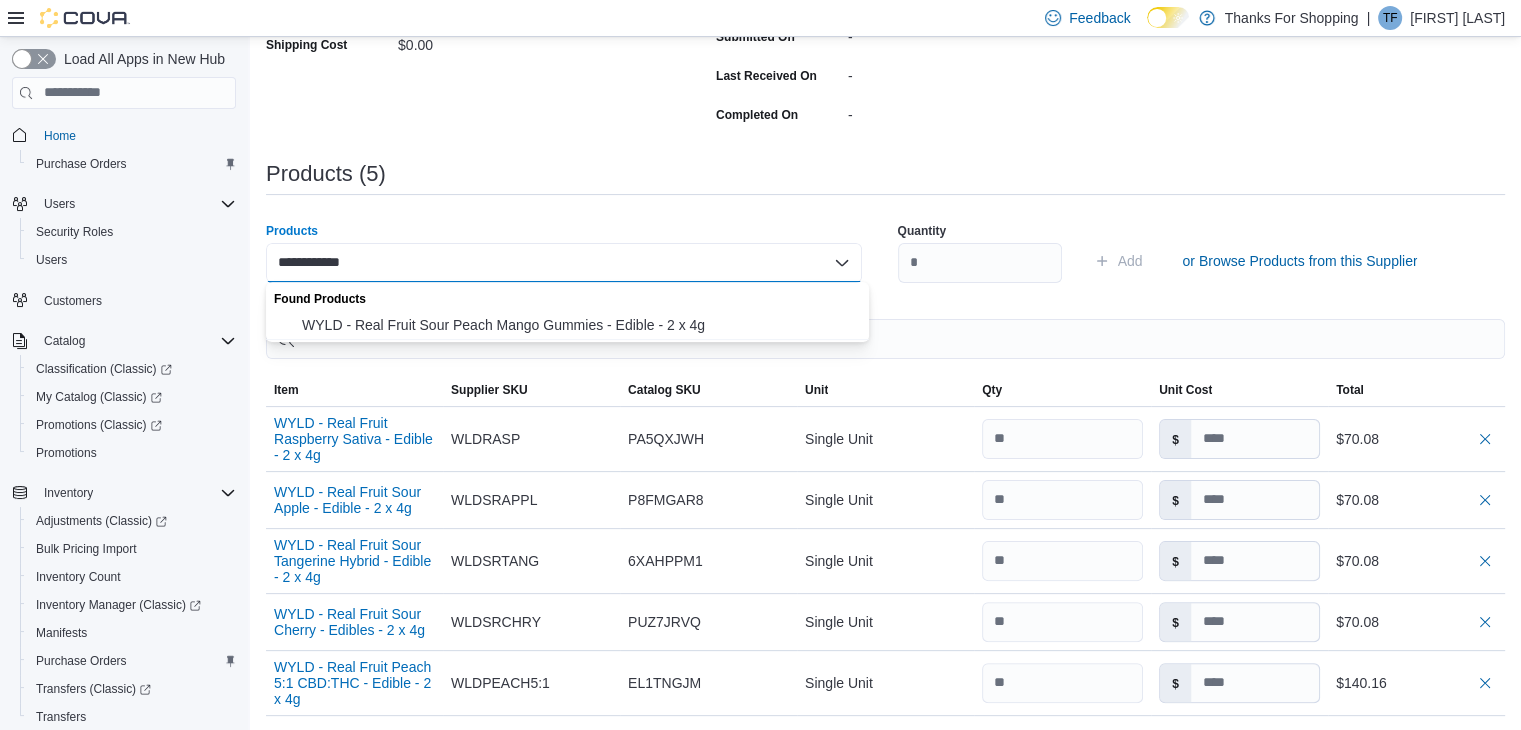 type 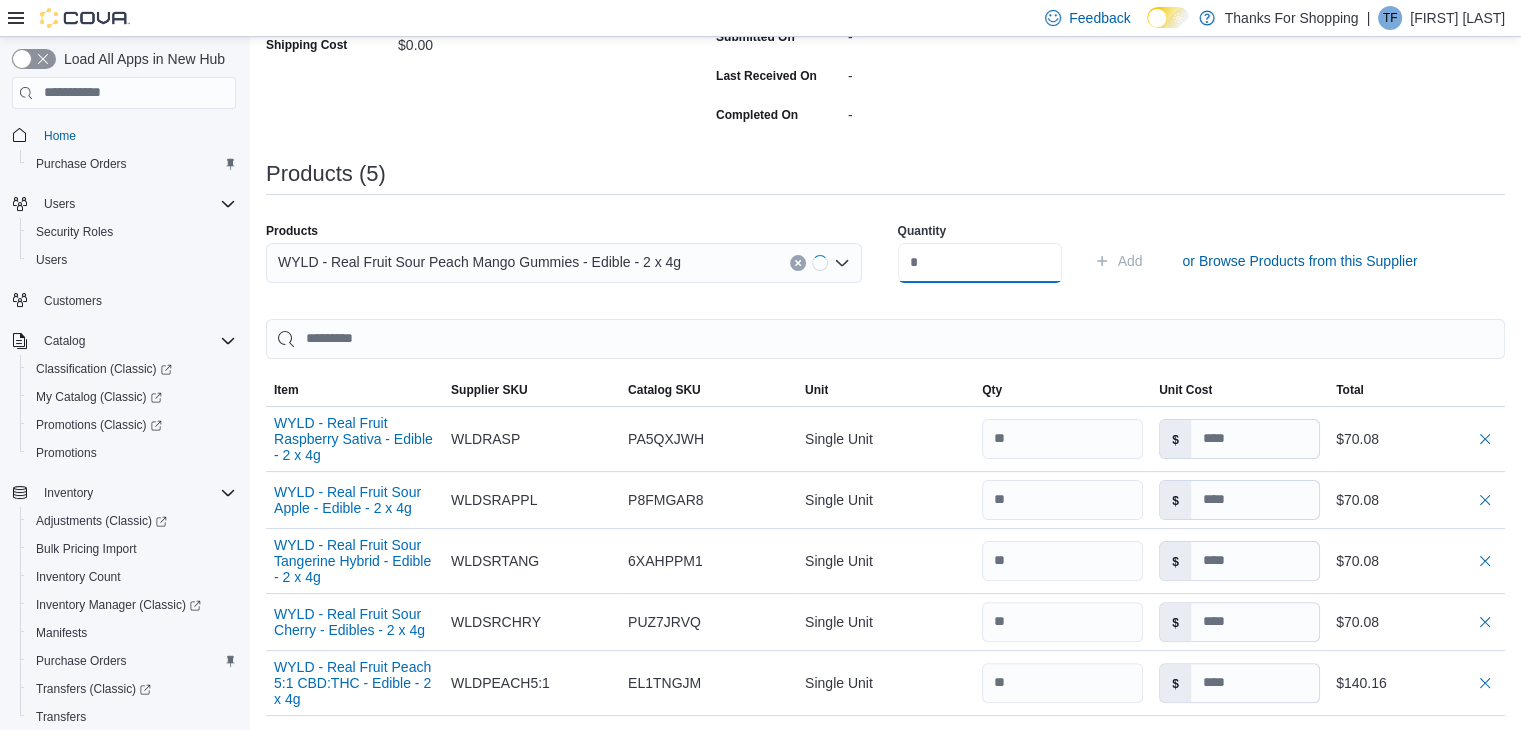 click at bounding box center (980, 263) 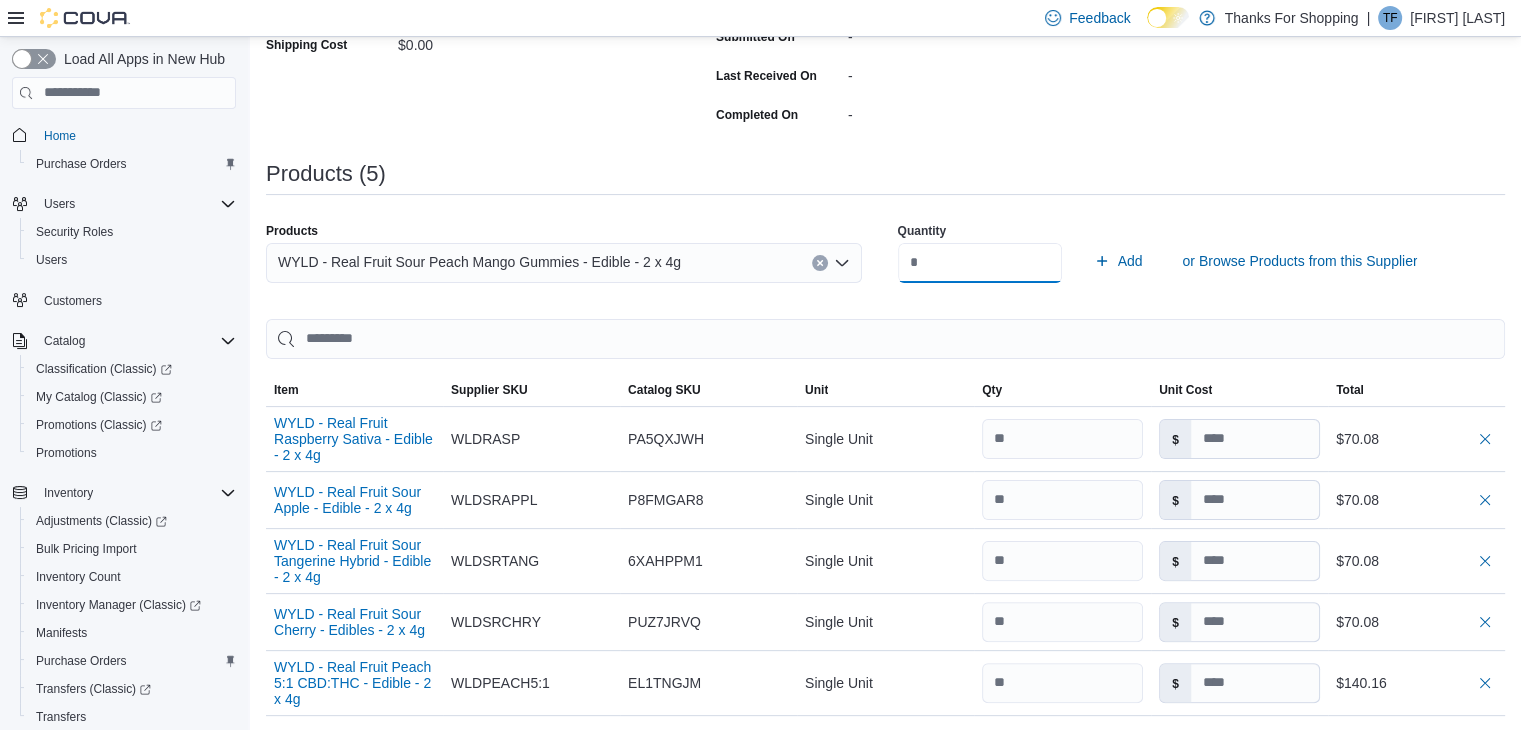 type on "**" 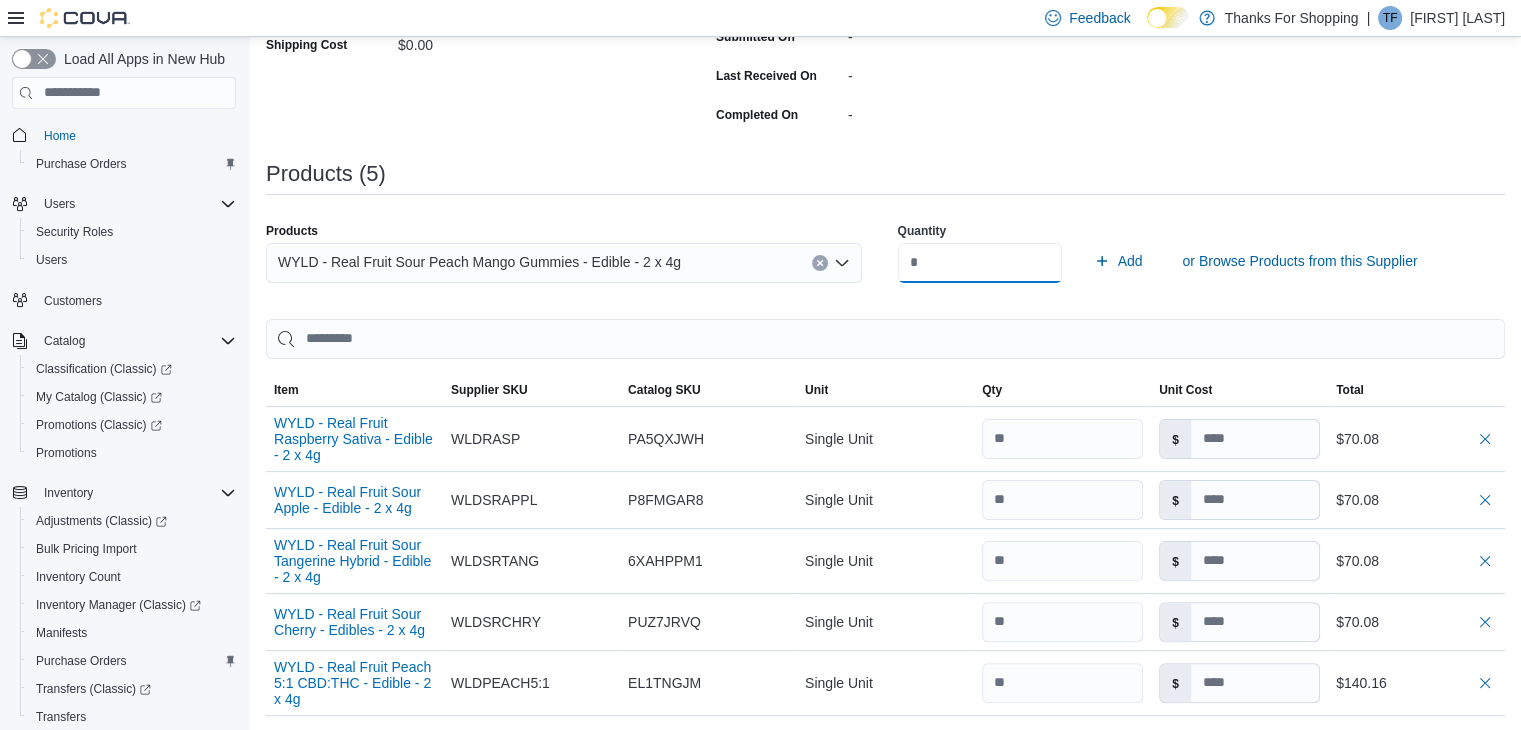 click on "Add" at bounding box center [1118, 261] 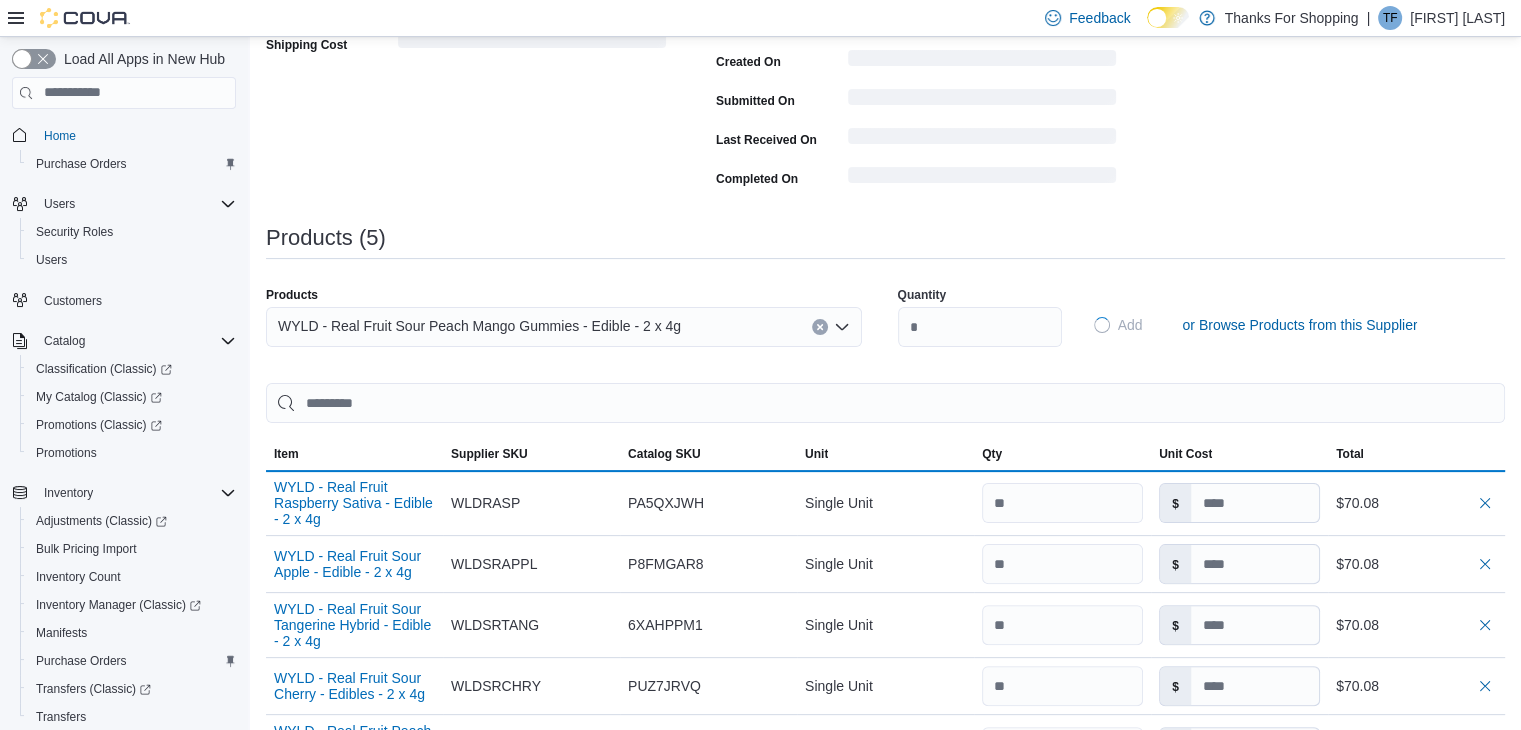 type 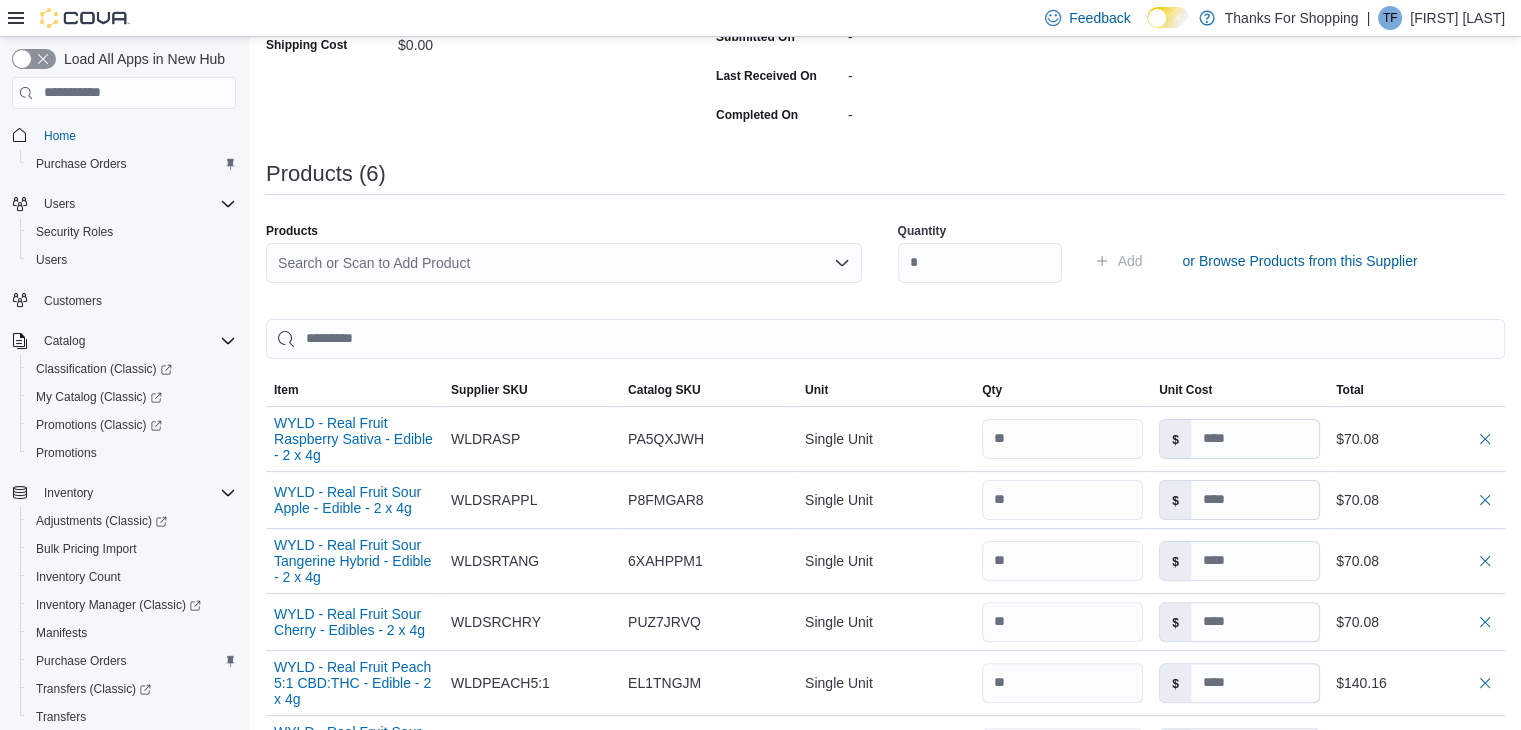 scroll, scrollTop: 0, scrollLeft: 0, axis: both 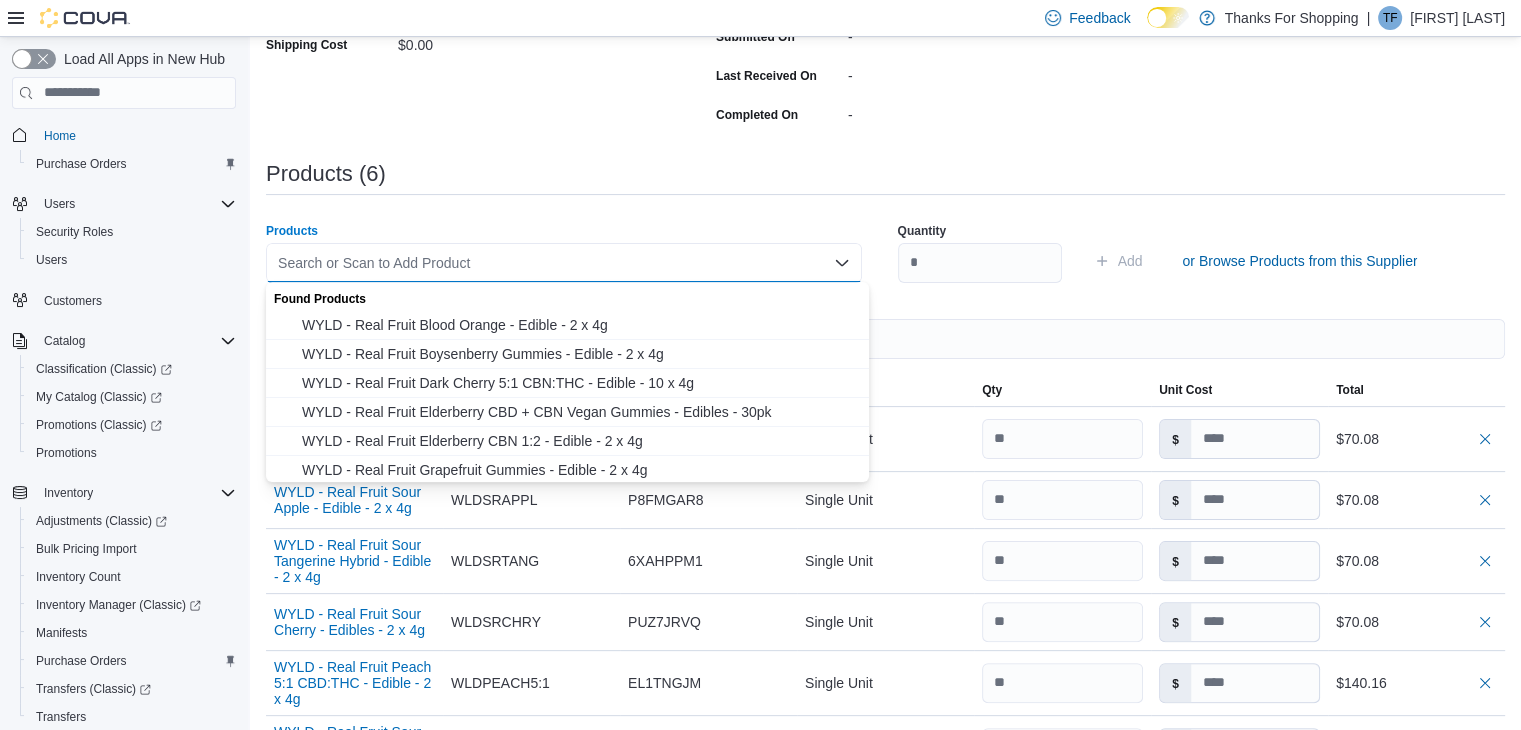 paste on "**********" 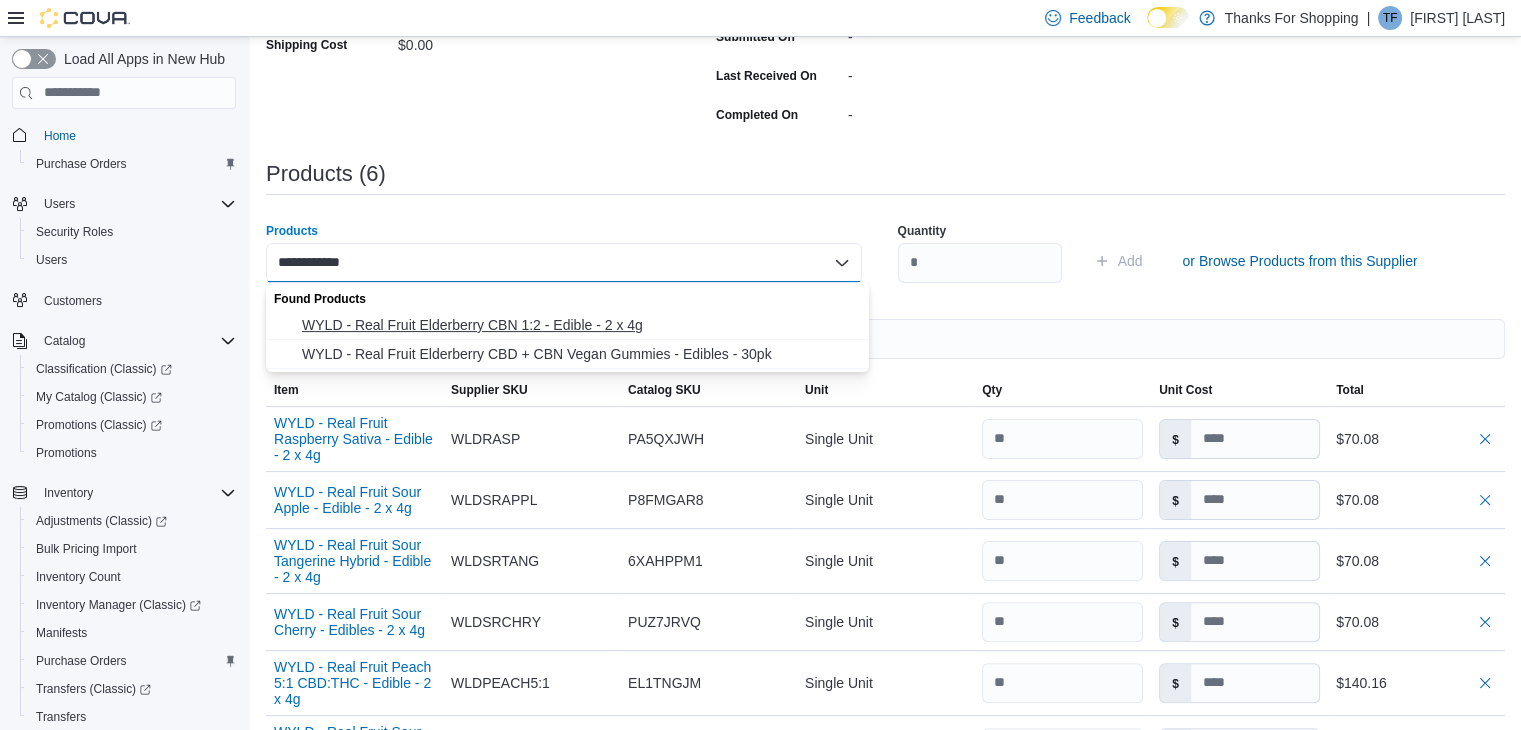 type on "**********" 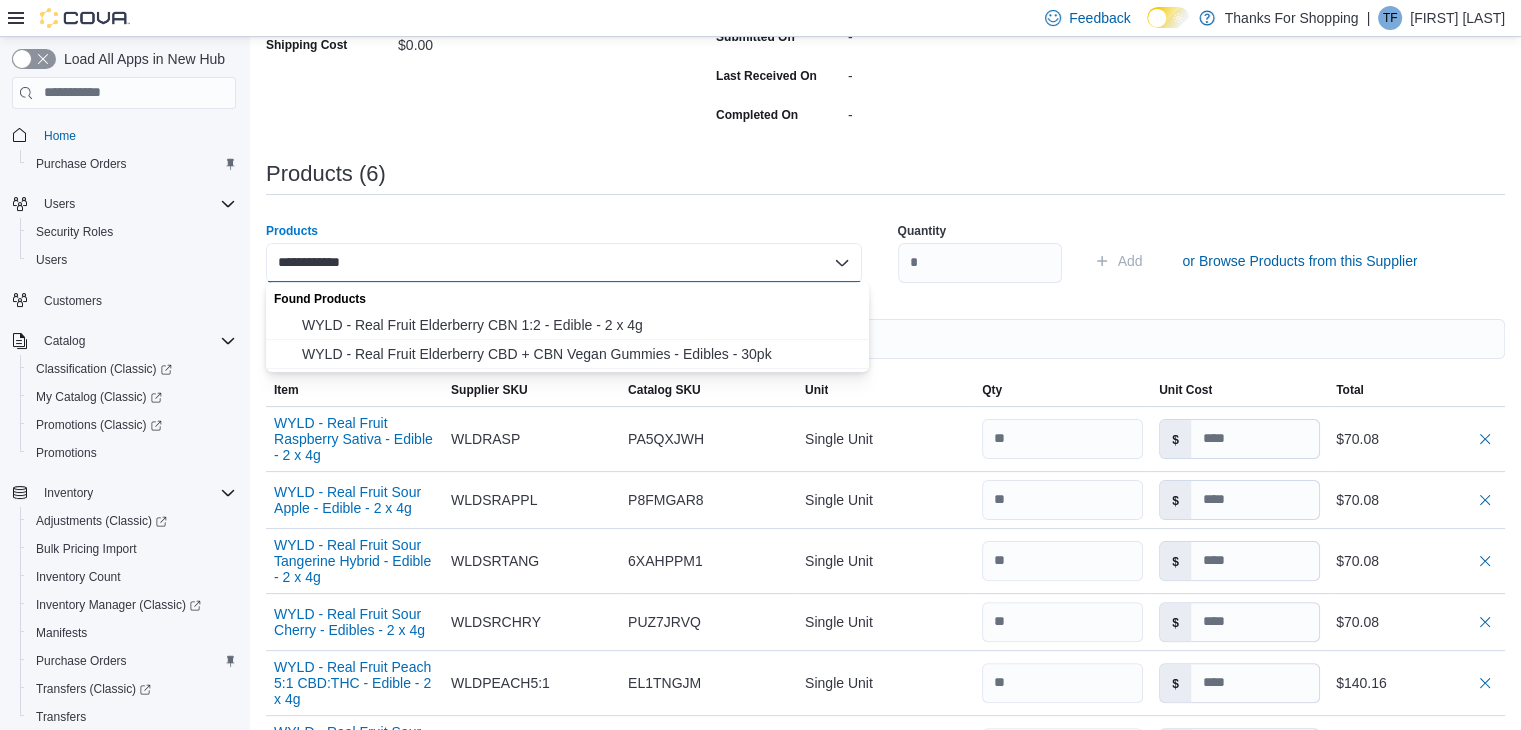 type 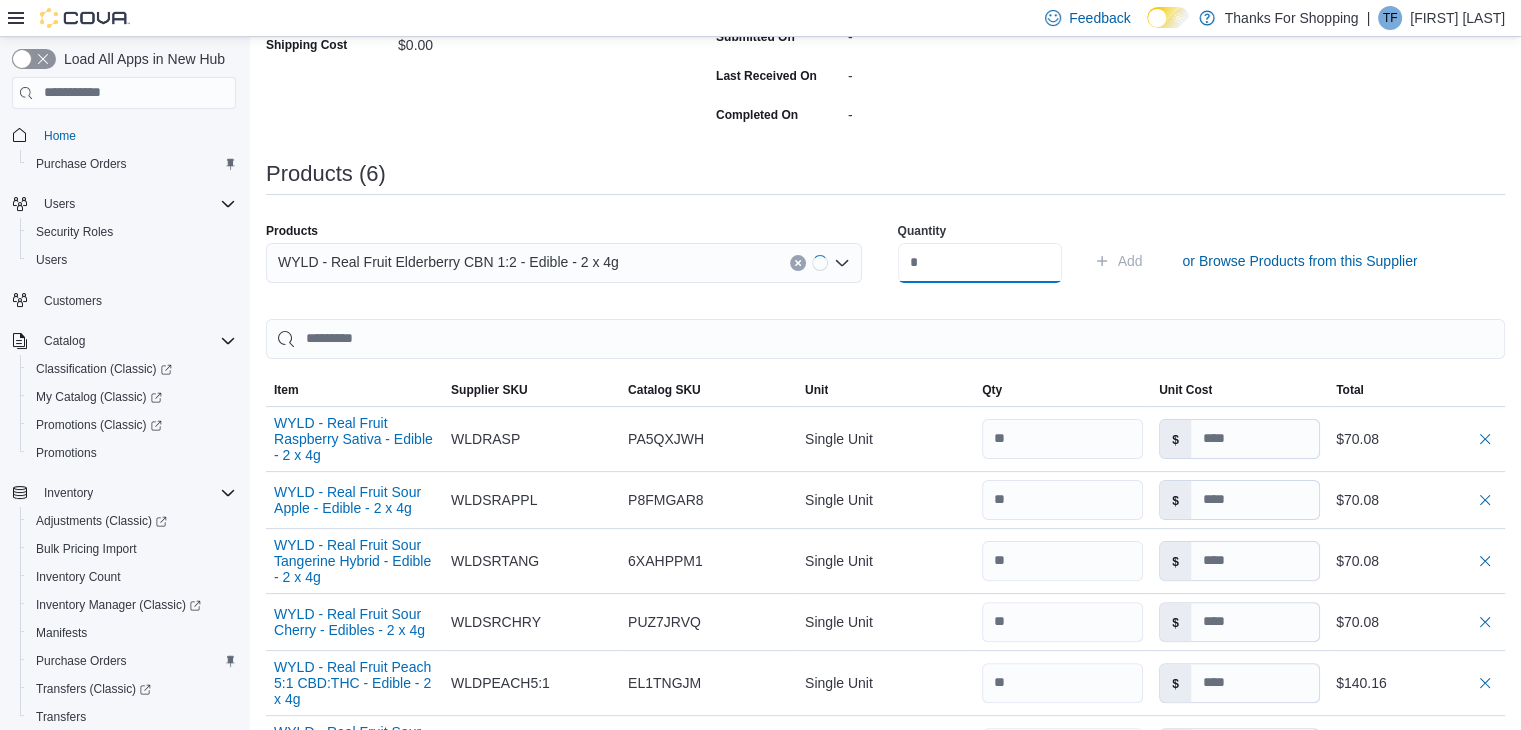 click at bounding box center [980, 263] 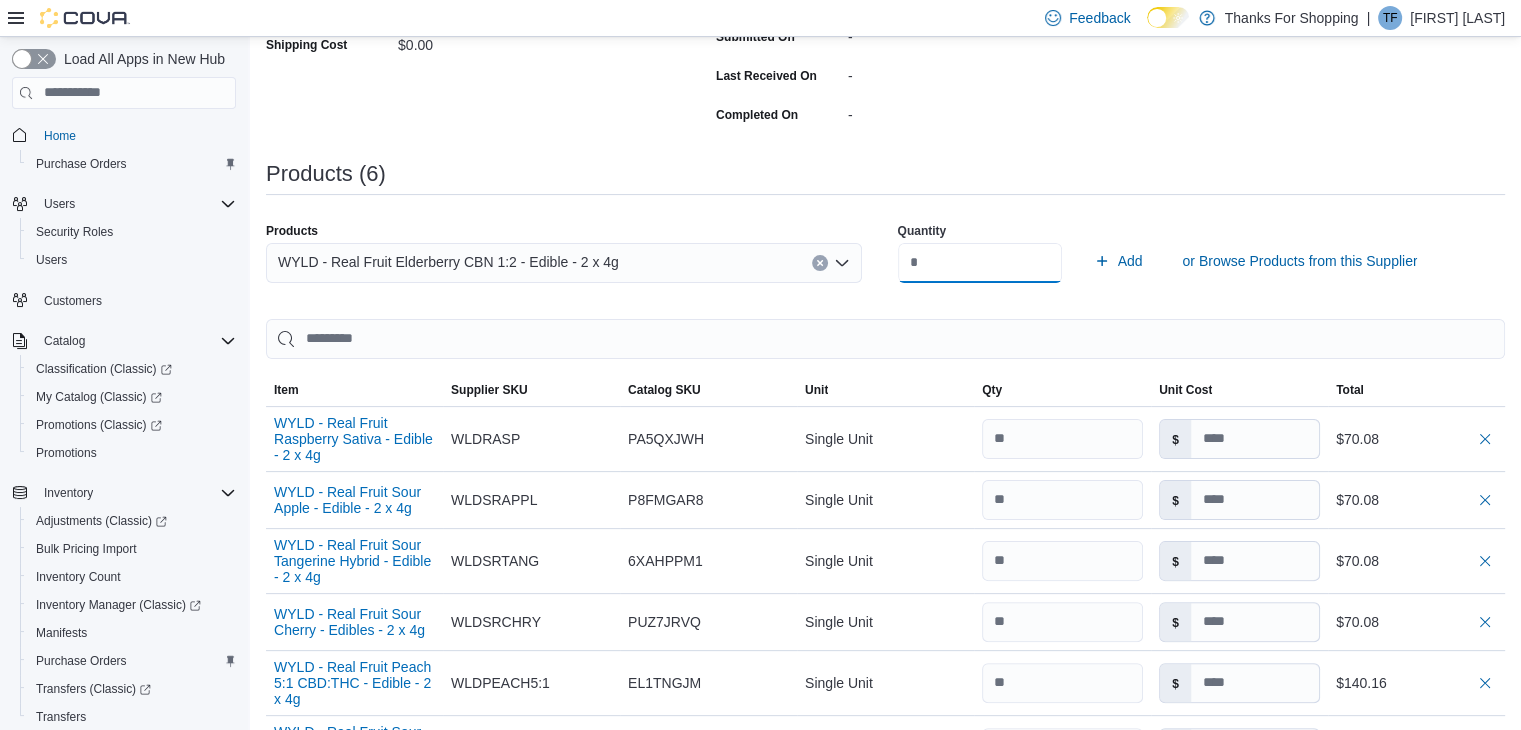 type on "**" 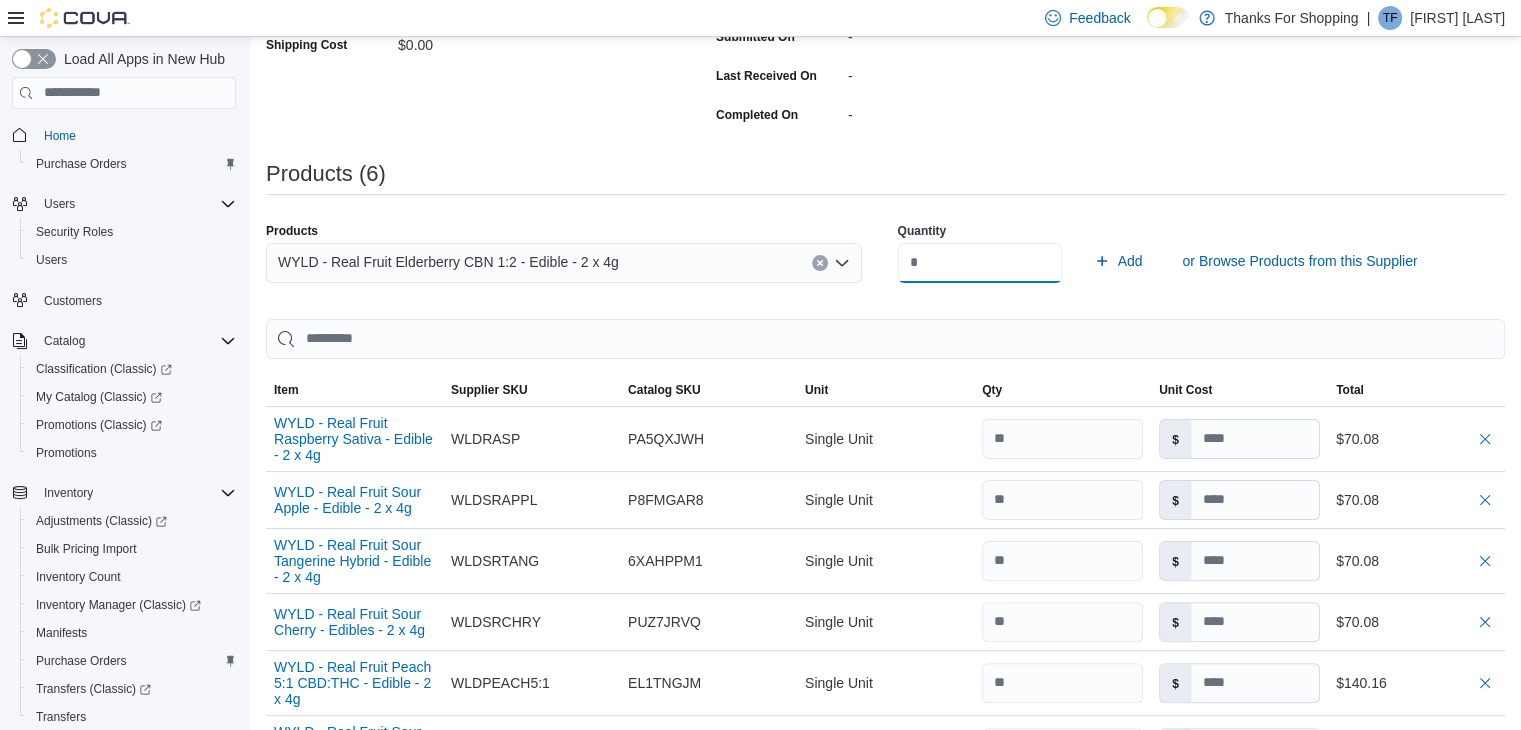 click on "Add" at bounding box center (1118, 261) 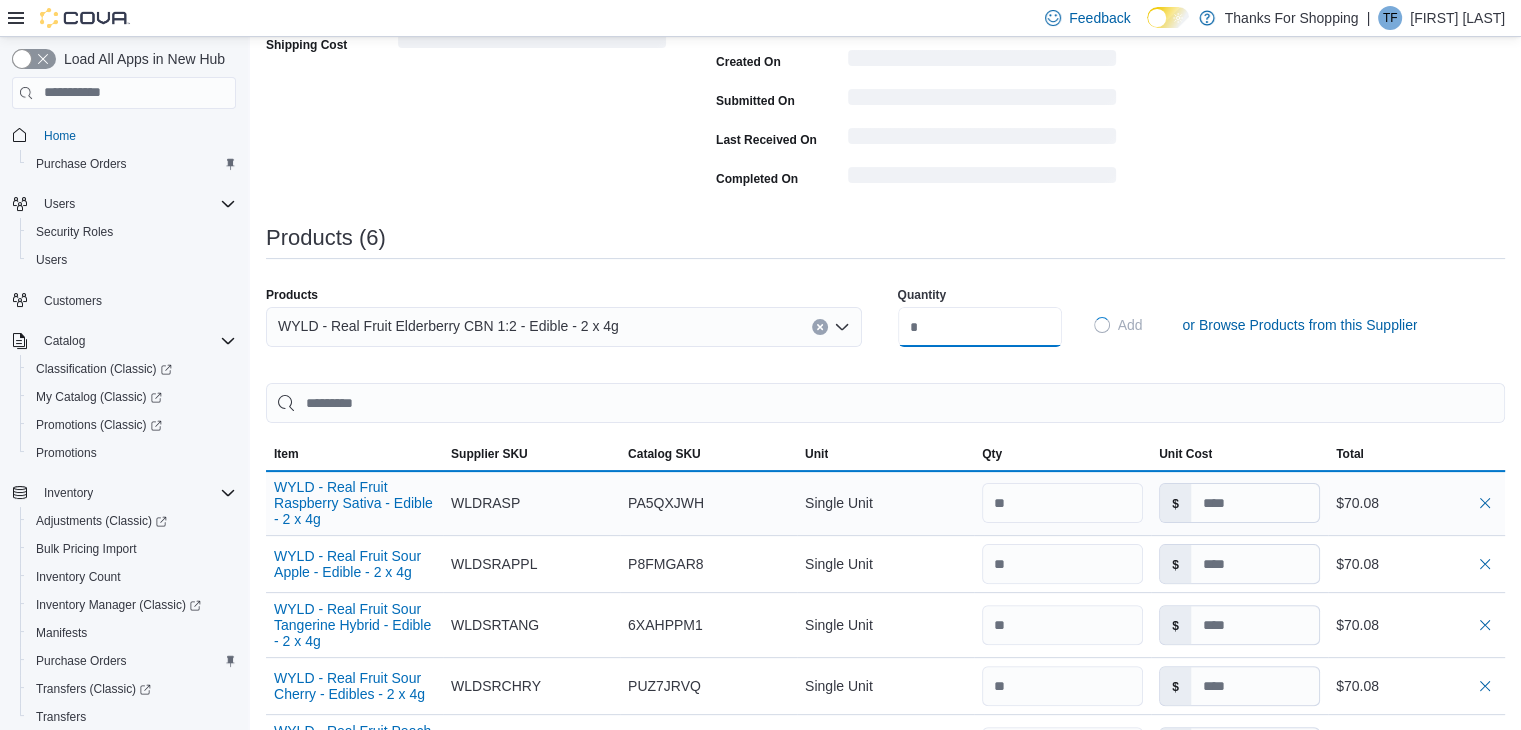 type 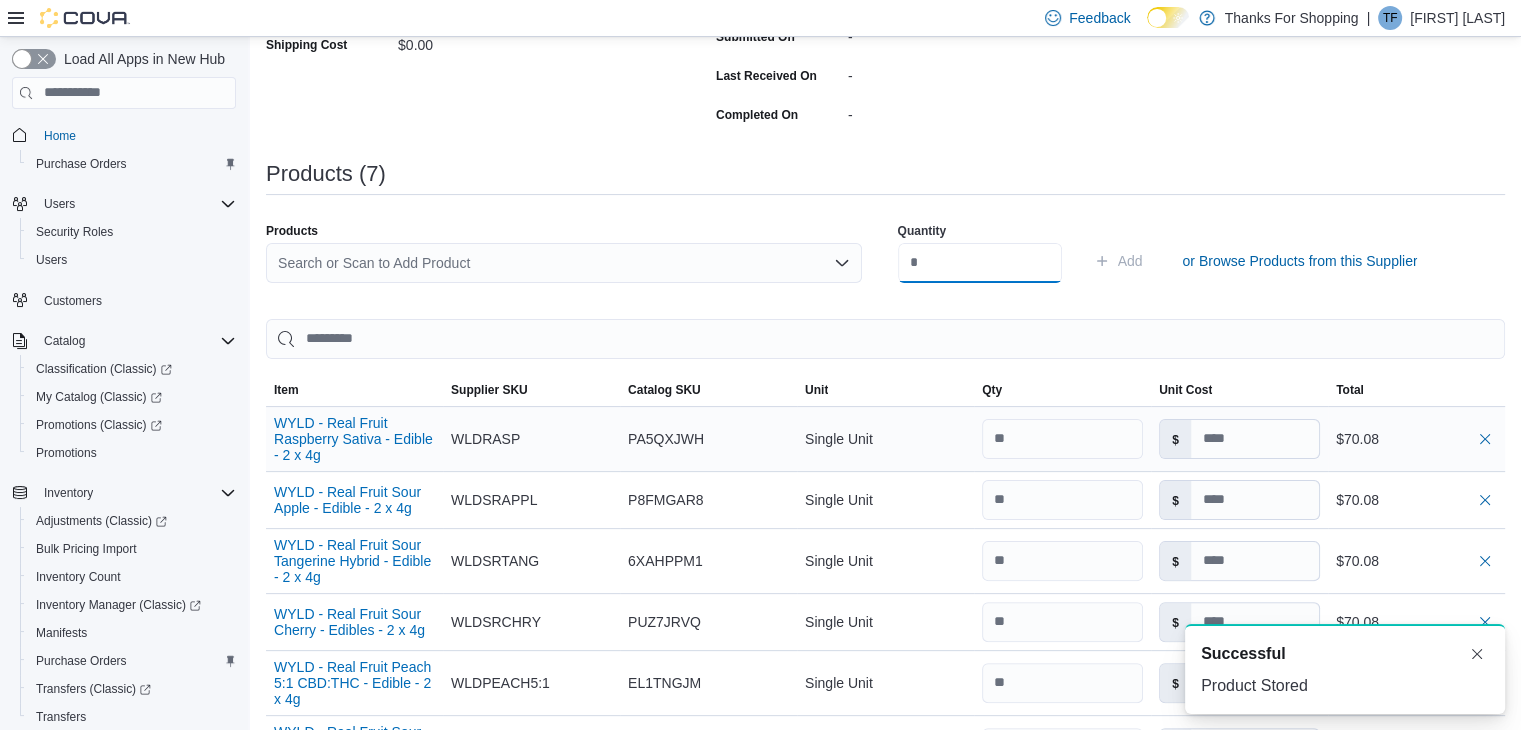 scroll, scrollTop: 0, scrollLeft: 0, axis: both 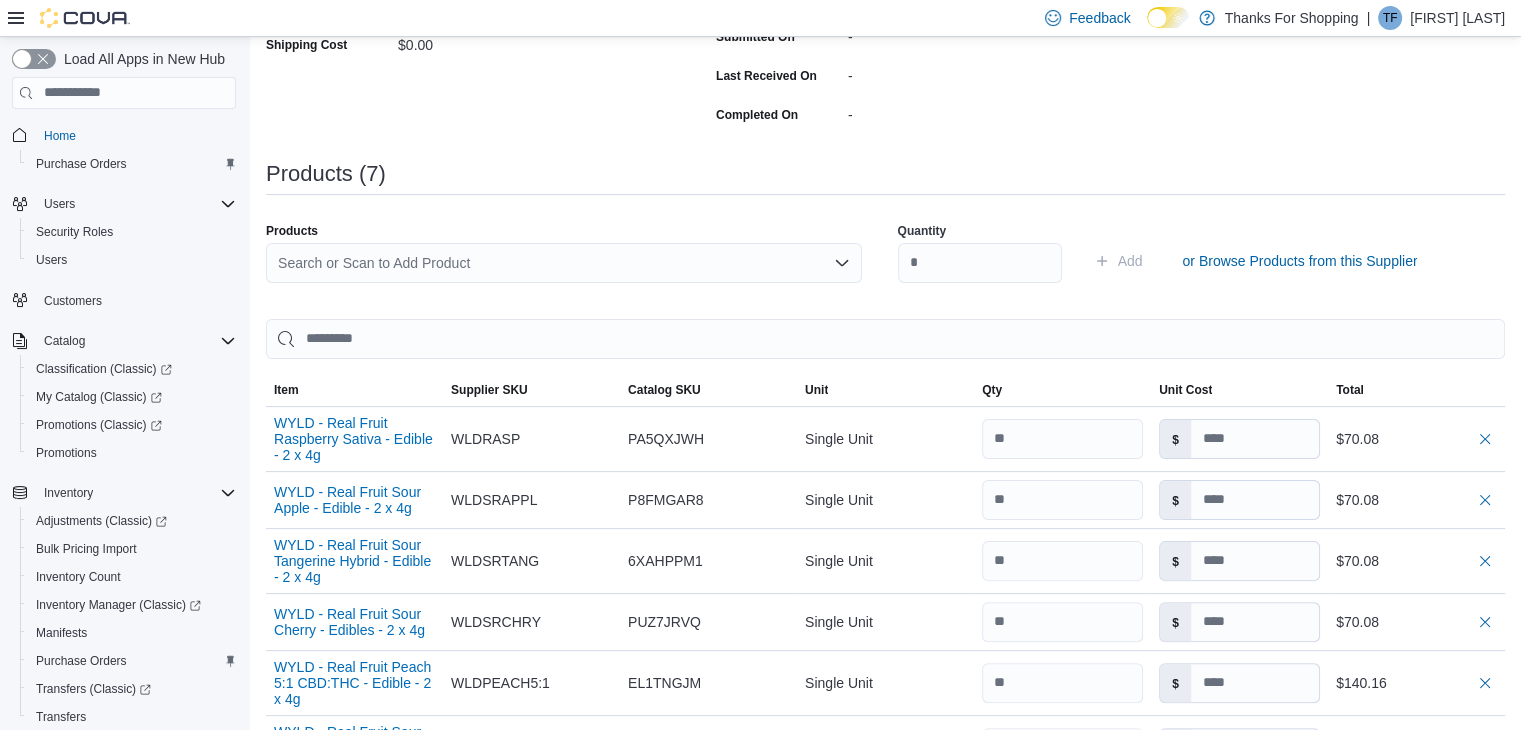 drag, startPoint x: 677, startPoint y: 271, endPoint x: 673, endPoint y: 261, distance: 10.770329 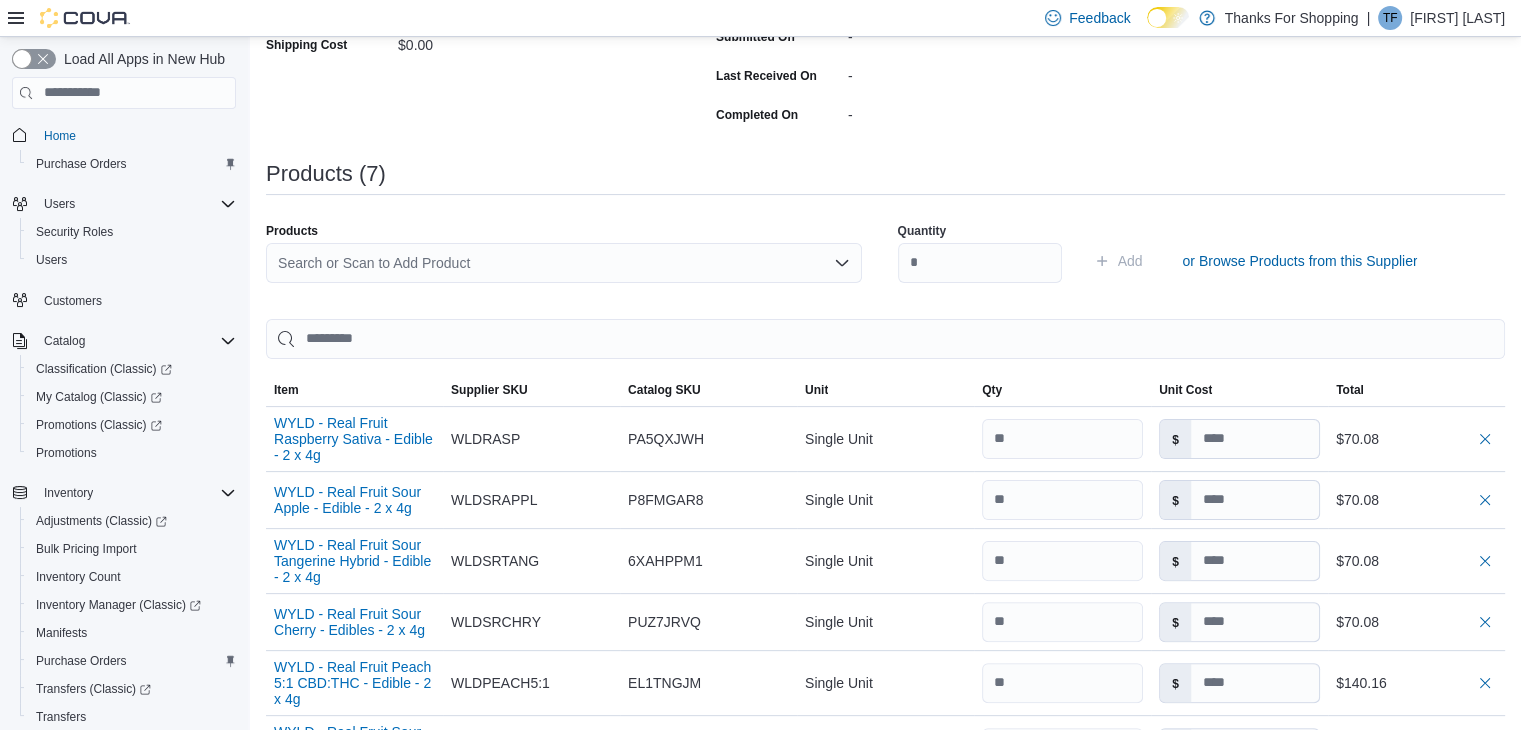 click on "Search or Scan to Add Product" at bounding box center [564, 263] 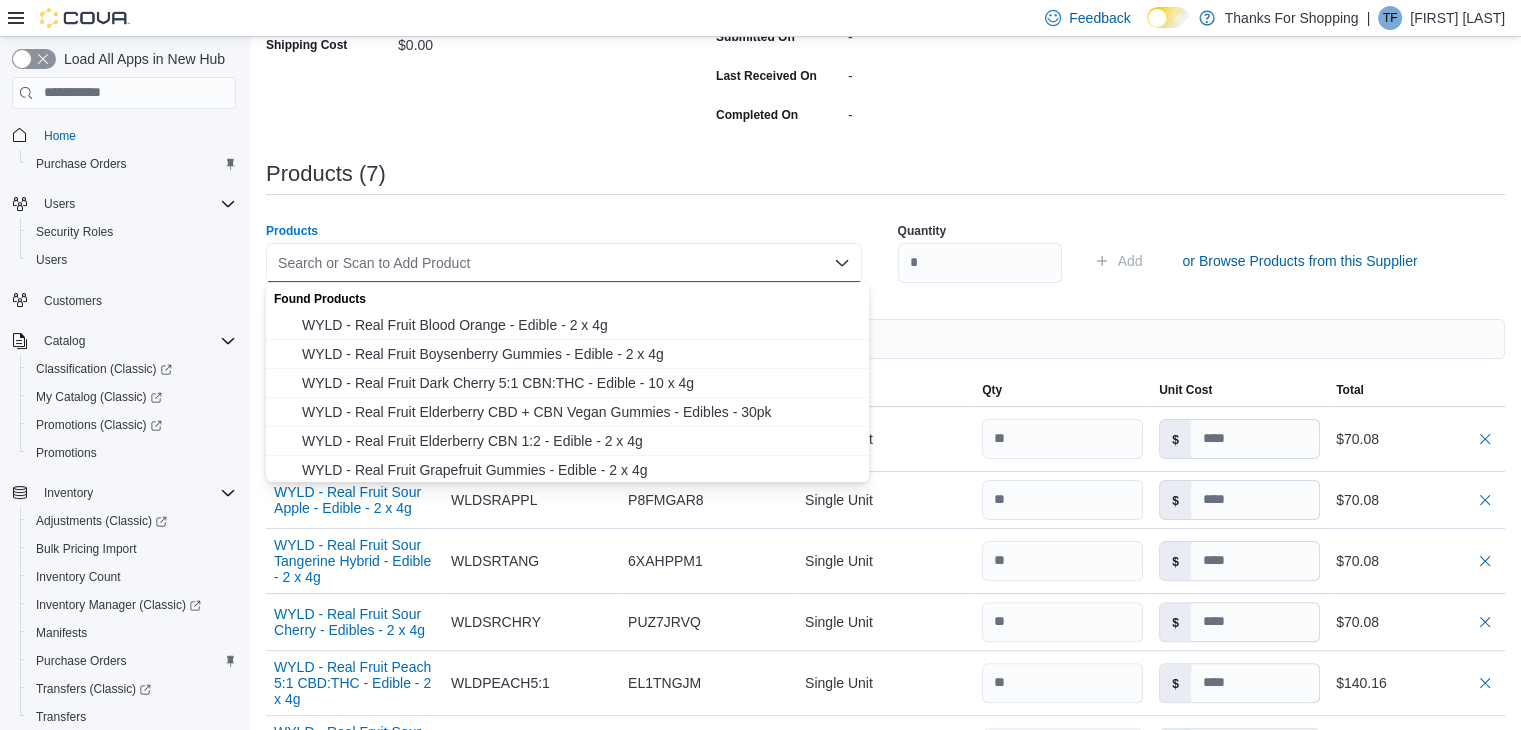 paste on "**********" 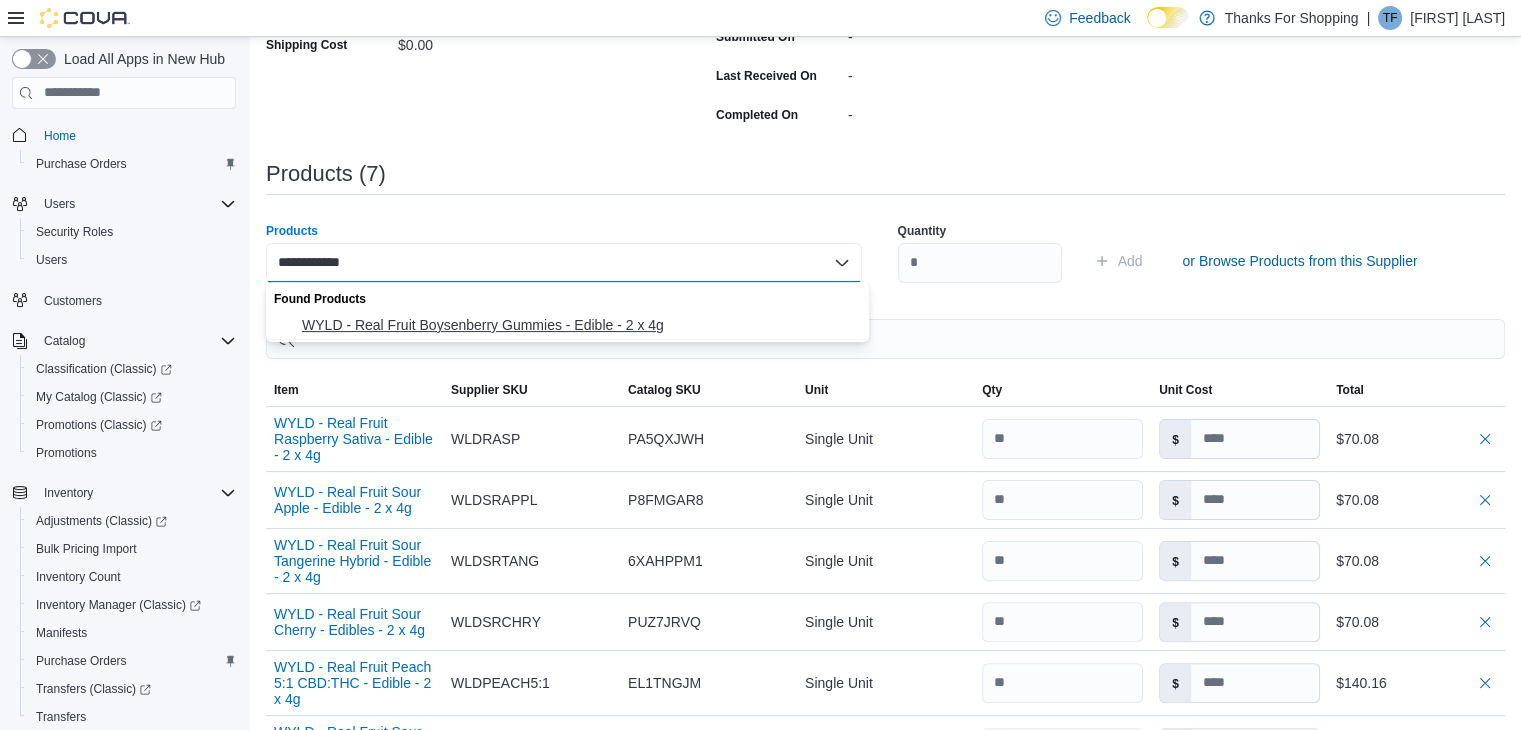 type on "**********" 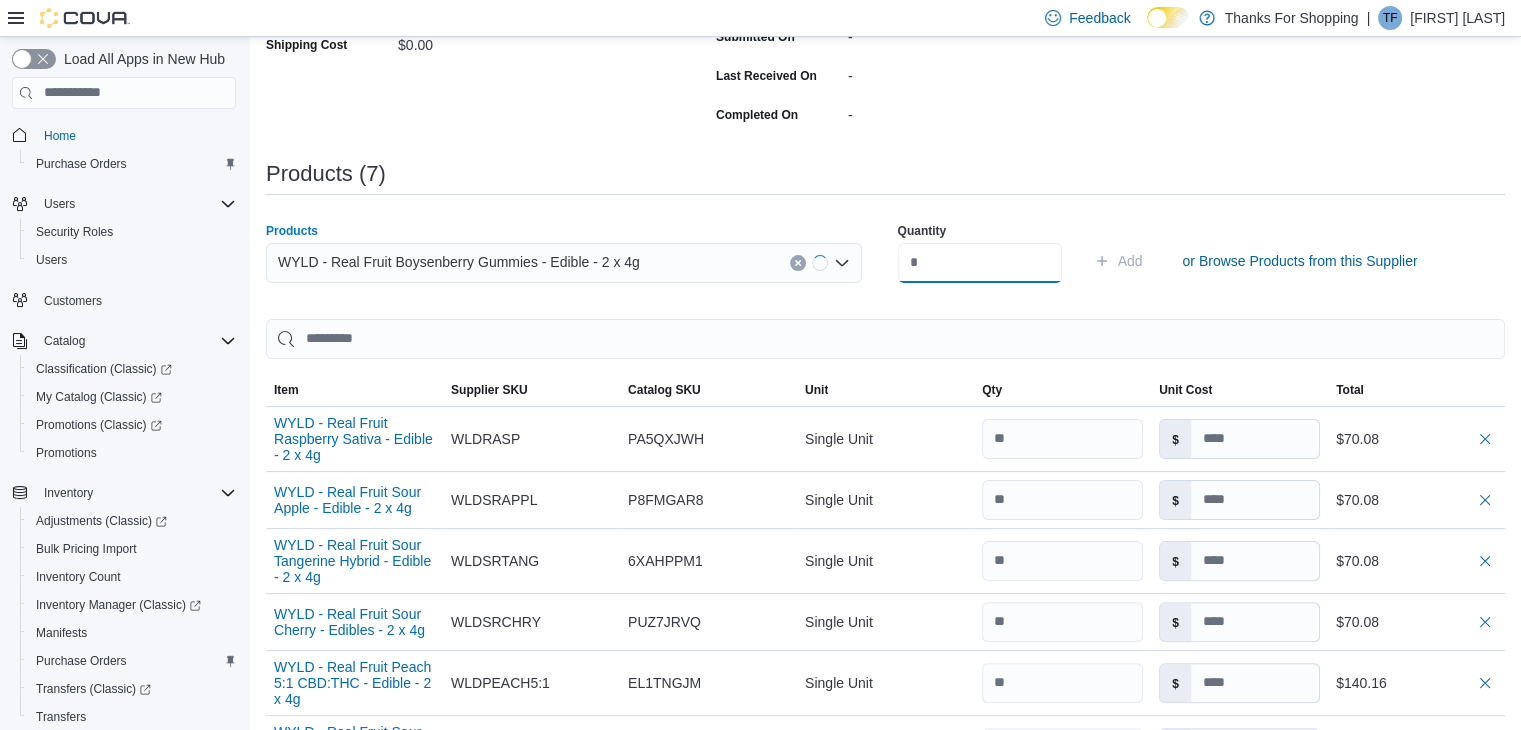 click at bounding box center [980, 263] 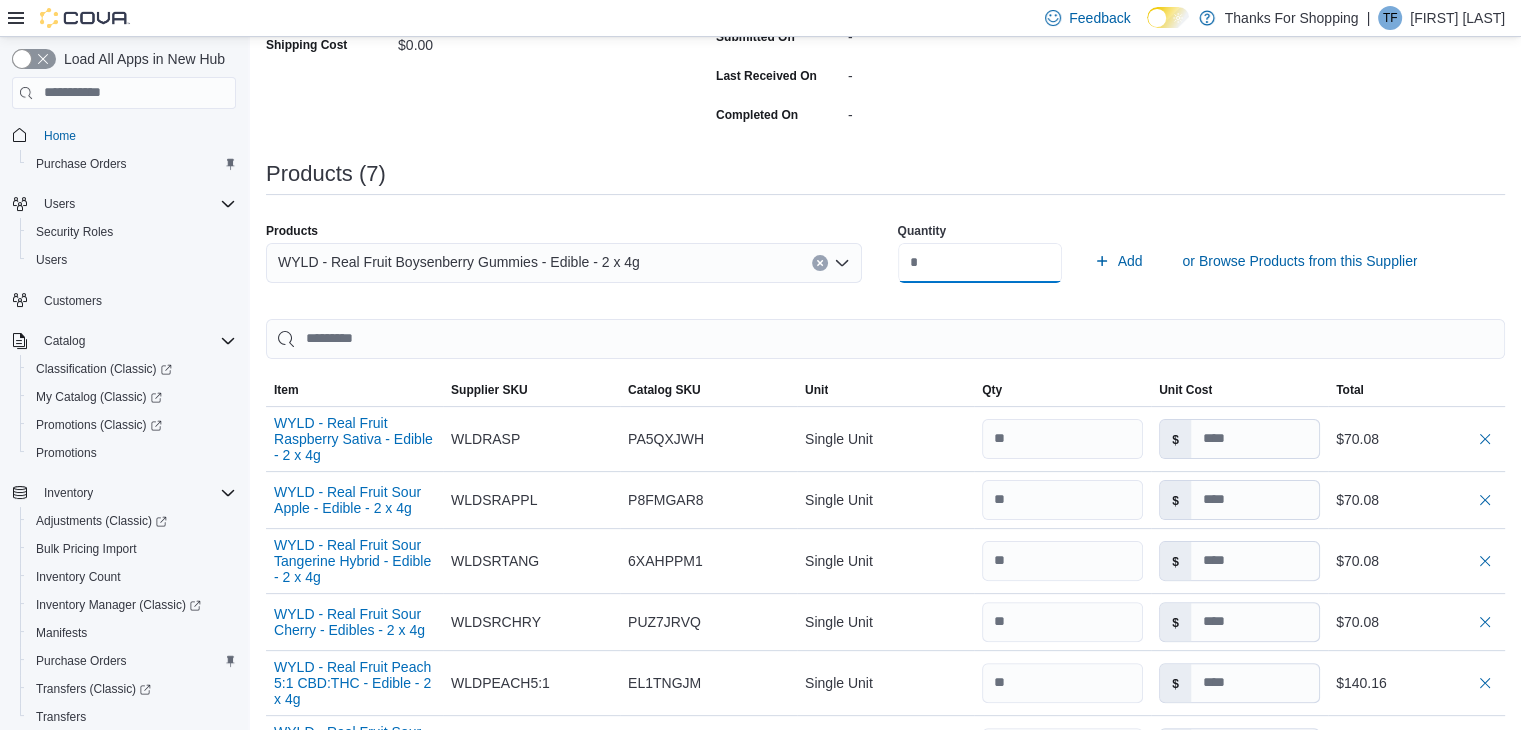 type on "**" 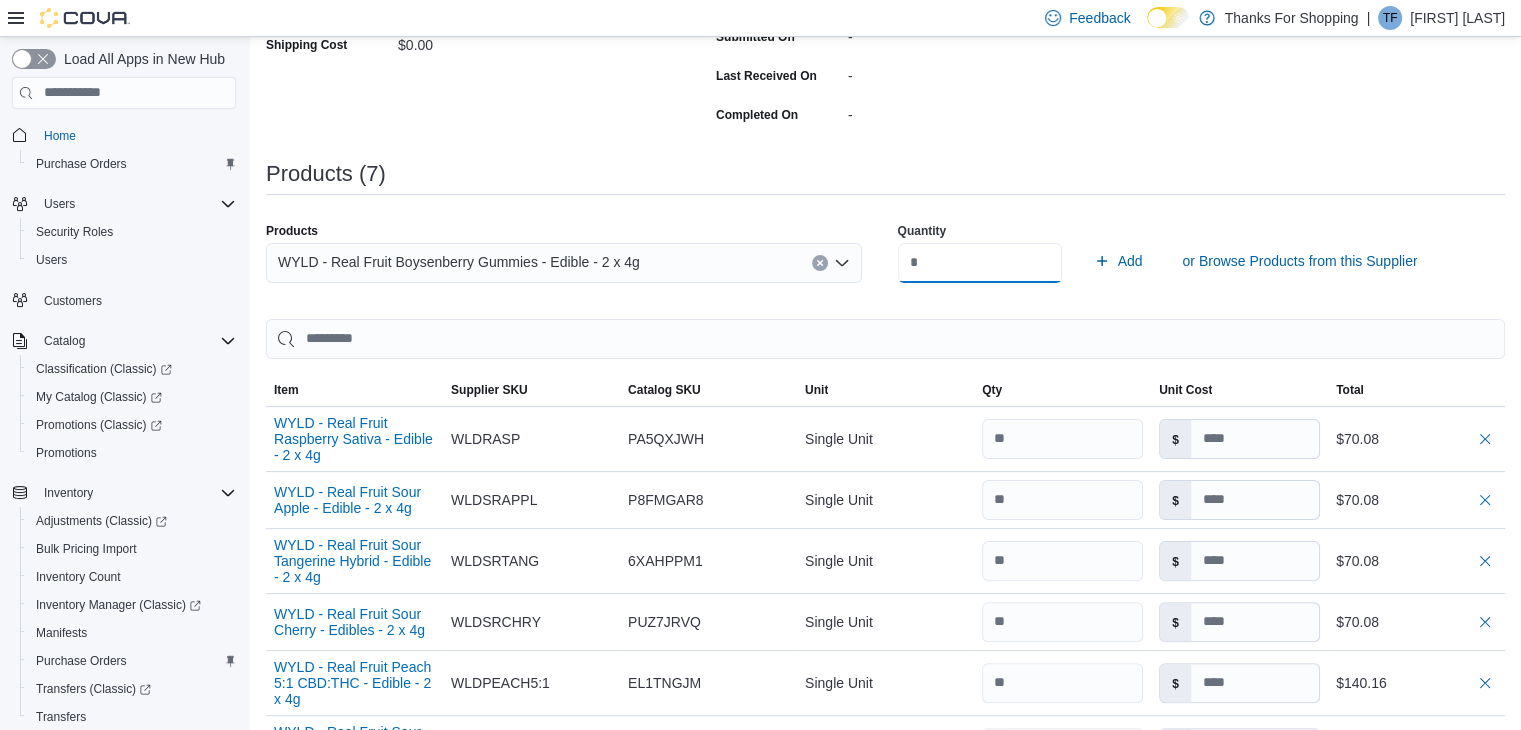 click on "Add" at bounding box center [1118, 261] 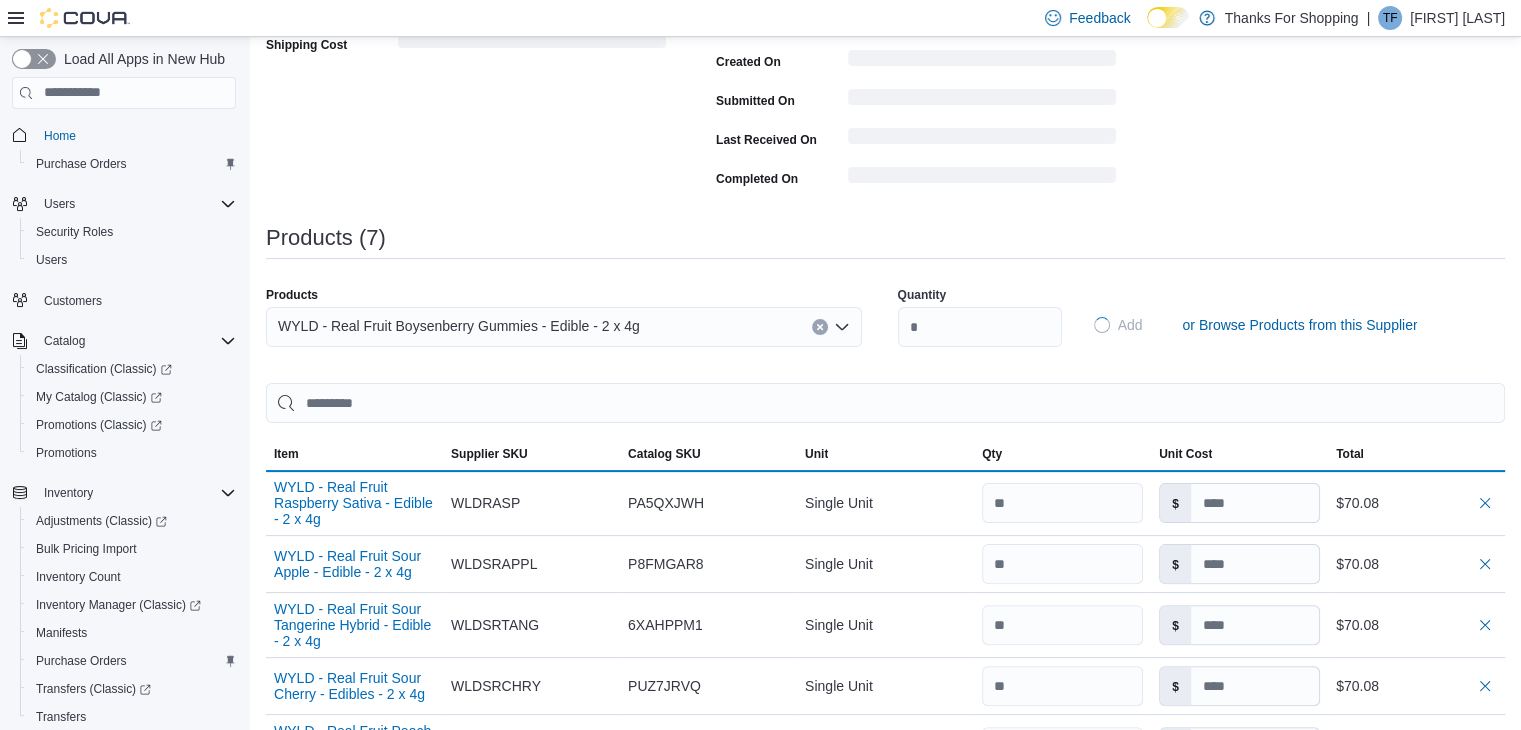 type 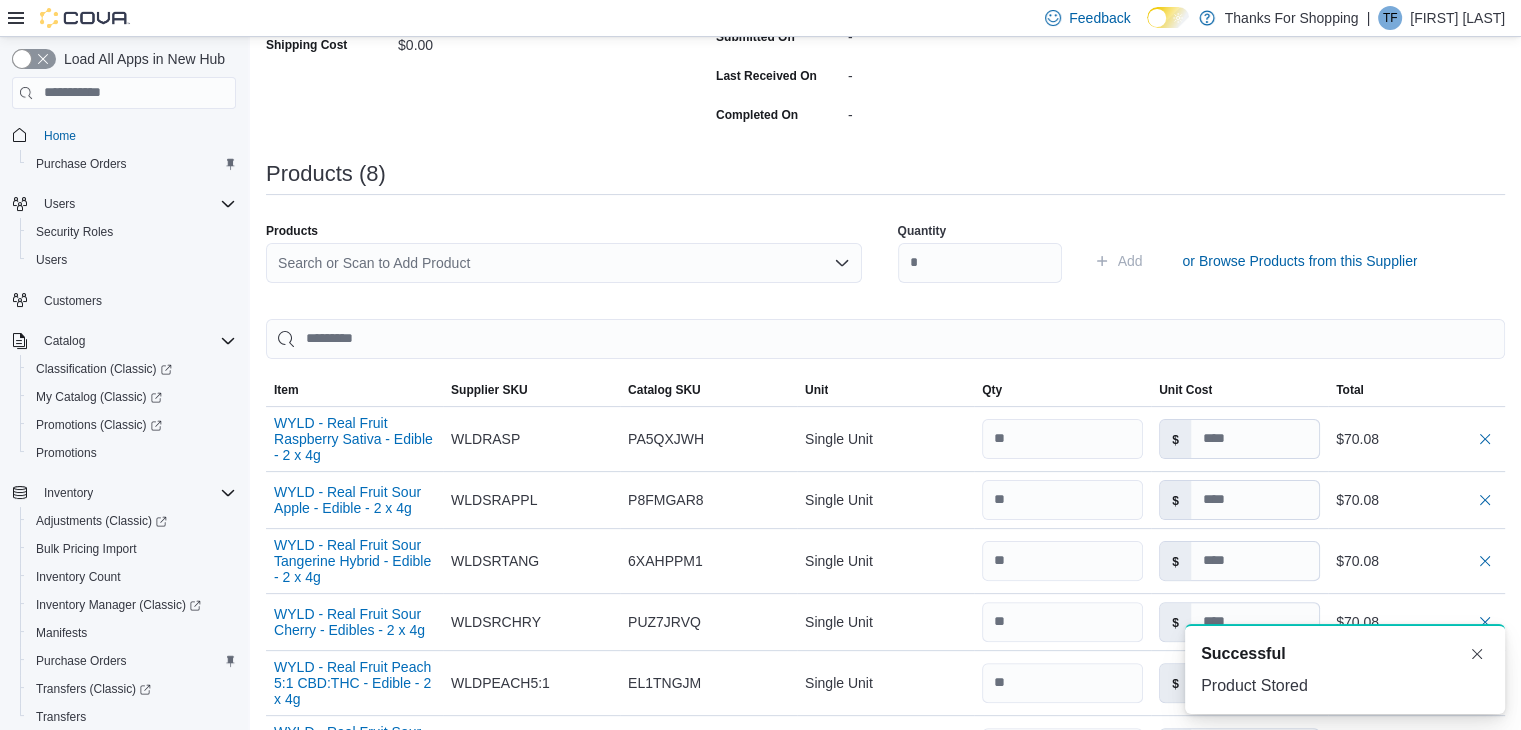 scroll, scrollTop: 0, scrollLeft: 0, axis: both 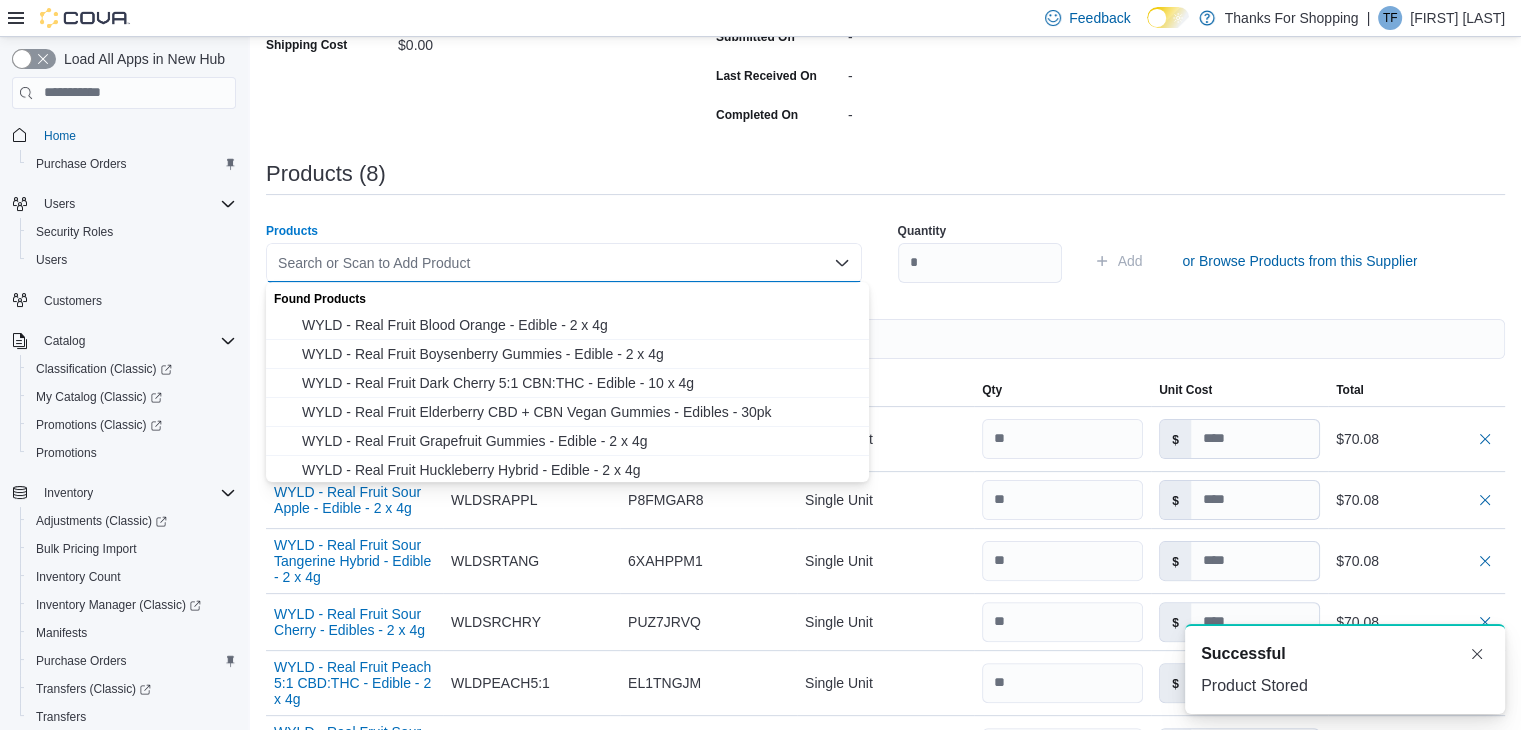 paste on "**********" 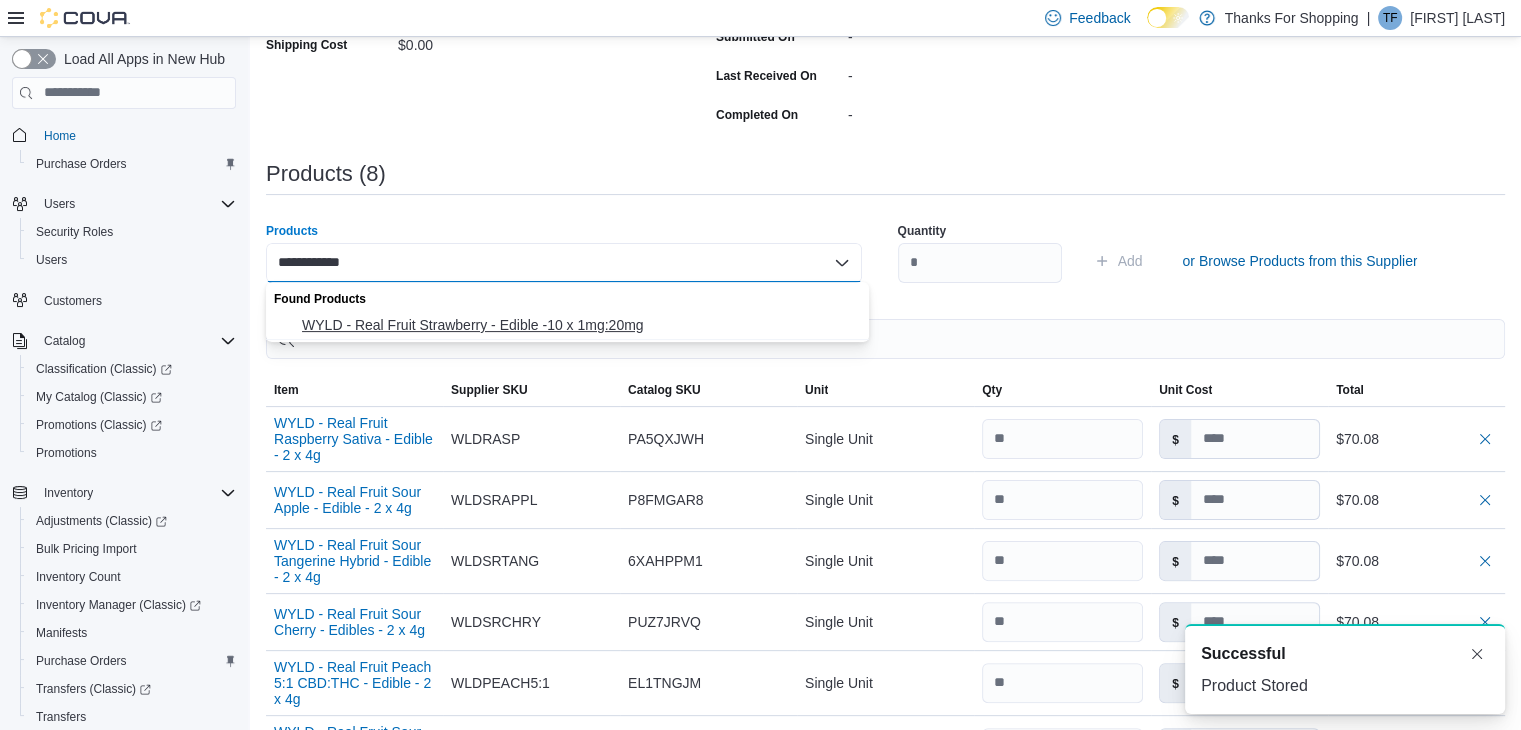 type on "**********" 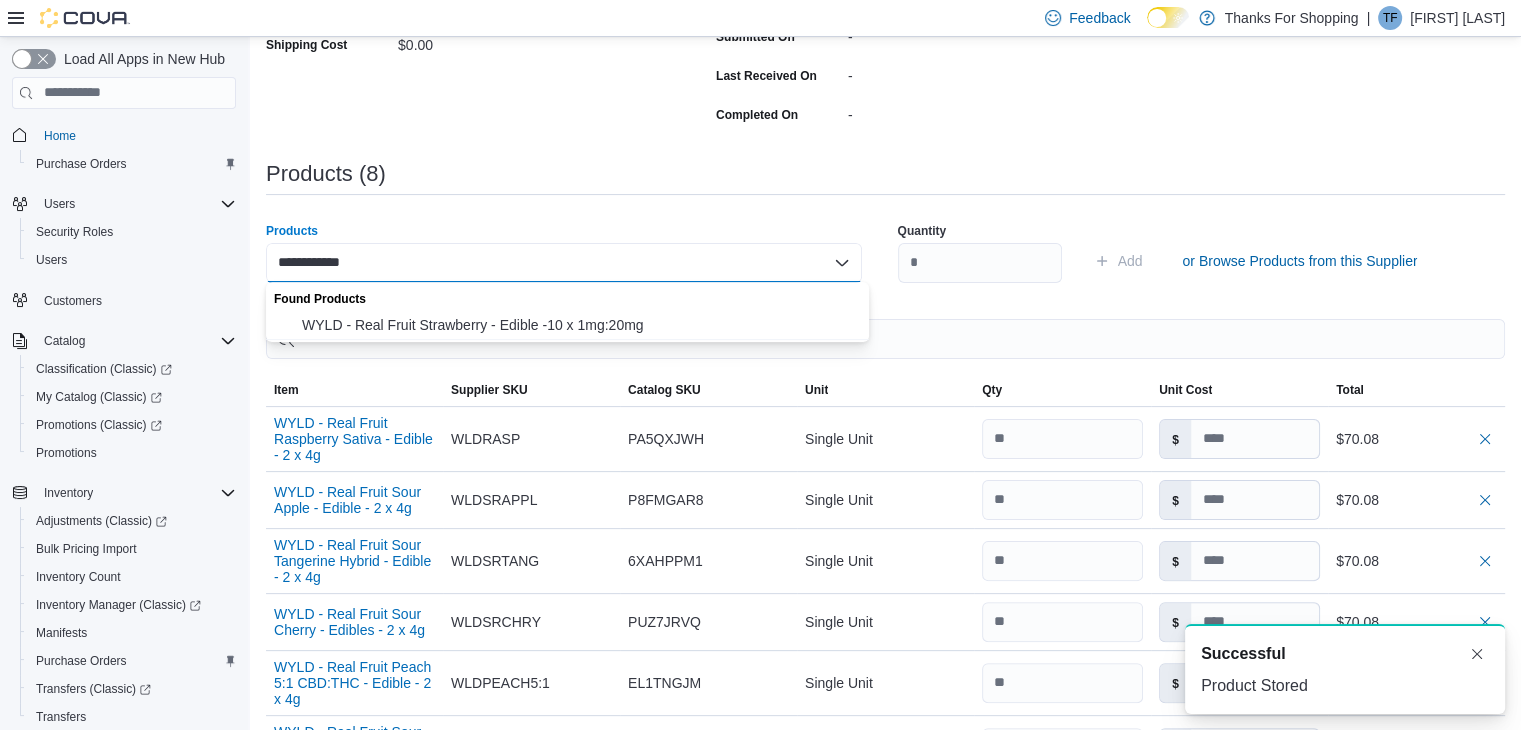 drag, startPoint x: 448, startPoint y: 324, endPoint x: 936, endPoint y: 261, distance: 492.0498 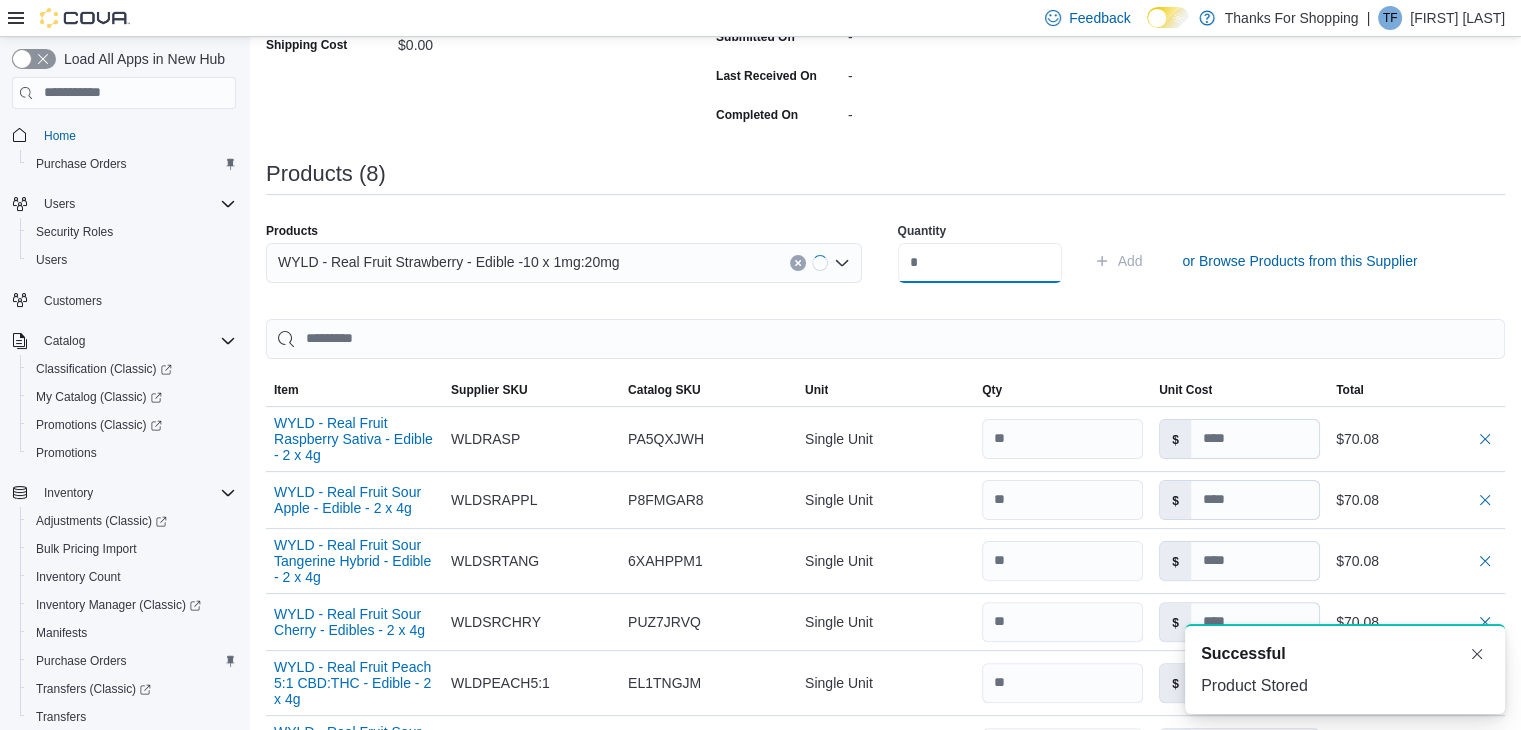 click at bounding box center (980, 263) 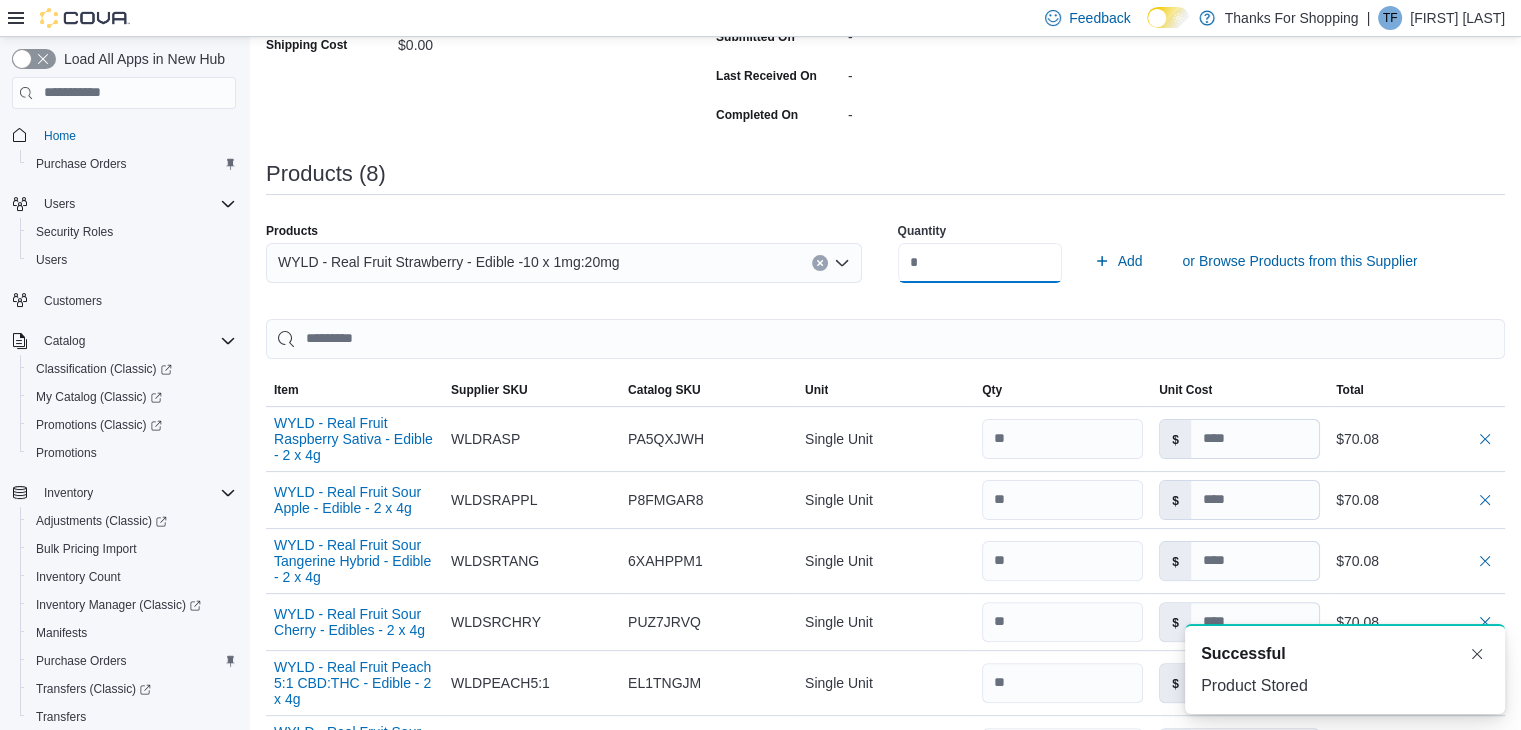 type on "**" 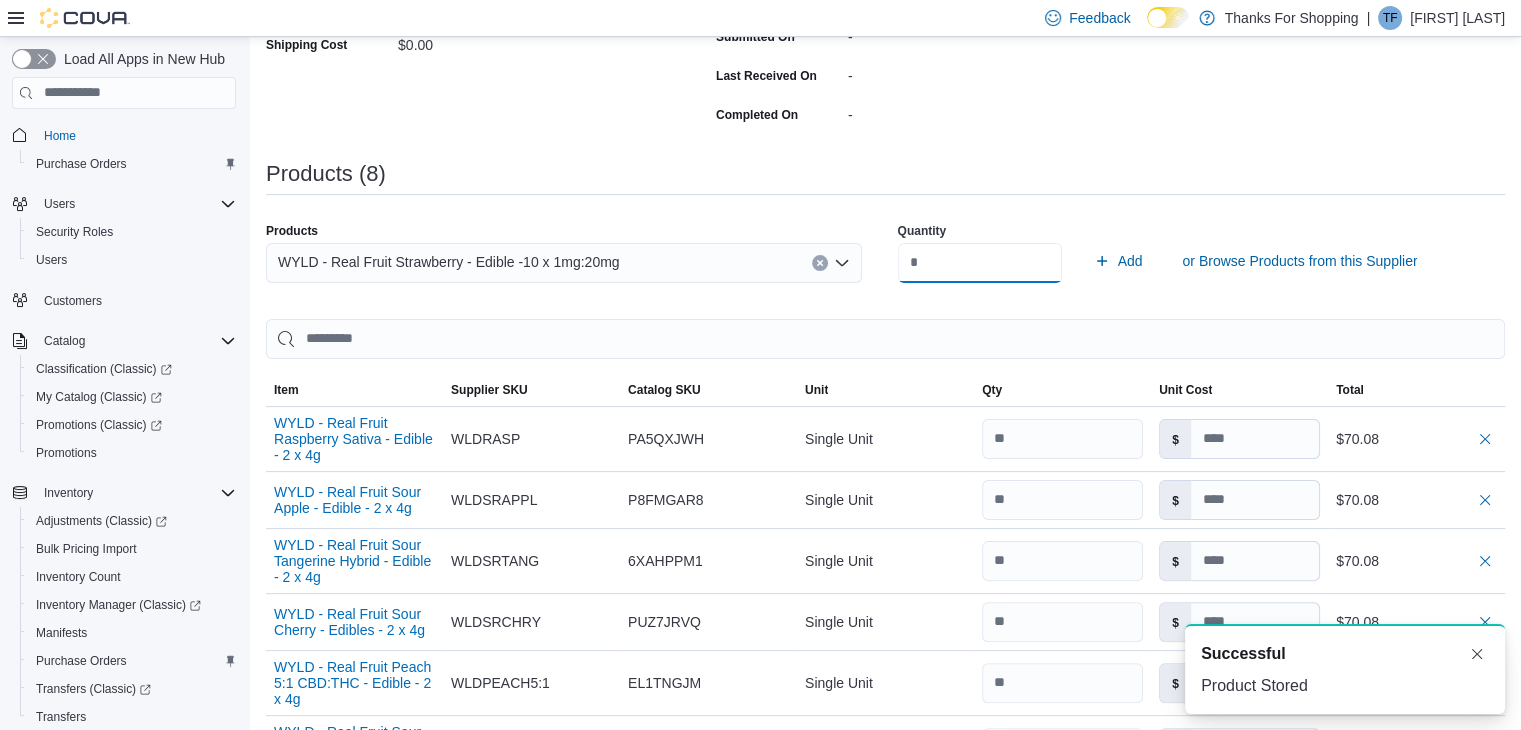 click on "Add" at bounding box center [1118, 261] 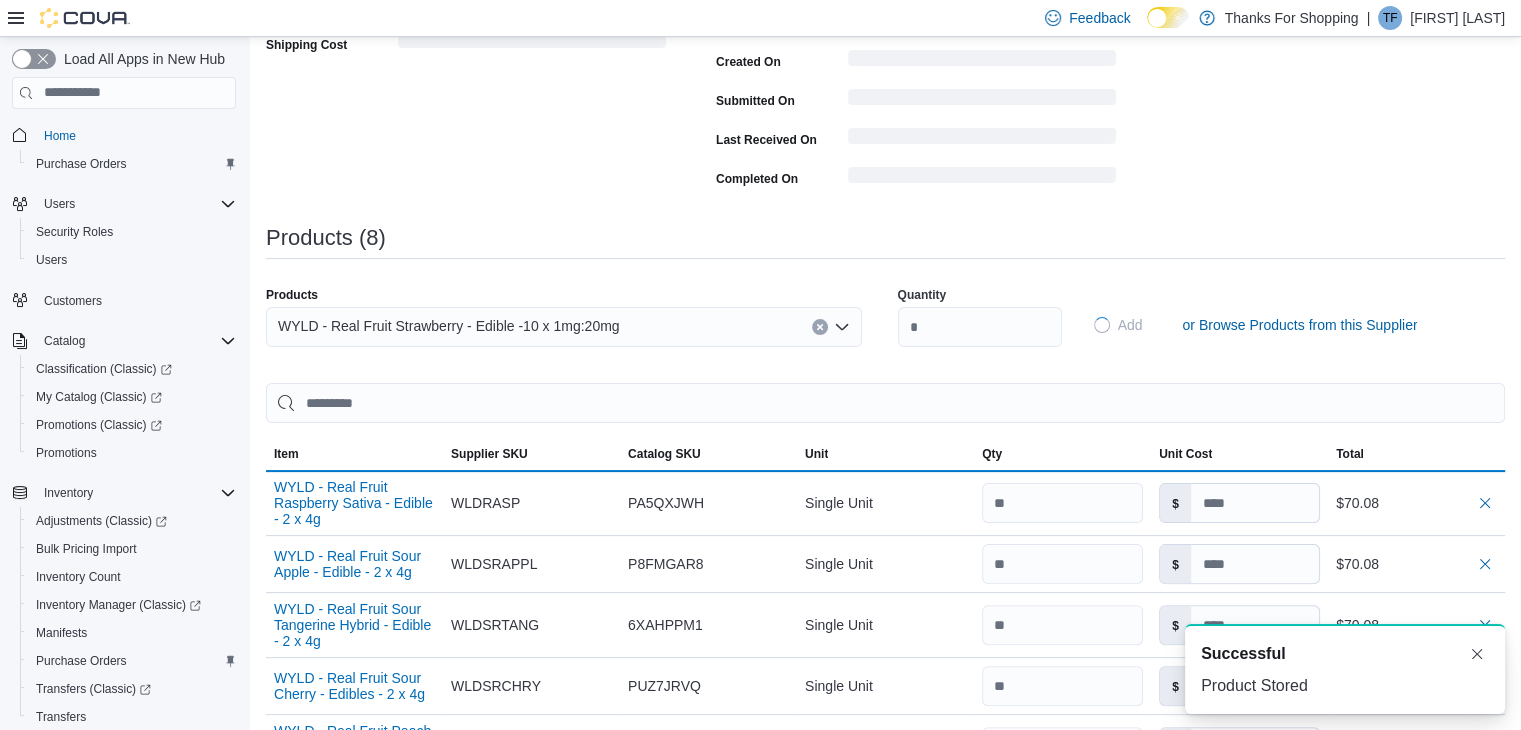 type 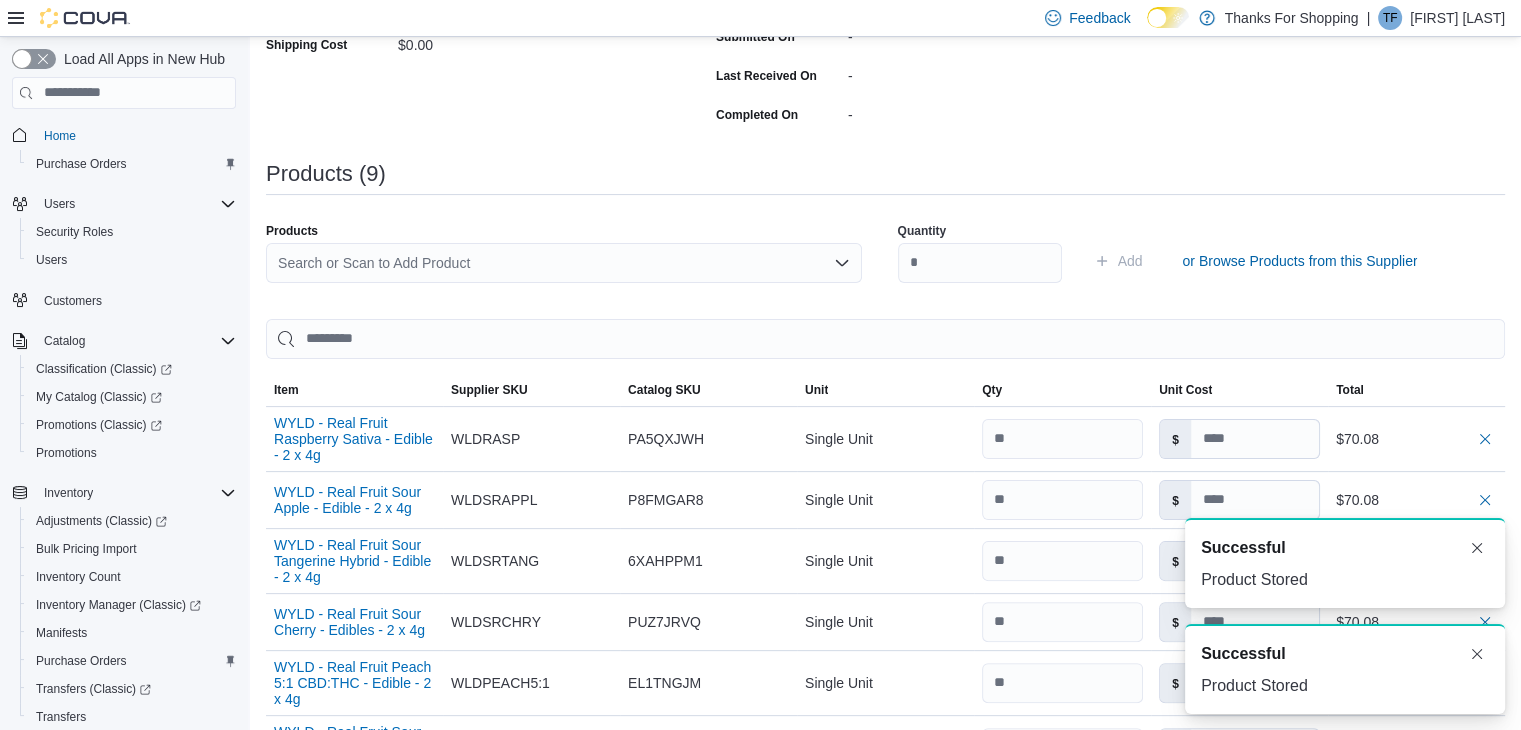 scroll, scrollTop: 0, scrollLeft: 0, axis: both 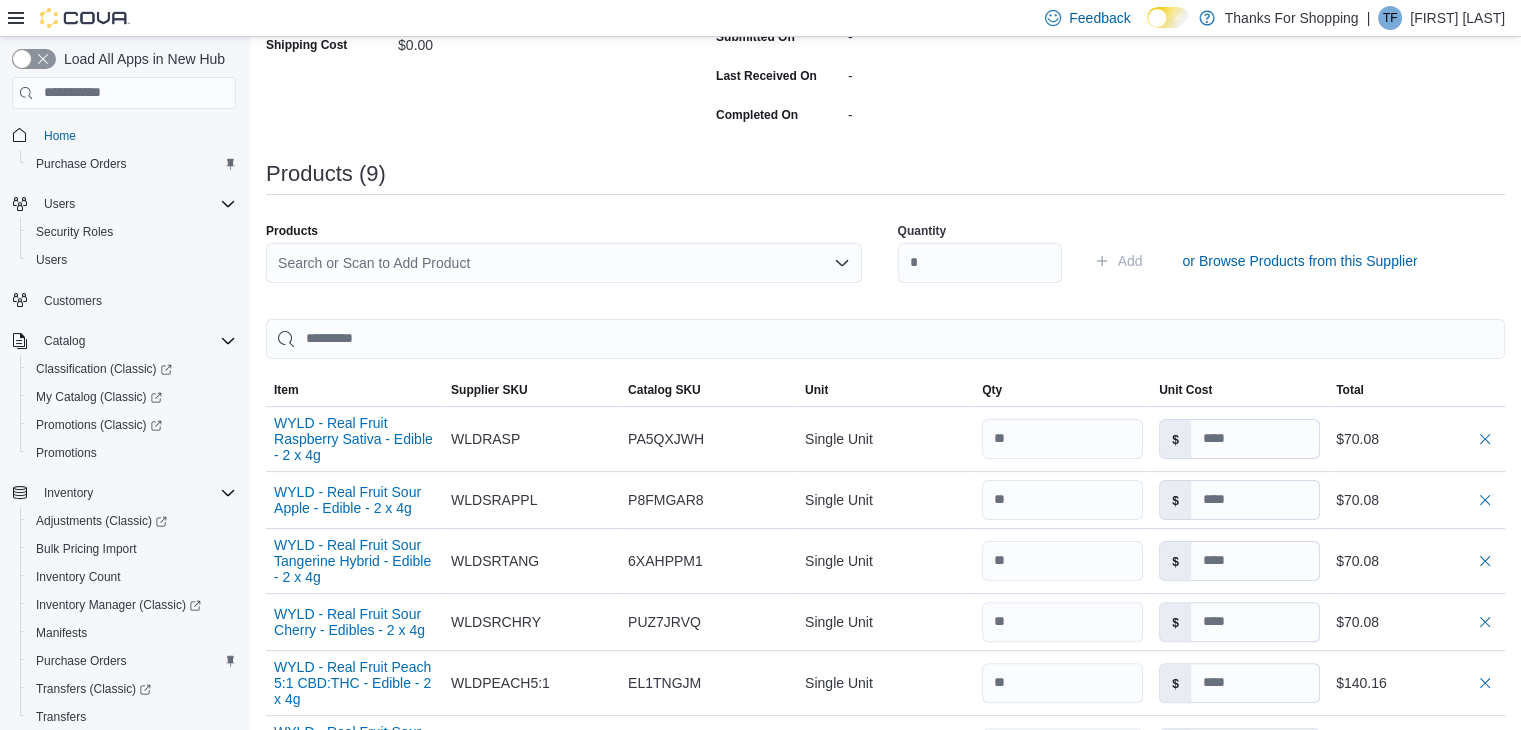 click on "Search or Scan to Add Product" at bounding box center (564, 263) 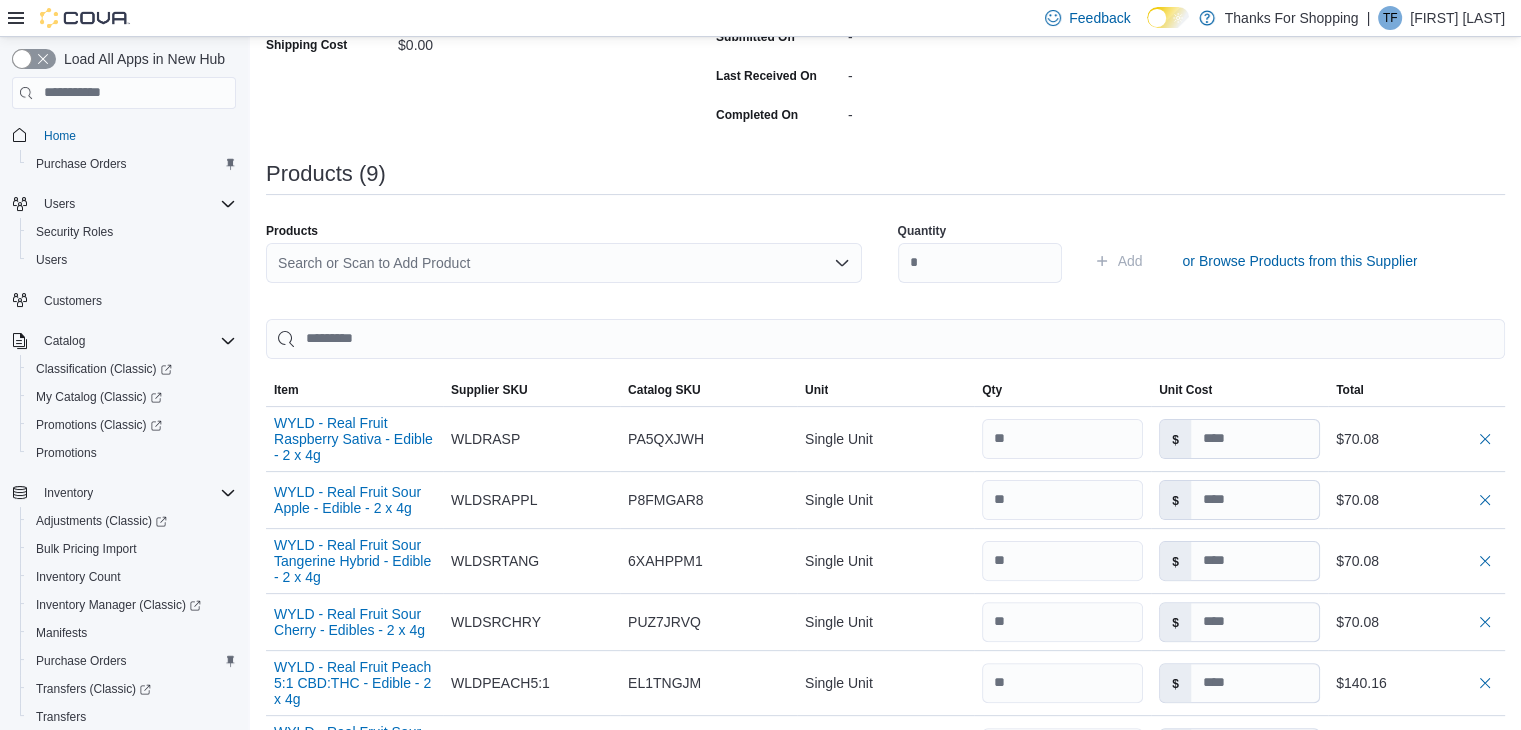 paste on "**********" 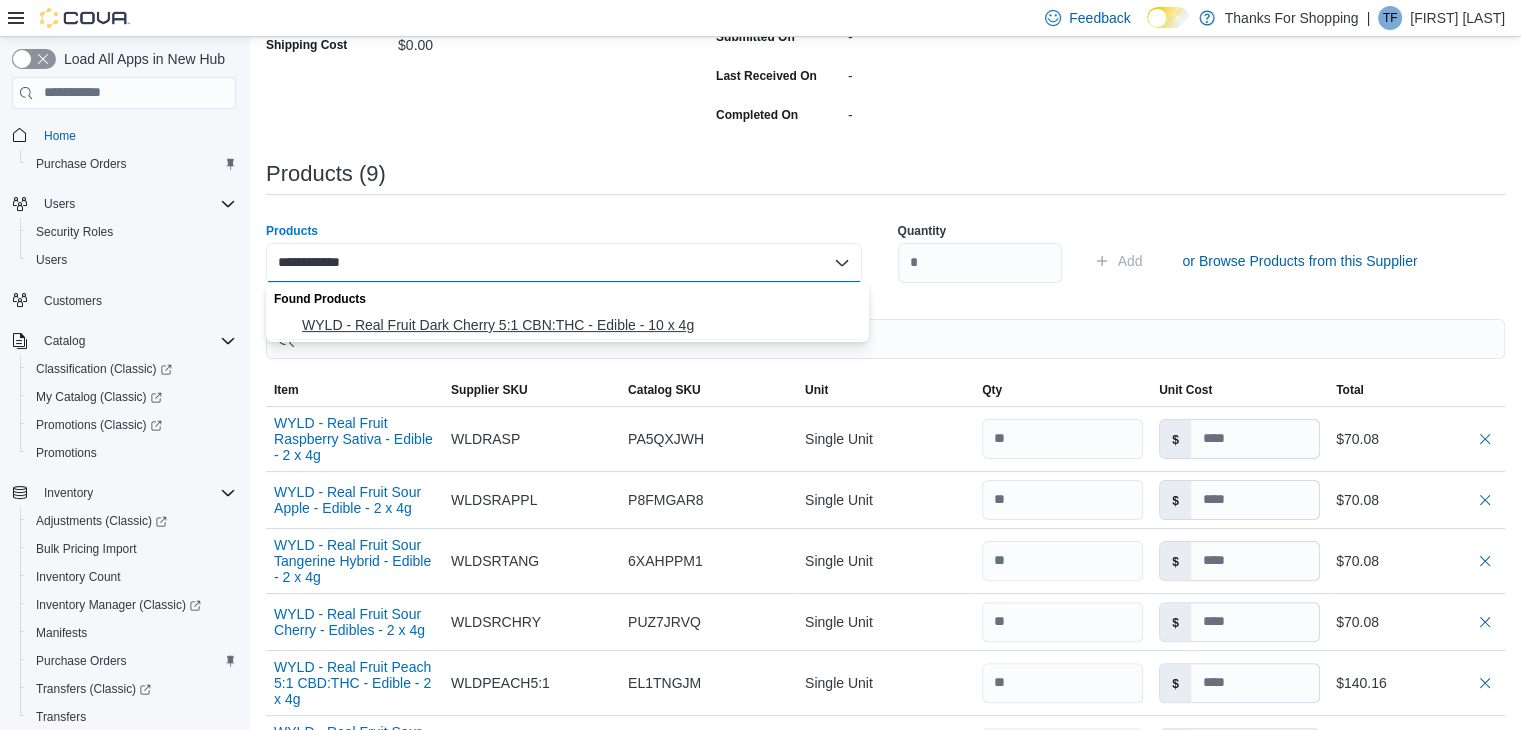 type on "**********" 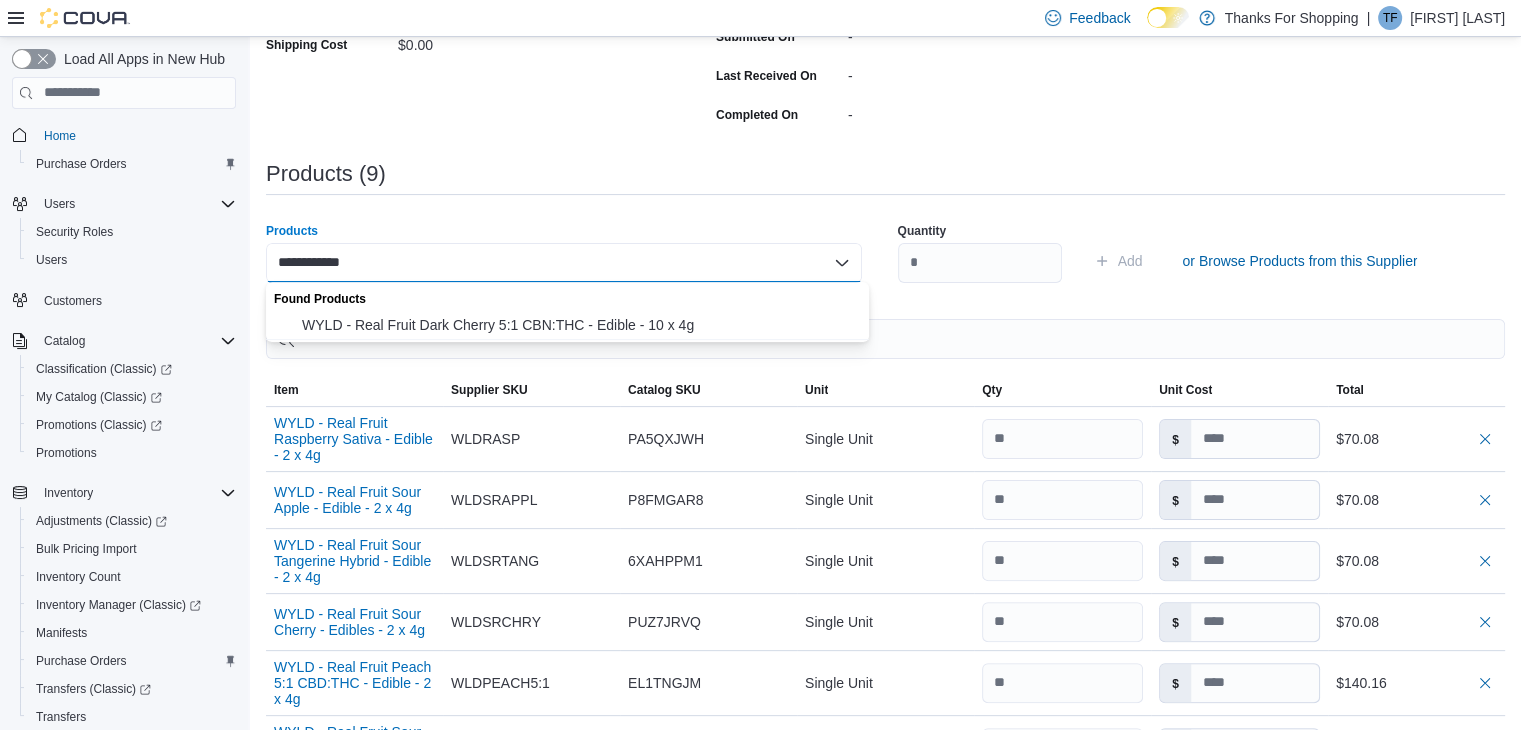 drag, startPoint x: 525, startPoint y: 325, endPoint x: 846, endPoint y: 291, distance: 322.7956 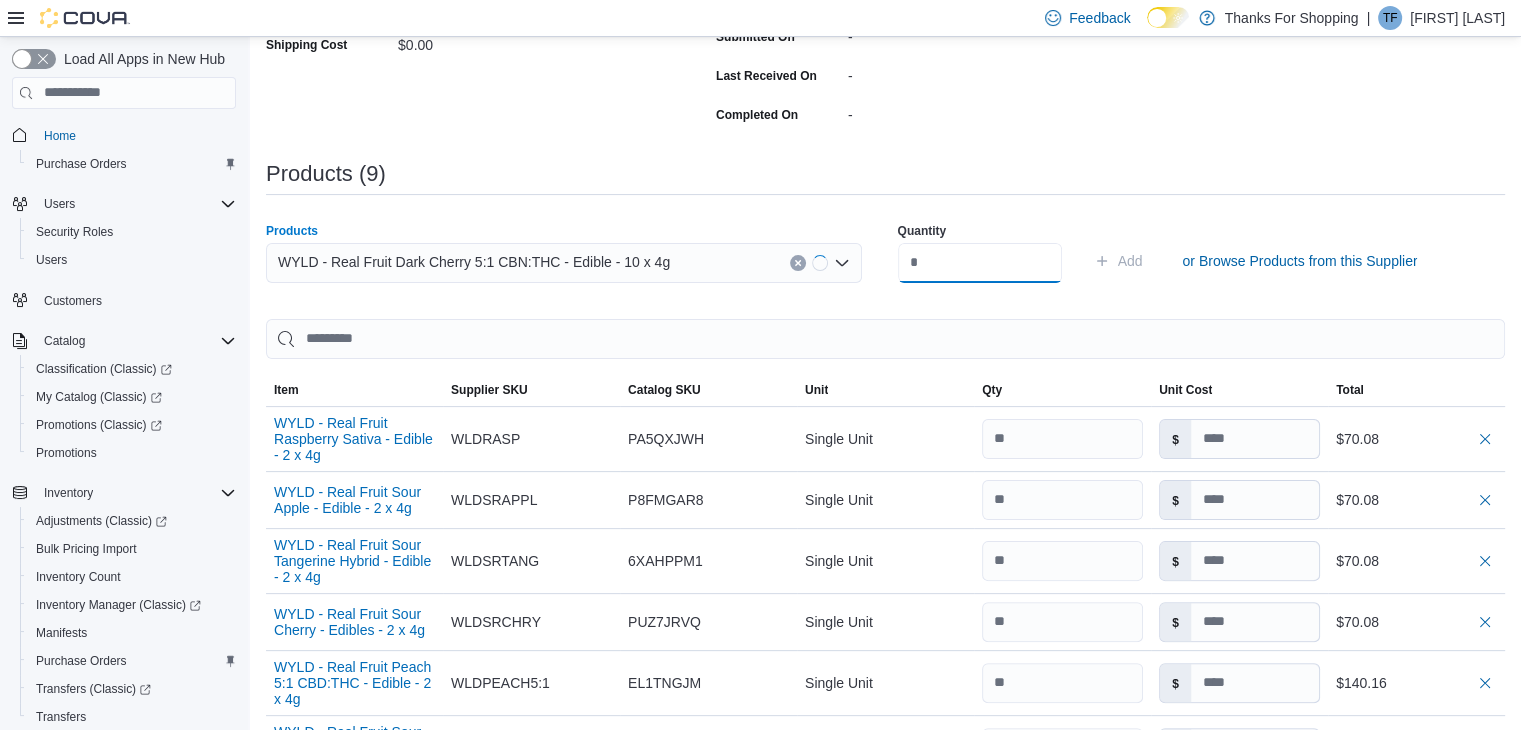 click at bounding box center [980, 263] 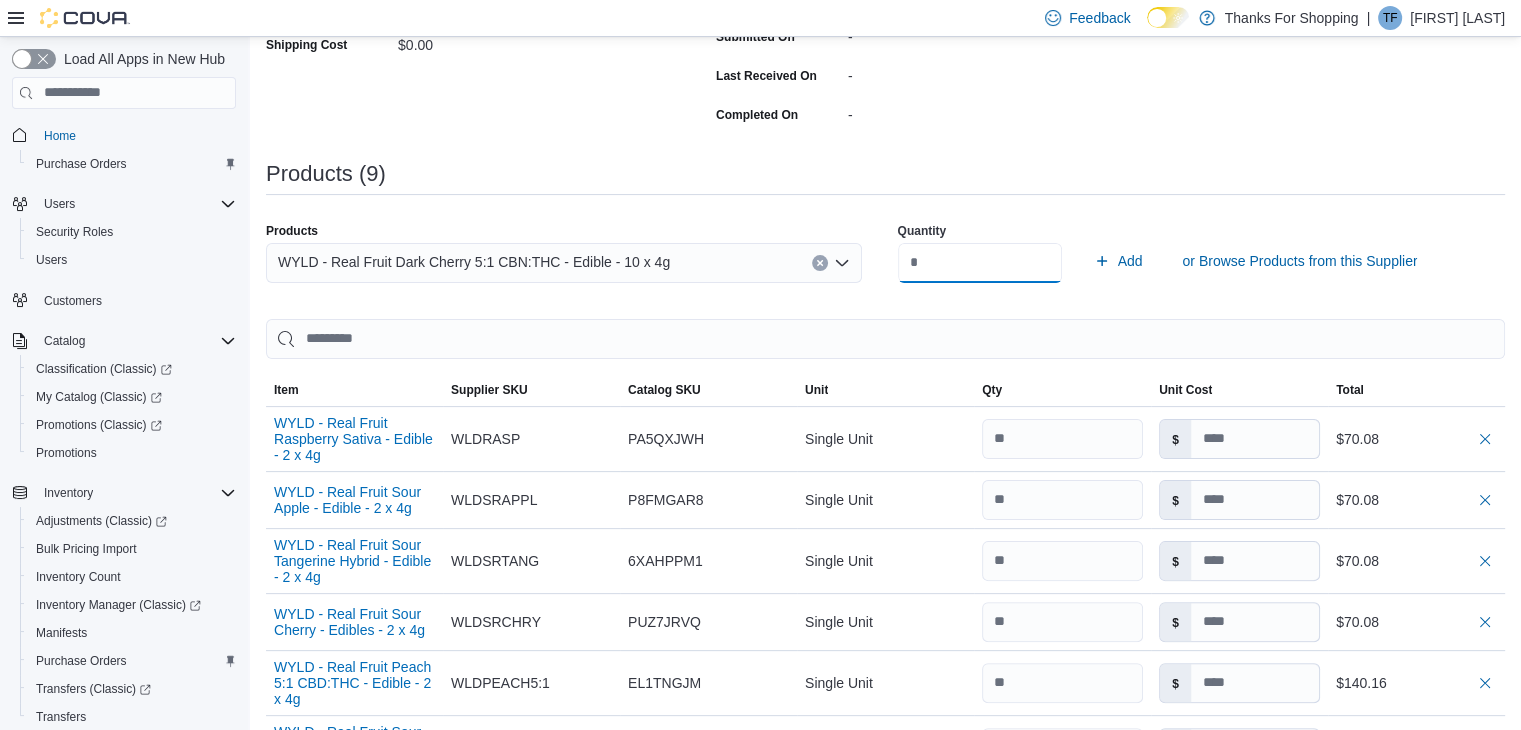 type on "**" 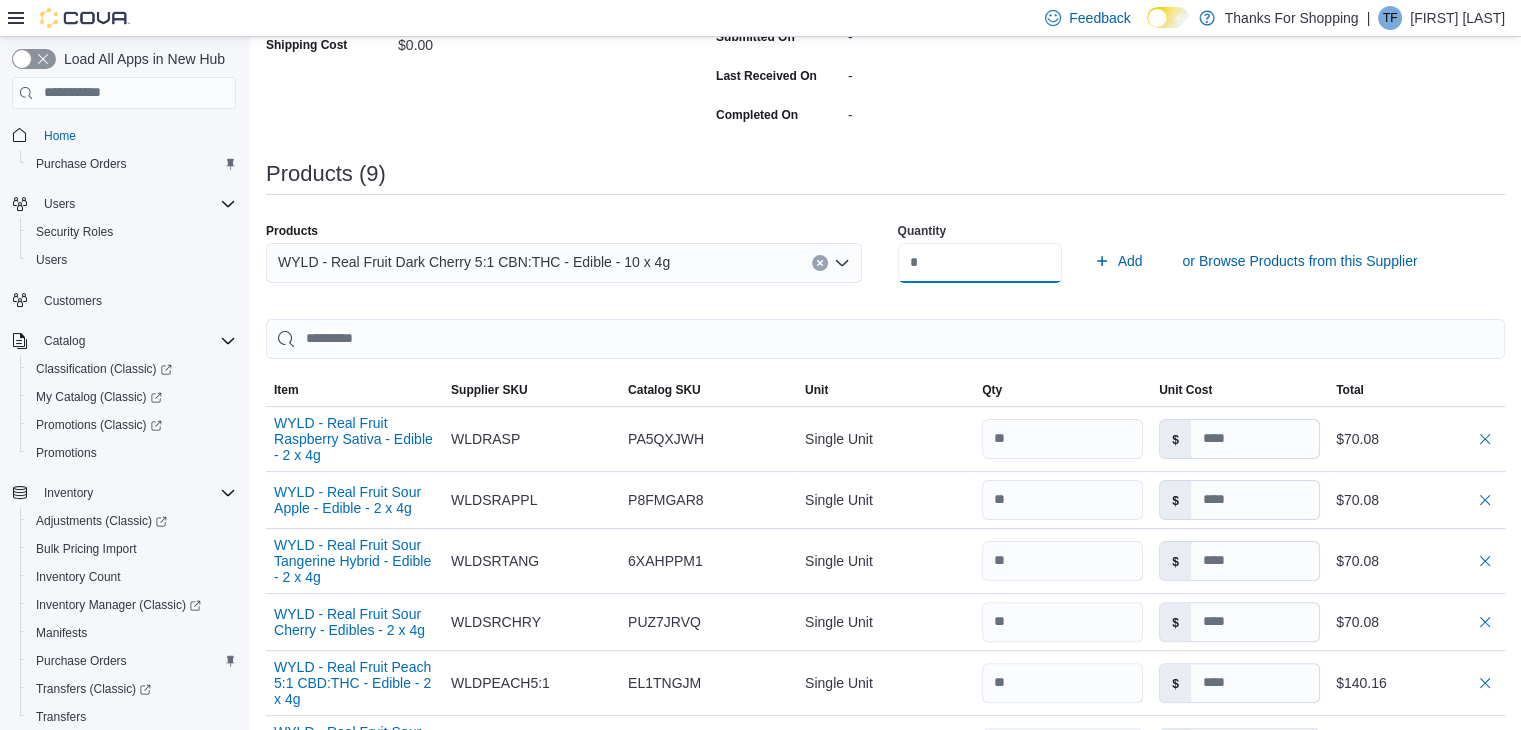 click on "Add" at bounding box center (1118, 261) 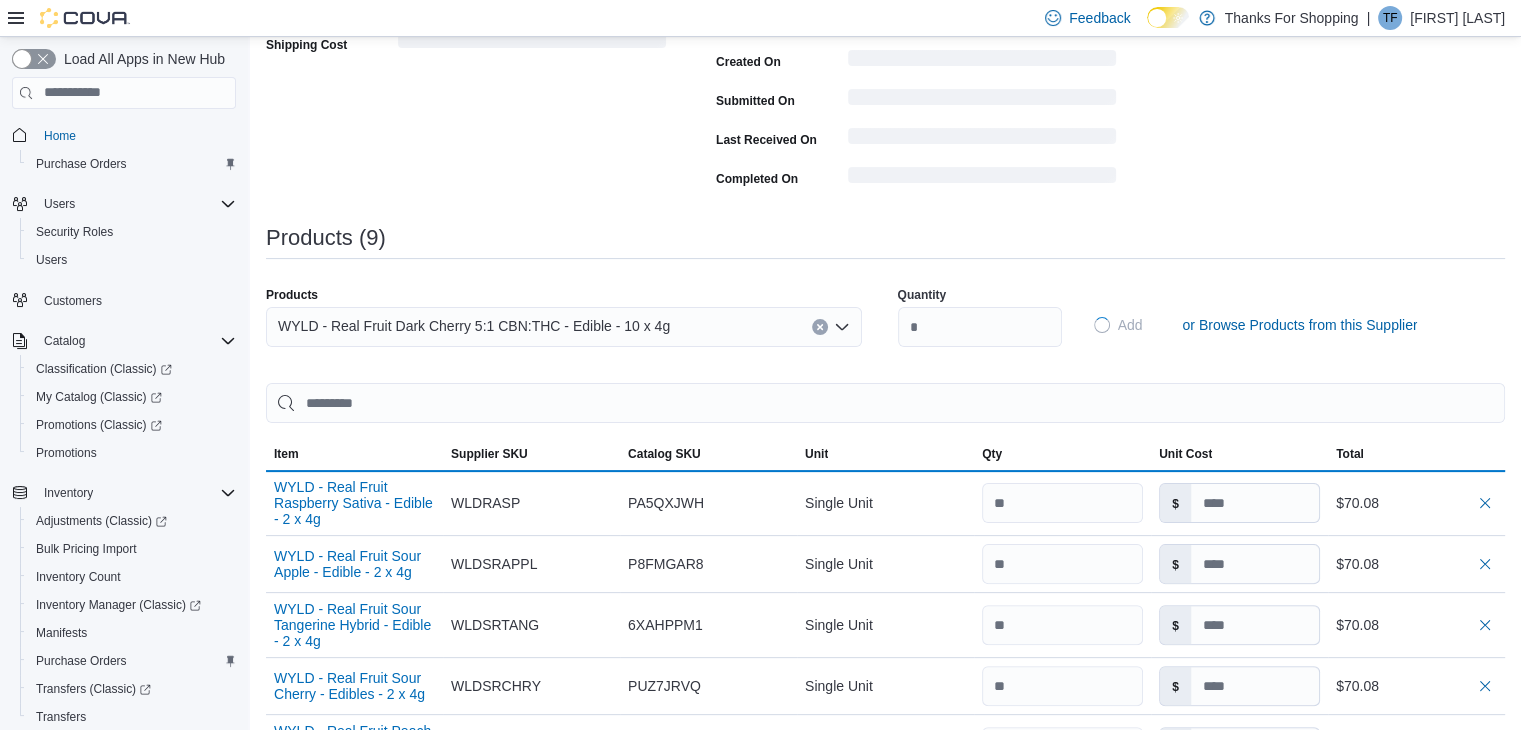 type 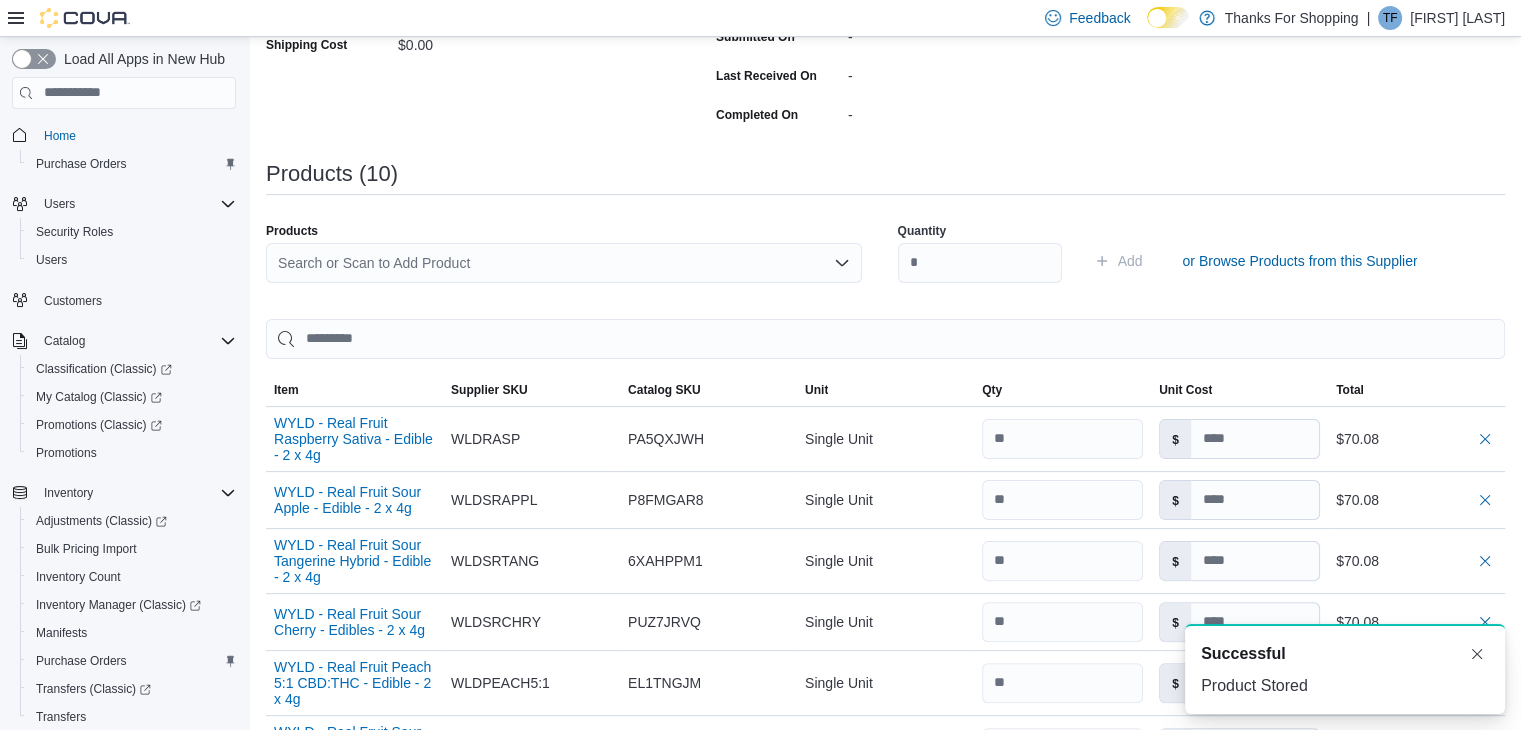 scroll, scrollTop: 0, scrollLeft: 0, axis: both 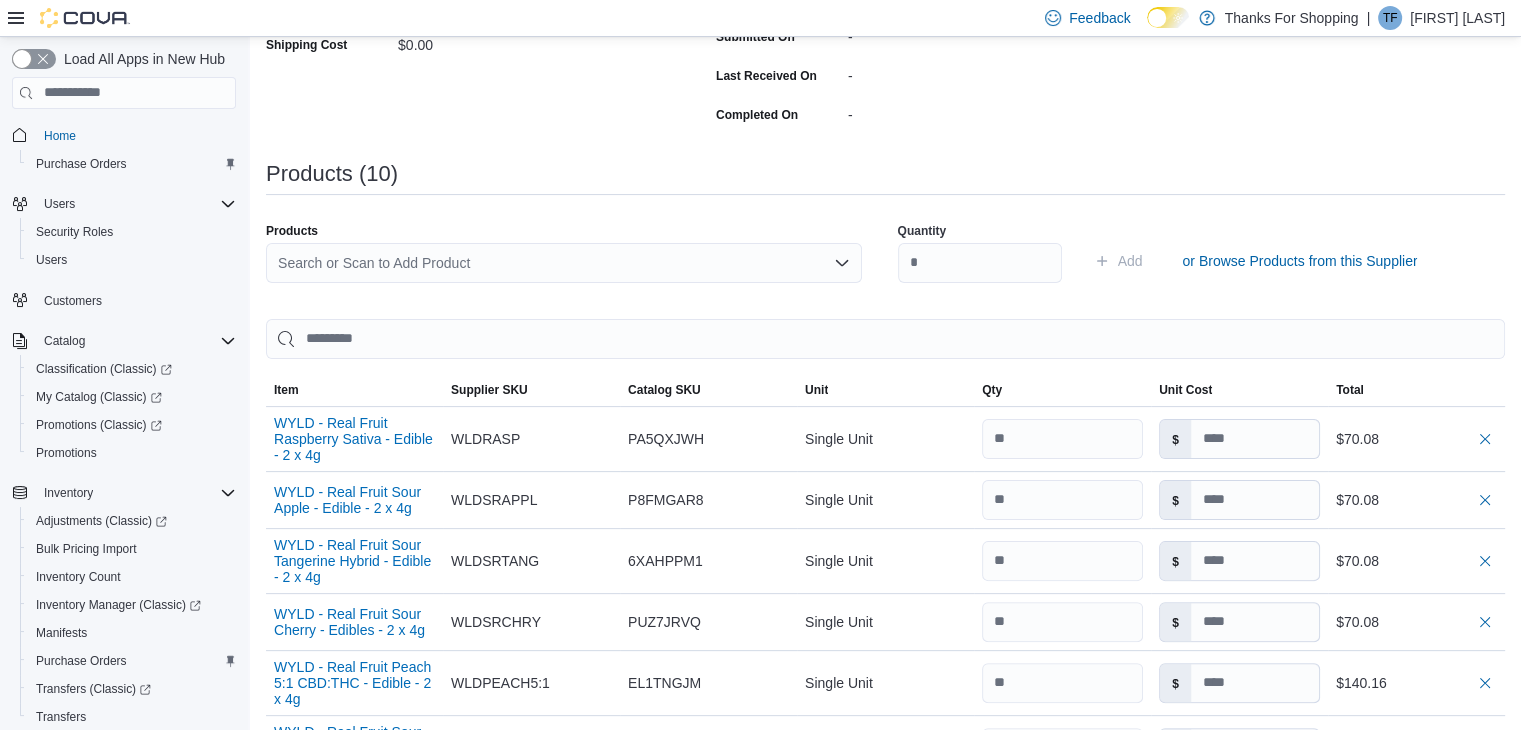 click on "Search or Scan to Add Product" at bounding box center [564, 263] 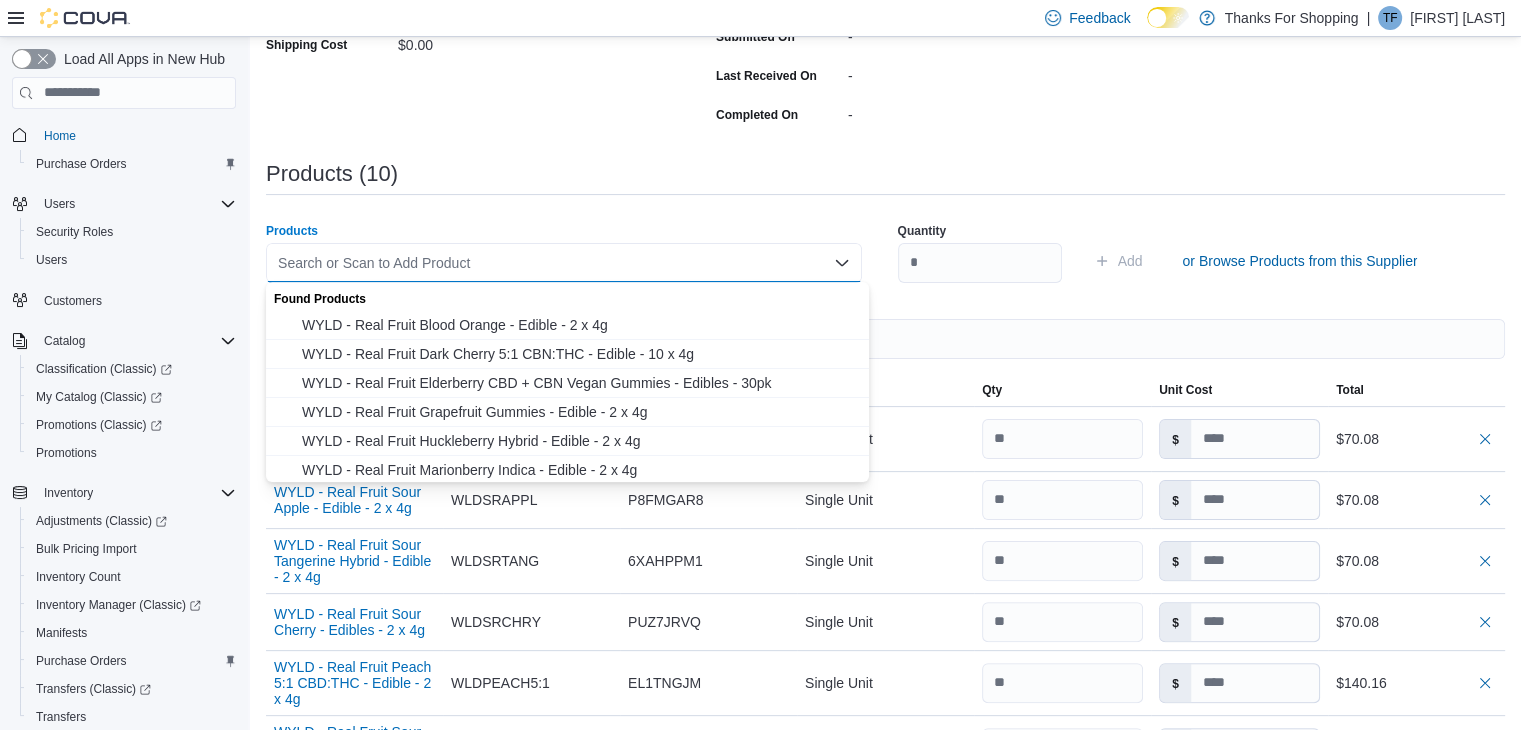 paste on "**********" 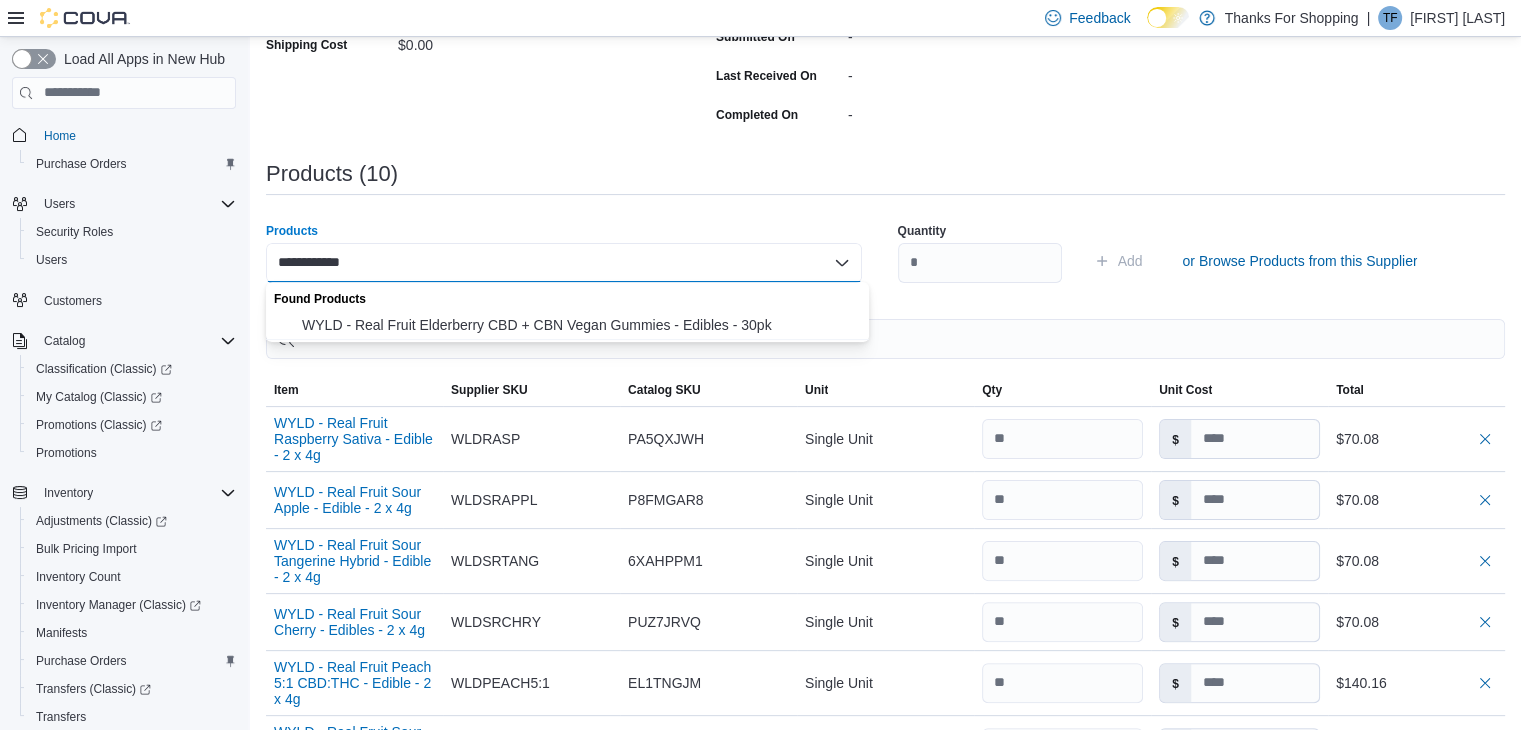 type on "**********" 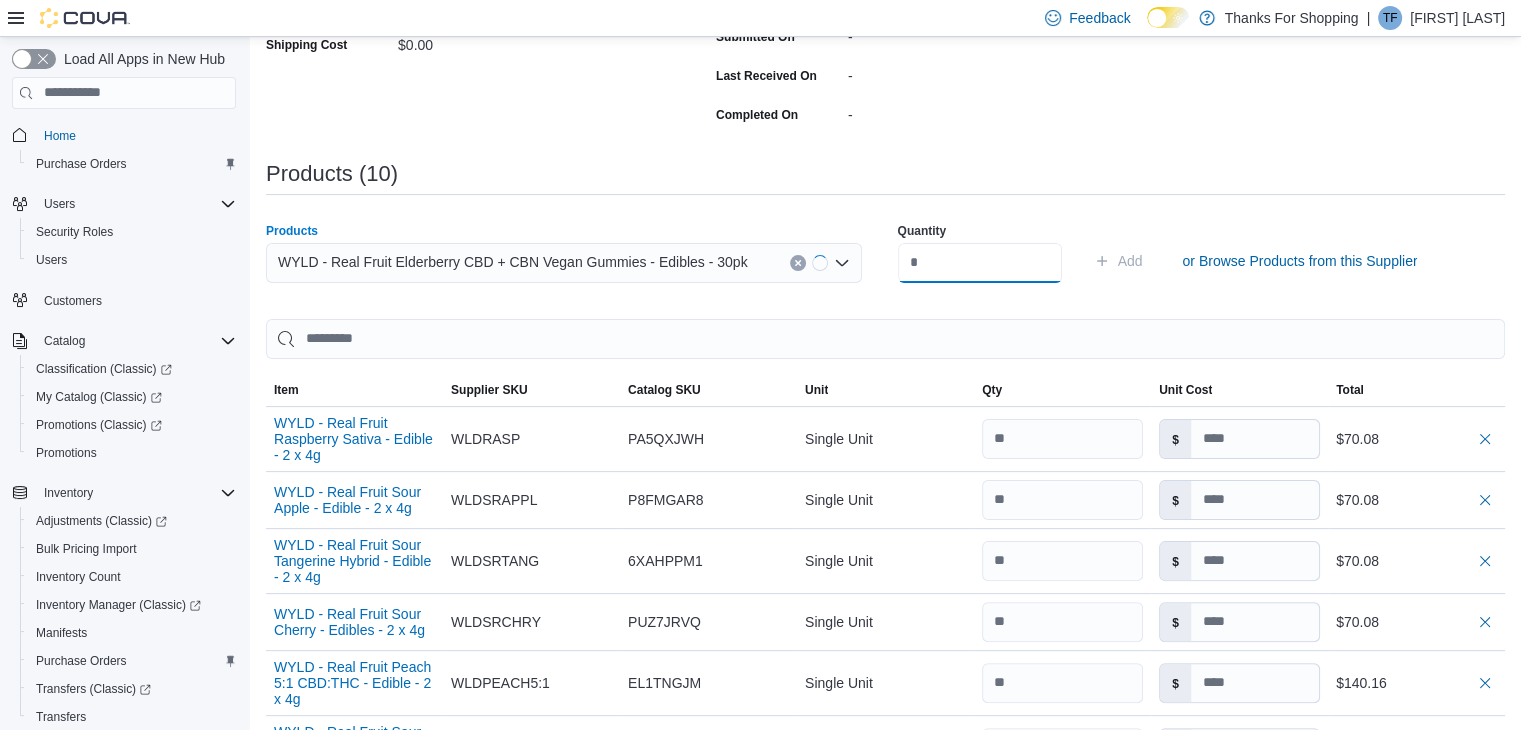 click at bounding box center [980, 263] 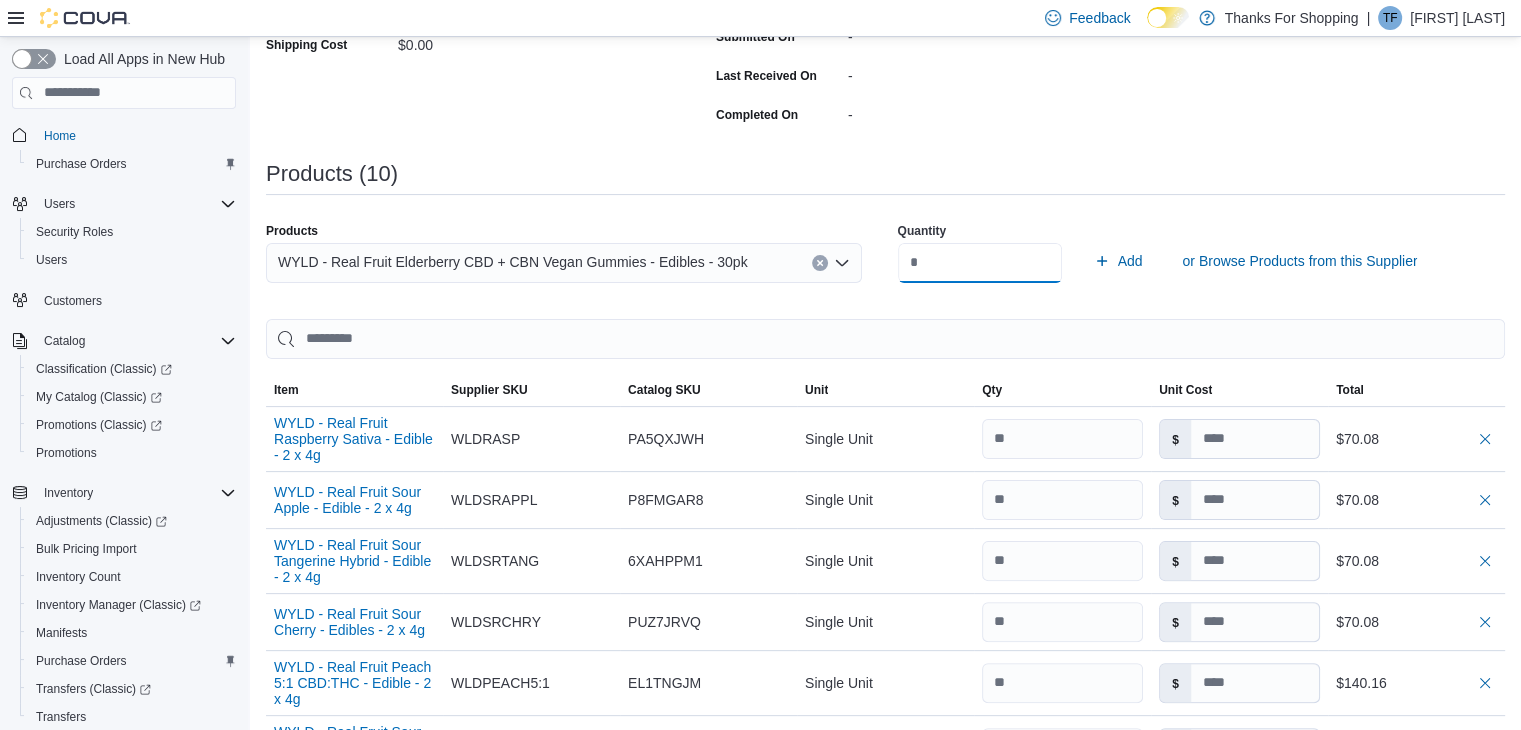 type on "**" 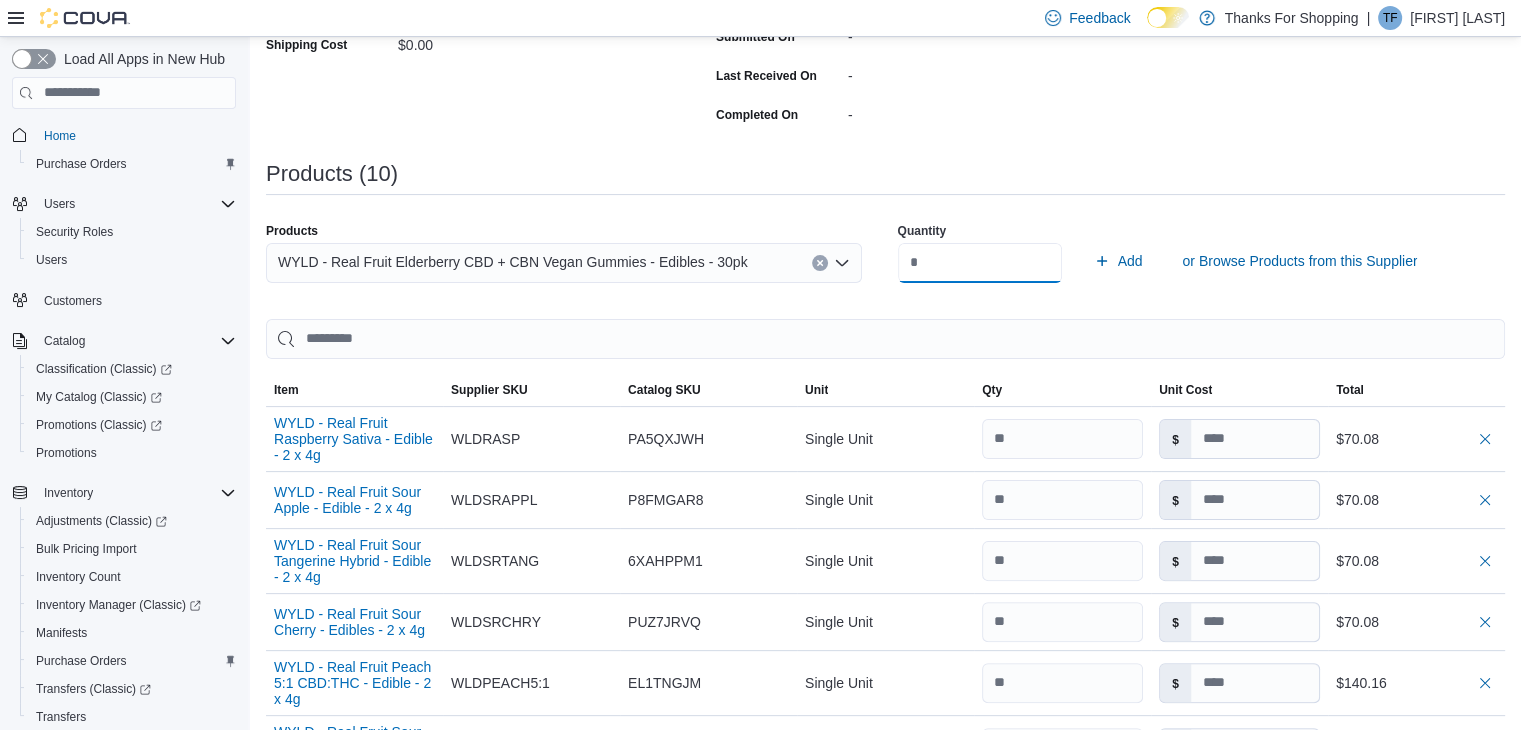 click on "Add" at bounding box center [1118, 261] 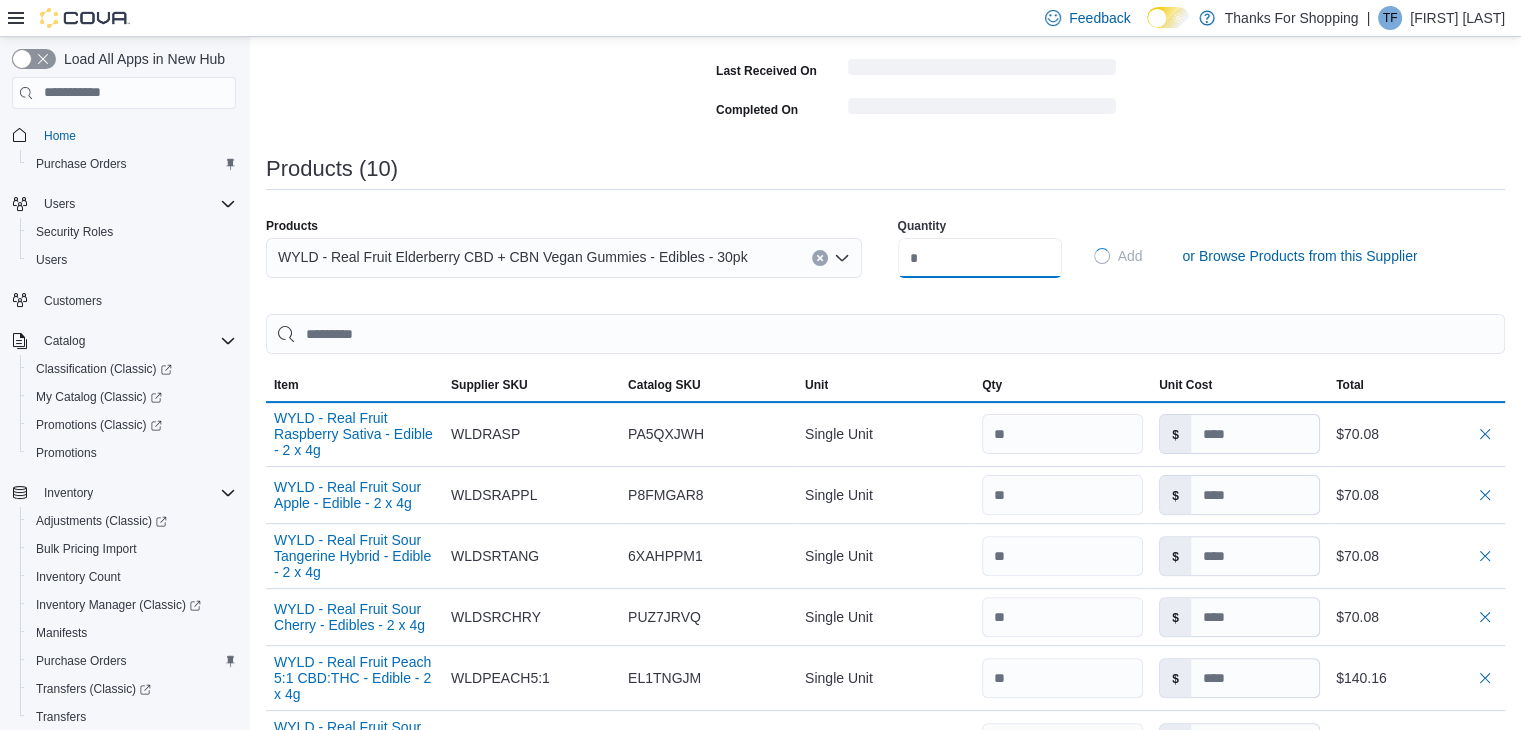 type 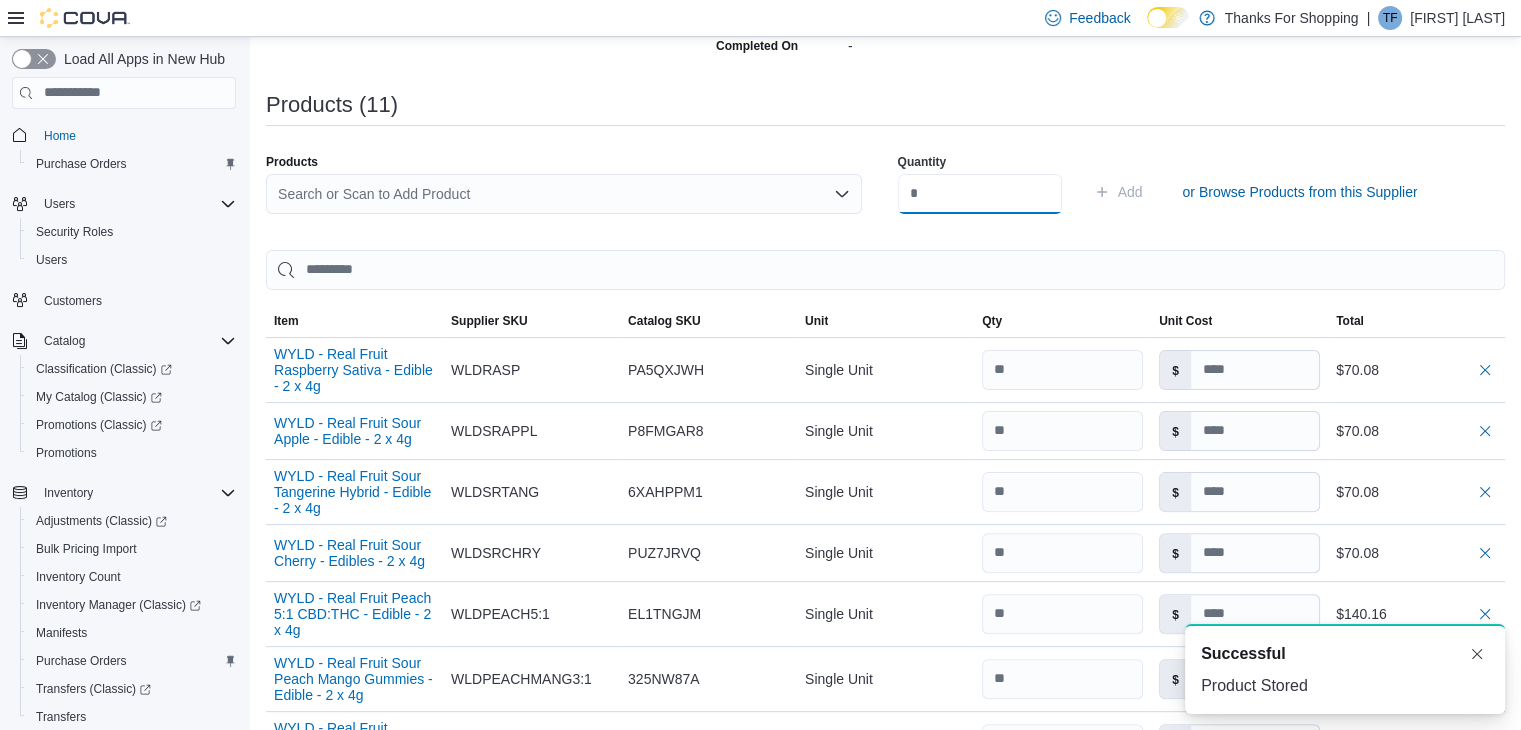 scroll, scrollTop: 600, scrollLeft: 0, axis: vertical 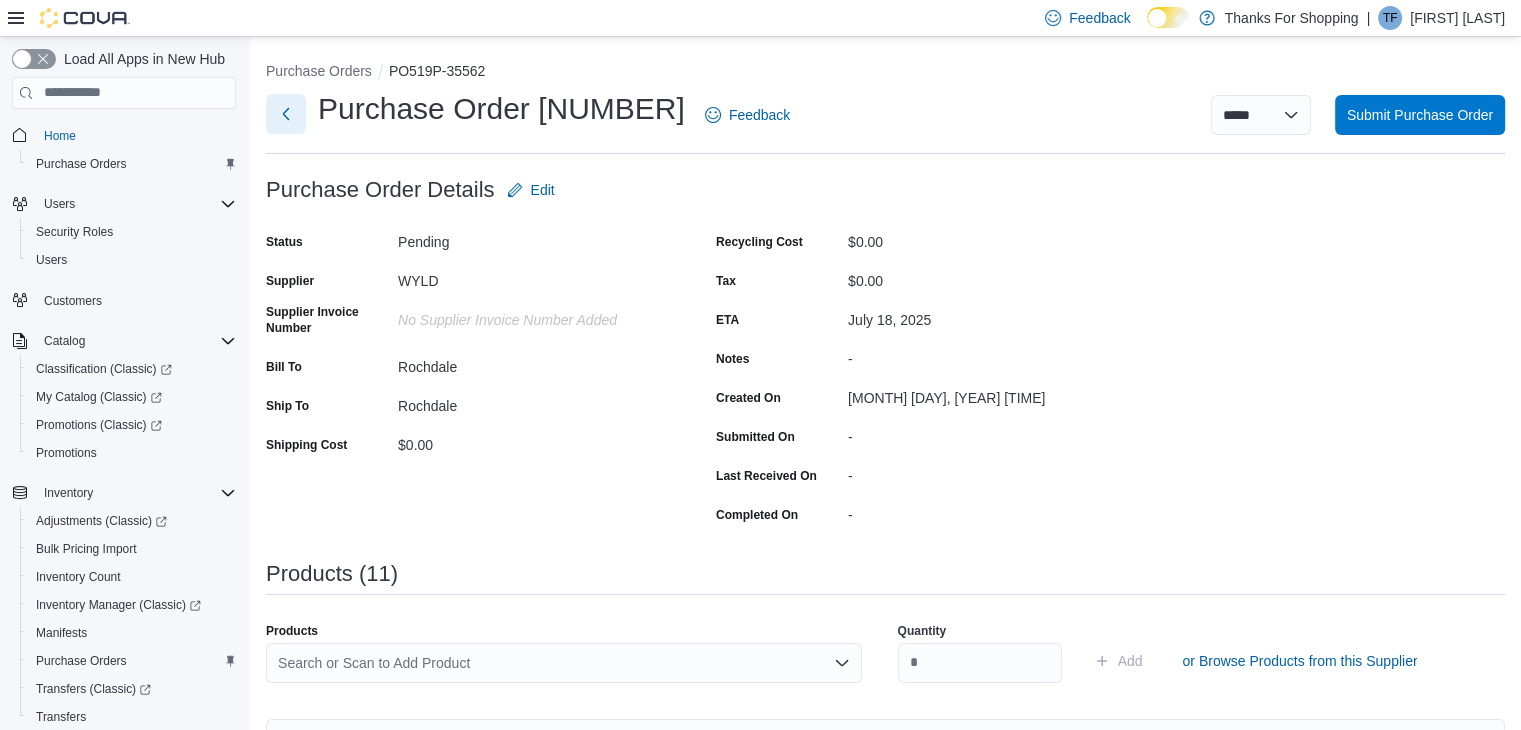 click at bounding box center [286, 114] 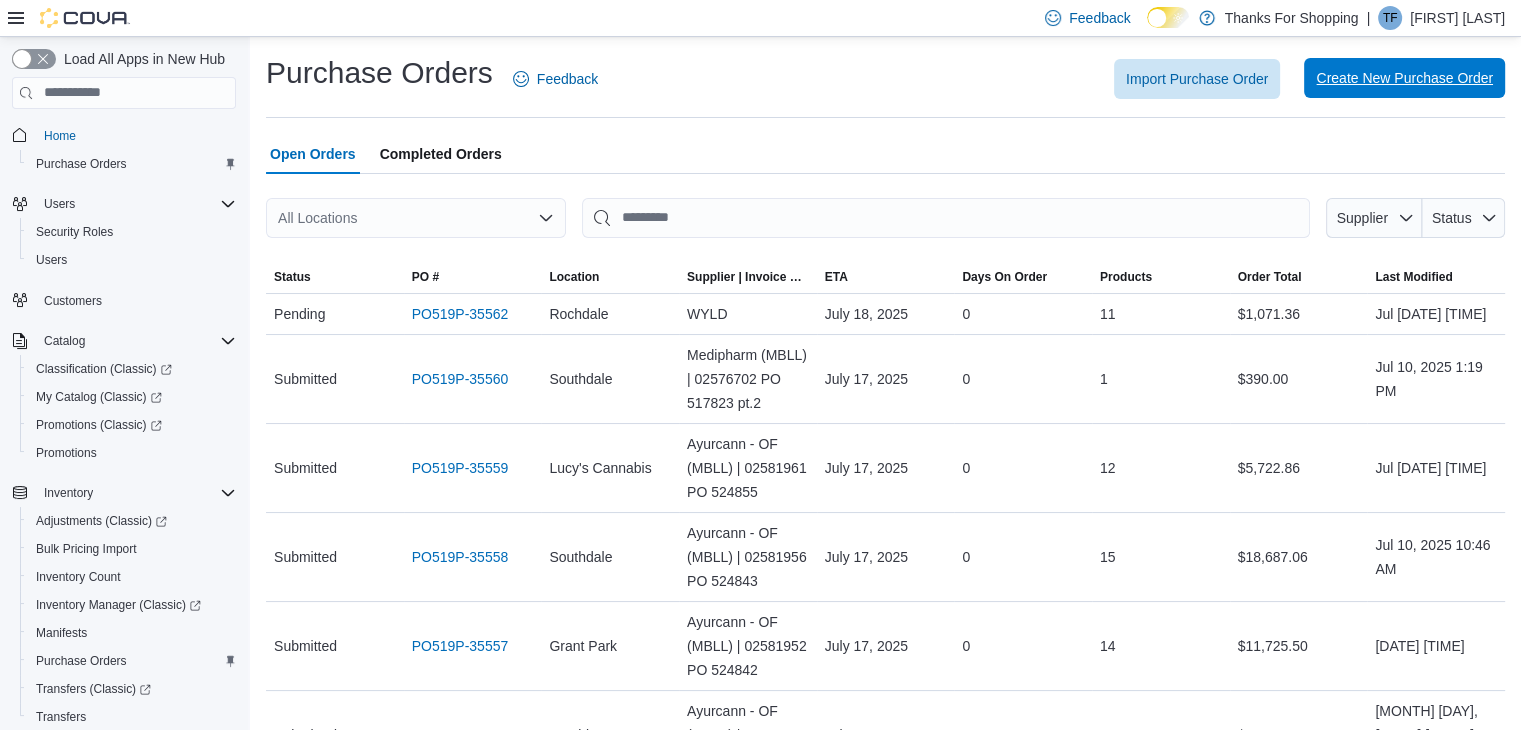 click on "Create New Purchase Order" at bounding box center (1404, 78) 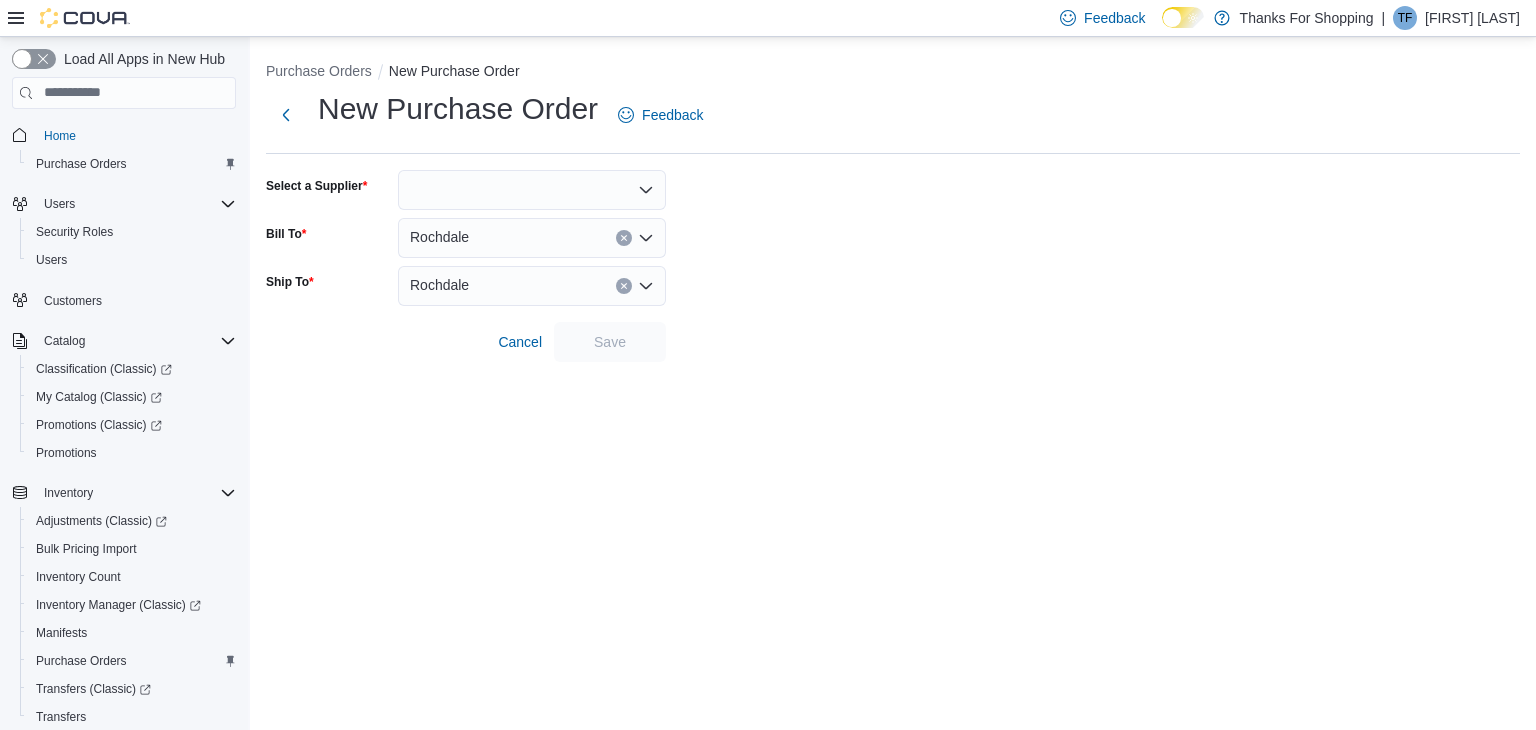 click at bounding box center [532, 190] 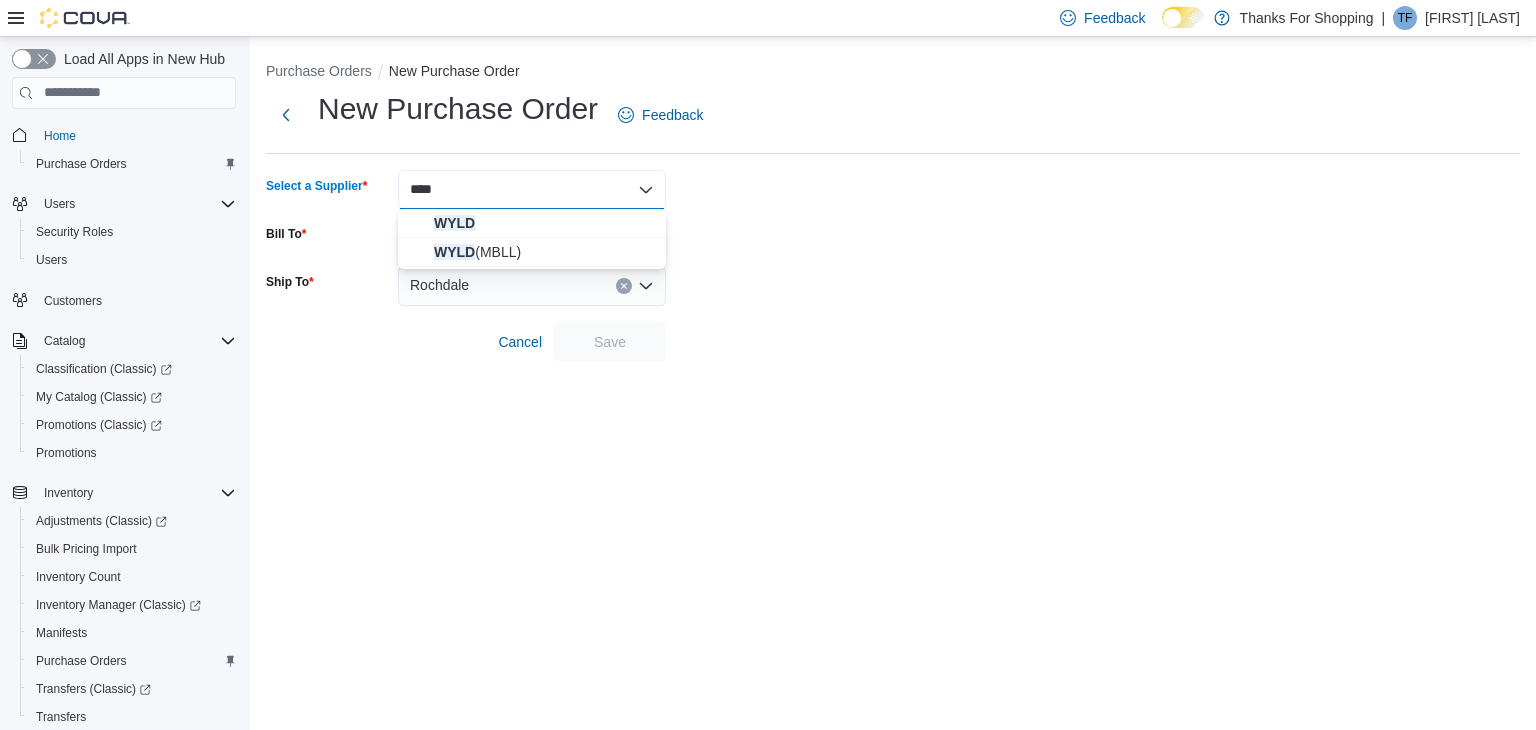 type on "****" 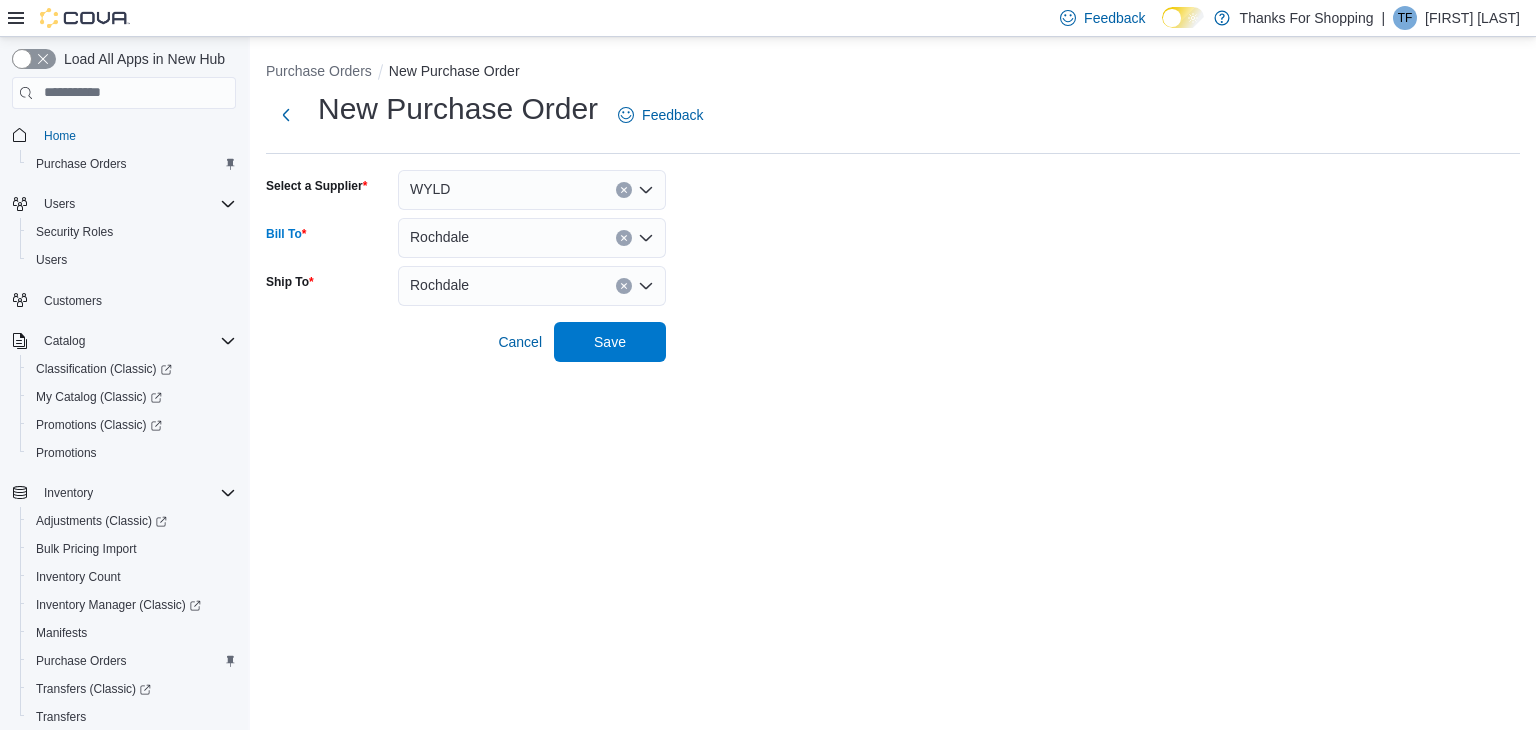 click on "Rochdale" at bounding box center [439, 237] 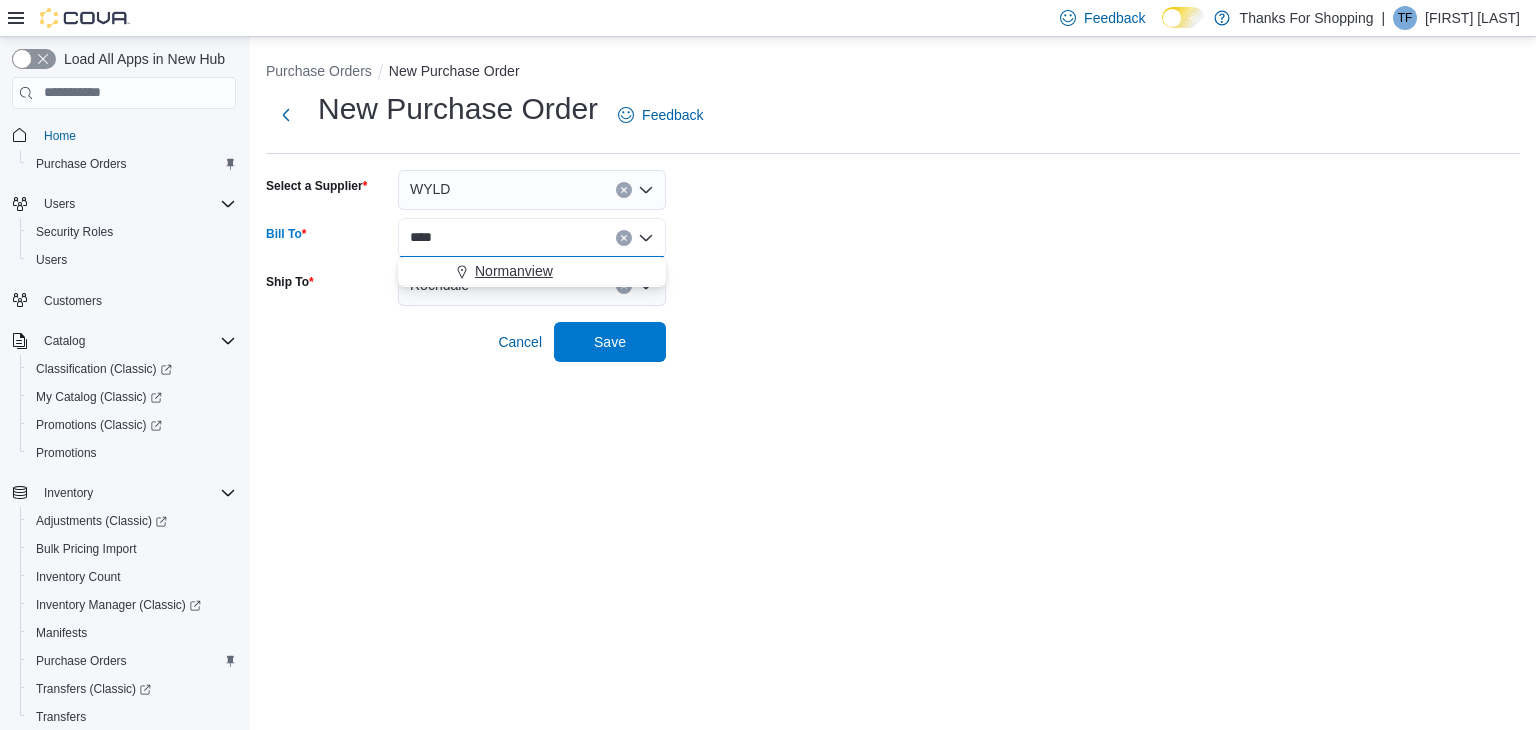 type on "****" 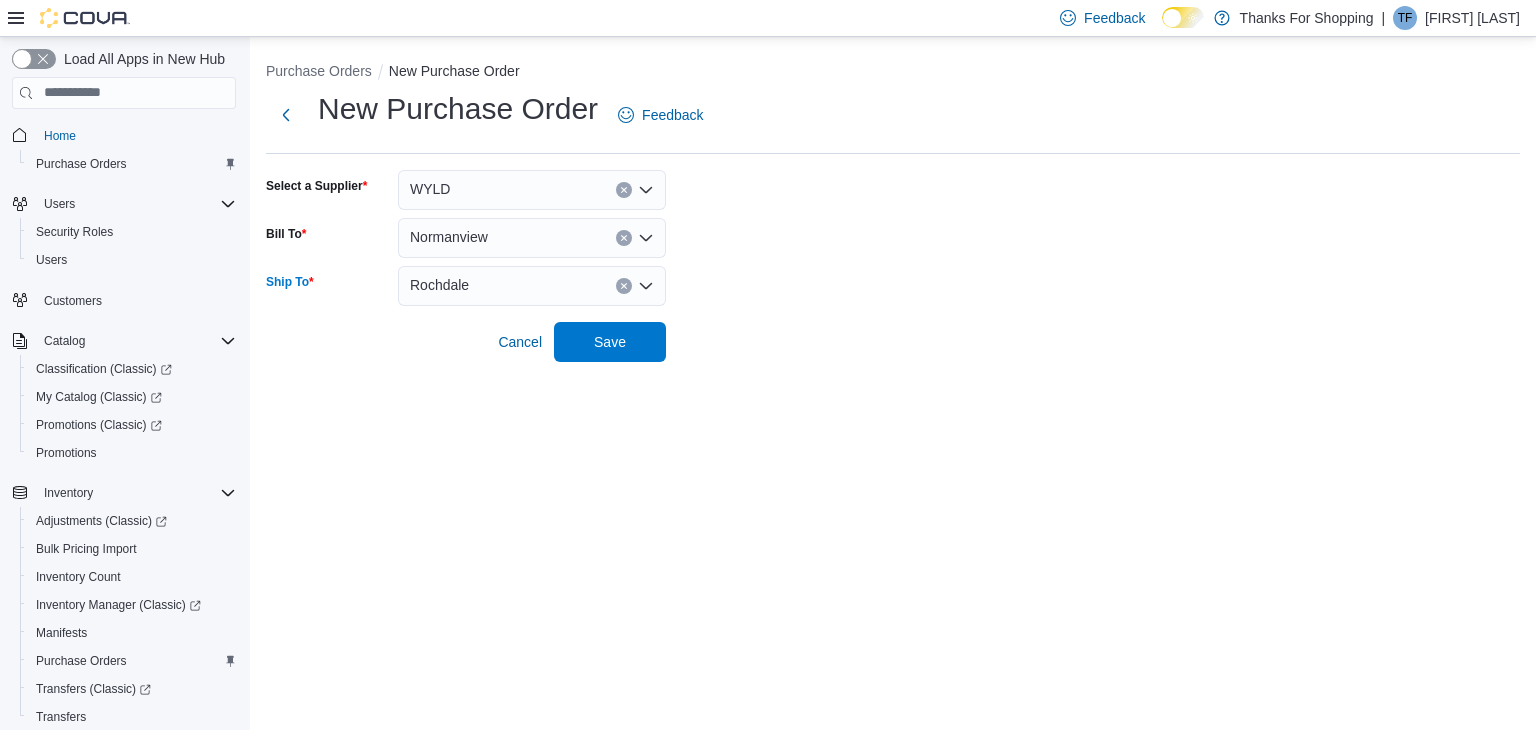 click on "Rochdale" at bounding box center [532, 286] 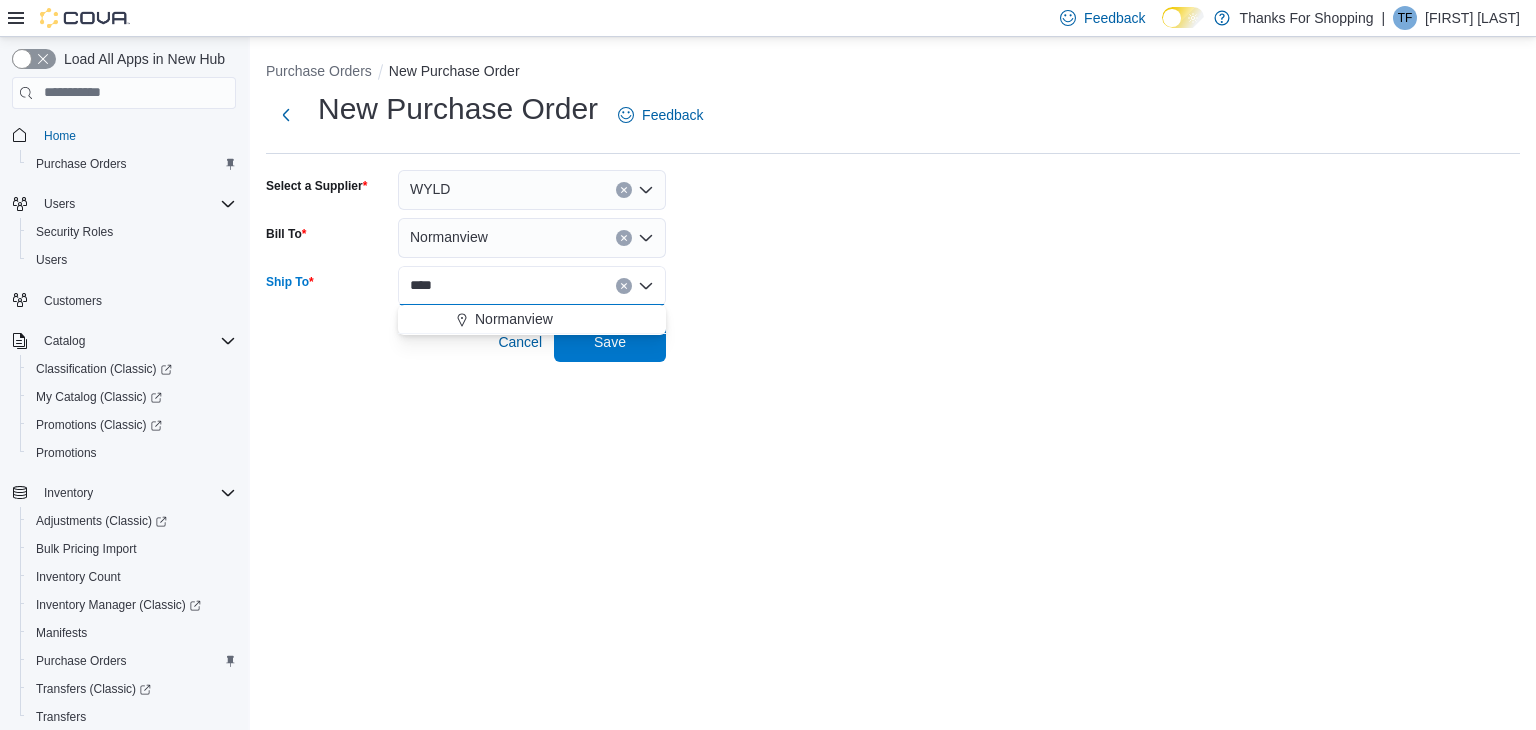 type on "****" 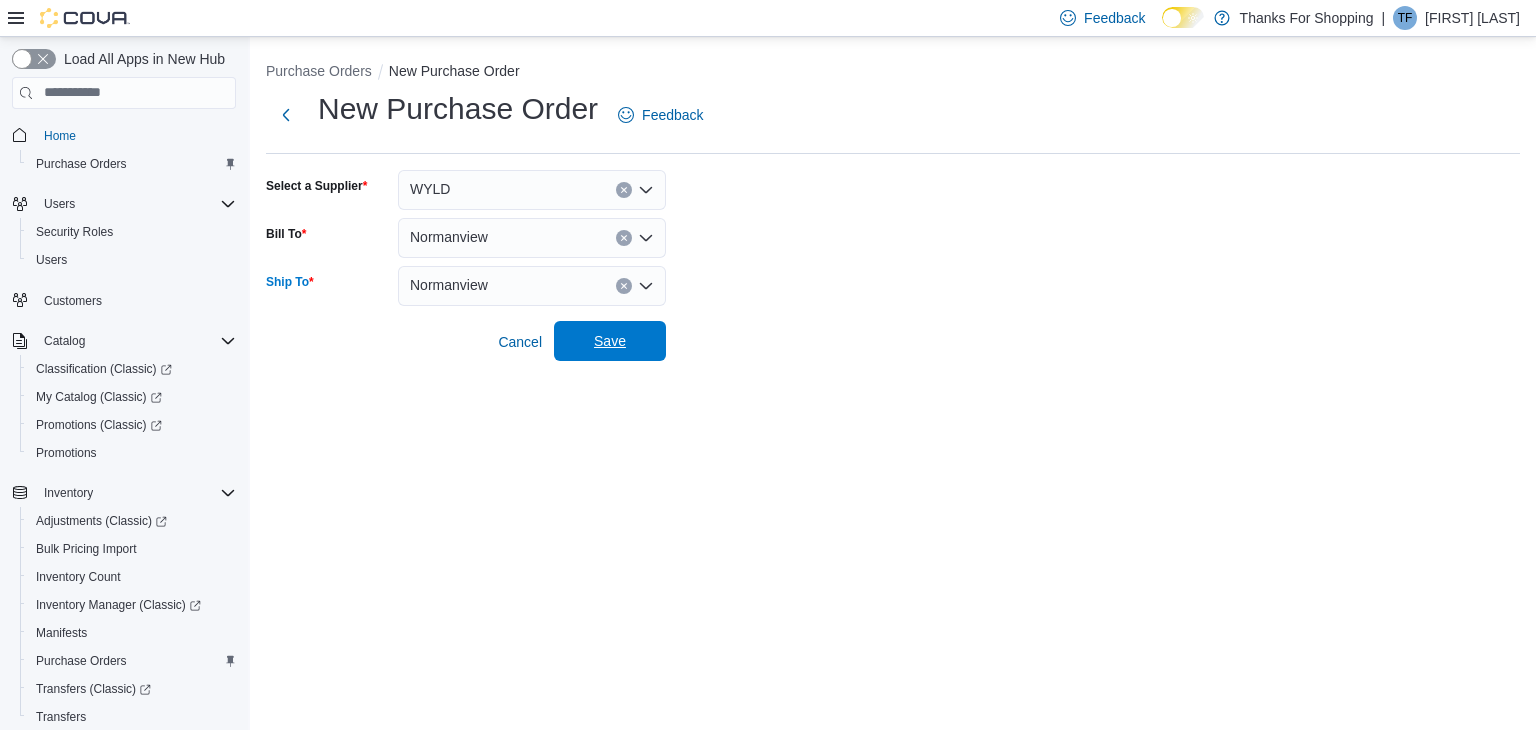 click on "Save" at bounding box center (610, 341) 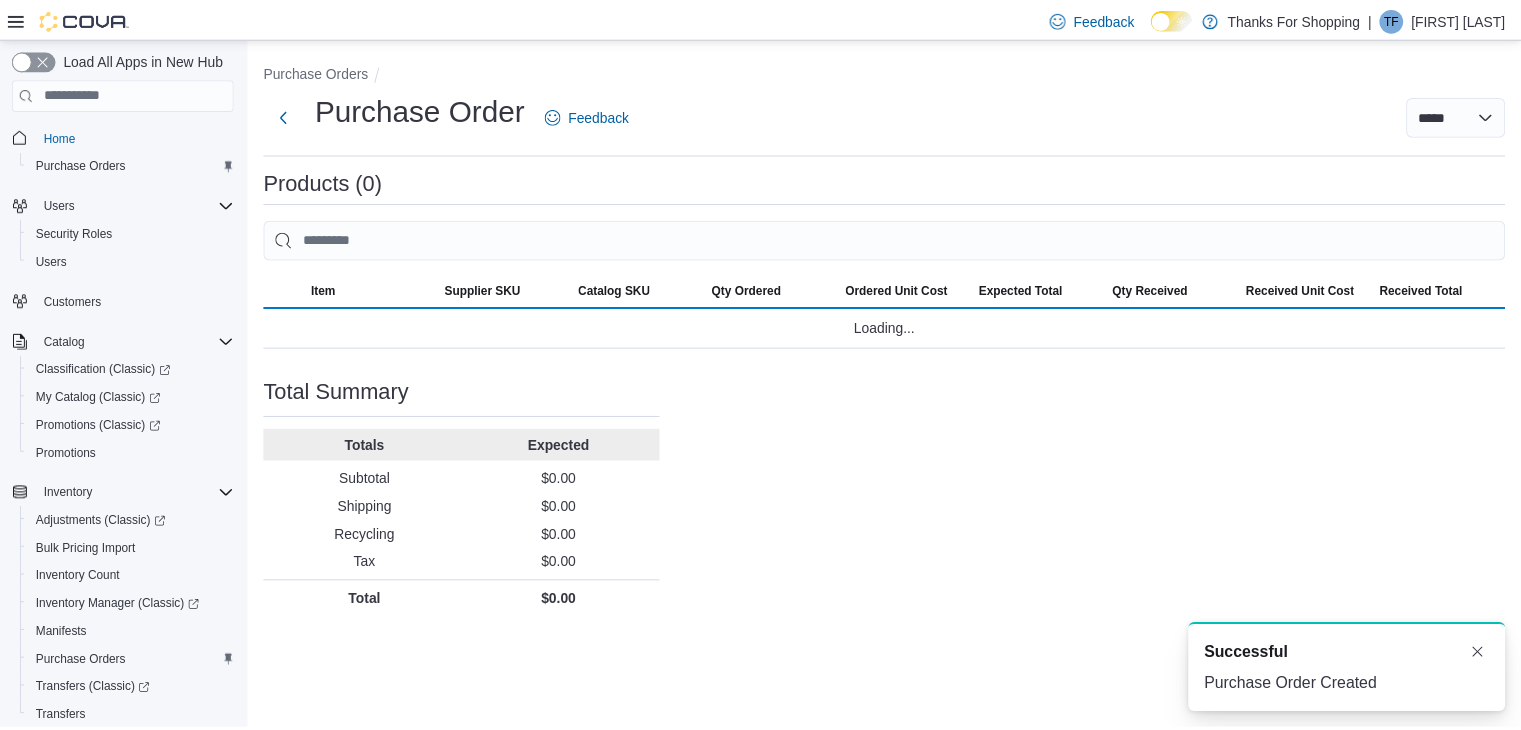 scroll, scrollTop: 0, scrollLeft: 0, axis: both 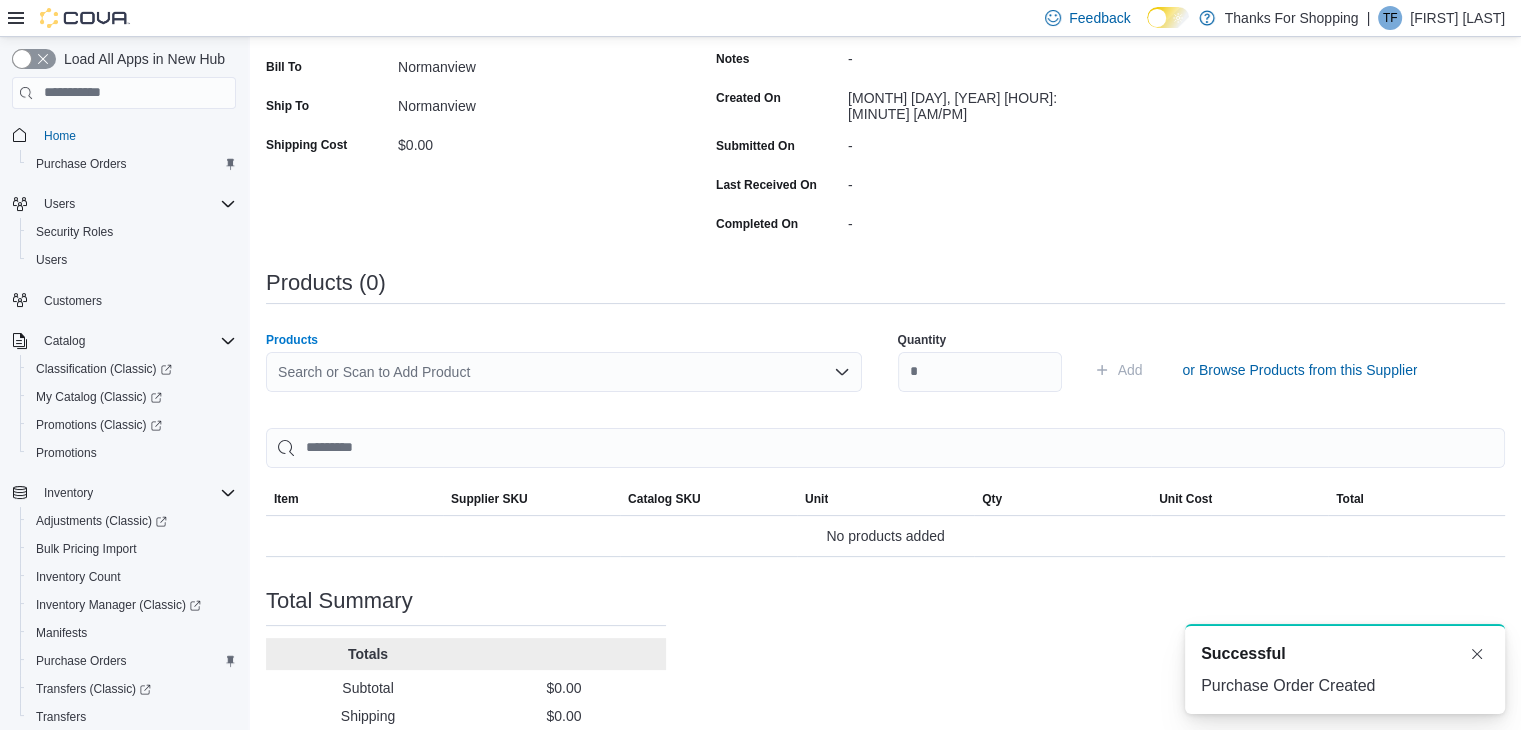click on "Search or Scan to Add Product" at bounding box center (564, 372) 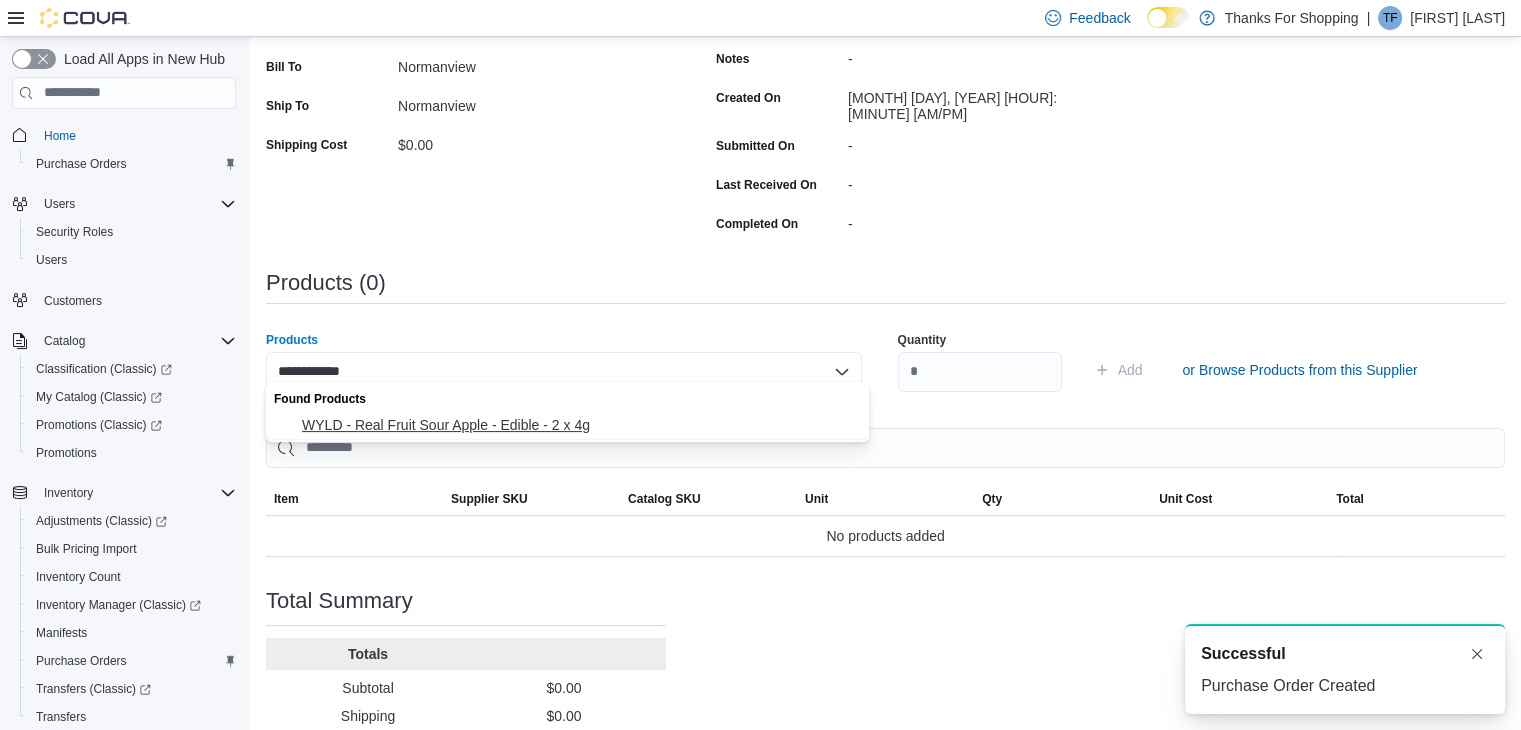 type on "**********" 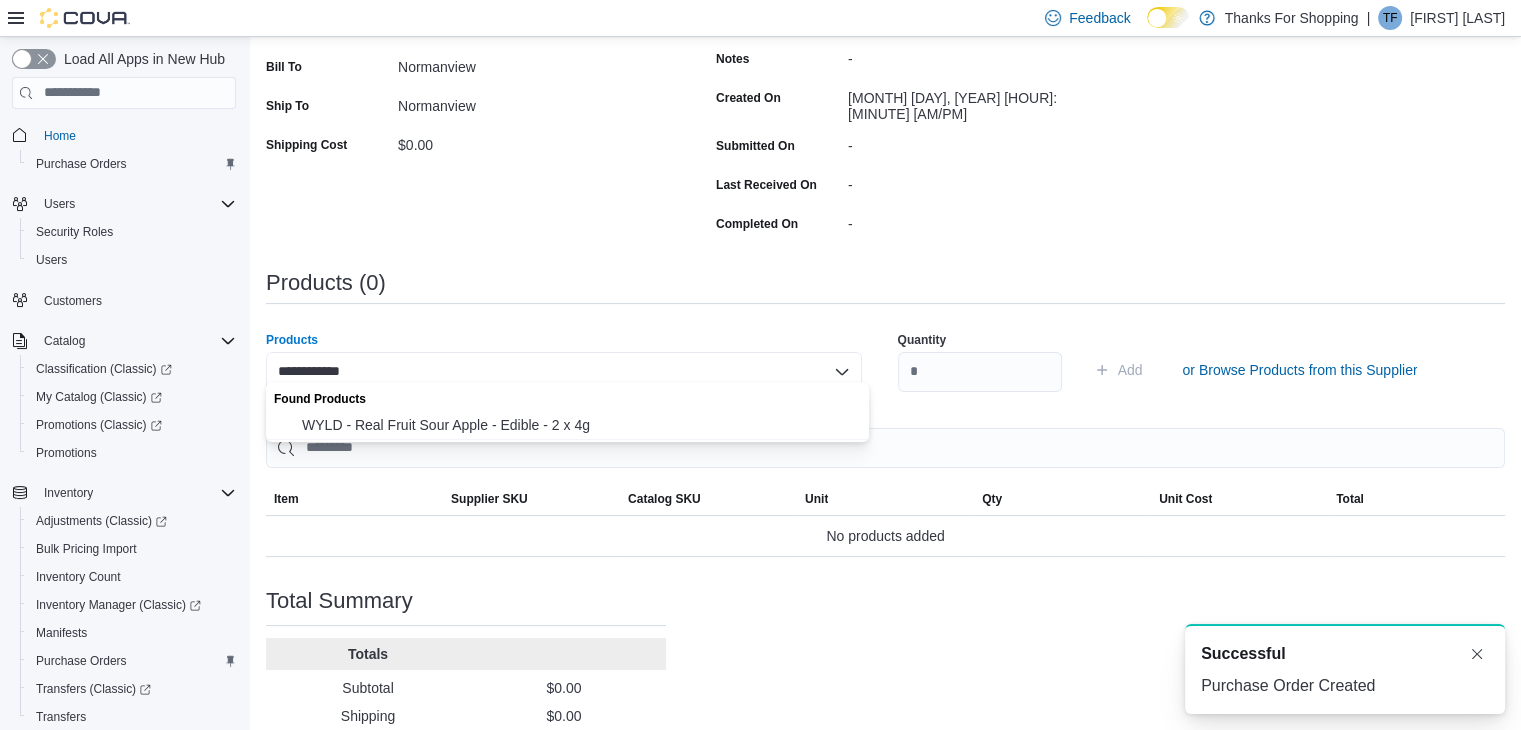 type 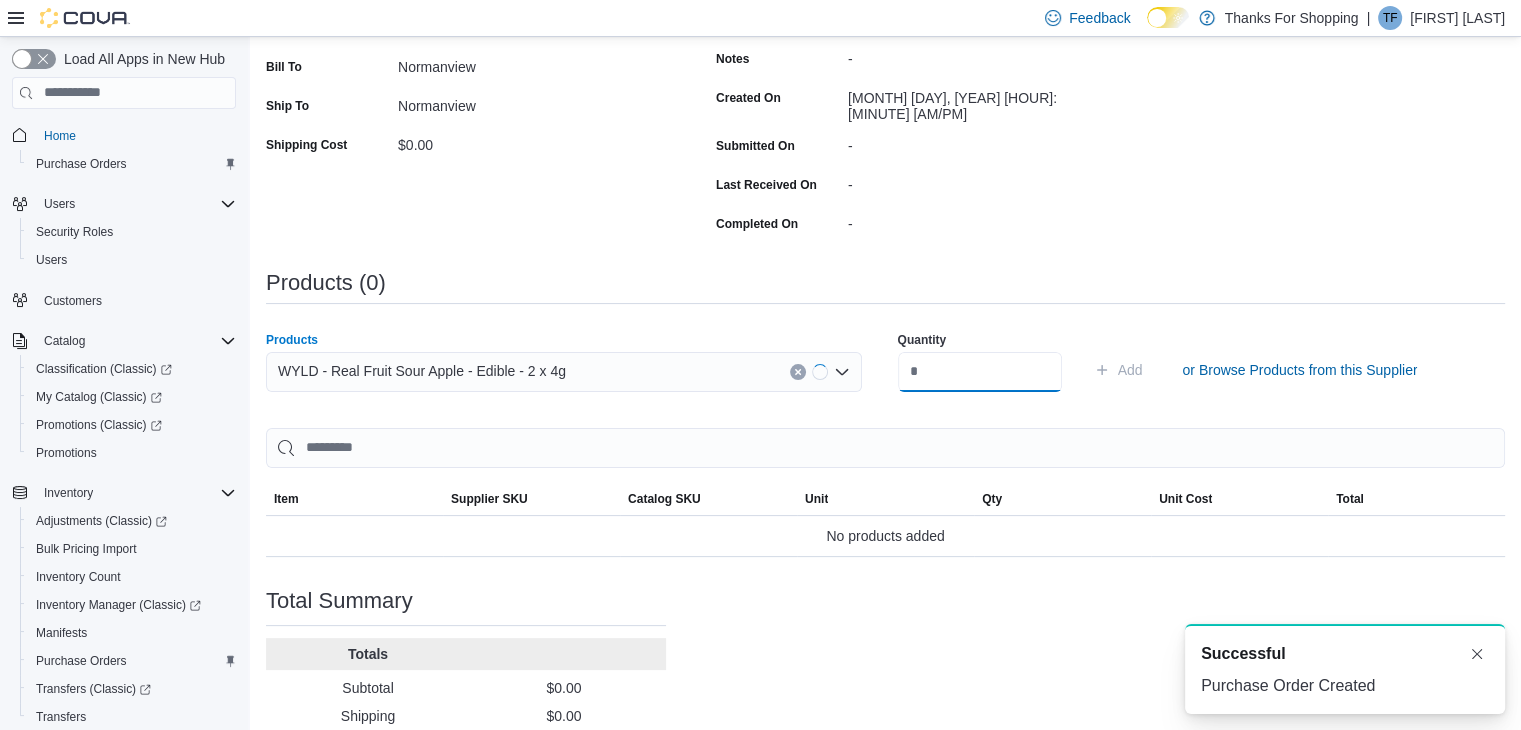 click at bounding box center (980, 372) 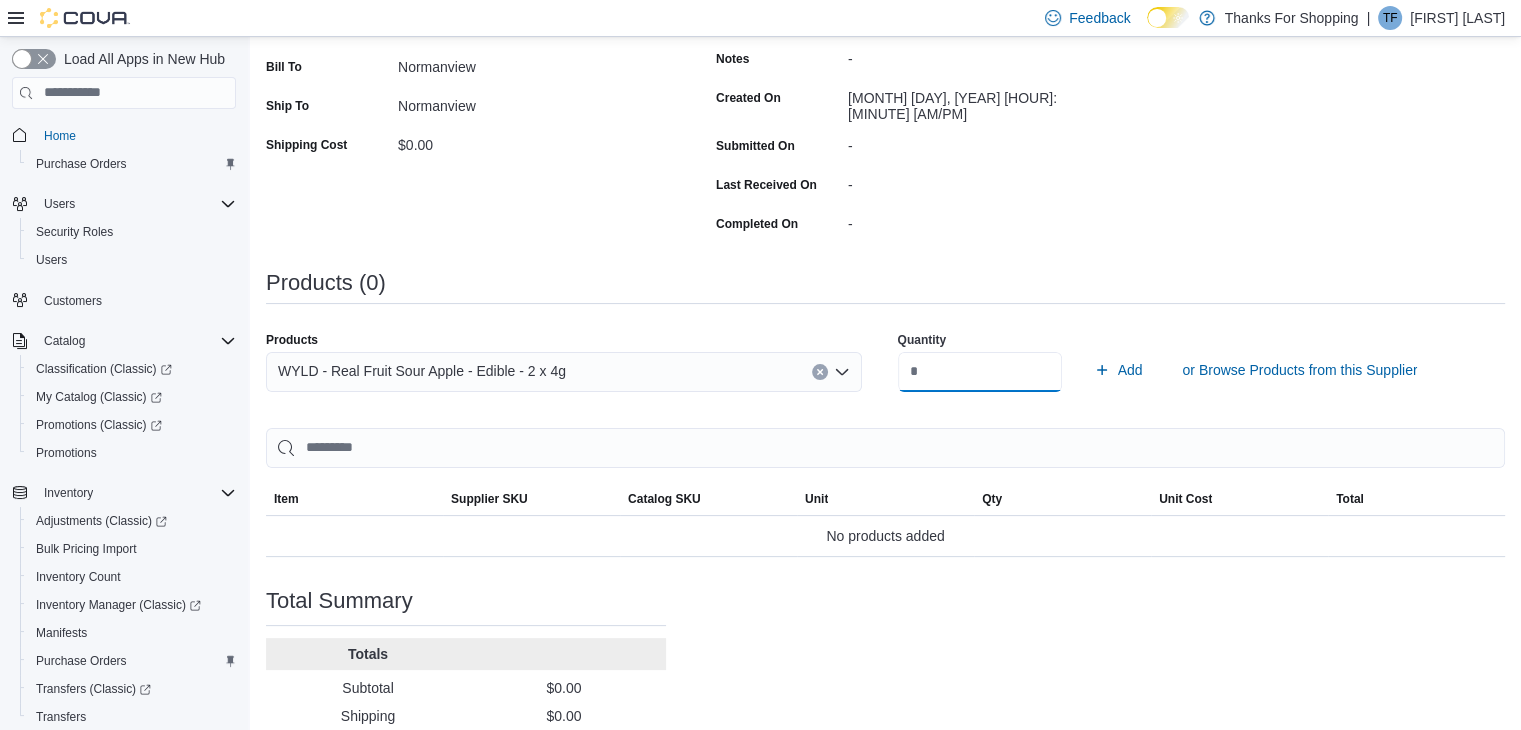 type on "**" 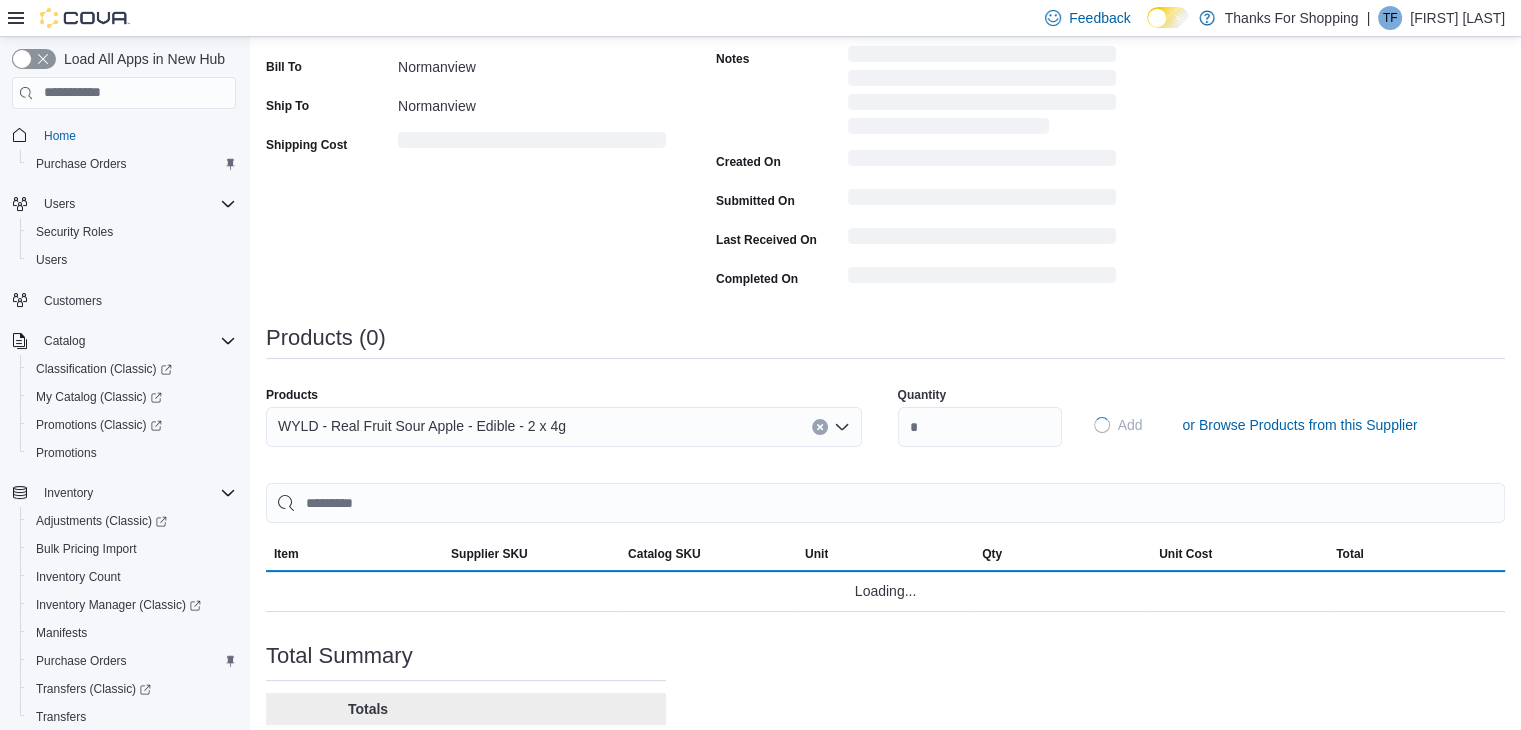 type 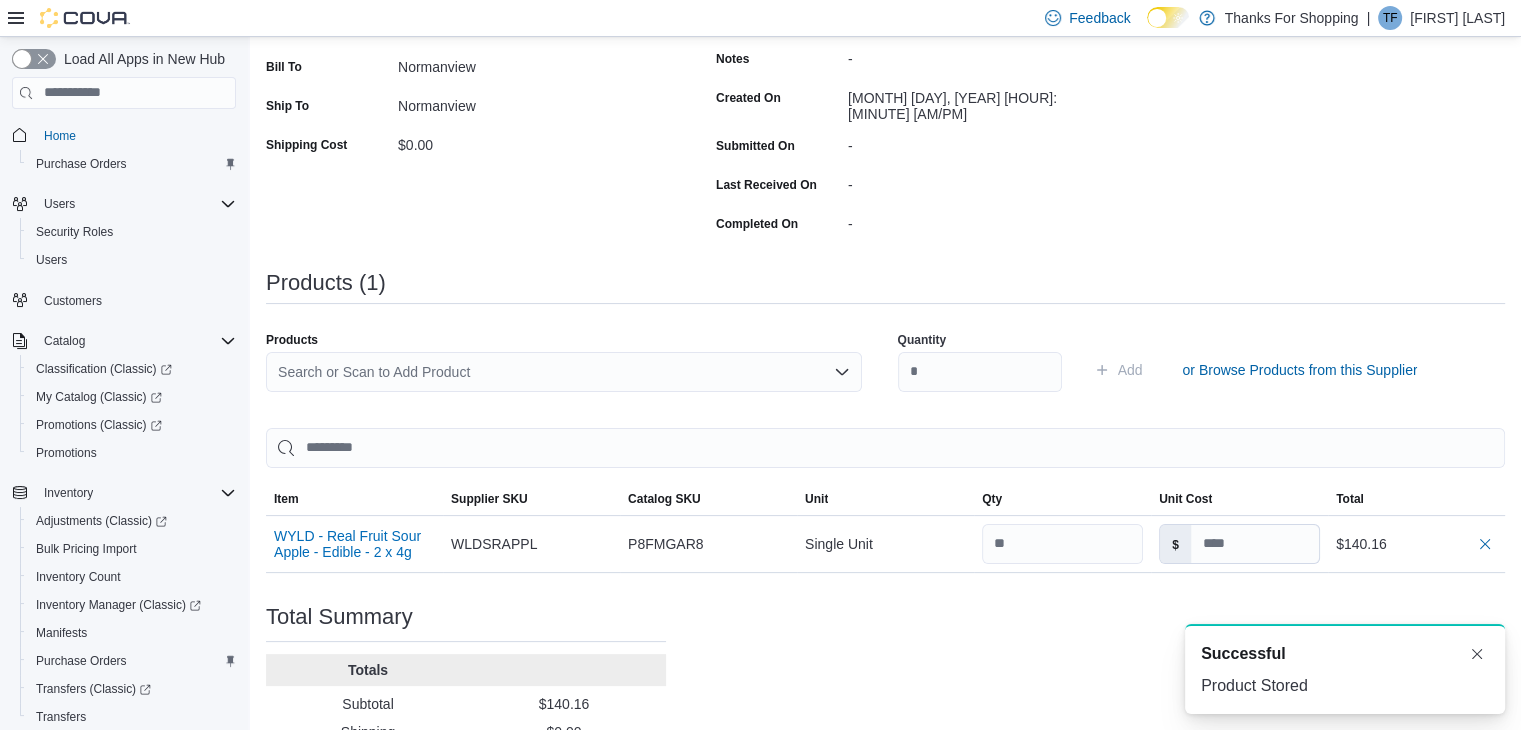 scroll, scrollTop: 0, scrollLeft: 0, axis: both 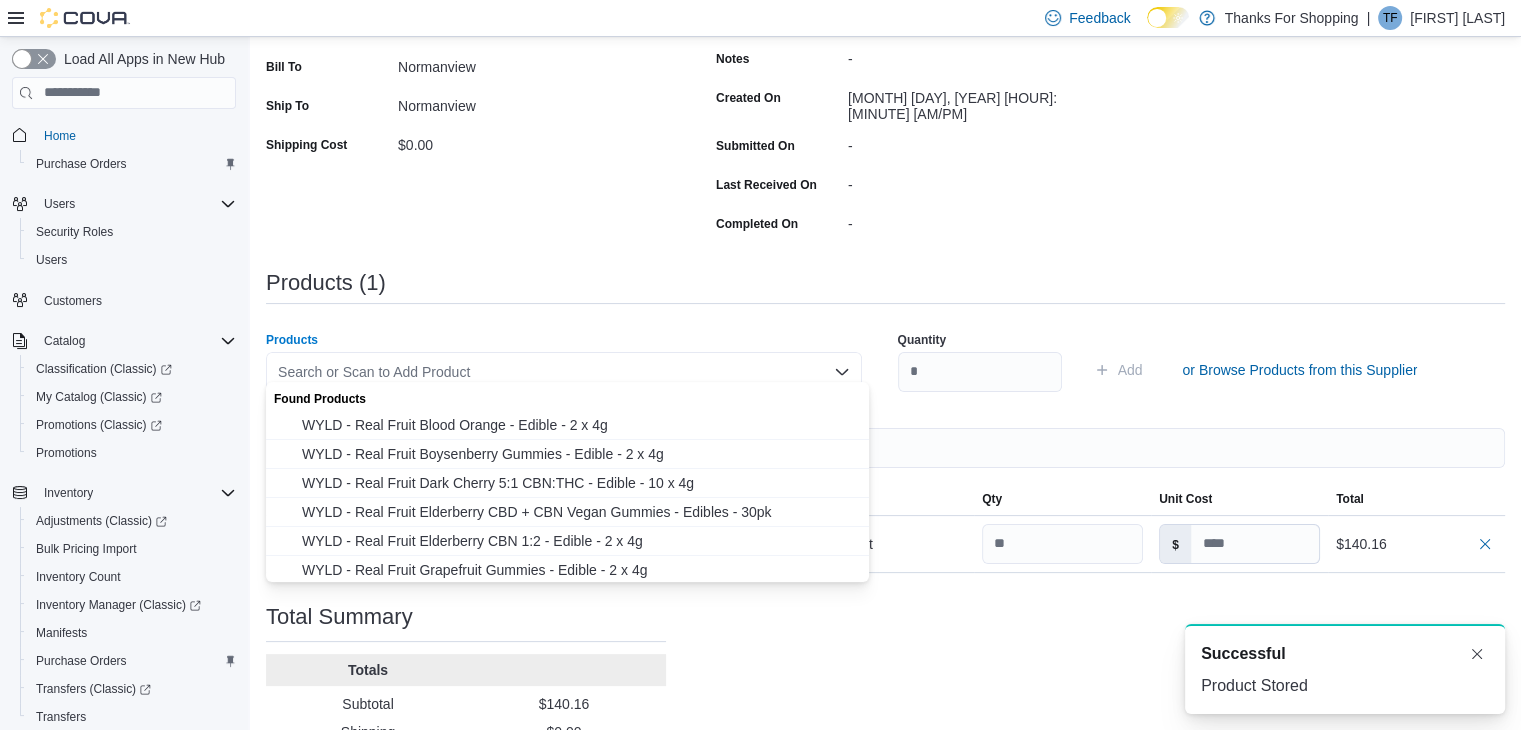 paste on "**********" 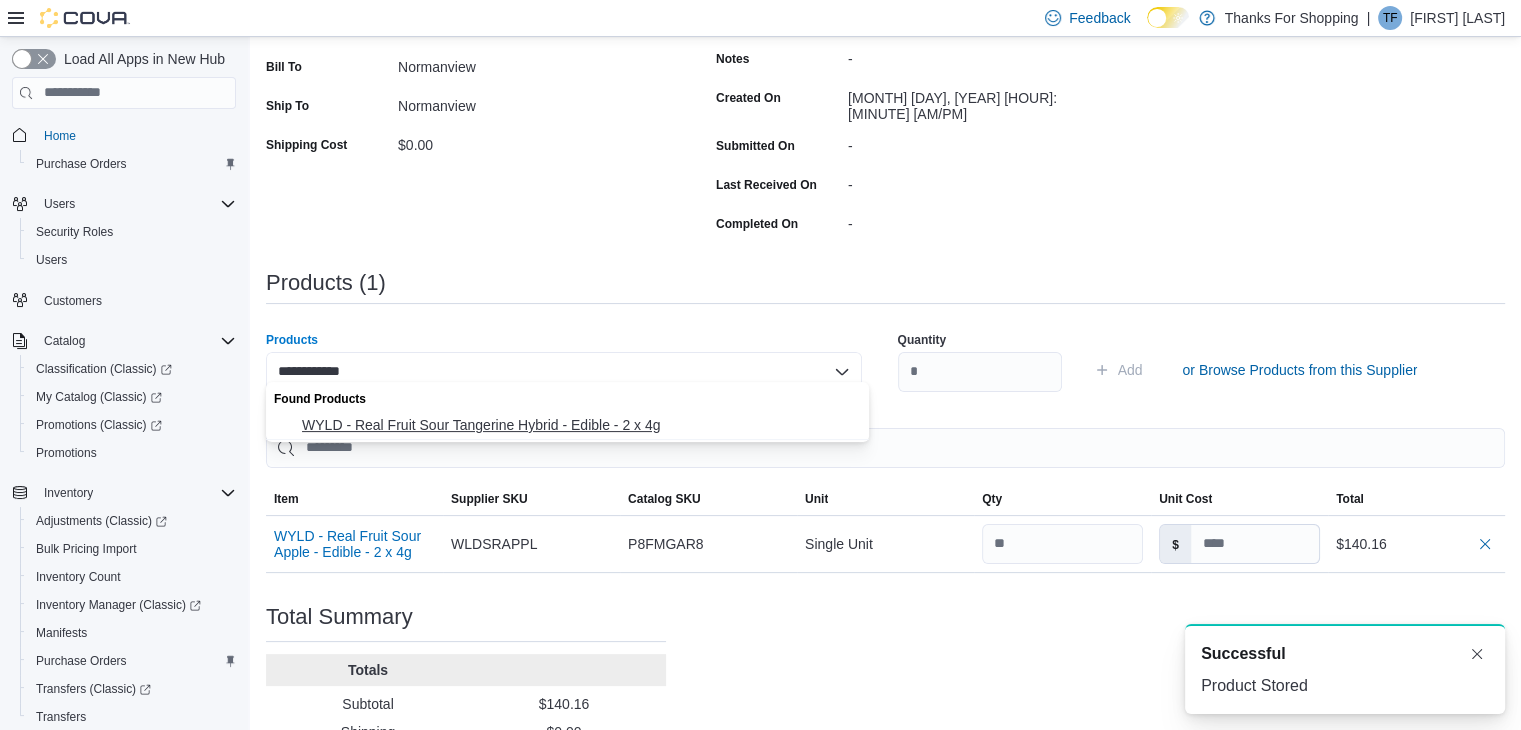 type on "**********" 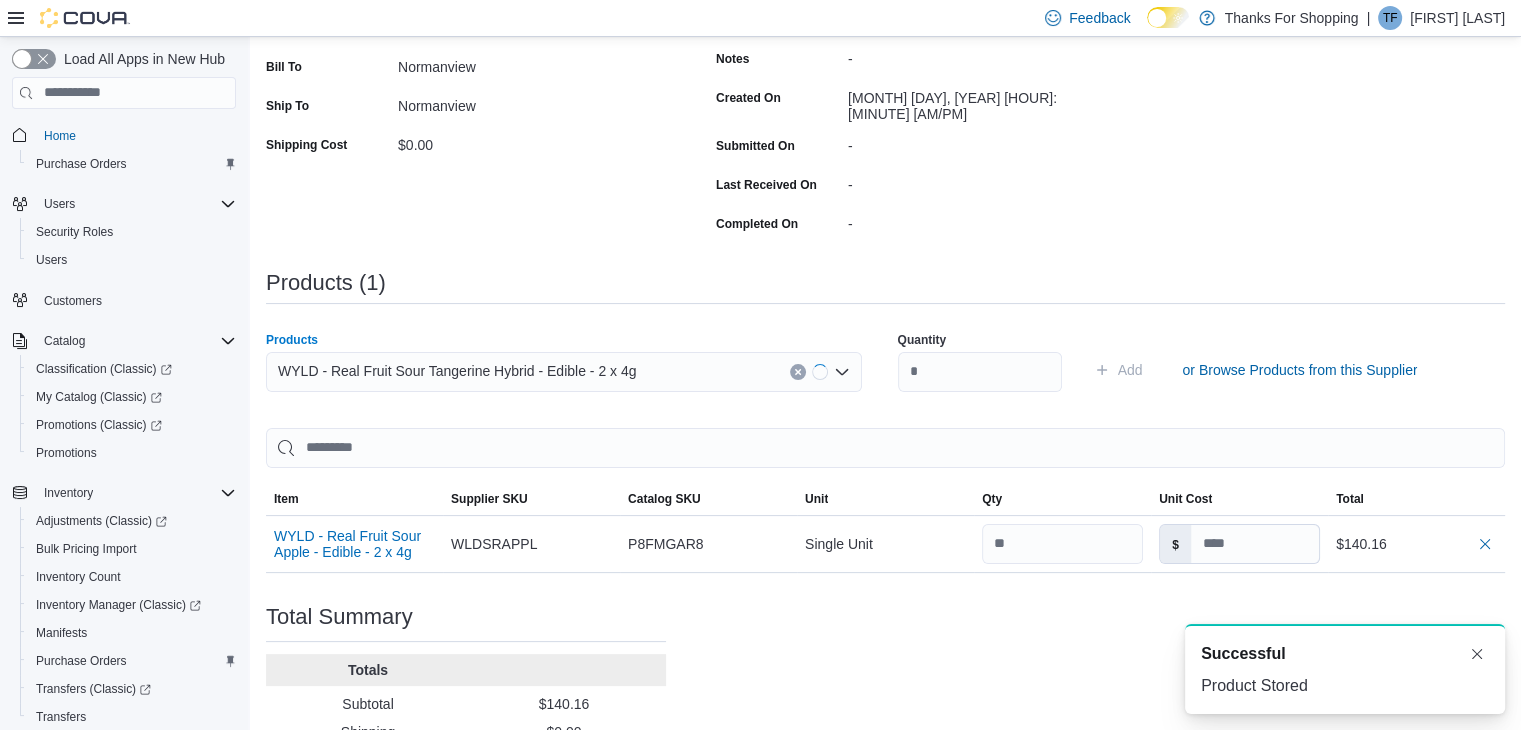 type 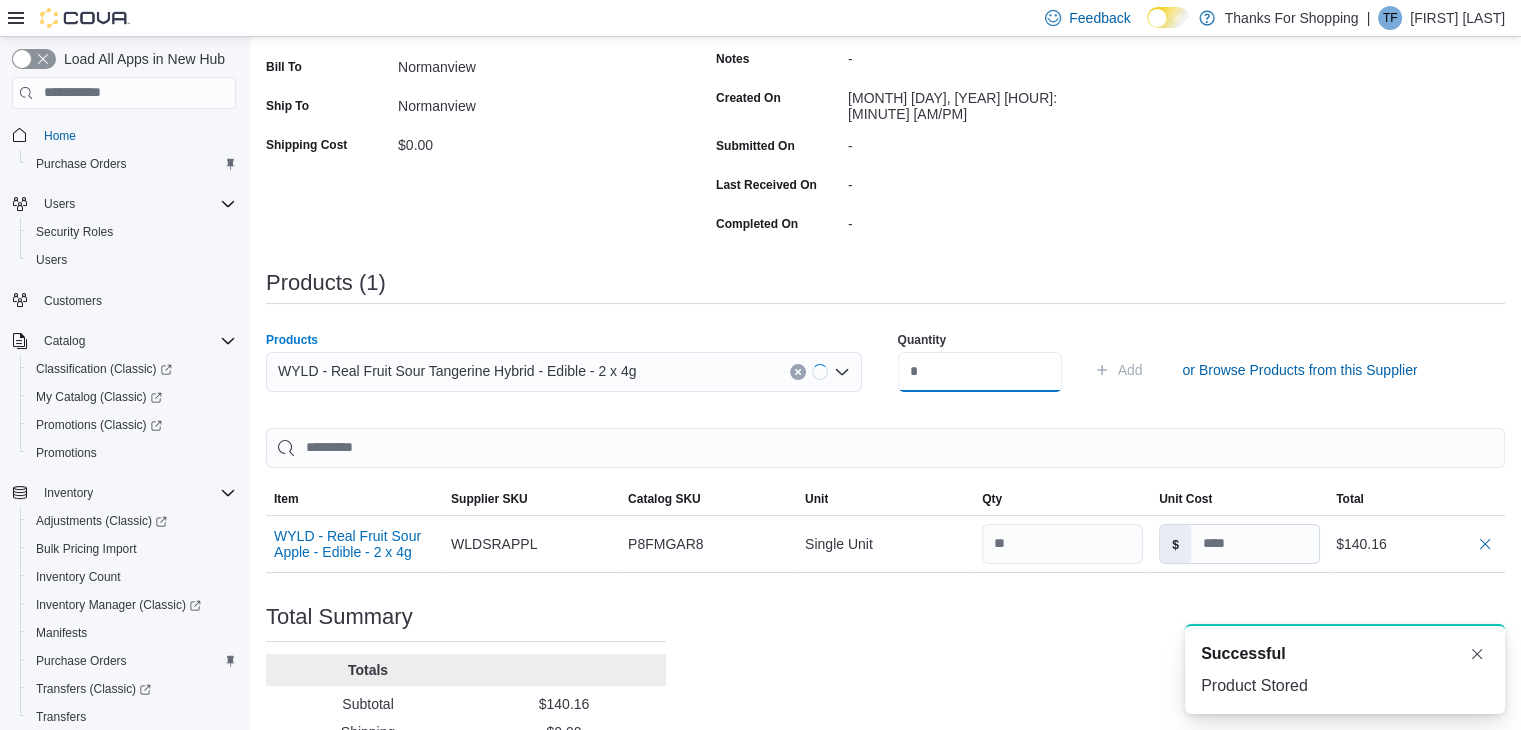 click at bounding box center (980, 372) 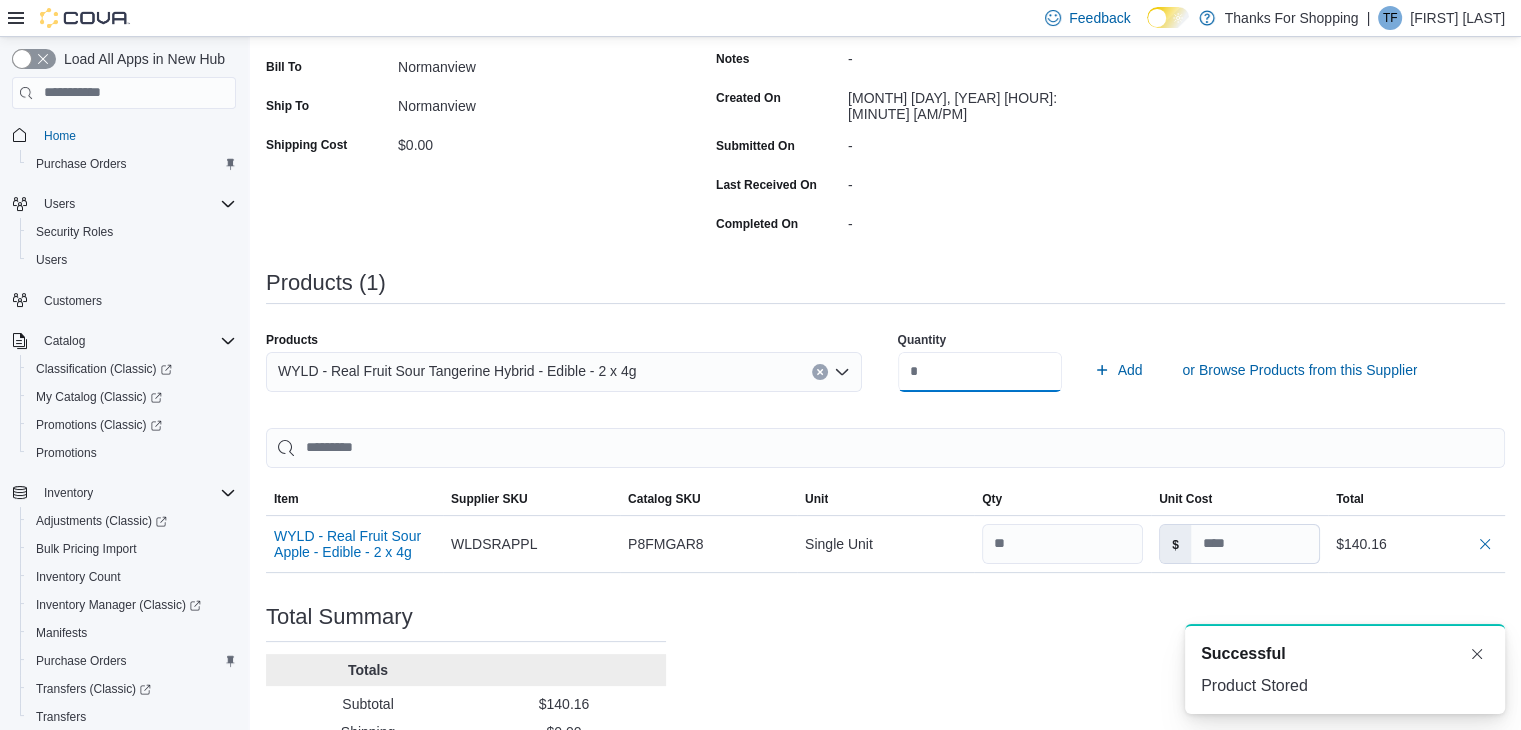 type on "**" 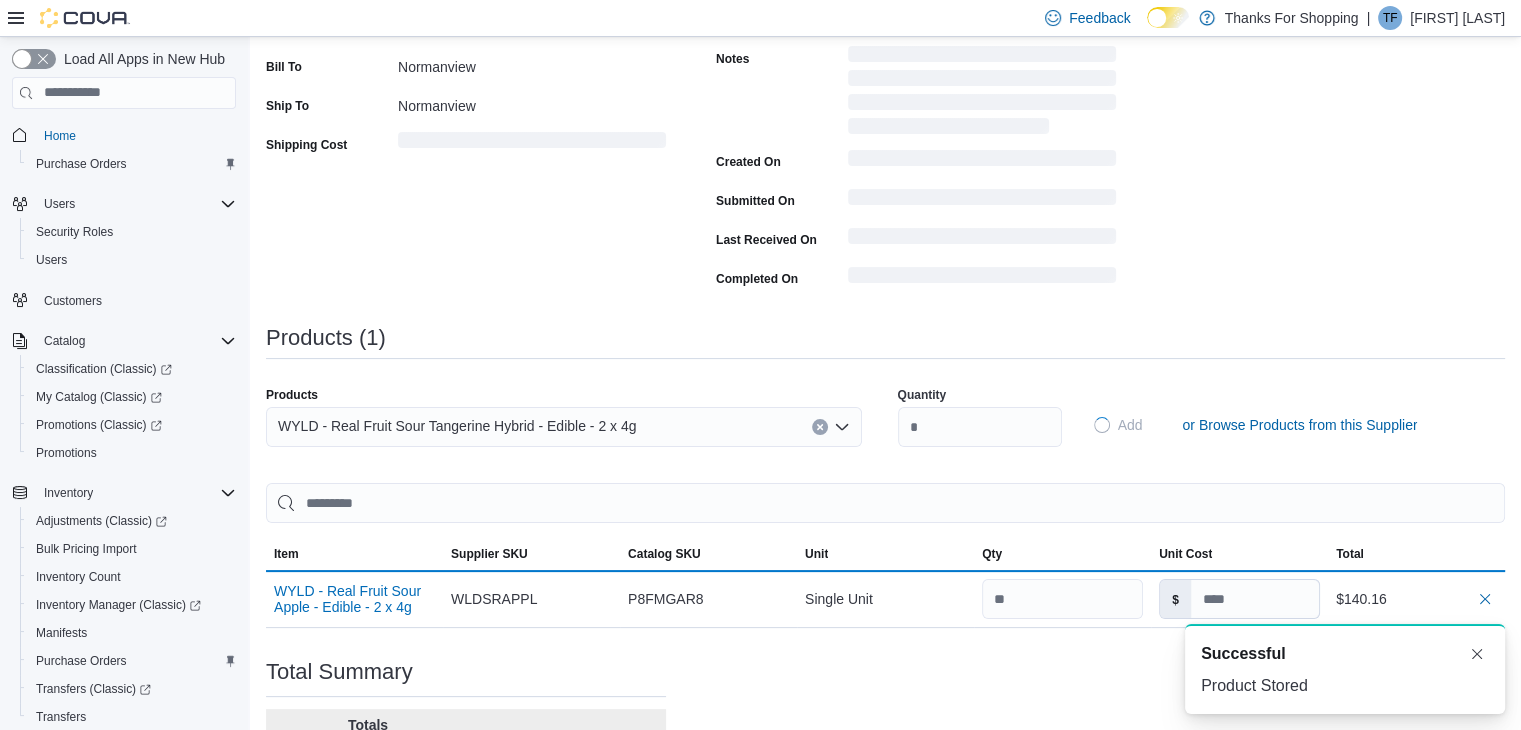 type 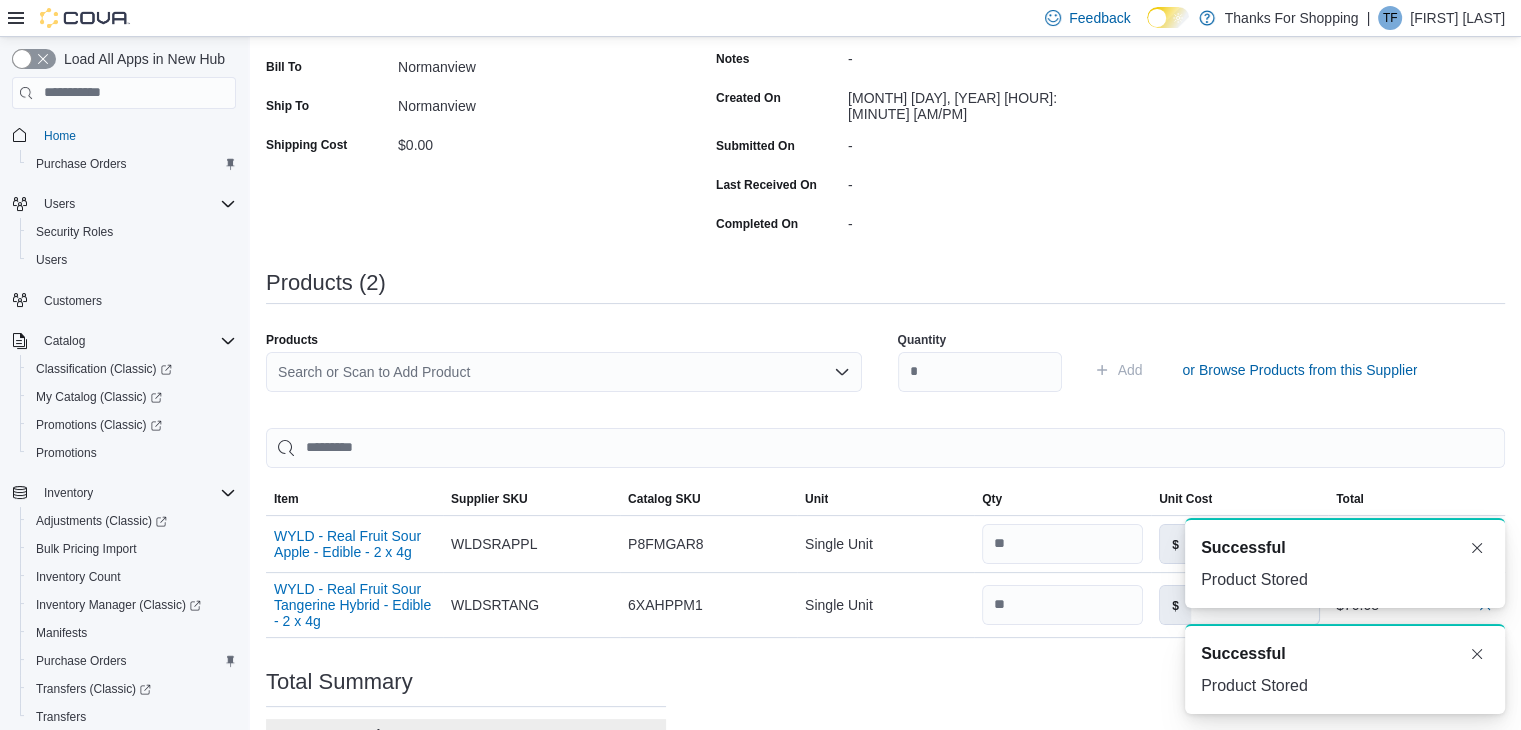 scroll, scrollTop: 0, scrollLeft: 0, axis: both 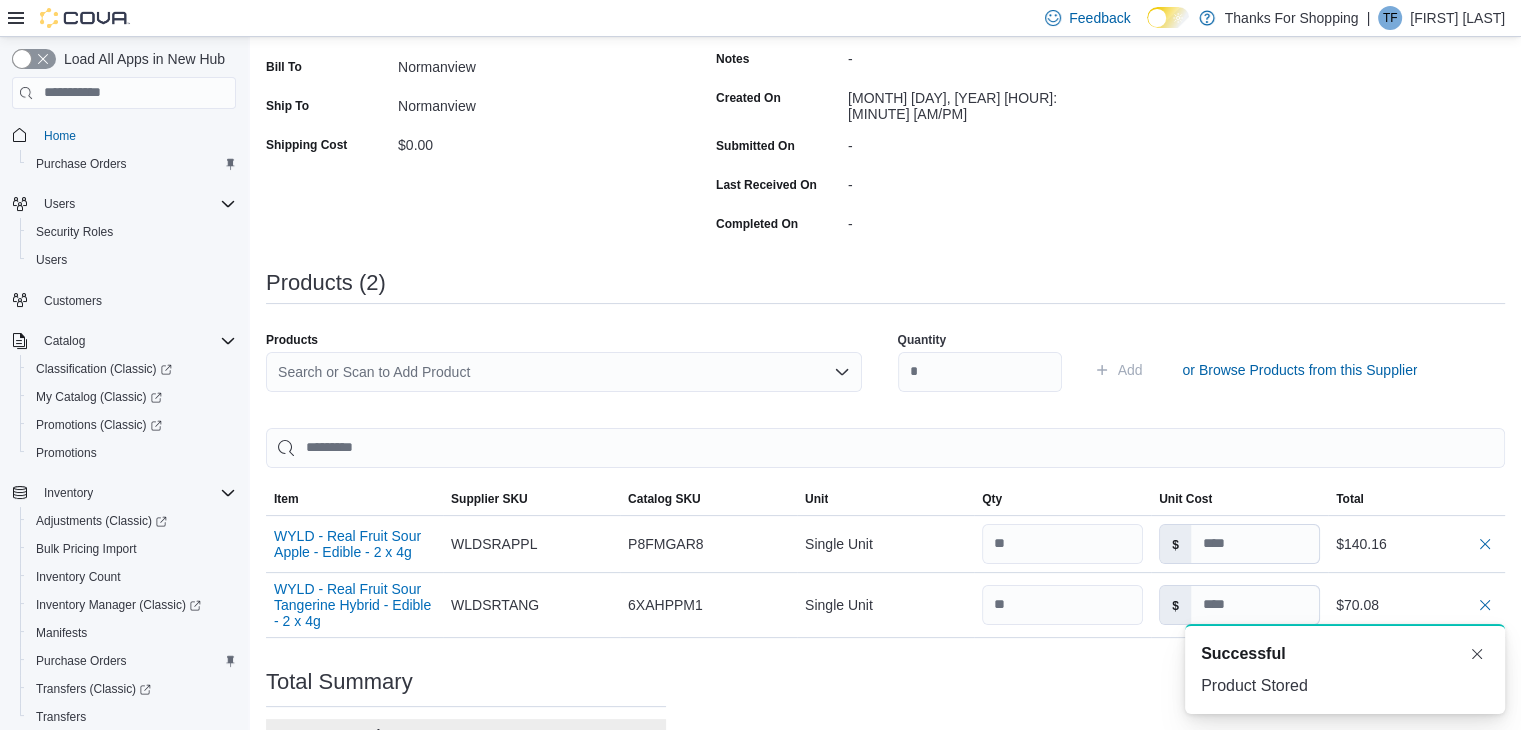 click on "Search or Scan to Add Product" at bounding box center (564, 372) 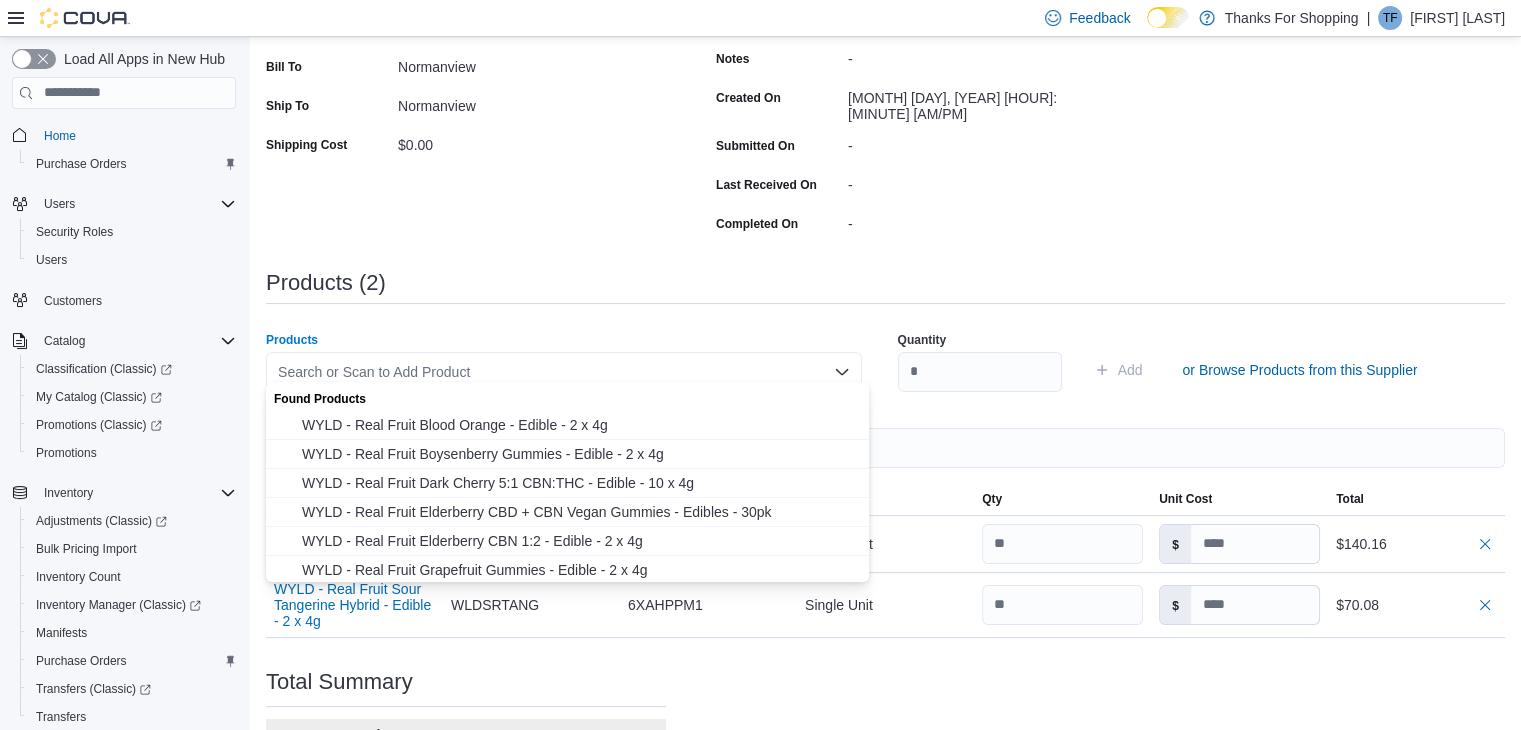 paste on "**********" 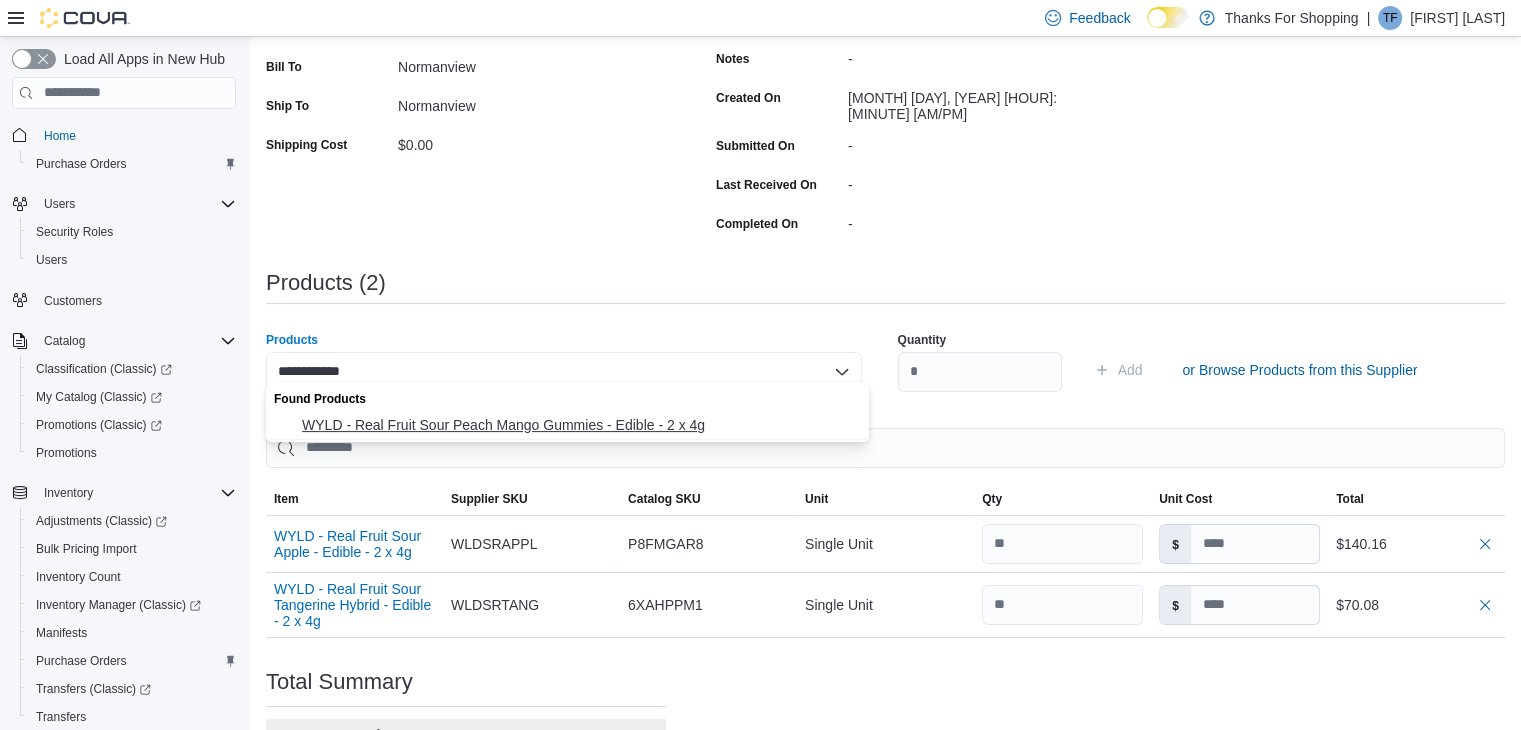 type on "**********" 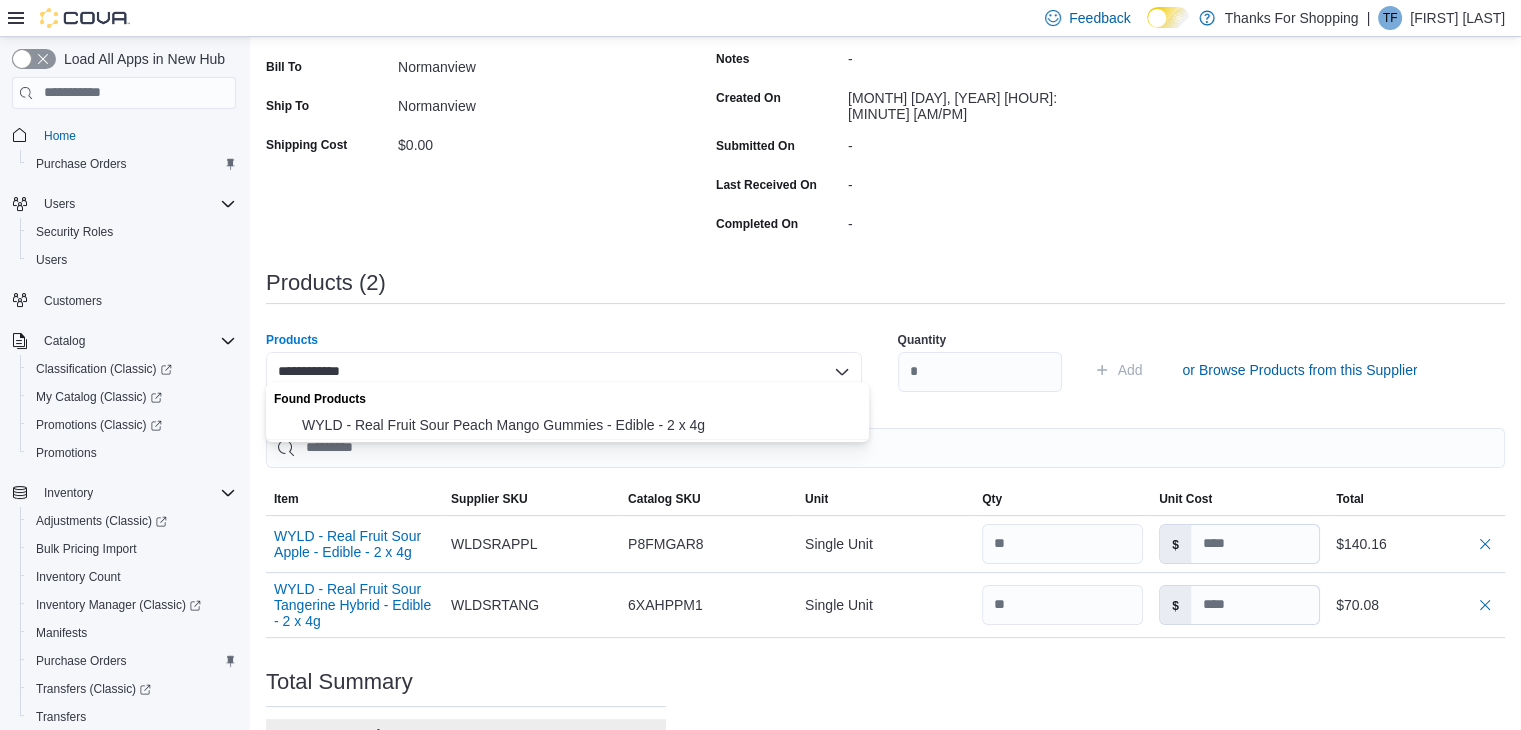 type 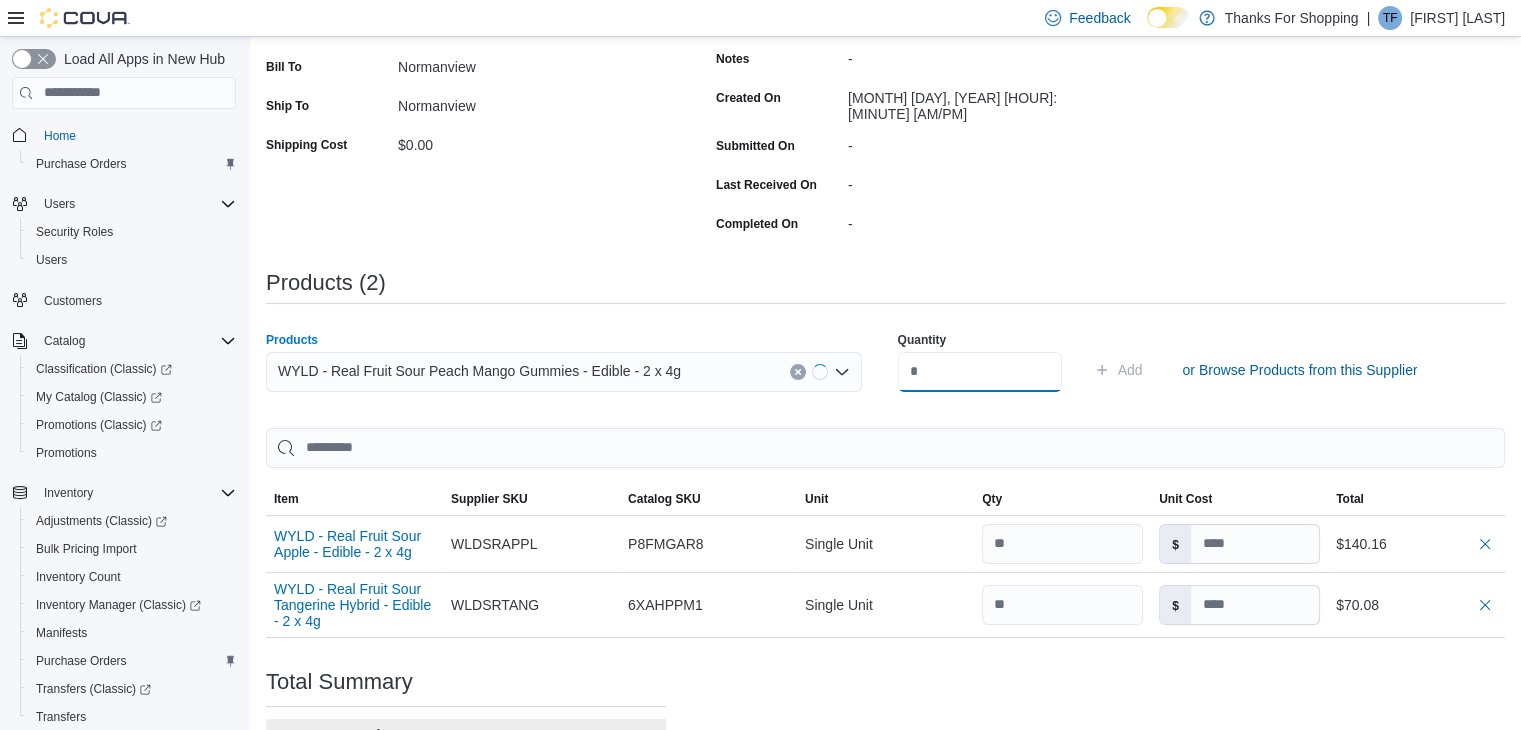 click at bounding box center (980, 372) 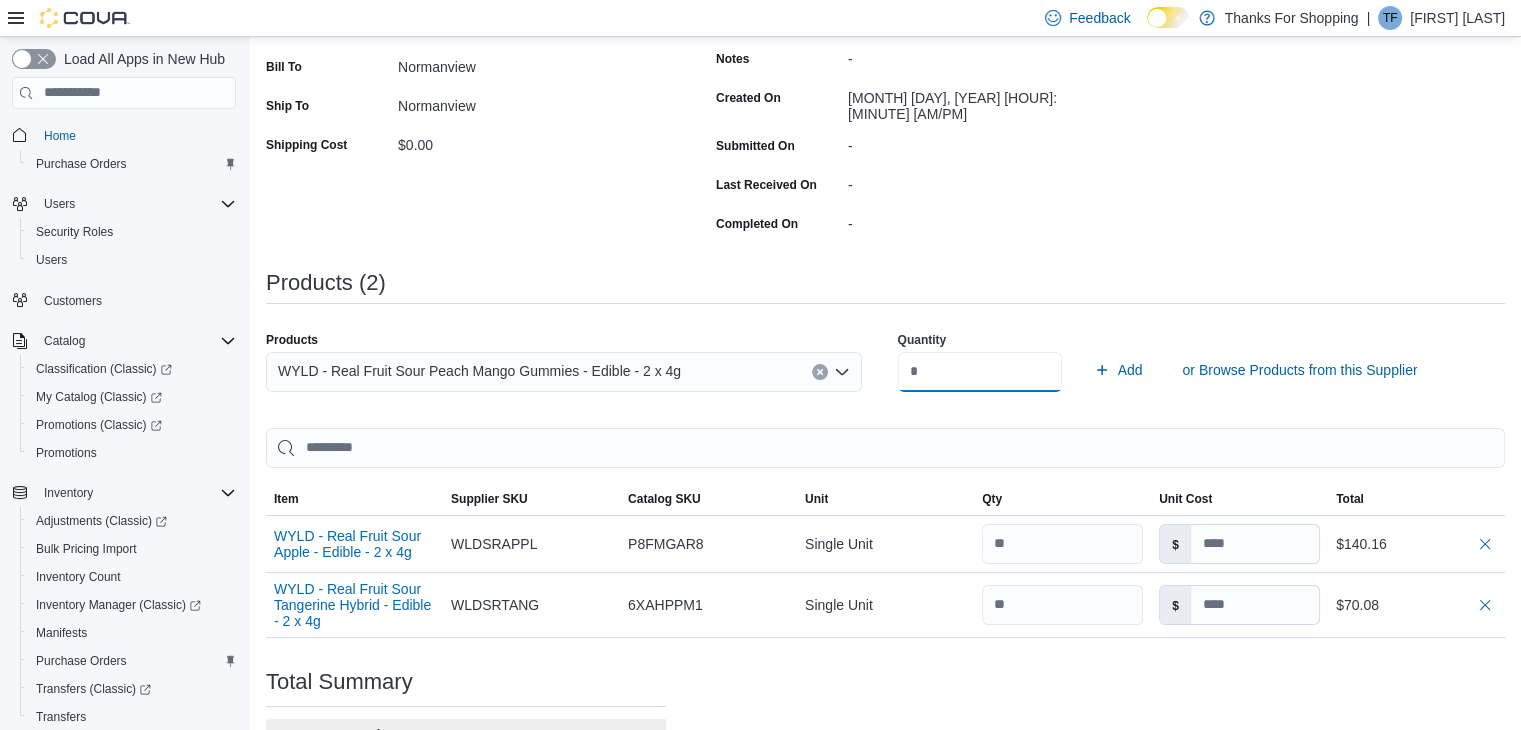 type on "**" 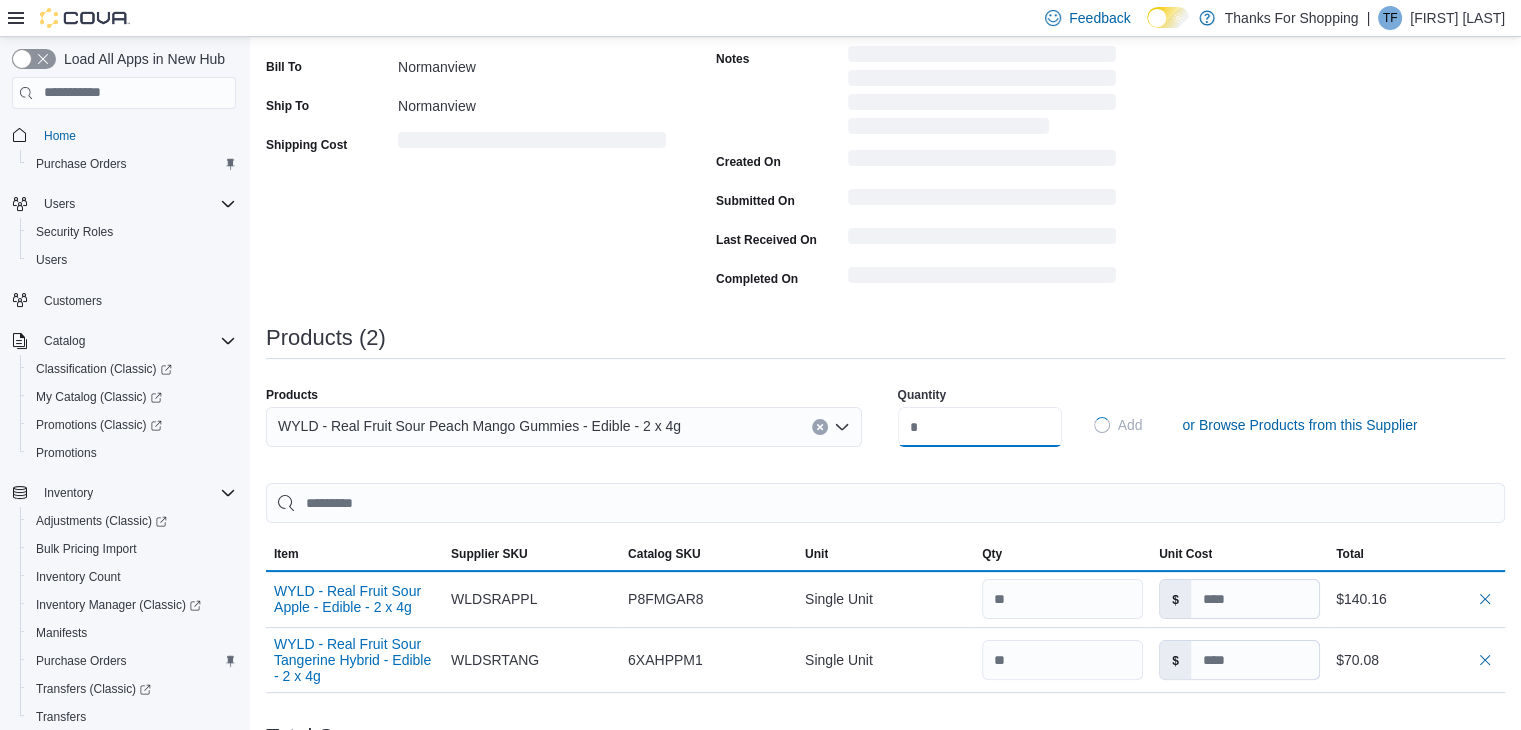 type 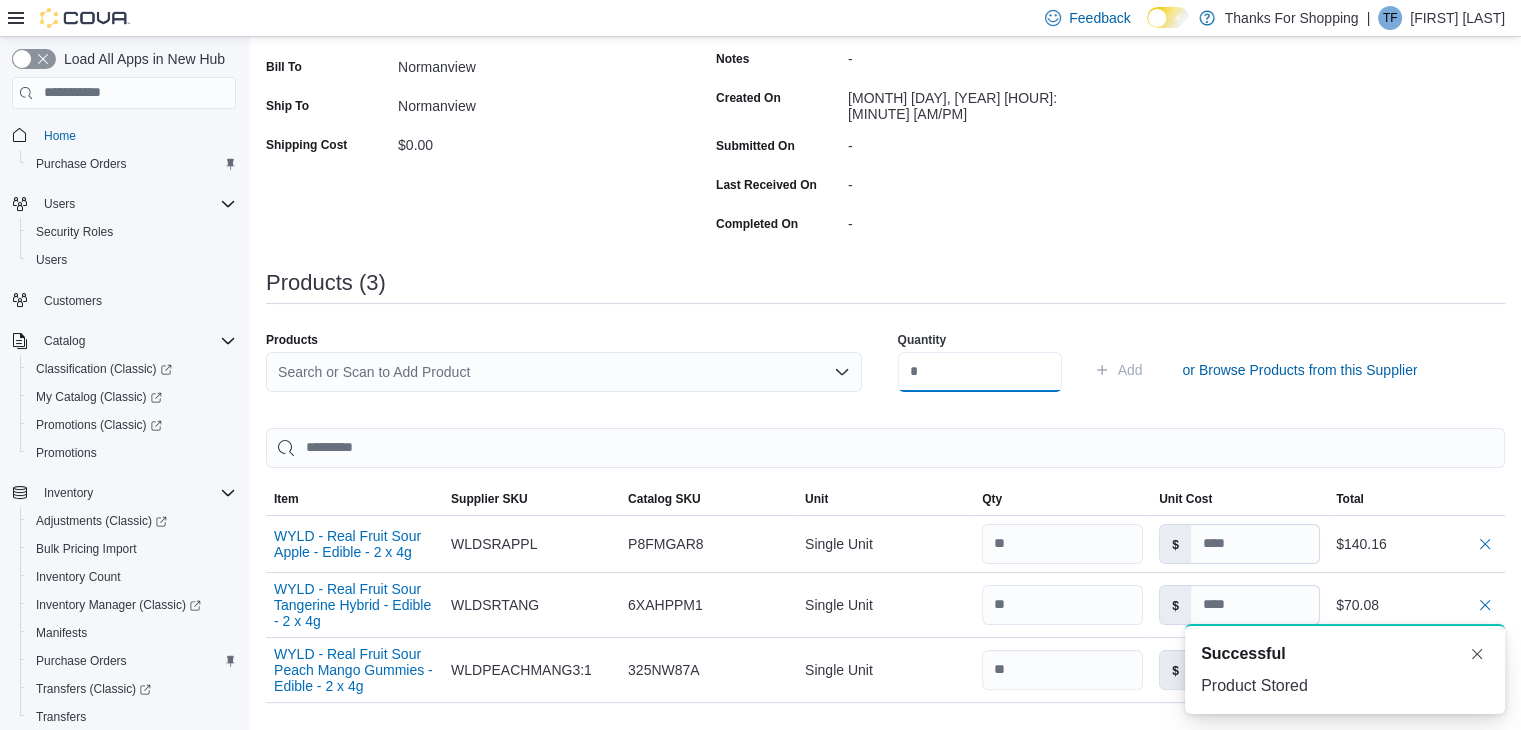 scroll, scrollTop: 0, scrollLeft: 0, axis: both 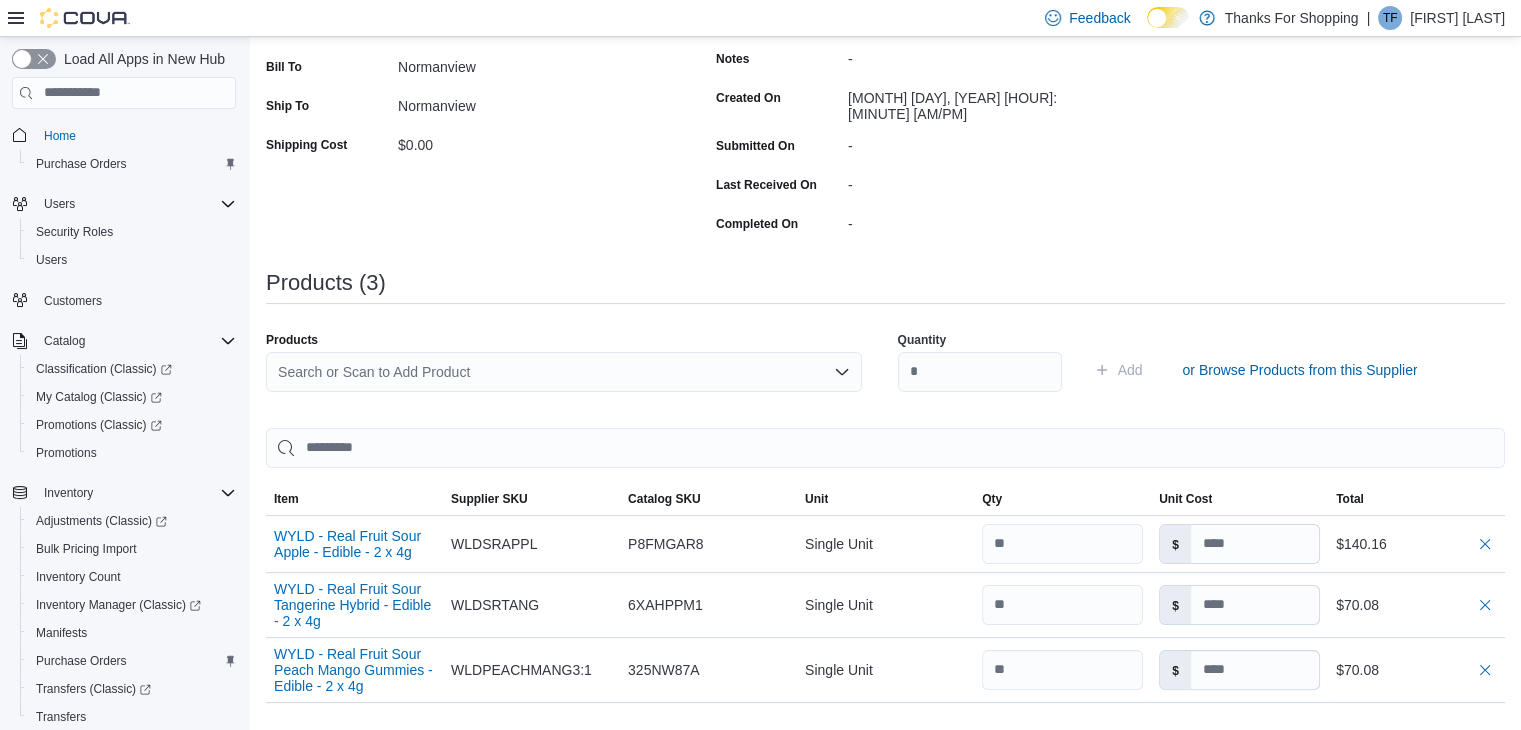 click on "Search or Scan to Add Product" at bounding box center [564, 372] 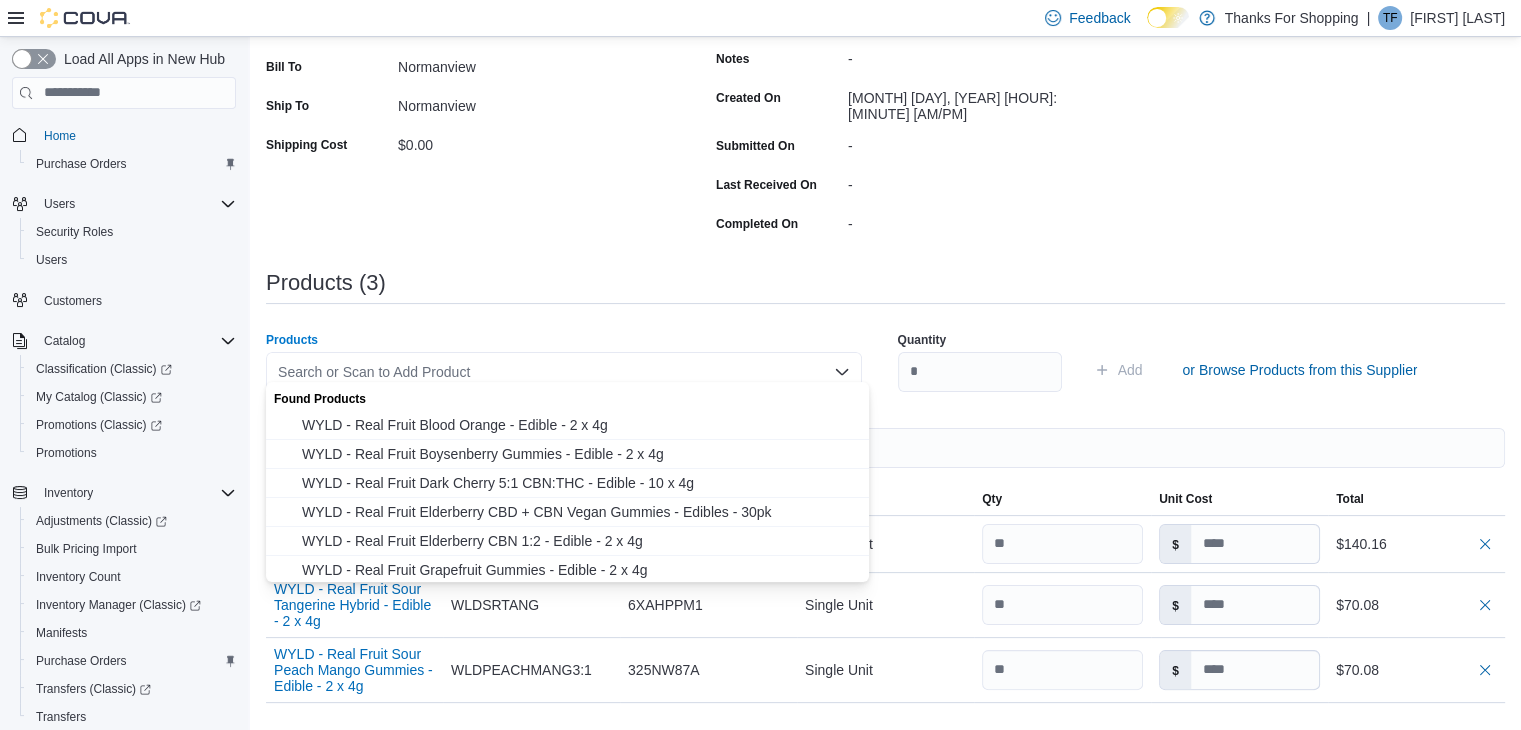 paste on "**********" 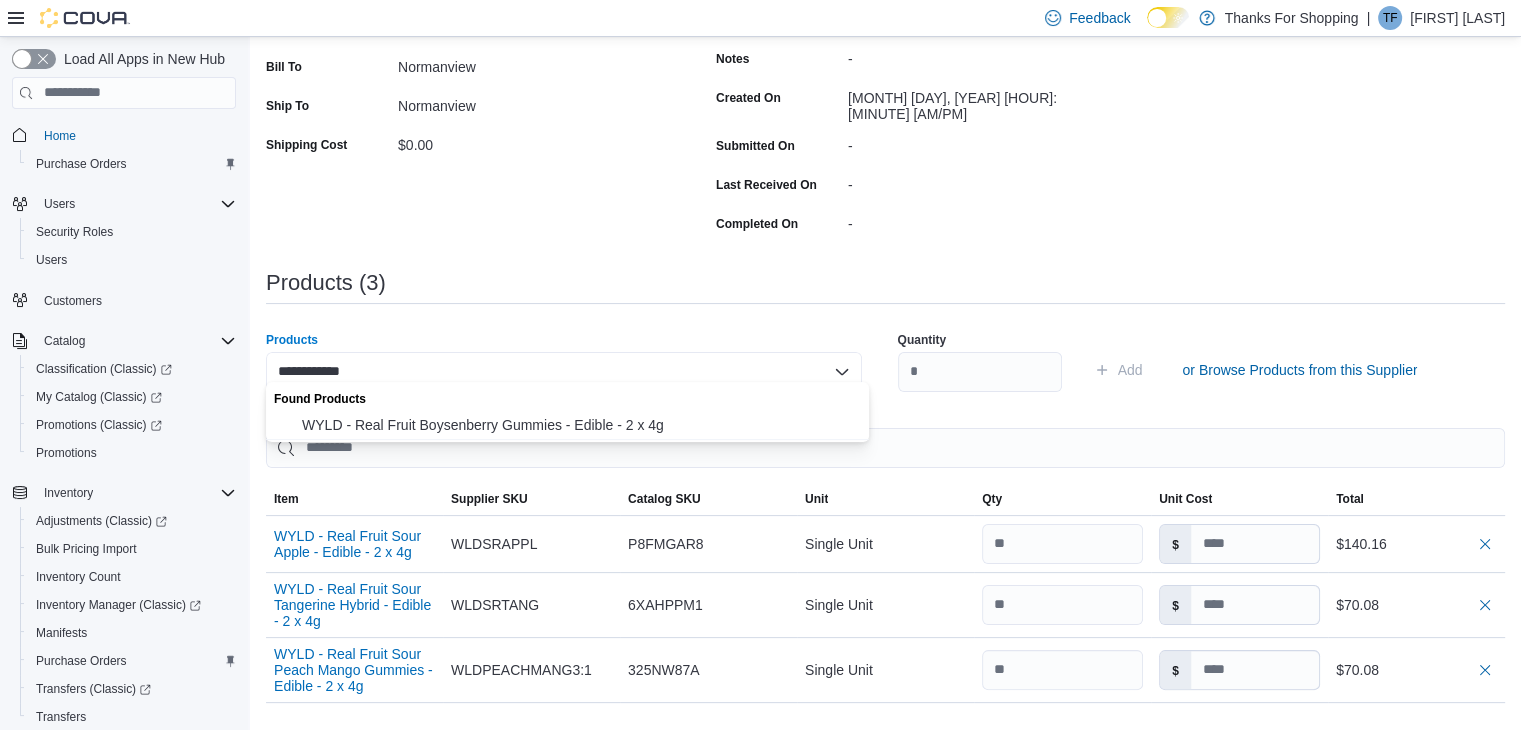 type on "**********" 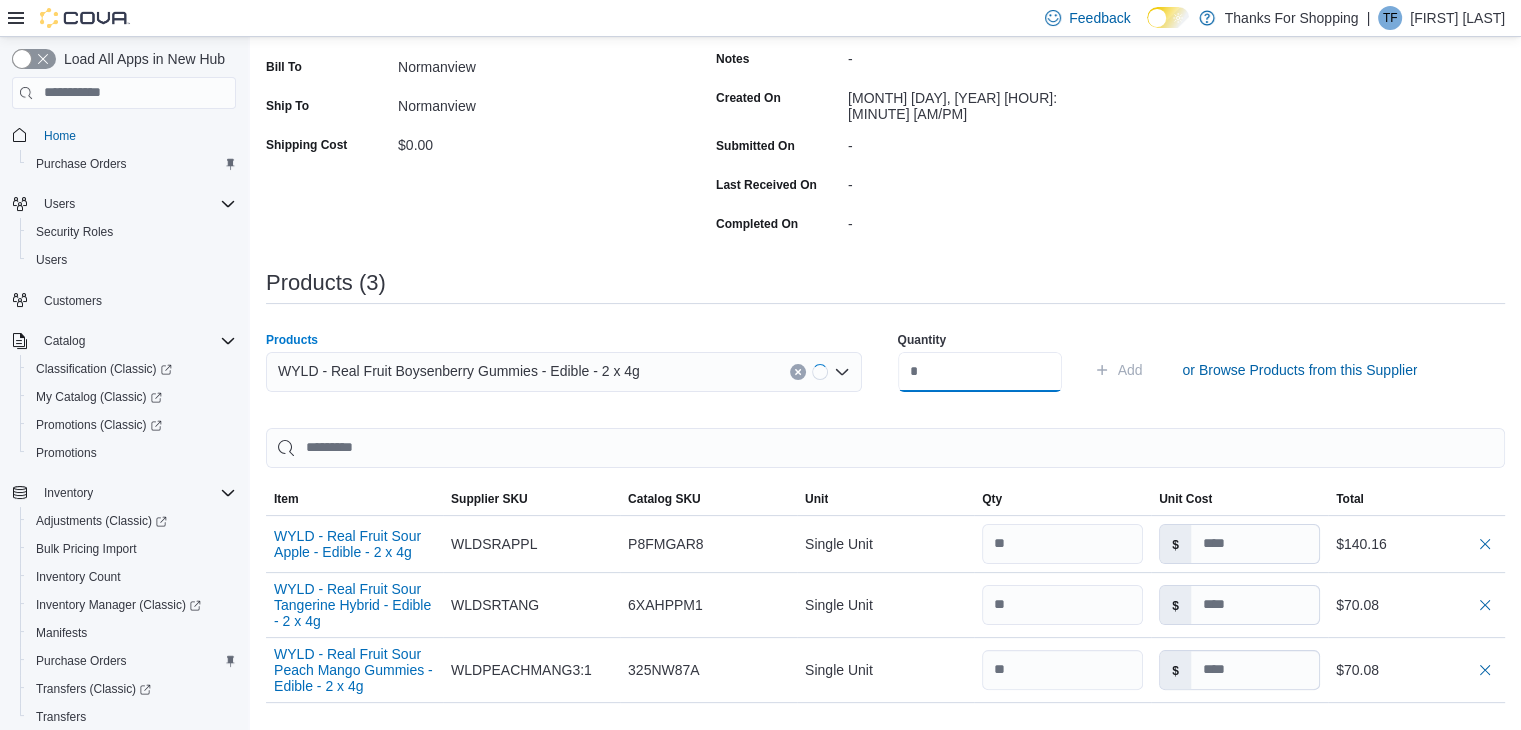 click at bounding box center [980, 372] 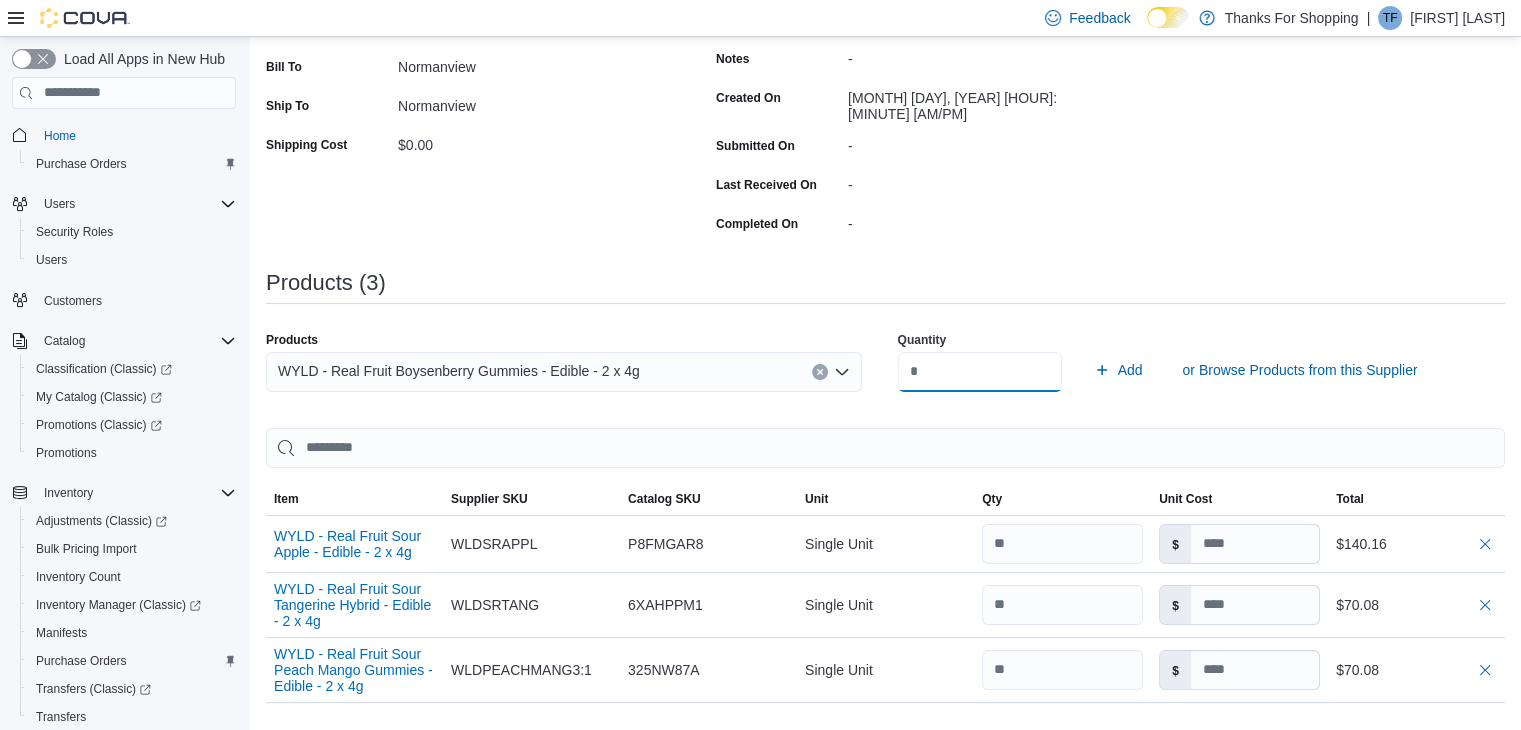 type on "**" 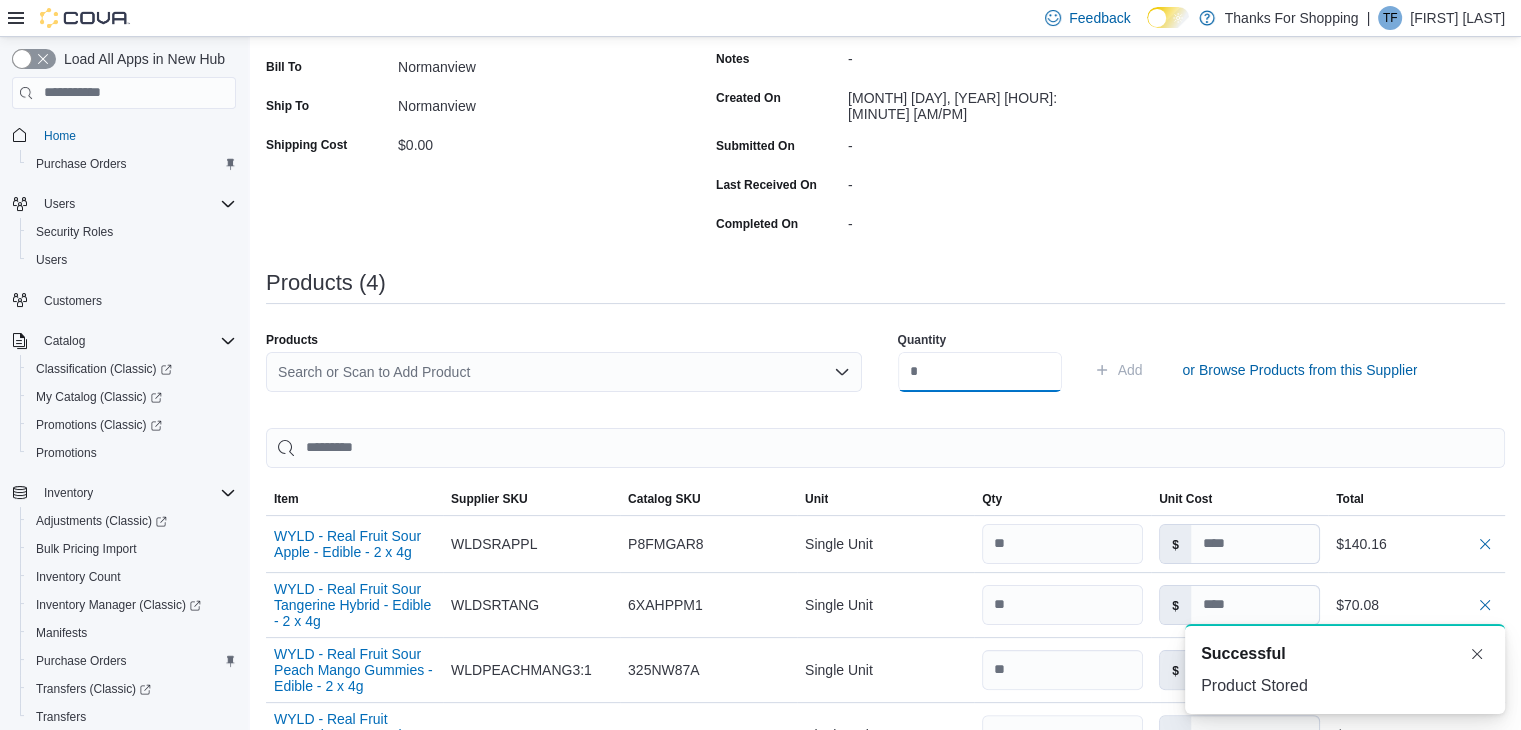 type 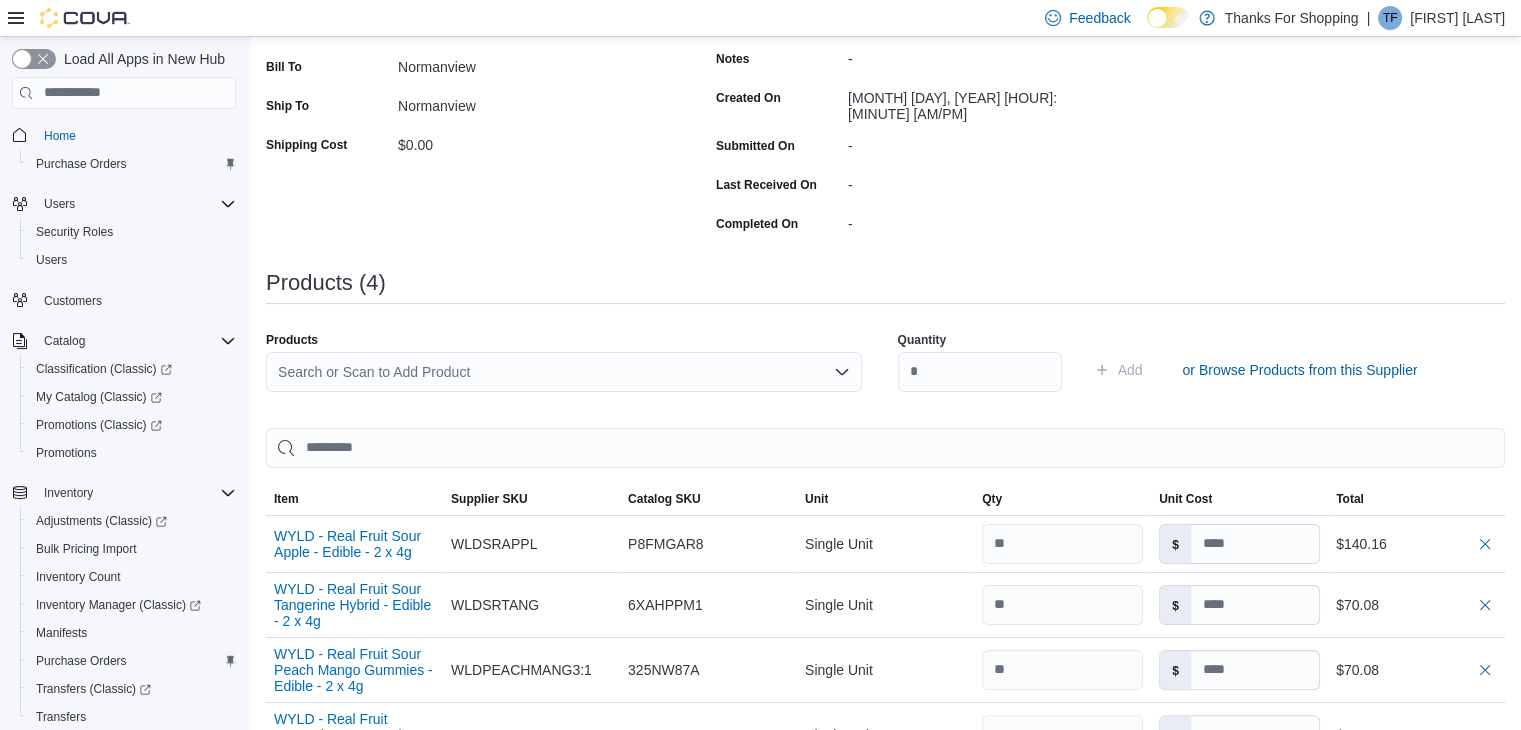 click on "Search or Scan to Add Product" at bounding box center (564, 372) 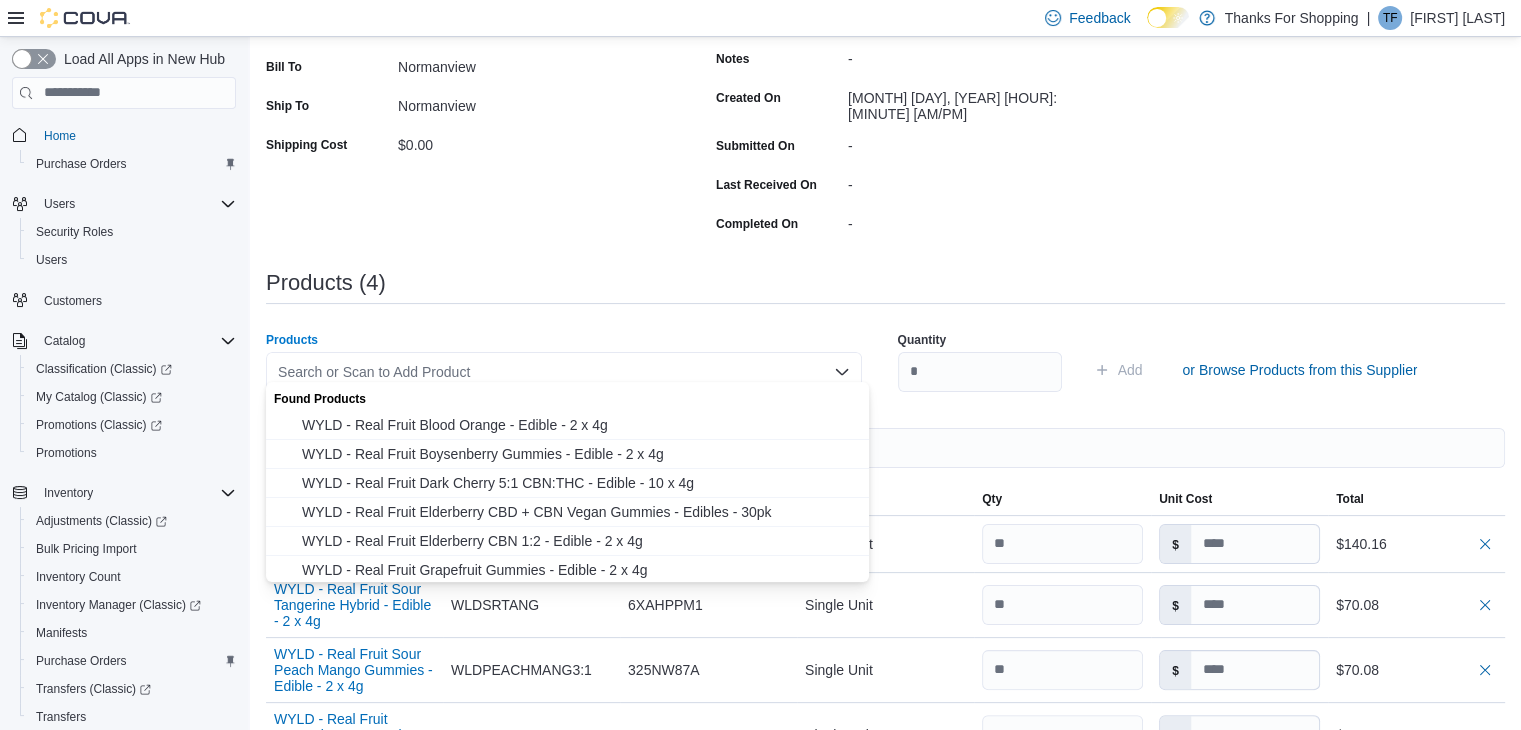 paste on "**********" 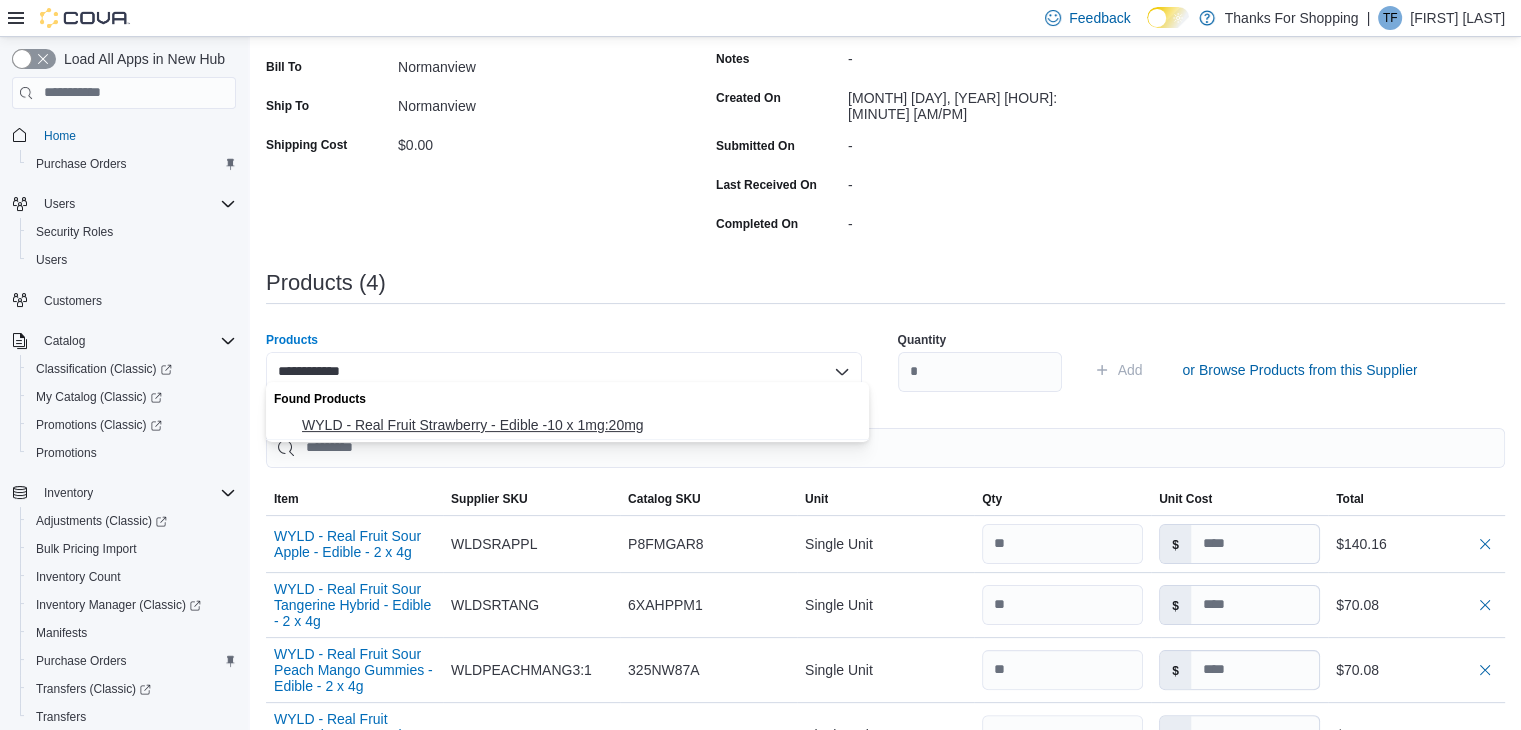 type on "**********" 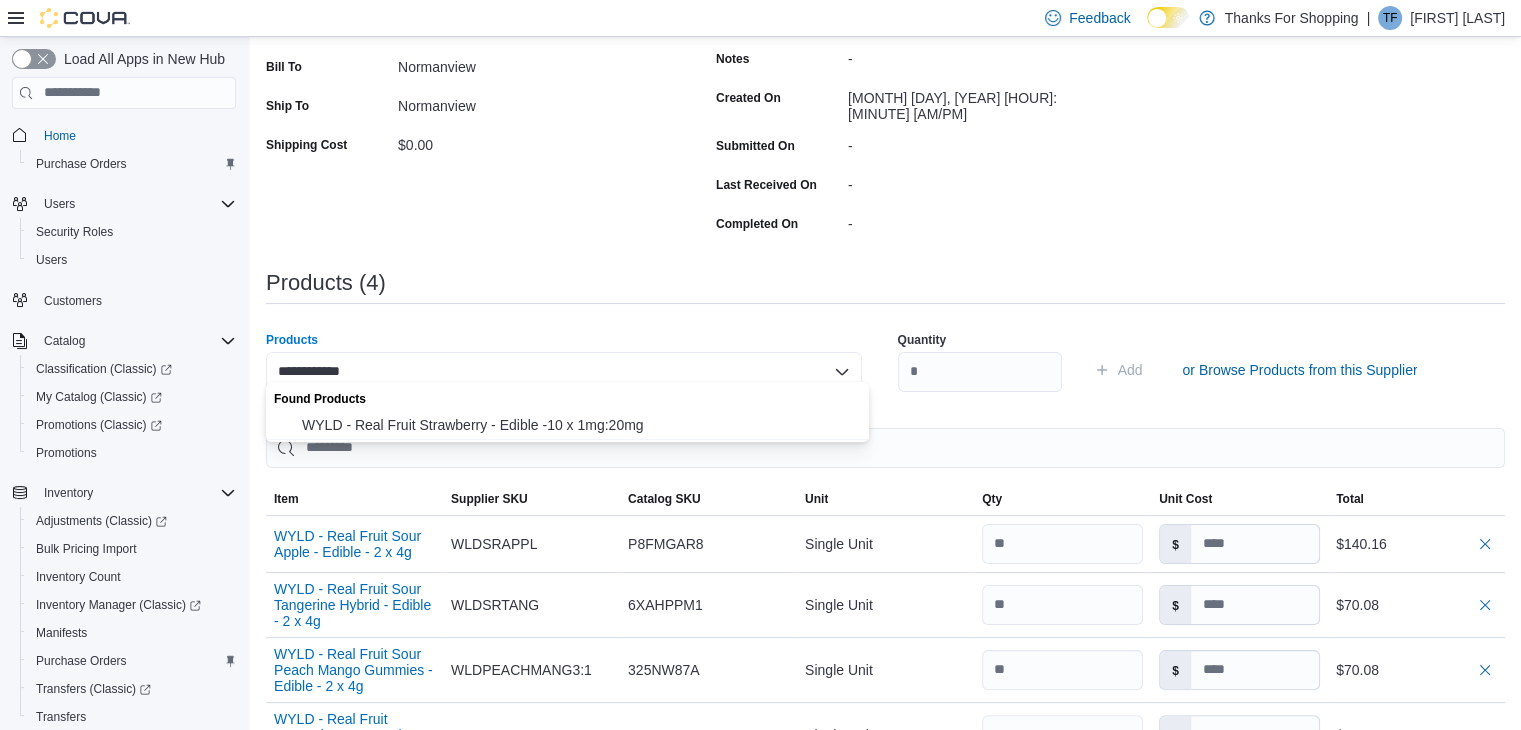 type 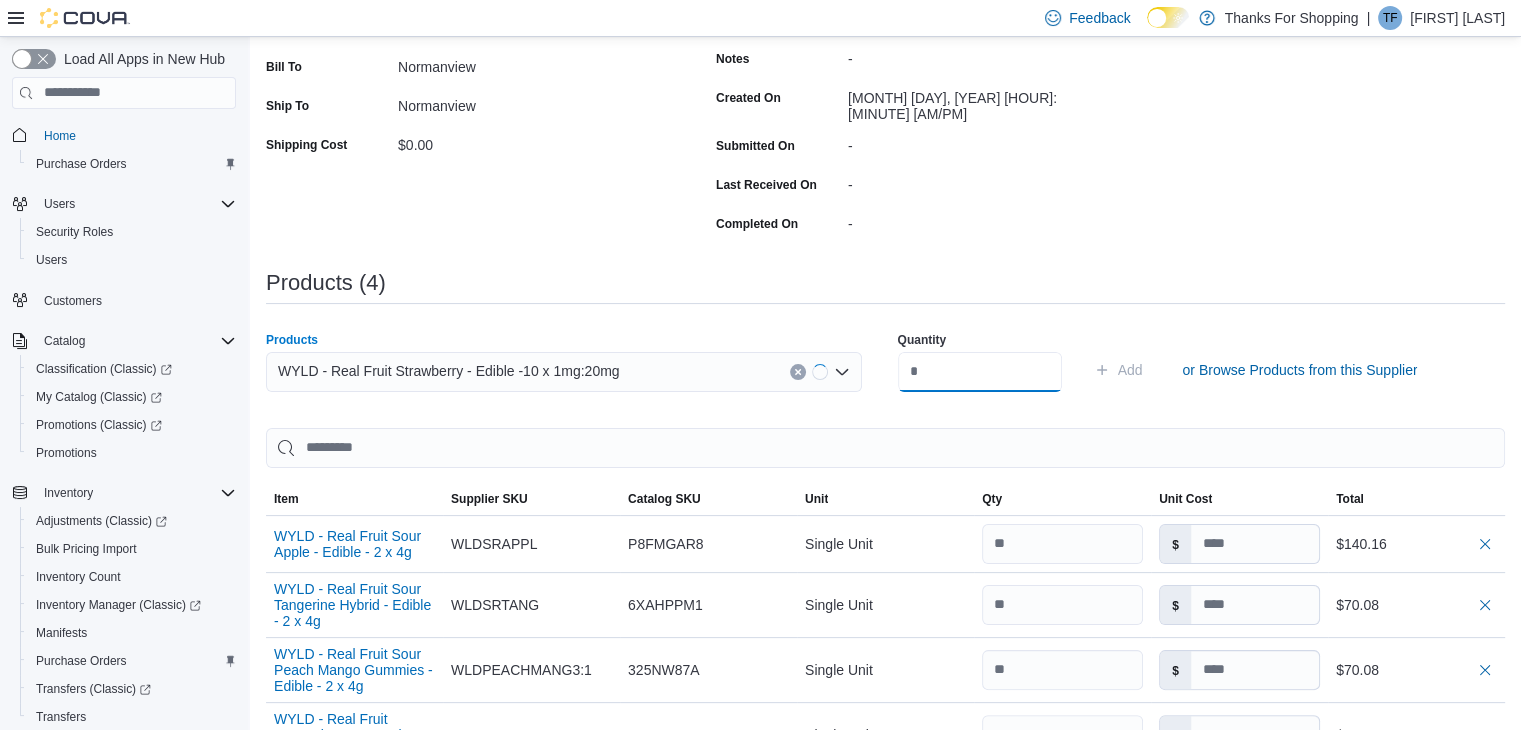 click at bounding box center [980, 372] 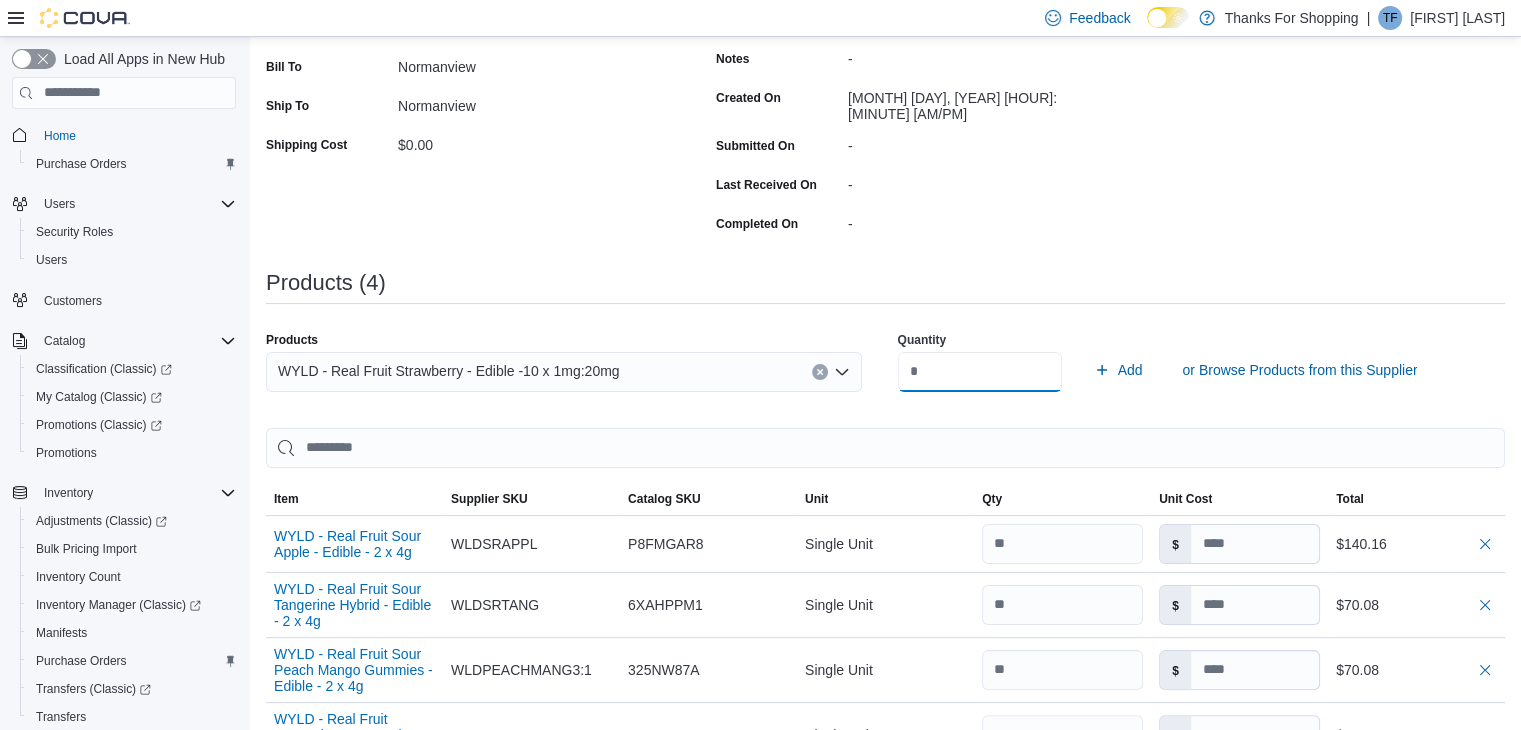 type on "**" 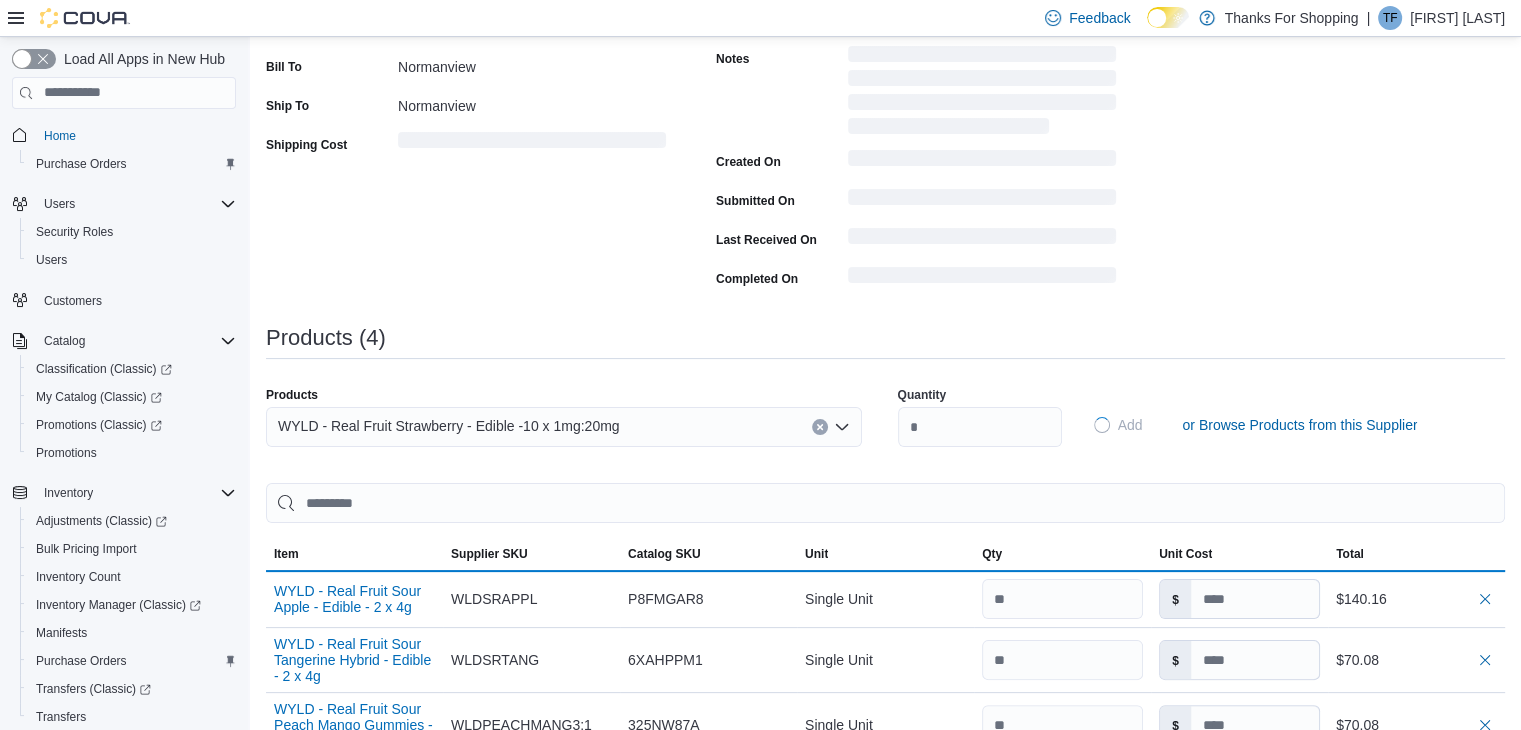type 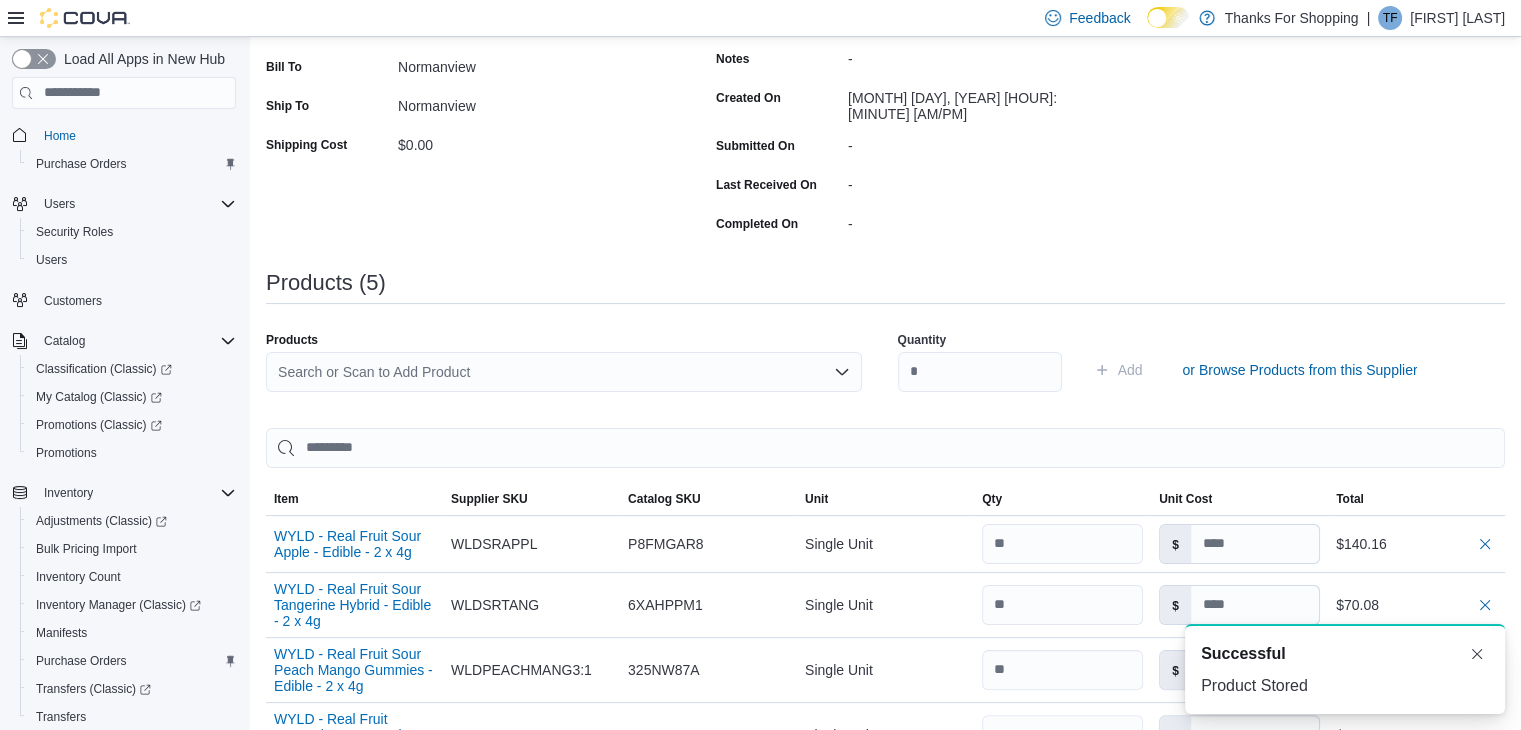 scroll, scrollTop: 0, scrollLeft: 0, axis: both 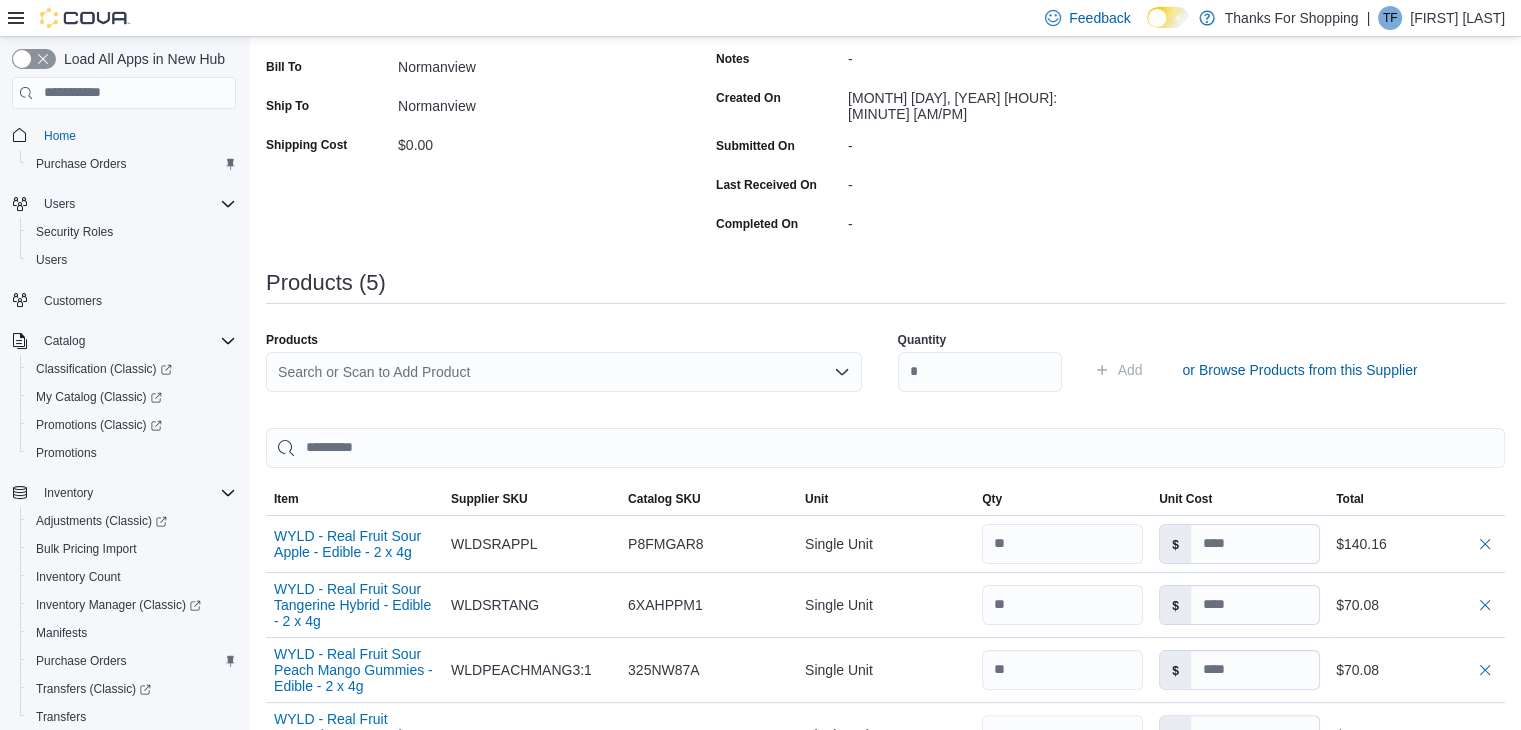click on "Search or Scan to Add Product" at bounding box center (564, 372) 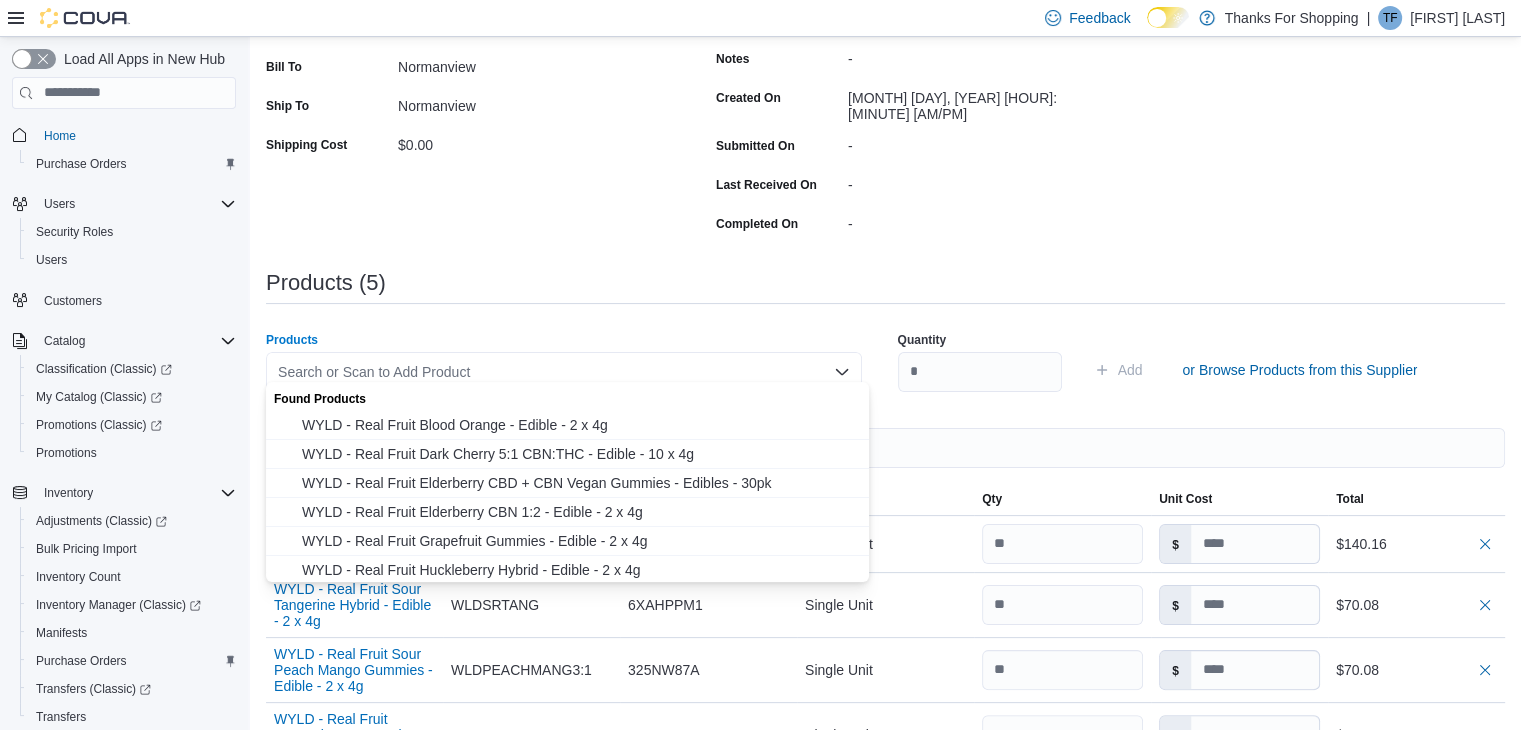 paste on "**********" 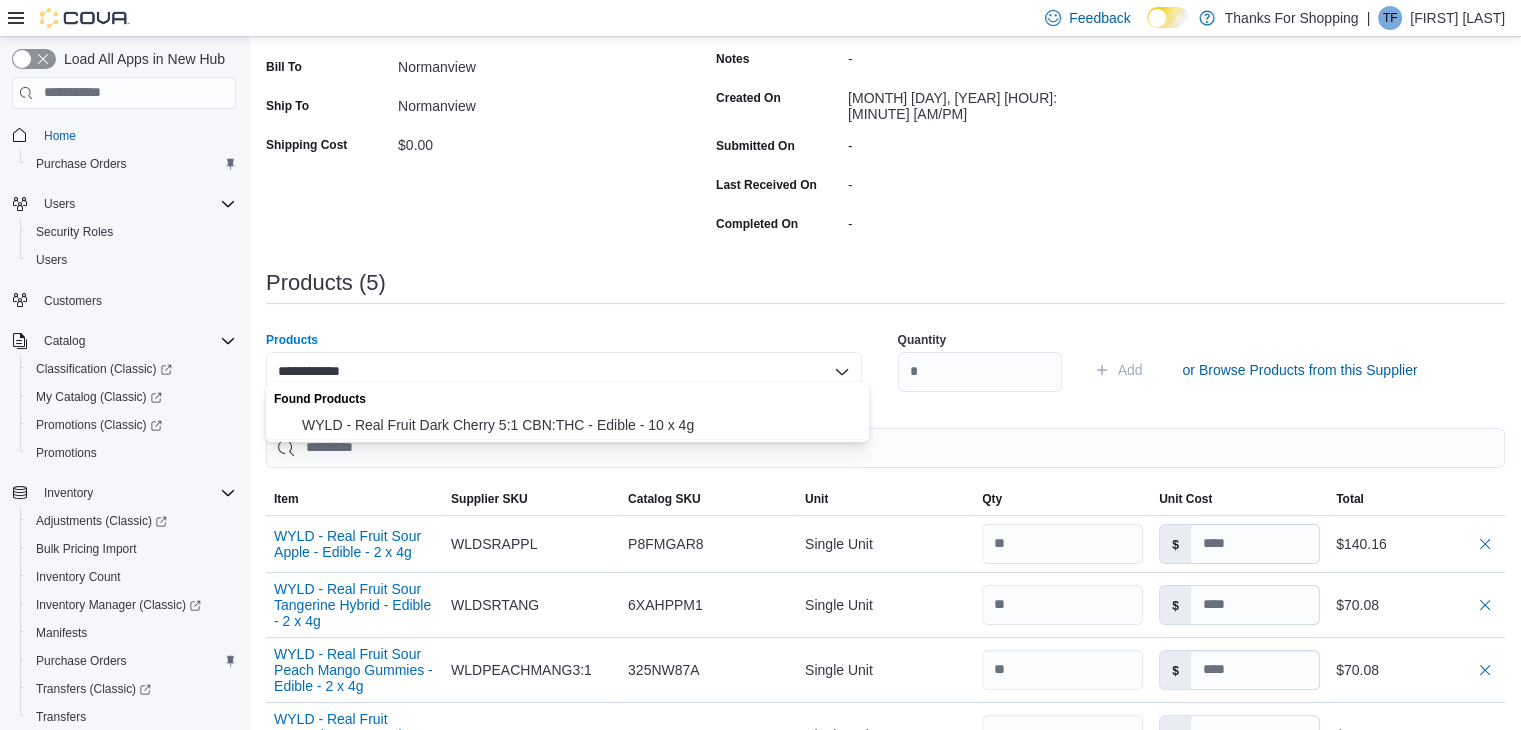 type on "**********" 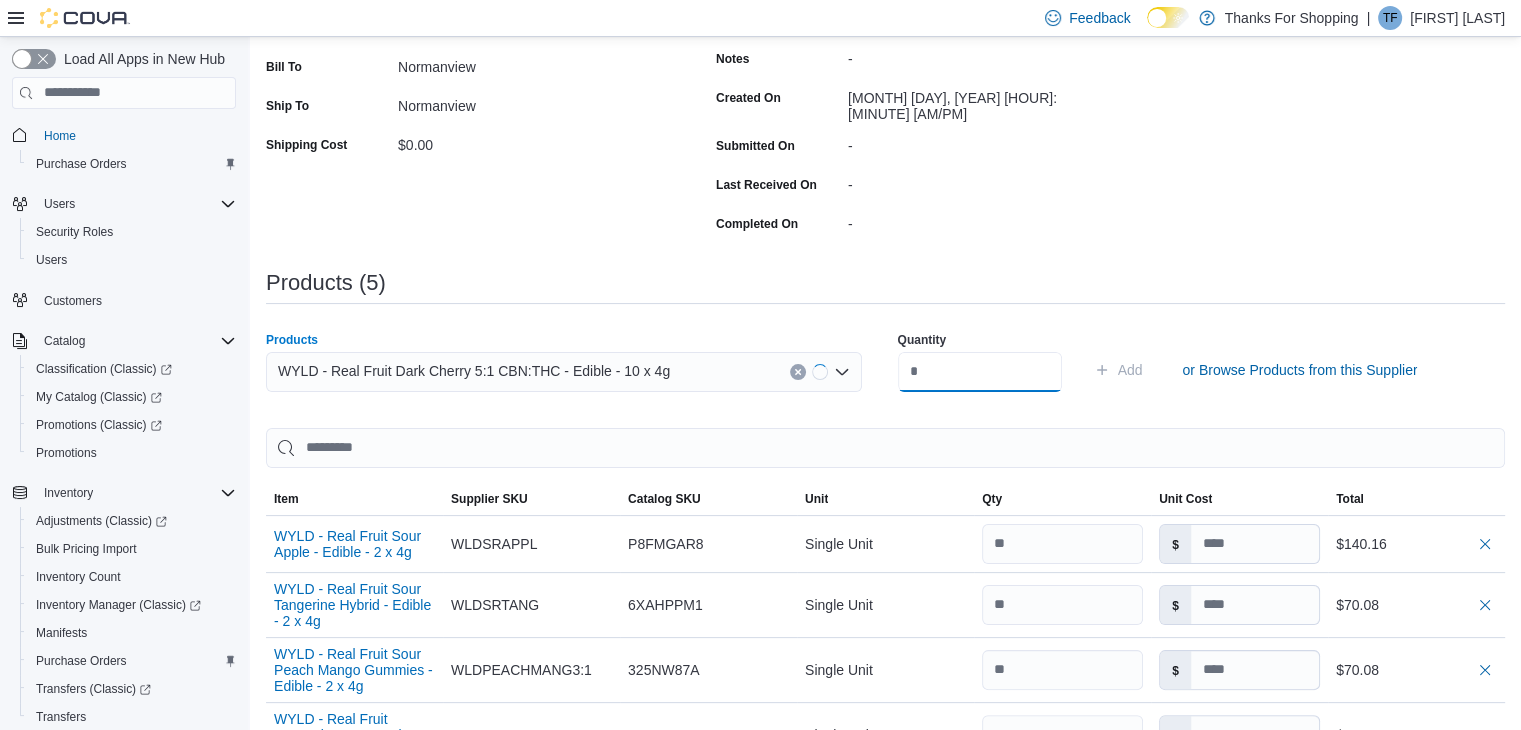 click at bounding box center (980, 372) 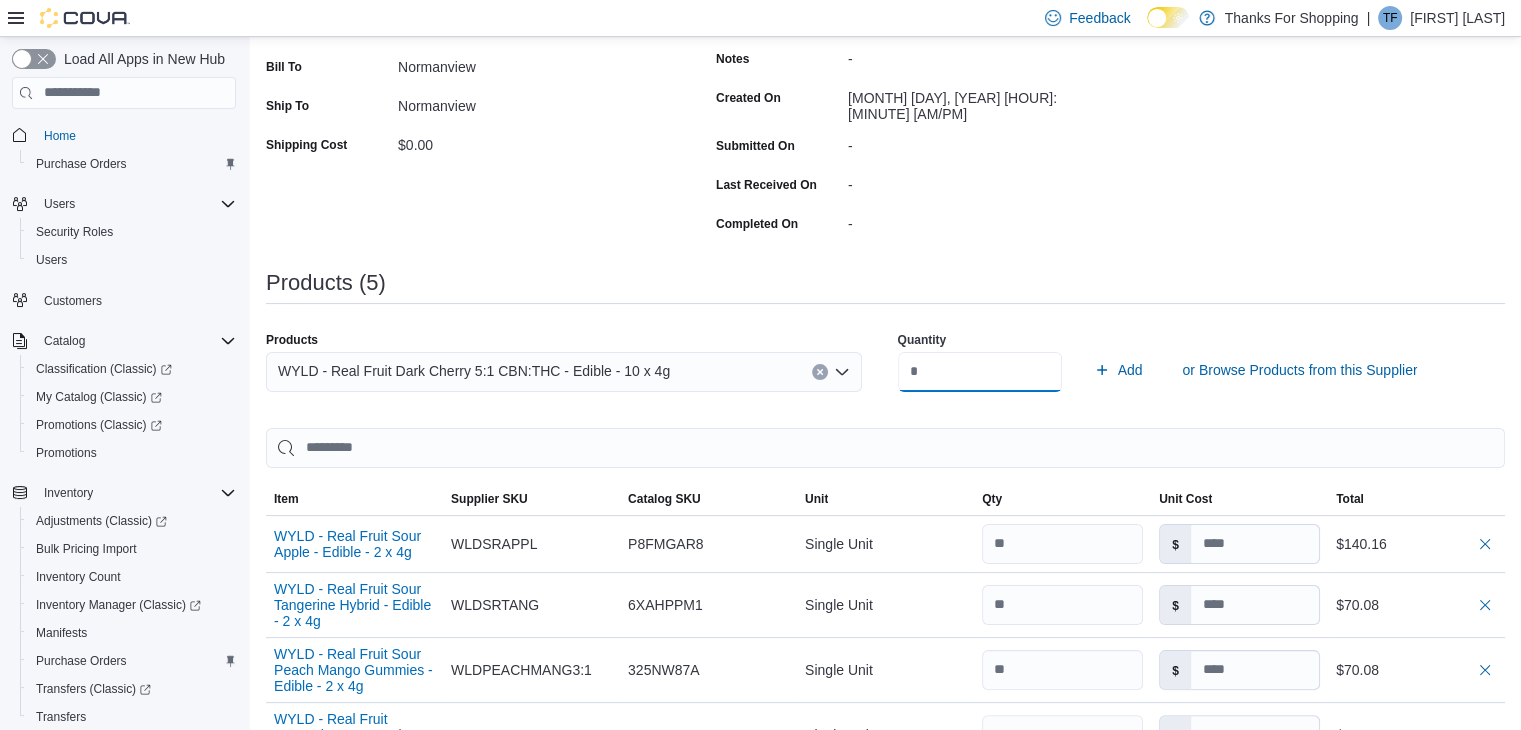 type on "**" 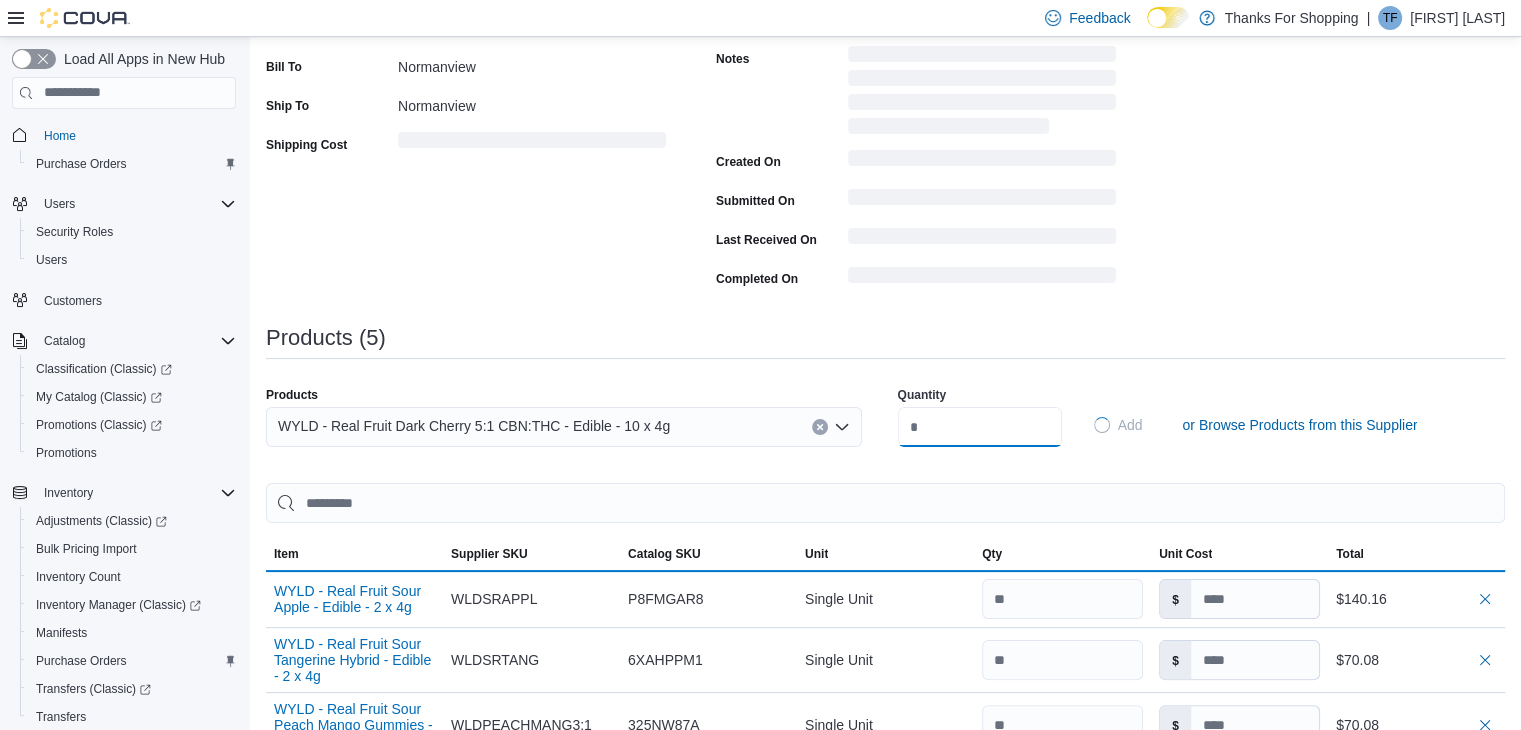 type 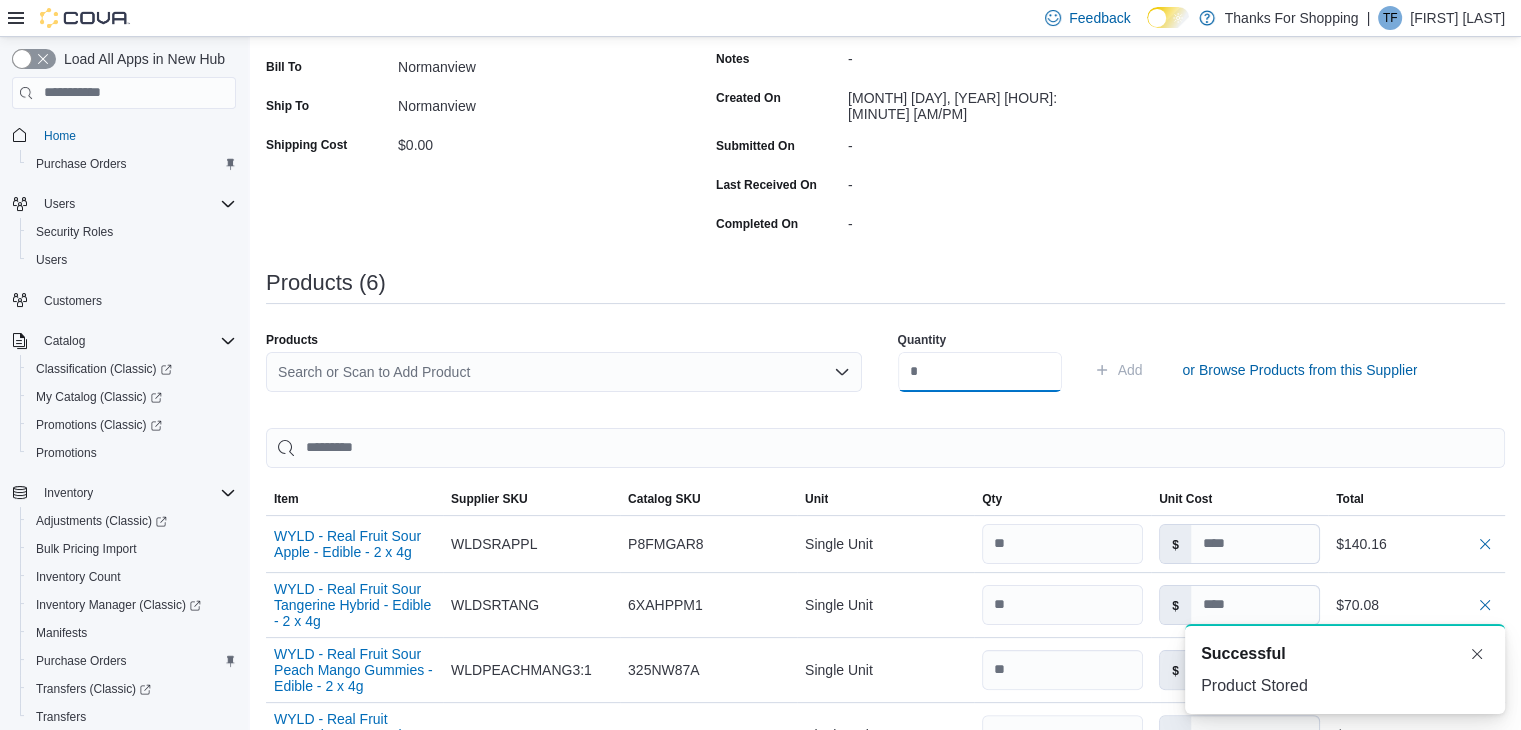 scroll, scrollTop: 0, scrollLeft: 0, axis: both 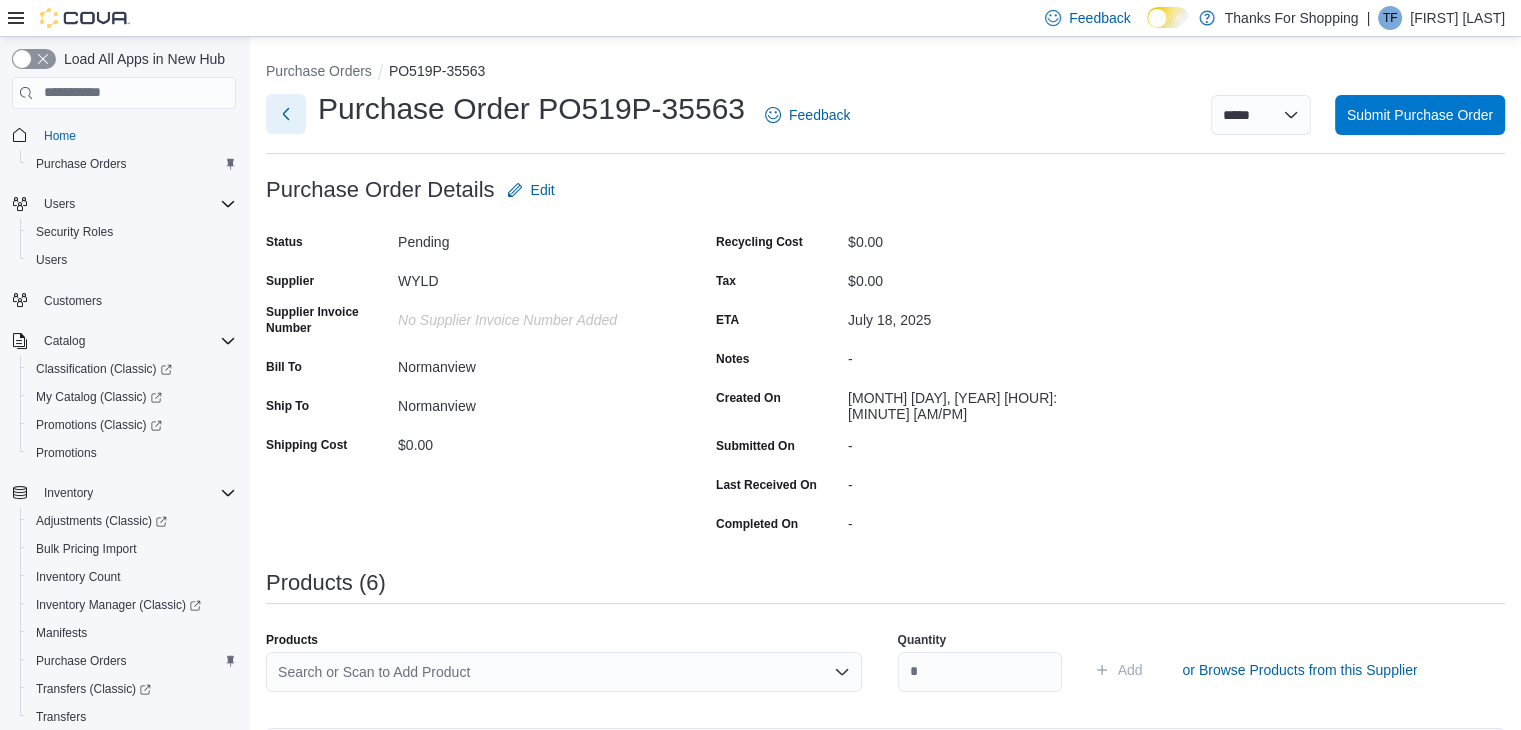 click at bounding box center [286, 114] 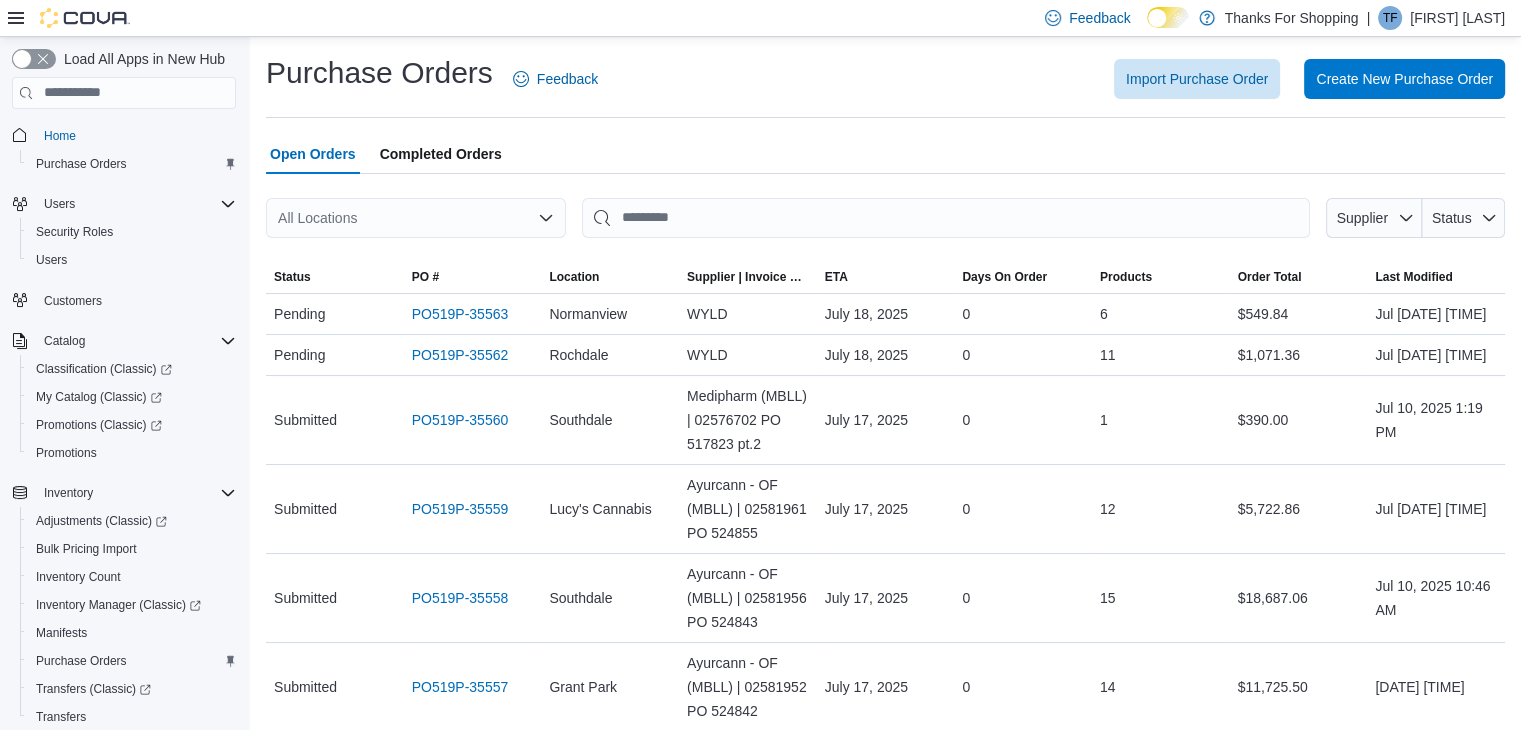 drag, startPoint x: 1532, startPoint y: 636, endPoint x: 1039, endPoint y: 109, distance: 721.6495 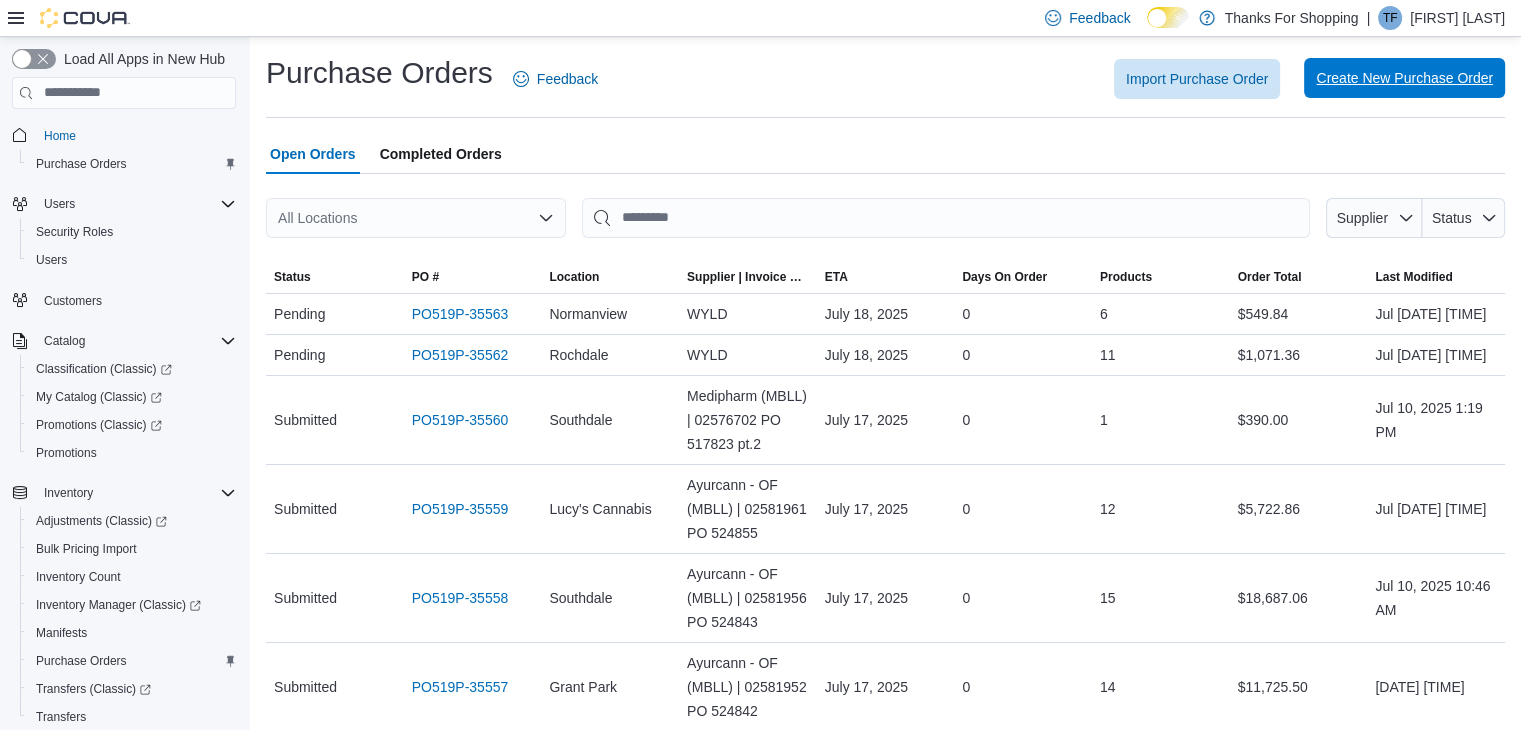 click on "Create New Purchase Order" at bounding box center (1404, 78) 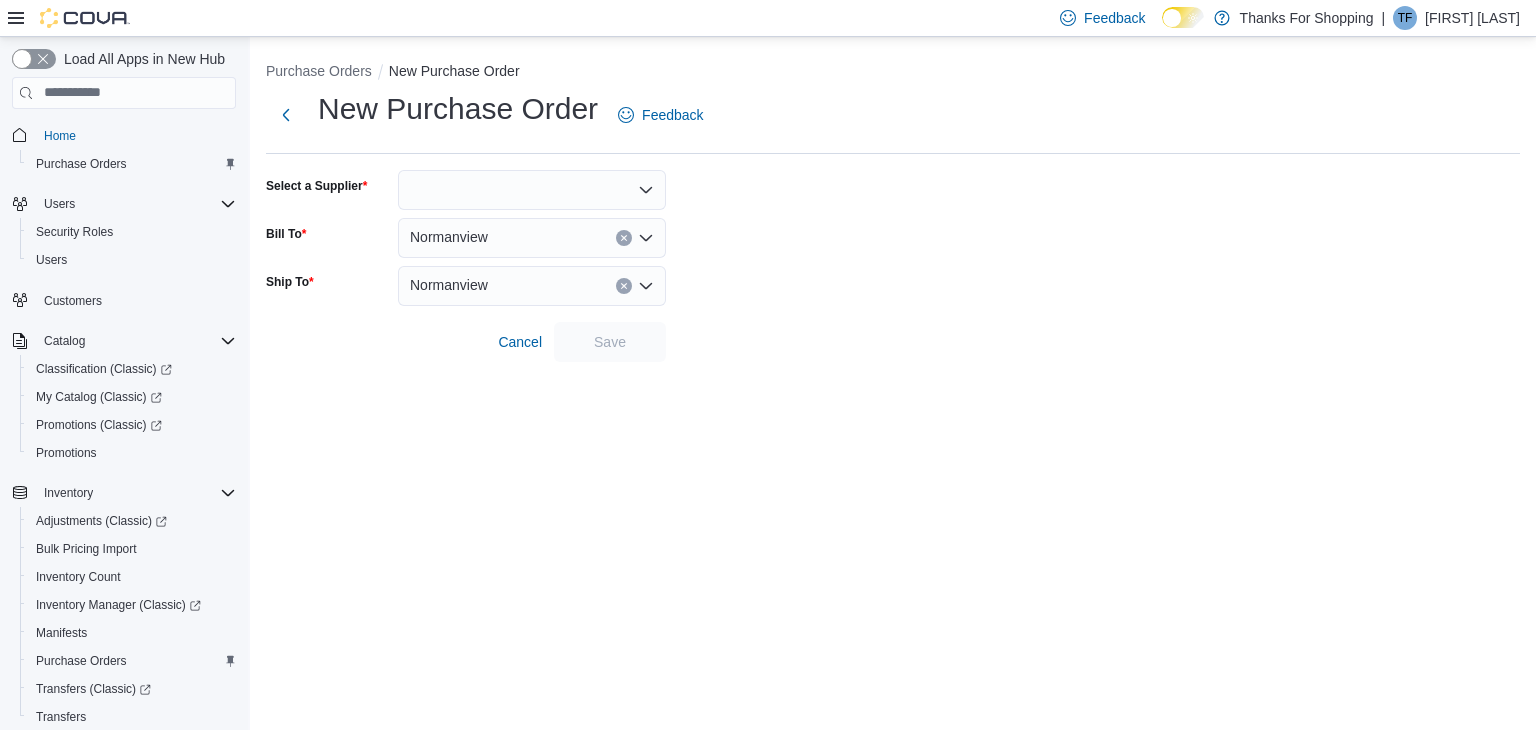 click at bounding box center [532, 190] 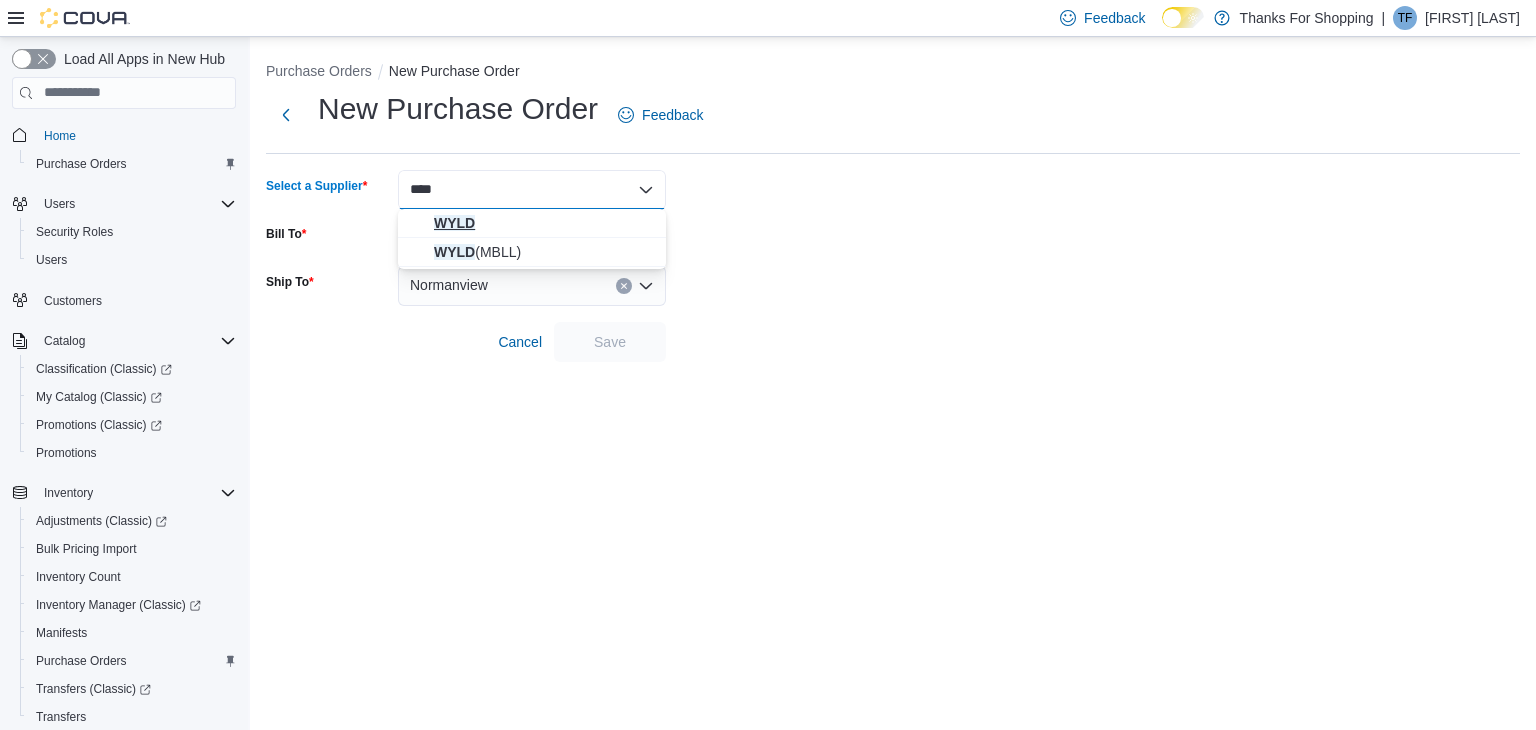 type on "****" 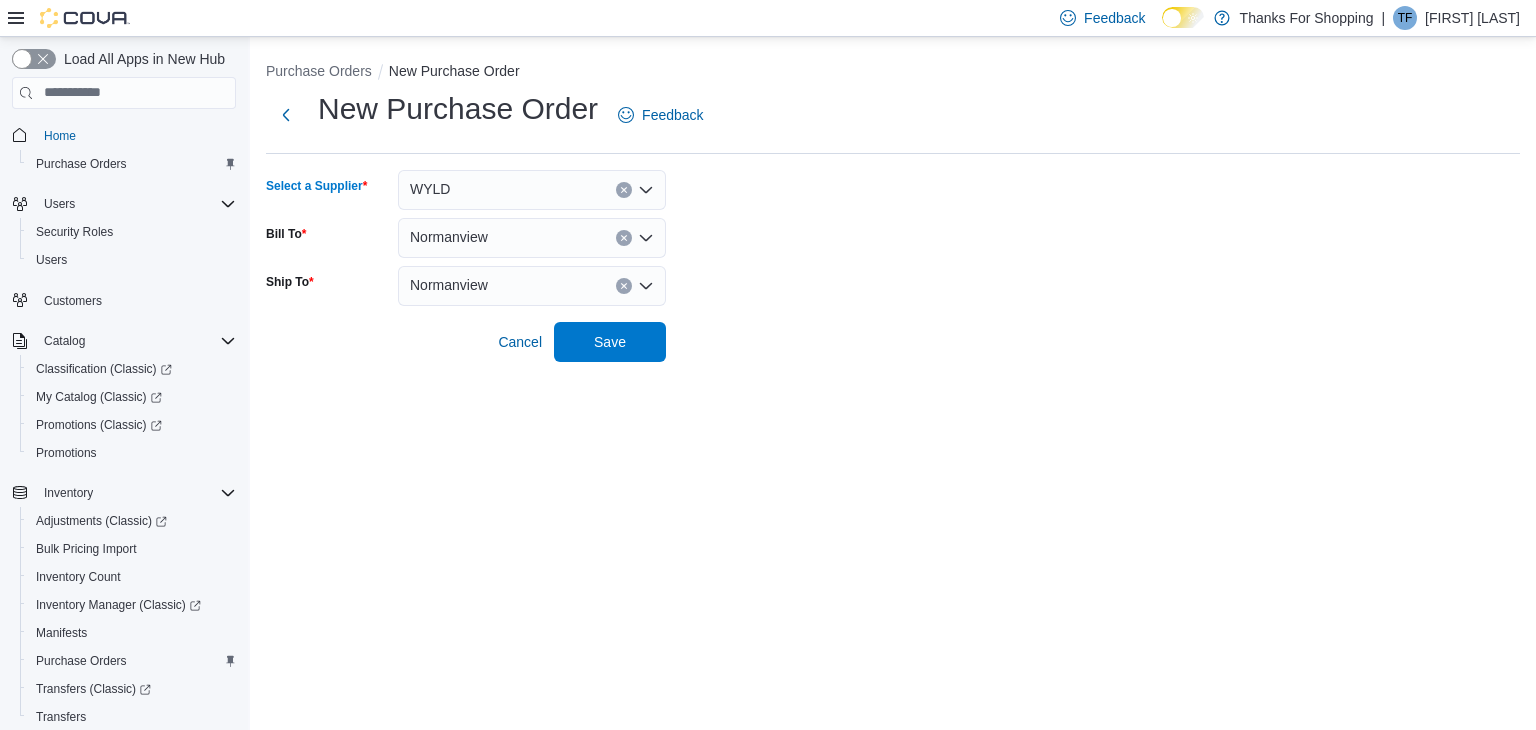 click on "Normanview" at bounding box center [449, 237] 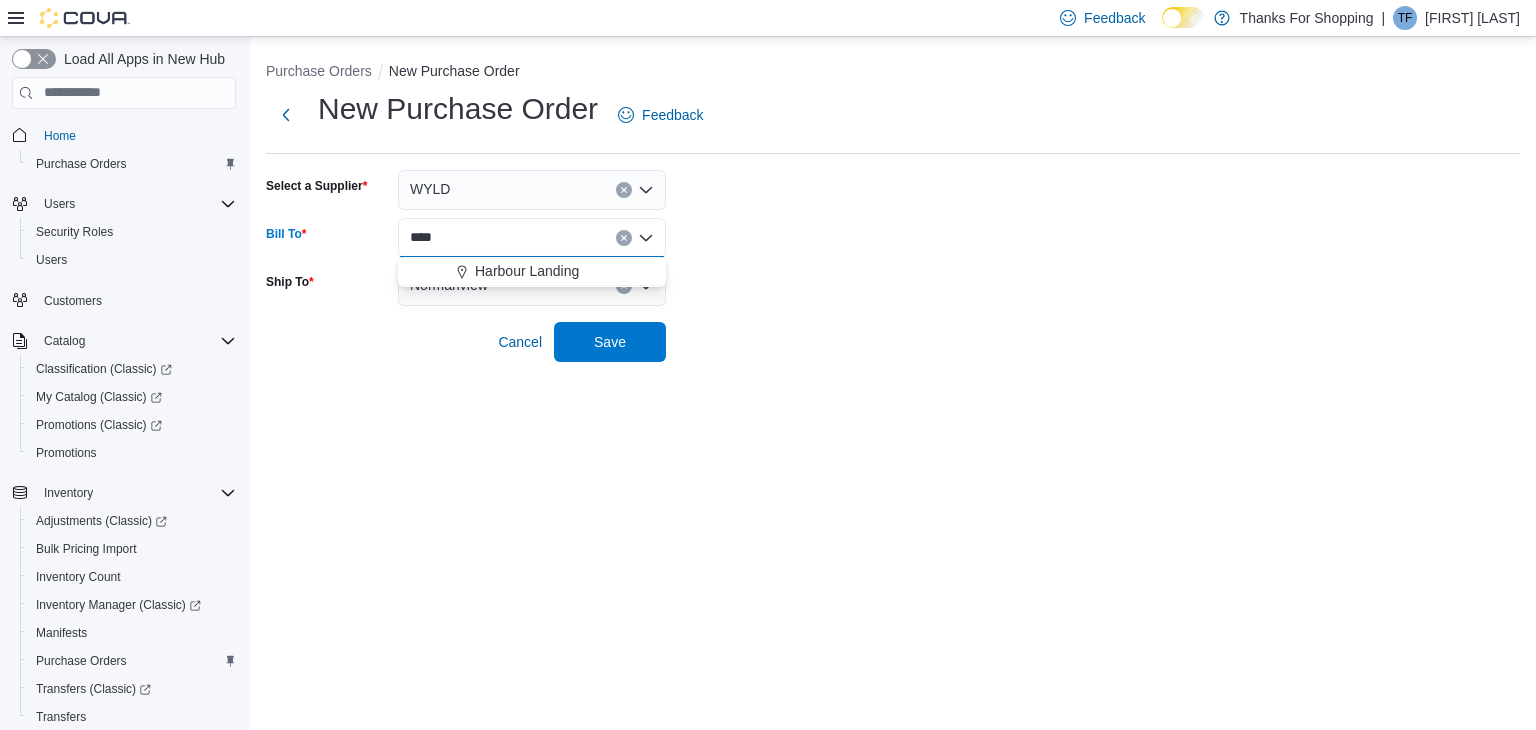 type on "****" 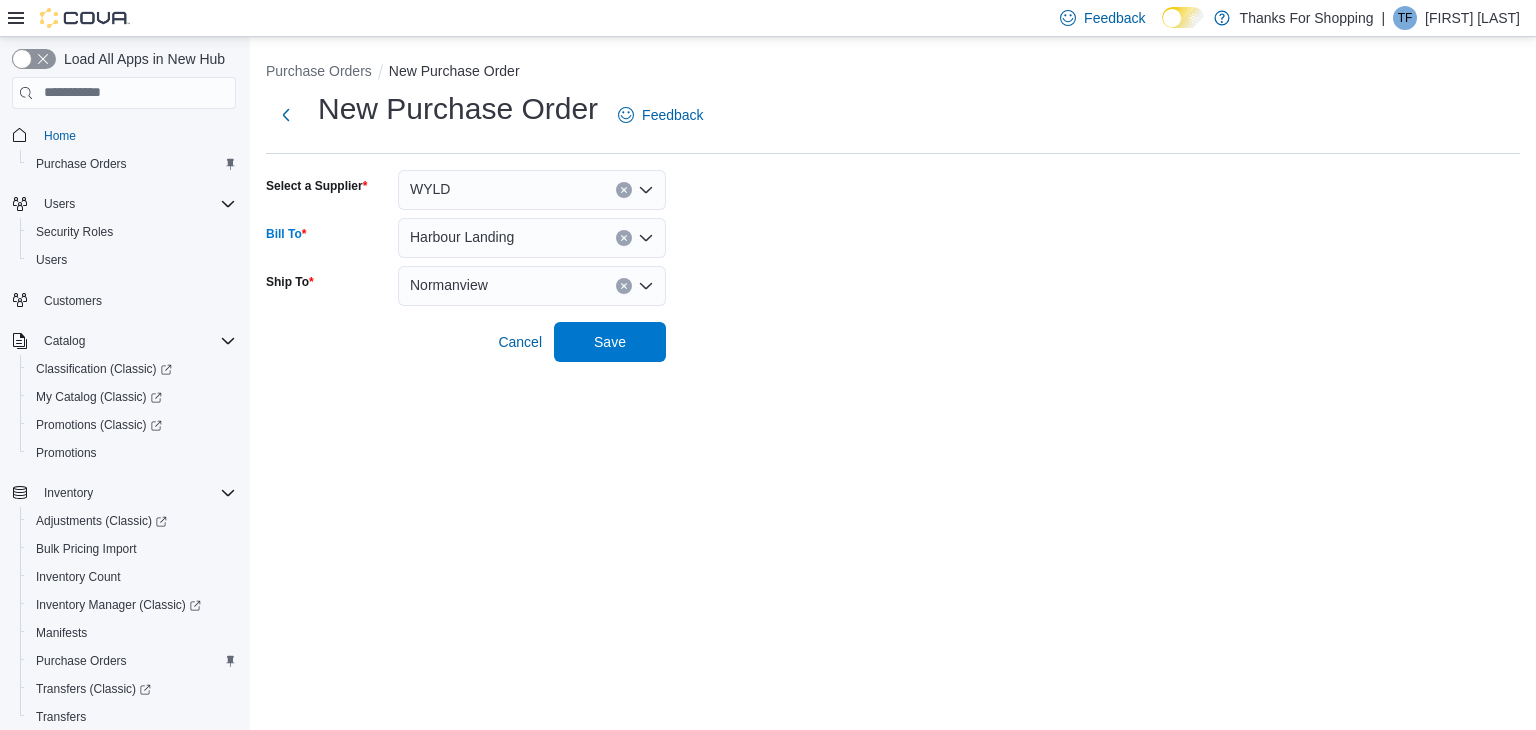 click on "Normanview" at bounding box center [532, 286] 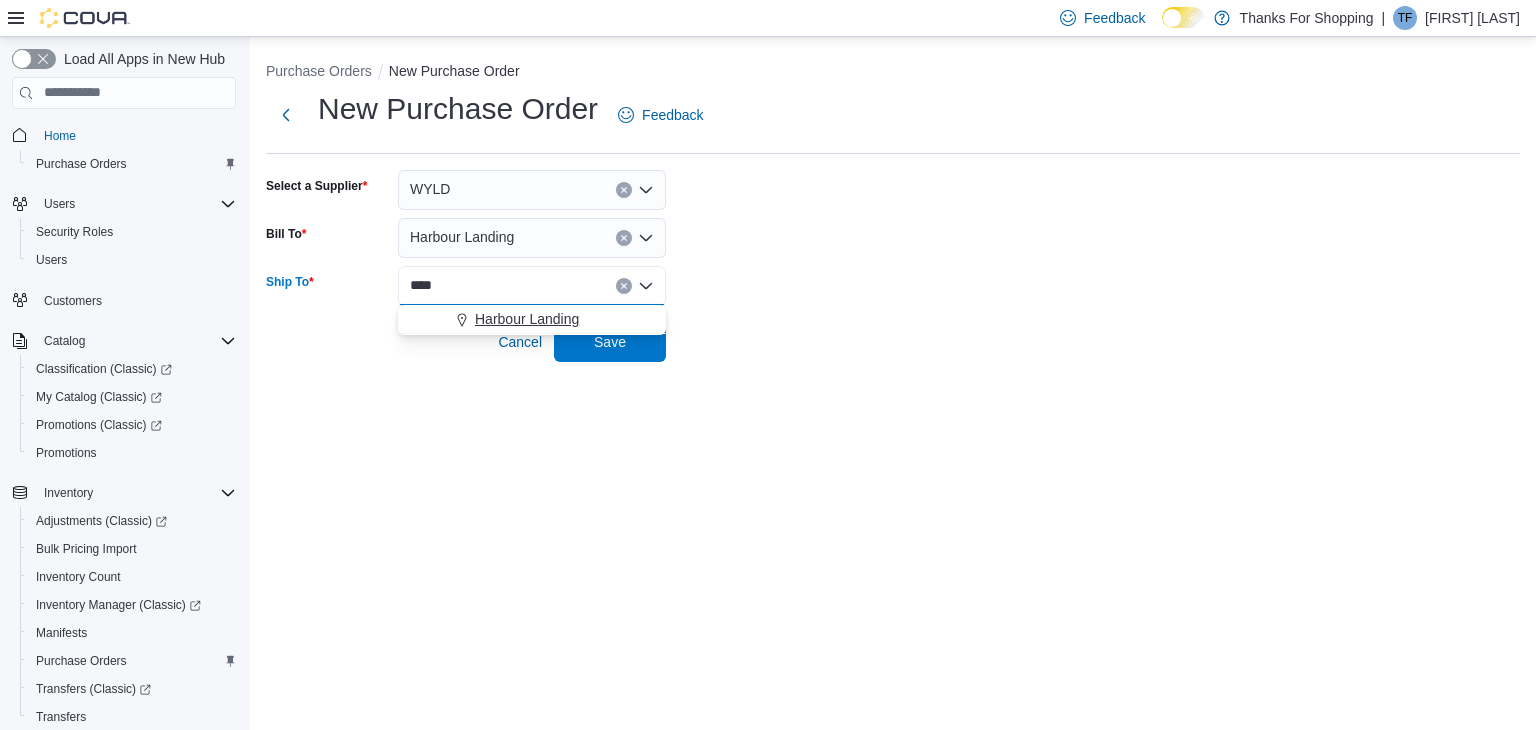 type on "****" 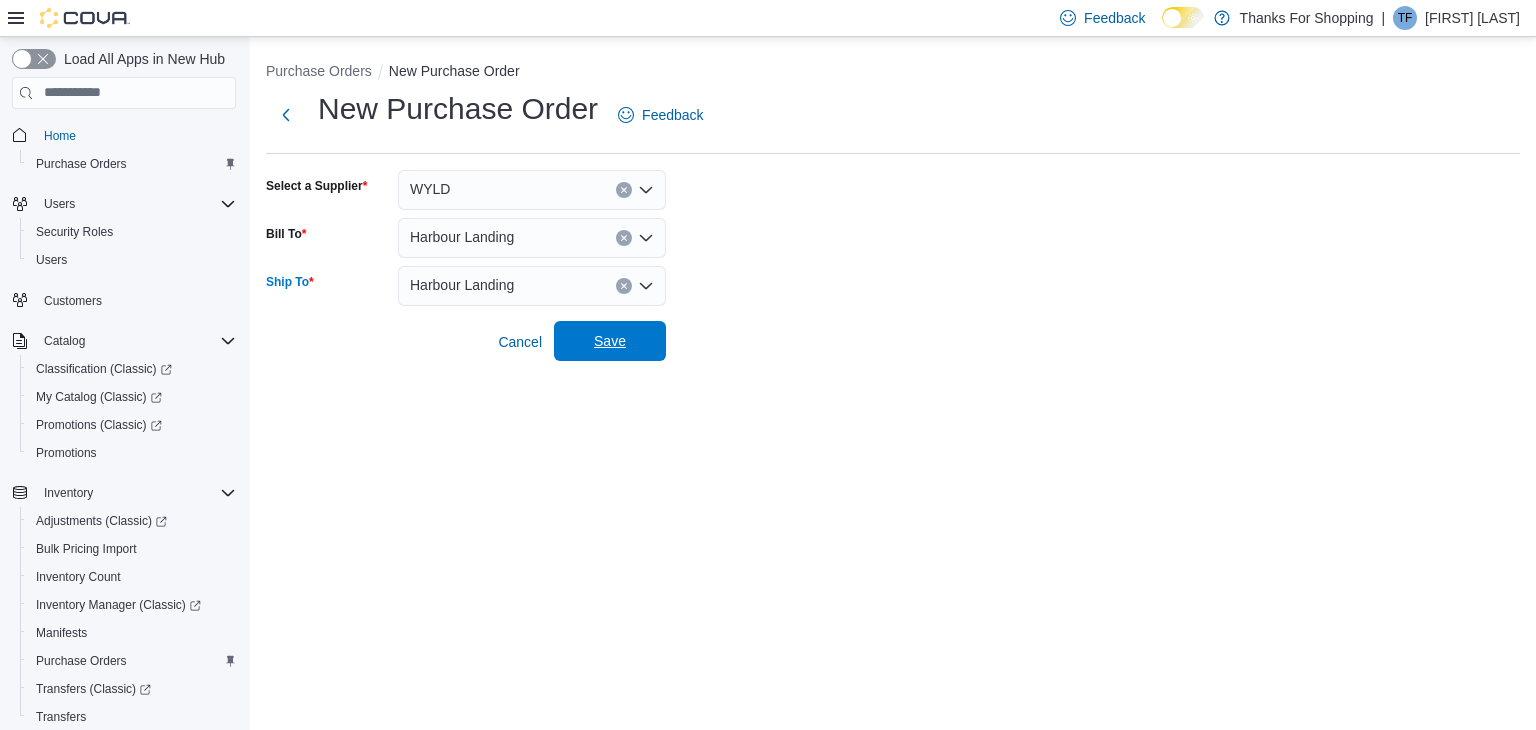 click on "Save" at bounding box center [610, 341] 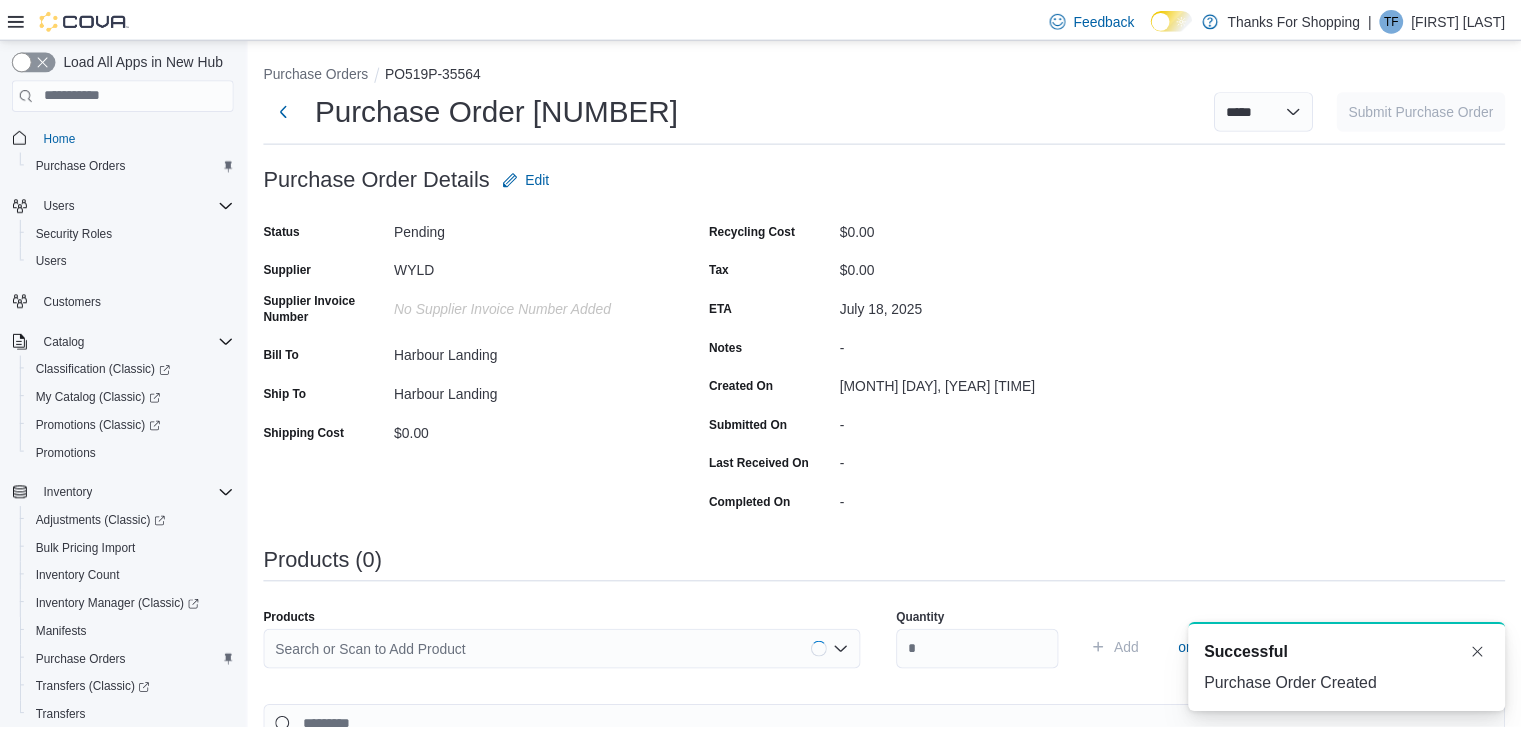 scroll, scrollTop: 0, scrollLeft: 0, axis: both 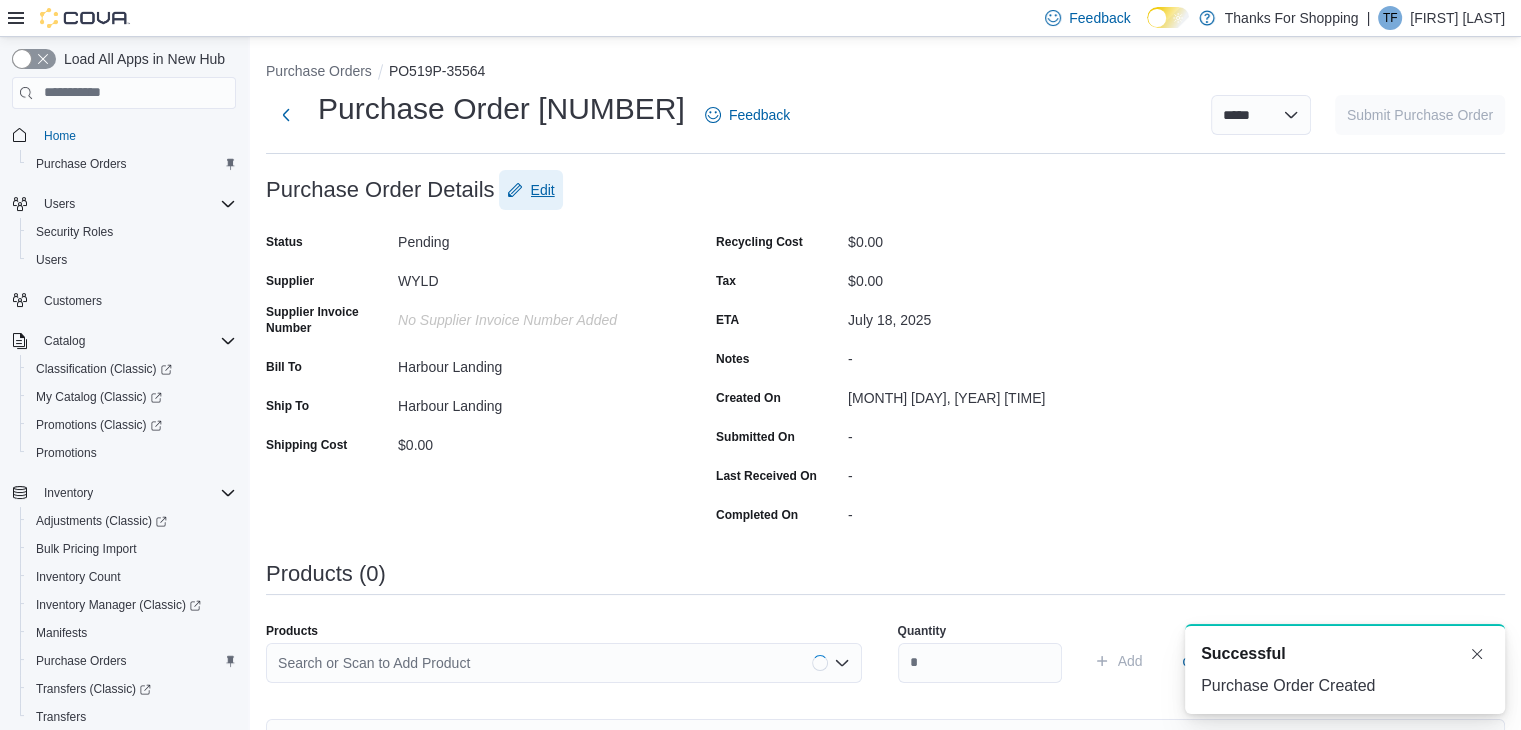 click on "Edit" at bounding box center (543, 190) 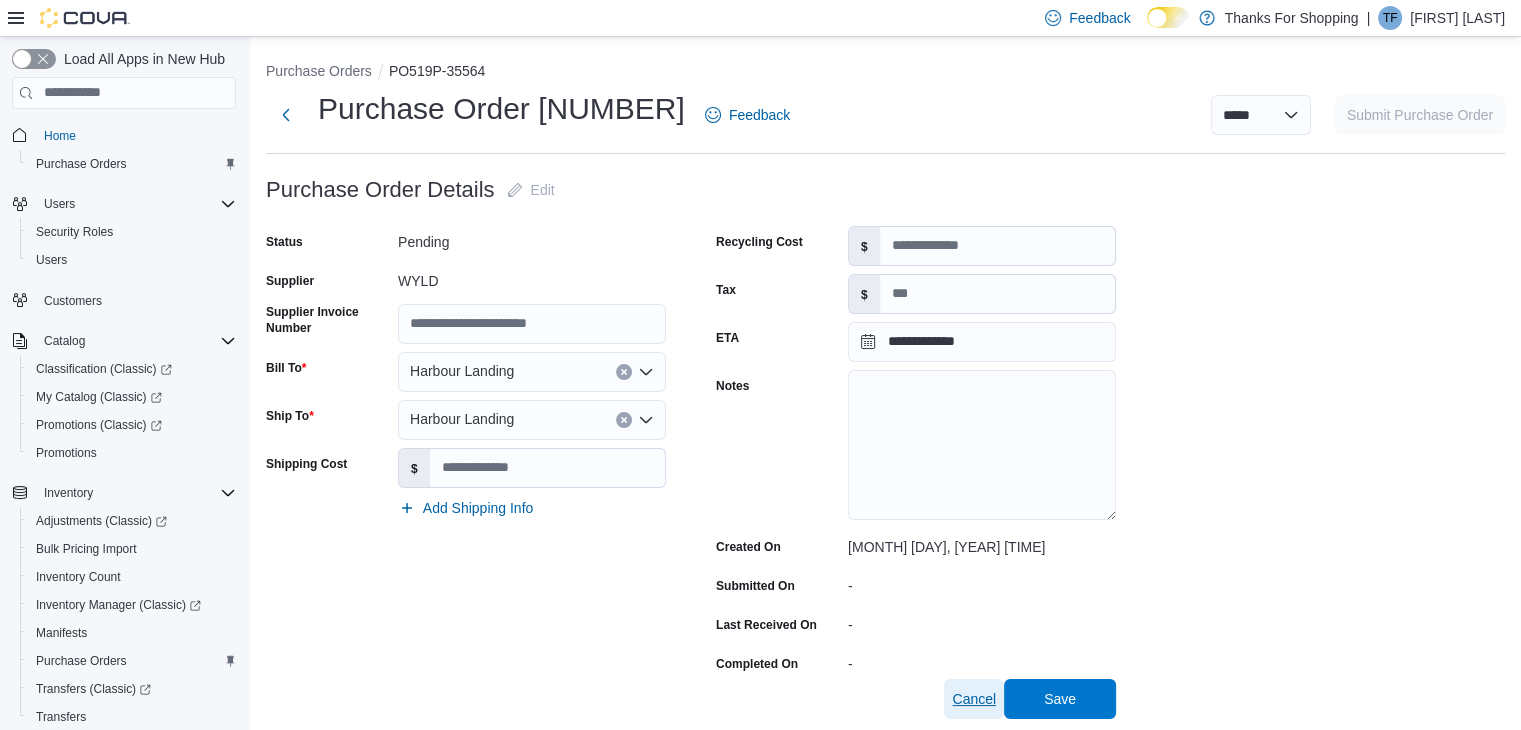 click on "Cancel" at bounding box center (974, 699) 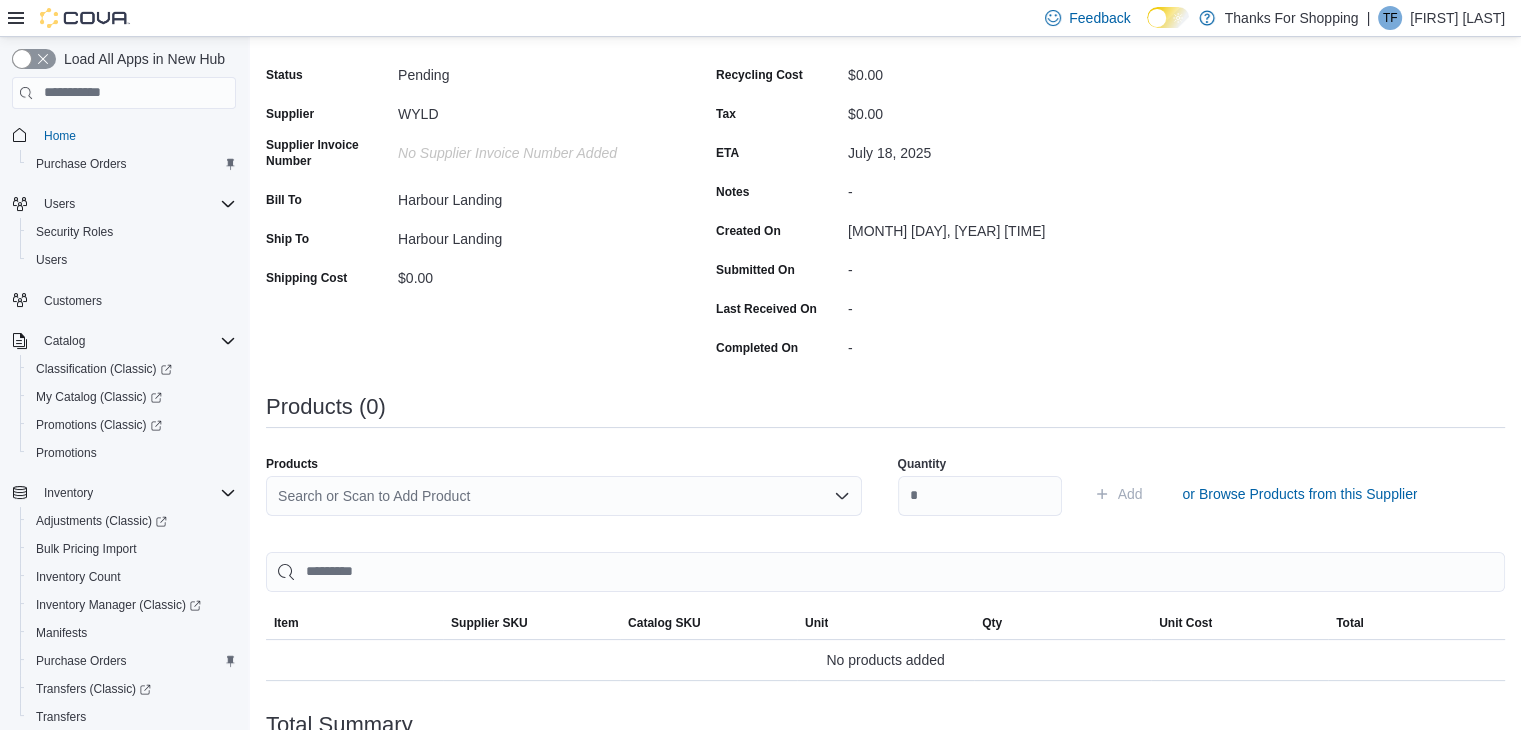 scroll, scrollTop: 200, scrollLeft: 0, axis: vertical 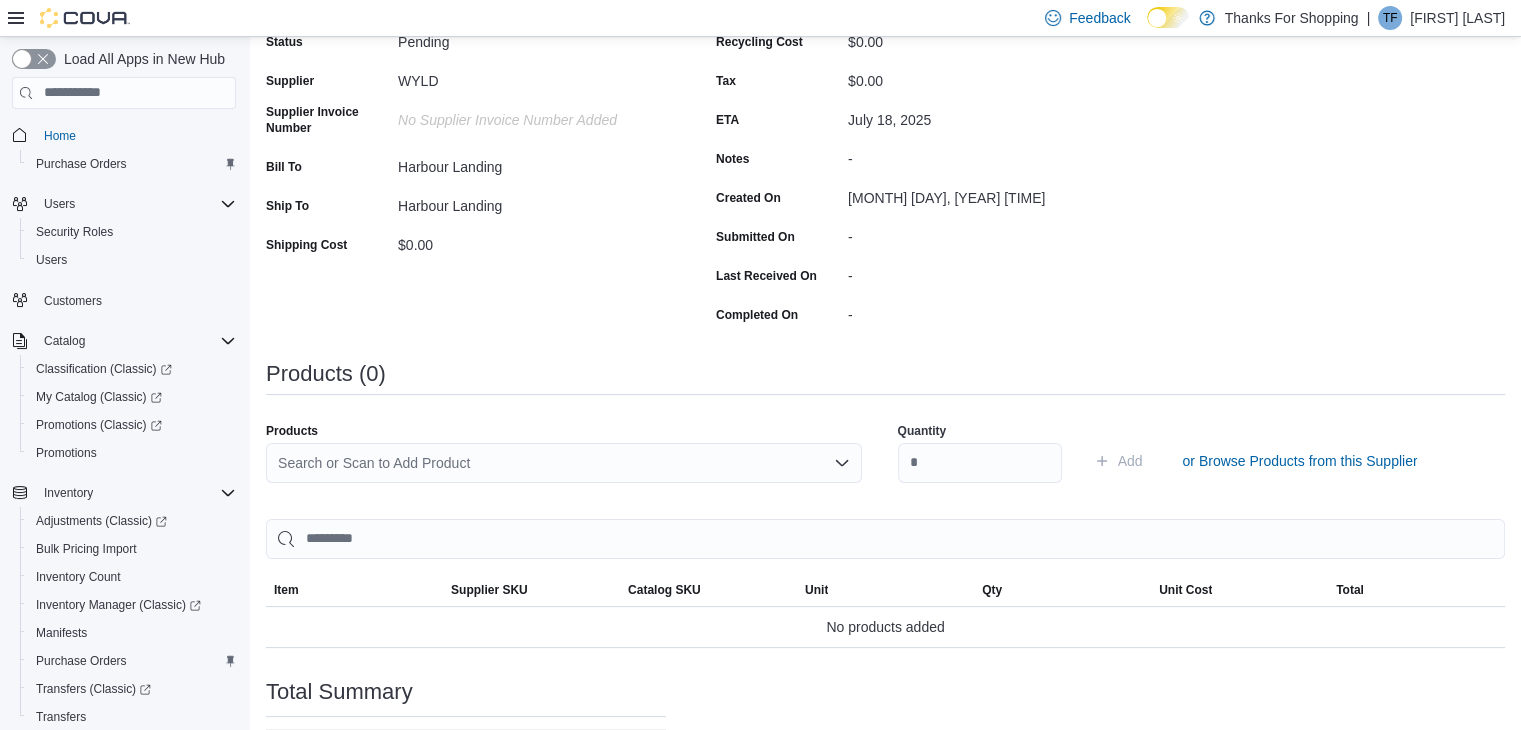 click on "Search or Scan to Add Product" at bounding box center [564, 463] 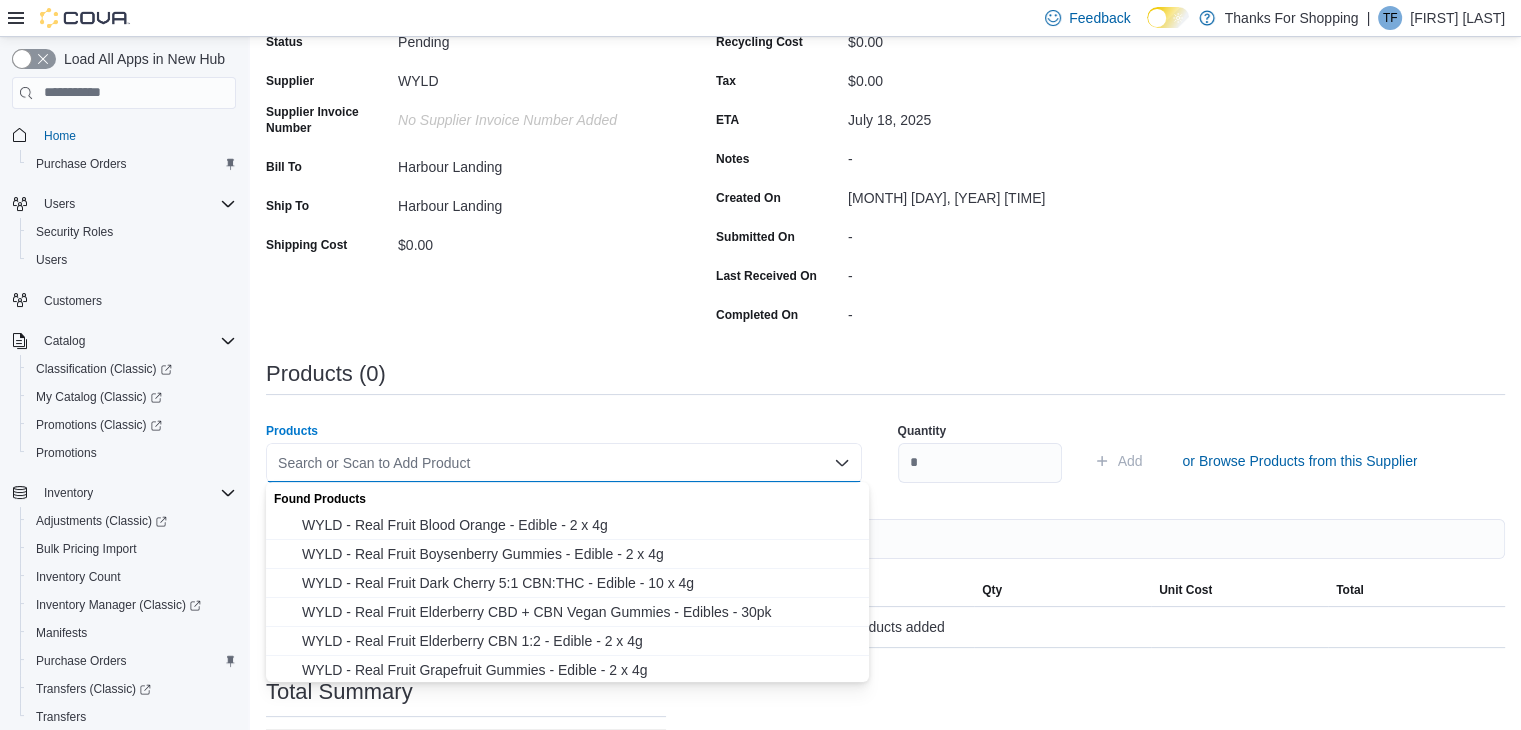 paste on "**********" 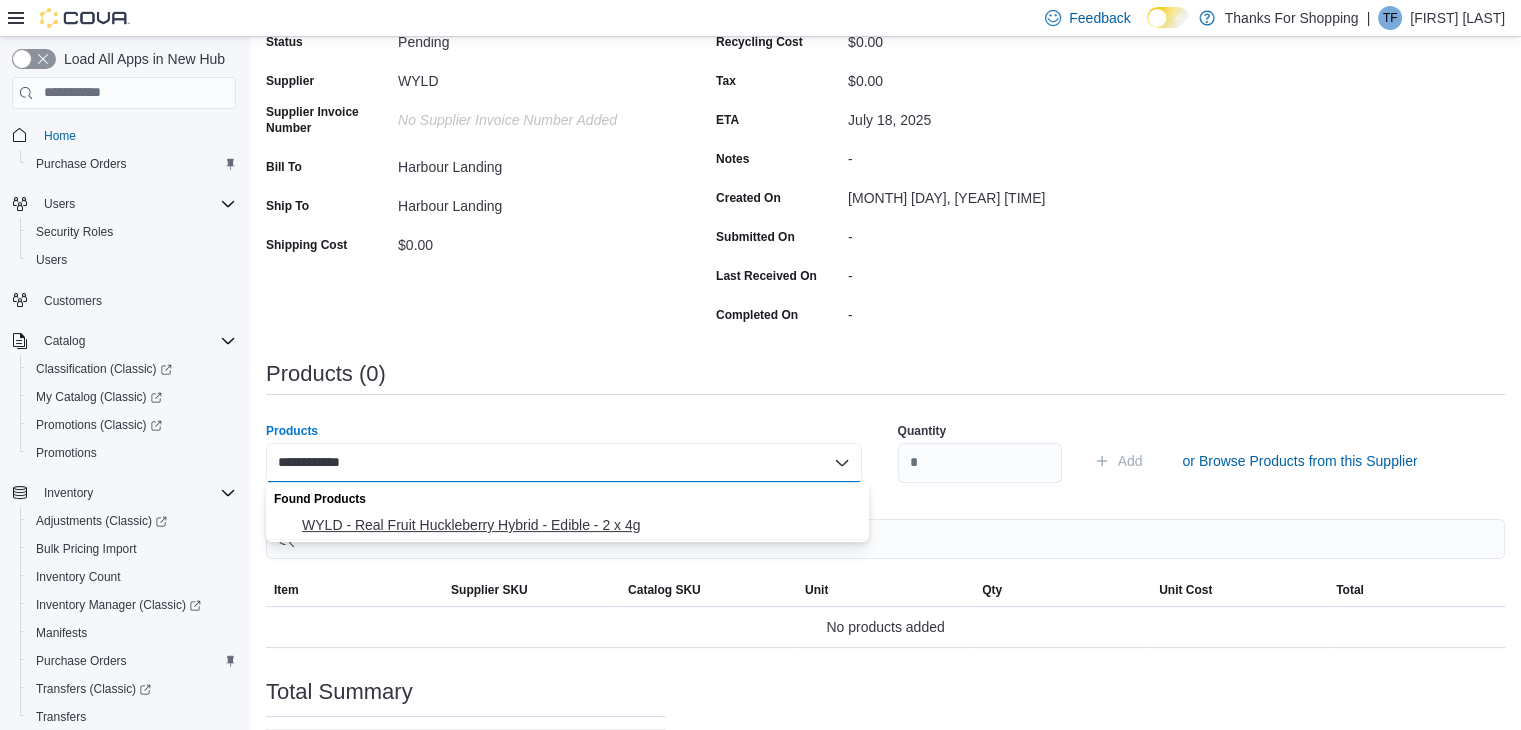 type on "**********" 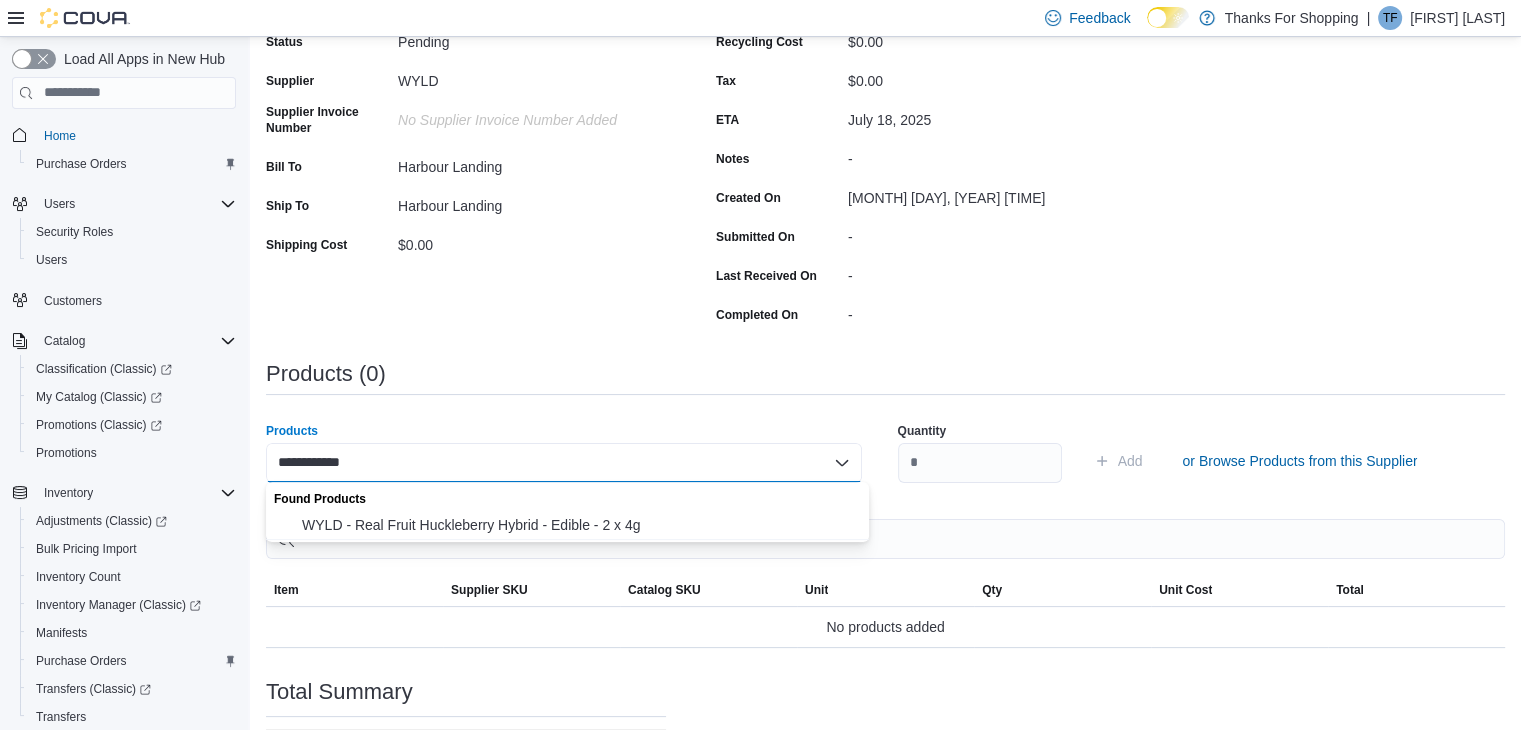 drag, startPoint x: 486, startPoint y: 521, endPoint x: 650, endPoint y: 510, distance: 164.36848 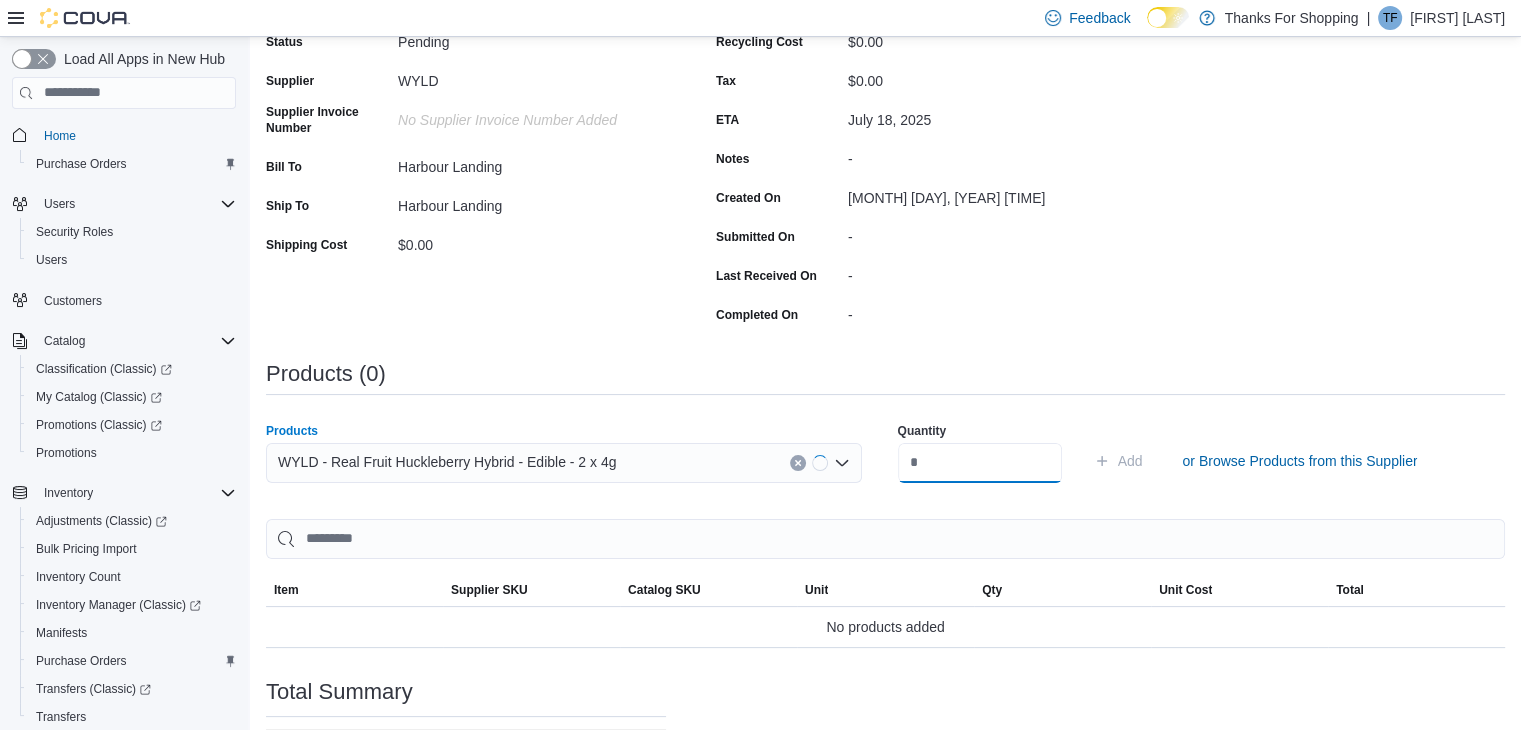 click at bounding box center [980, 463] 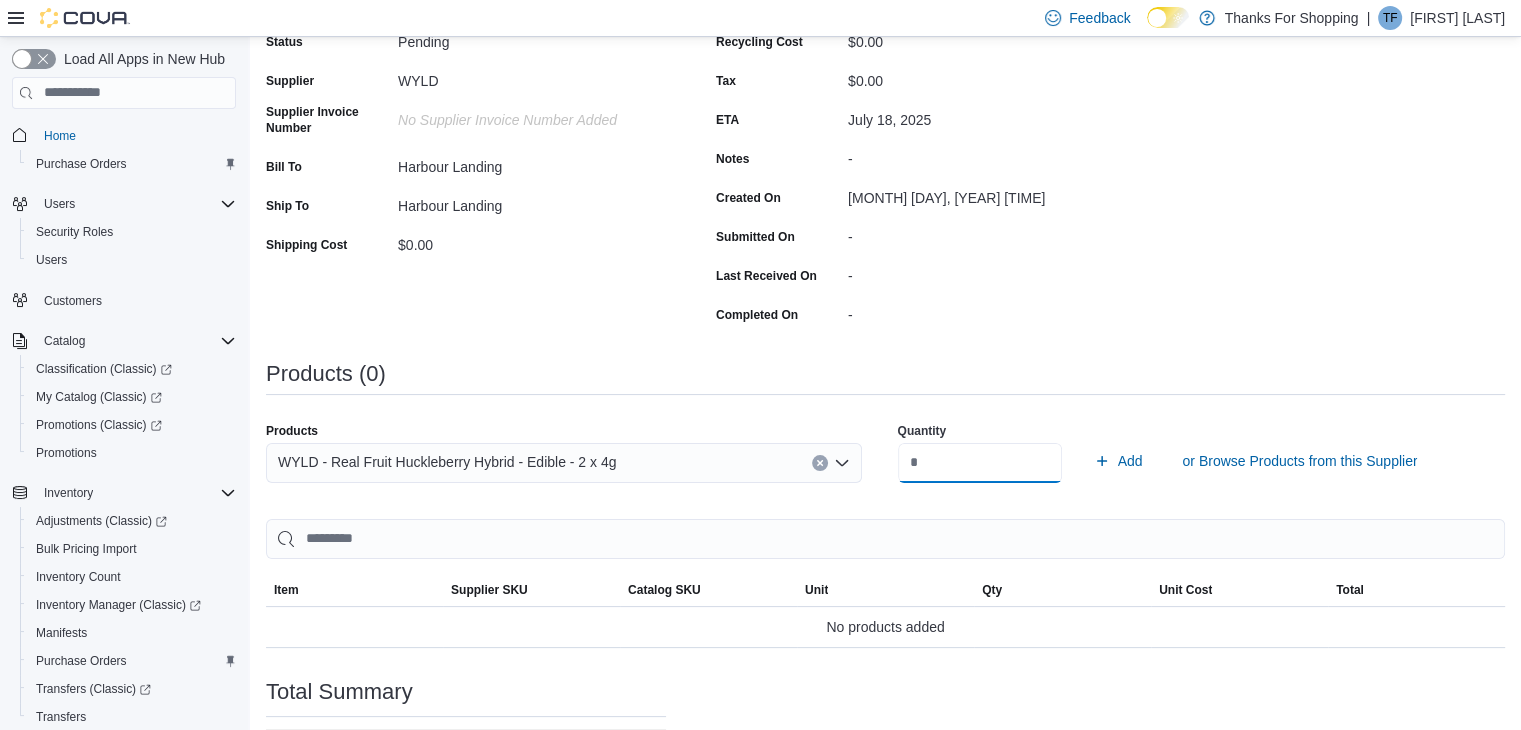 type on "**" 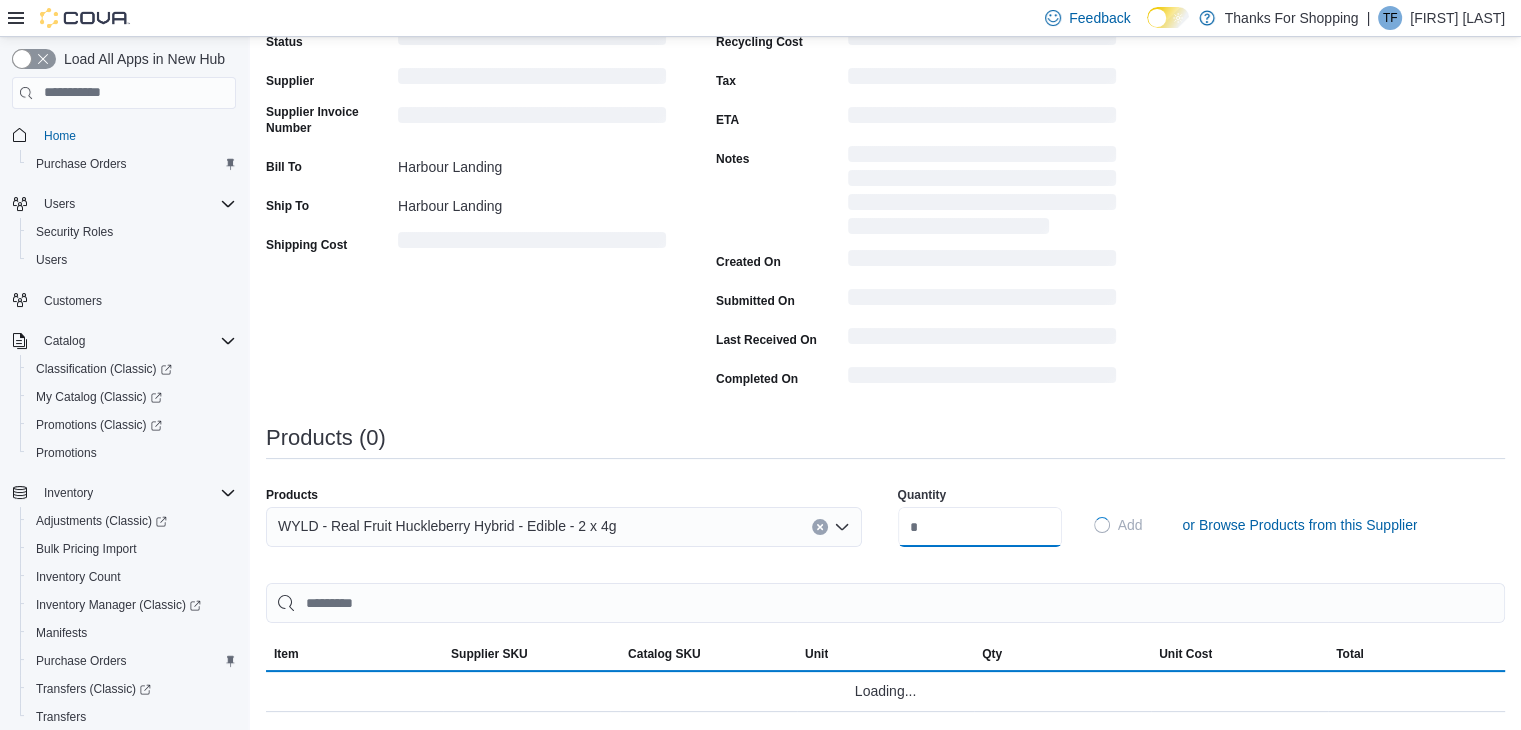 type 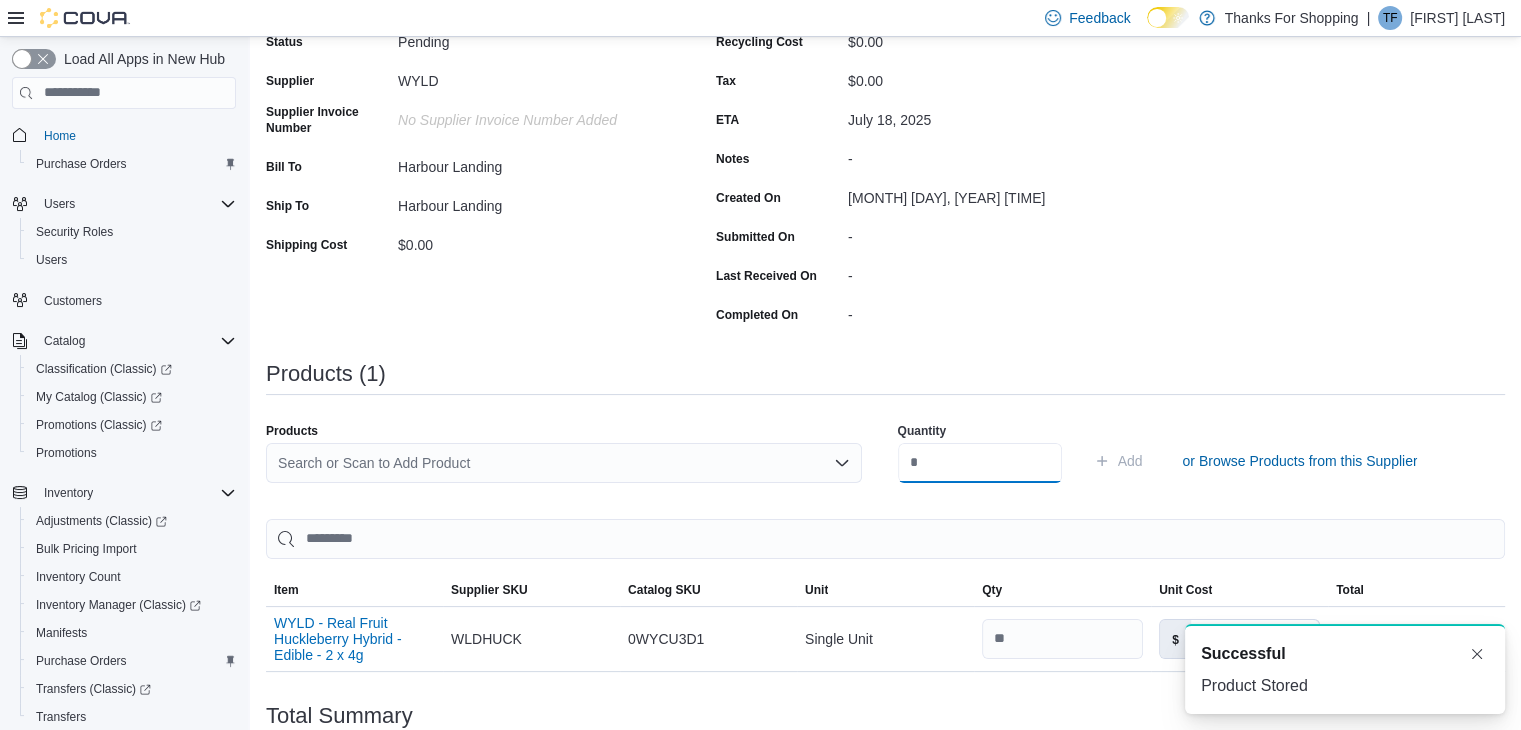 scroll, scrollTop: 0, scrollLeft: 0, axis: both 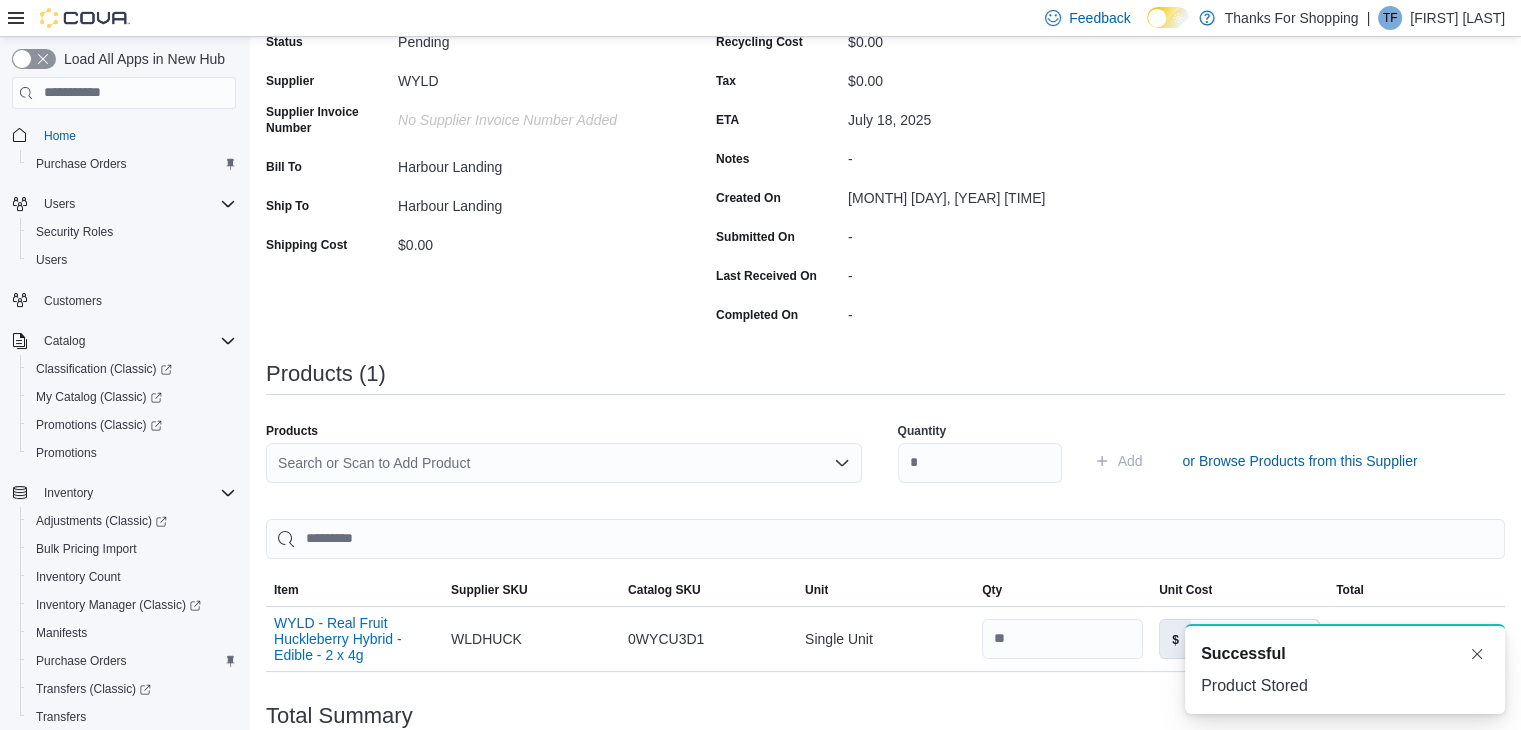 click on "Search or Scan to Add Product" at bounding box center [564, 463] 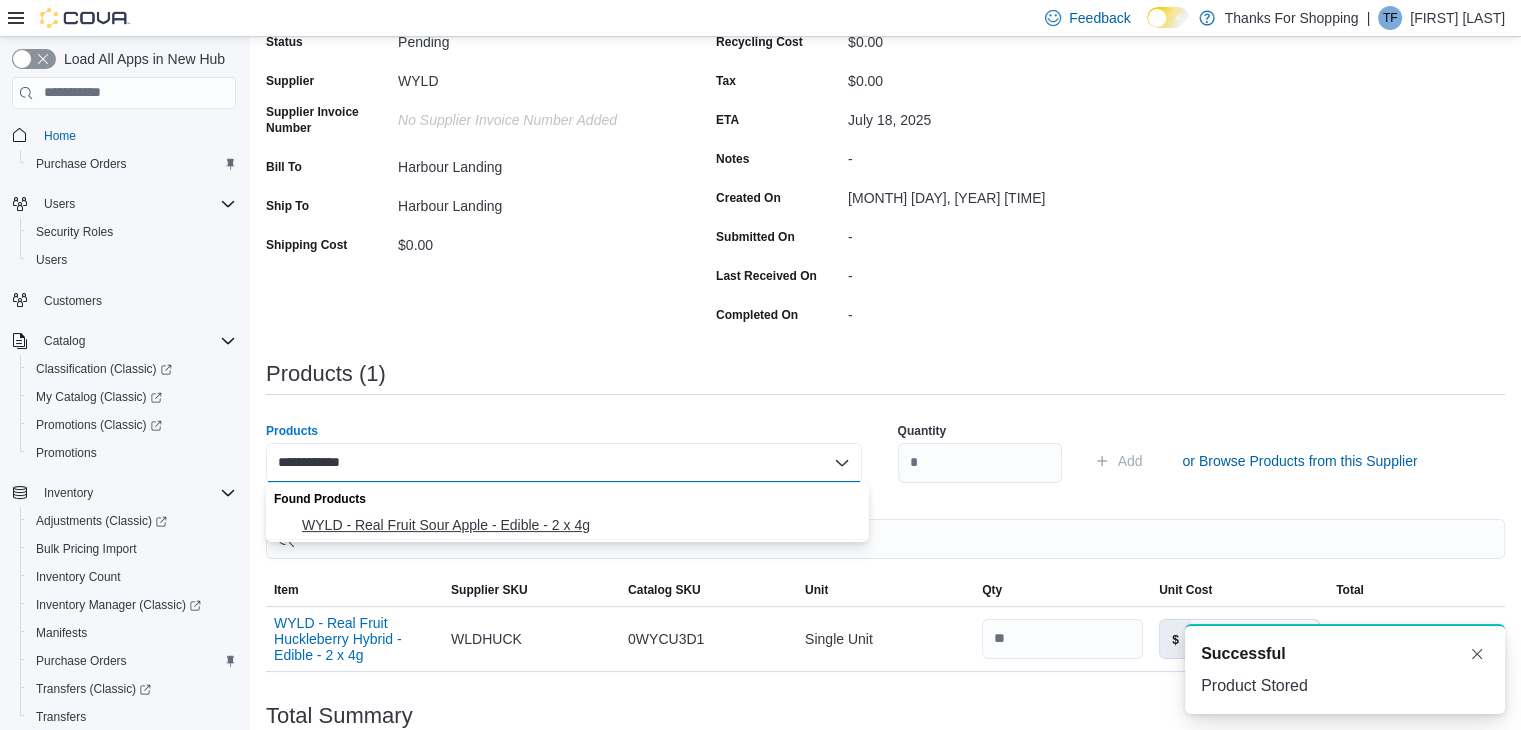 type on "**********" 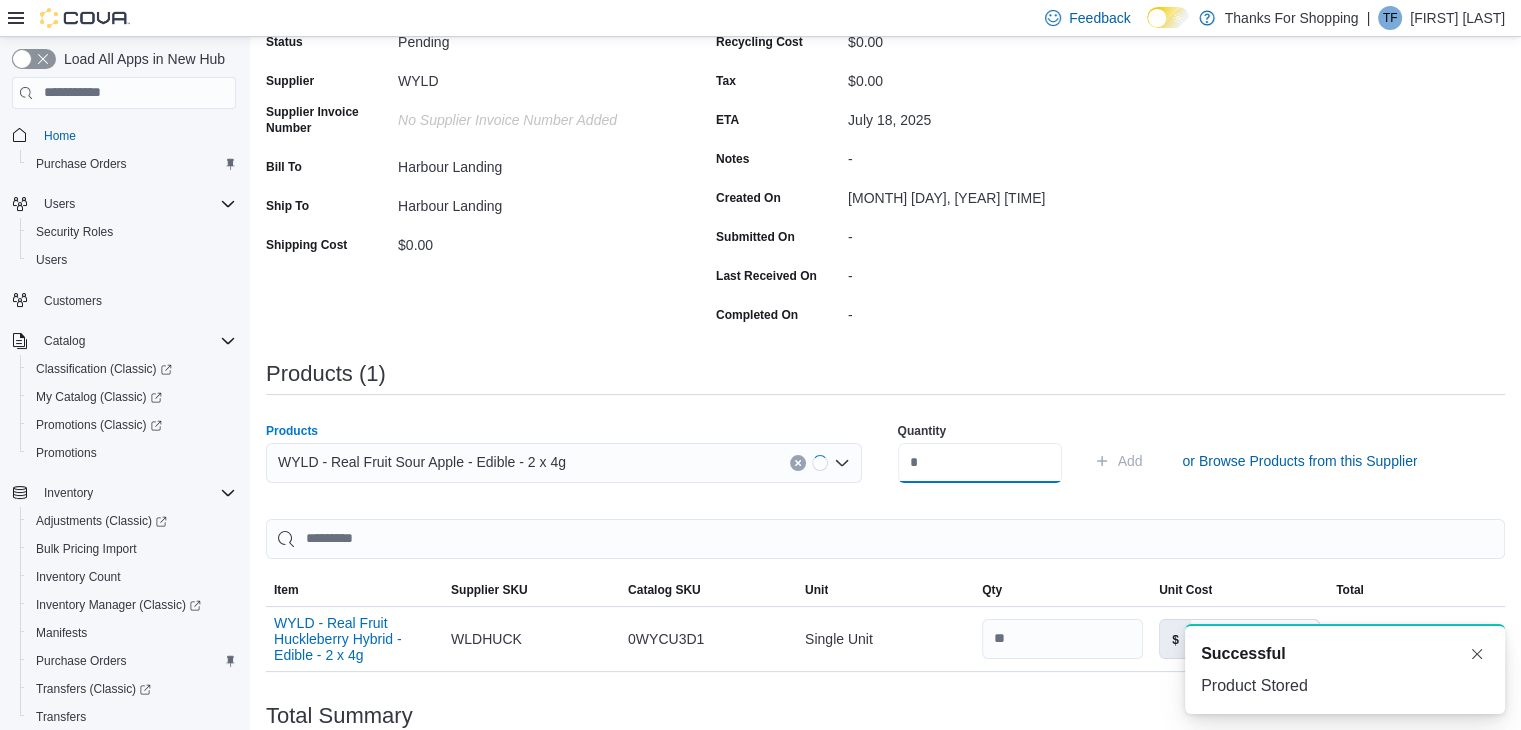 click at bounding box center (980, 463) 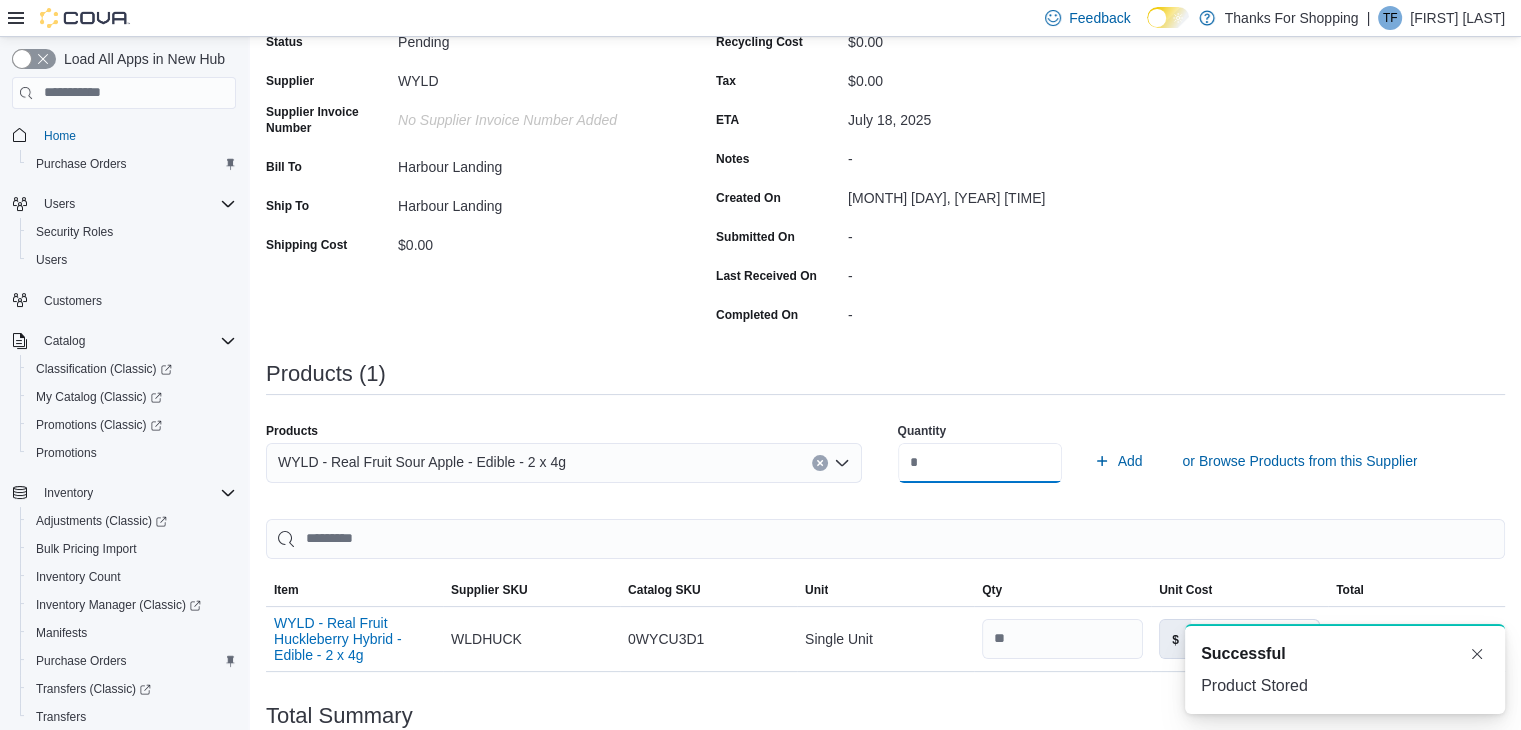 type on "**" 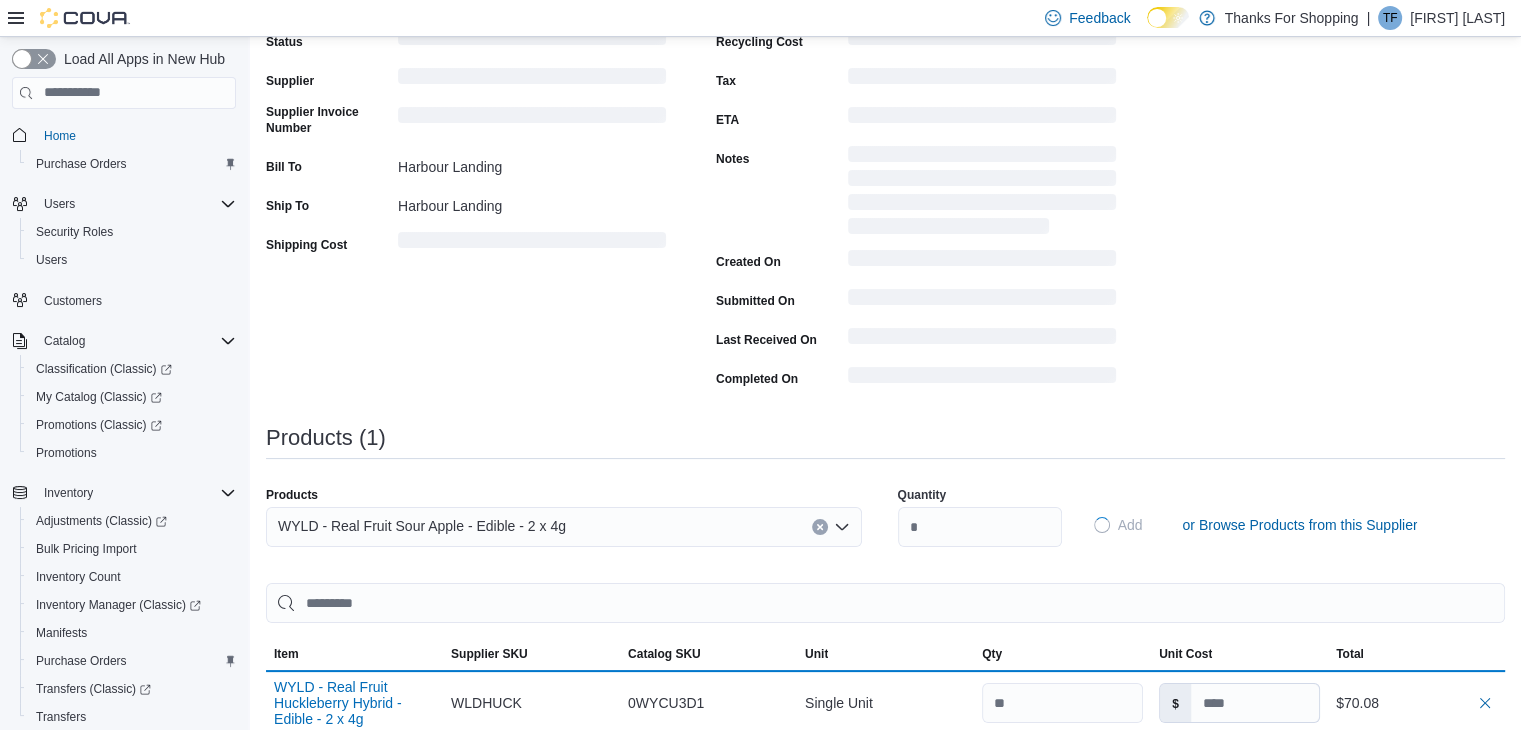 type 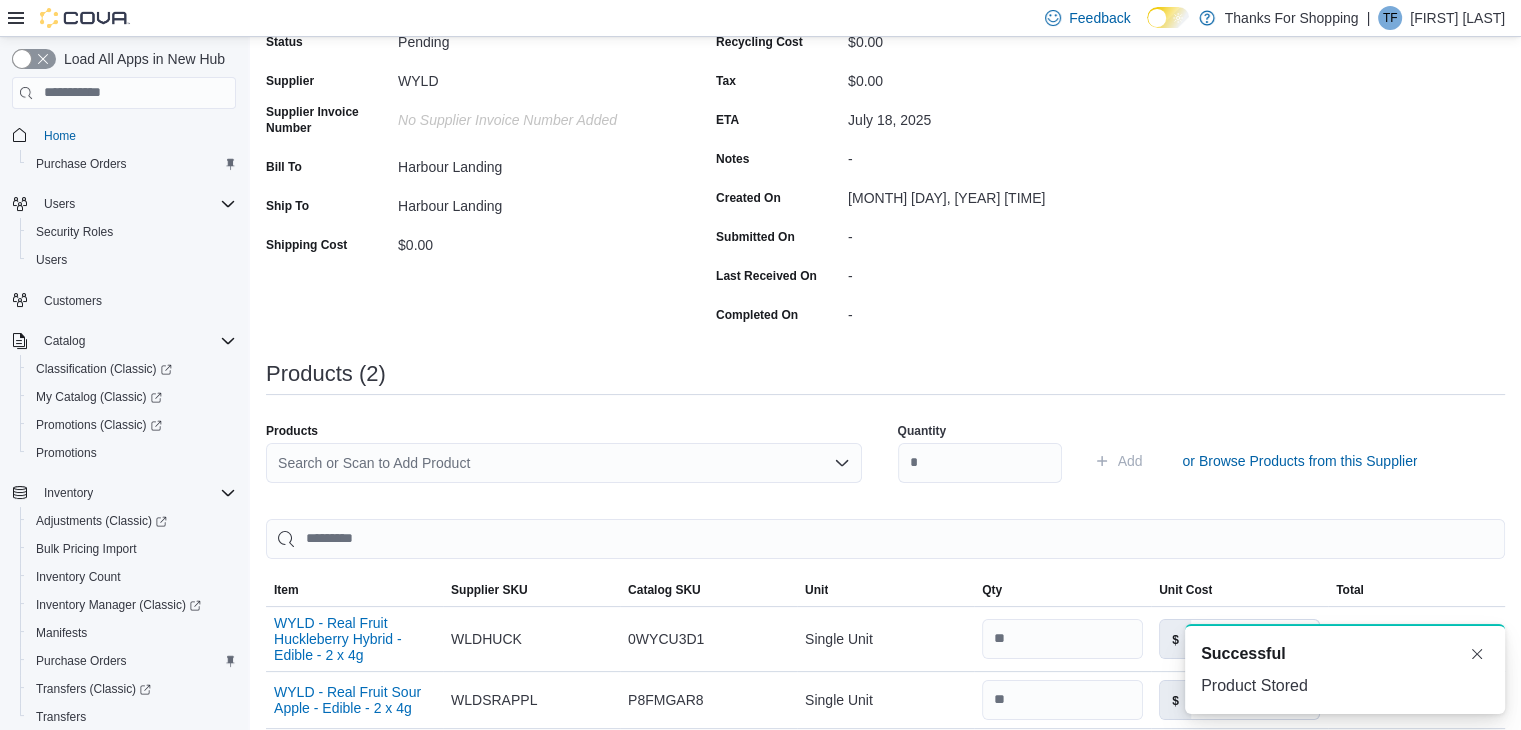 scroll, scrollTop: 0, scrollLeft: 0, axis: both 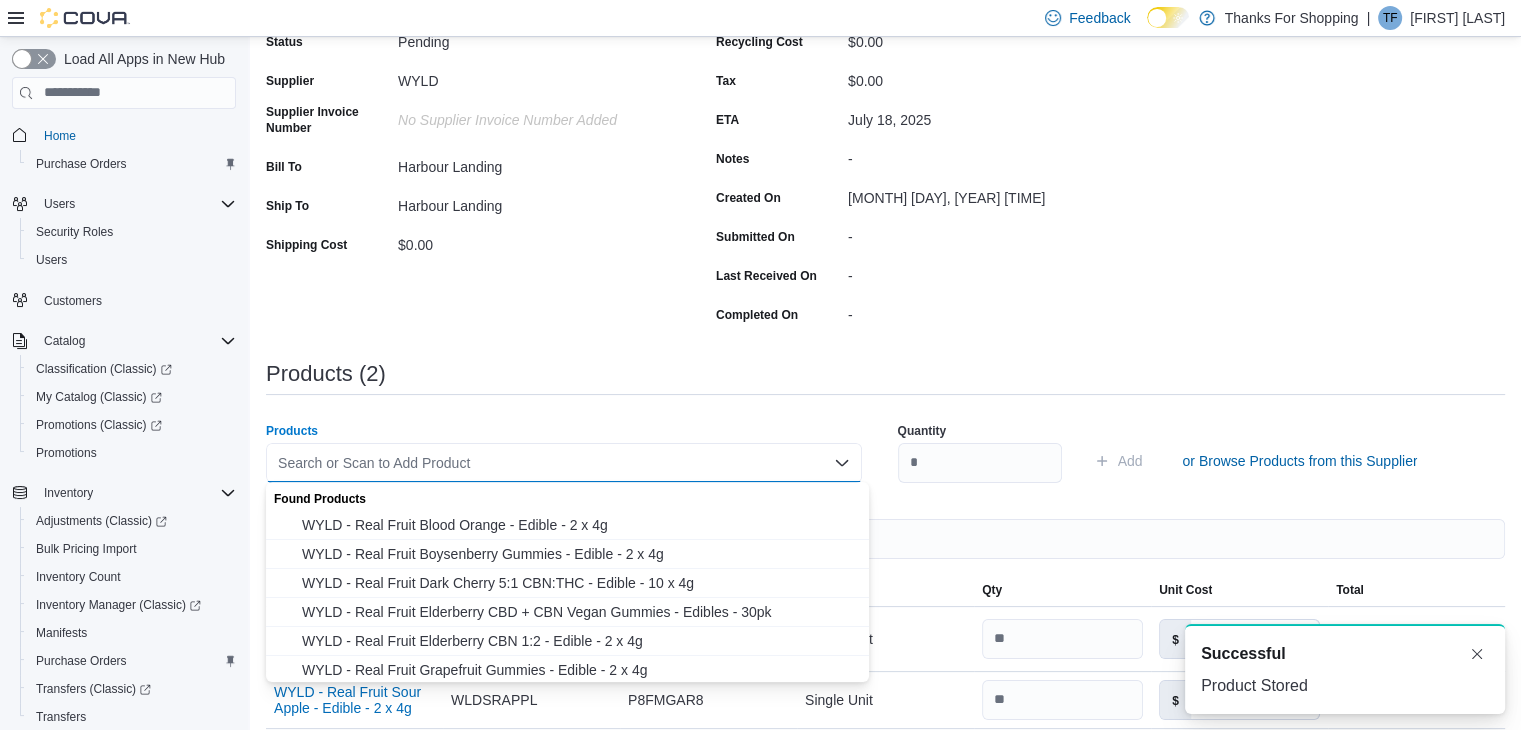 paste on "**********" 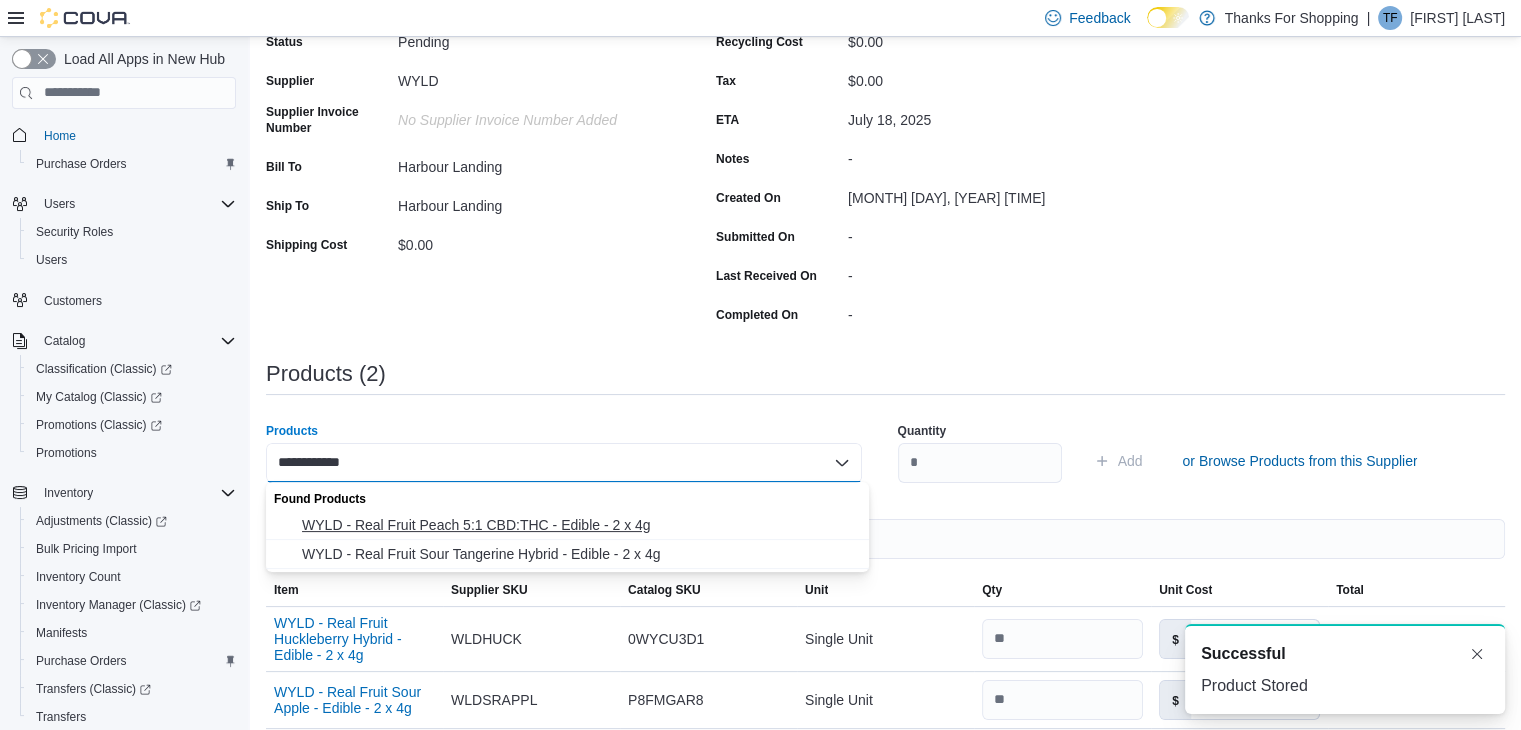 type on "**********" 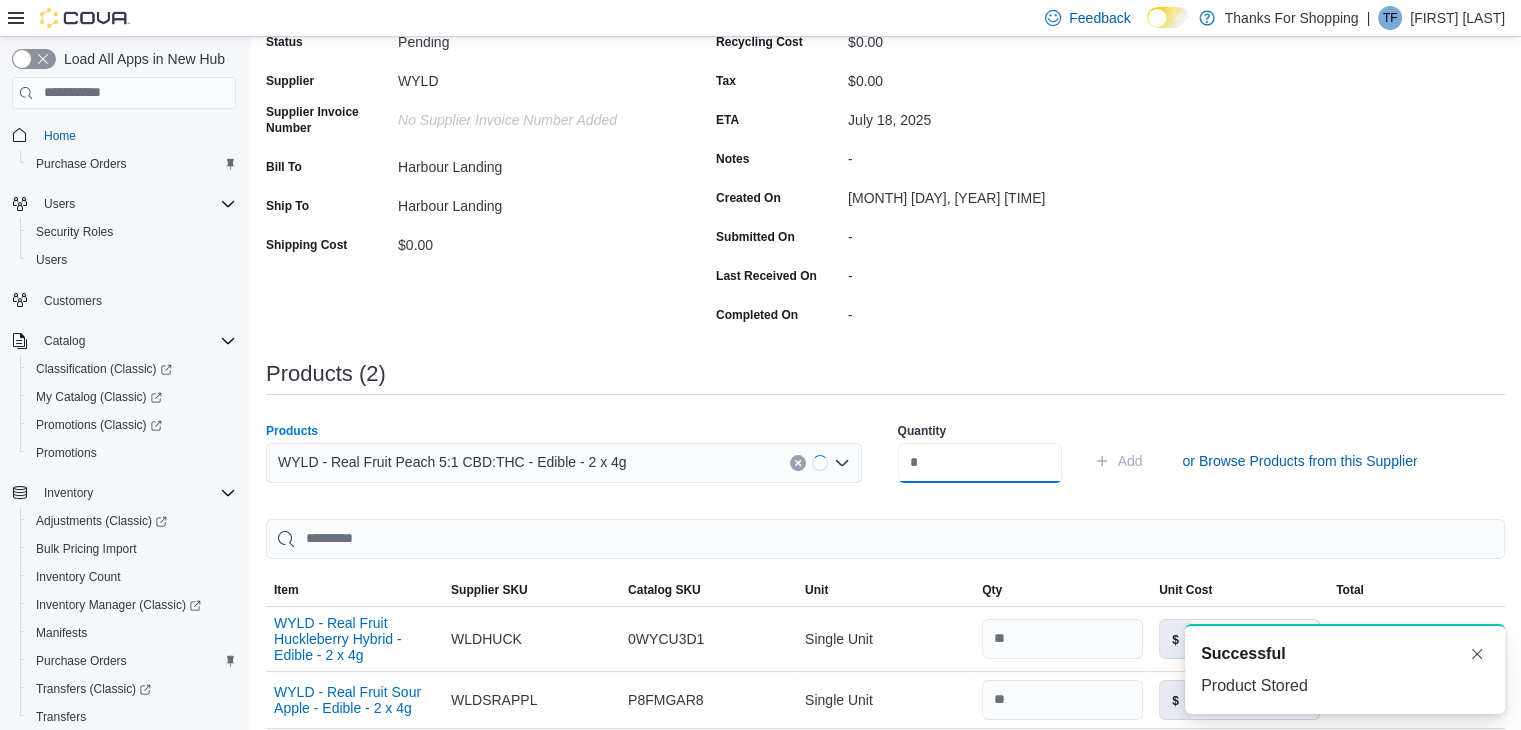 click at bounding box center [980, 463] 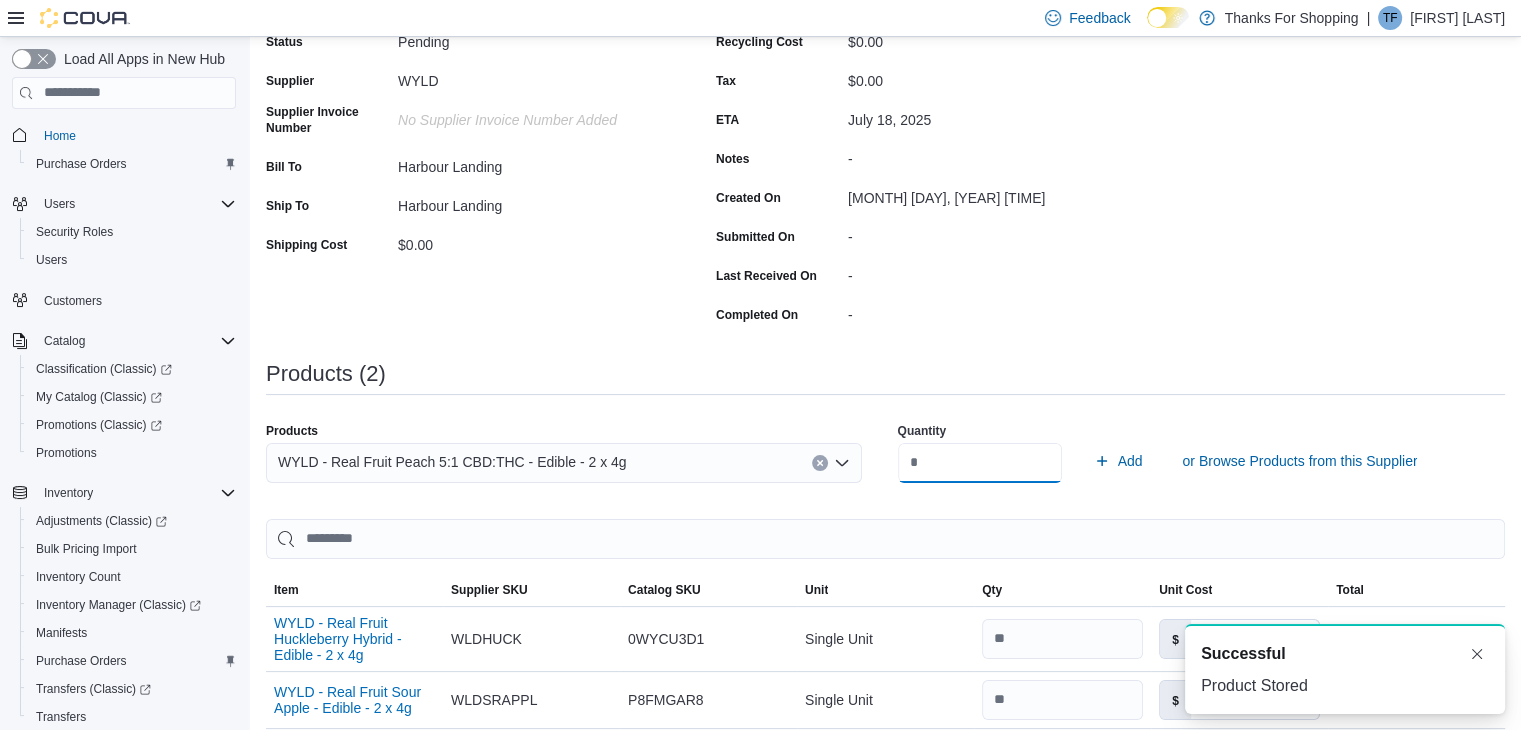 type on "**" 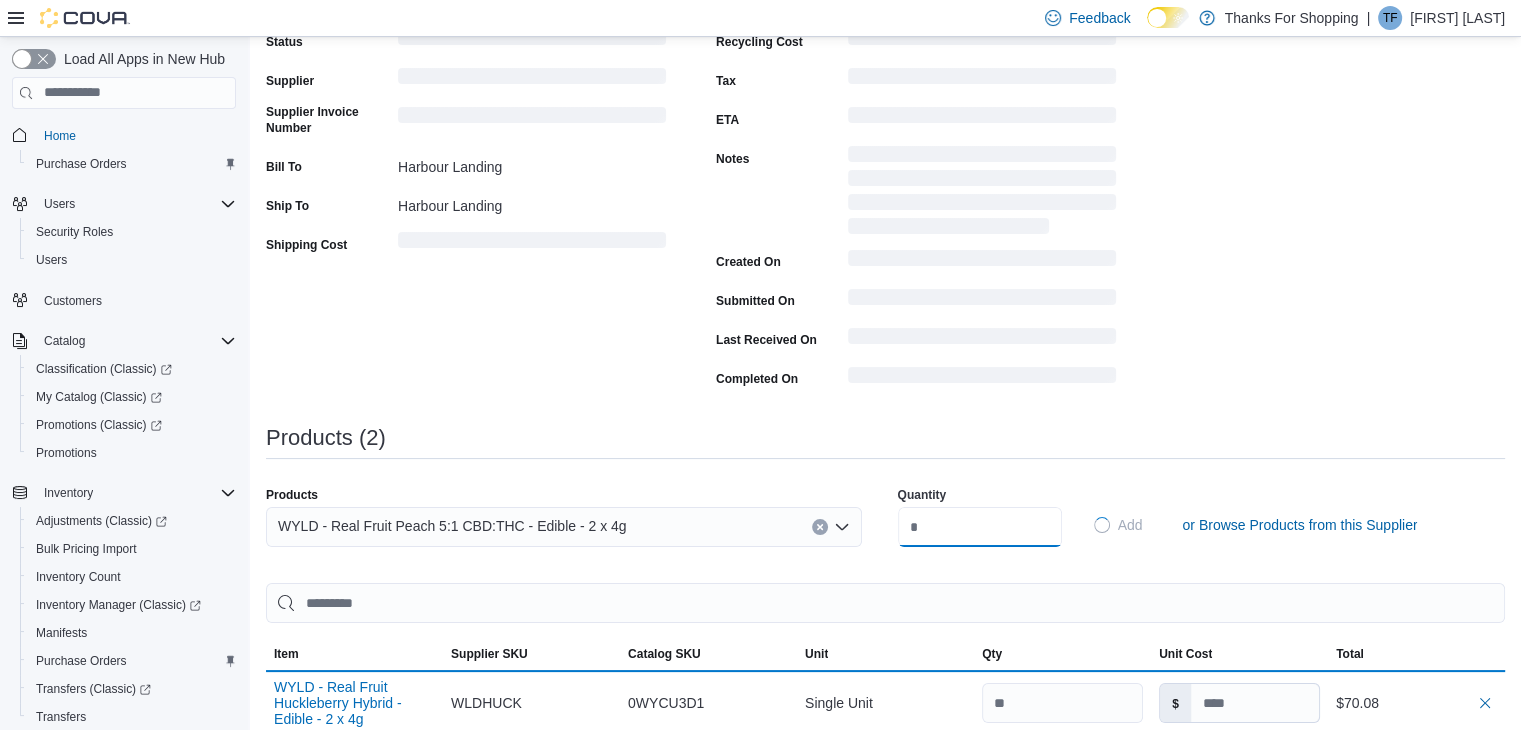 type 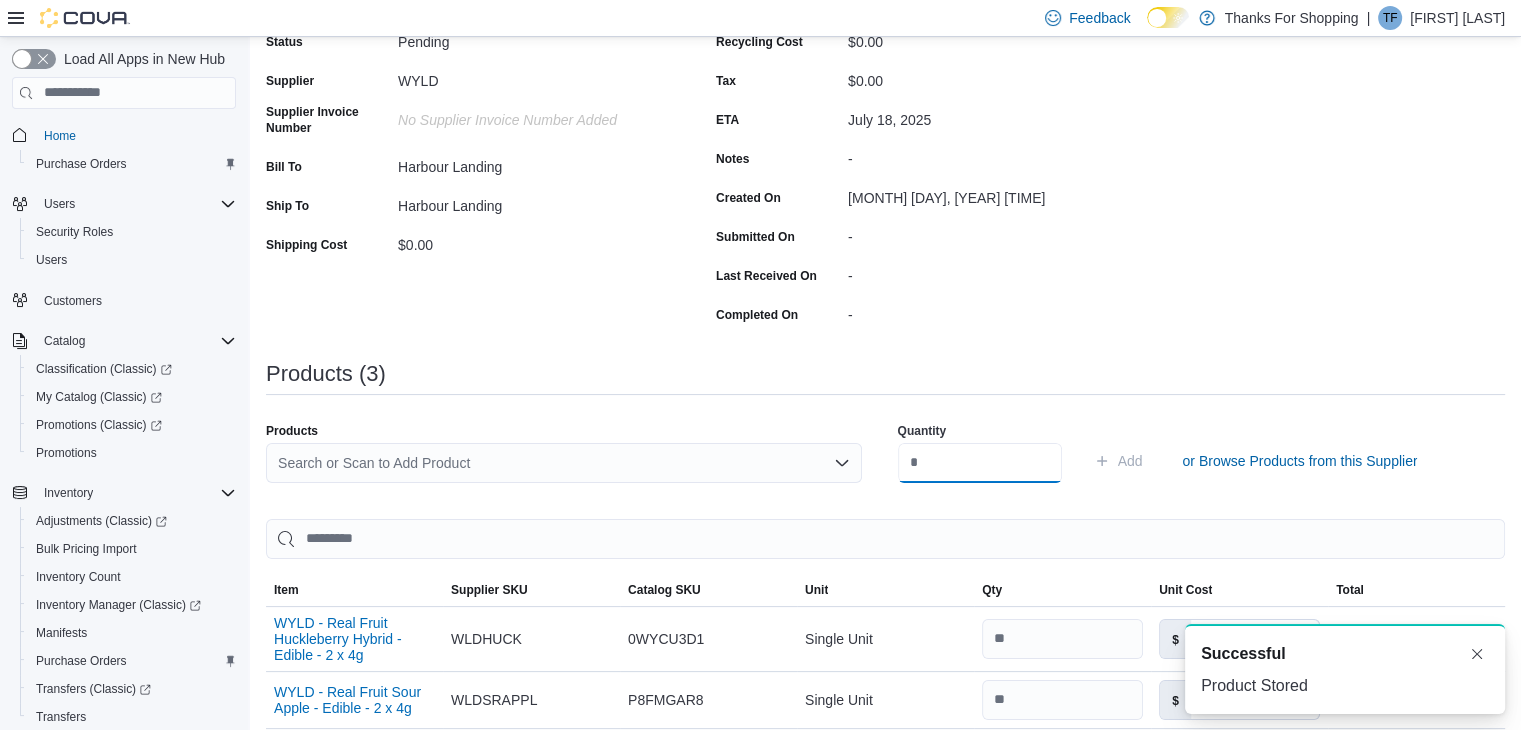 scroll, scrollTop: 0, scrollLeft: 0, axis: both 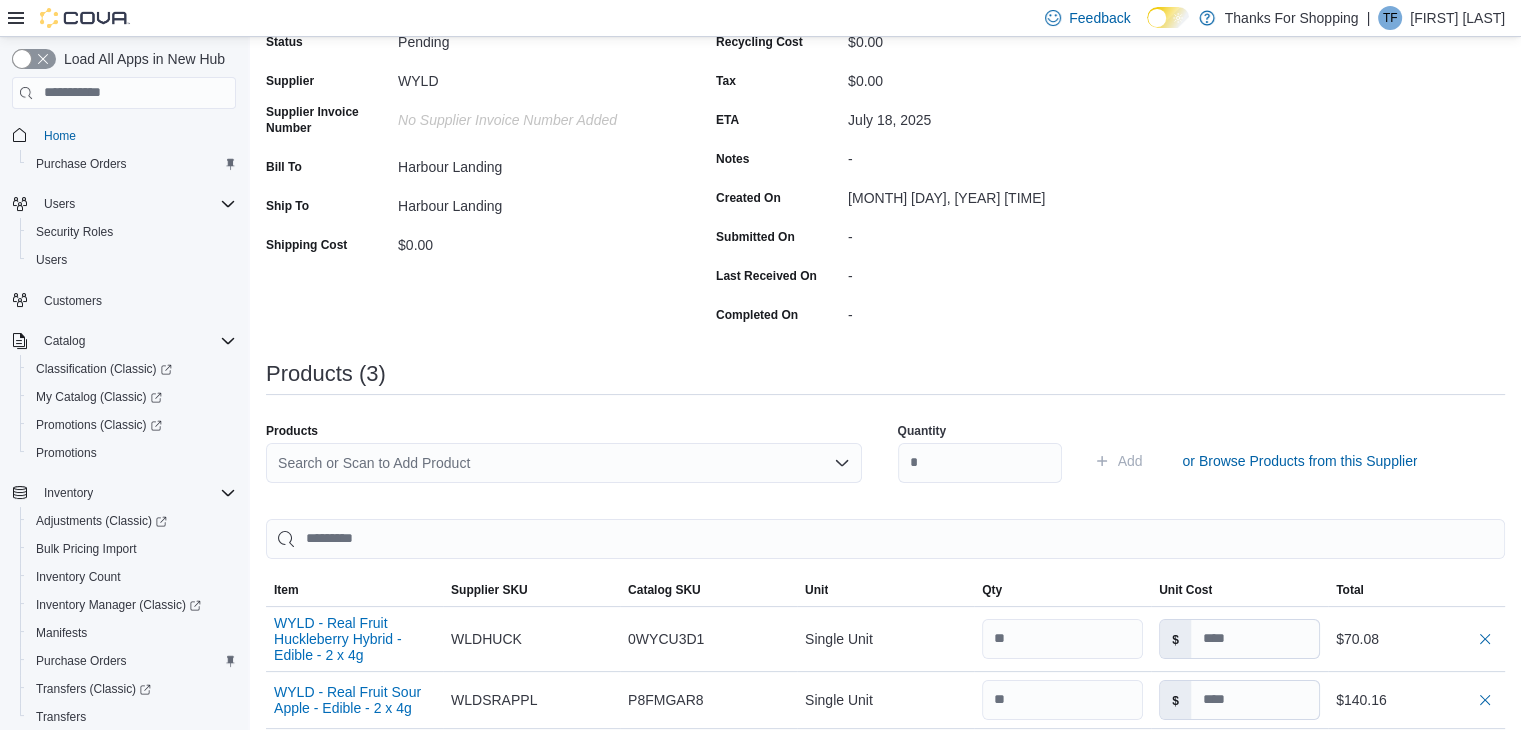 click on "Search or Scan to Add Product" at bounding box center (564, 463) 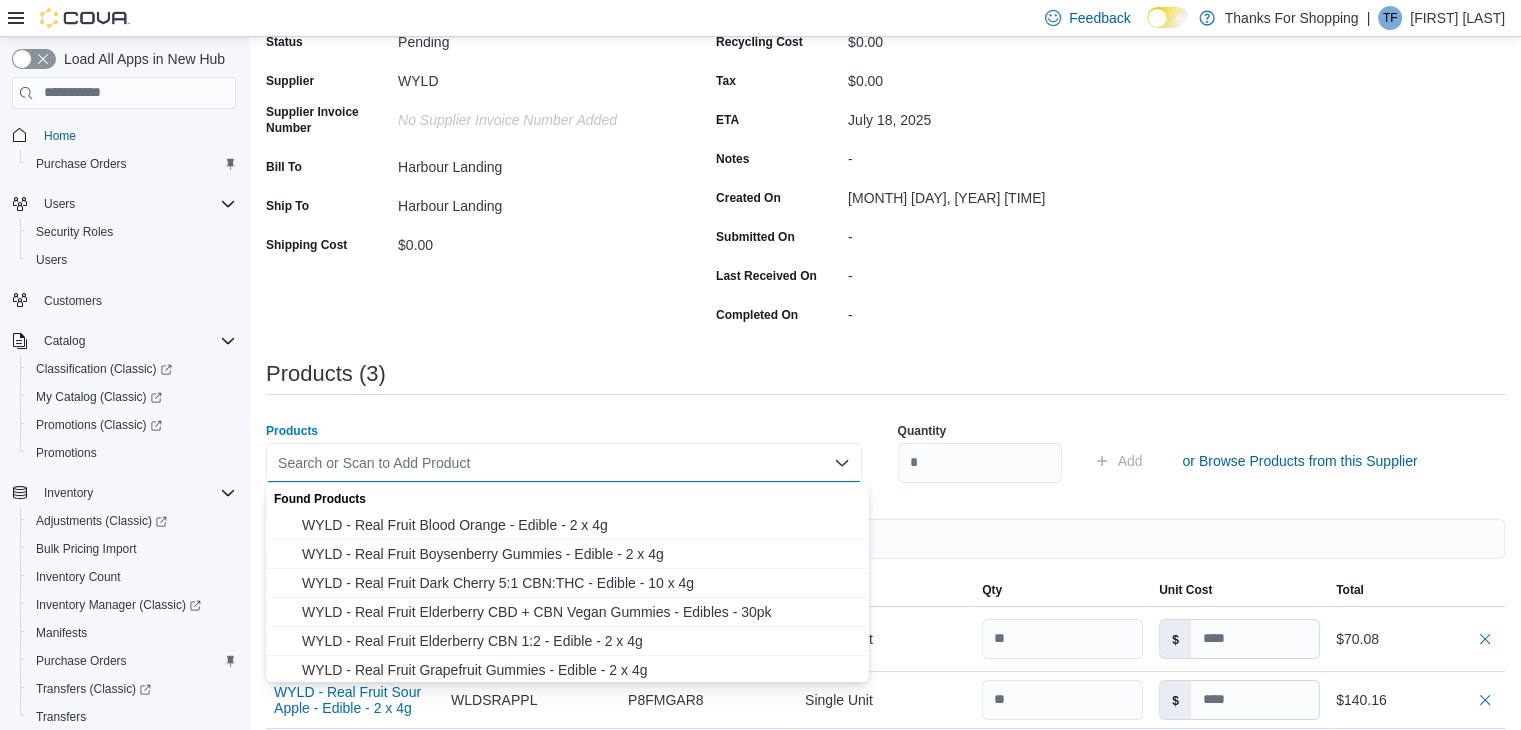 paste on "**********" 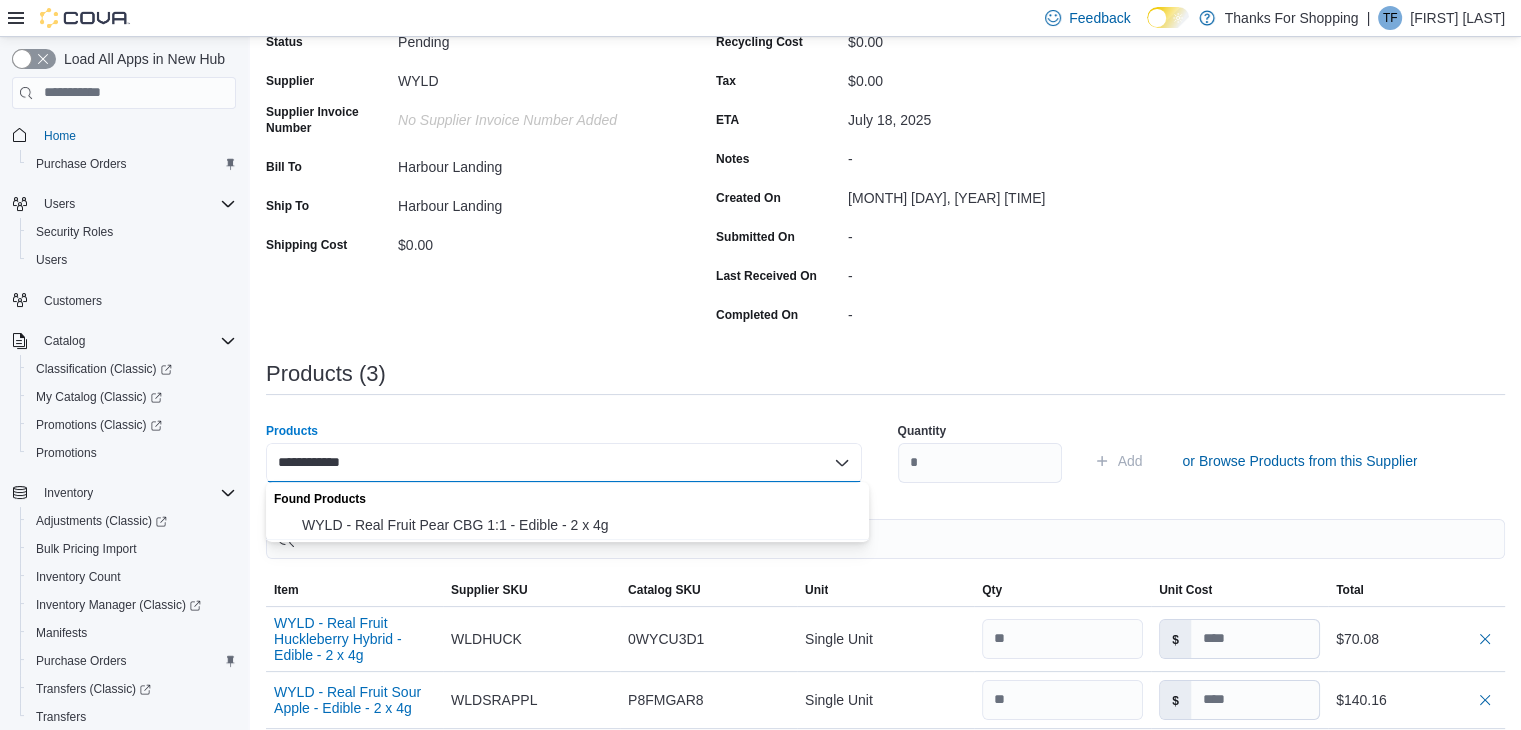 type on "**********" 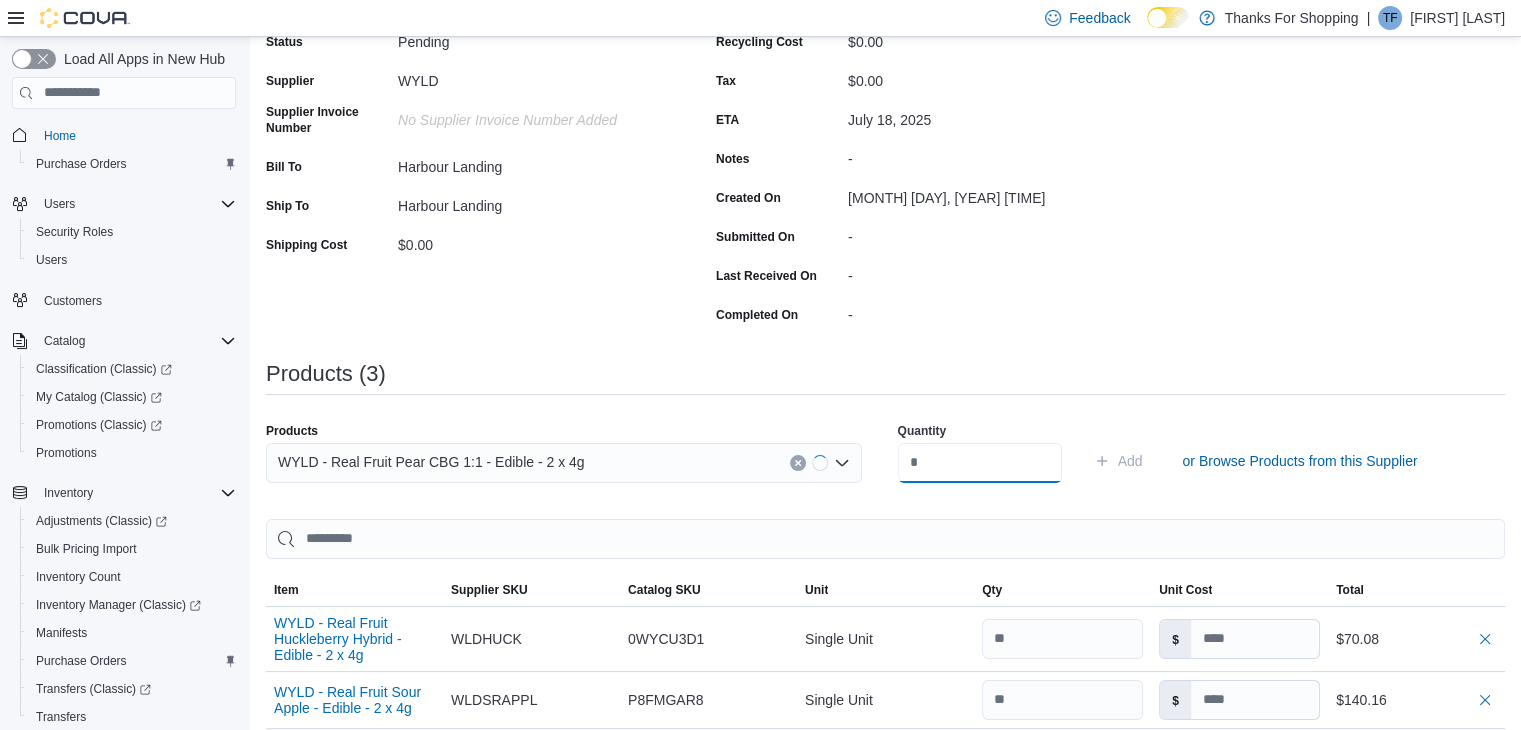 click at bounding box center (980, 463) 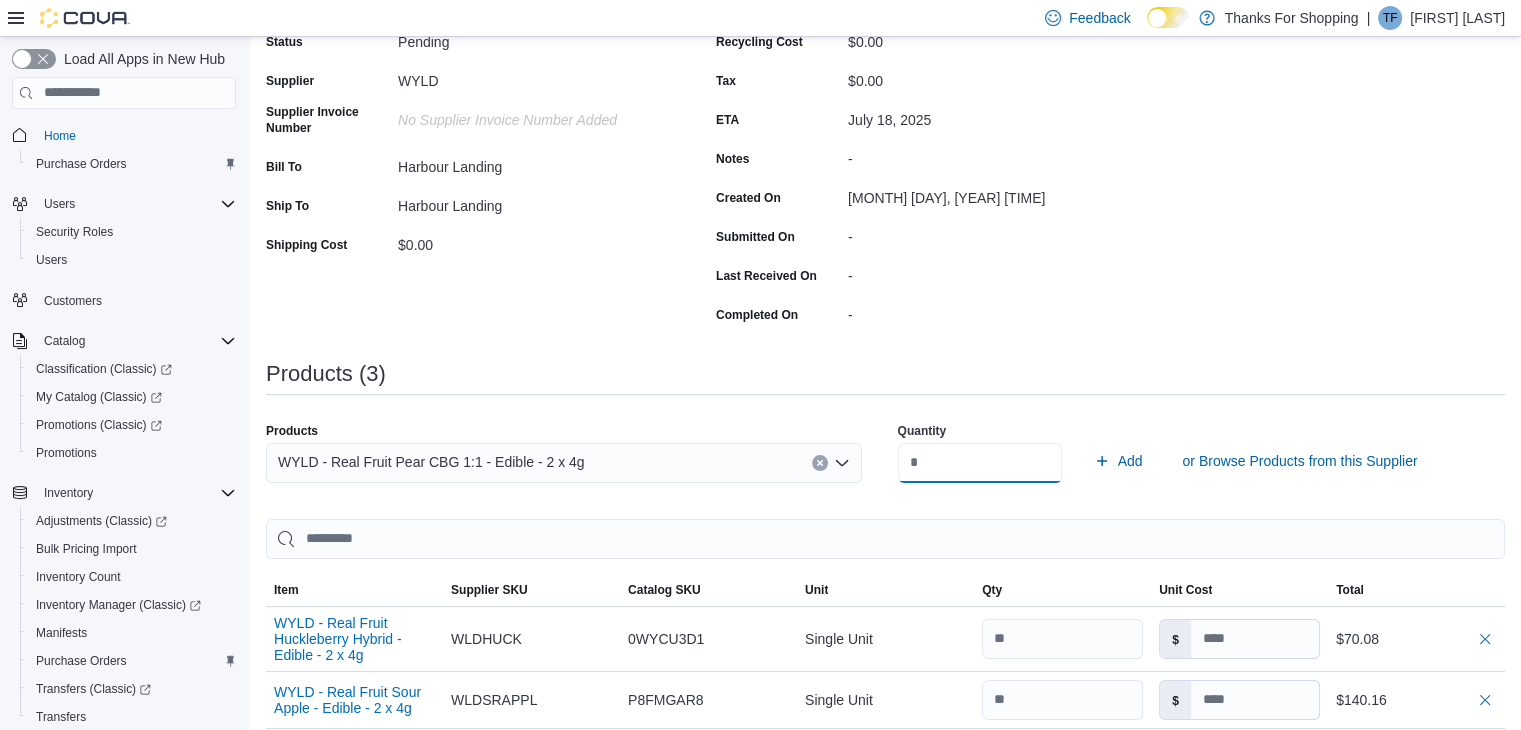 type on "**" 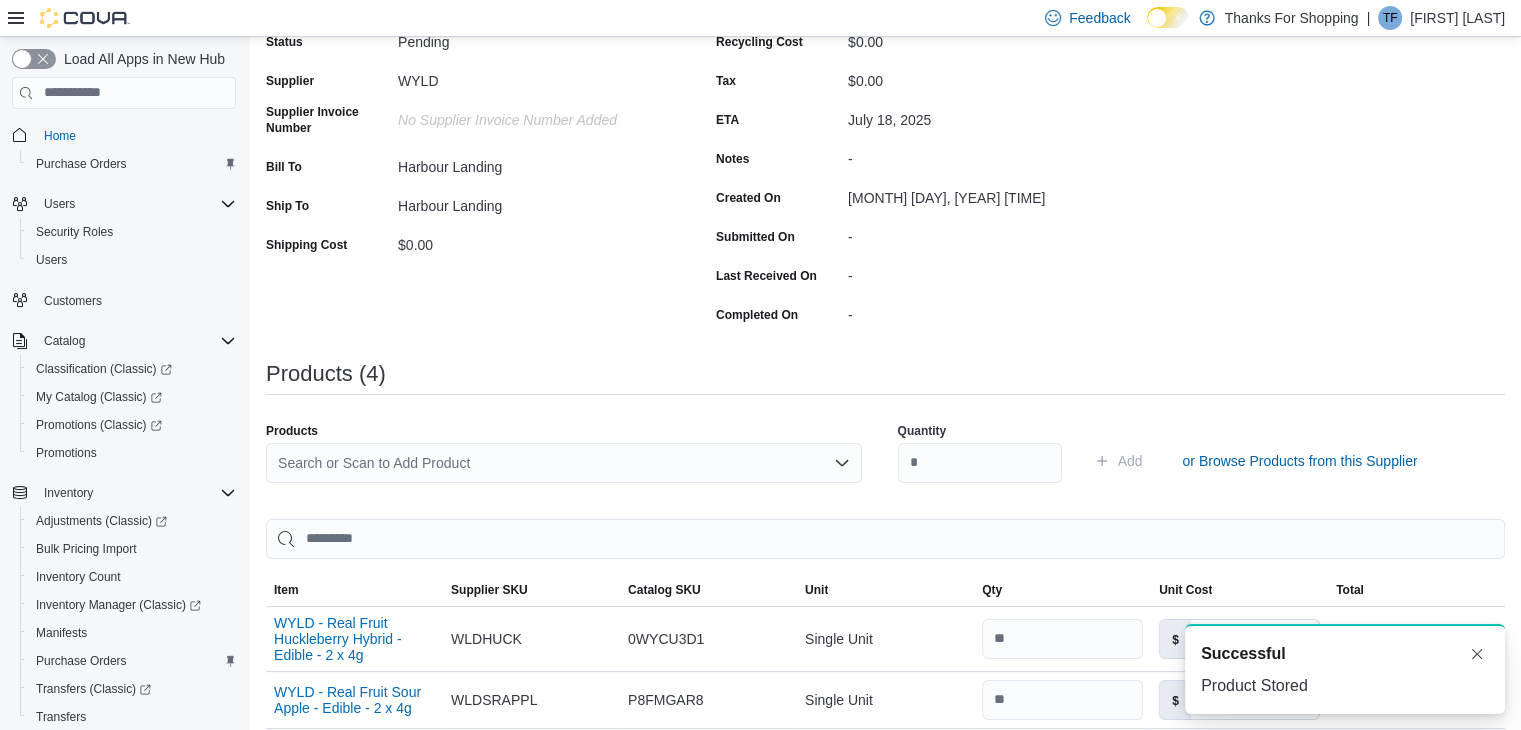 type 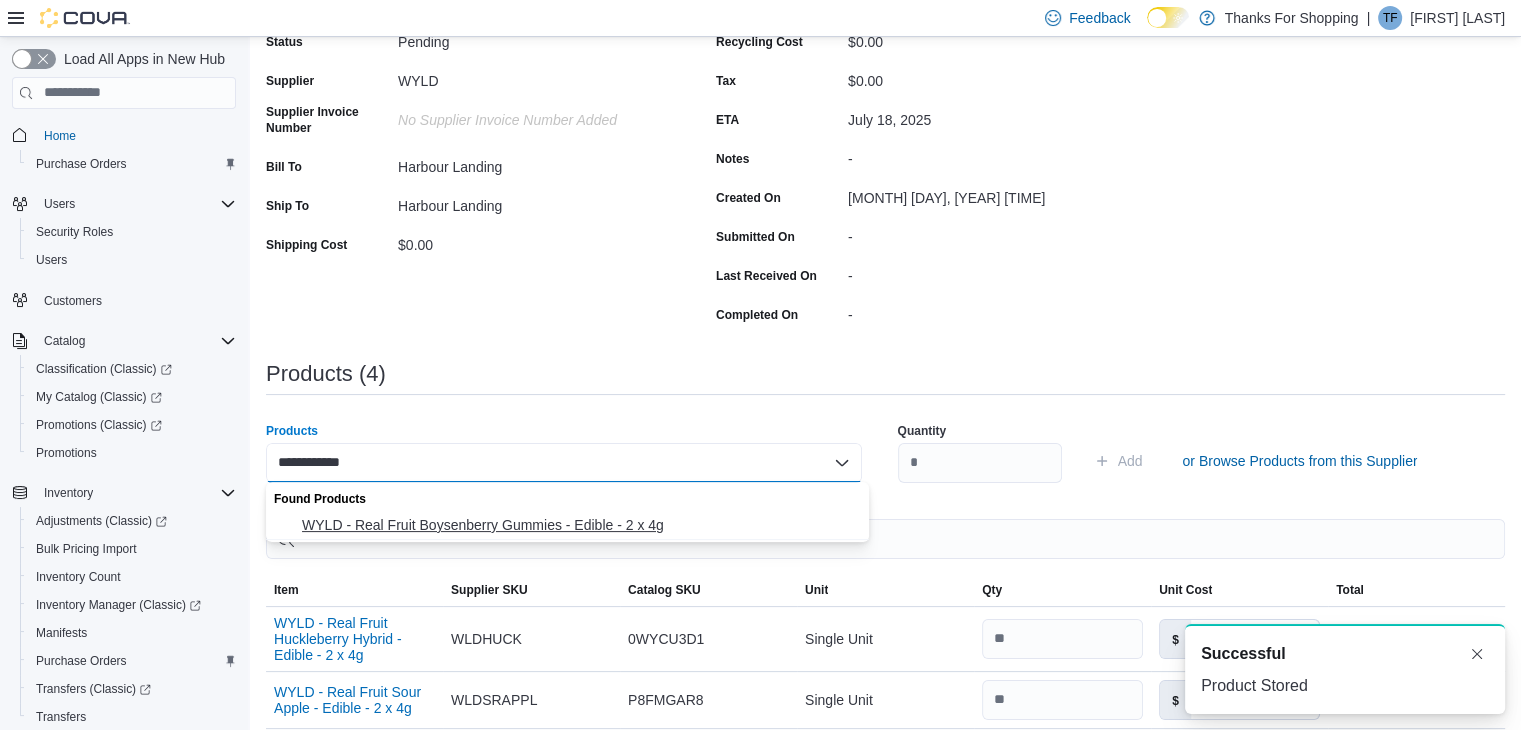 type on "**********" 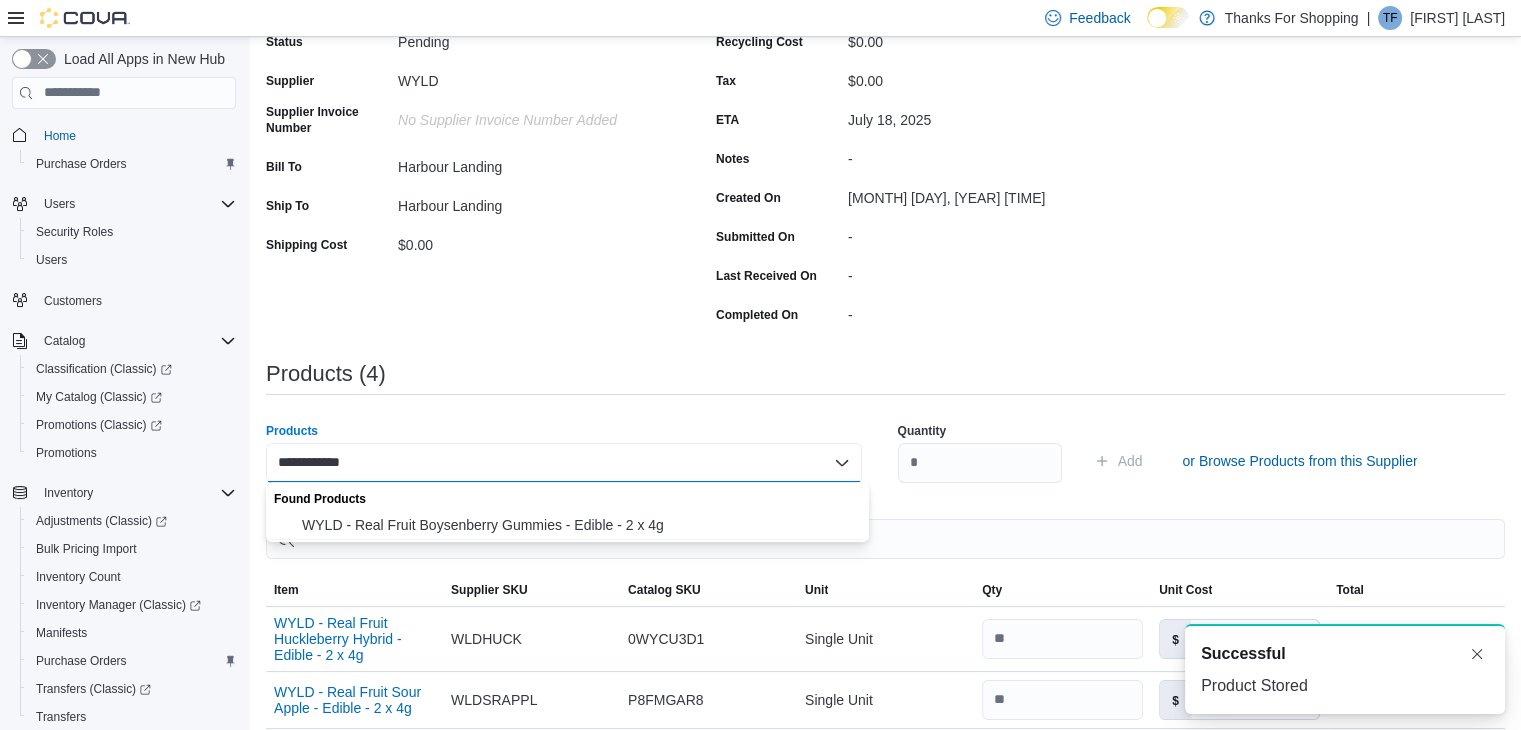 type 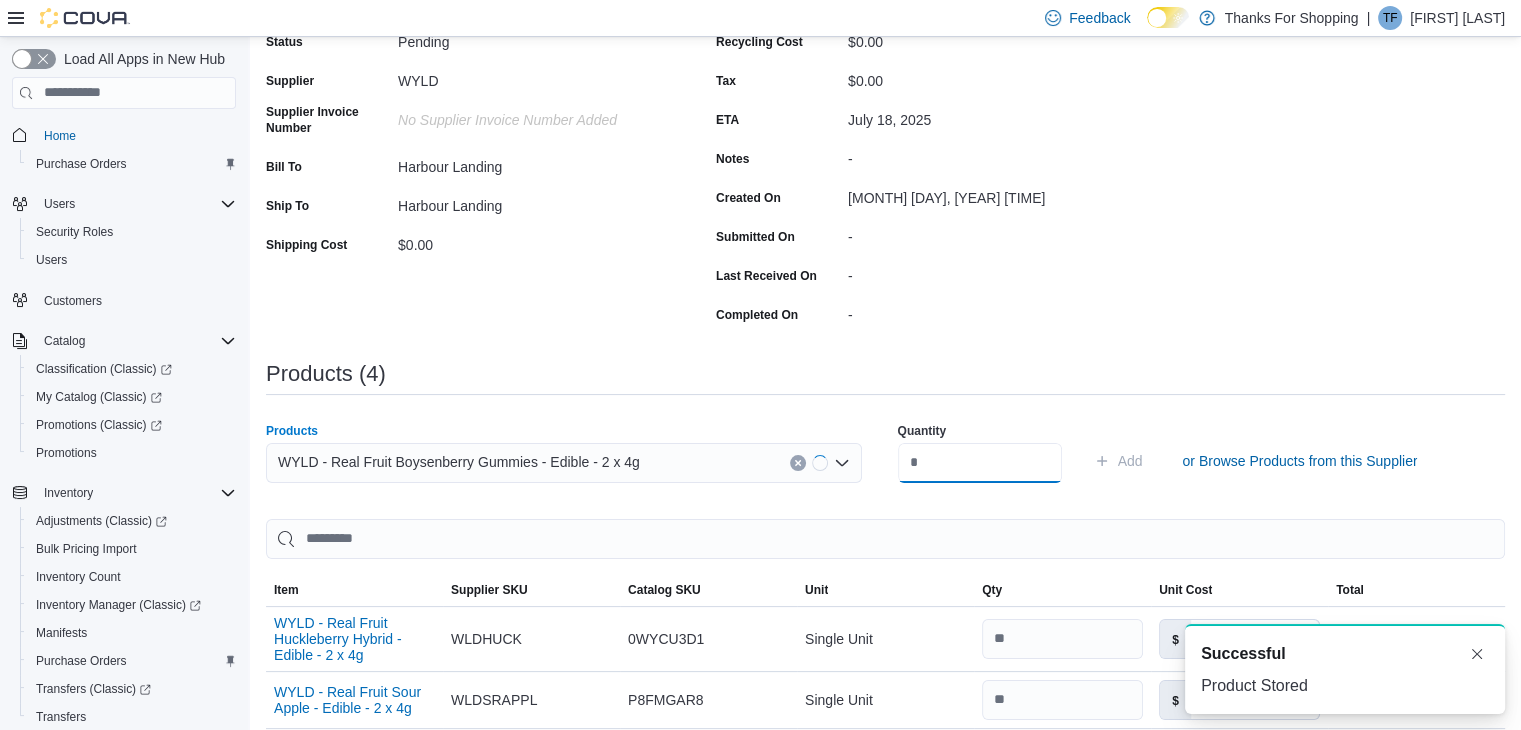 click at bounding box center (980, 463) 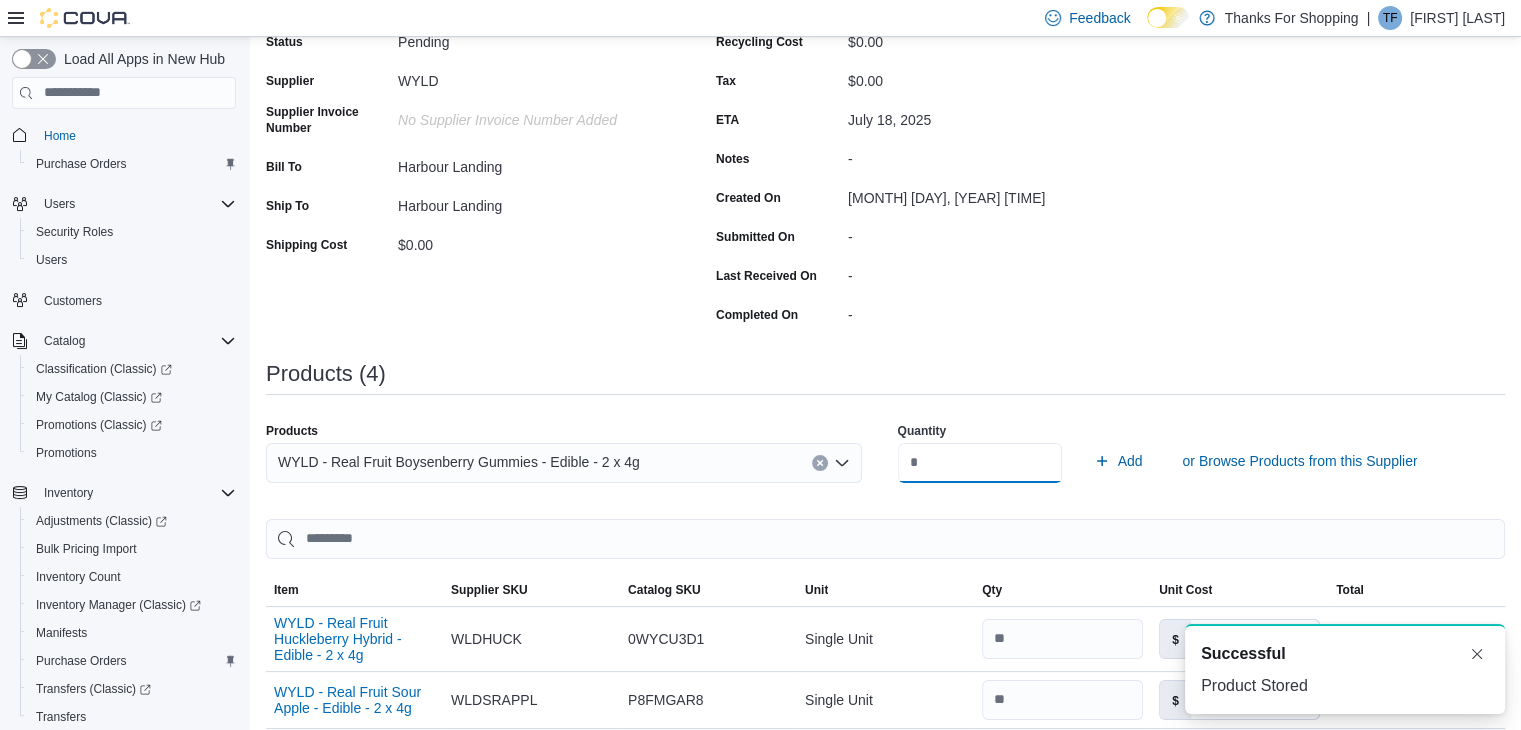type on "**" 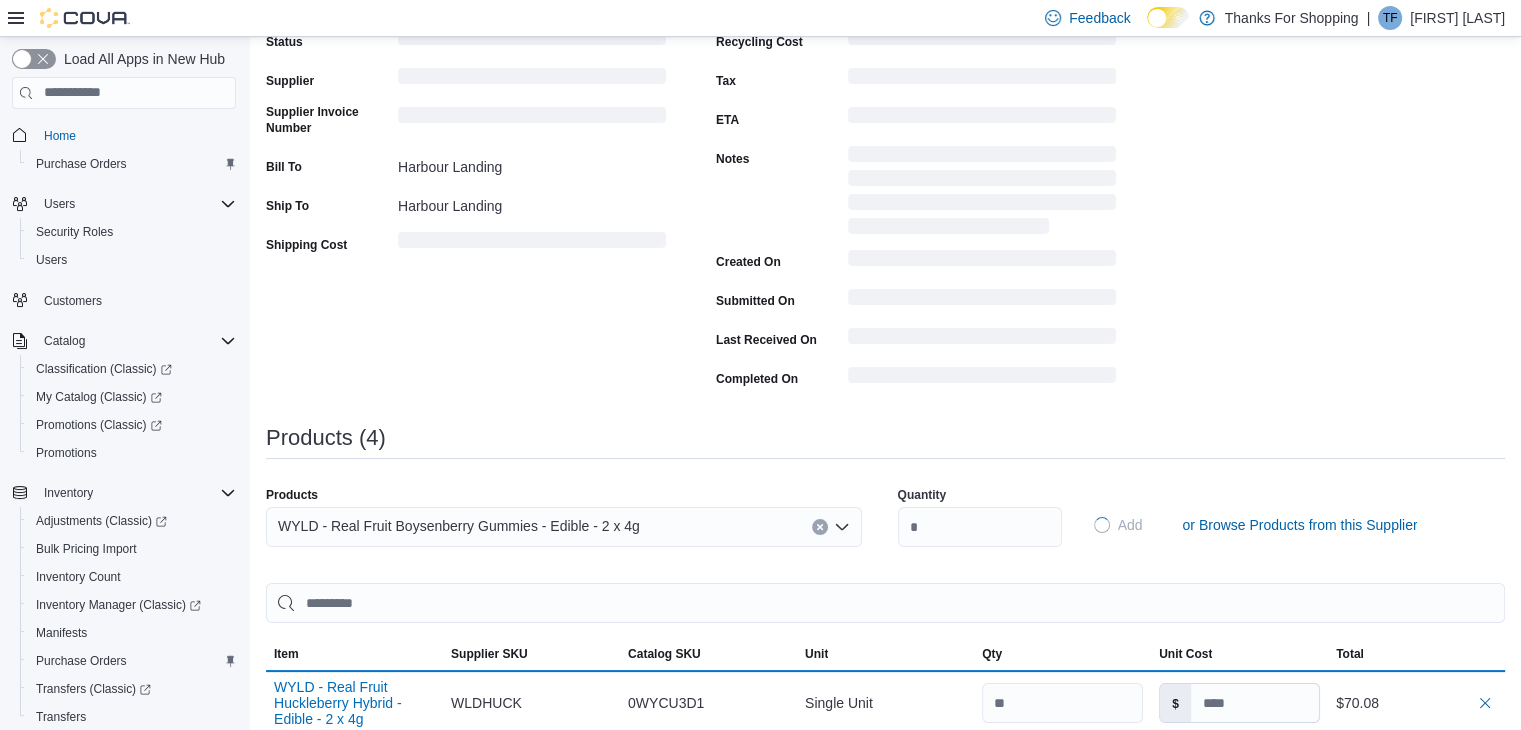 type 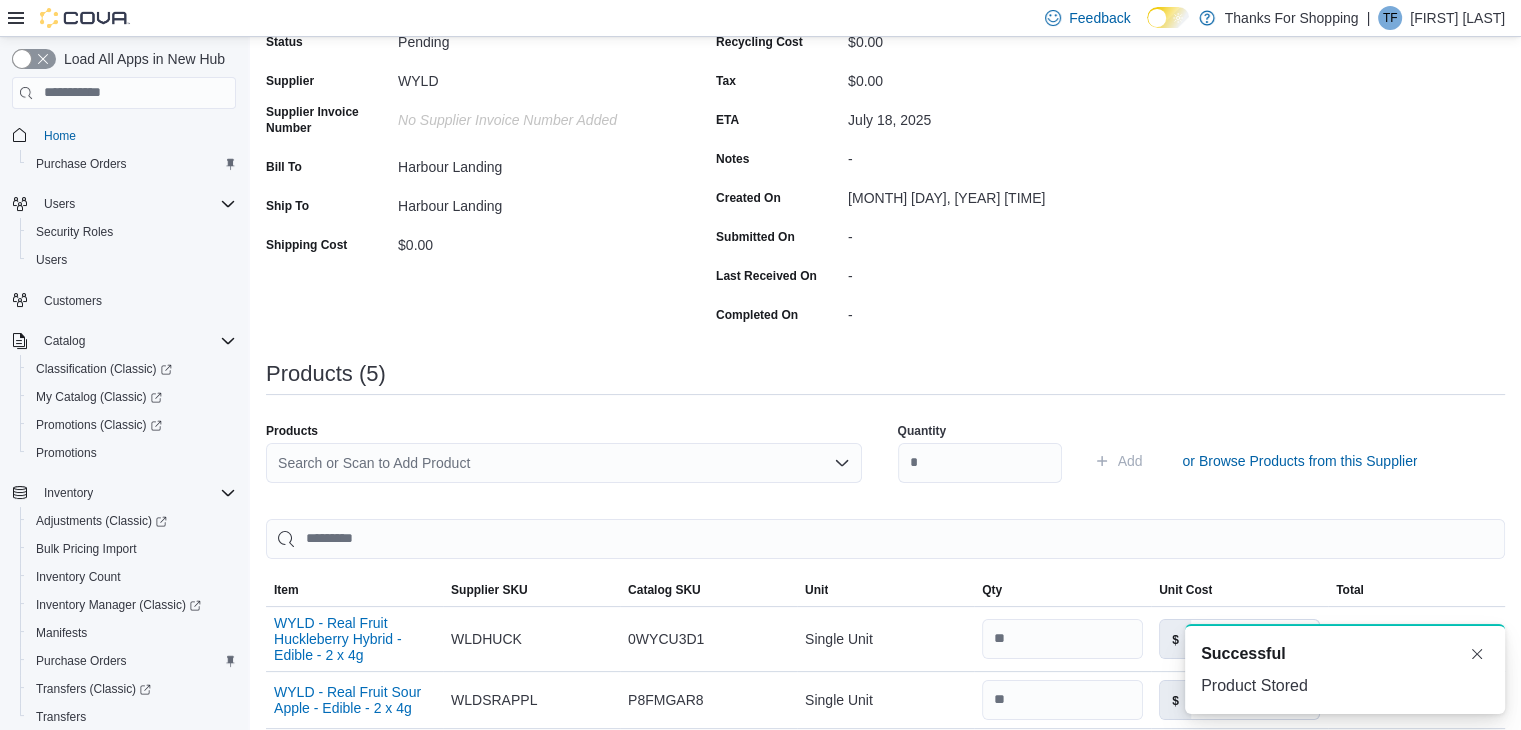 scroll, scrollTop: 0, scrollLeft: 0, axis: both 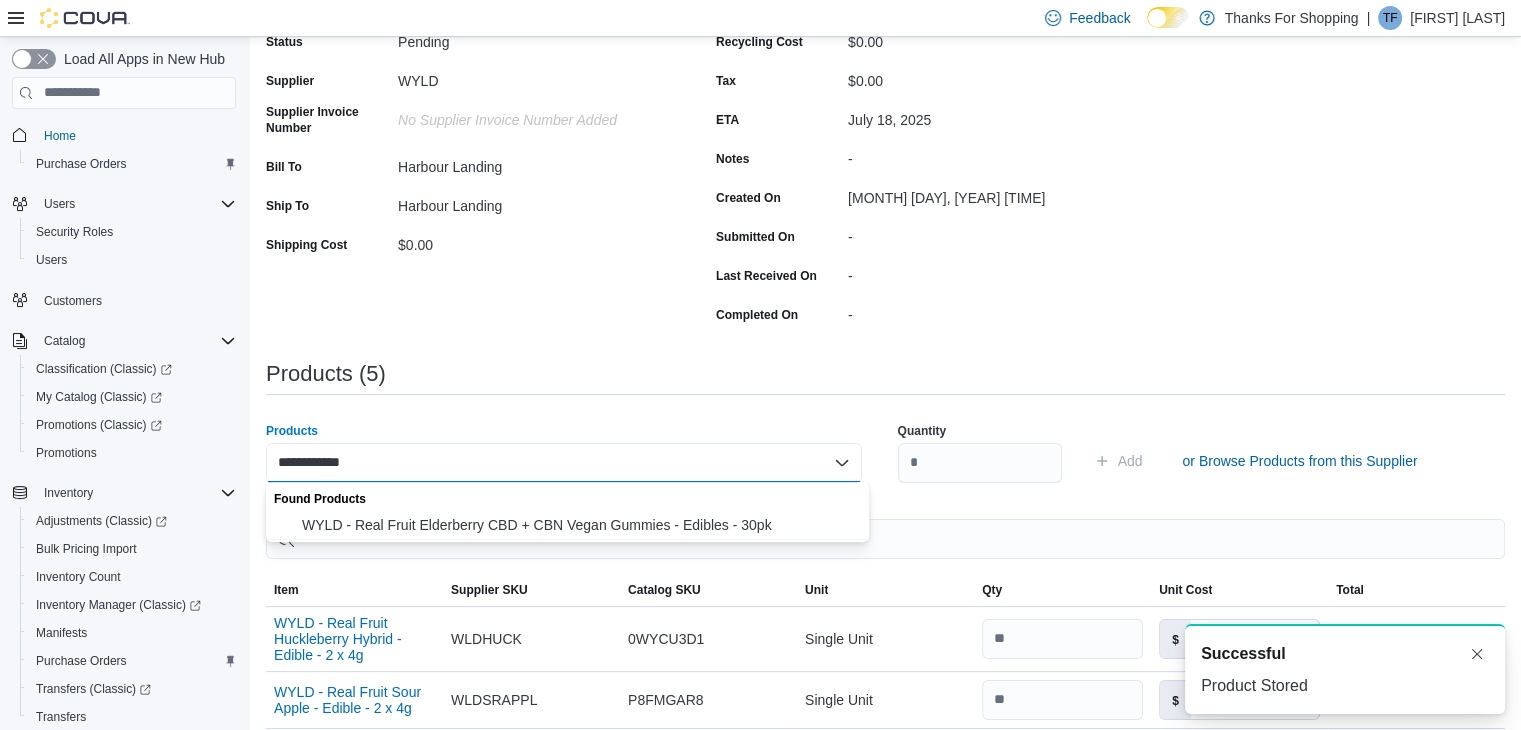 type on "**********" 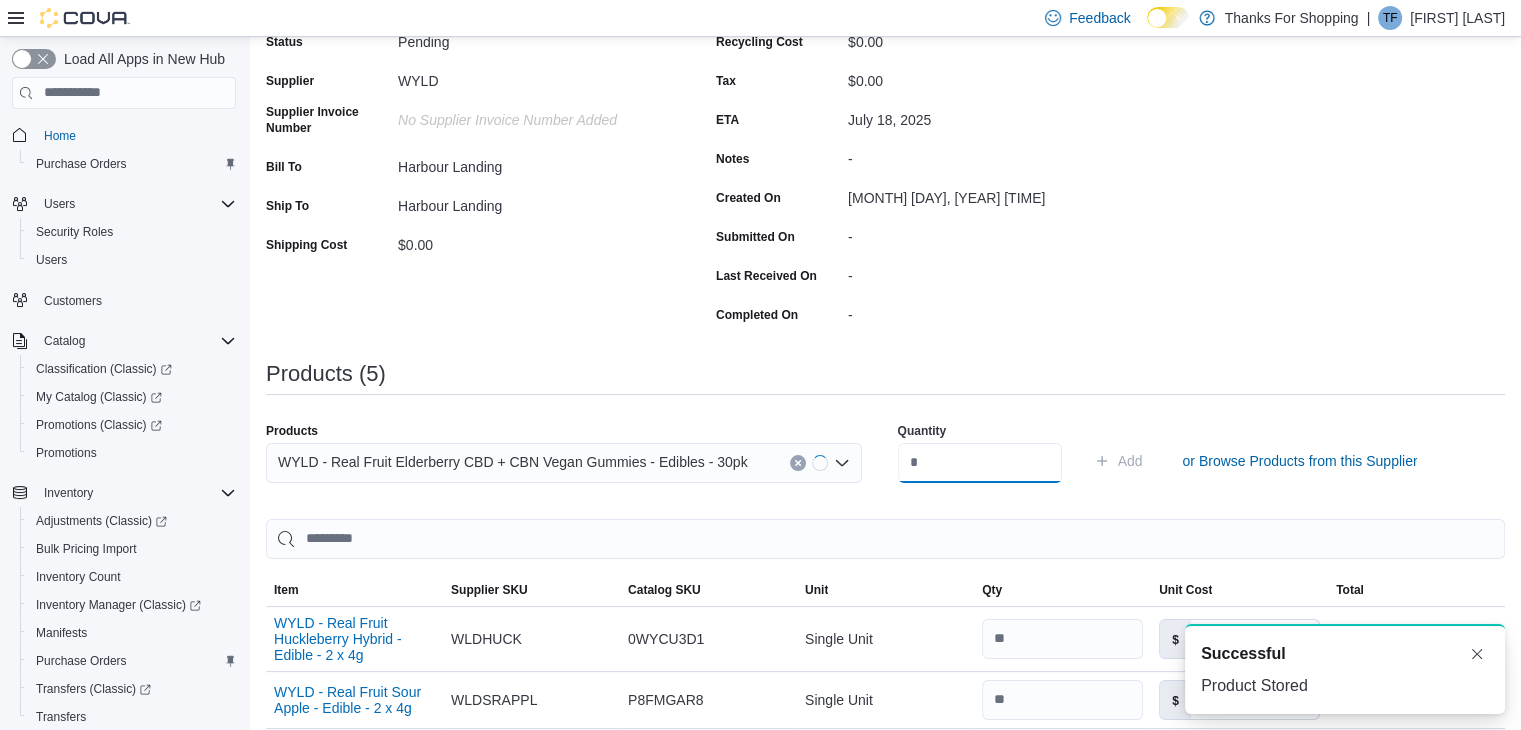 click at bounding box center (980, 463) 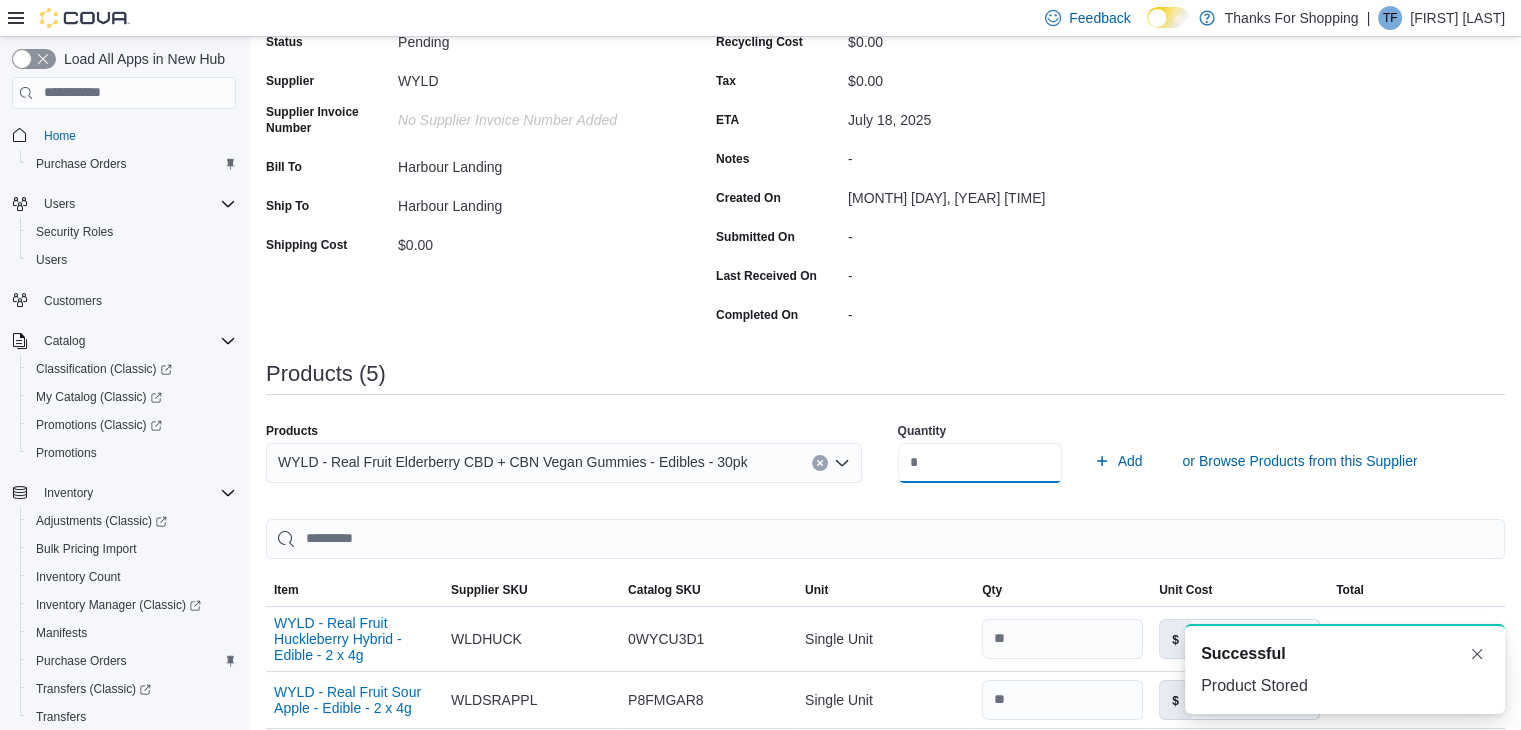 type on "**" 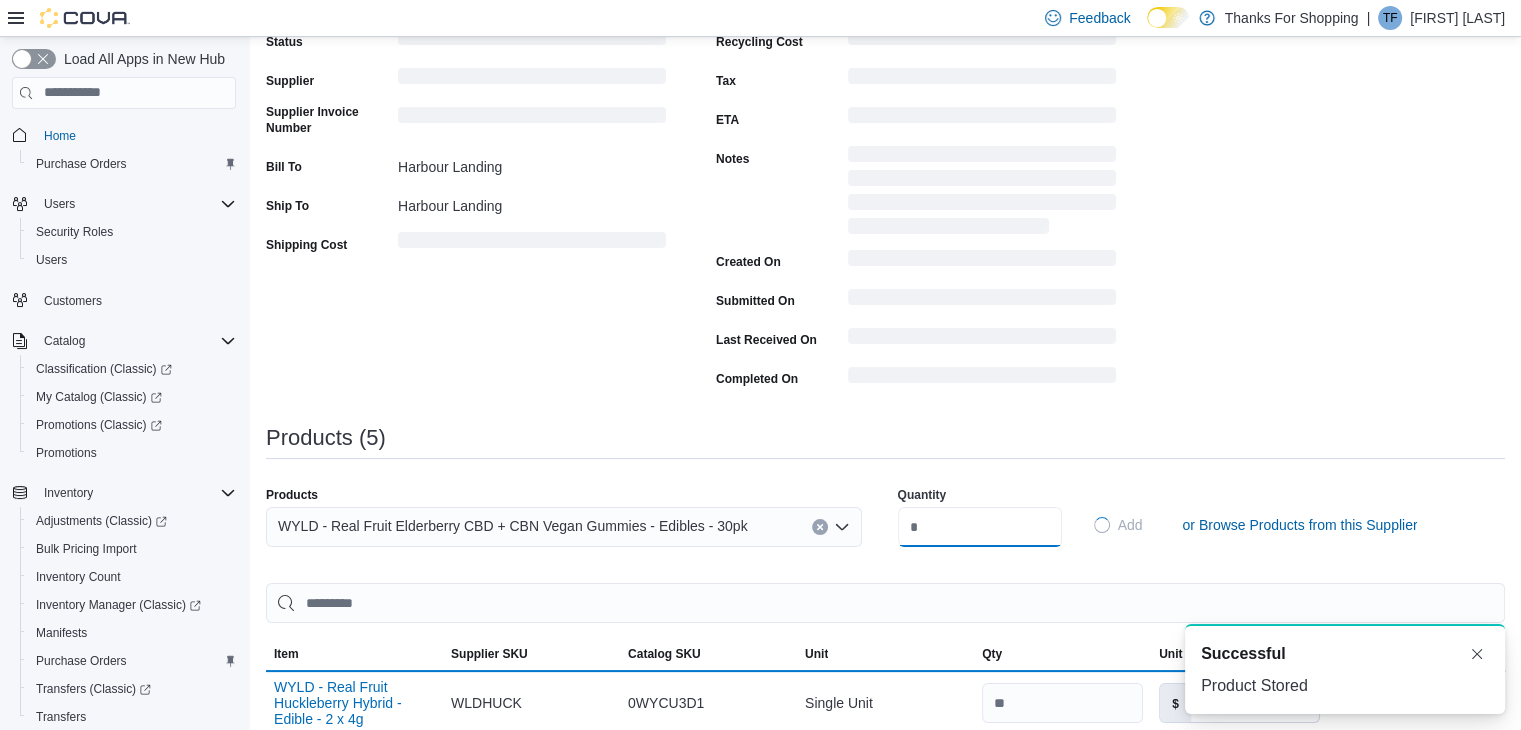 type 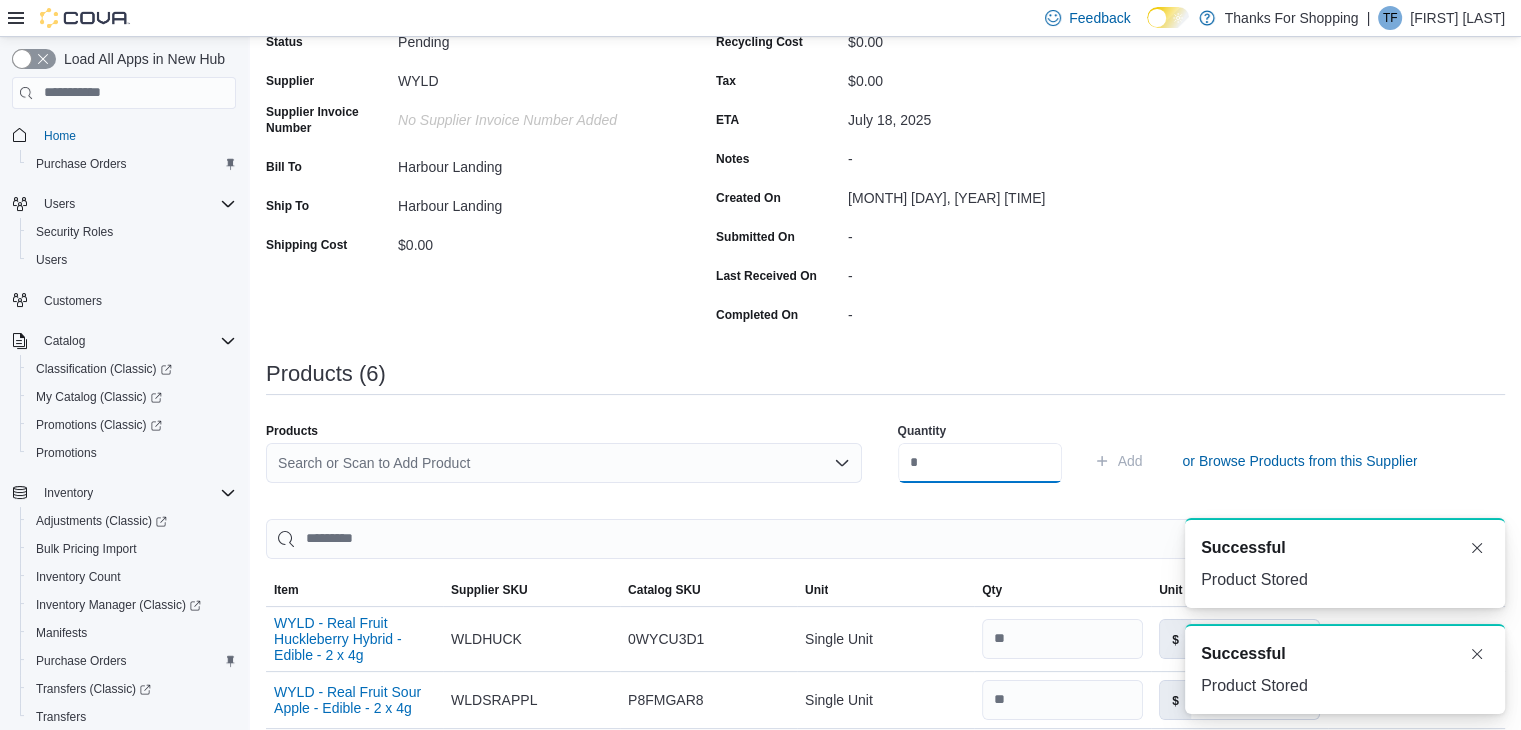 scroll, scrollTop: 0, scrollLeft: 0, axis: both 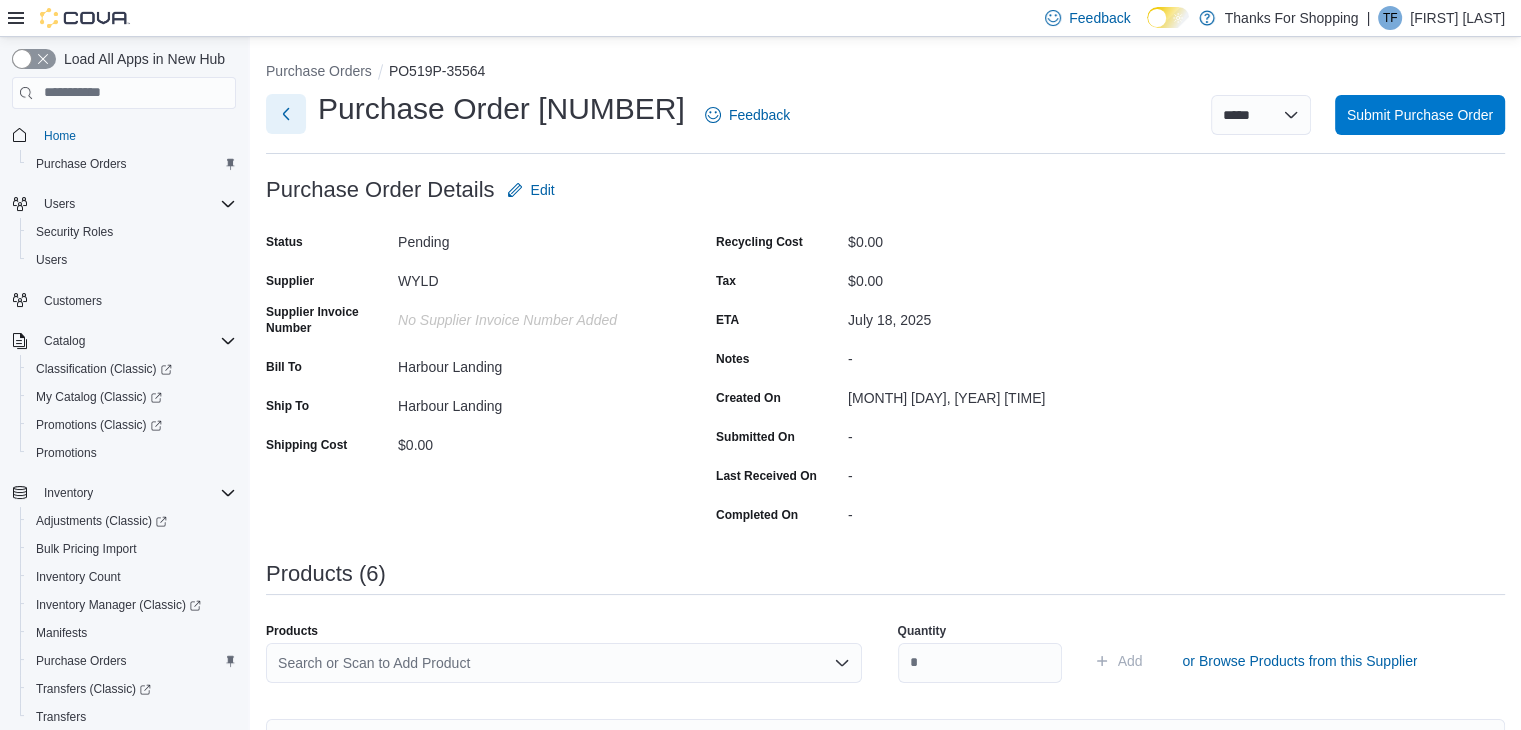 click at bounding box center [286, 114] 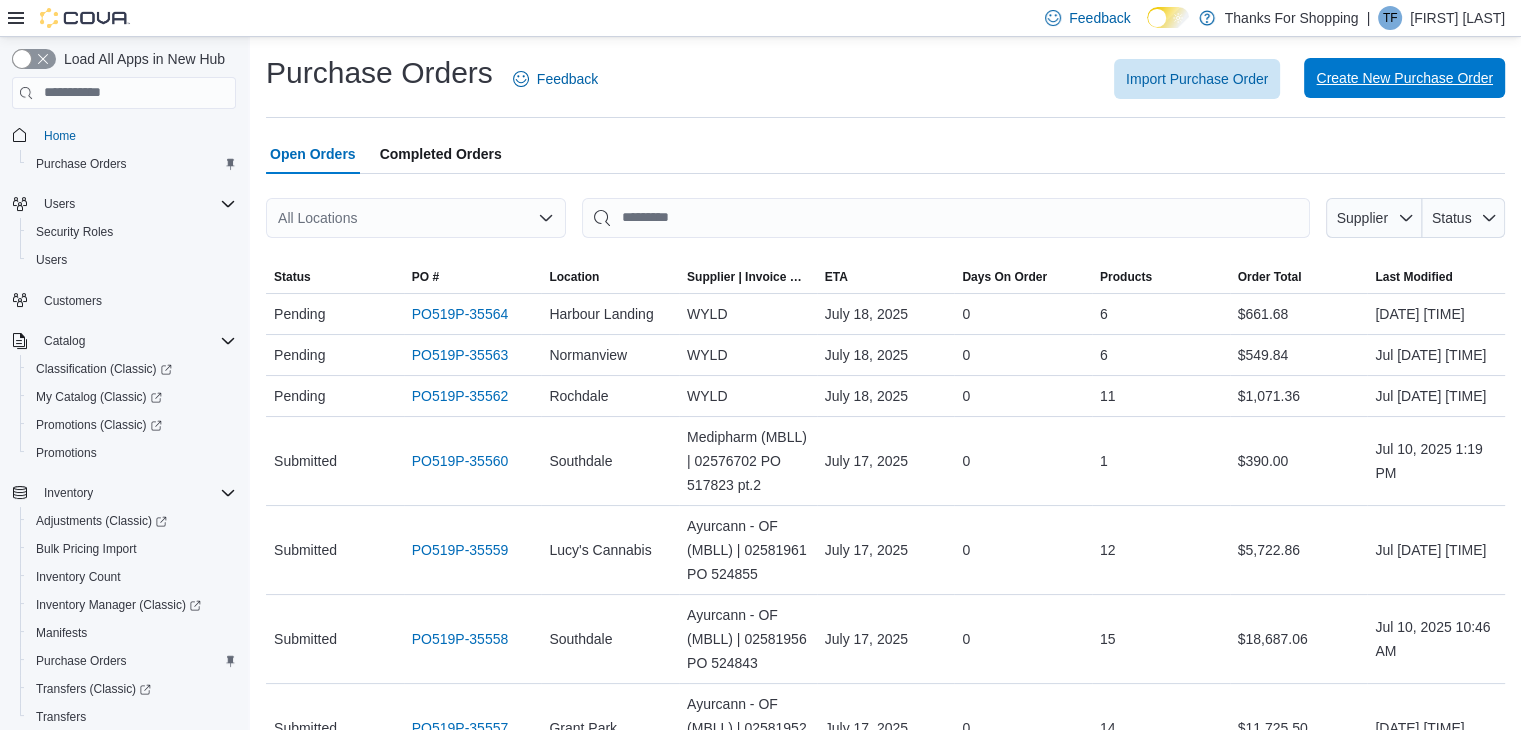 click on "Create New Purchase Order" at bounding box center [1404, 78] 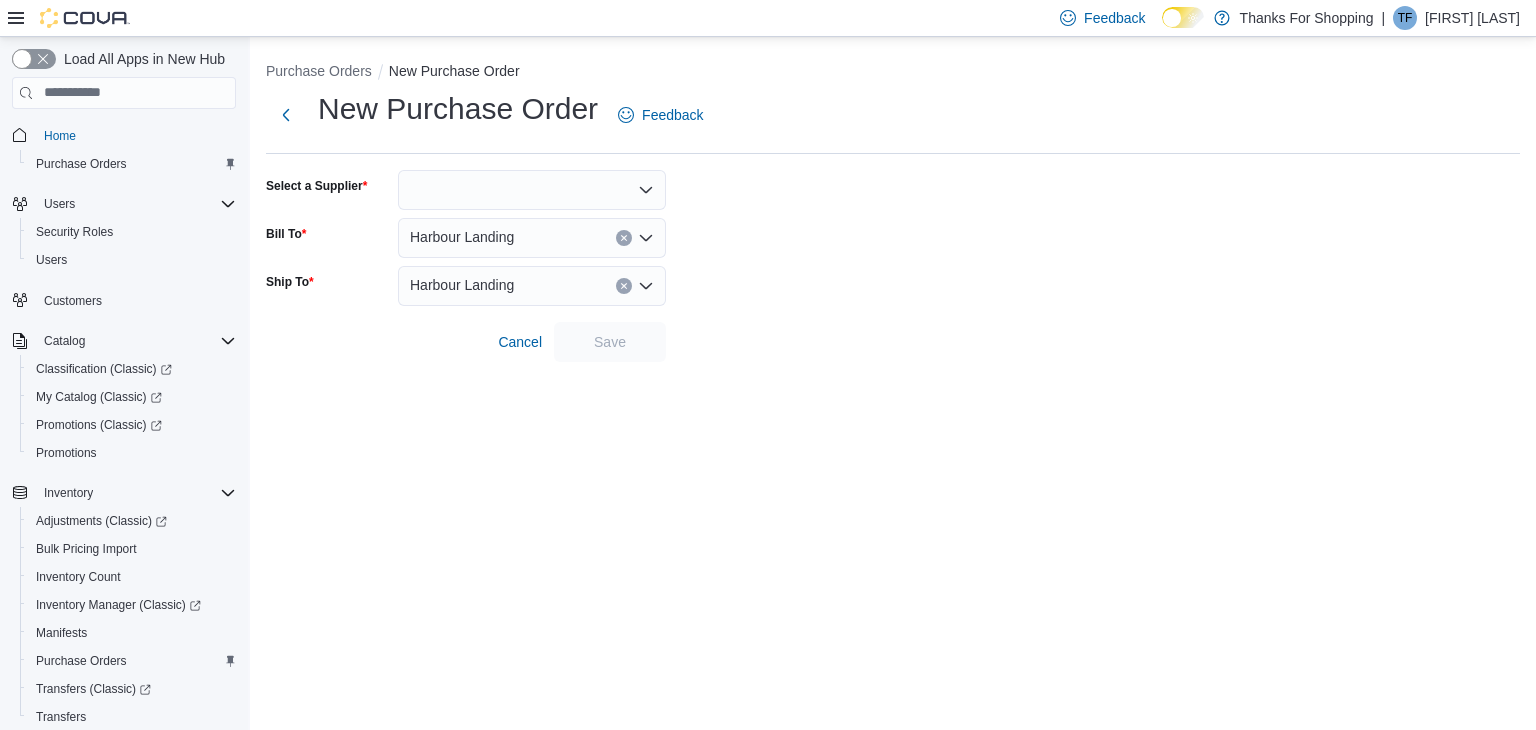 click at bounding box center (532, 190) 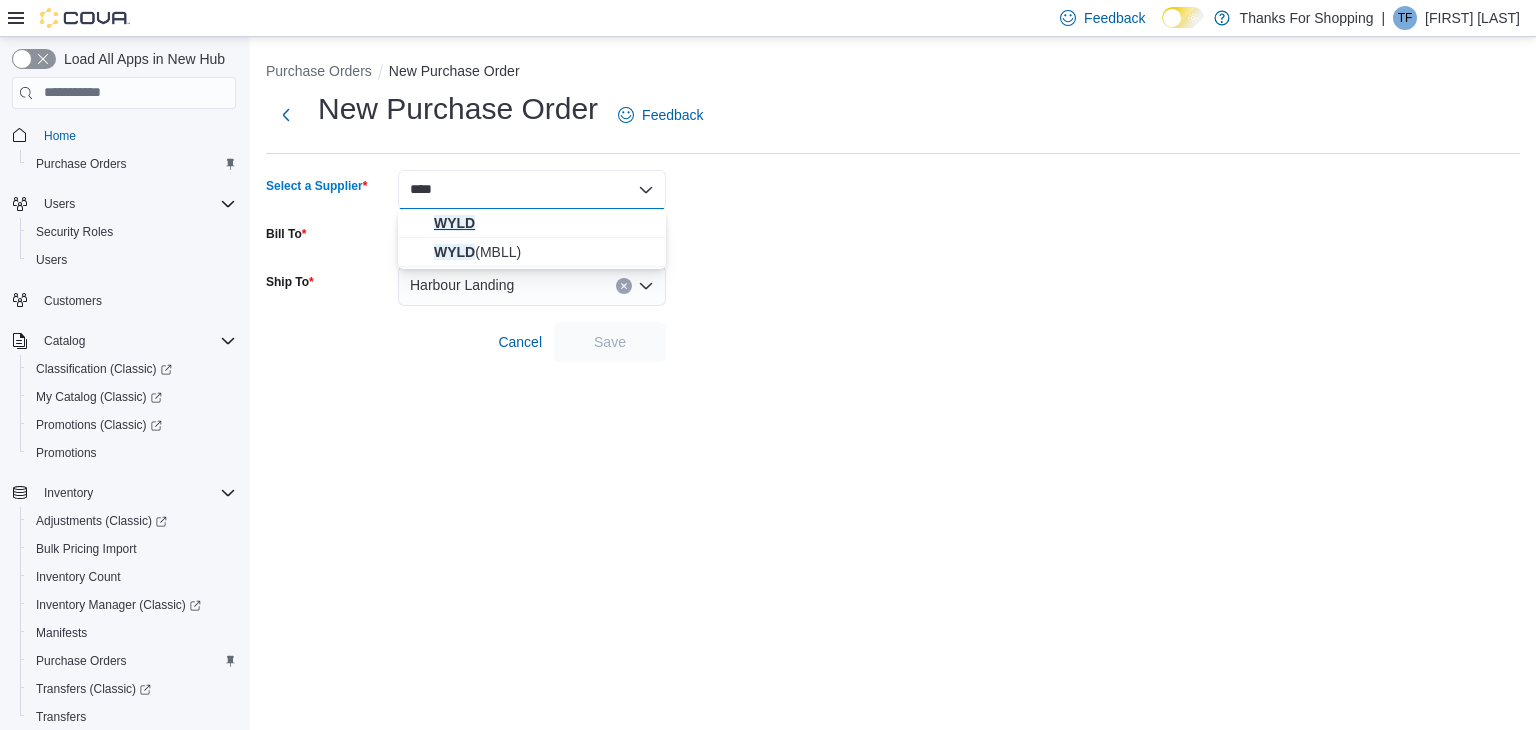 type on "****" 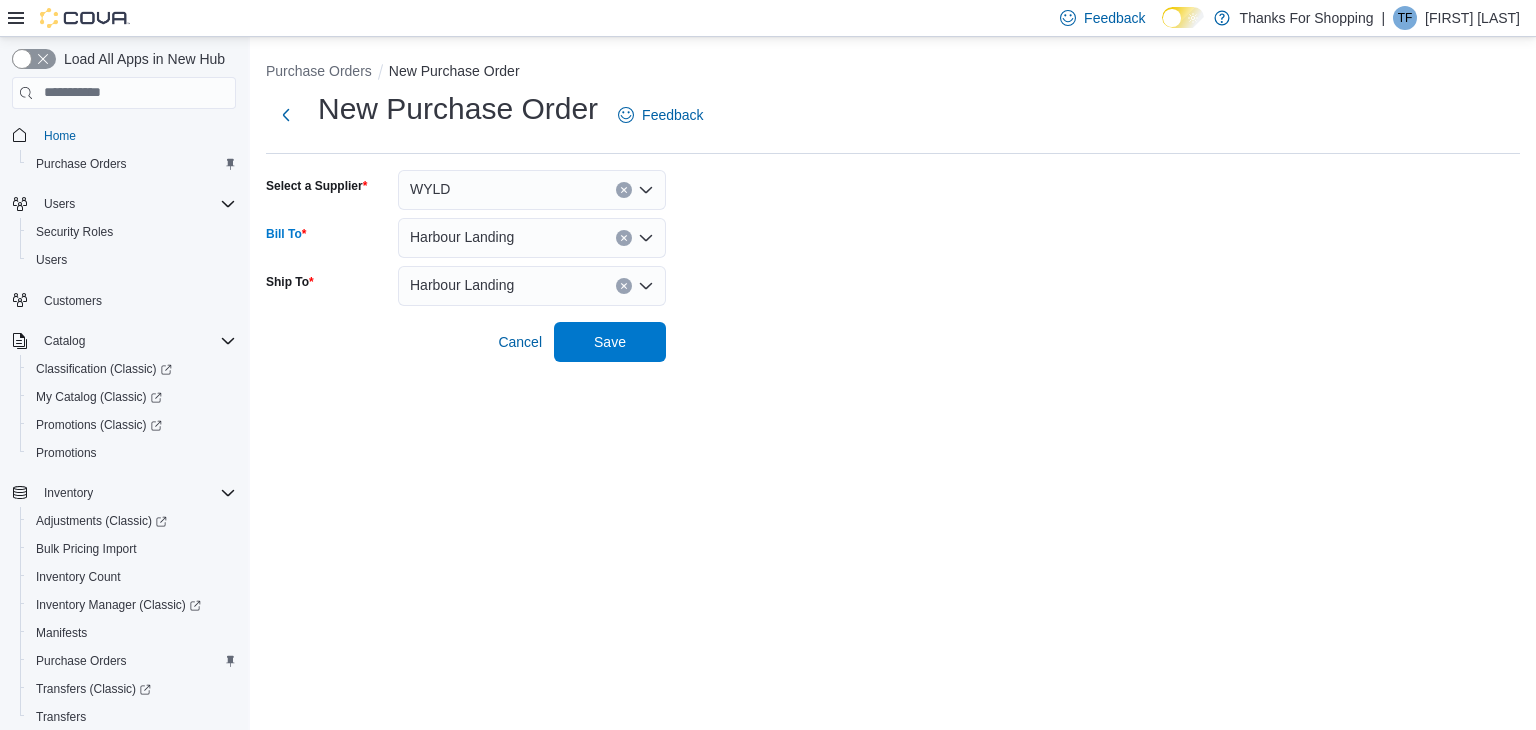 click on "Harbour Landing" at bounding box center [462, 237] 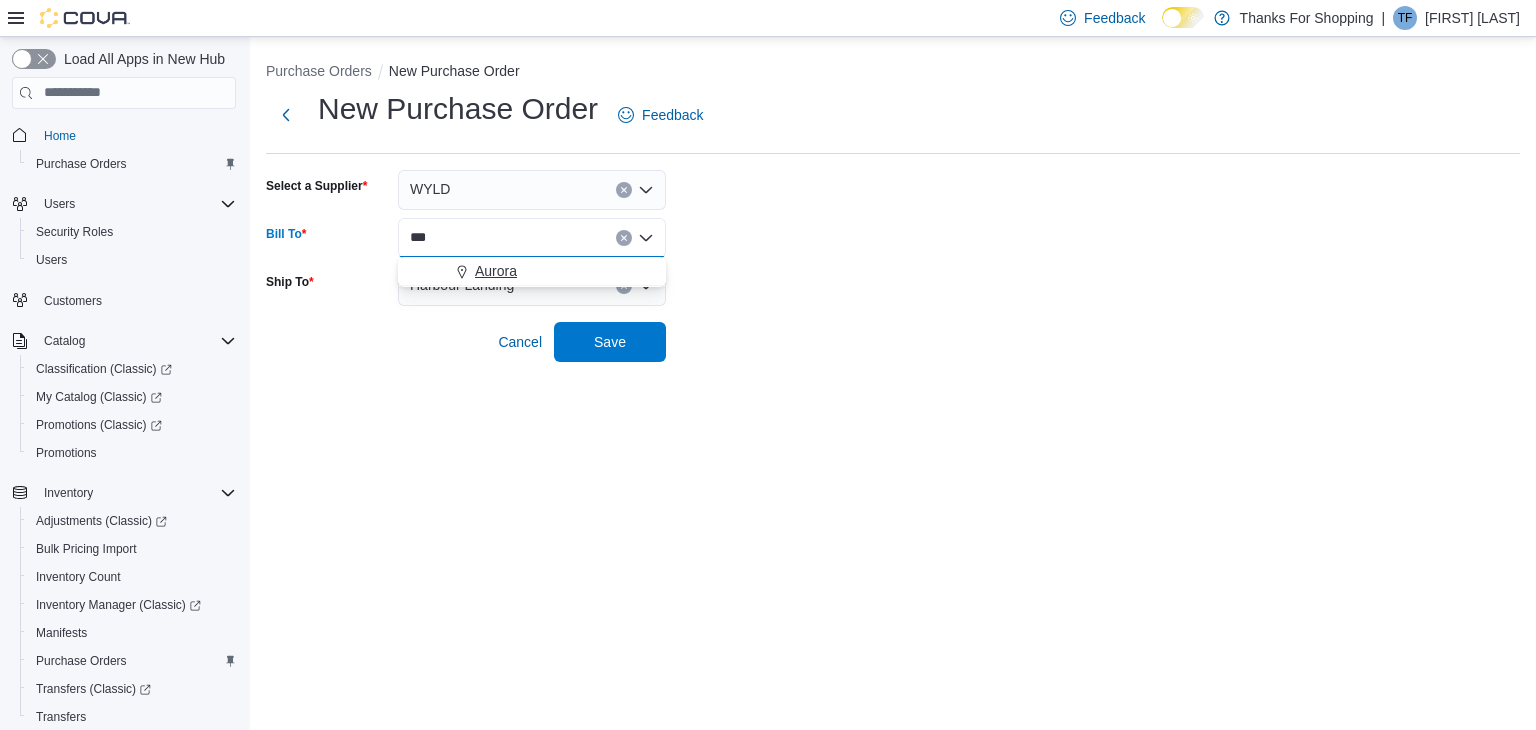 type on "***" 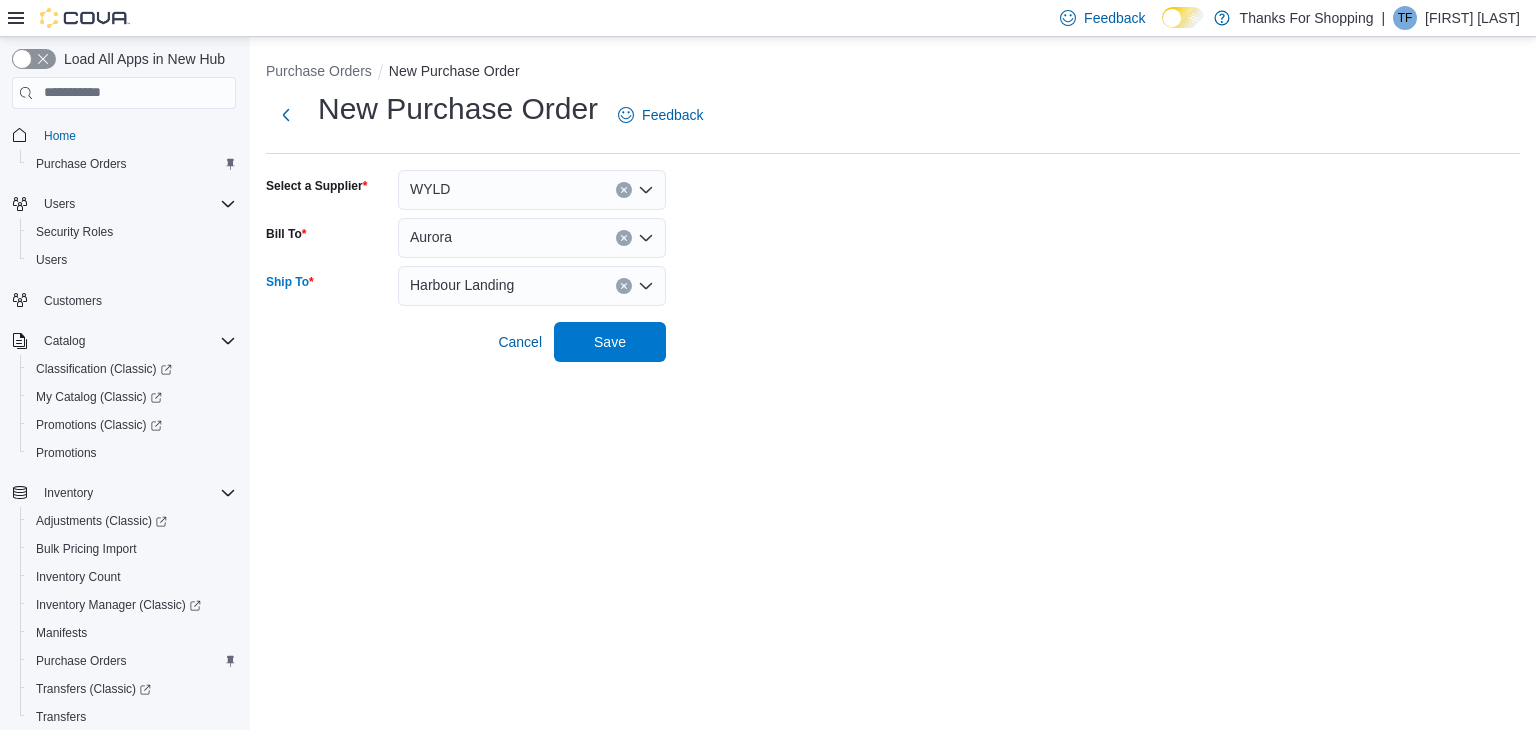 click on "Harbour Landing" at bounding box center (462, 285) 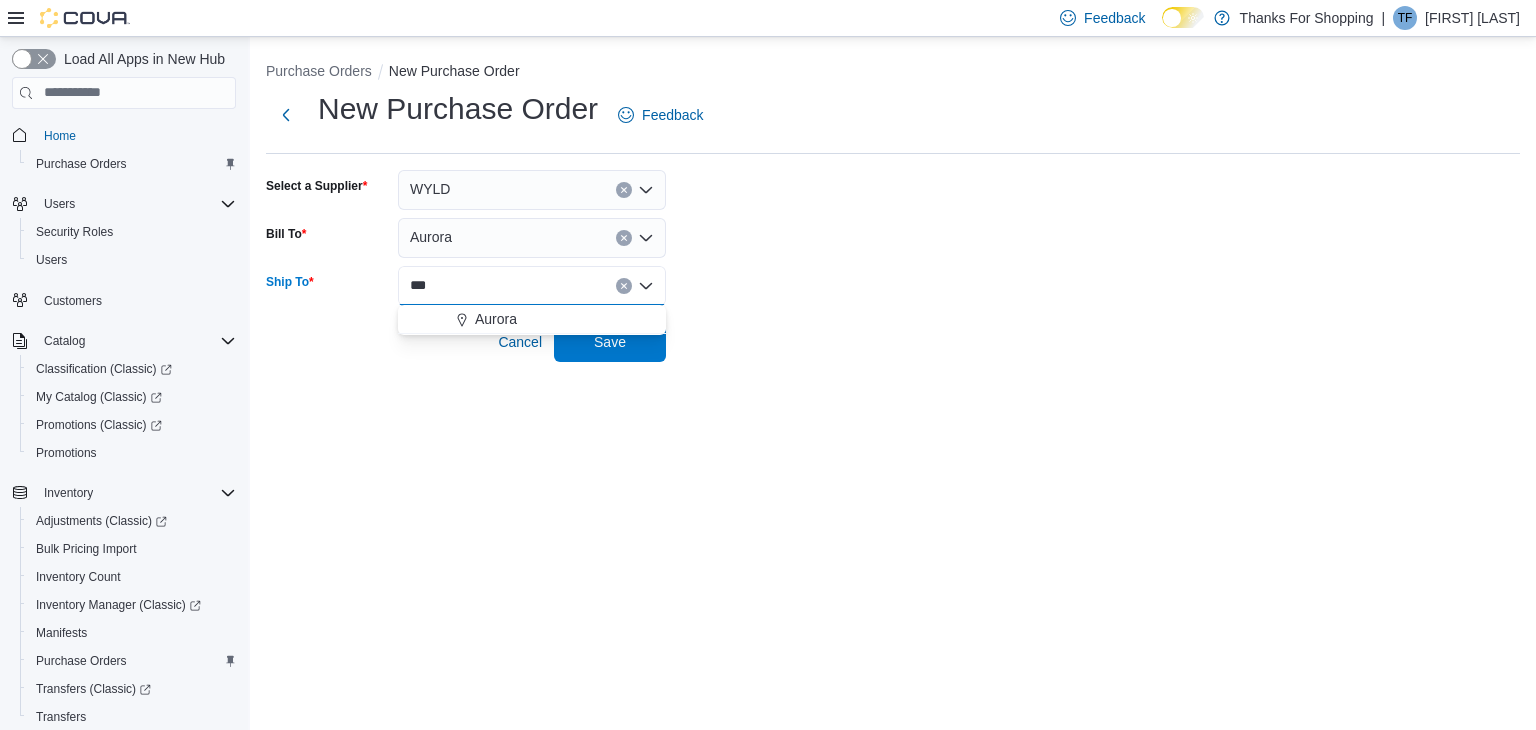 type on "***" 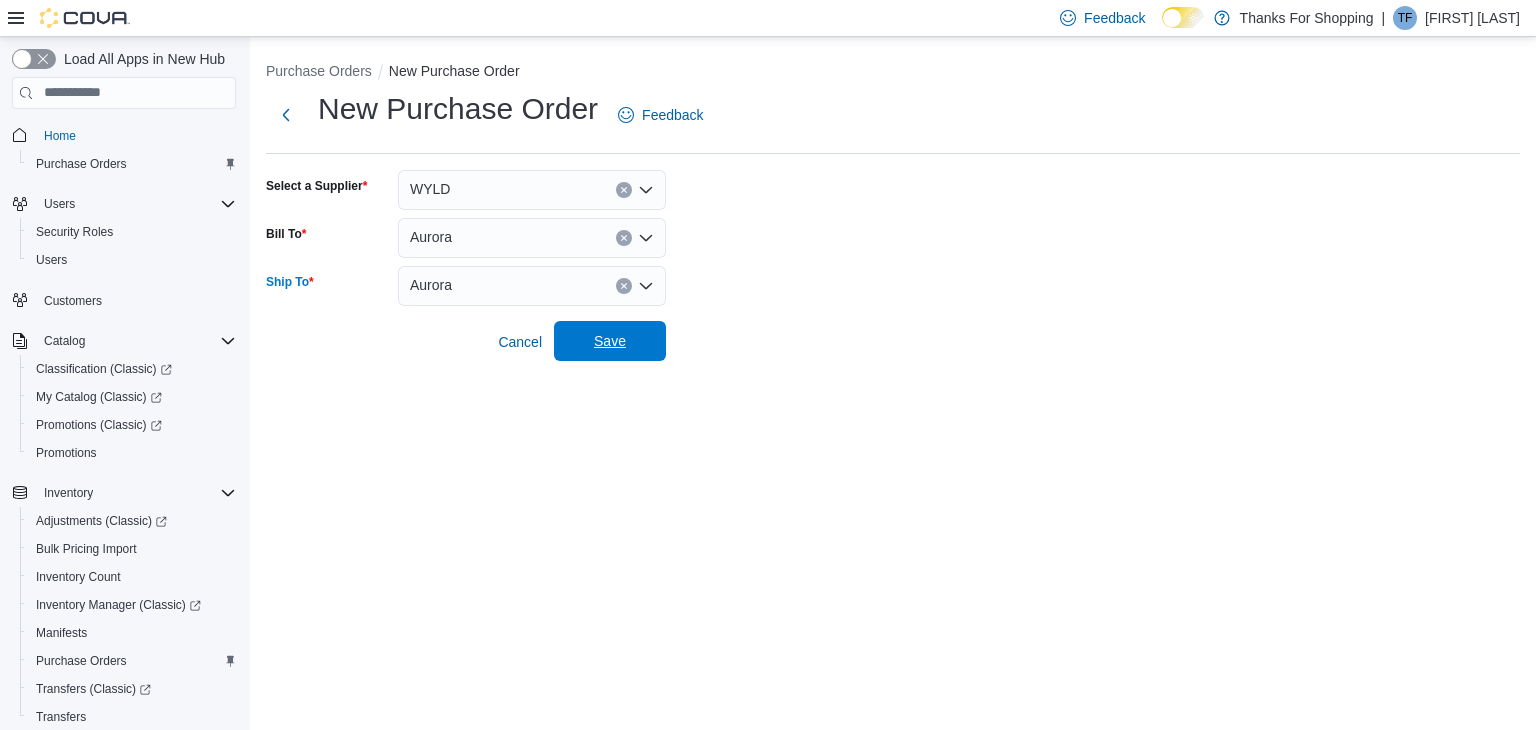 click on "Save" at bounding box center [610, 341] 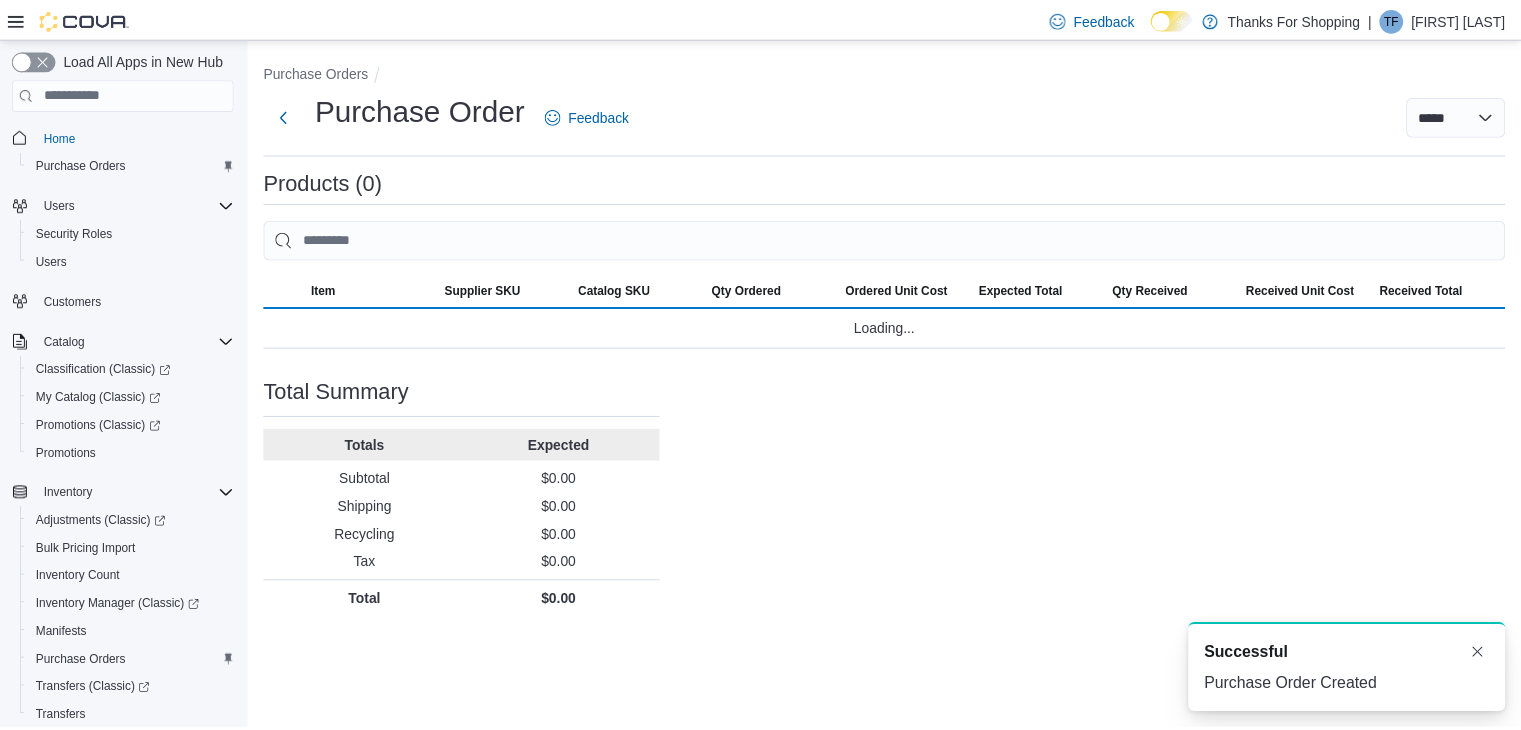 scroll, scrollTop: 0, scrollLeft: 0, axis: both 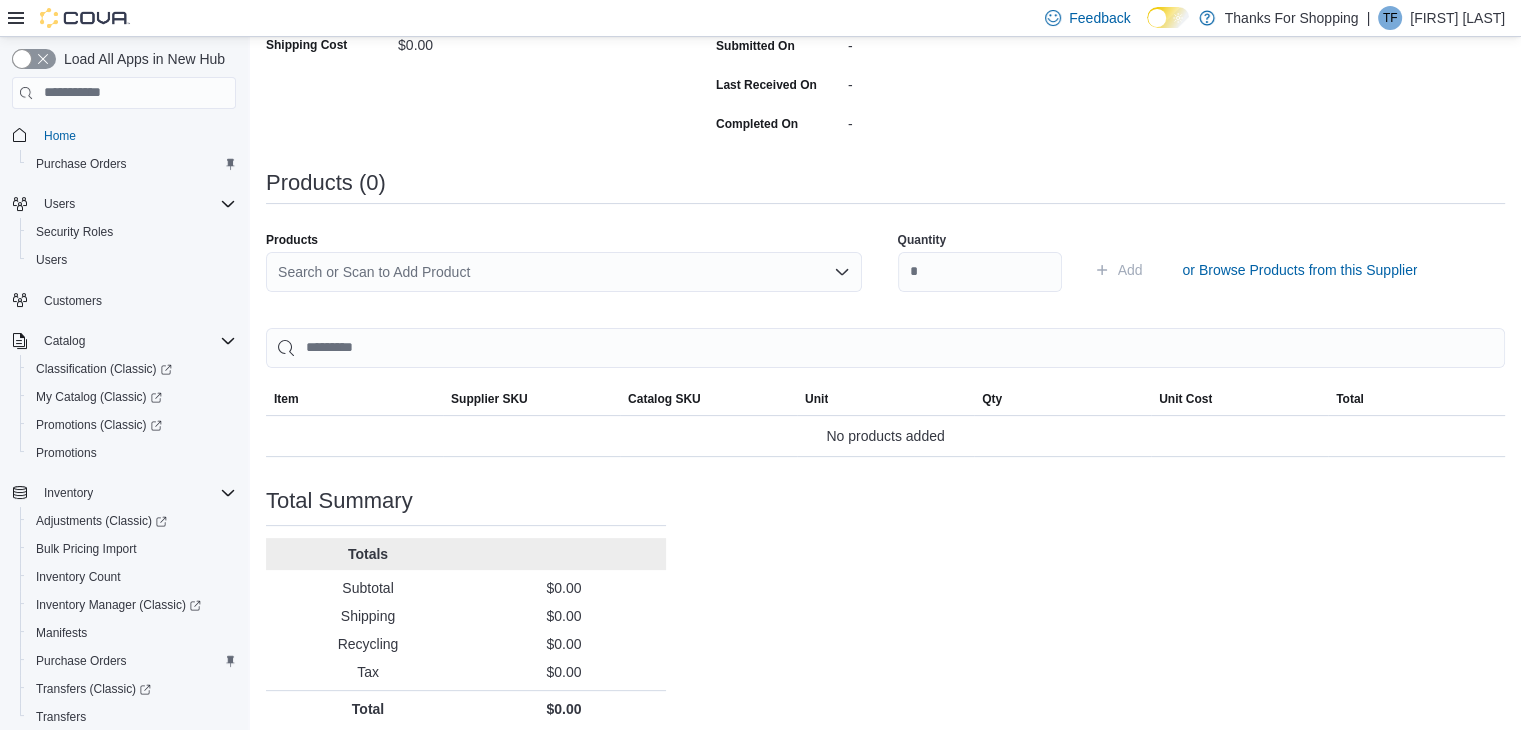 click on "Search or Scan to Add Product" at bounding box center (564, 272) 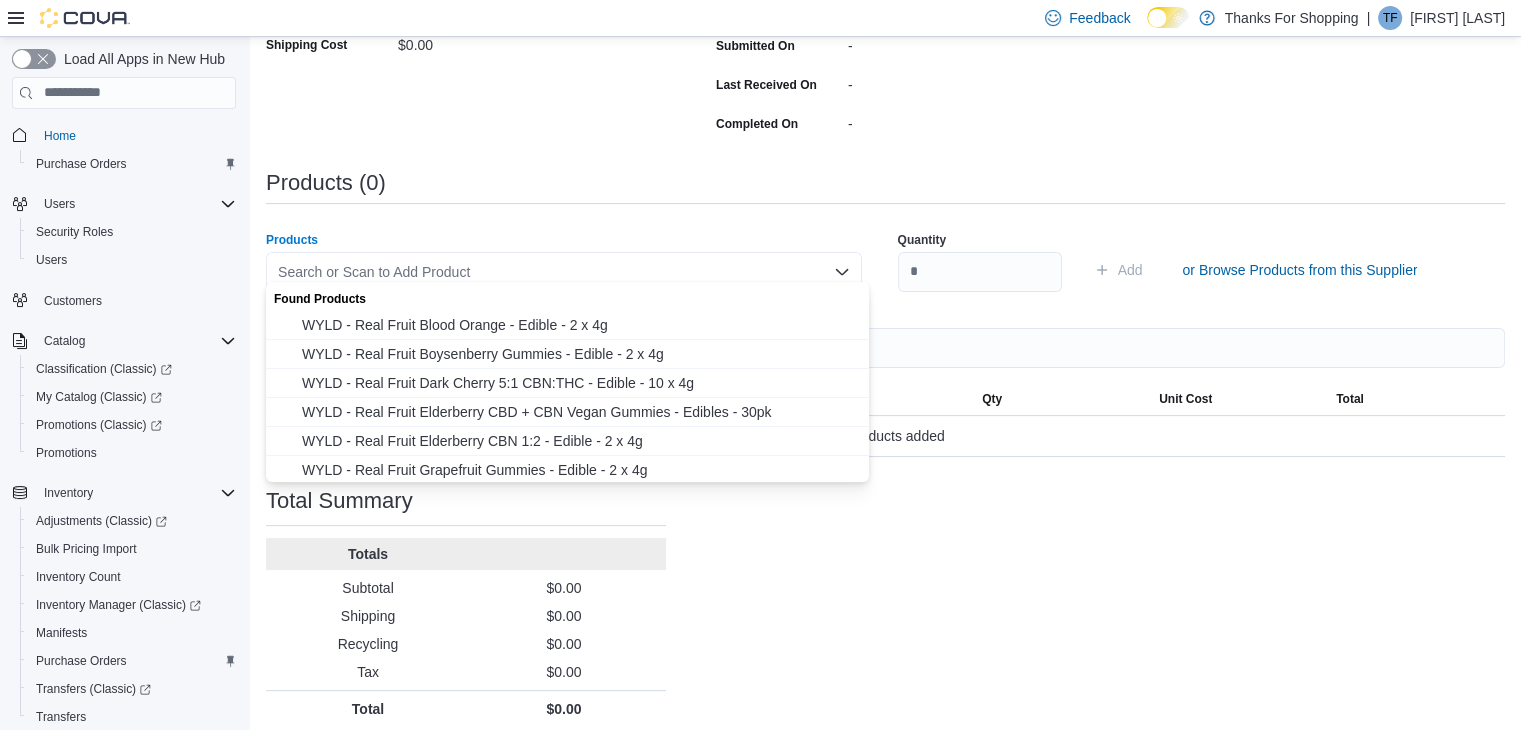 paste on "**********" 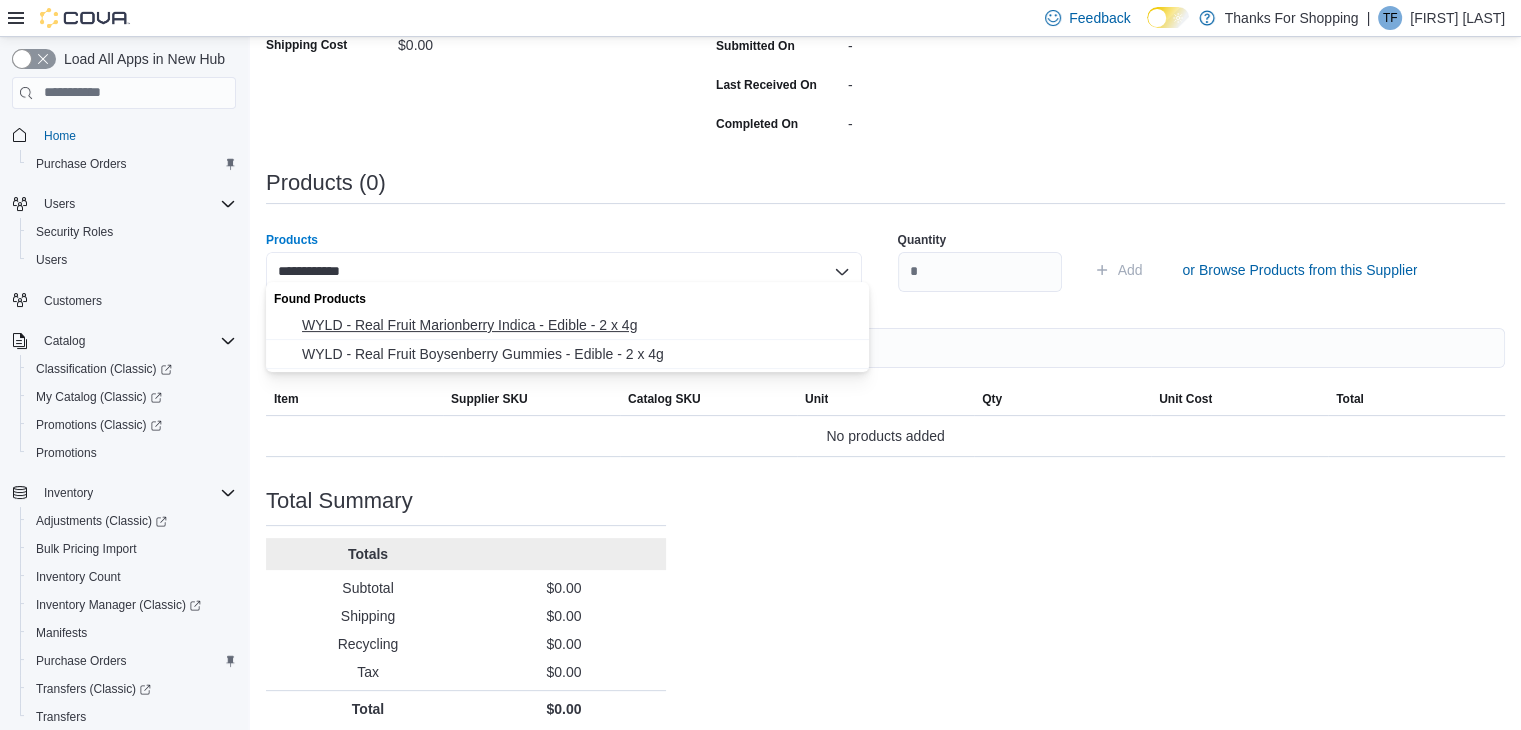 type on "**********" 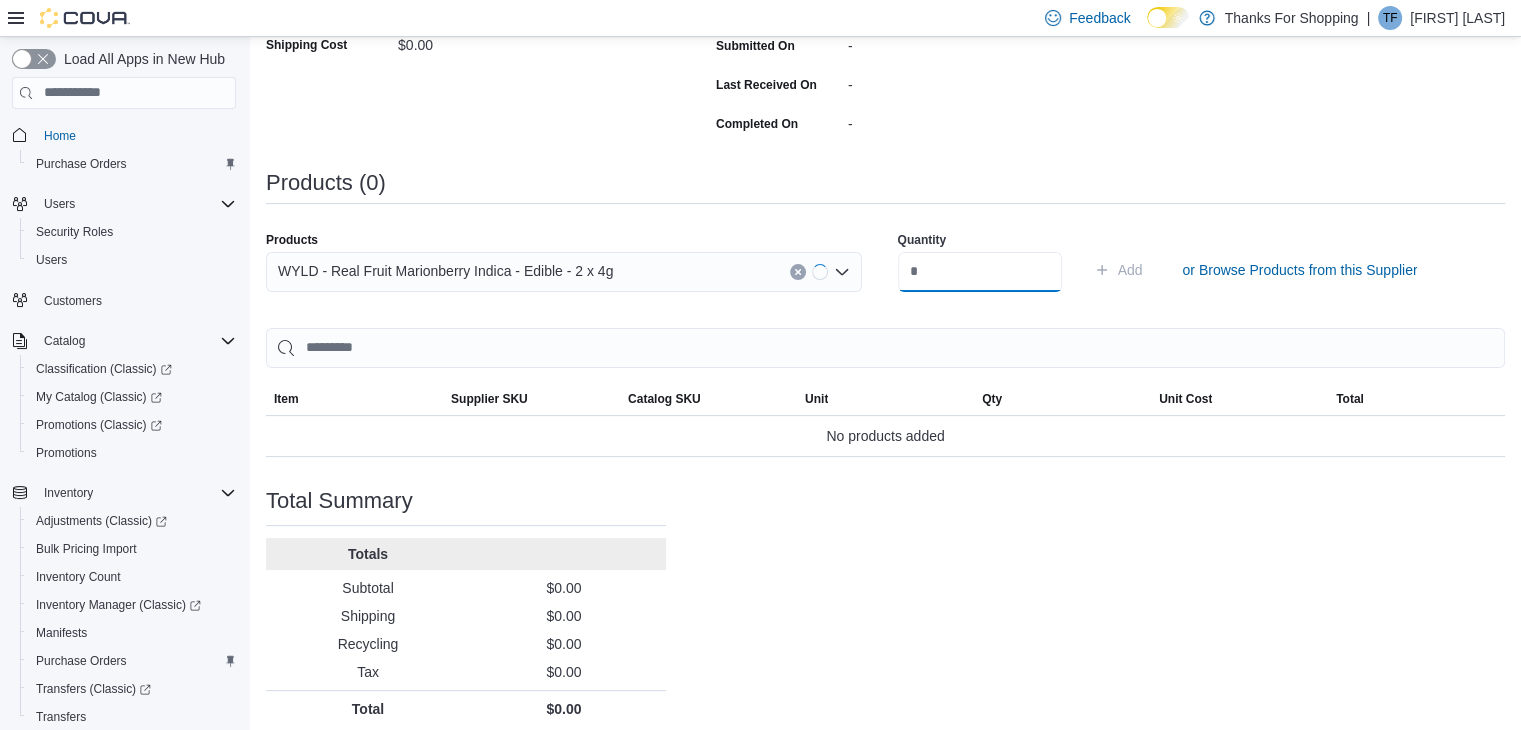 click at bounding box center [980, 272] 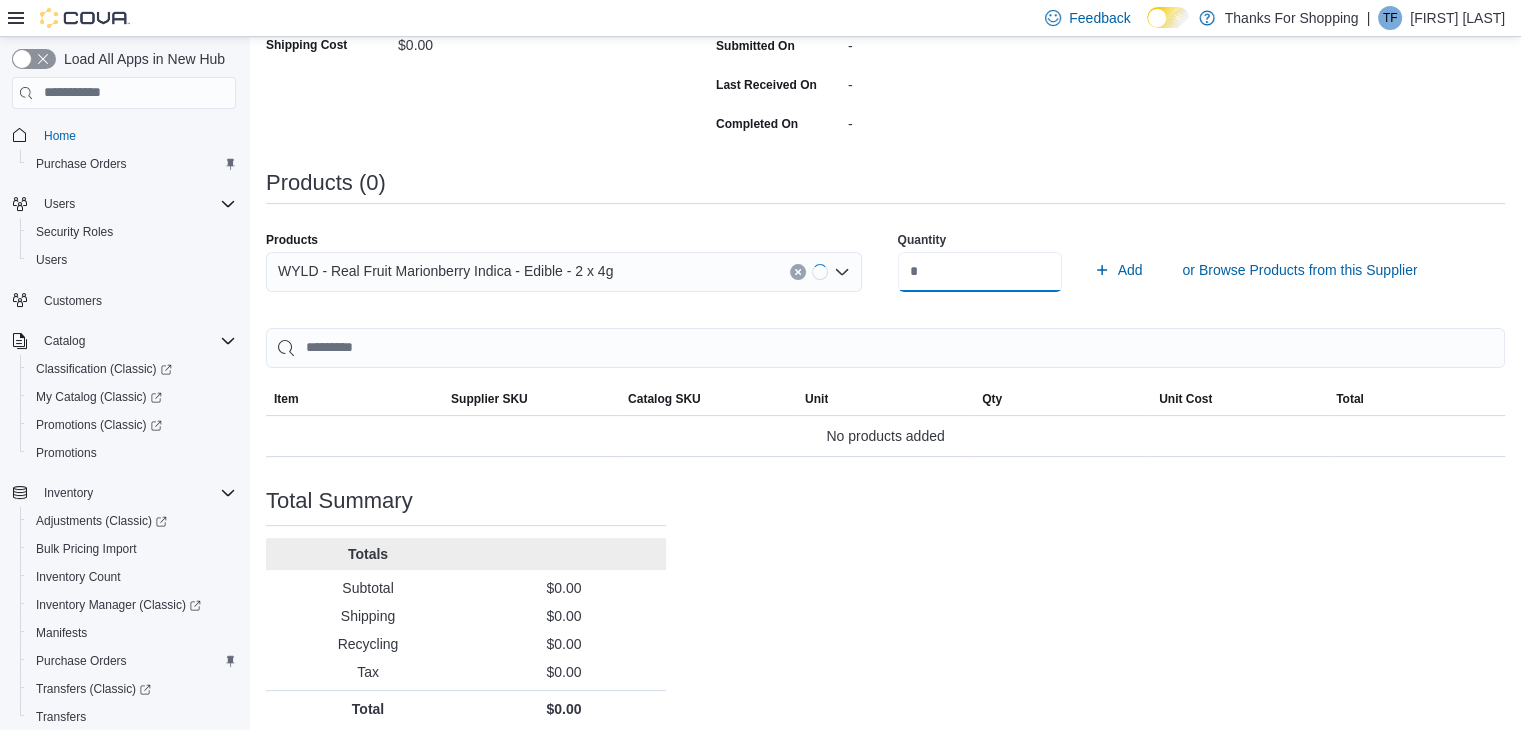 type on "**" 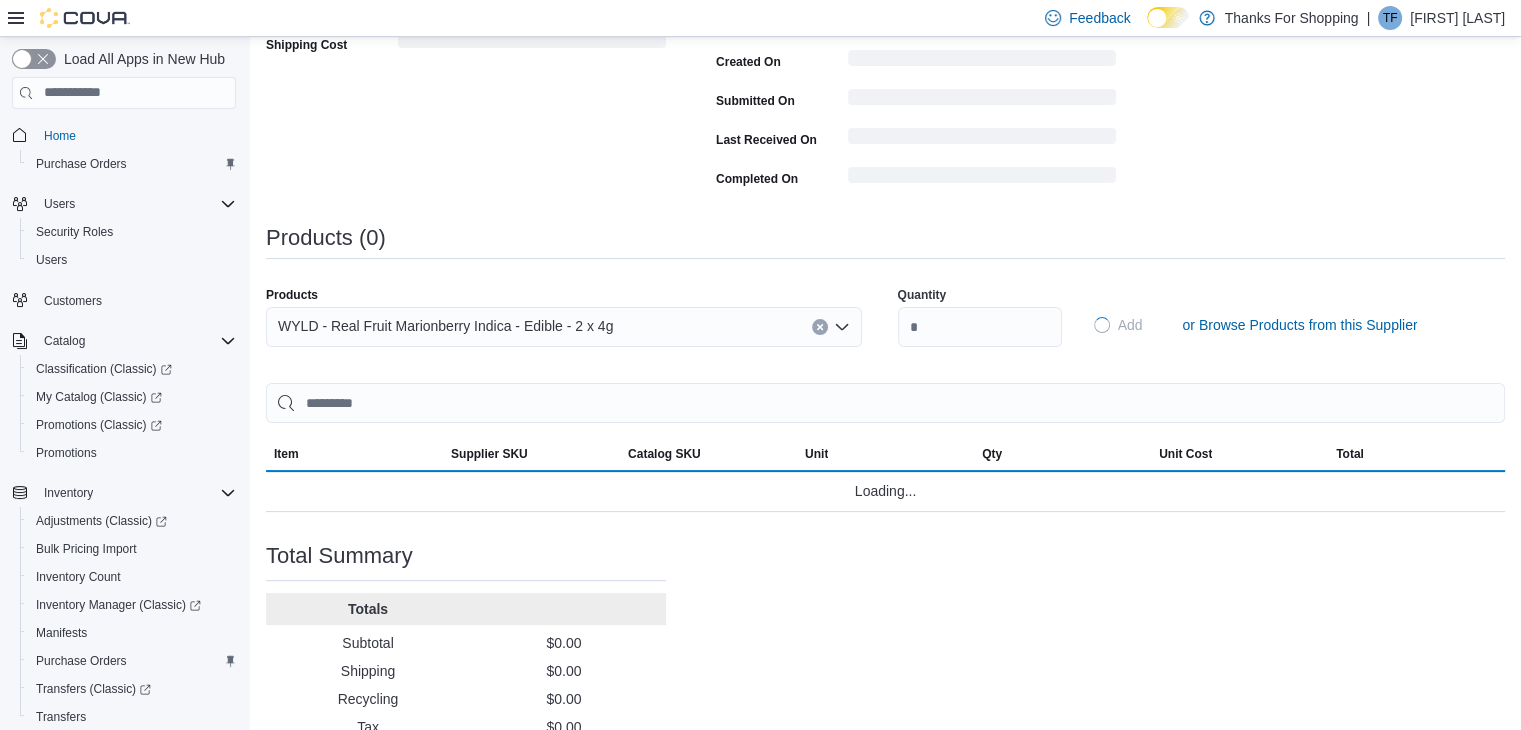 type 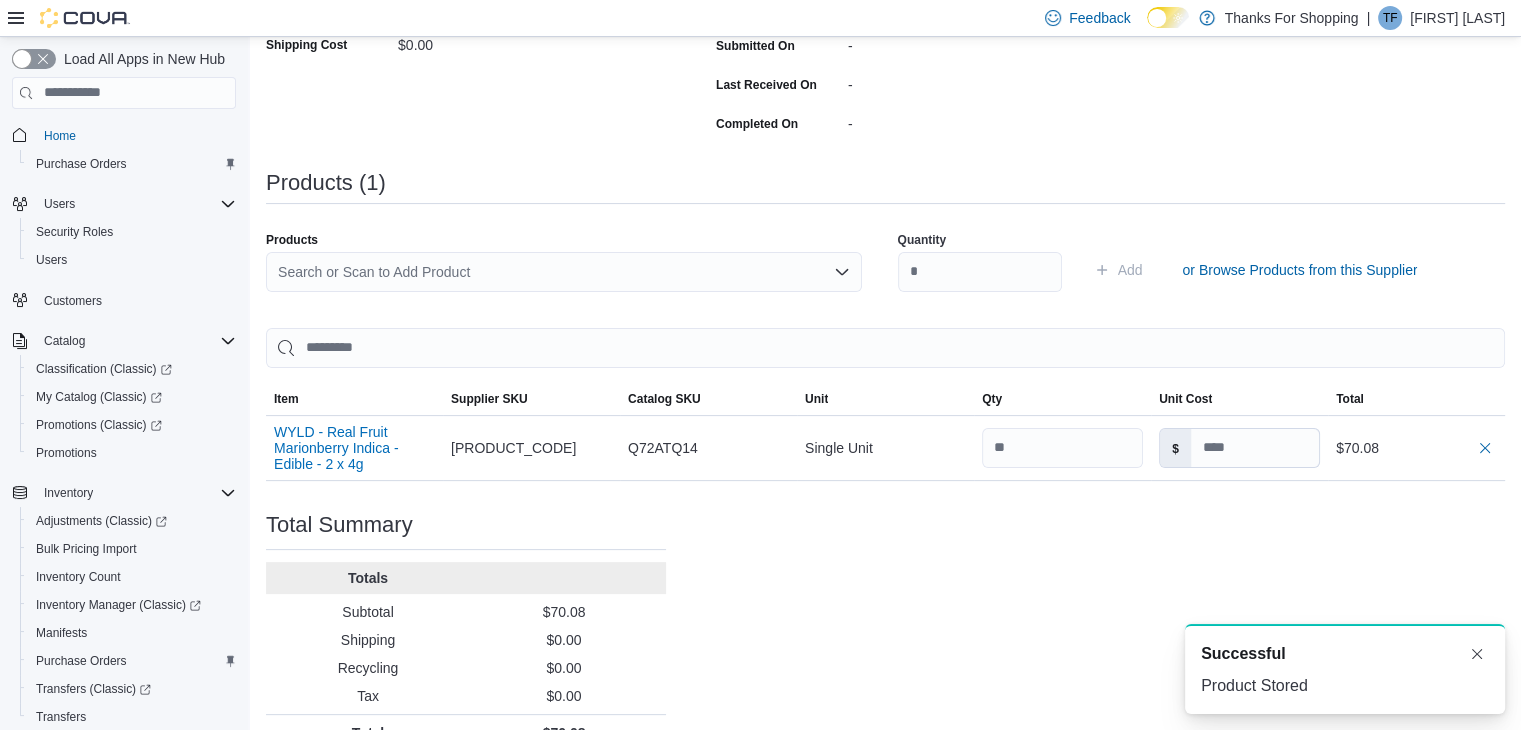 scroll, scrollTop: 0, scrollLeft: 0, axis: both 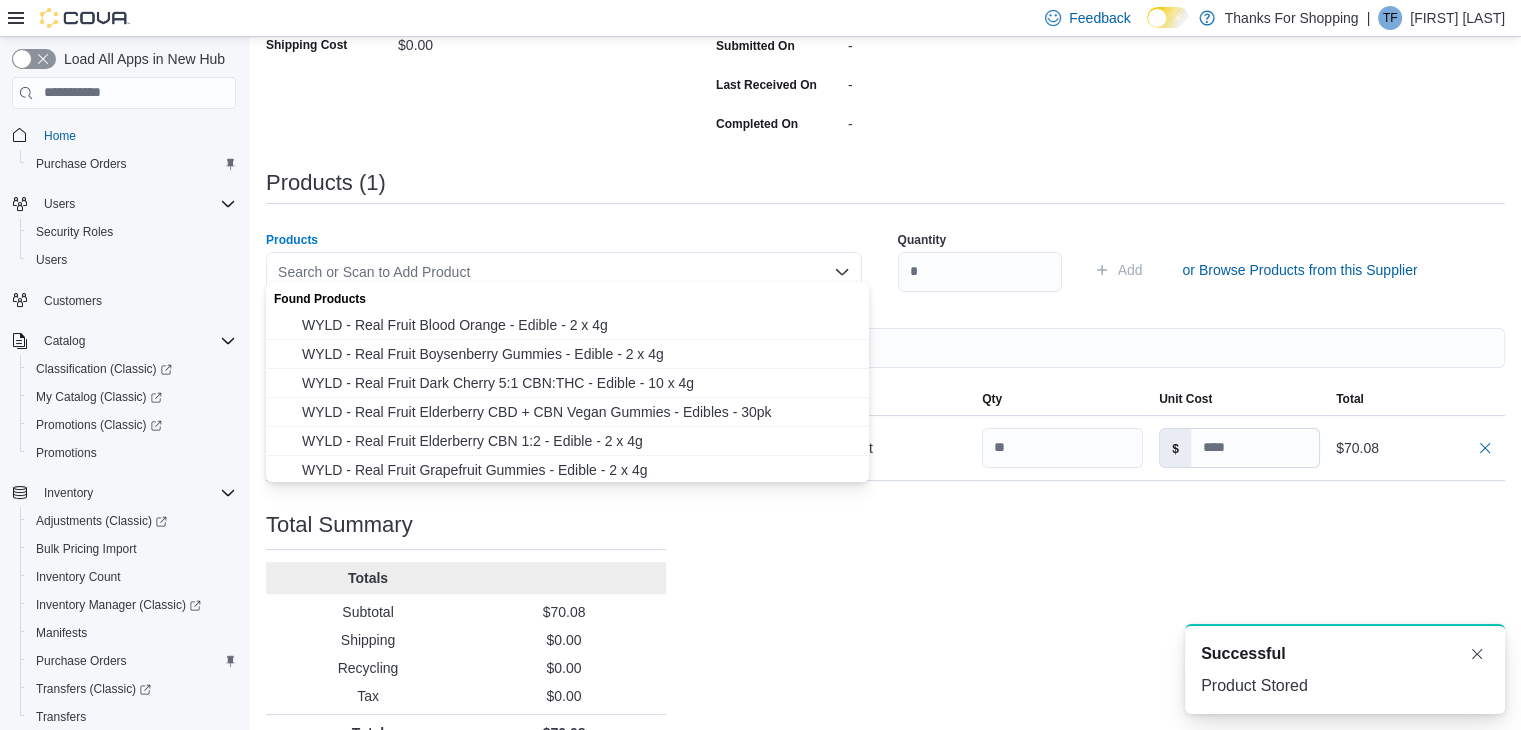 paste on "**********" 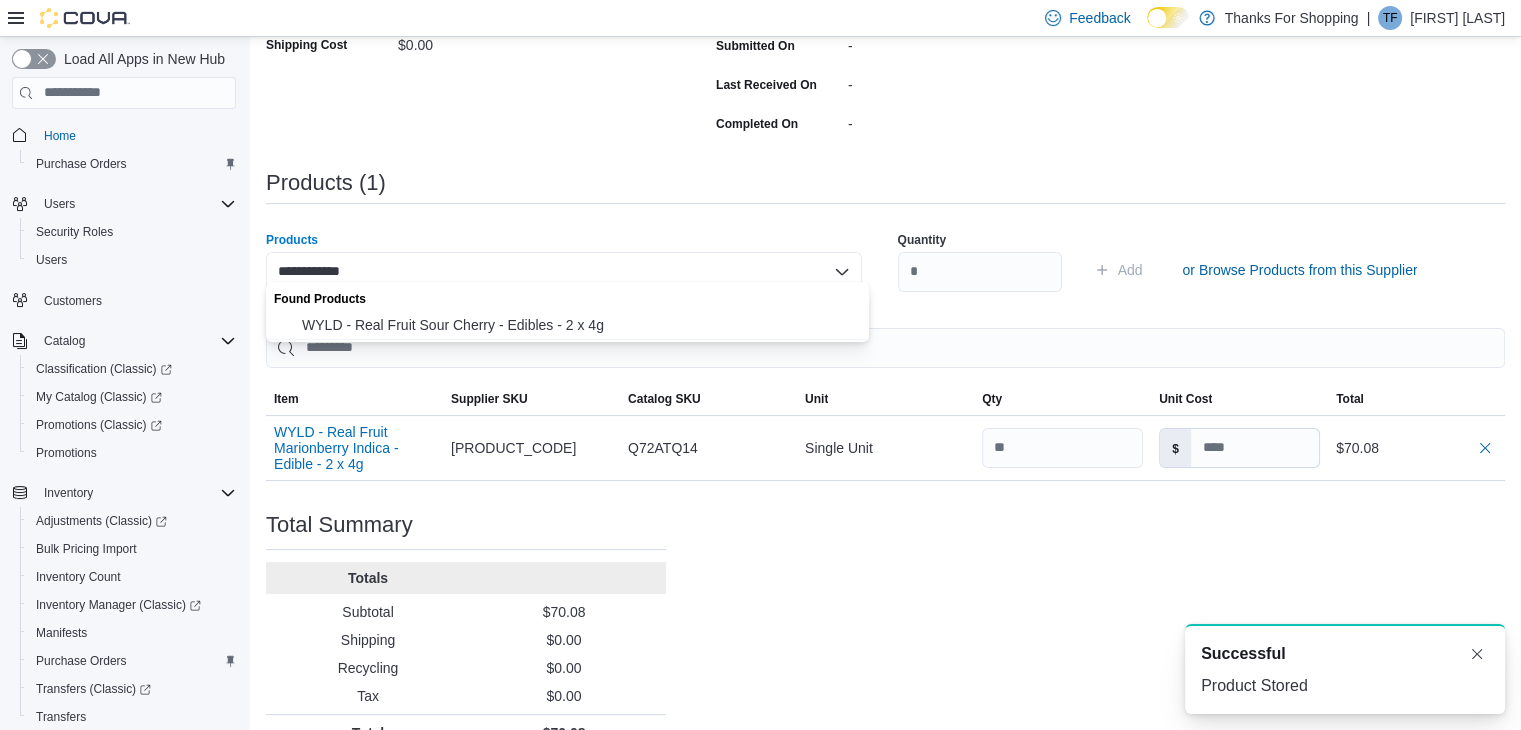 type on "**********" 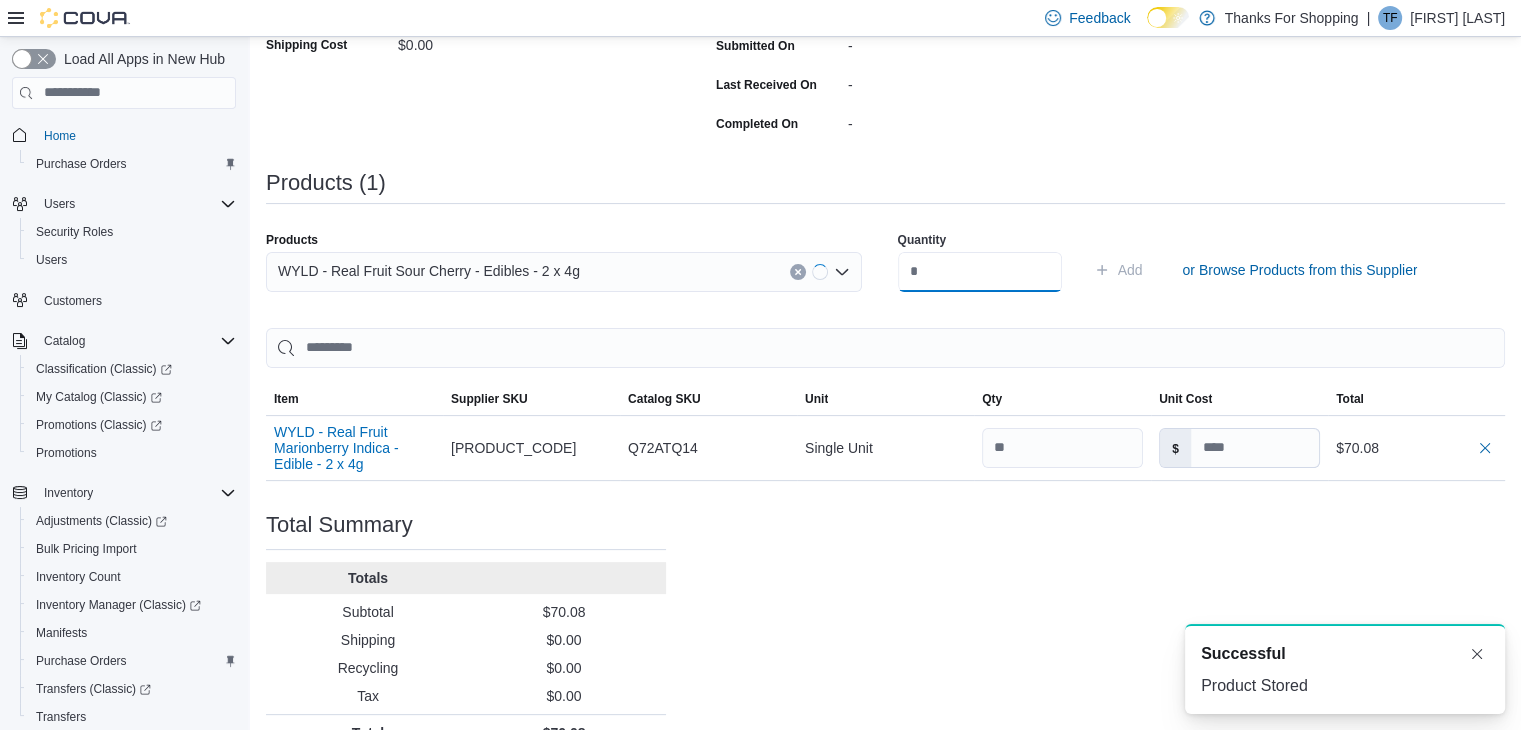 click at bounding box center (980, 272) 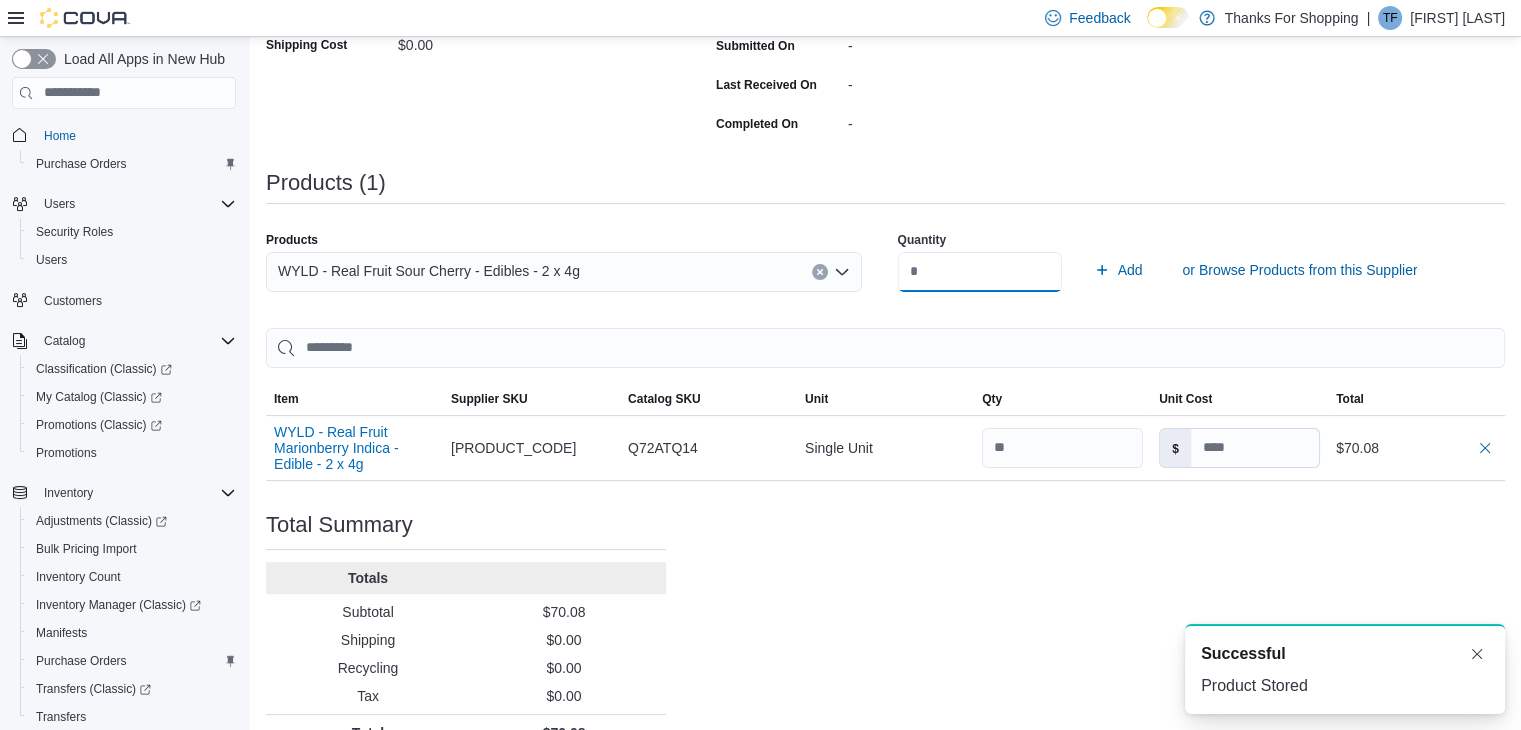 type on "**" 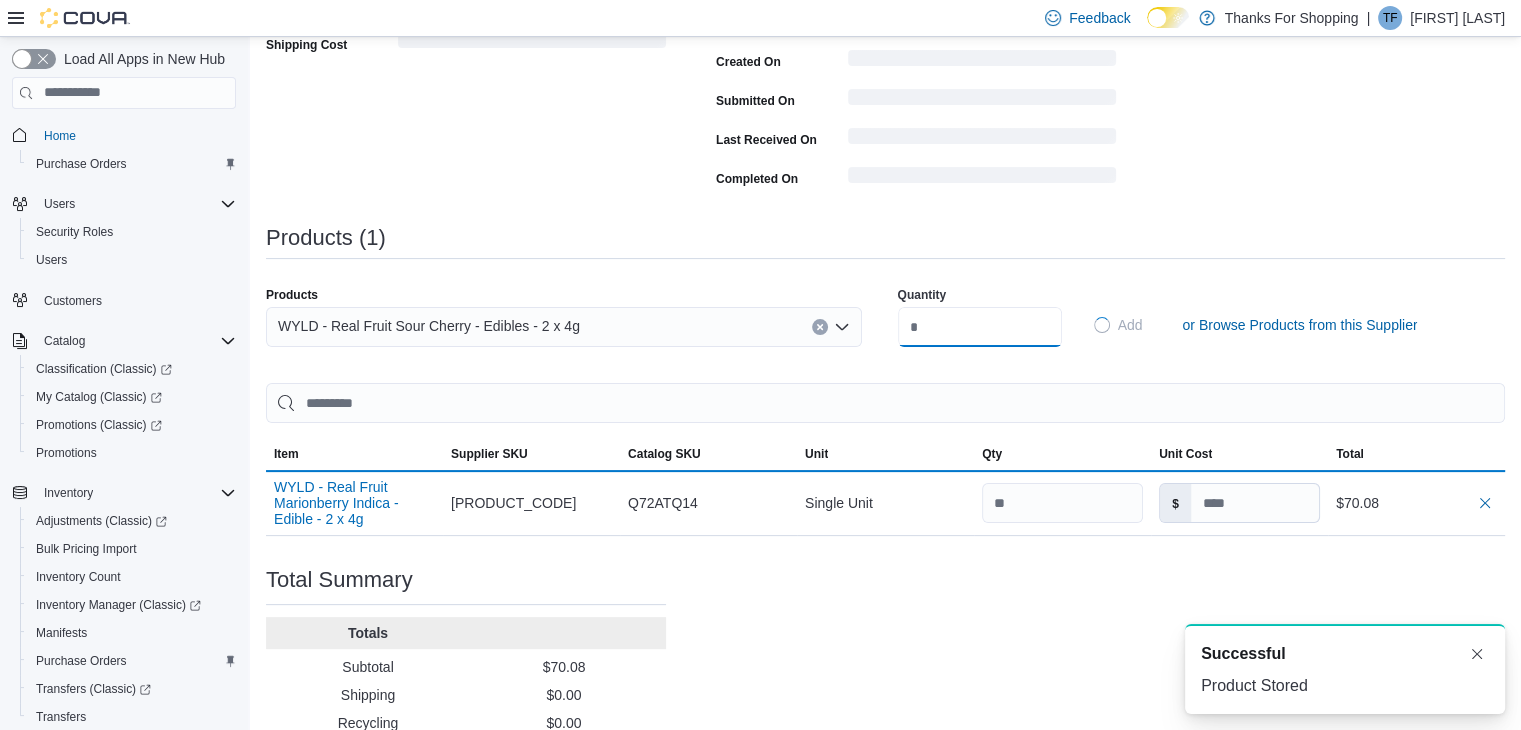 type 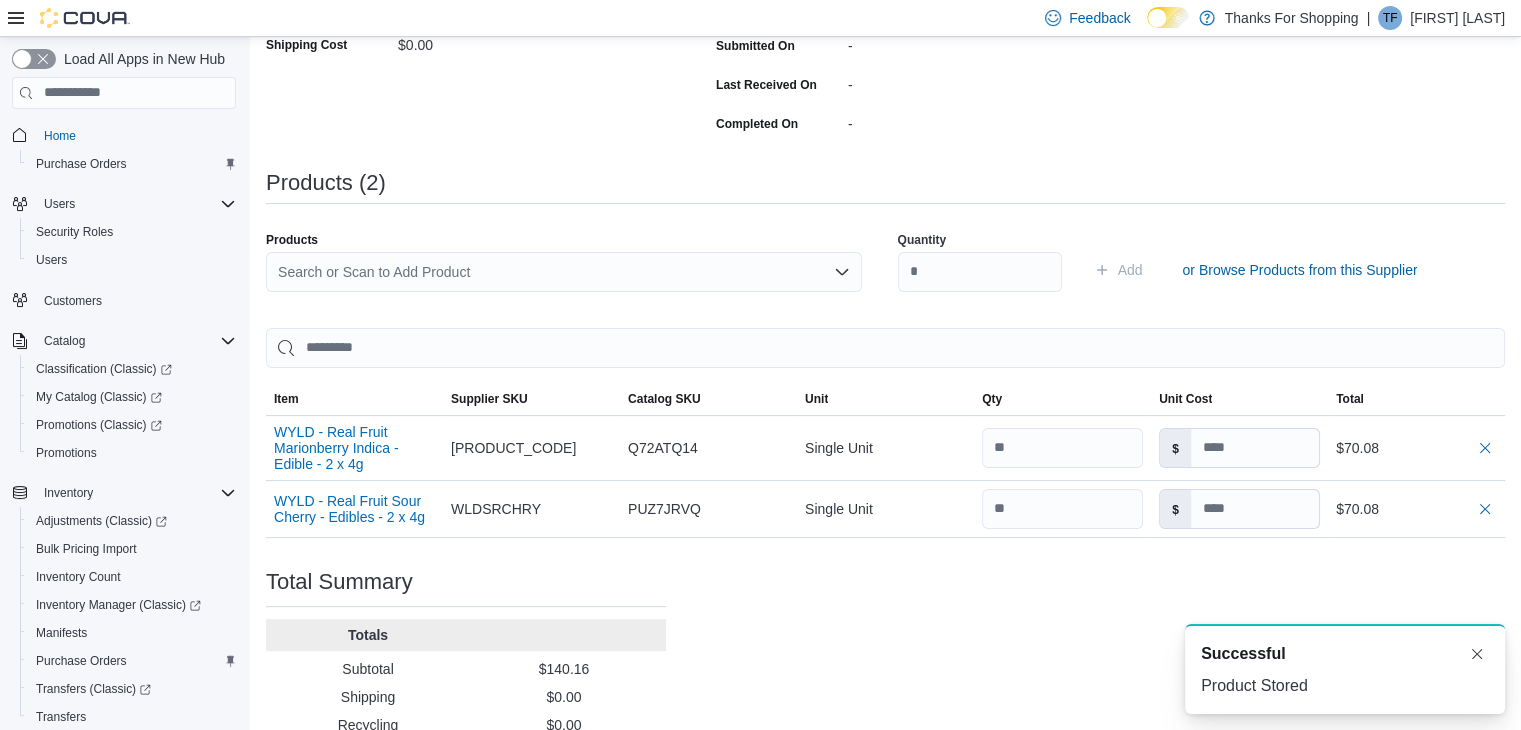 scroll, scrollTop: 0, scrollLeft: 0, axis: both 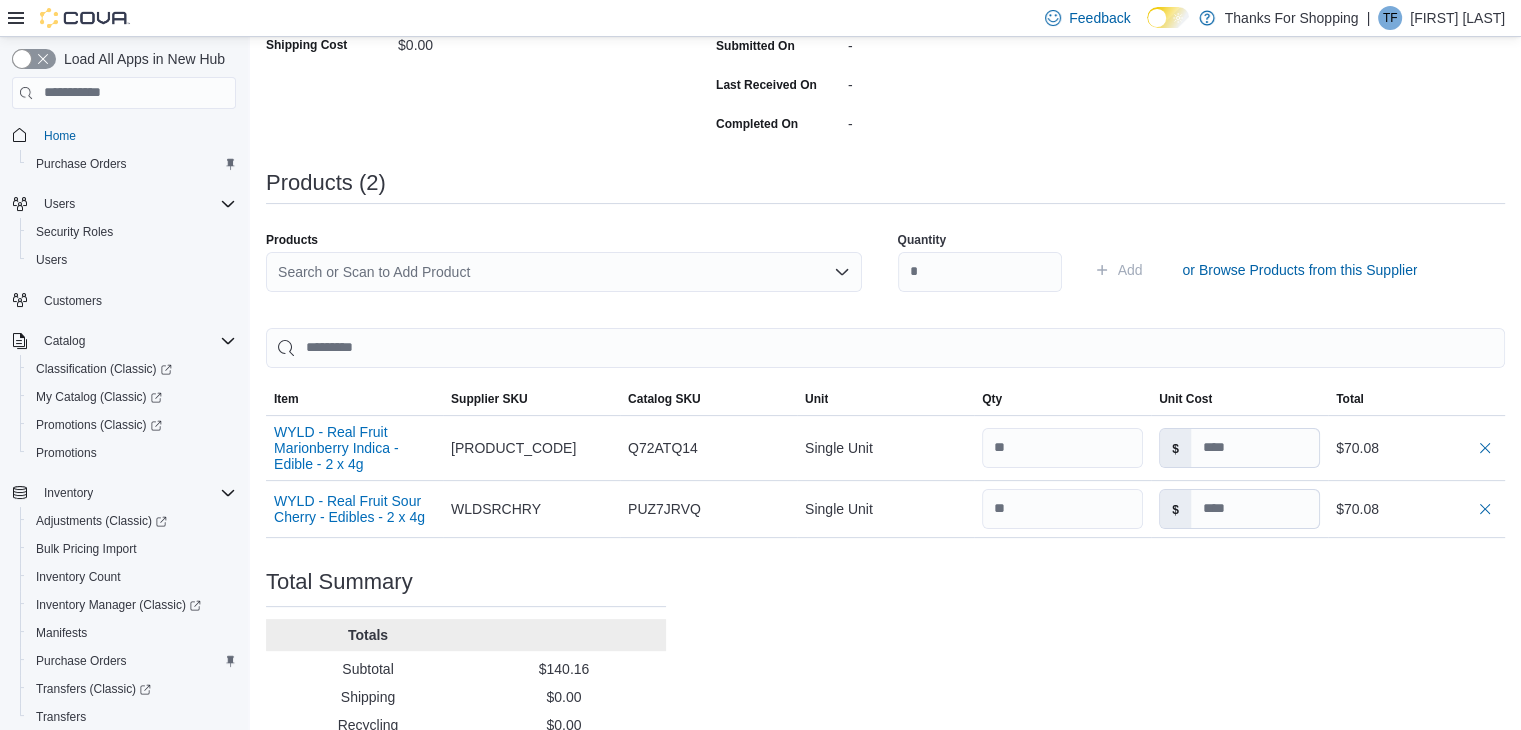 click on "Search or Scan to Add Product" at bounding box center (564, 272) 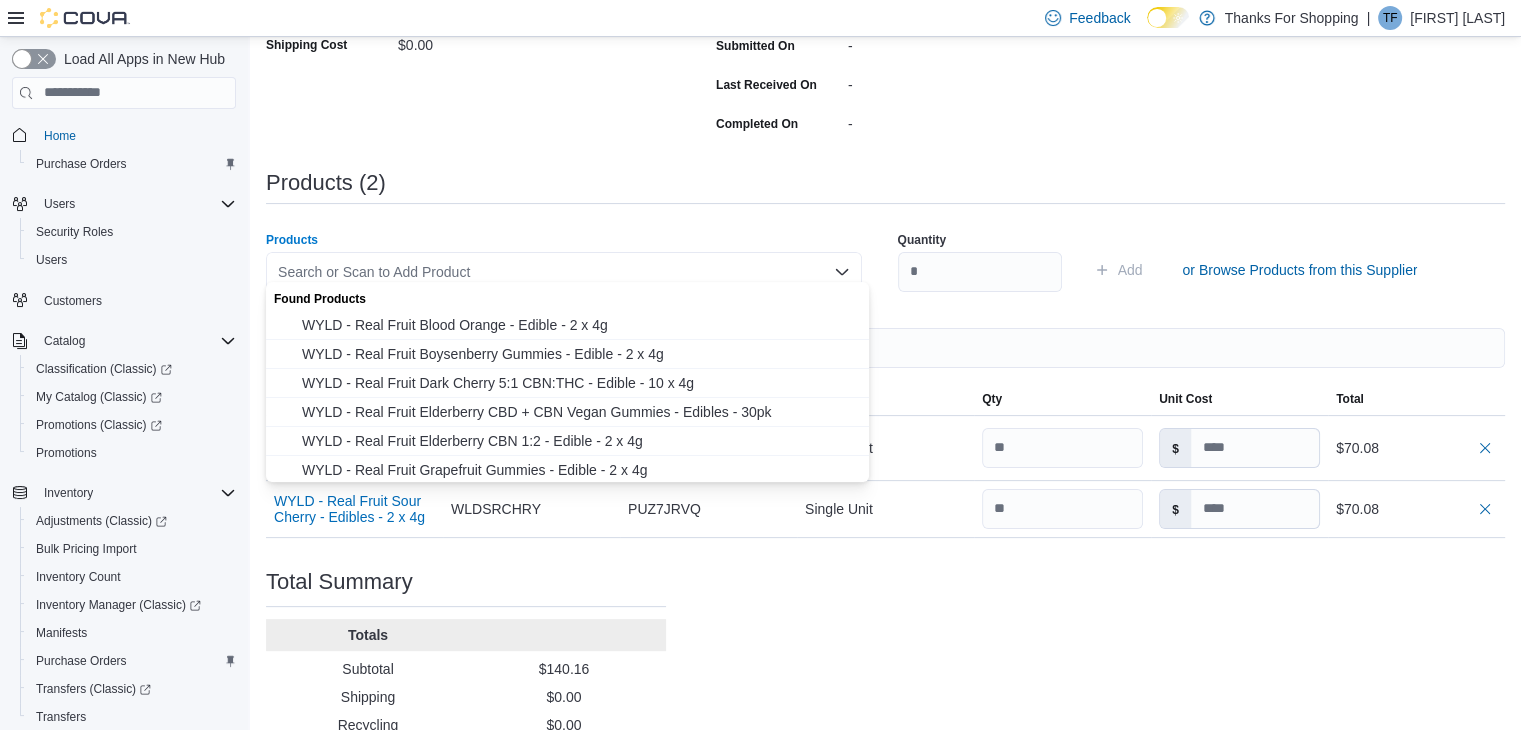 paste on "**********" 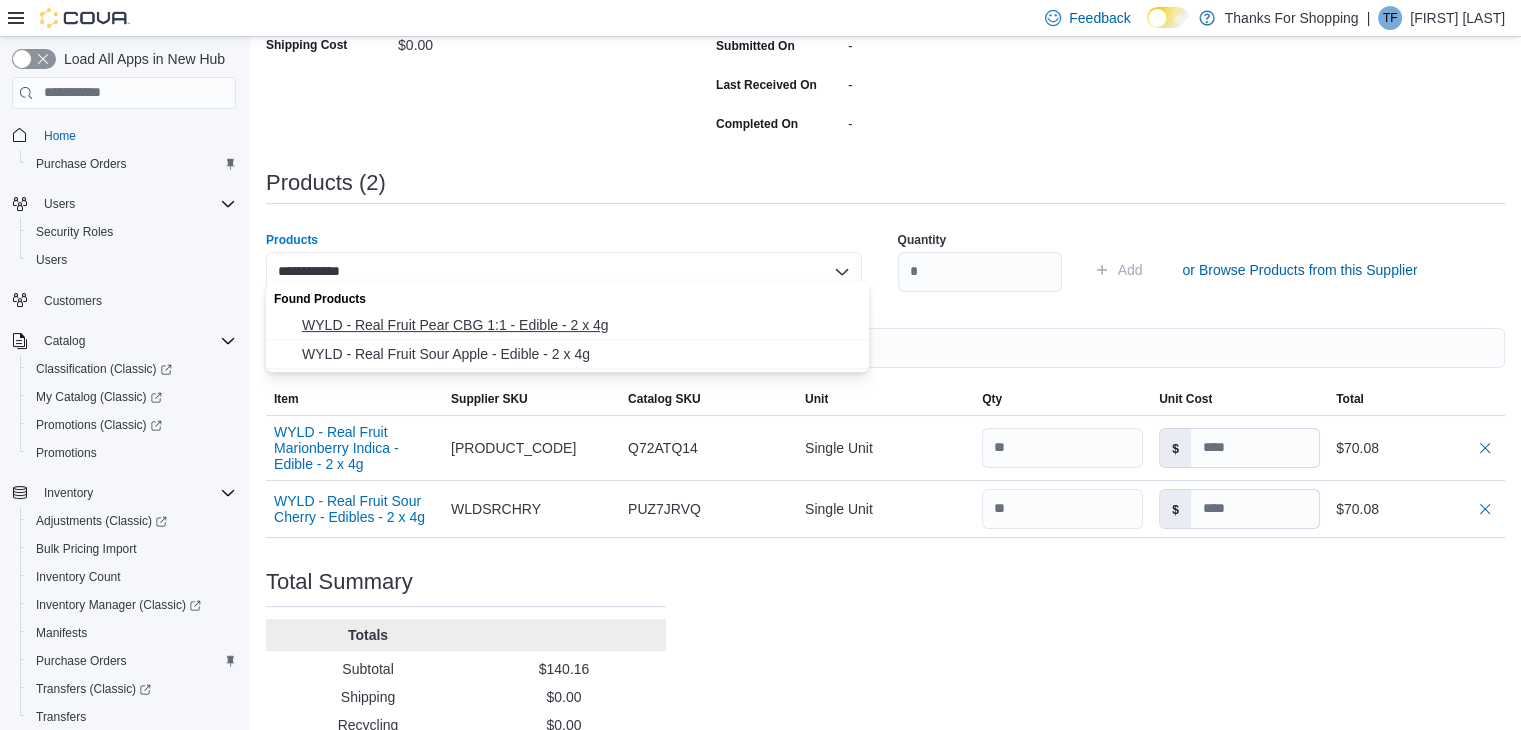type on "**********" 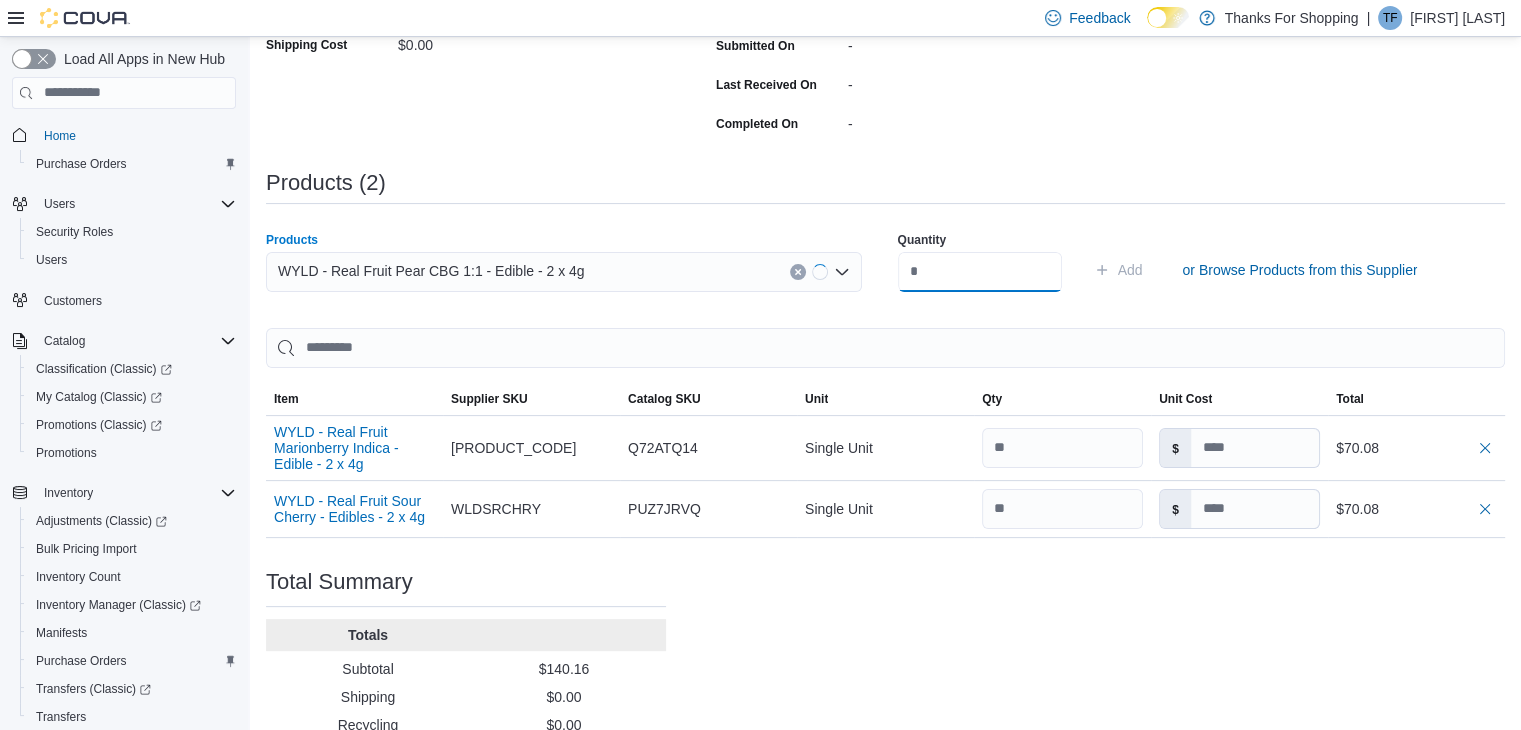 click at bounding box center [980, 272] 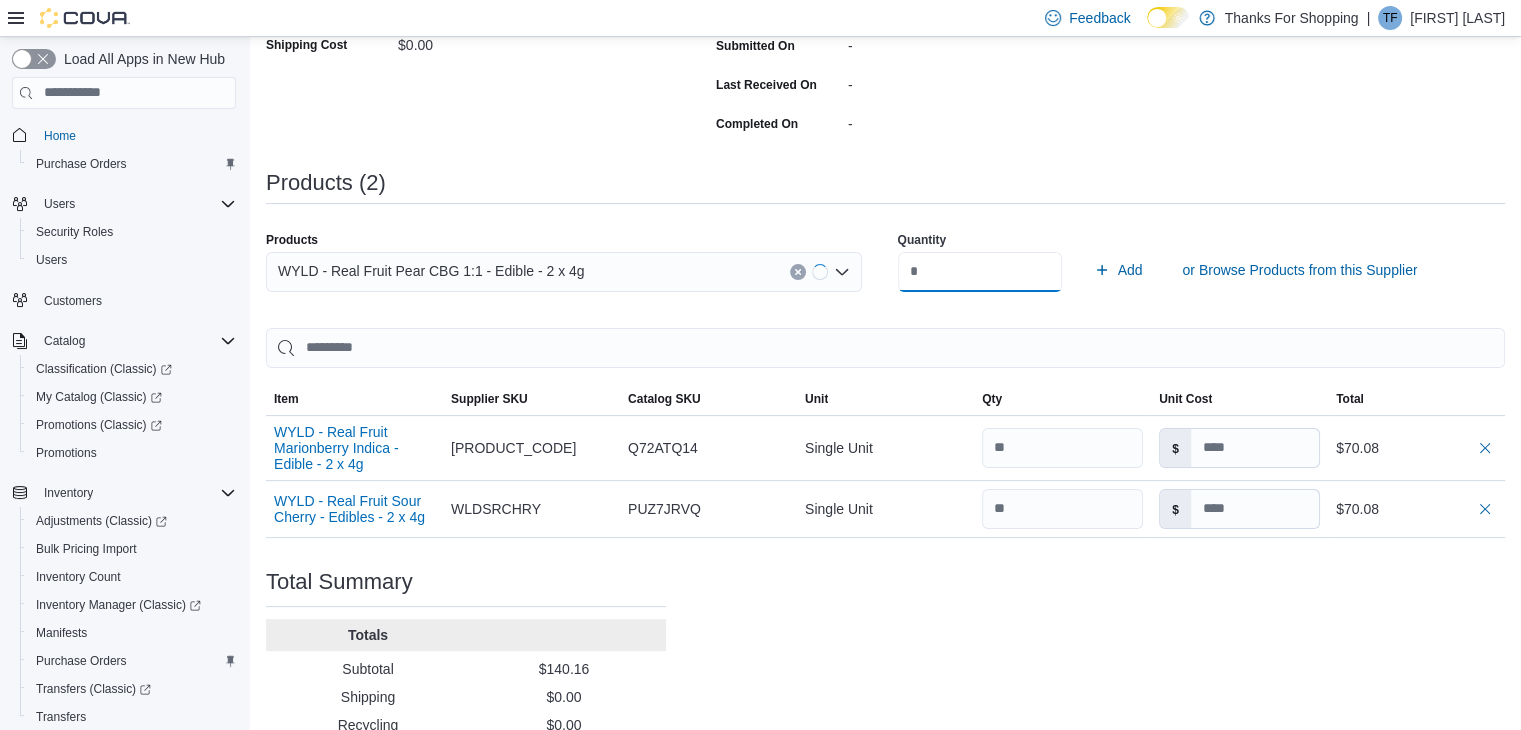 type on "**" 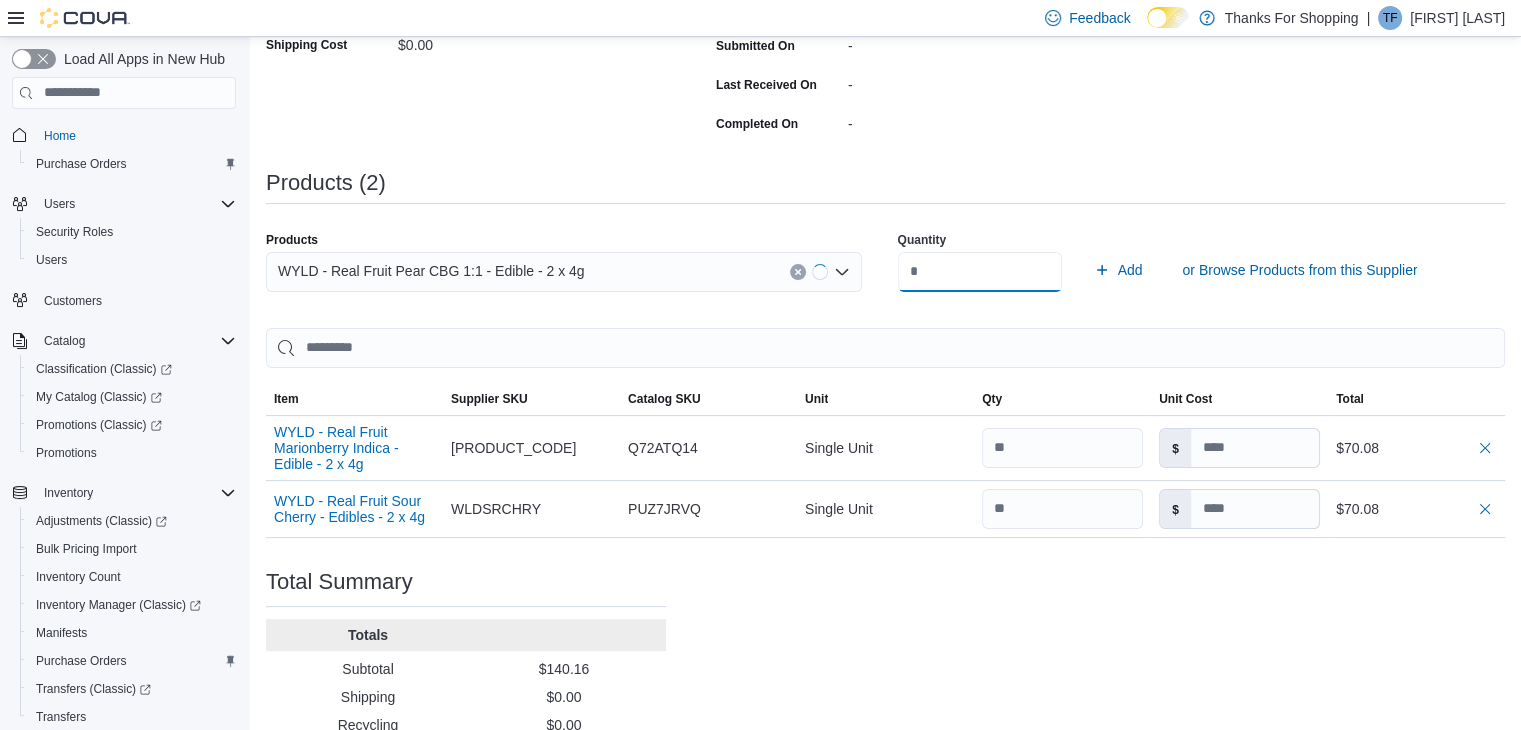 click on "Add" at bounding box center [1118, 270] 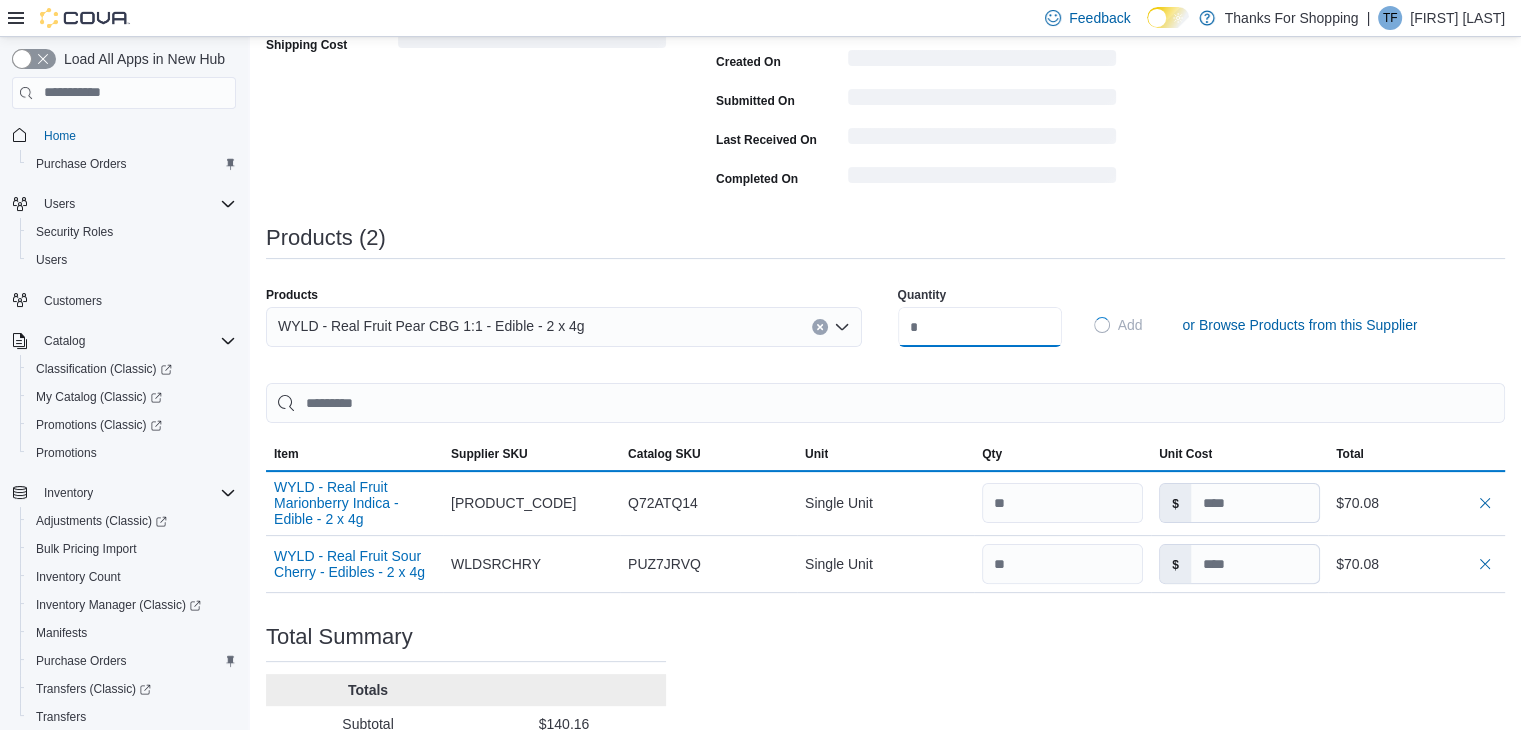 type 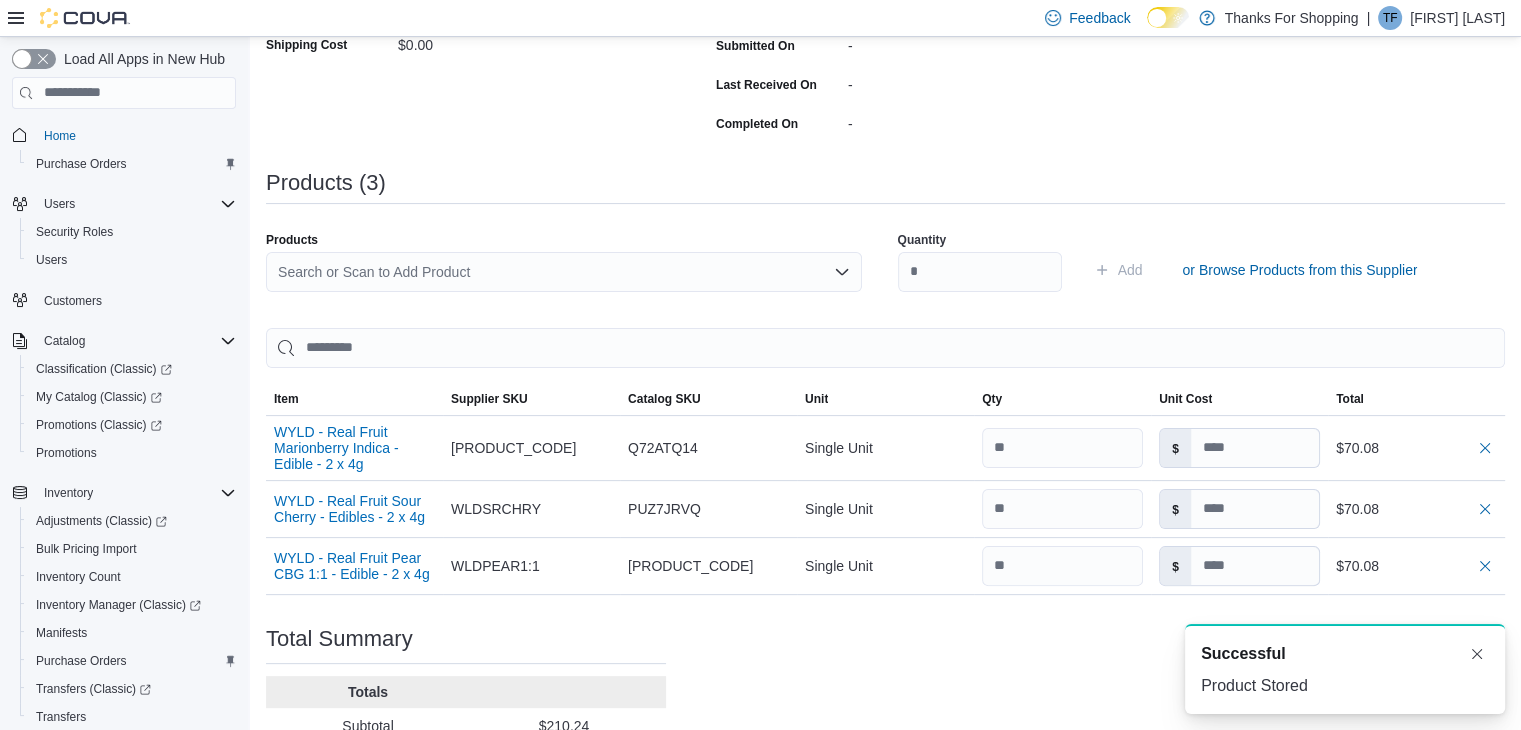 scroll, scrollTop: 0, scrollLeft: 0, axis: both 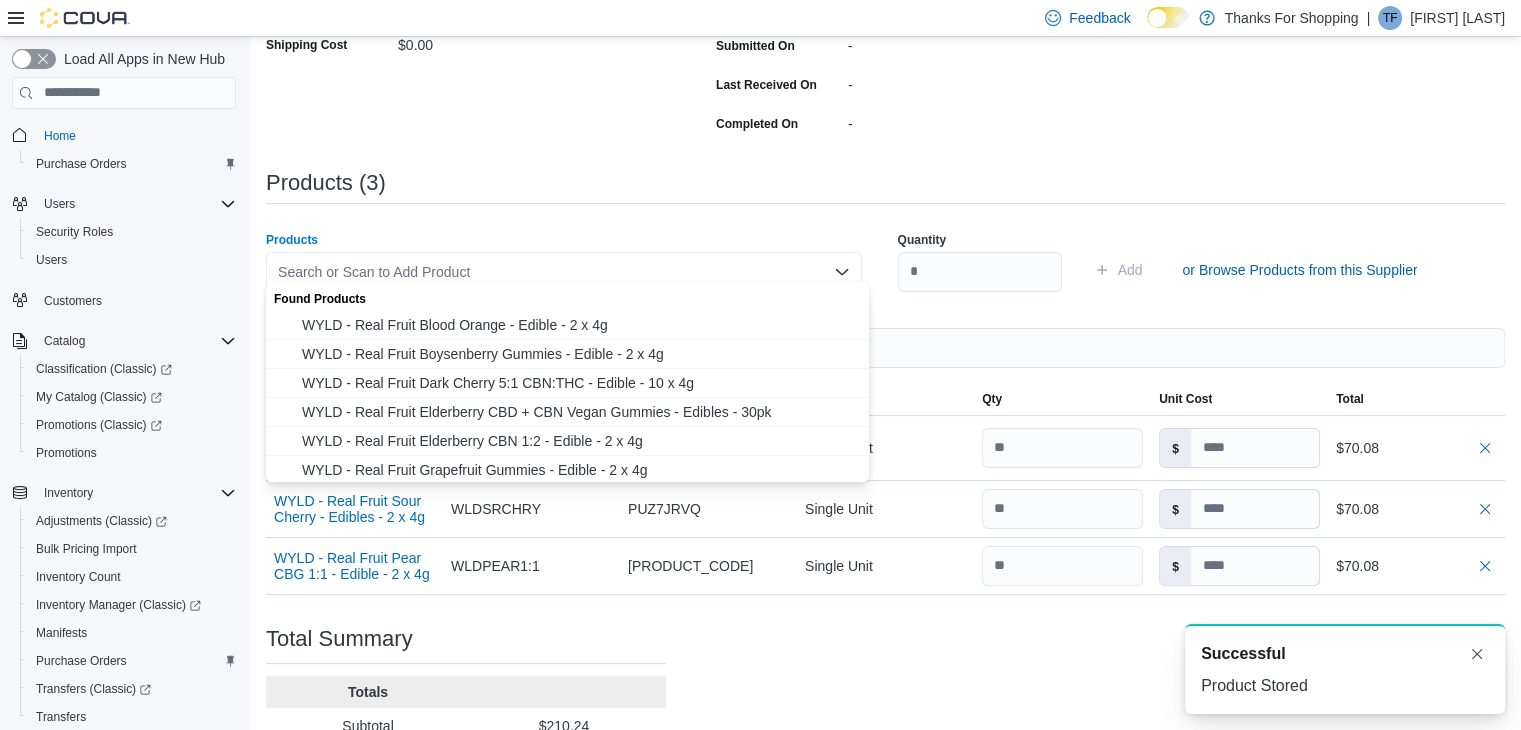 paste on "**********" 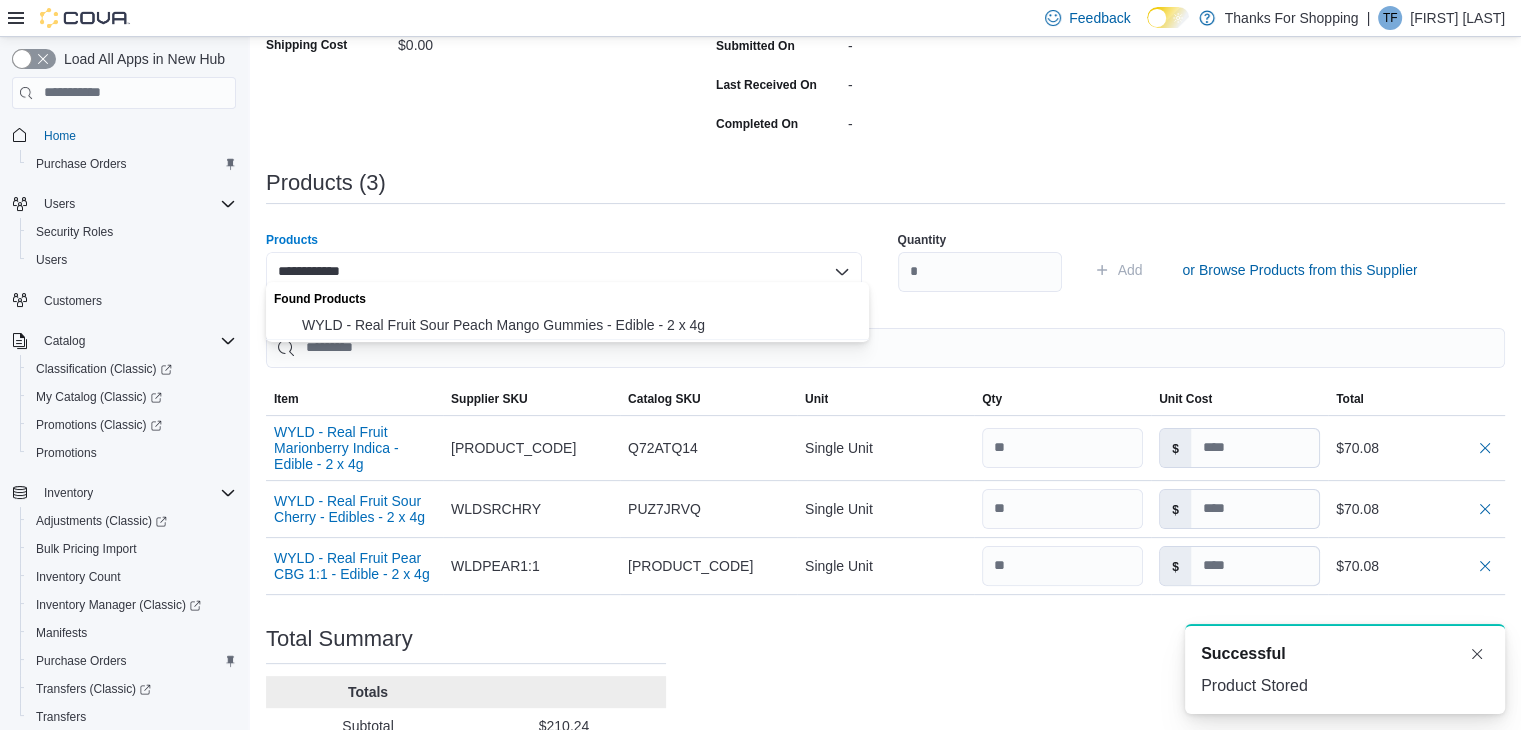 type on "**********" 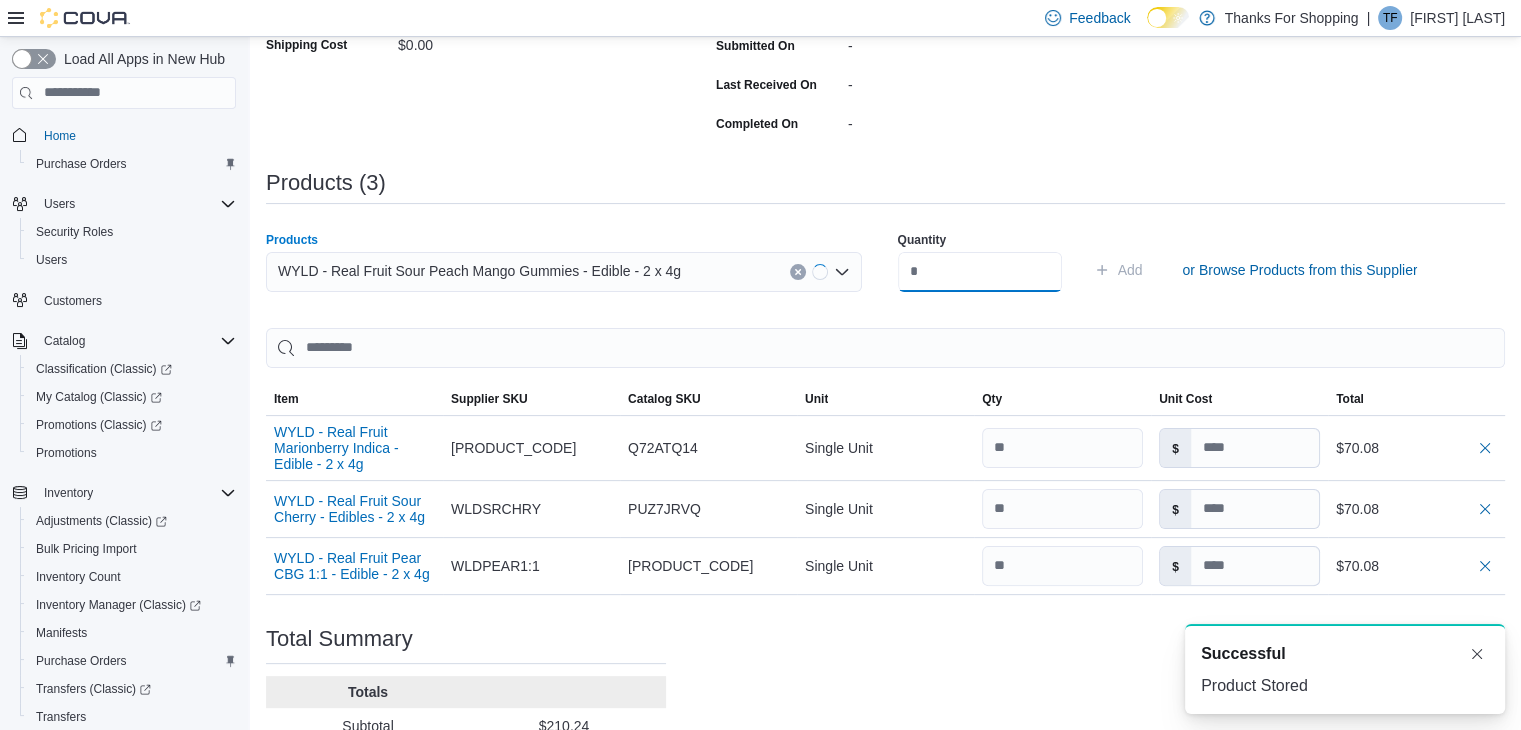 click at bounding box center (980, 272) 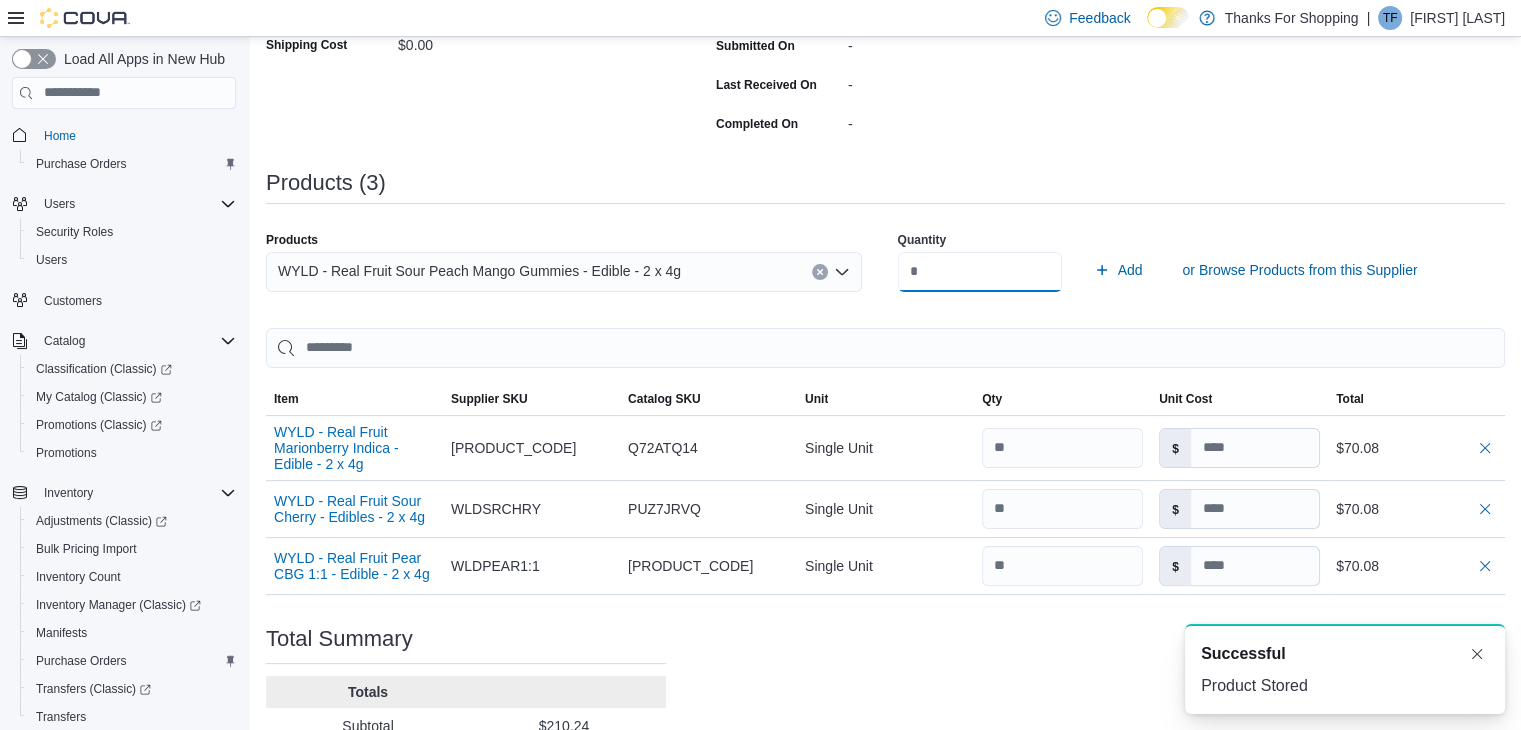 type on "**" 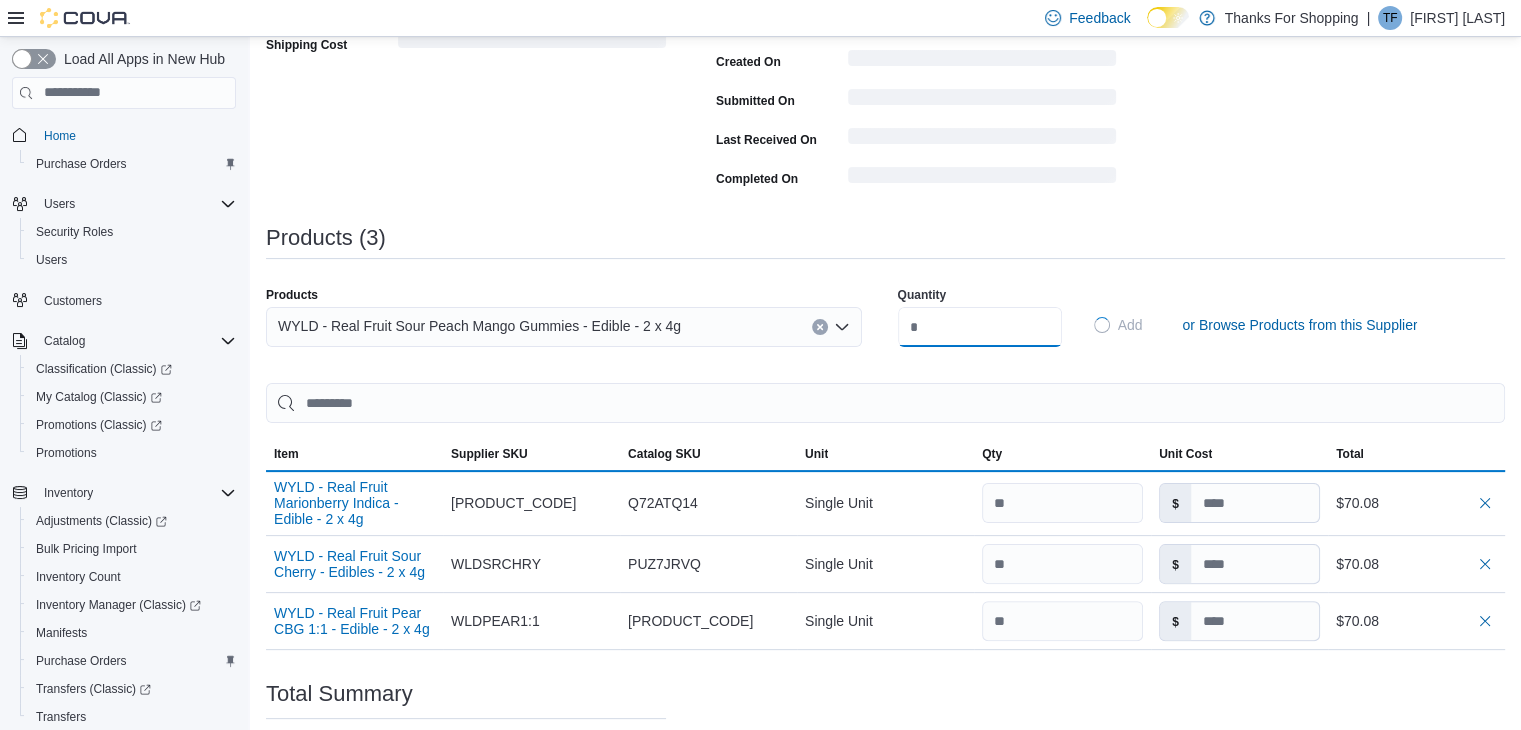 type 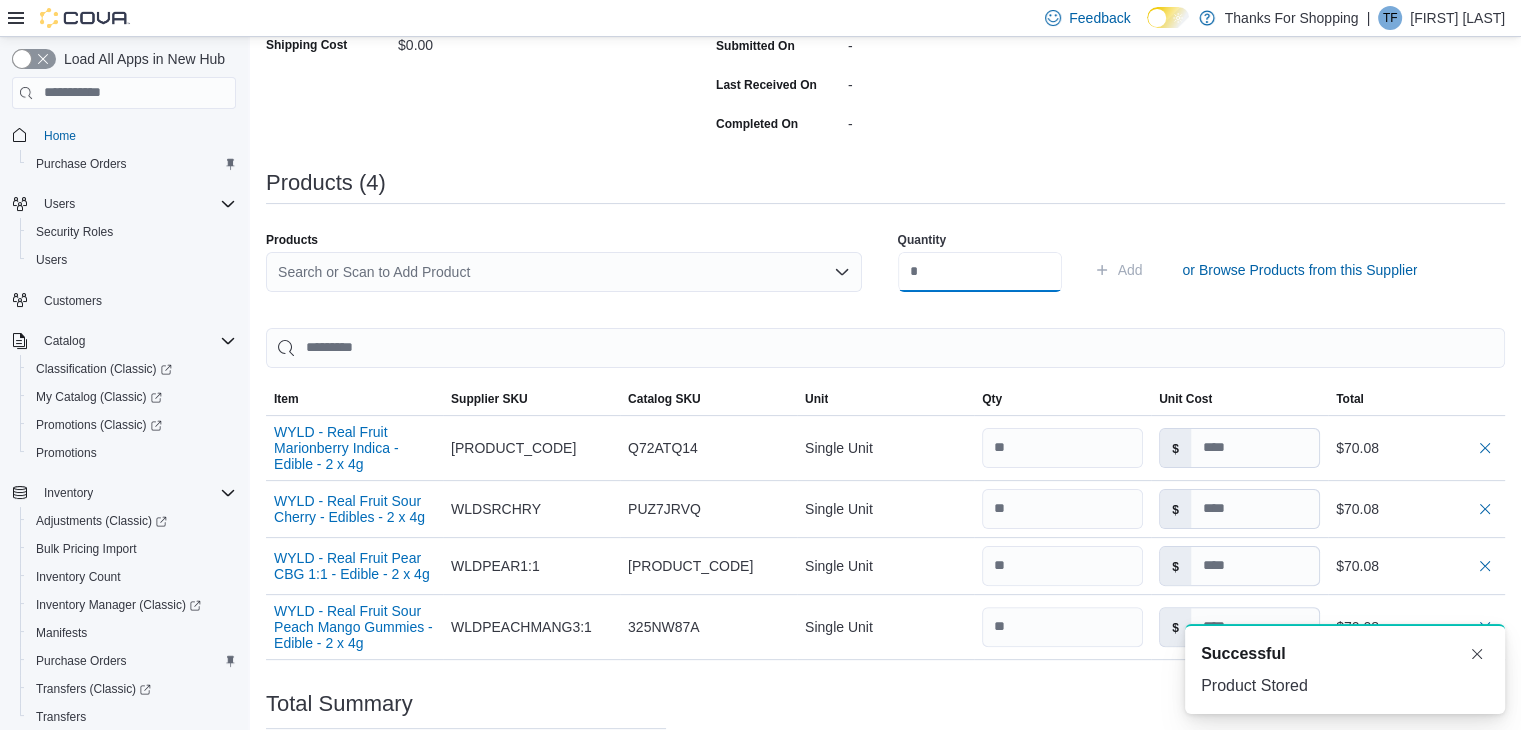 scroll, scrollTop: 0, scrollLeft: 0, axis: both 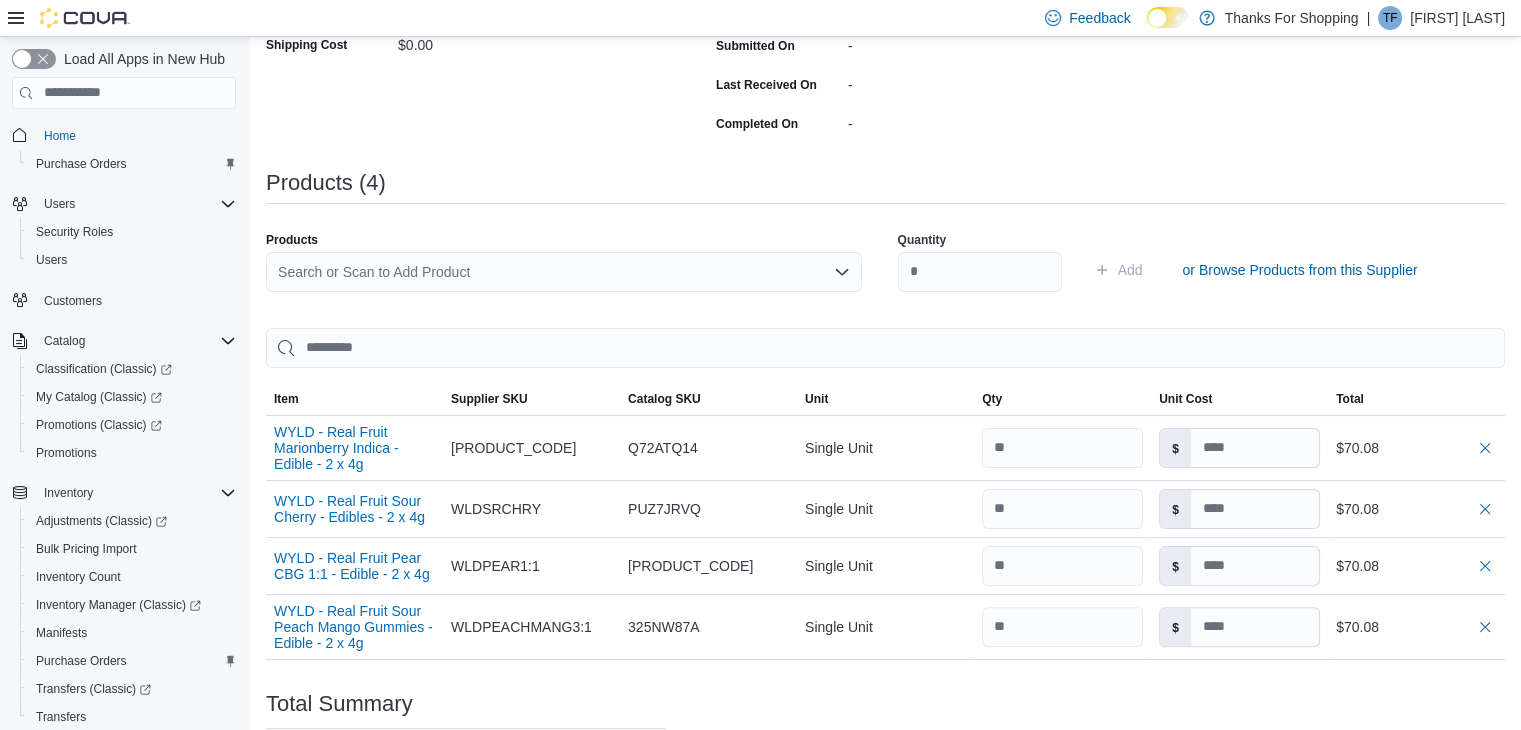click on "Search or Scan to Add Product" at bounding box center (564, 272) 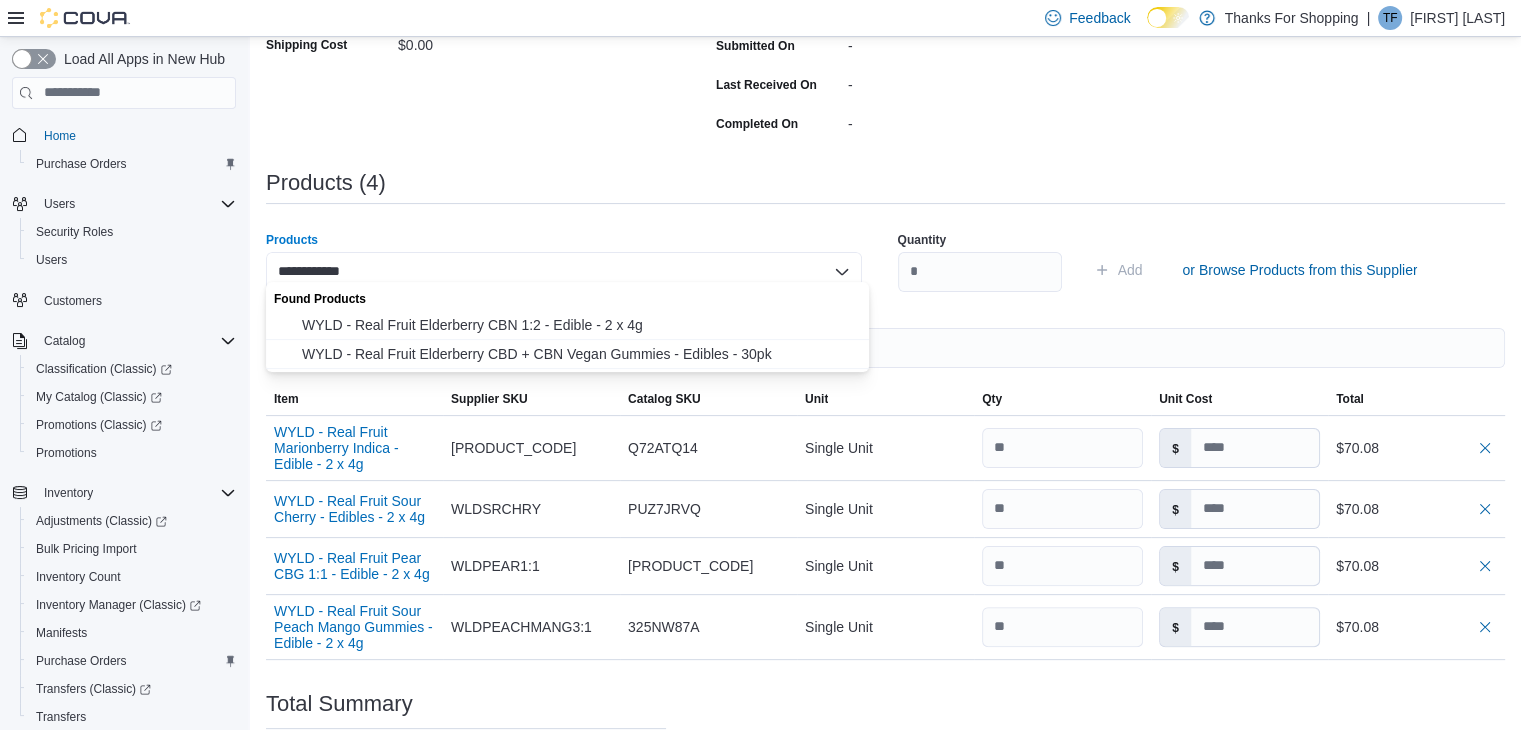 type on "**********" 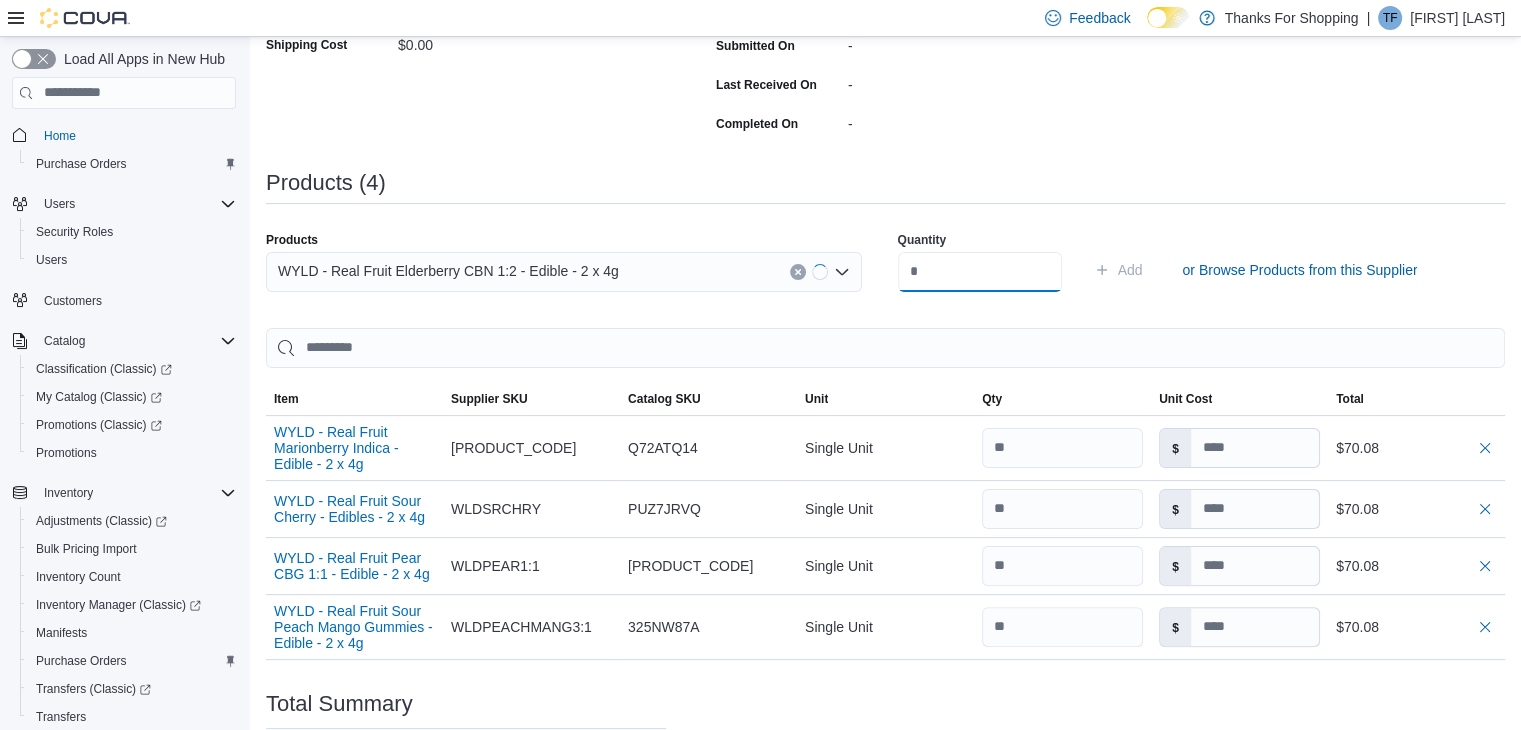 click at bounding box center (980, 272) 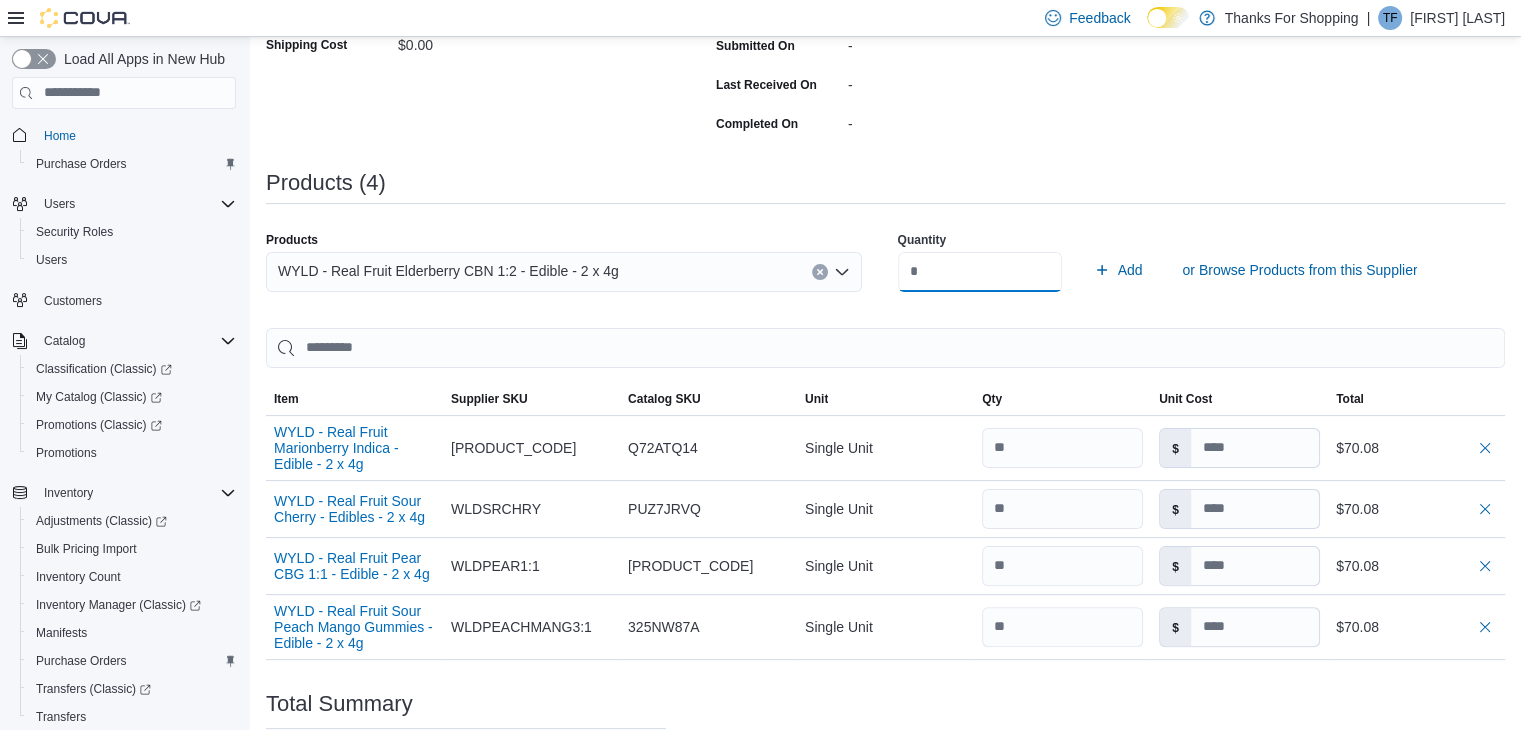 type on "**" 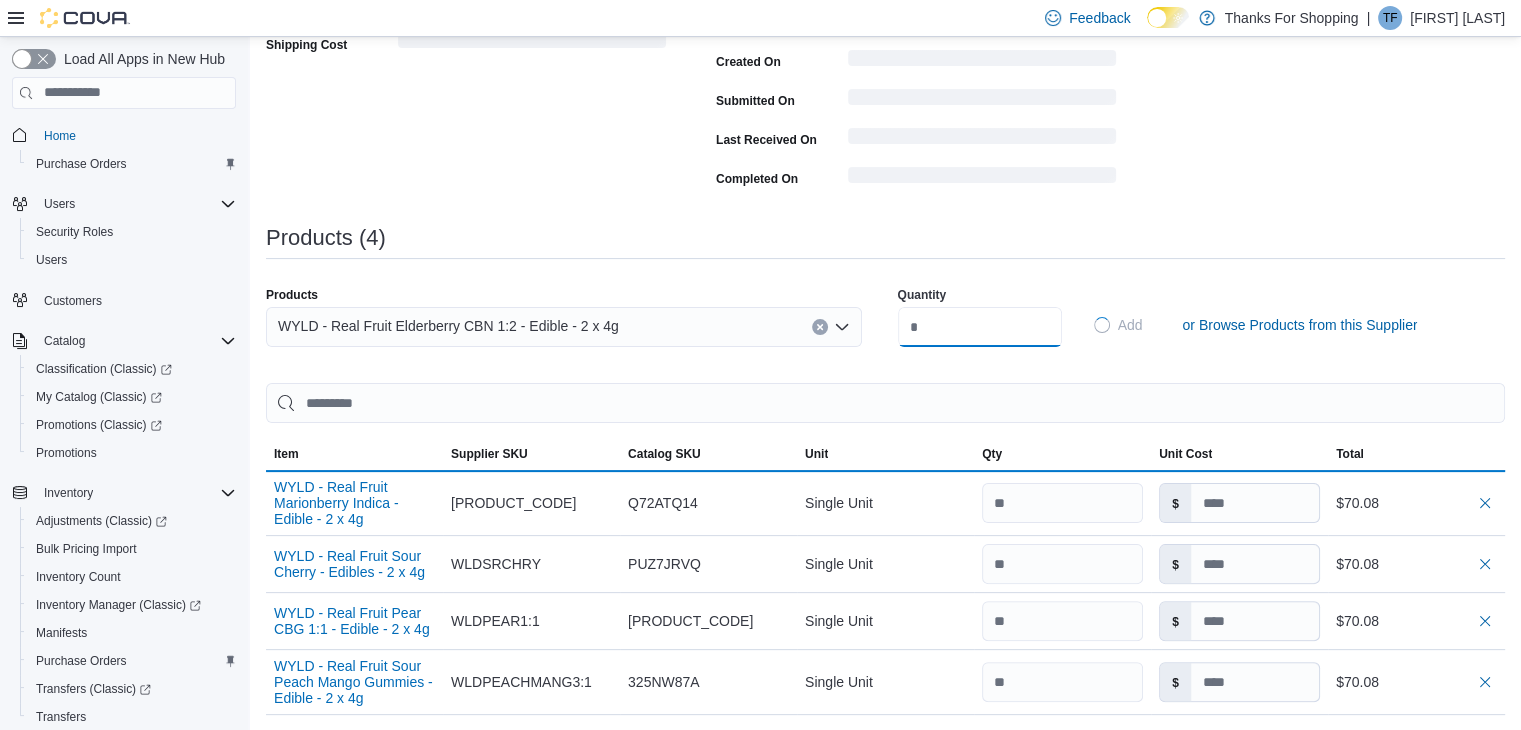 type 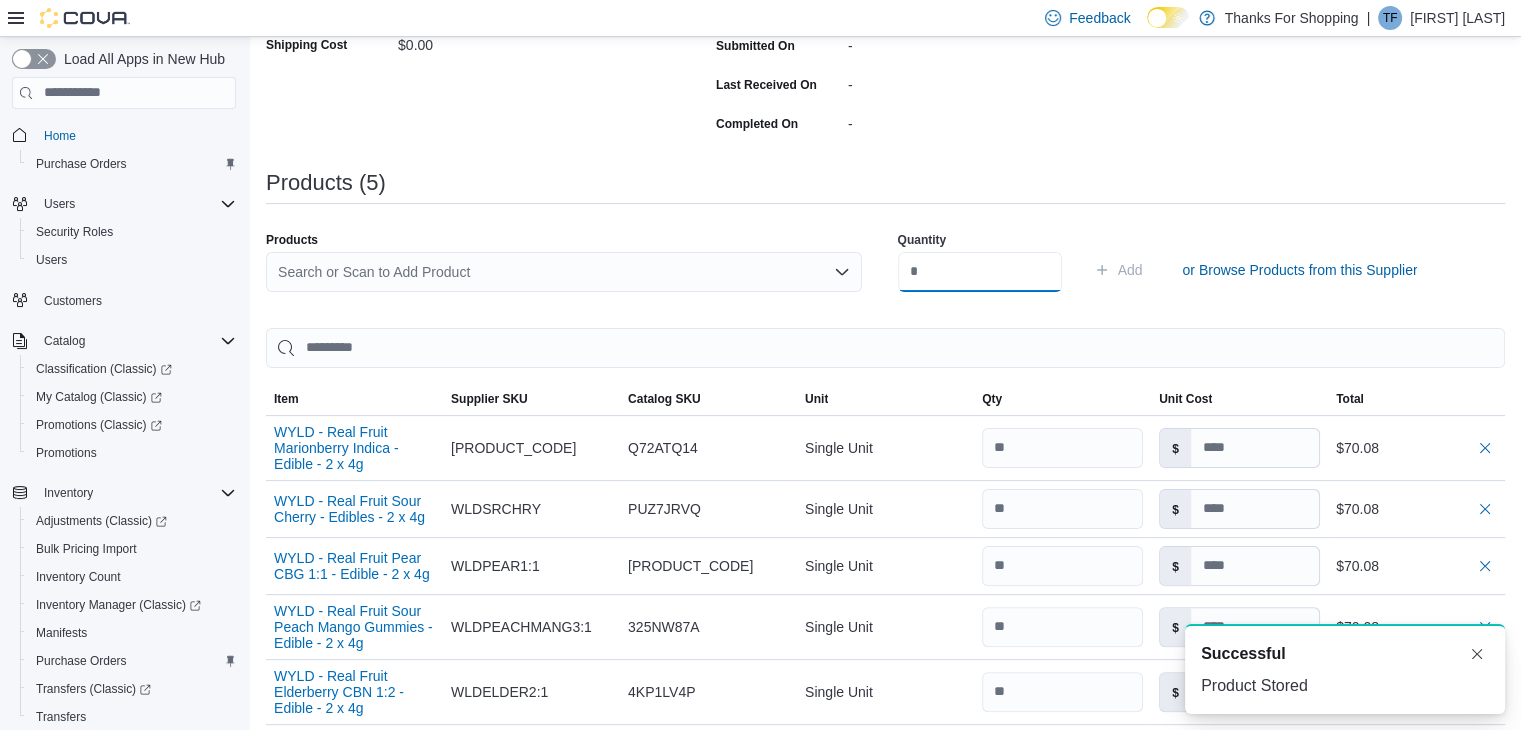 scroll, scrollTop: 0, scrollLeft: 0, axis: both 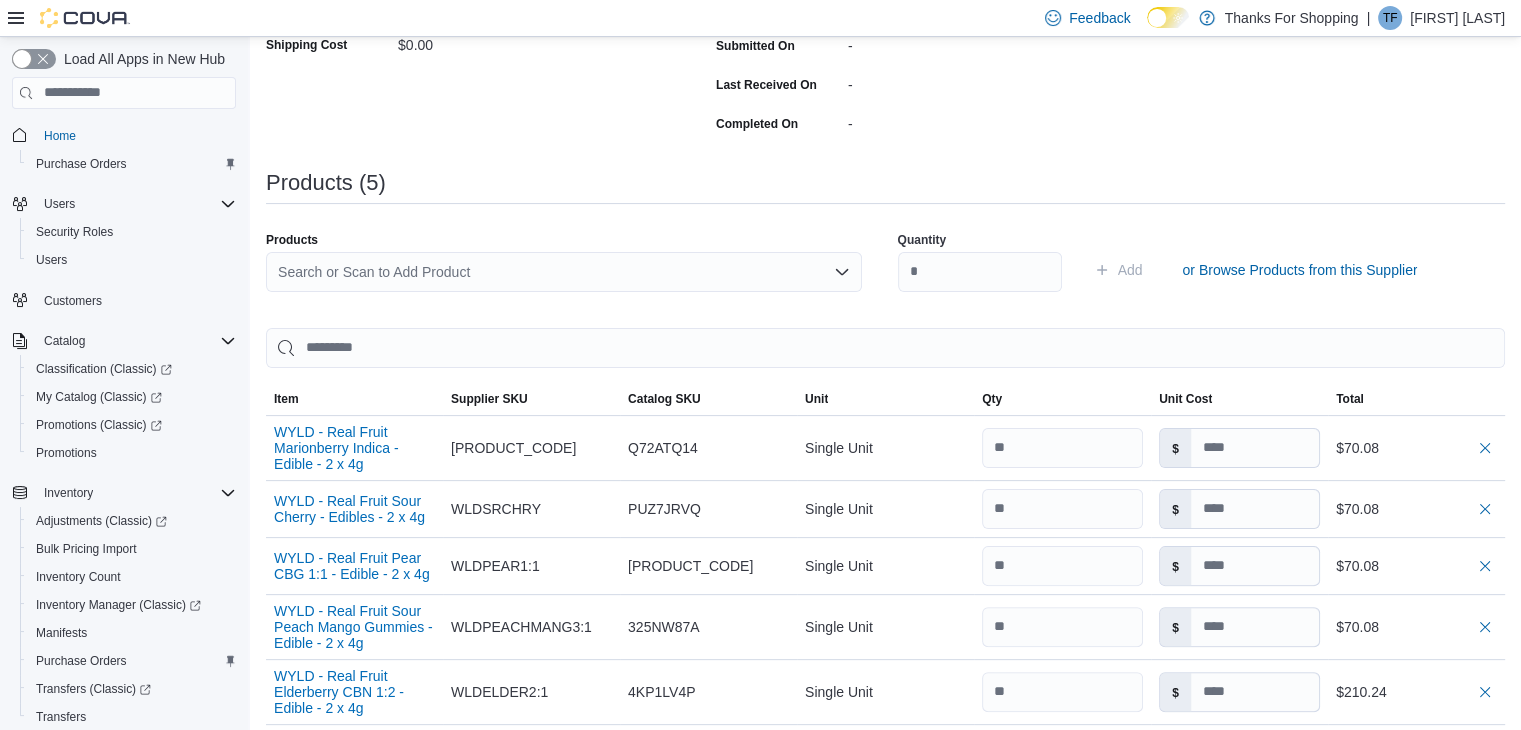 click on "Search or Scan to Add Product" at bounding box center [564, 272] 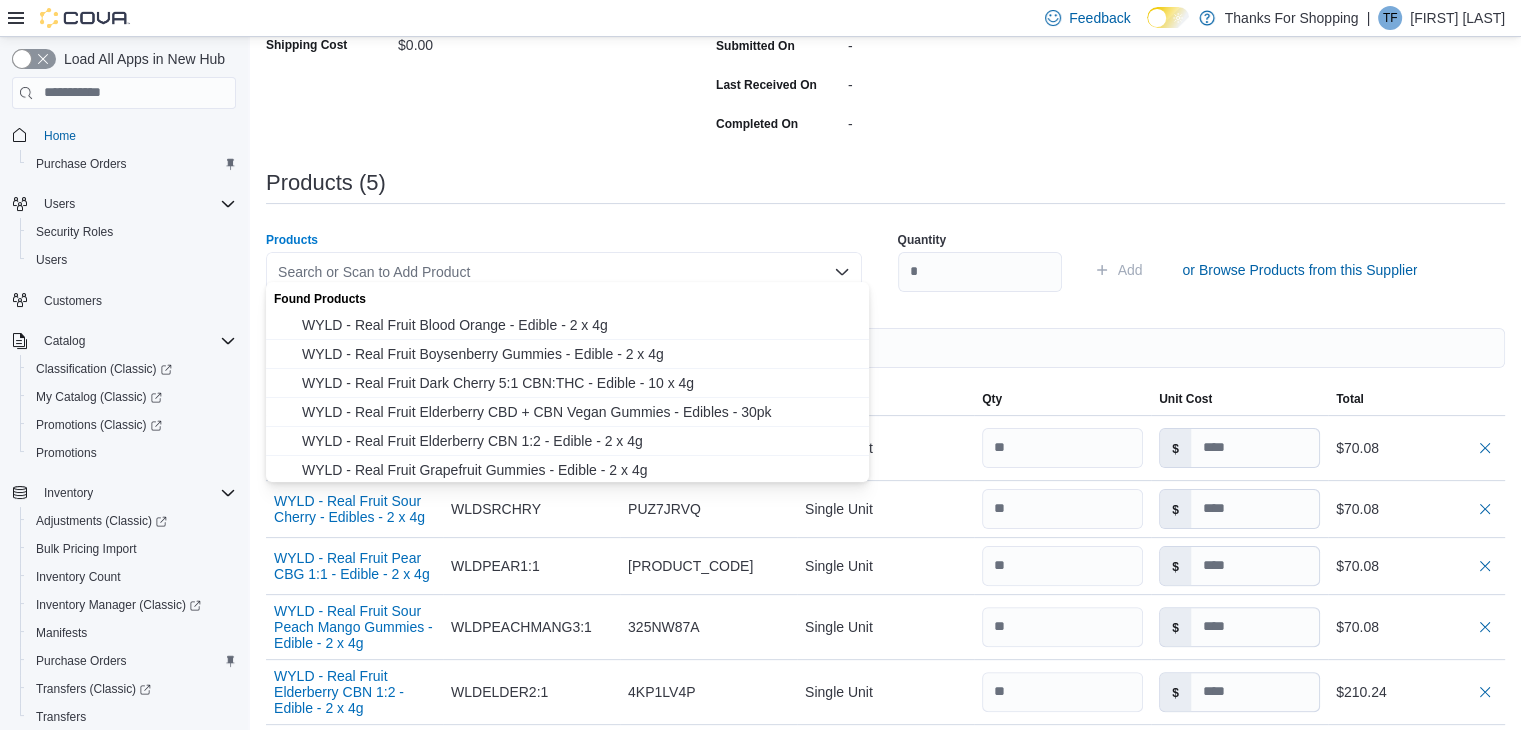 paste on "**********" 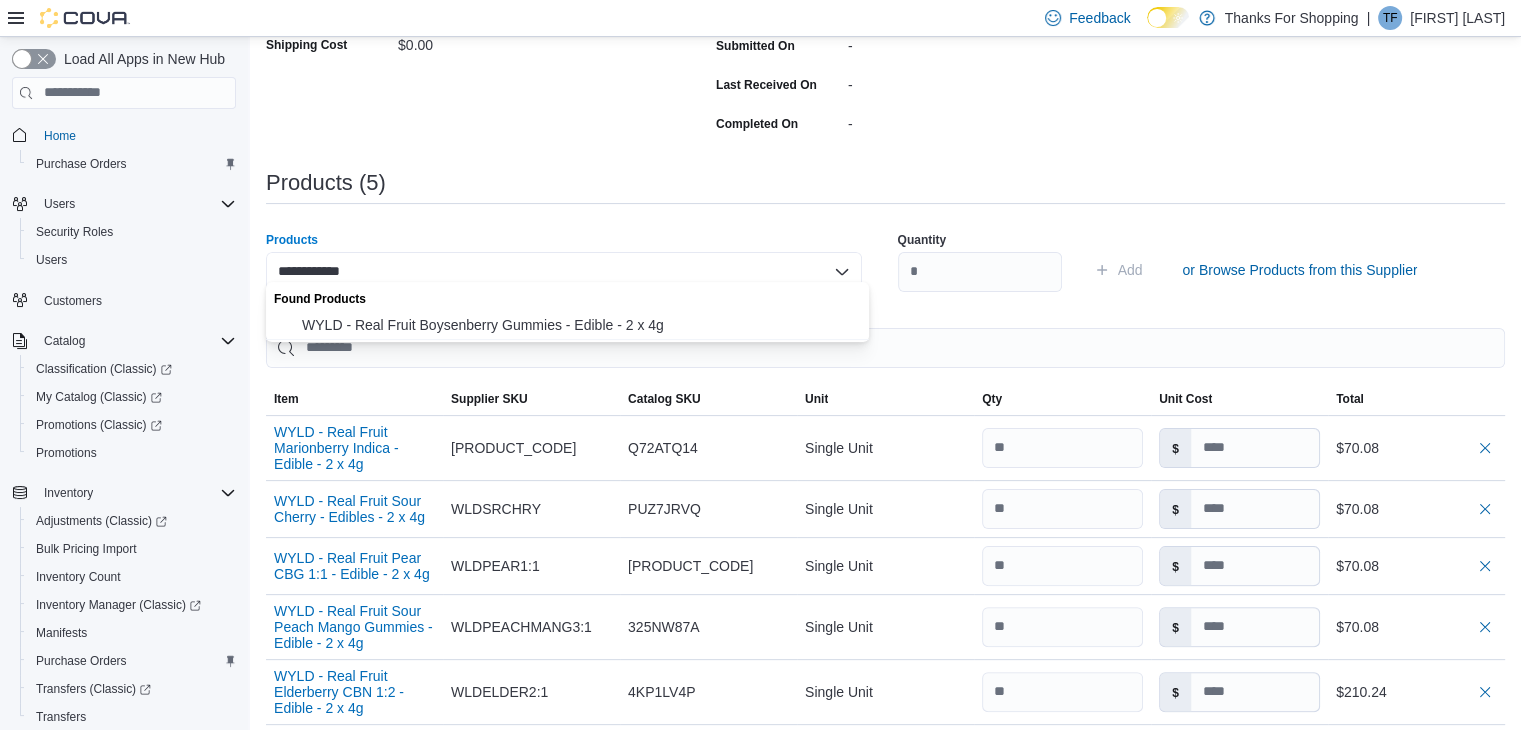 type on "**********" 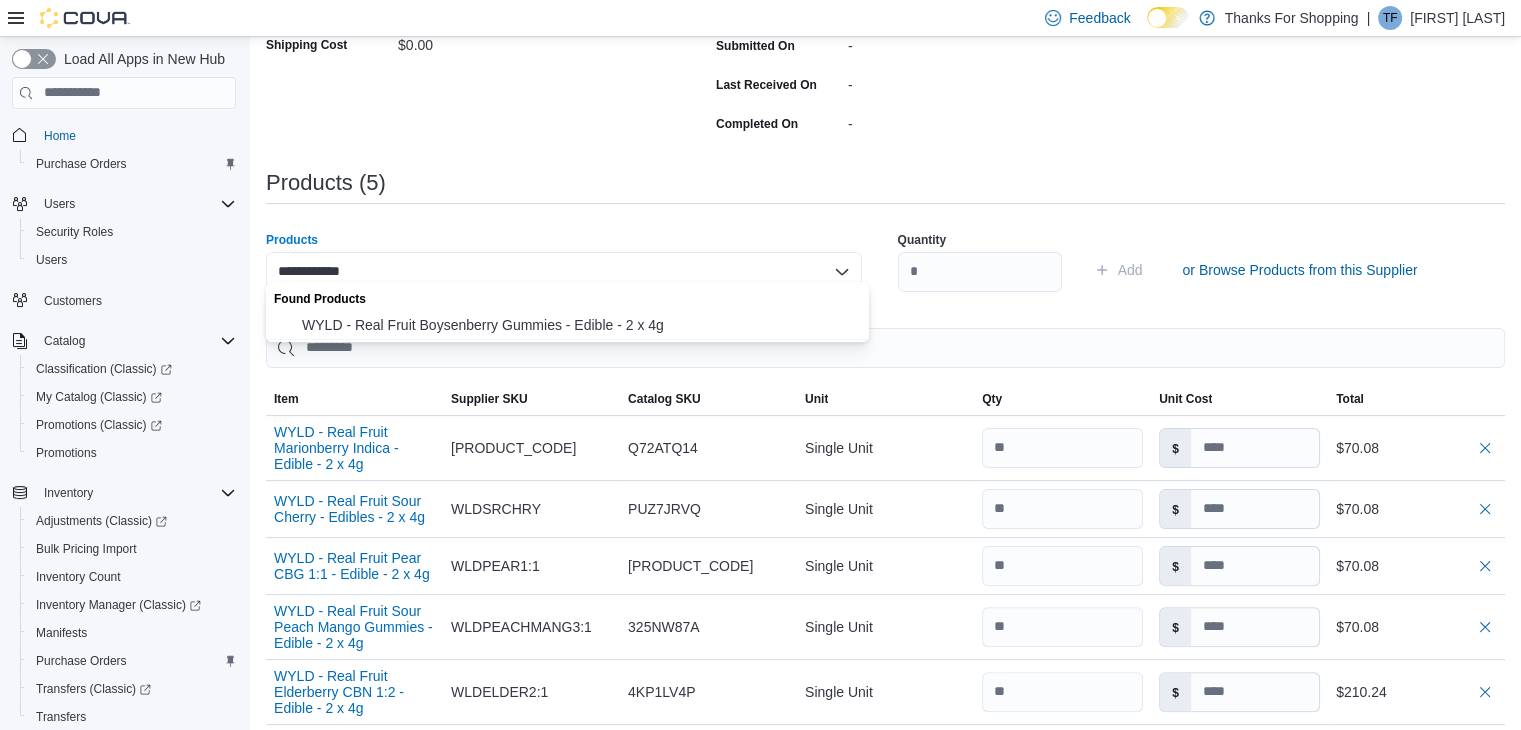click on "WYLD - Real Fruit Boysenberry Gummies - Edible - 2 x 4g" at bounding box center (579, 325) 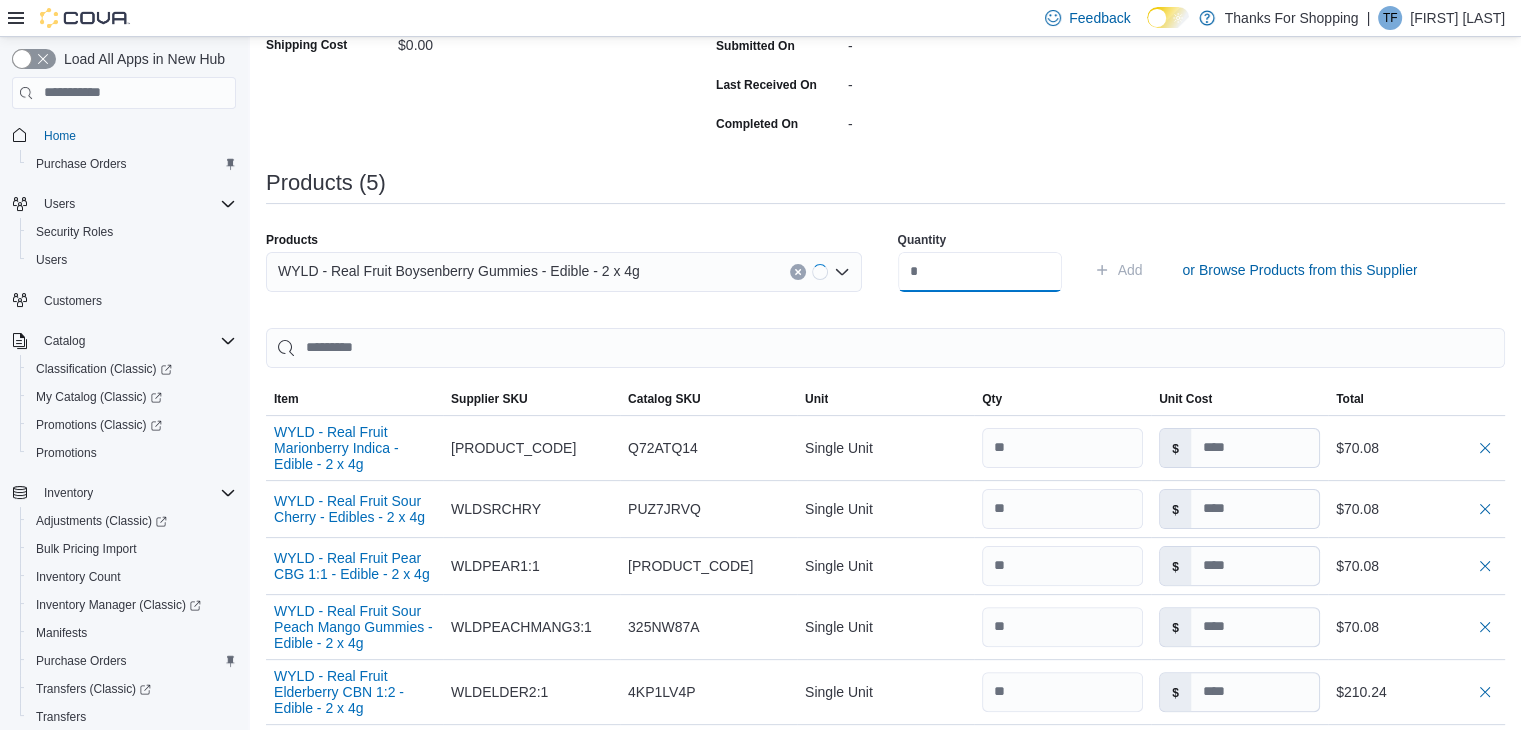 click at bounding box center [980, 272] 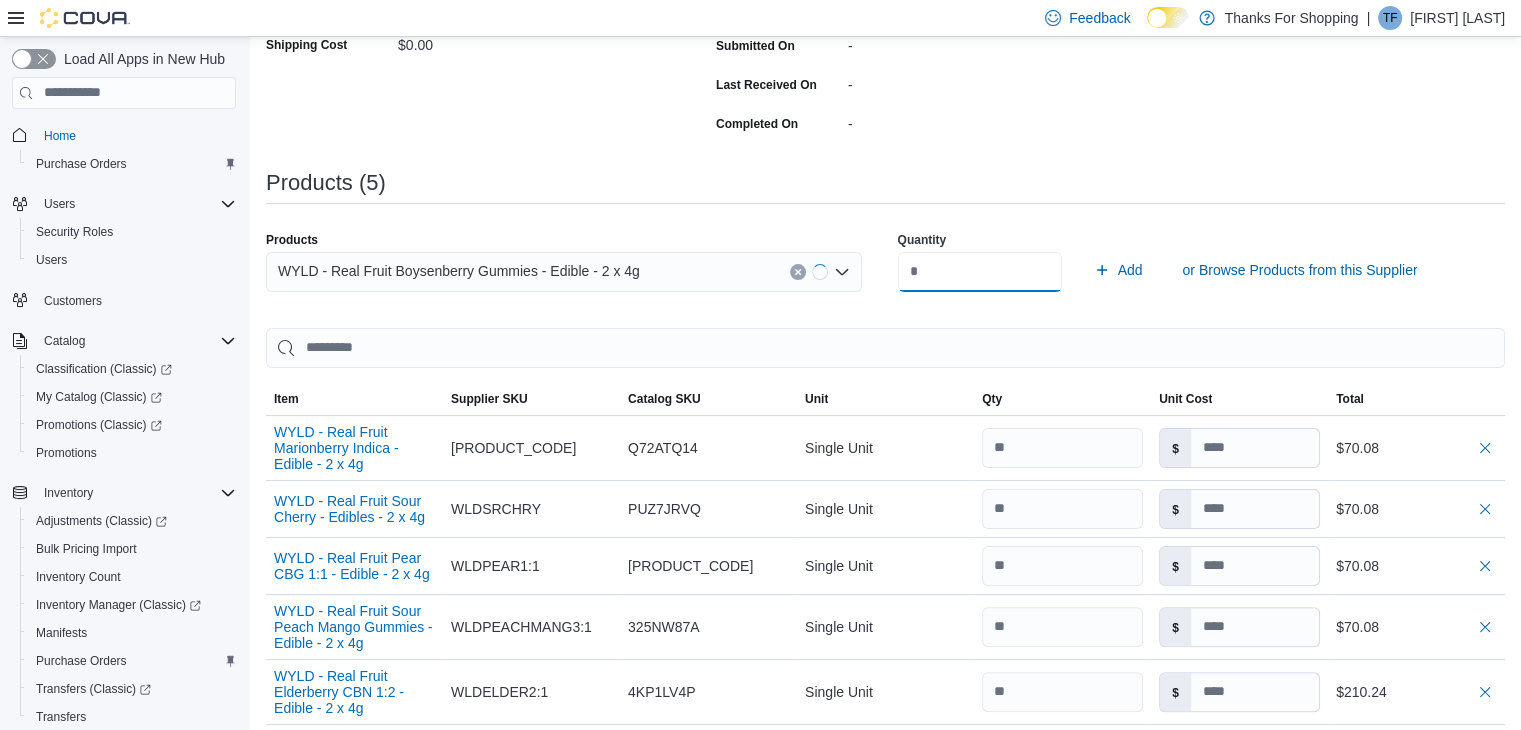 type on "**" 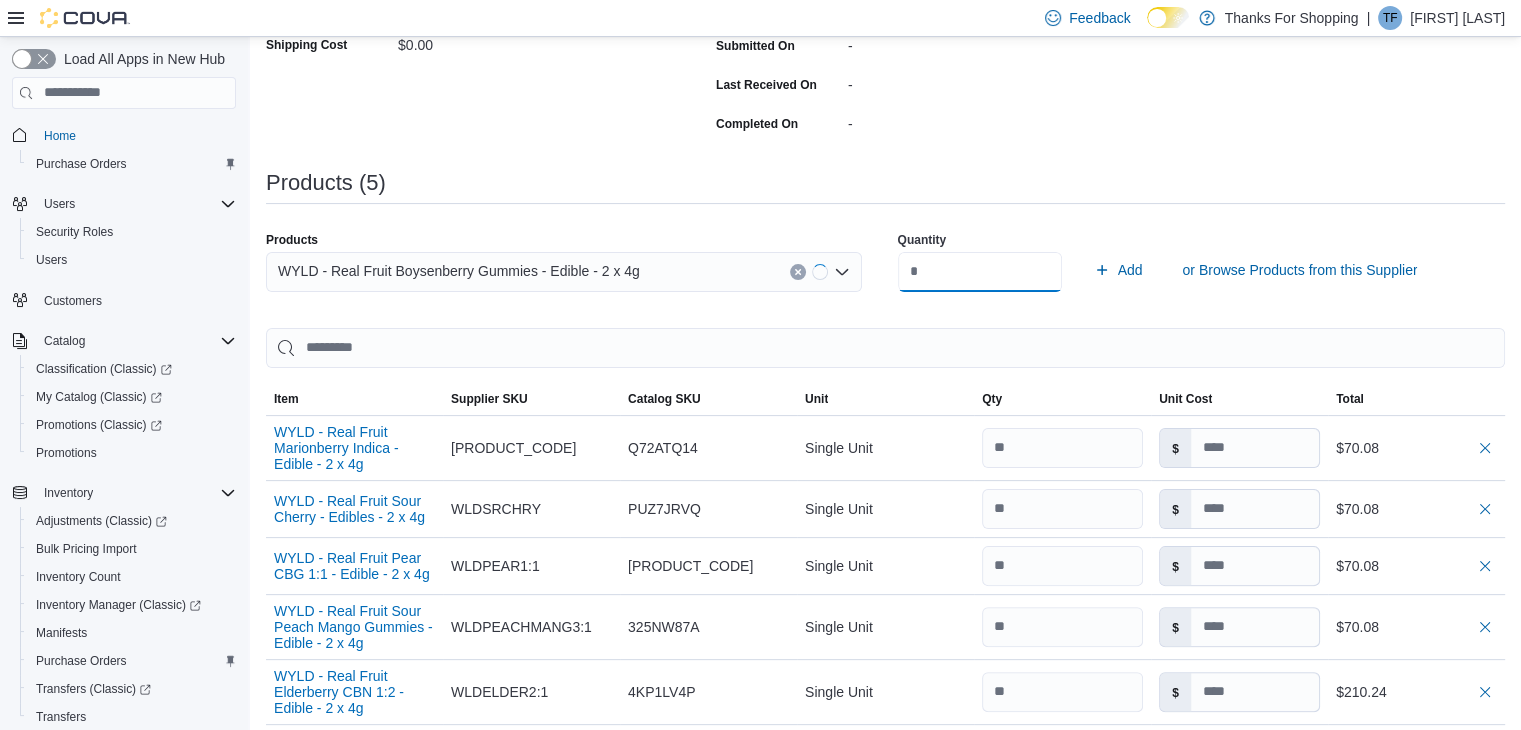 click on "Add" at bounding box center (1118, 270) 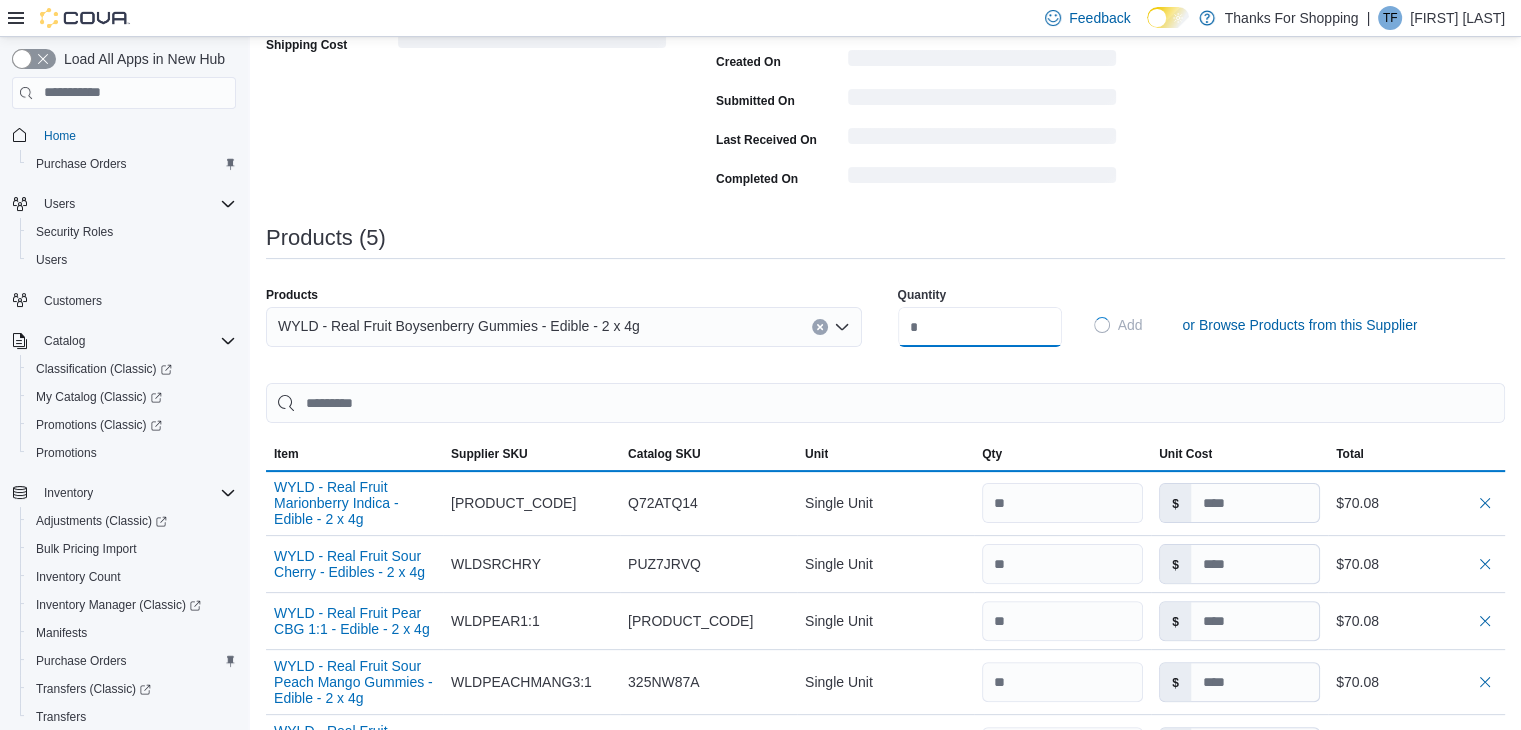 type 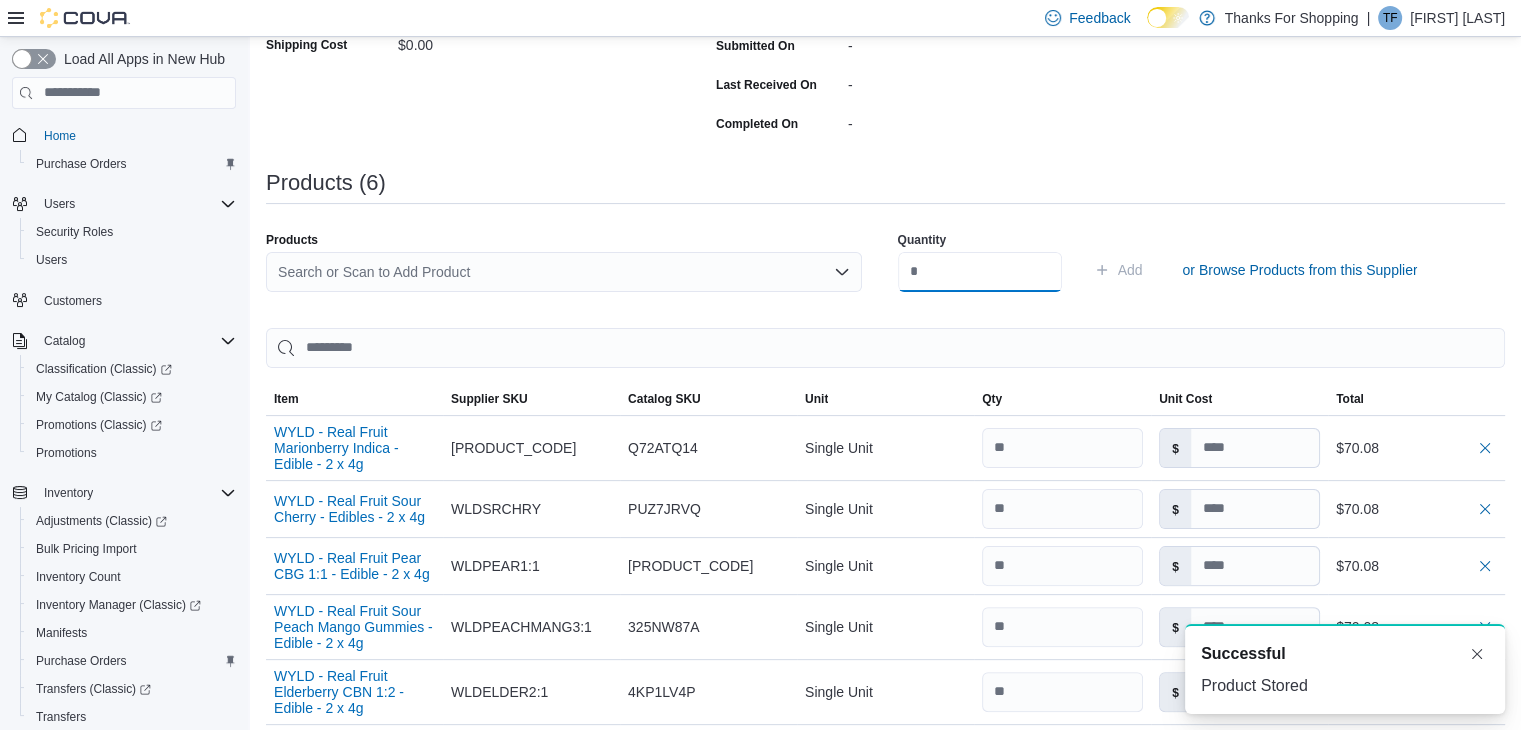 scroll, scrollTop: 0, scrollLeft: 0, axis: both 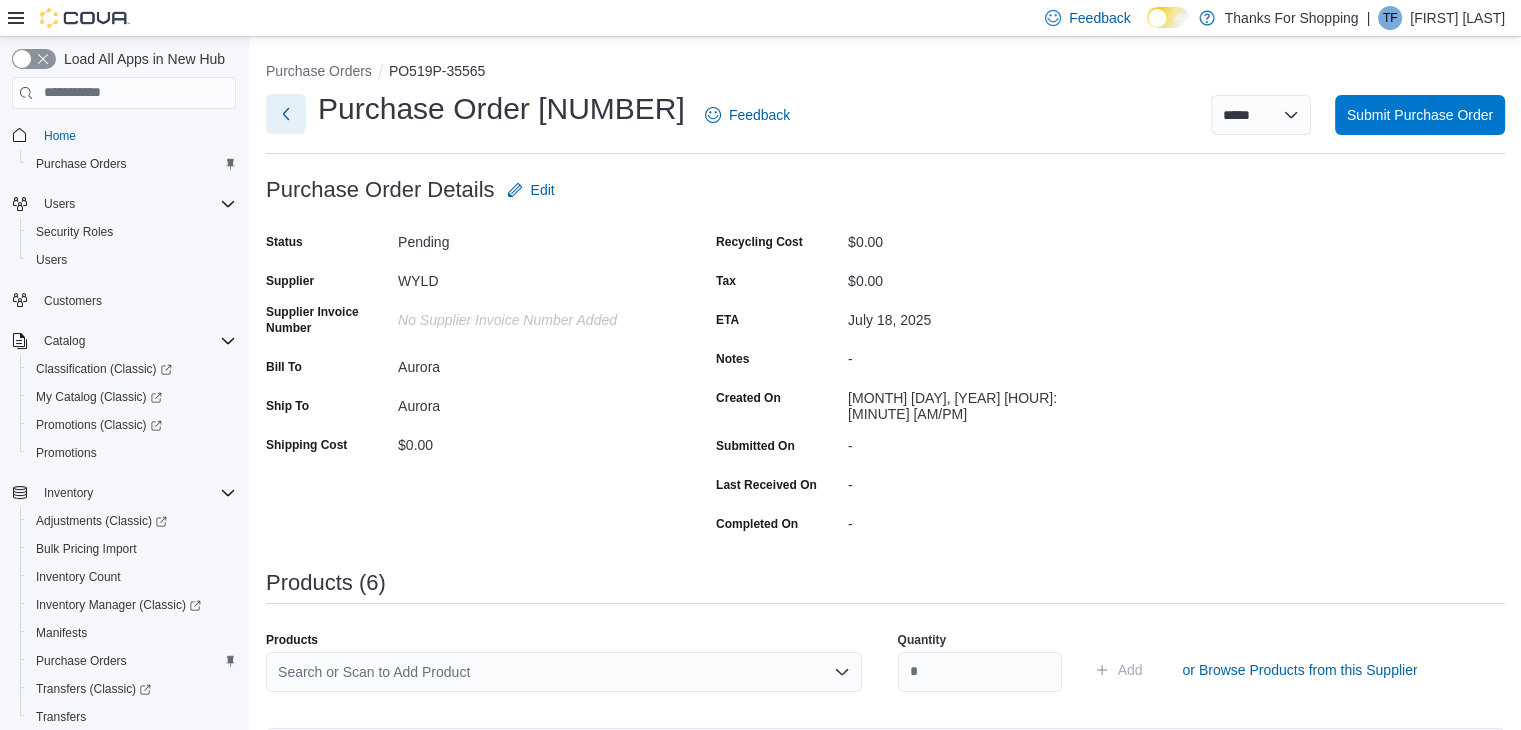 click at bounding box center (286, 114) 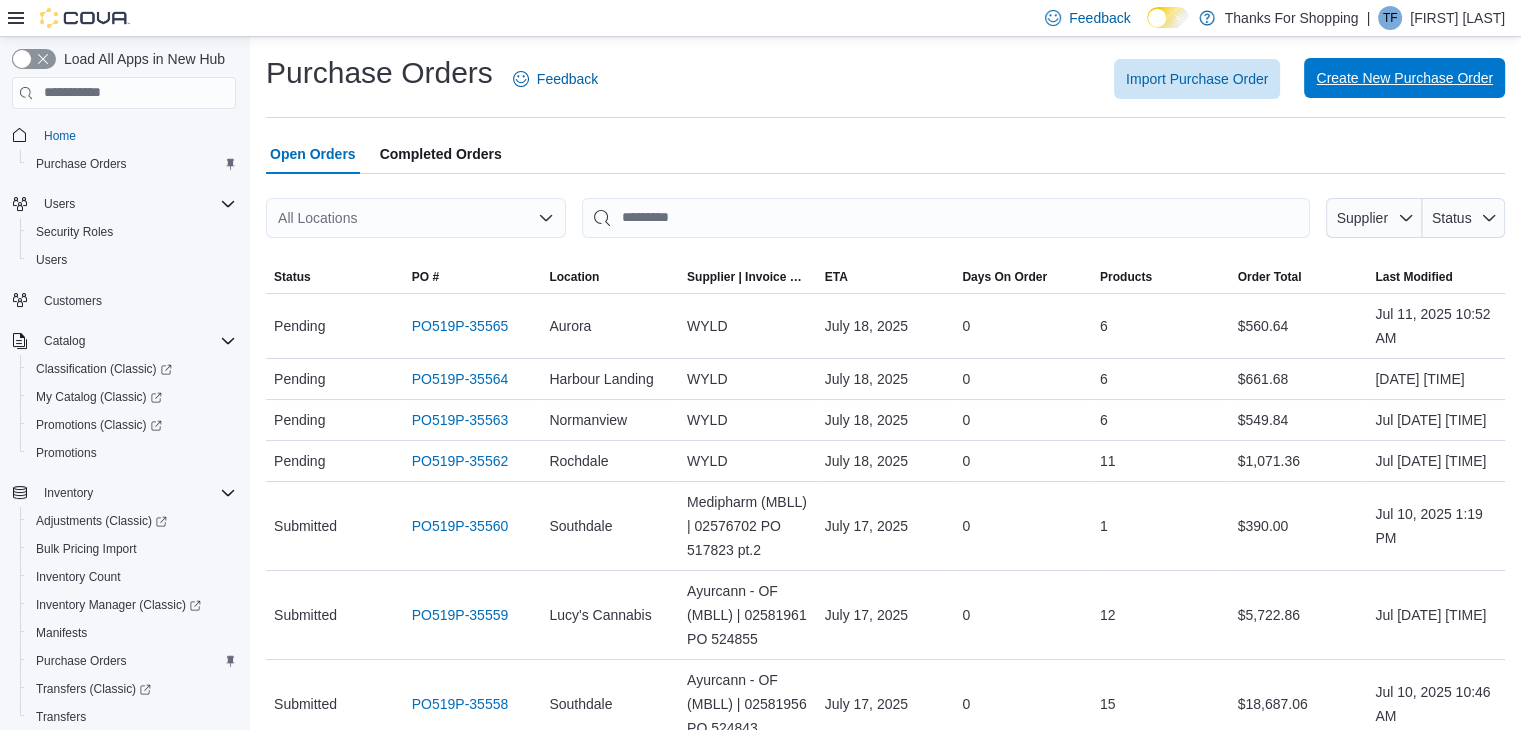 click on "Create New Purchase Order" at bounding box center (1404, 78) 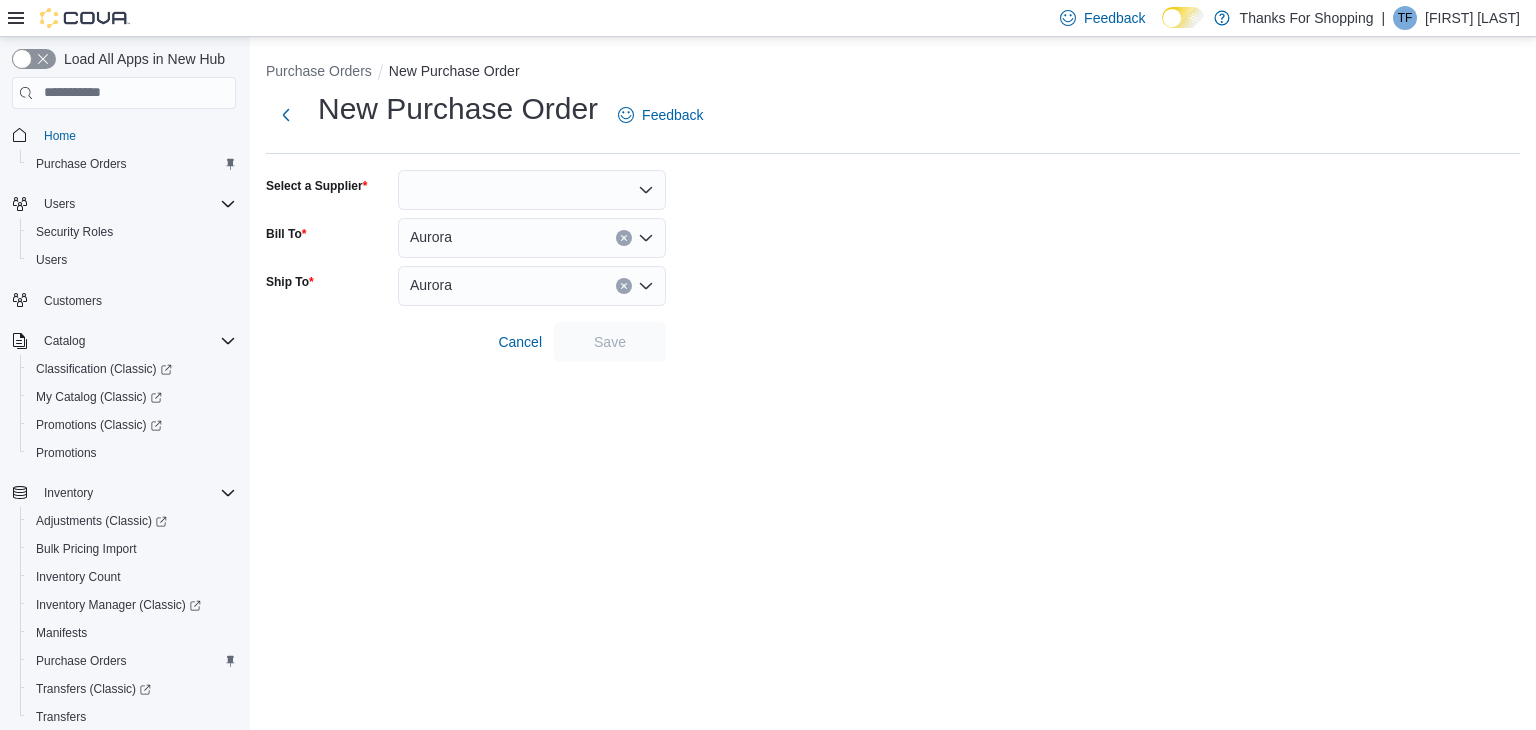 click at bounding box center (532, 190) 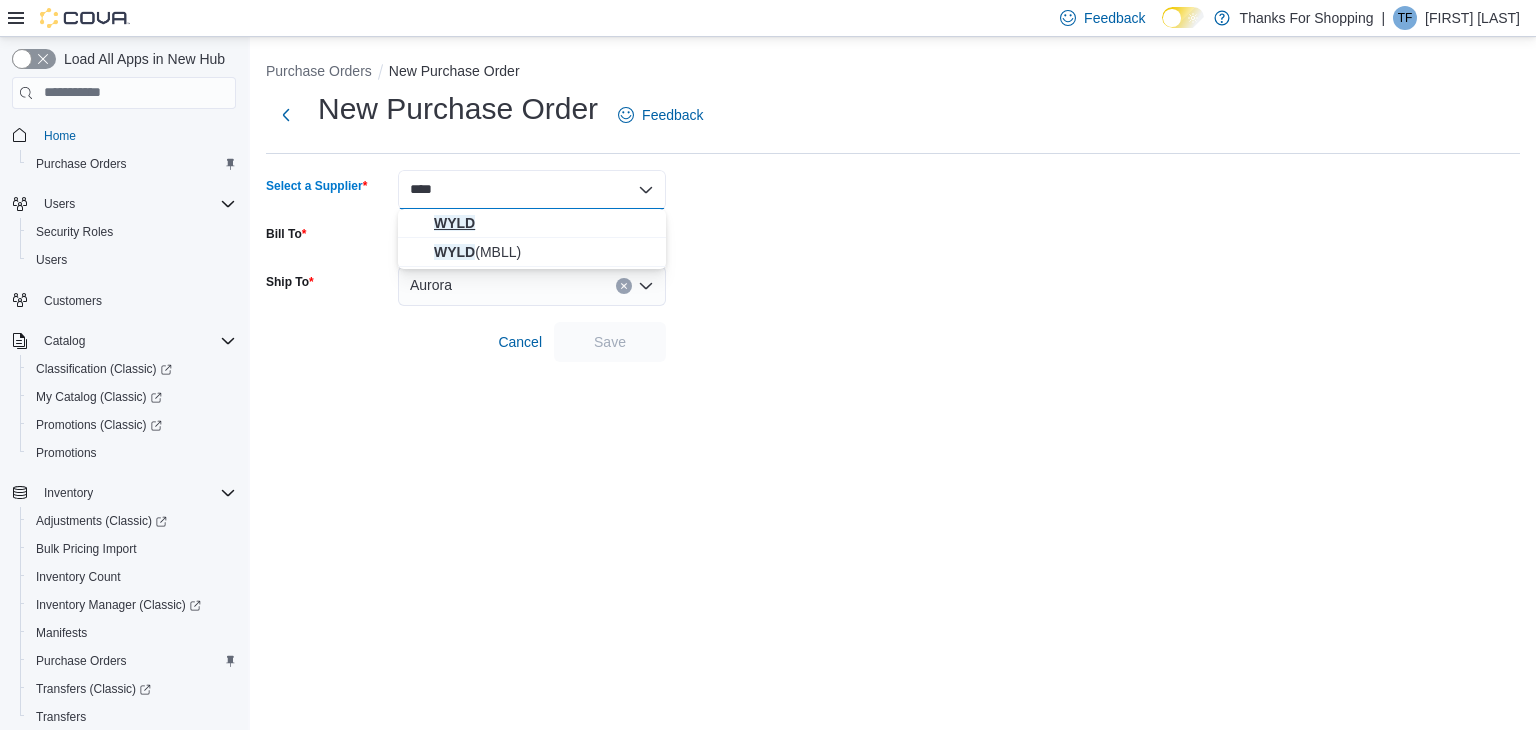 type on "****" 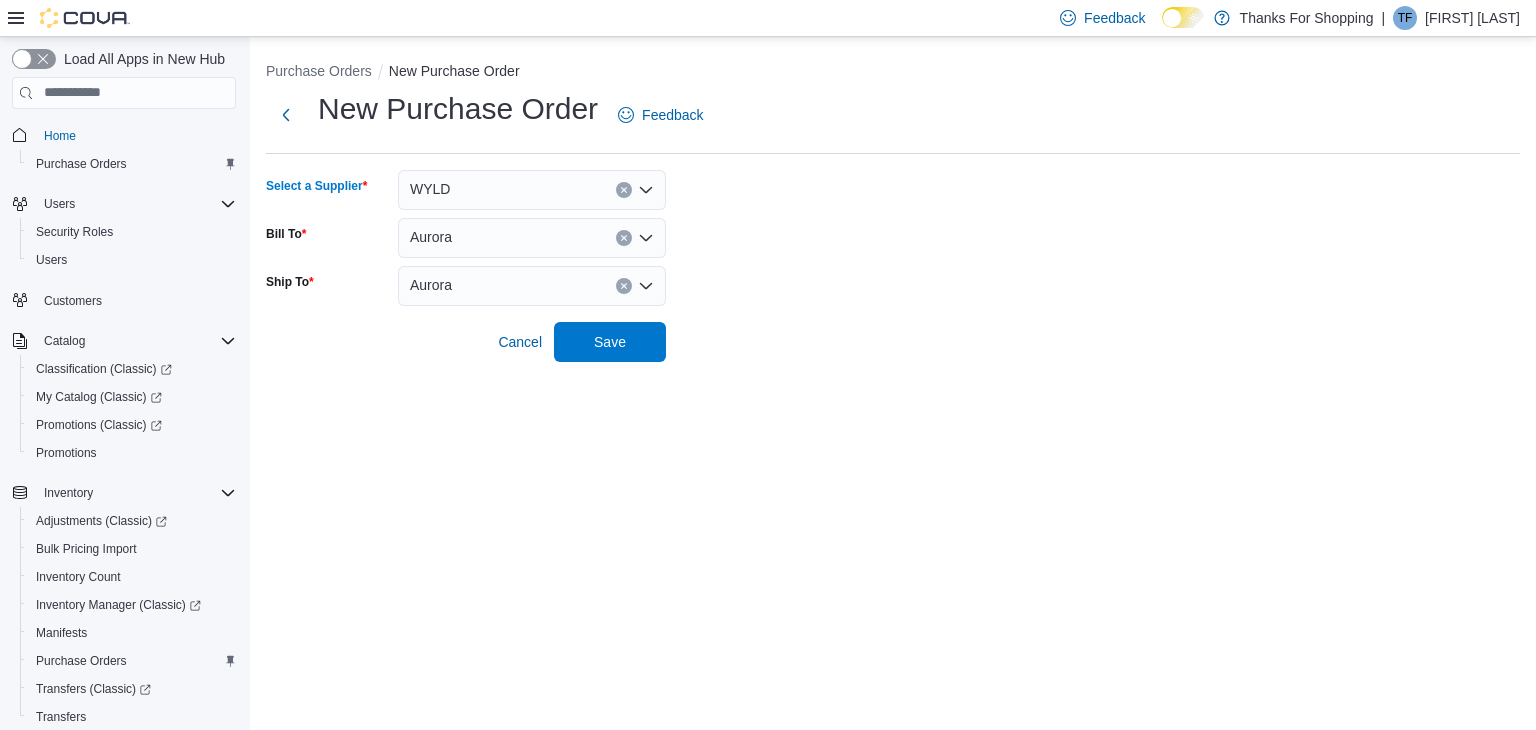 click on "Aurora" at bounding box center (532, 238) 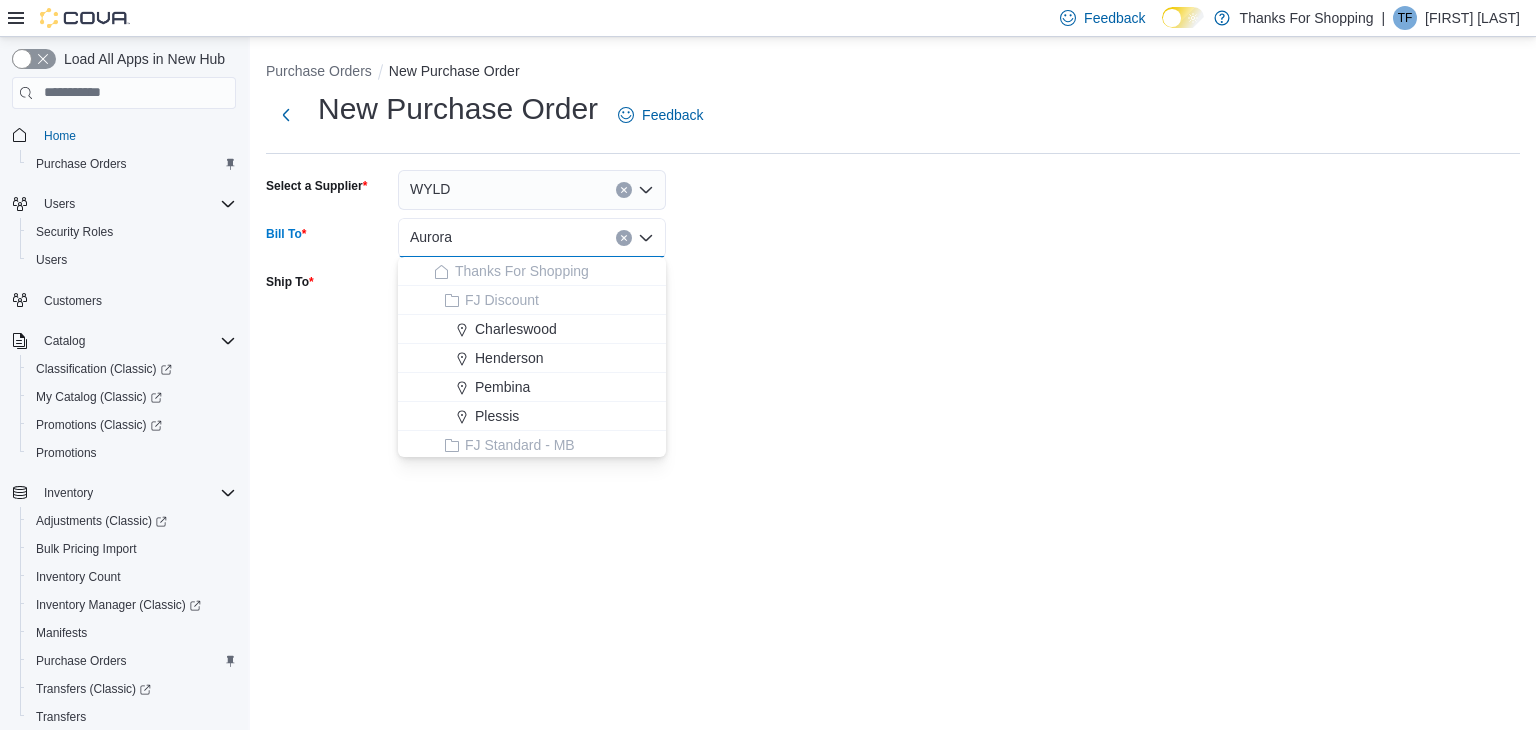 click on "Aurora" at bounding box center [431, 237] 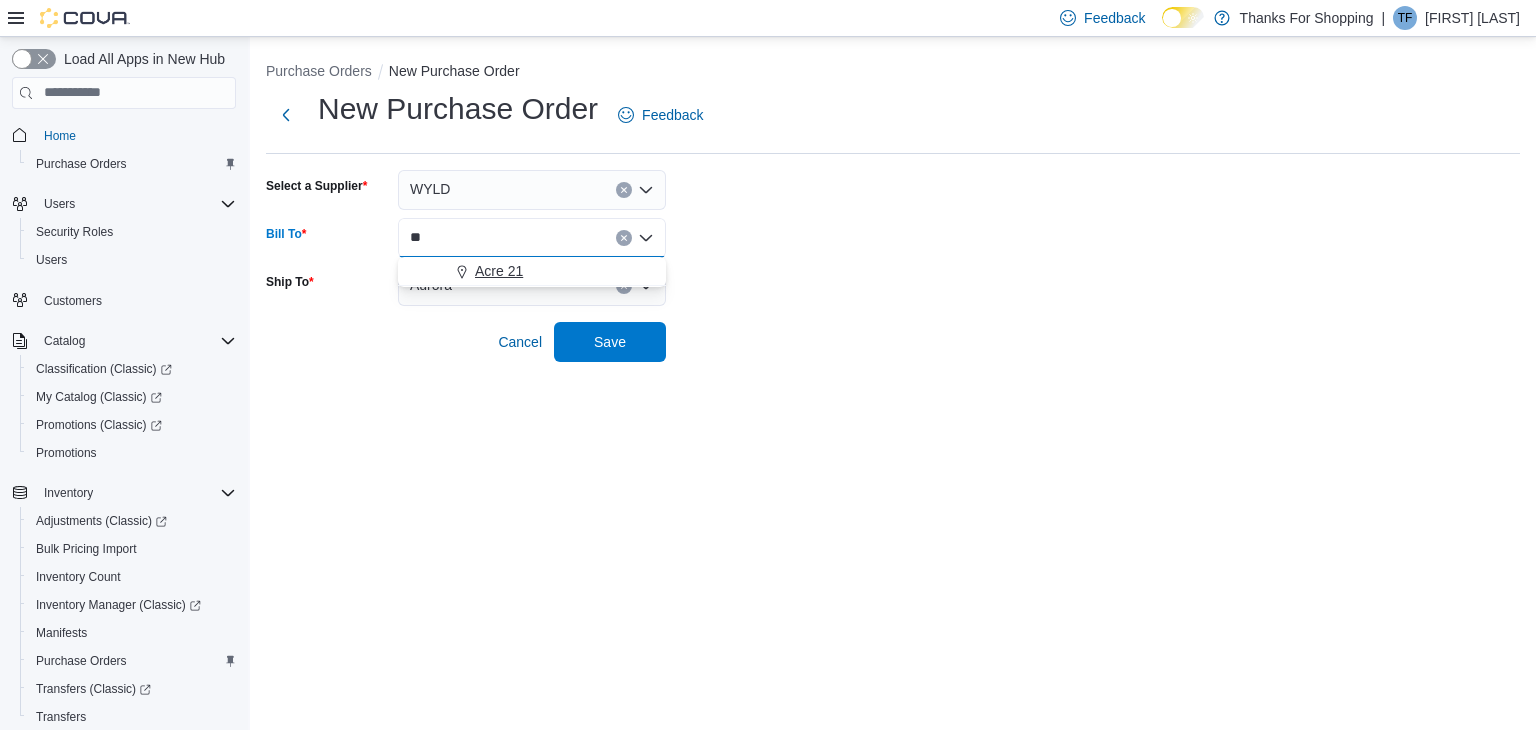 type on "**" 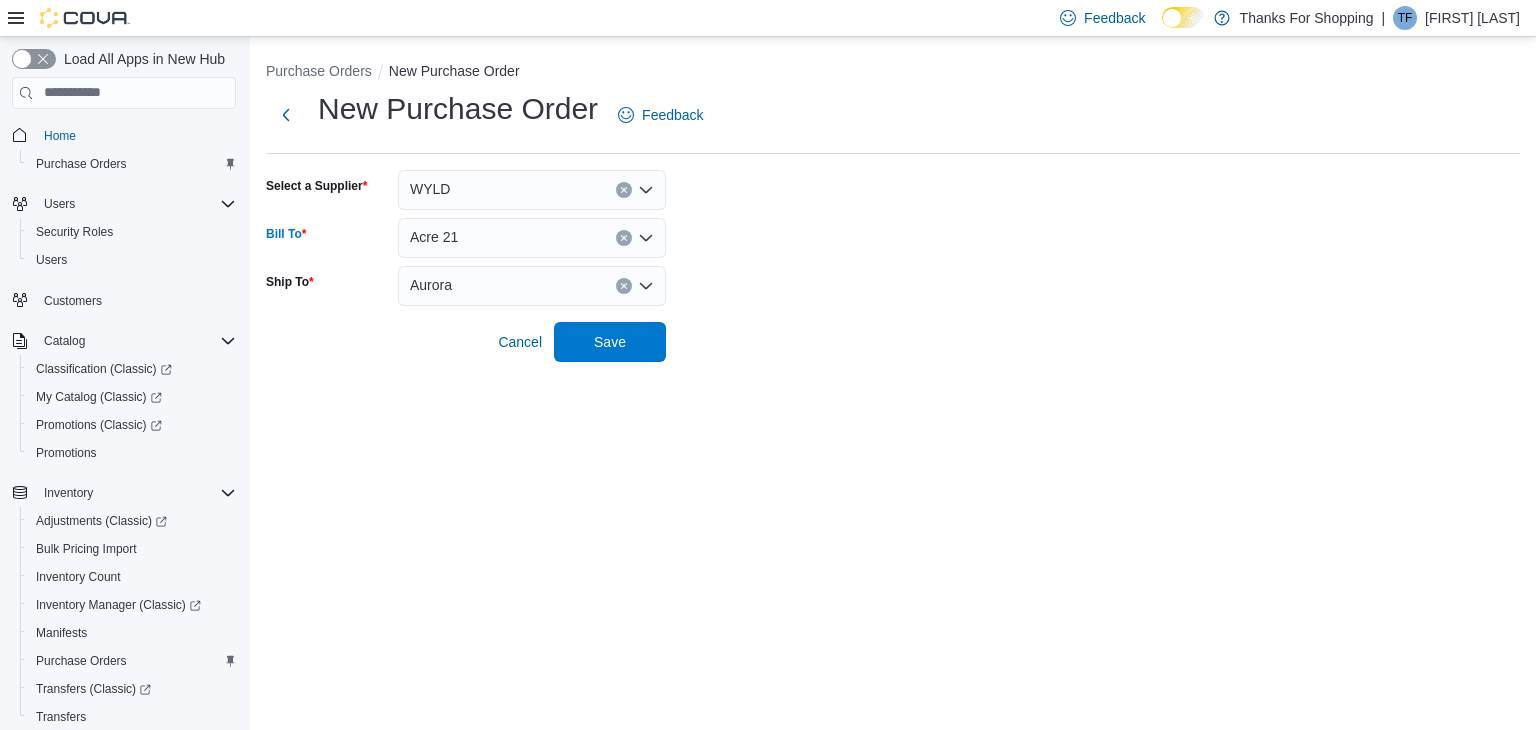 click on "Aurora" at bounding box center [532, 286] 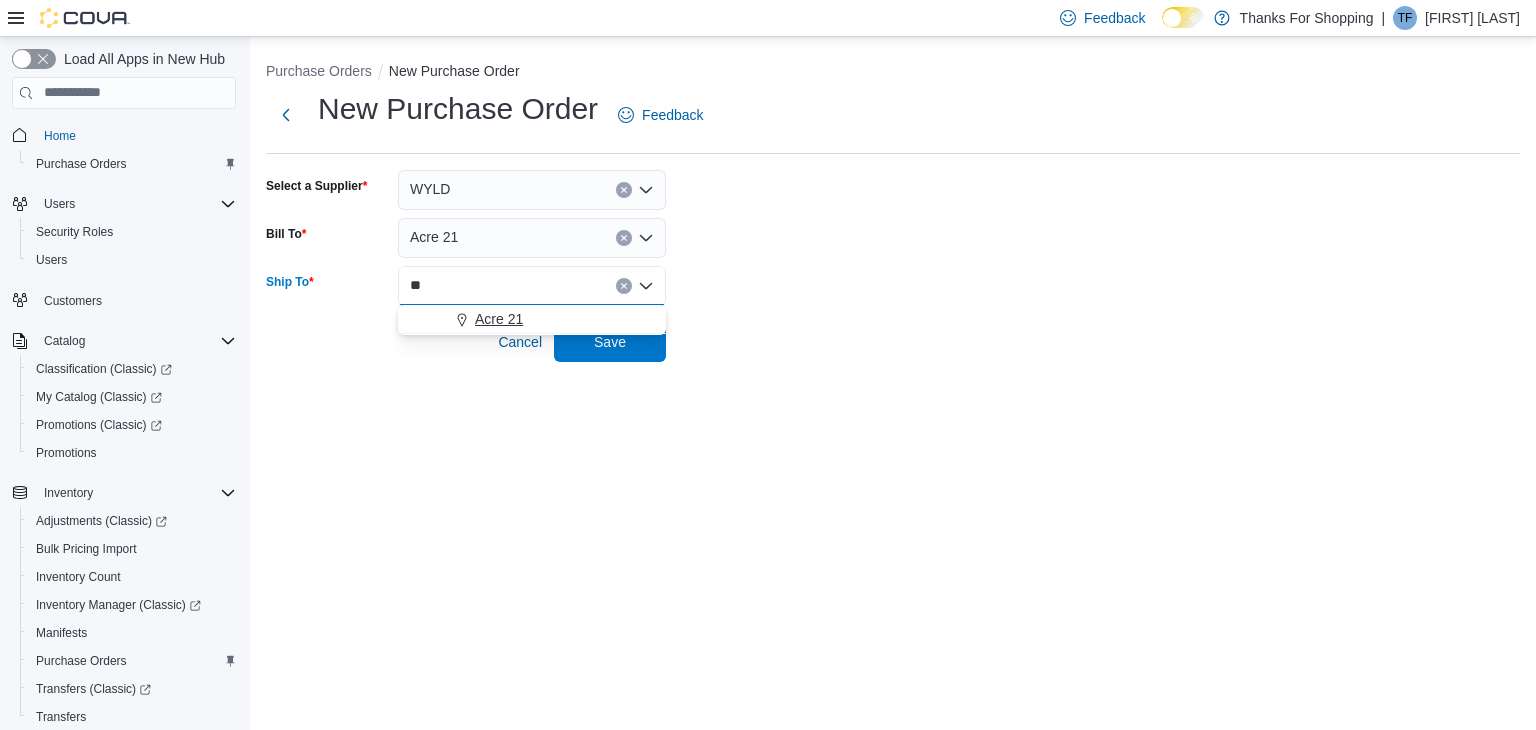 type on "**" 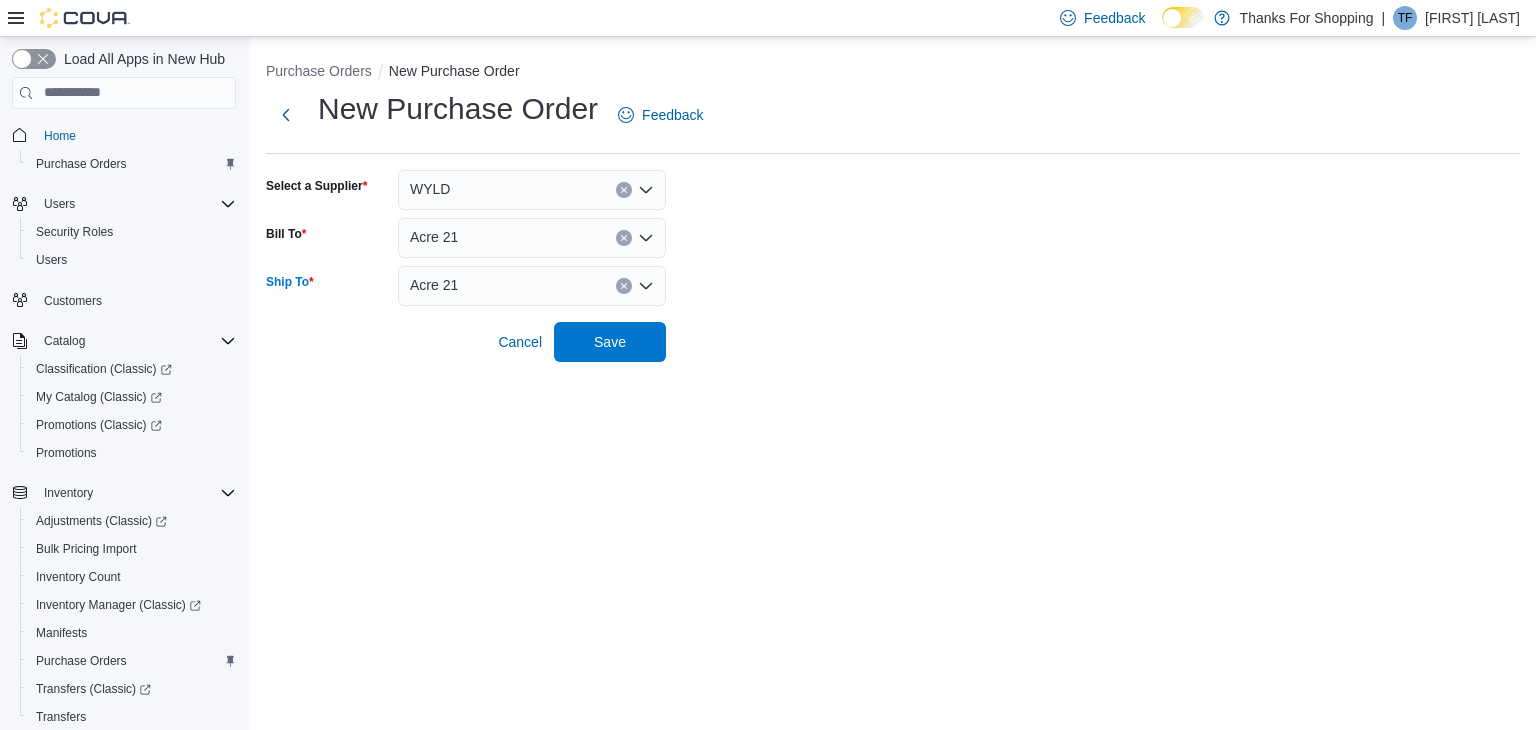 click on "Purchase Orders New Purchase Order New Purchase Order Feedback Select a Supplier WYLD Bill To Acre 21 Ship To Acre 21 Combo box. Selected. Acre 21. Press Backspace to delete Acre 21. Combo box input. Select a Location. Type some text or, to display a list of choices, press Down Arrow. To exit the list of choices, press Escape. Cancel Save" at bounding box center (893, 207) 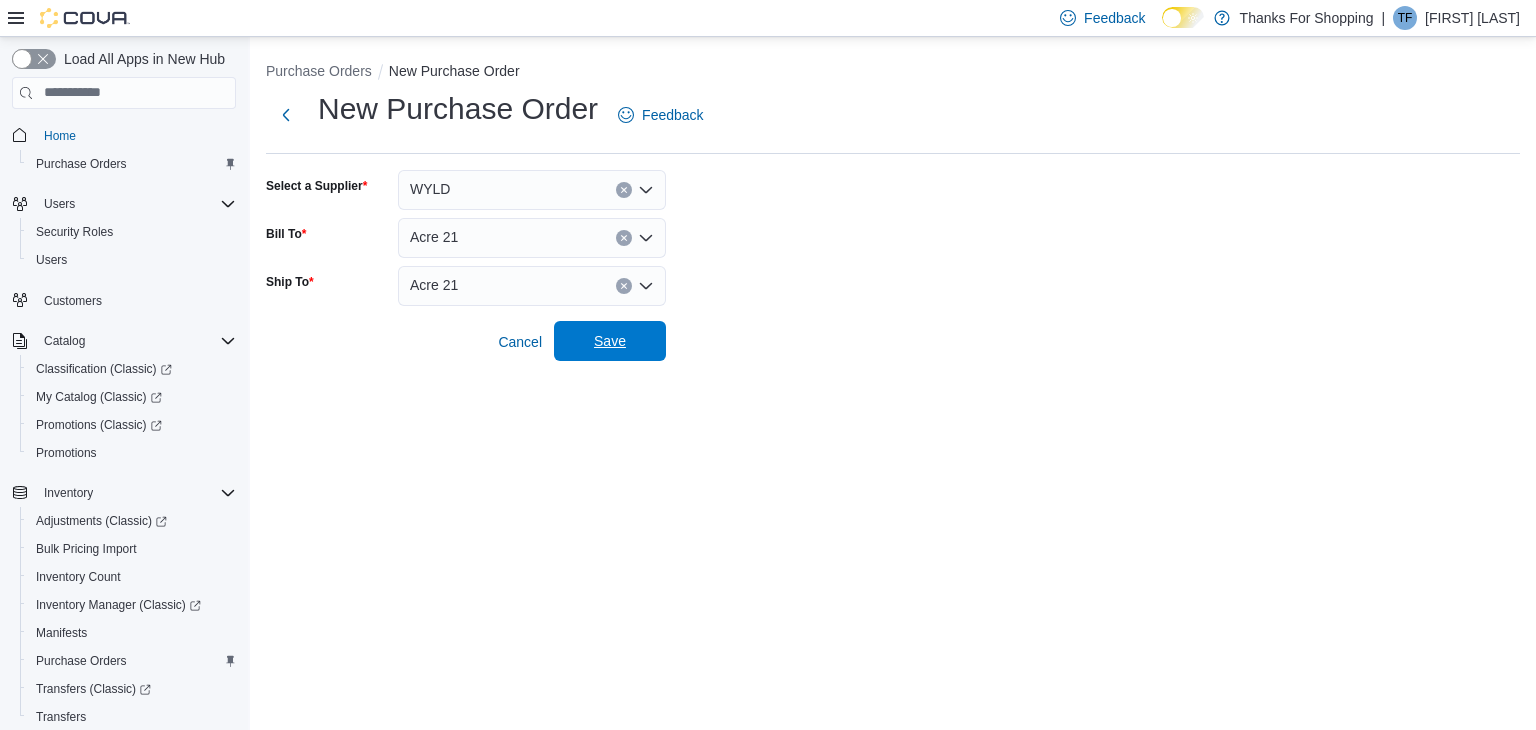 click on "Save" at bounding box center (610, 341) 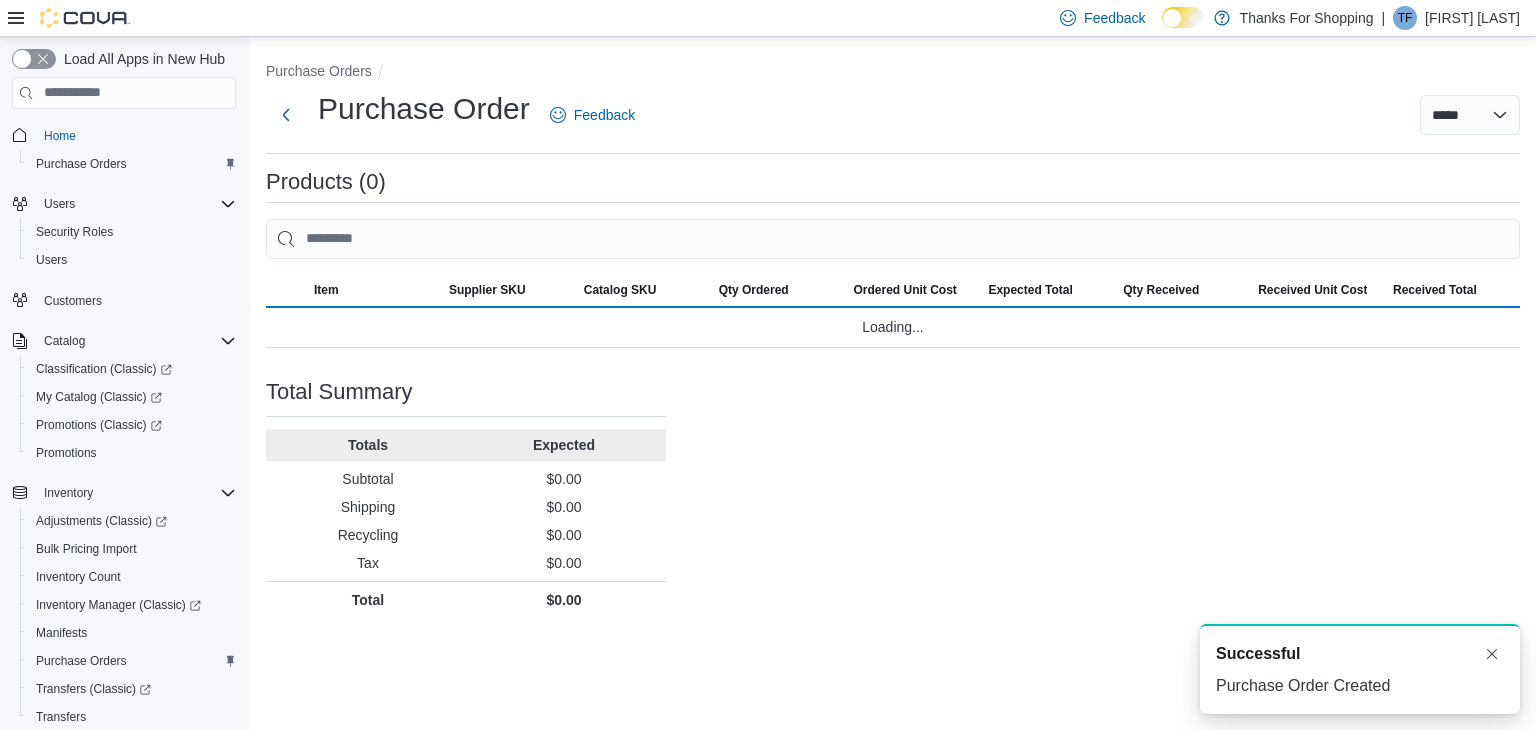 scroll, scrollTop: 0, scrollLeft: 0, axis: both 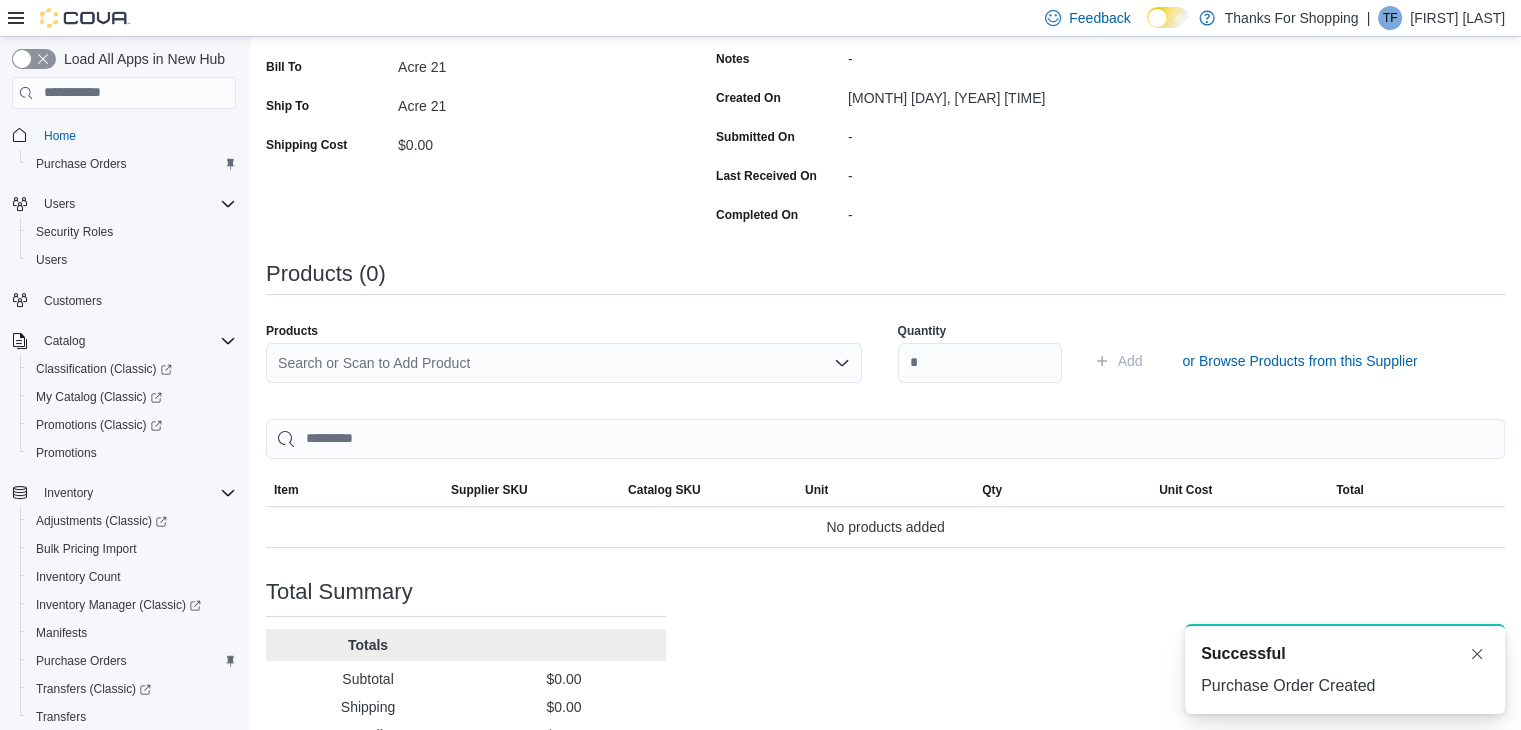 click on "Search or Scan to Add Product" at bounding box center (564, 363) 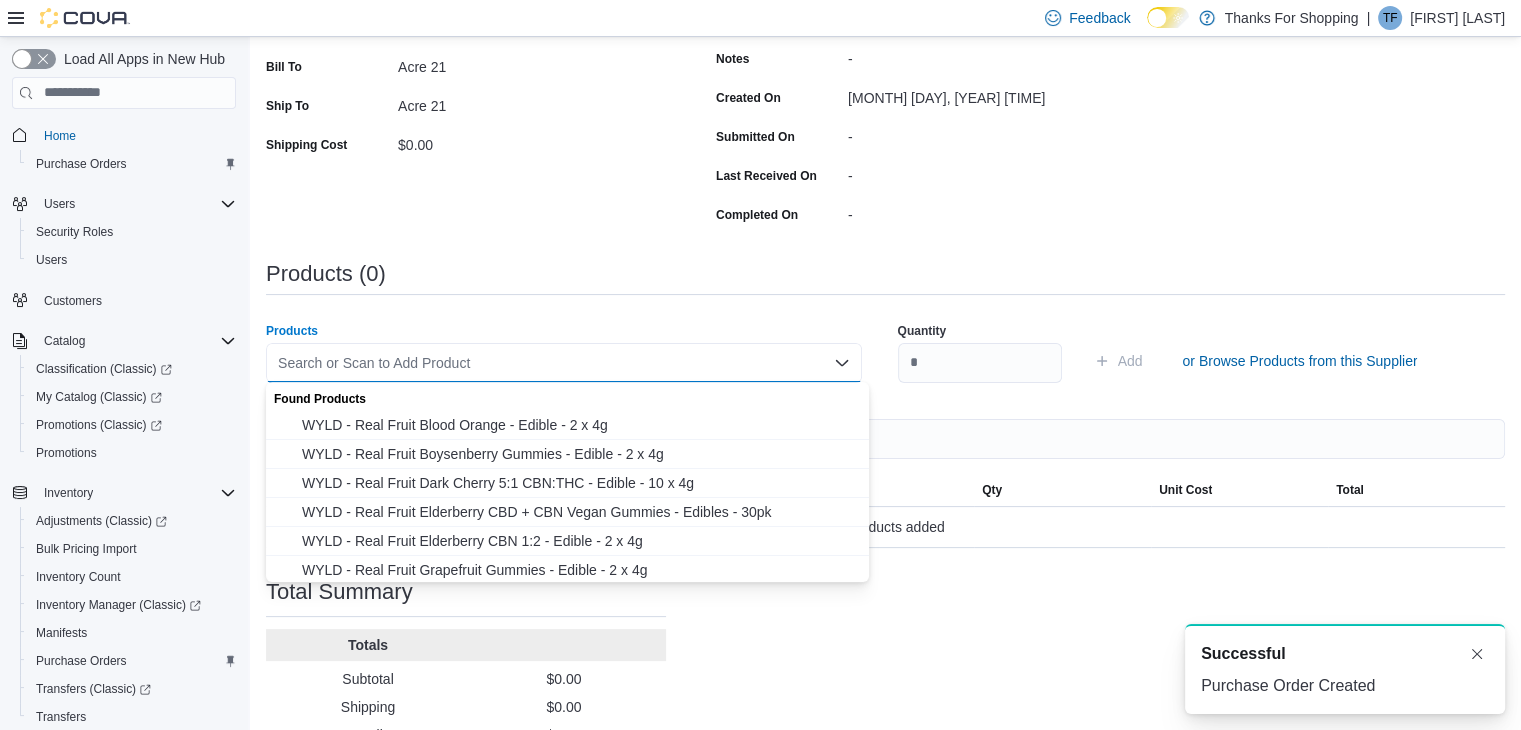 paste on "**********" 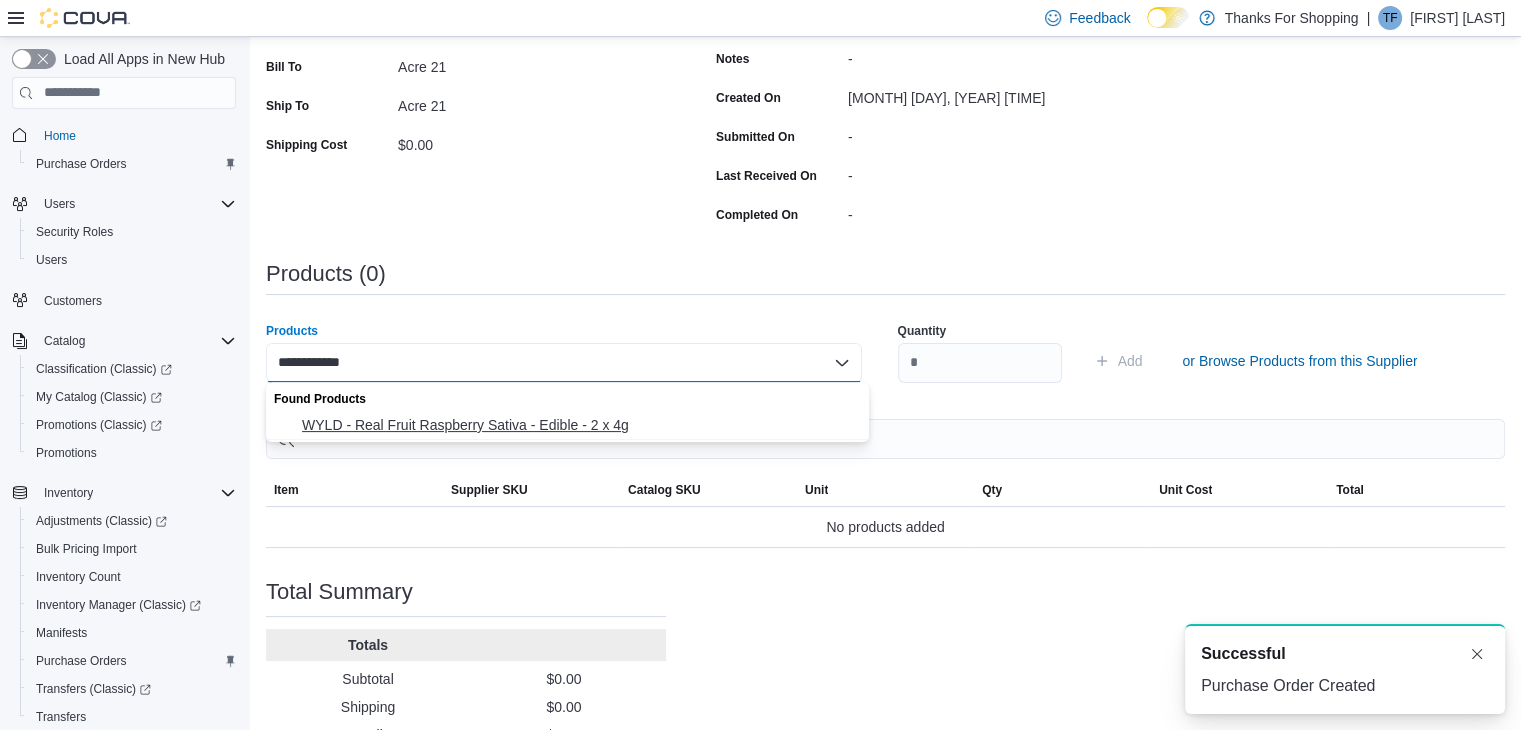 type on "**********" 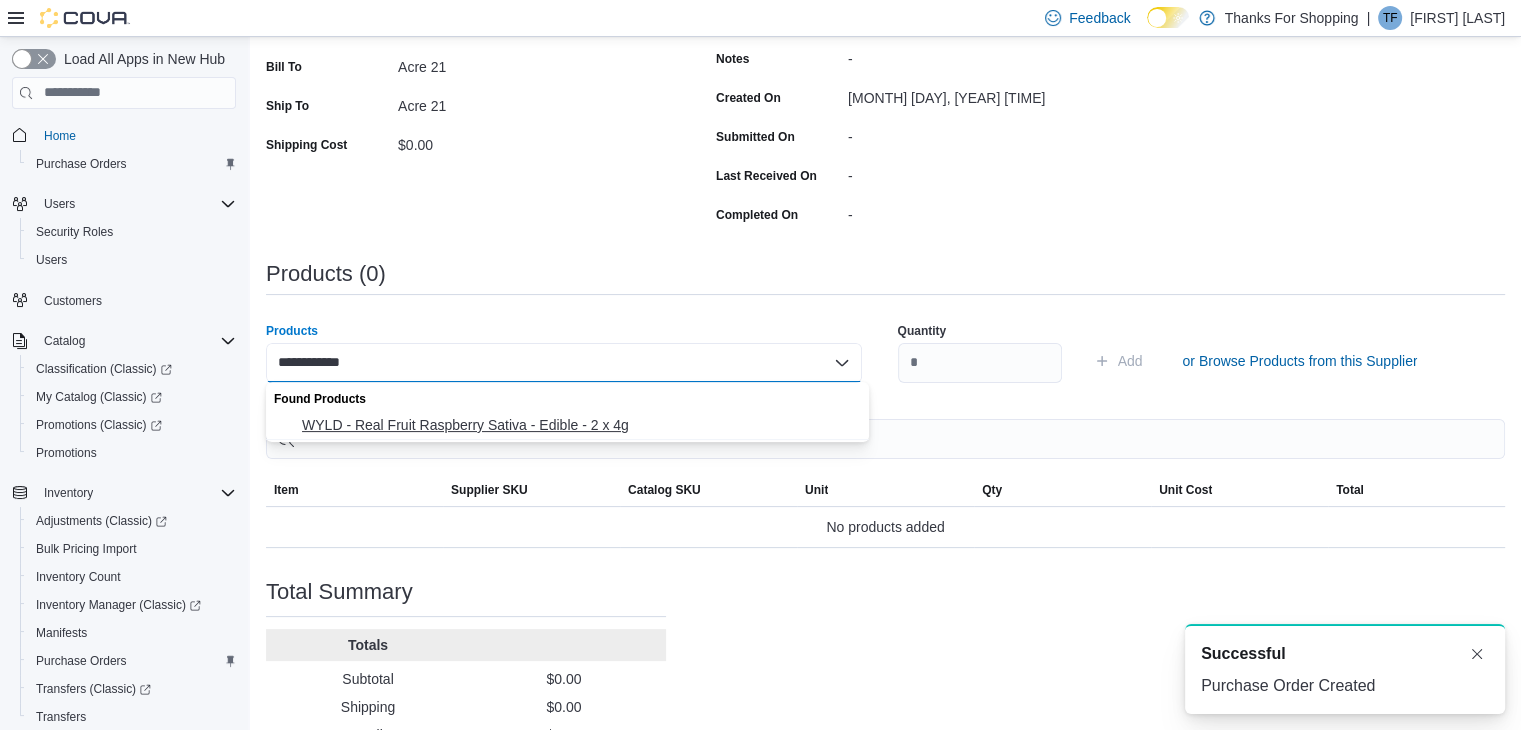 click on "WYLD - Real Fruit Raspberry Sativa - Edible - 2 x 4g" at bounding box center (579, 425) 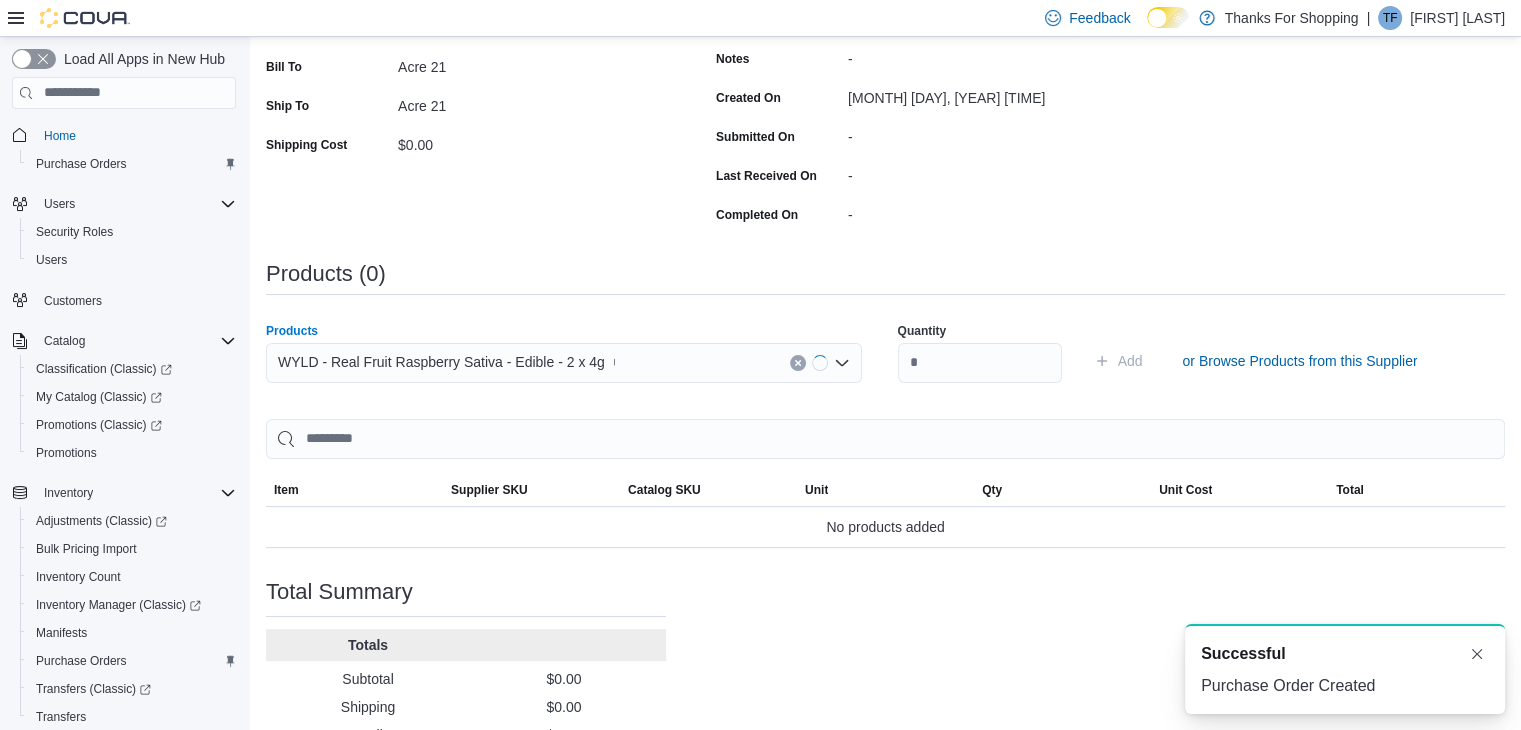 type 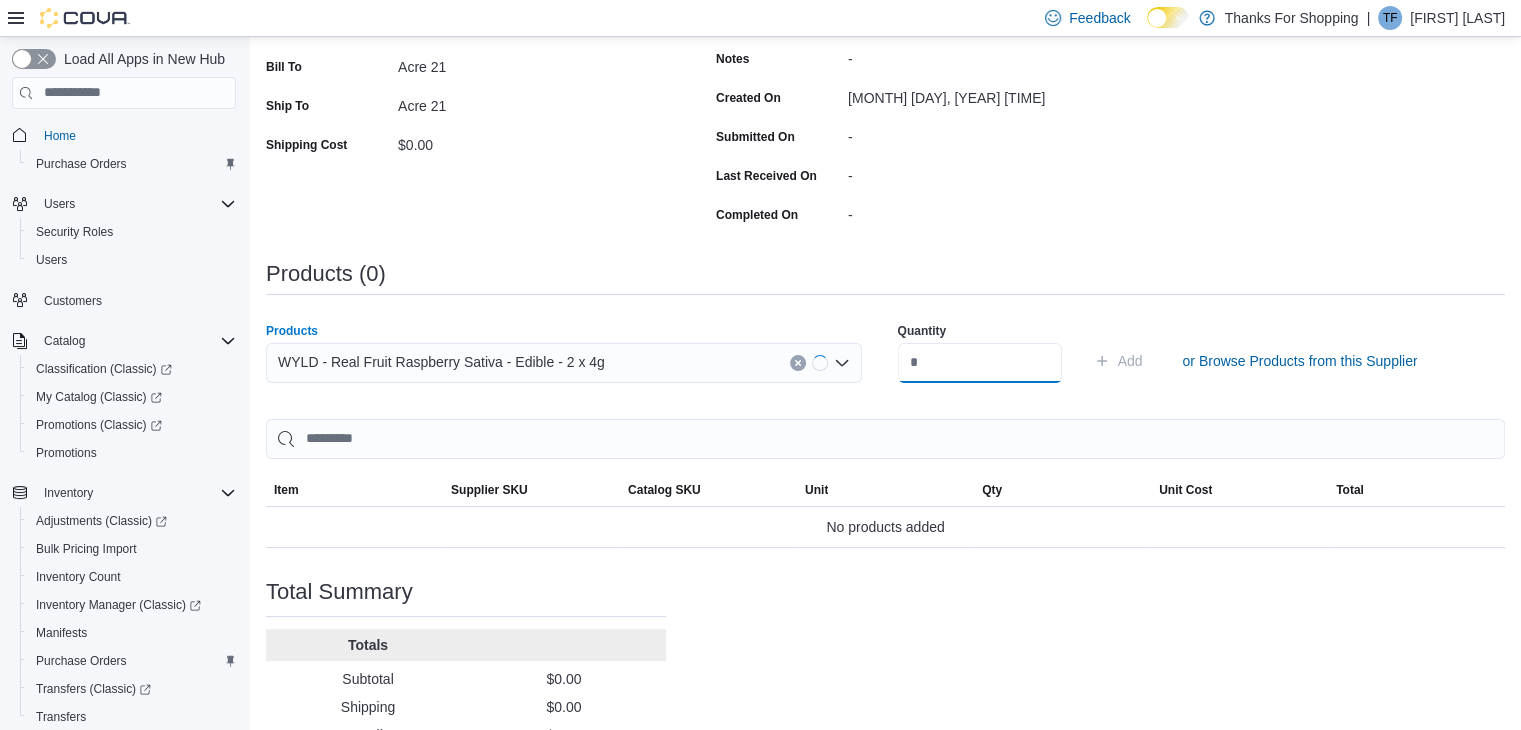 click at bounding box center [980, 363] 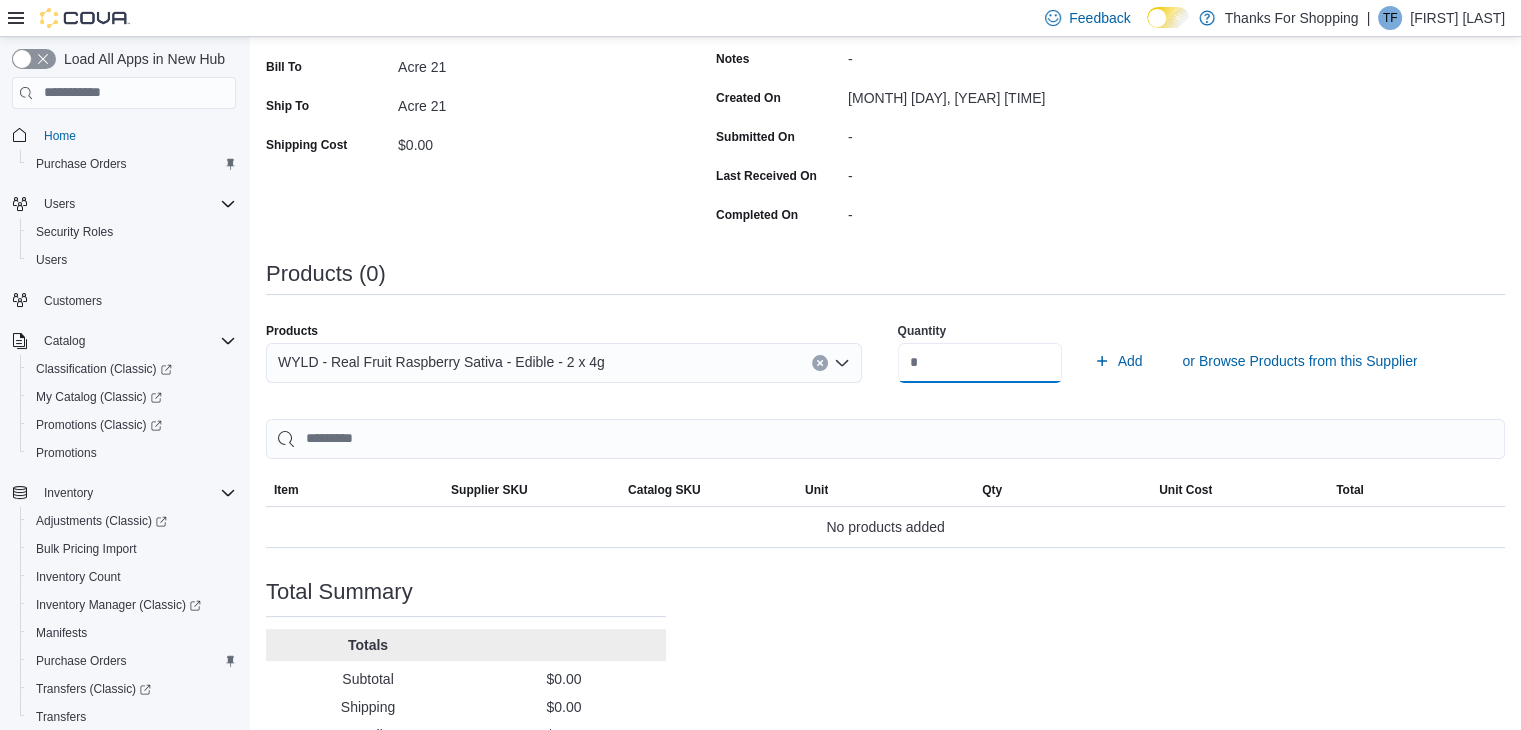 type on "**" 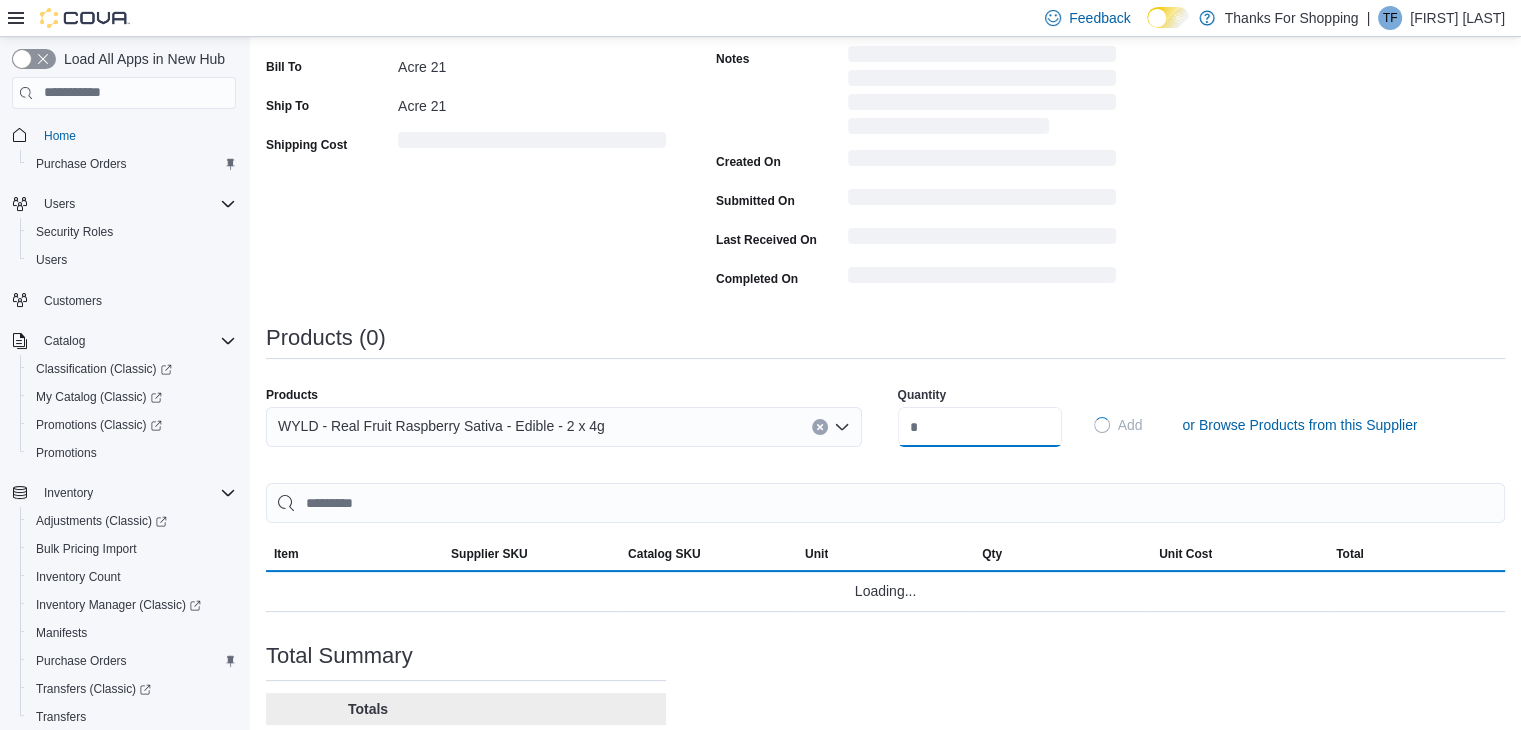 type 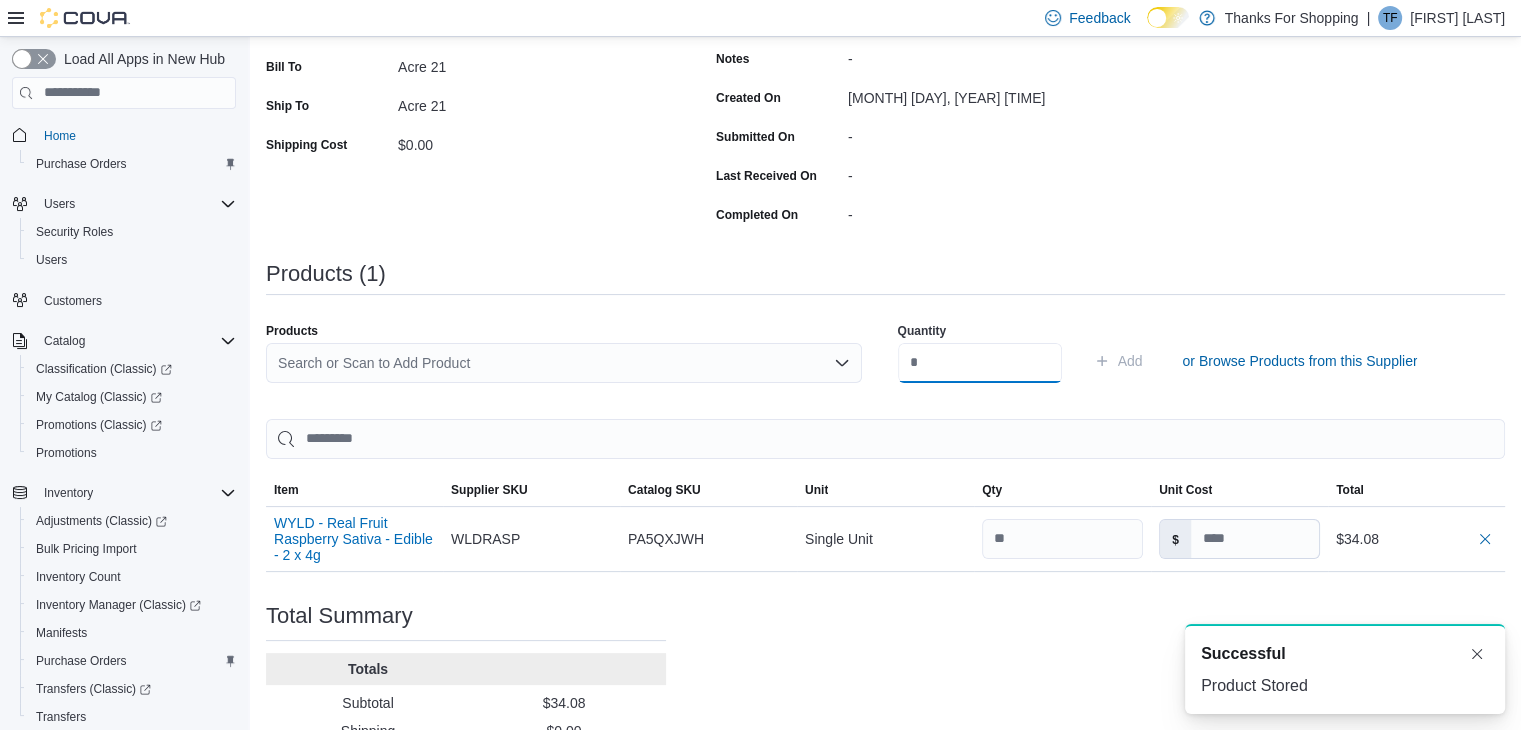 scroll, scrollTop: 0, scrollLeft: 0, axis: both 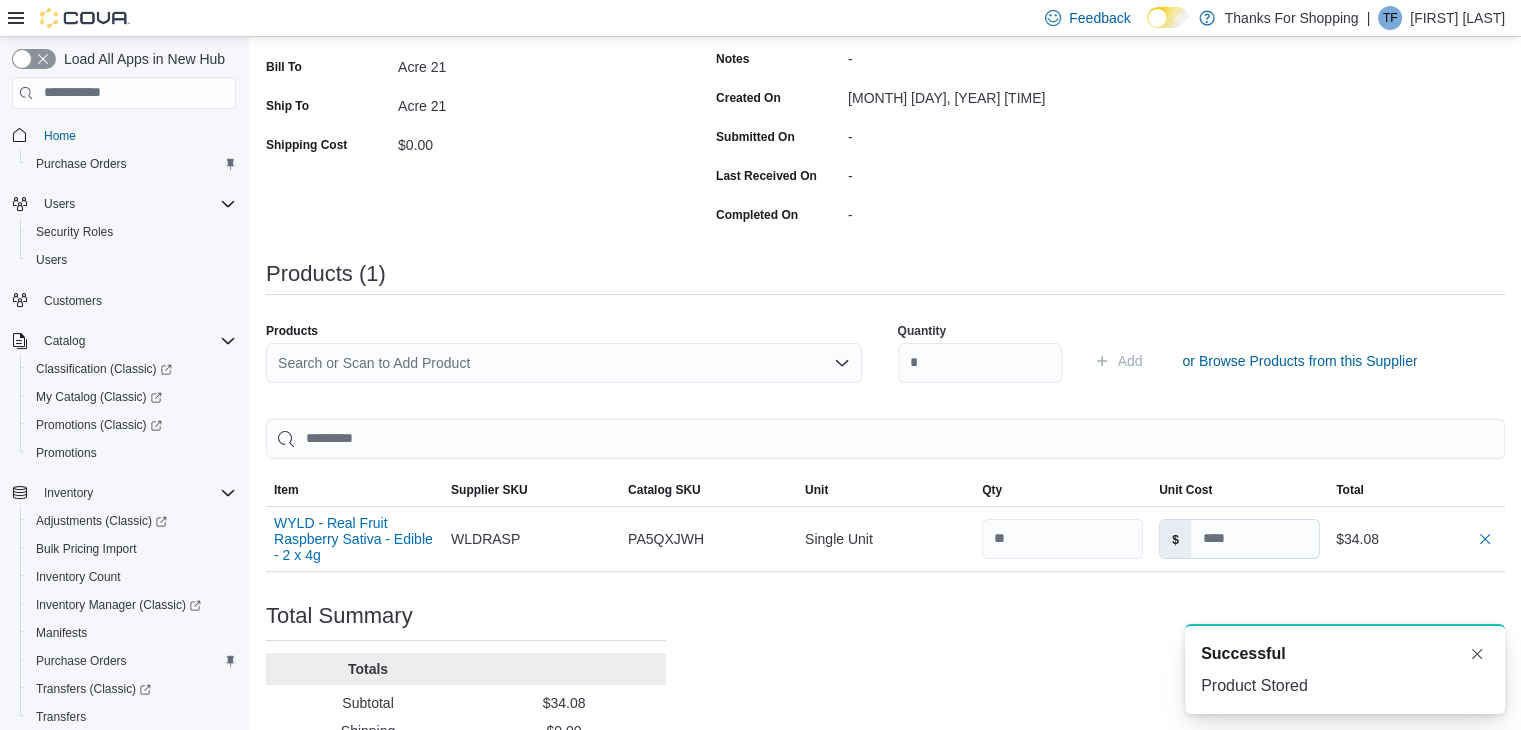 click on "Search or Scan to Add Product" at bounding box center (564, 363) 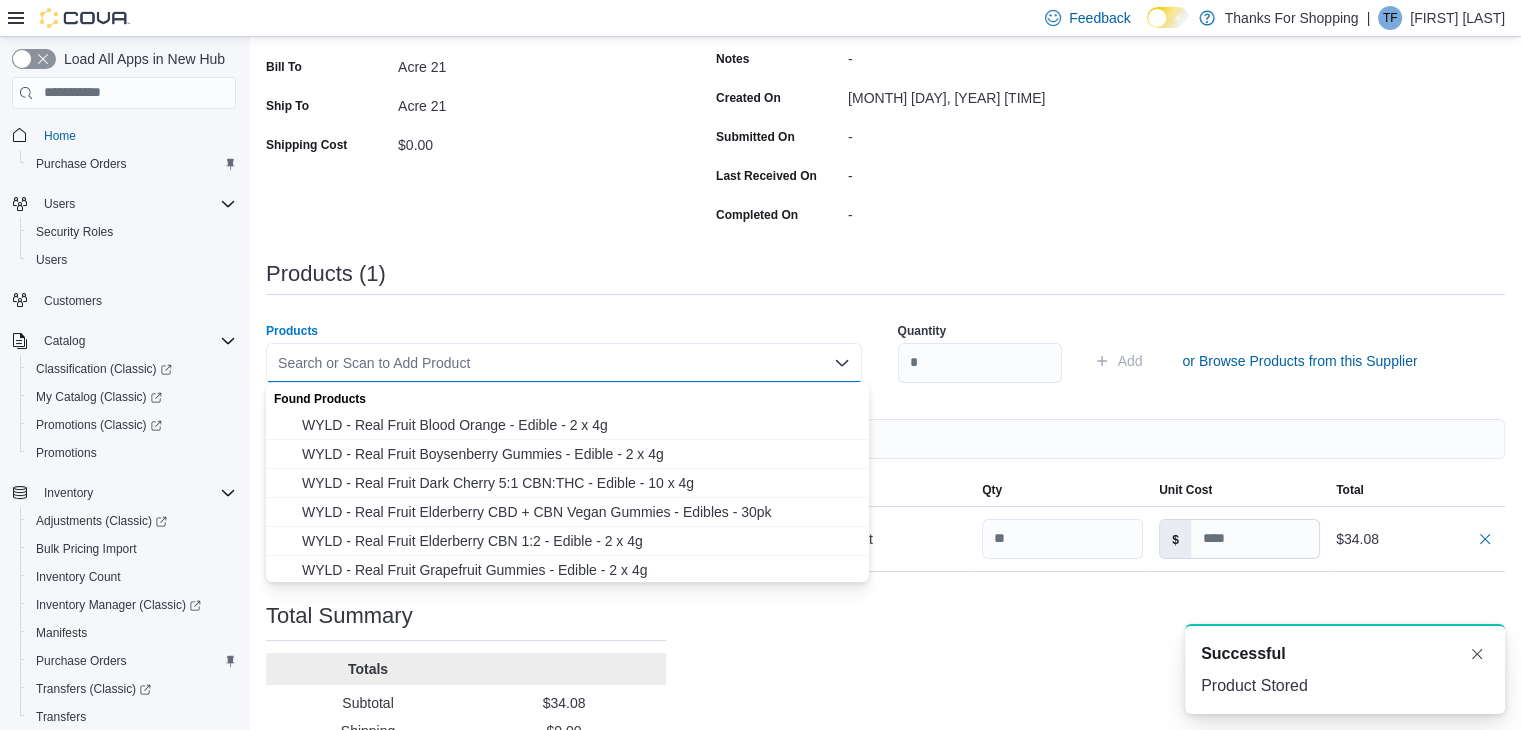paste on "**********" 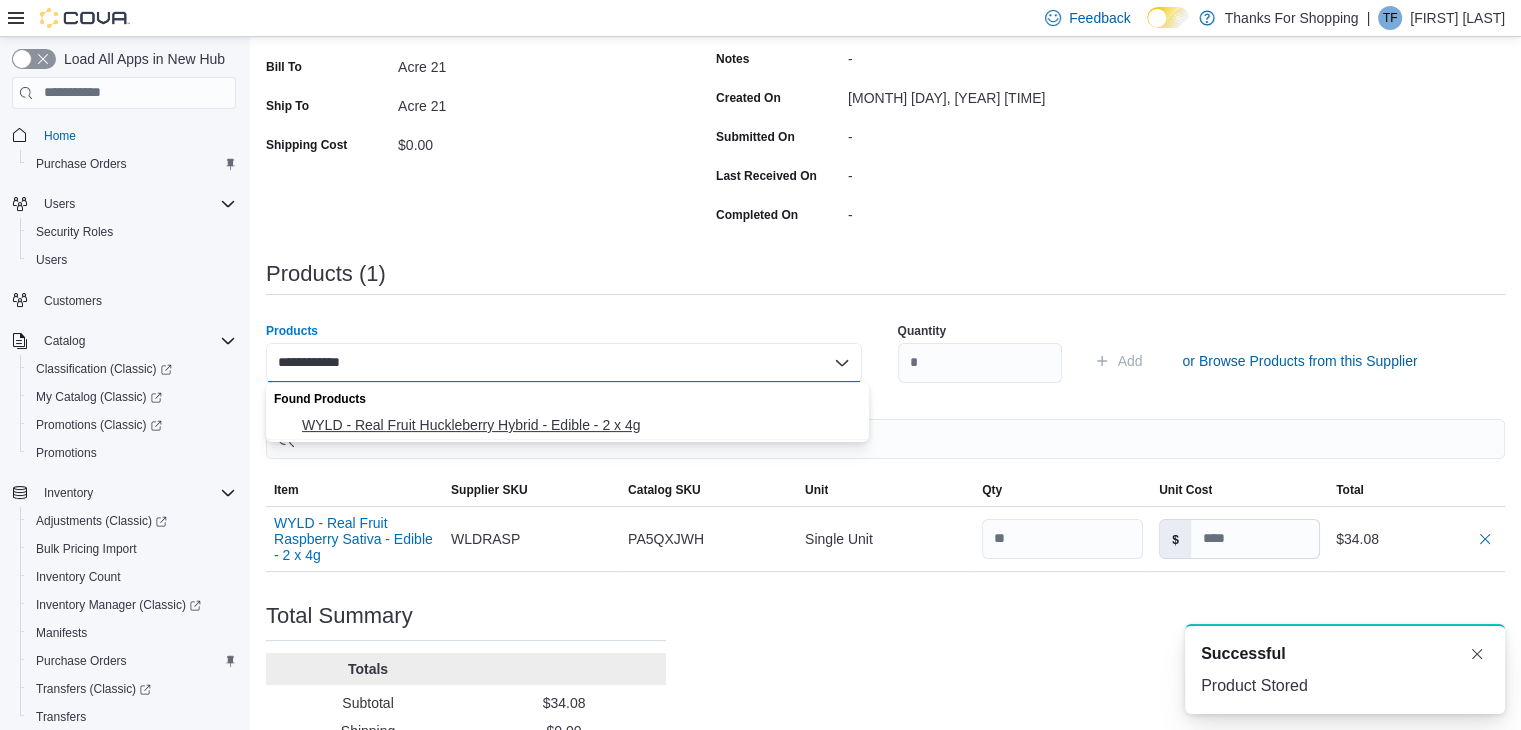type on "**********" 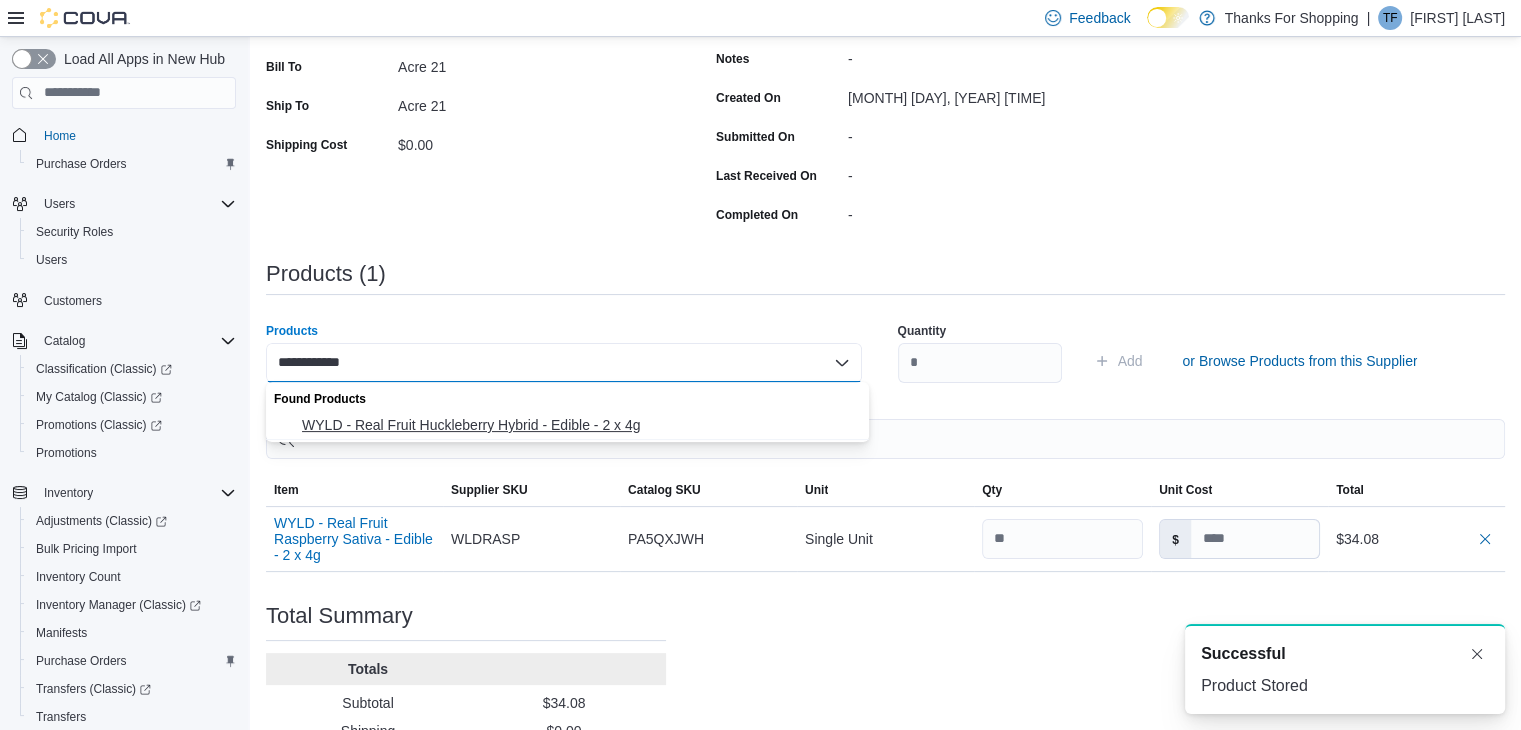 click on "WYLD - Real Fruit Huckleberry Hybrid - Edible - 2 x 4g" at bounding box center [579, 425] 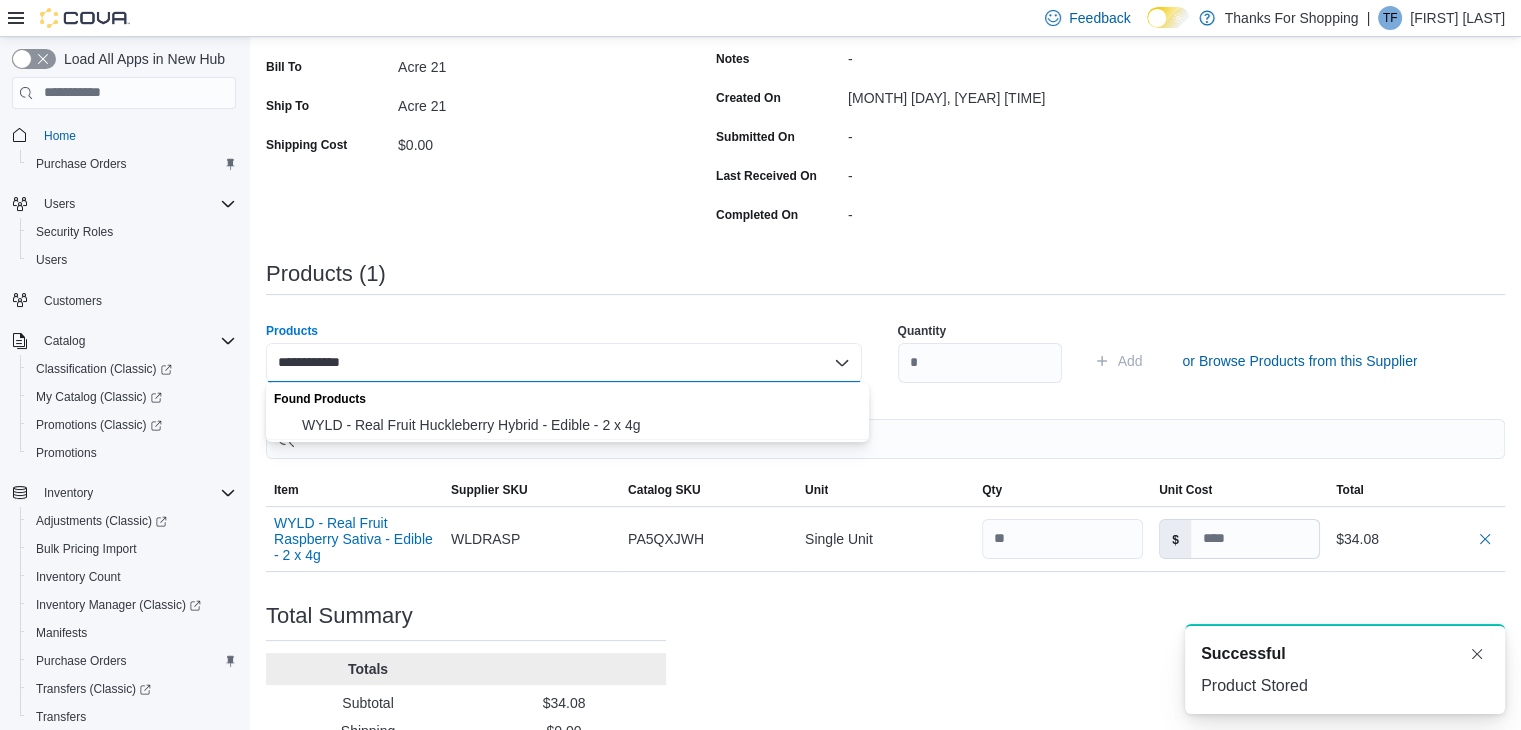 type 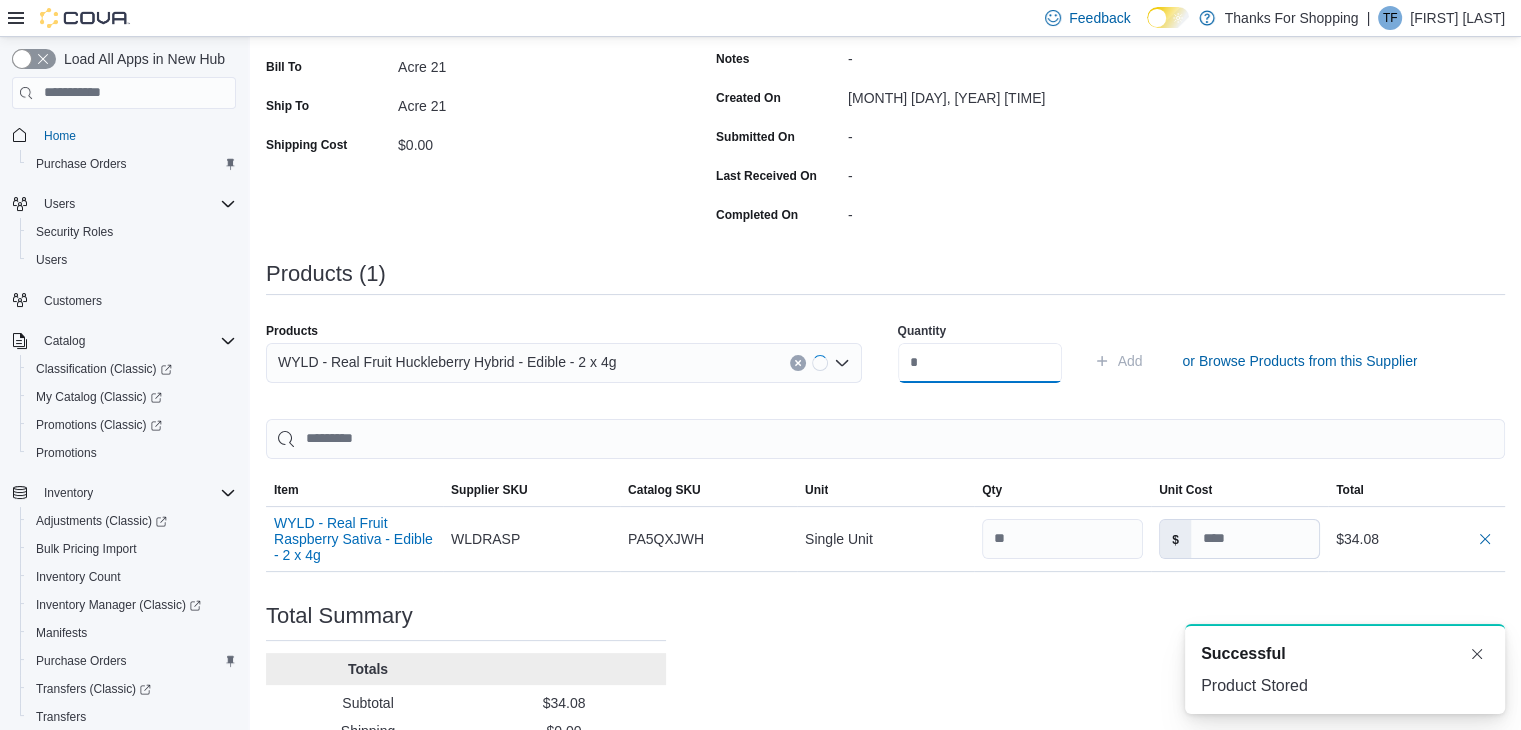 click at bounding box center [980, 363] 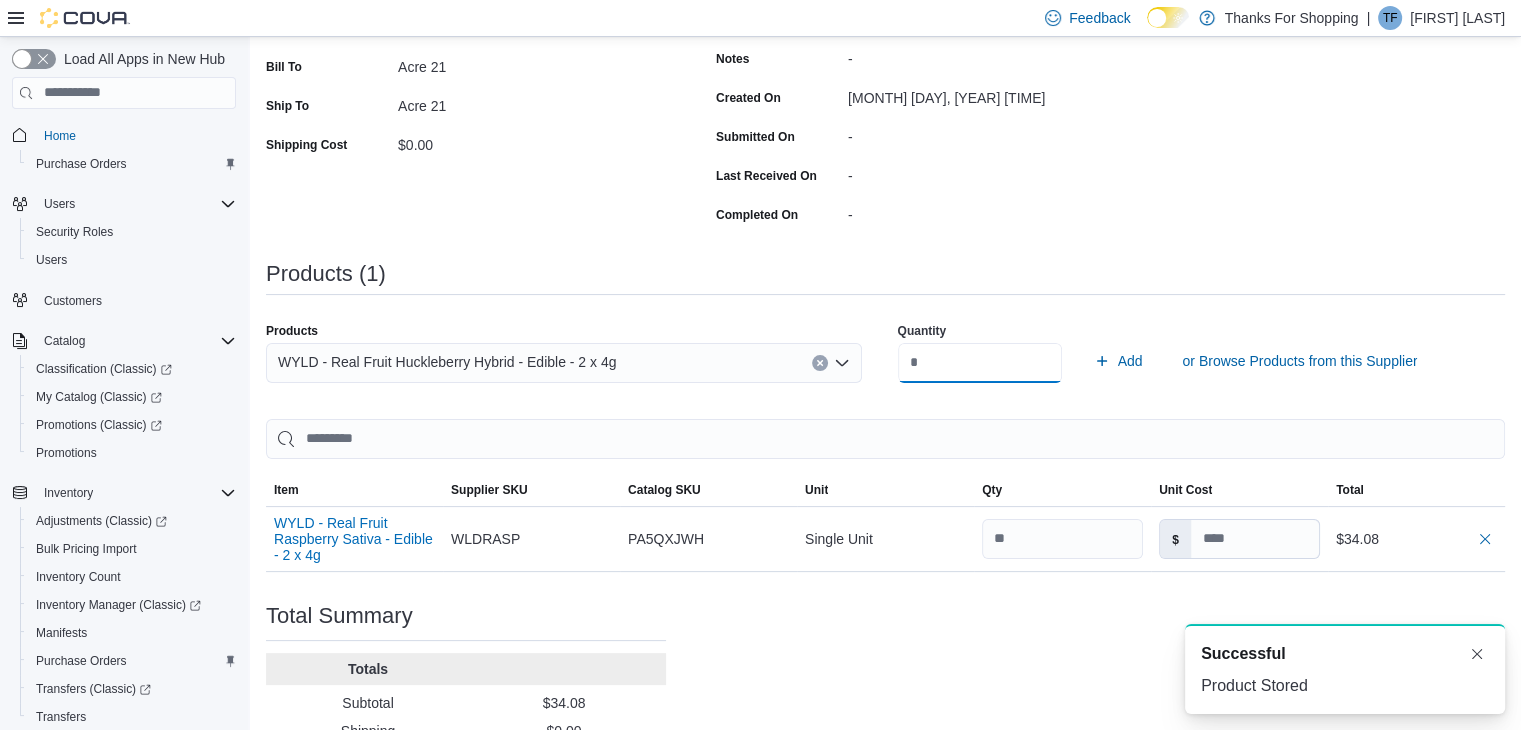 type on "**" 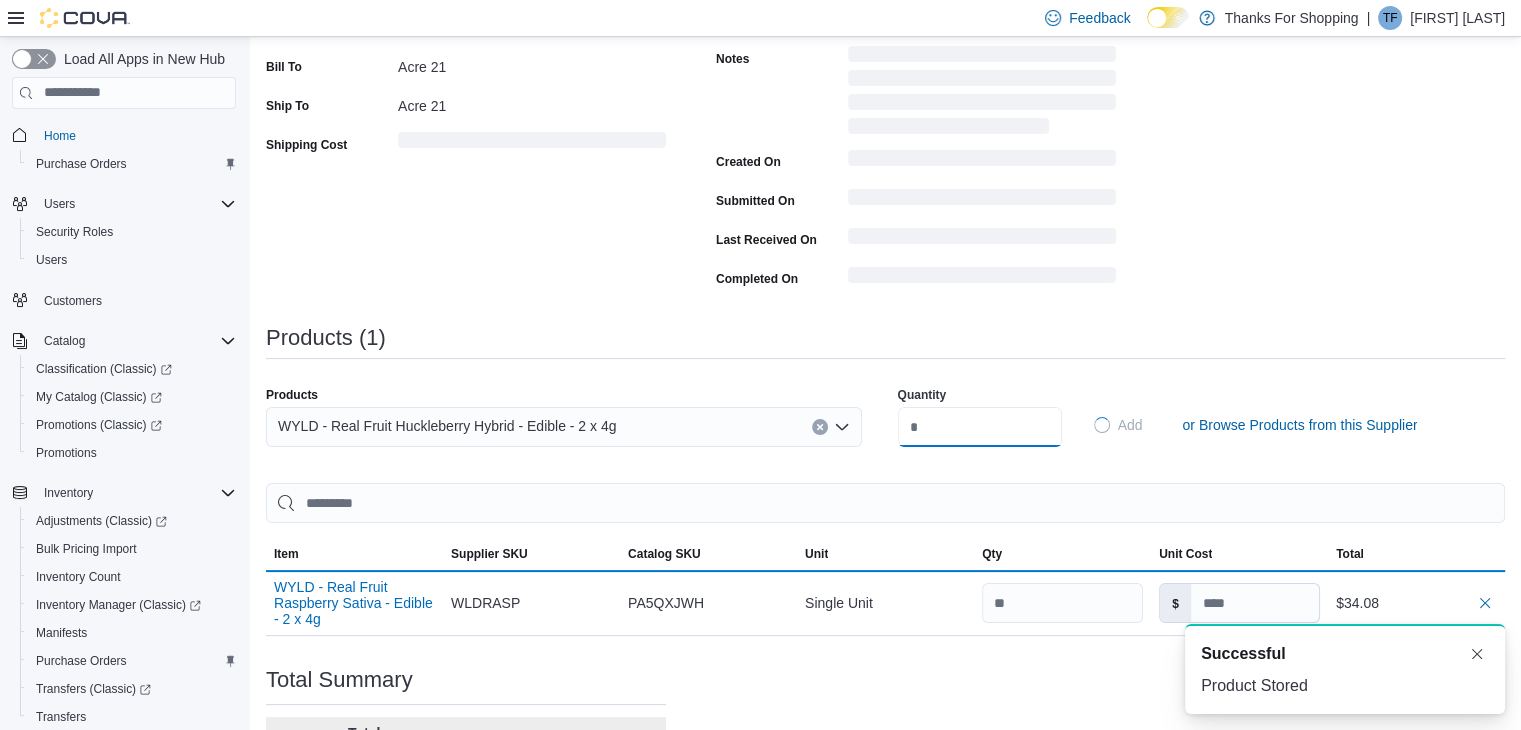 type 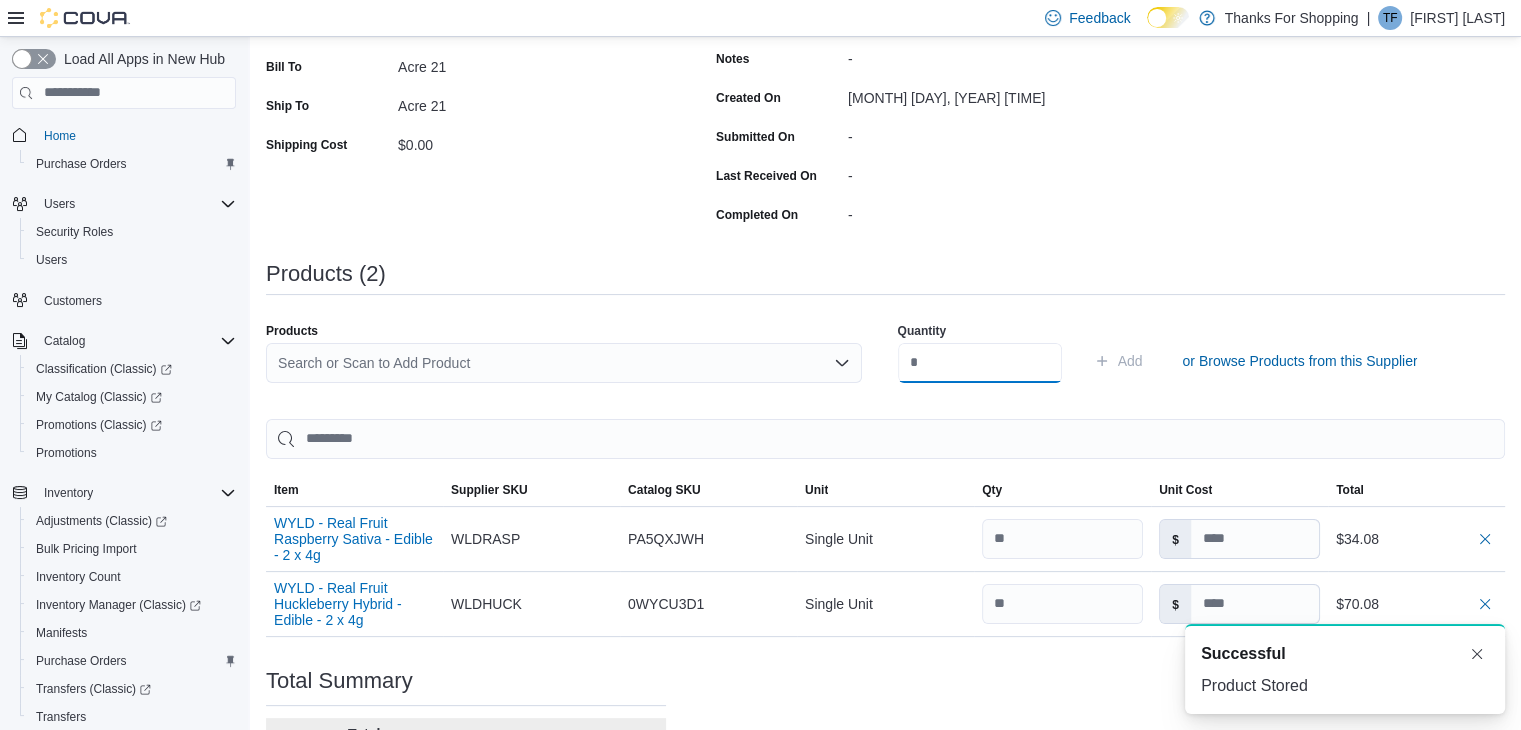 scroll, scrollTop: 0, scrollLeft: 0, axis: both 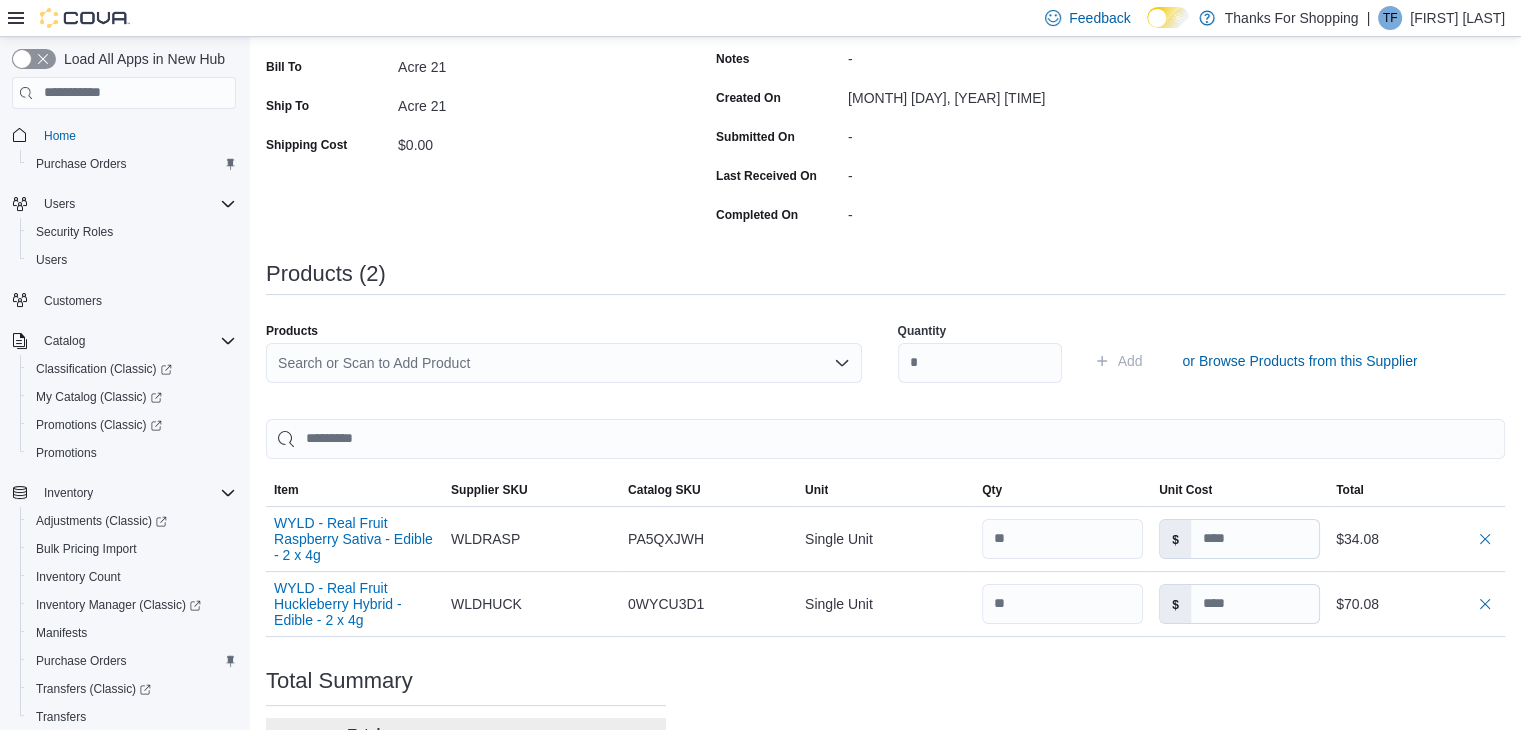 click on "Search or Scan to Add Product" at bounding box center [564, 363] 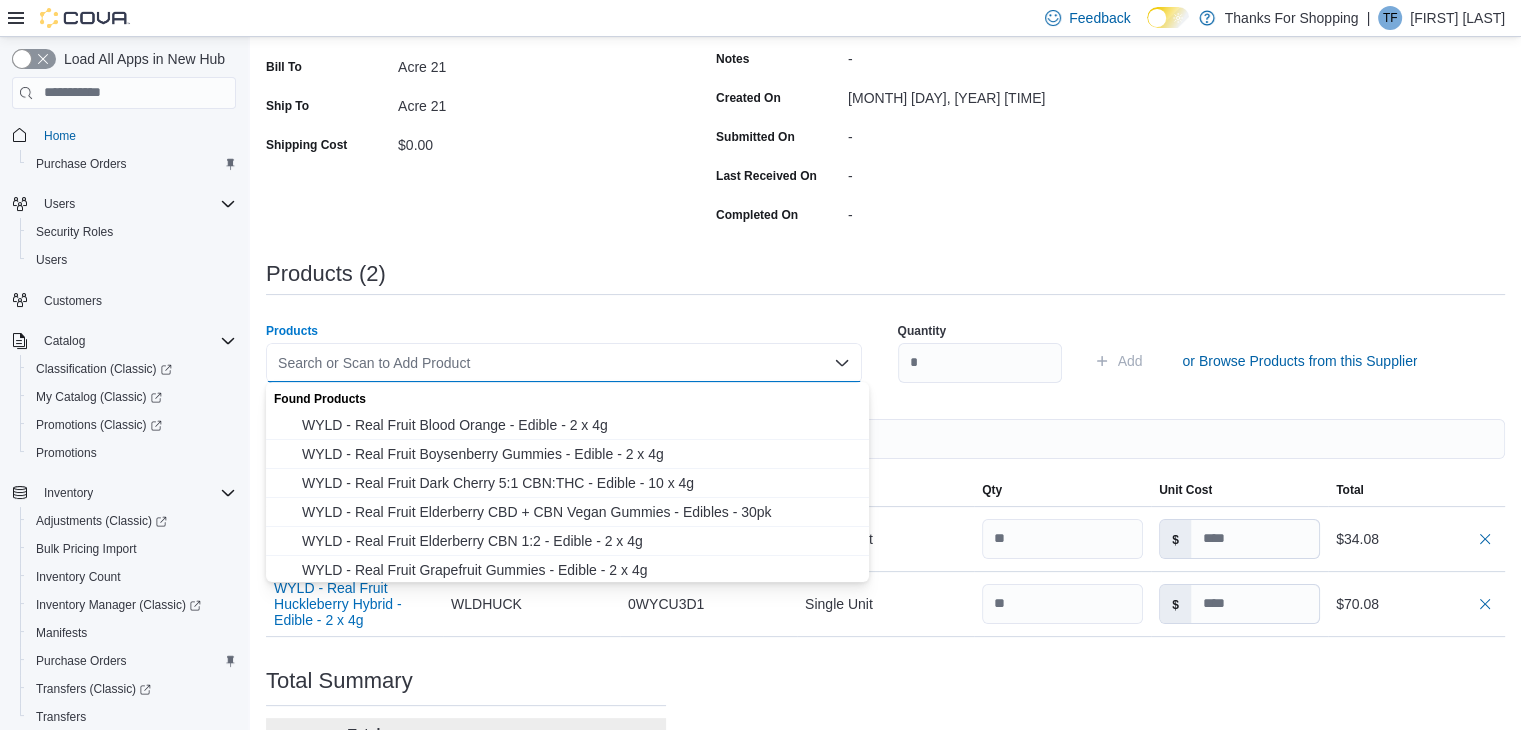 paste on "**********" 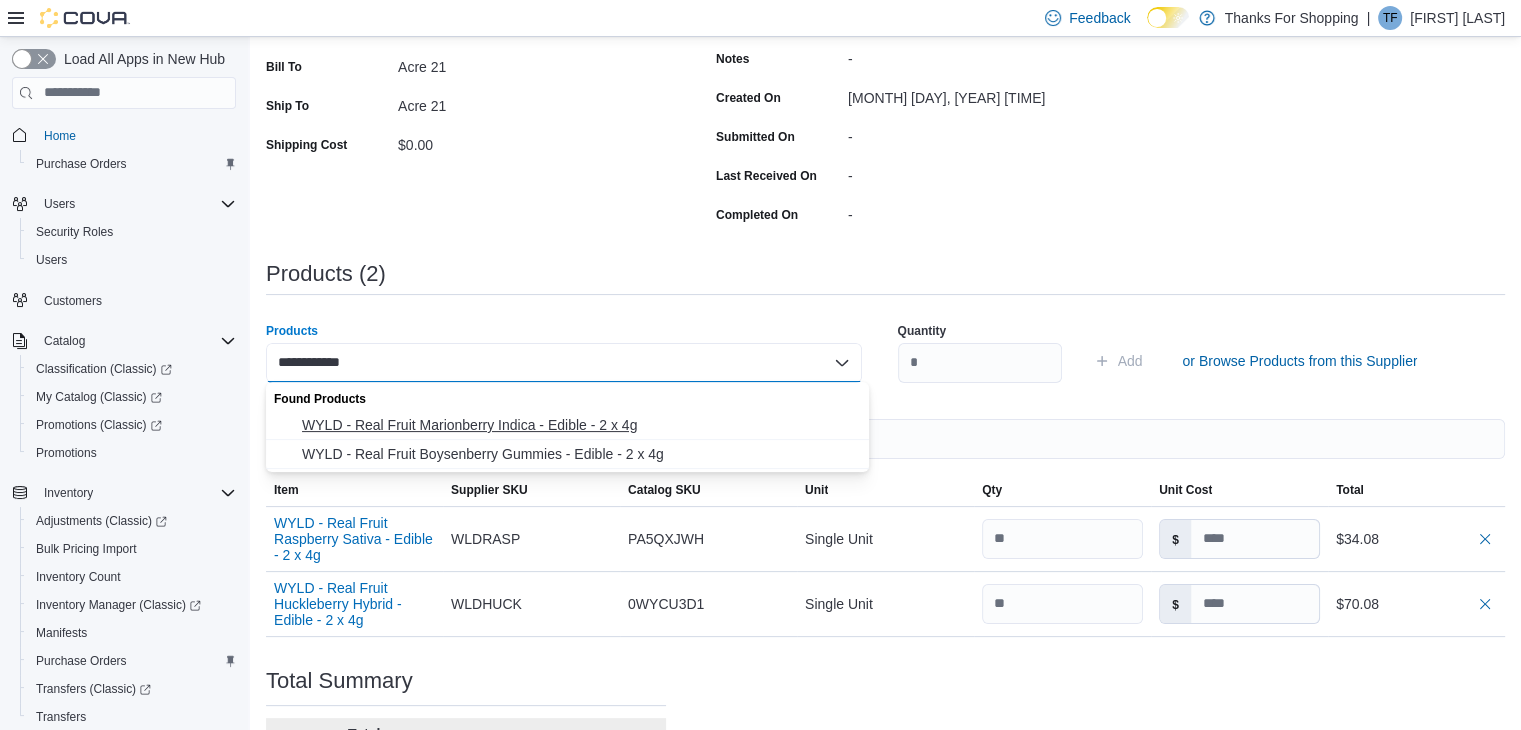 type on "**********" 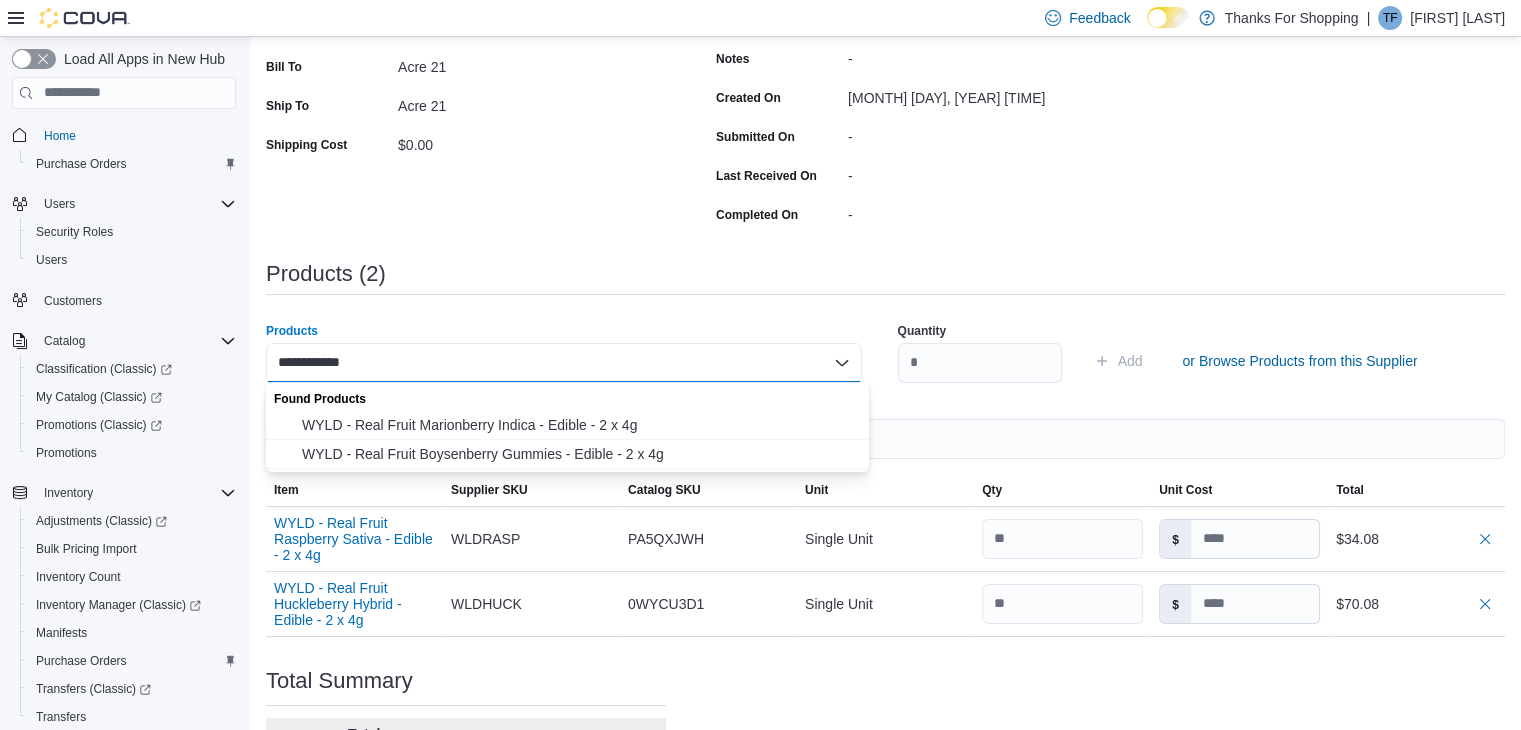type 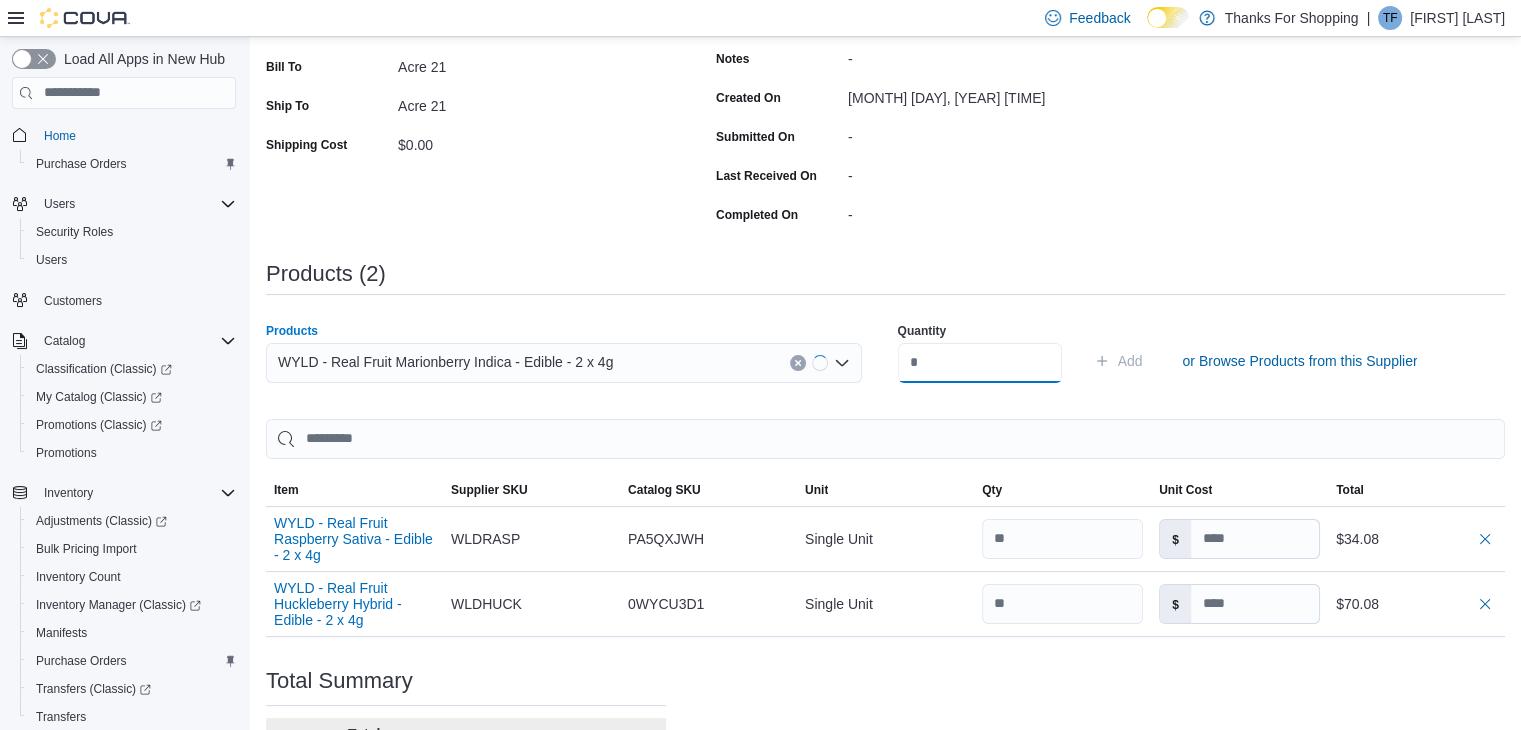 click at bounding box center [980, 363] 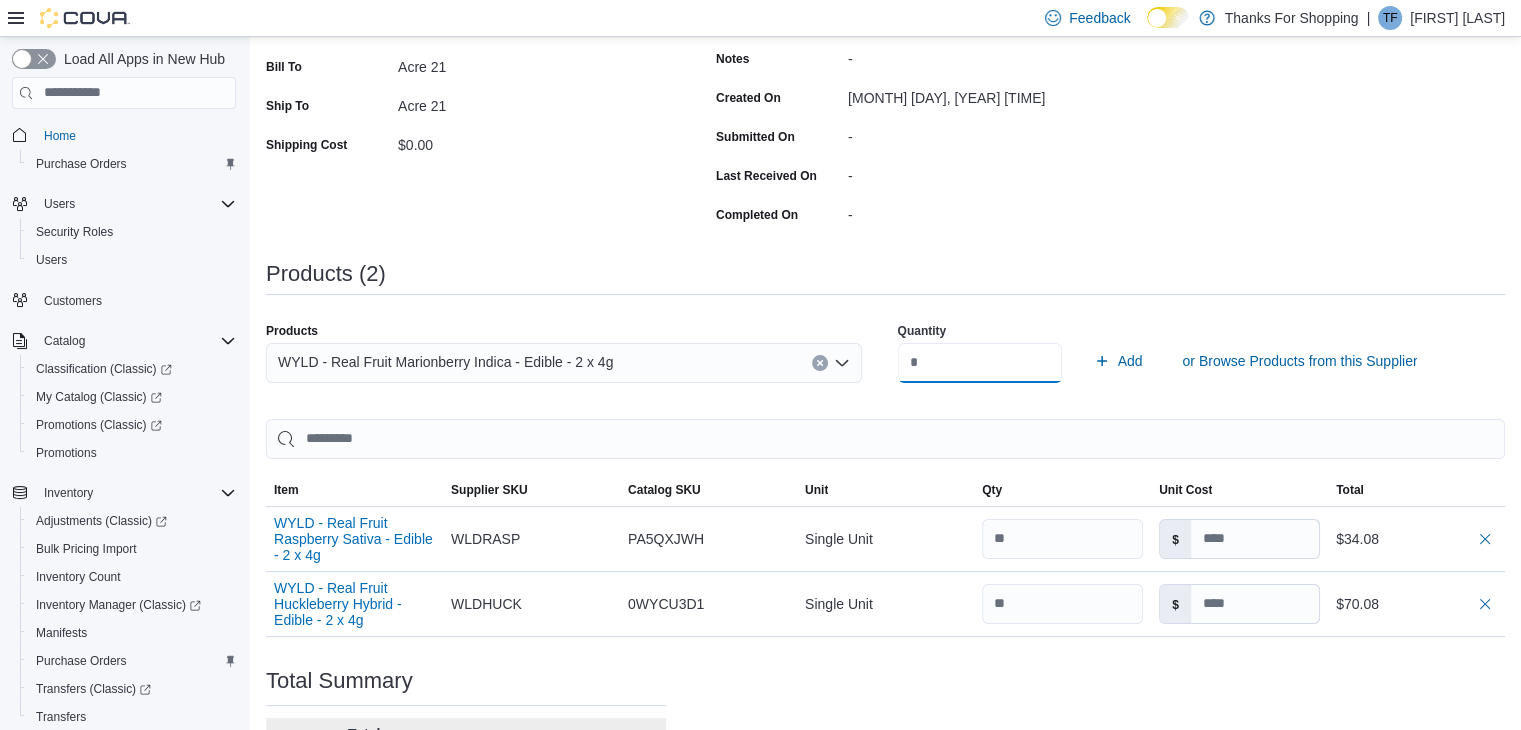type on "**" 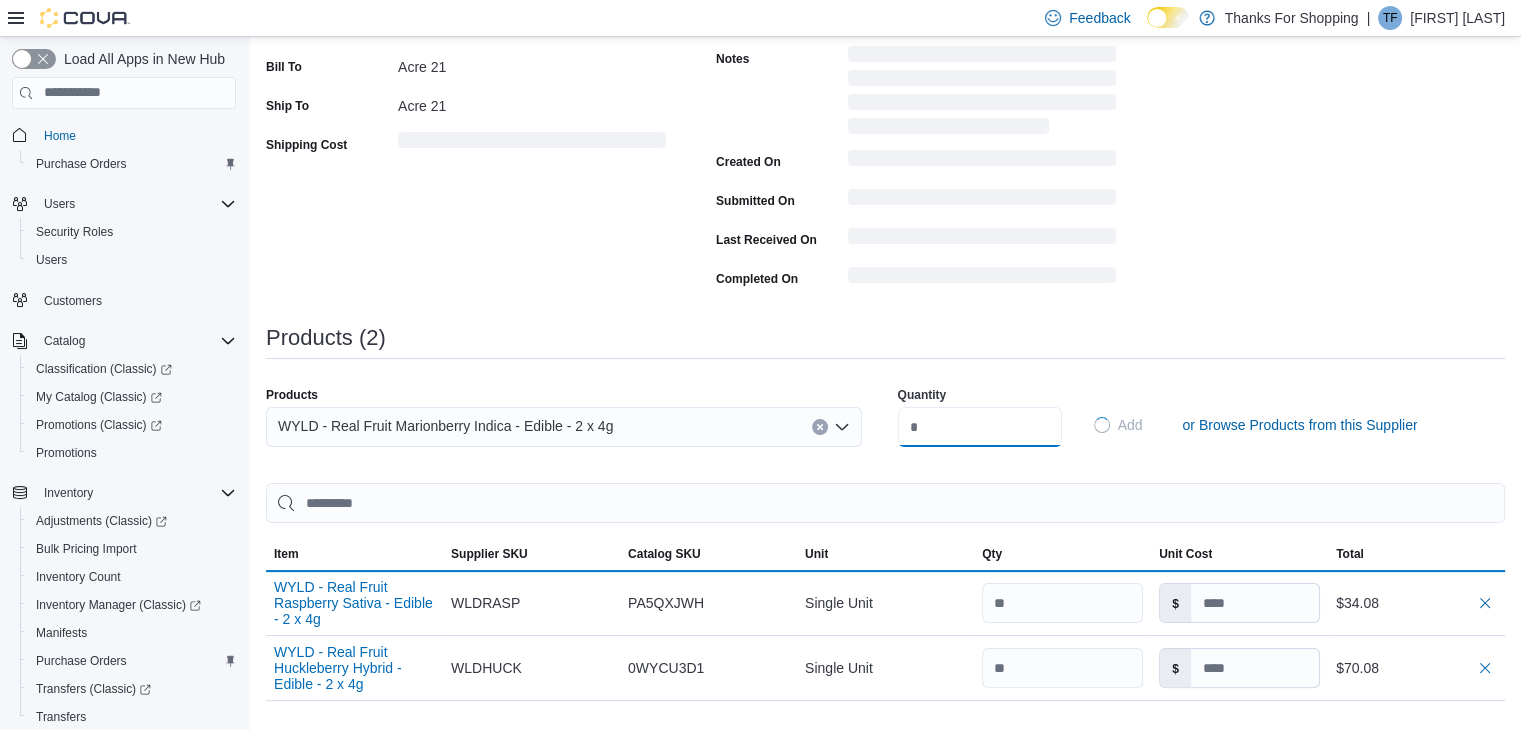 type 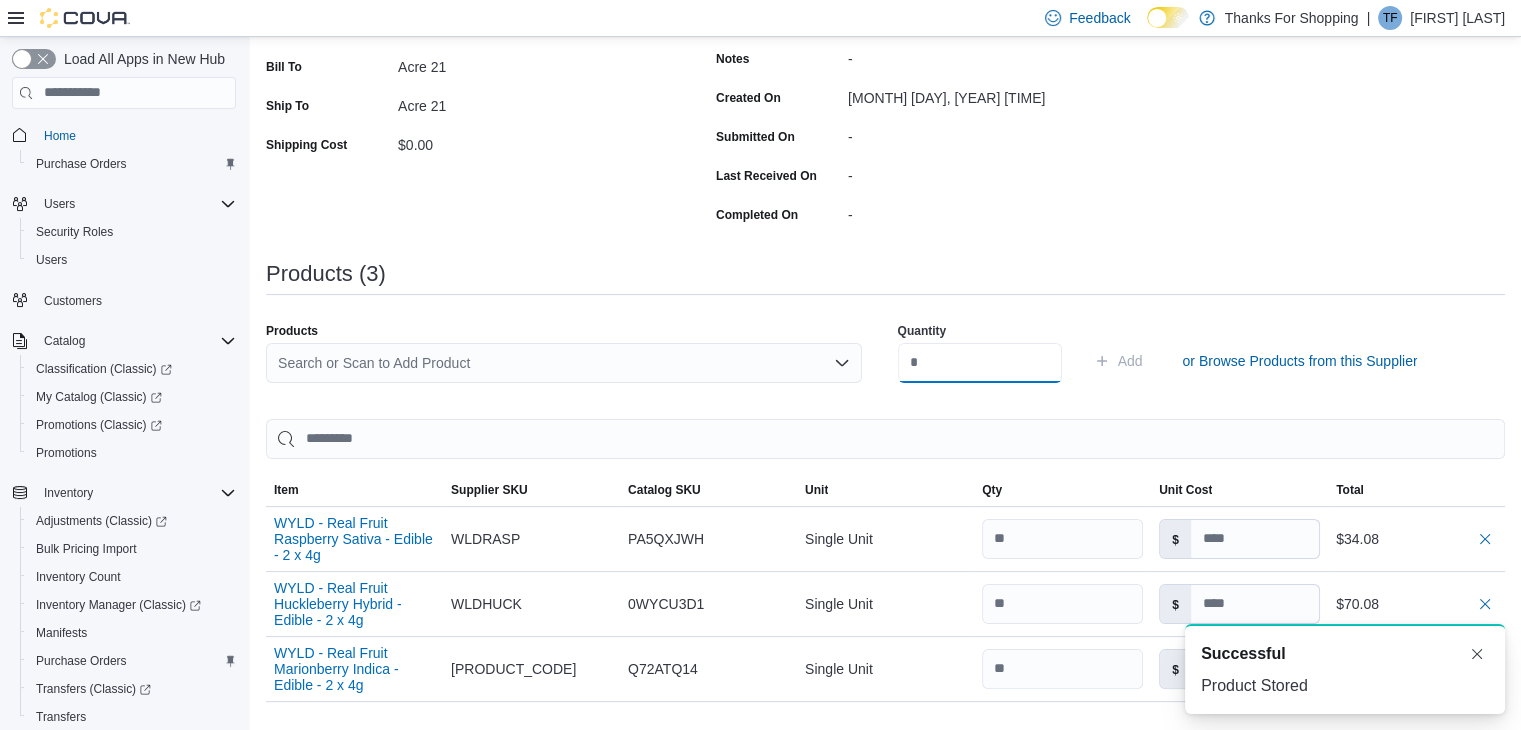 scroll, scrollTop: 0, scrollLeft: 0, axis: both 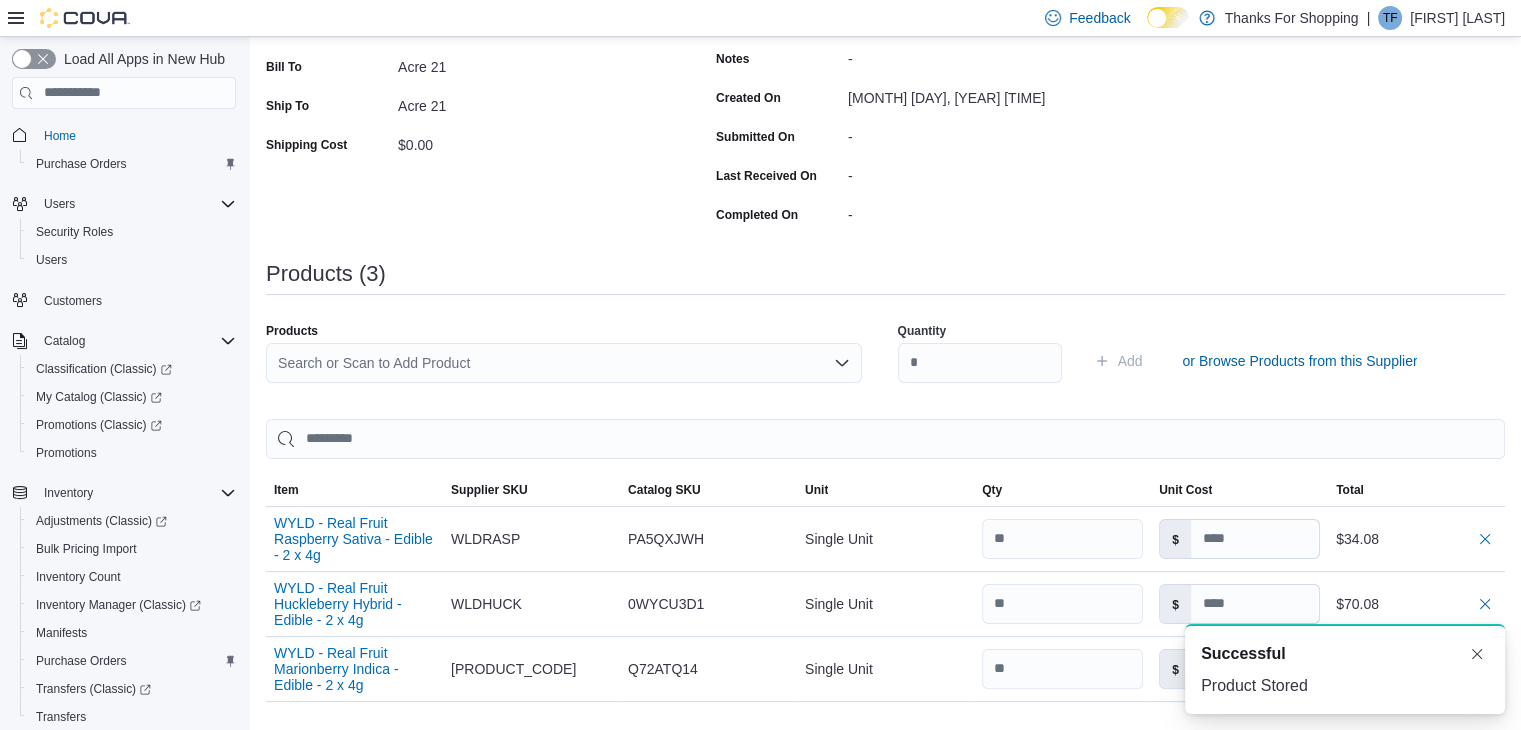 click on "Search or Scan to Add Product" at bounding box center [564, 363] 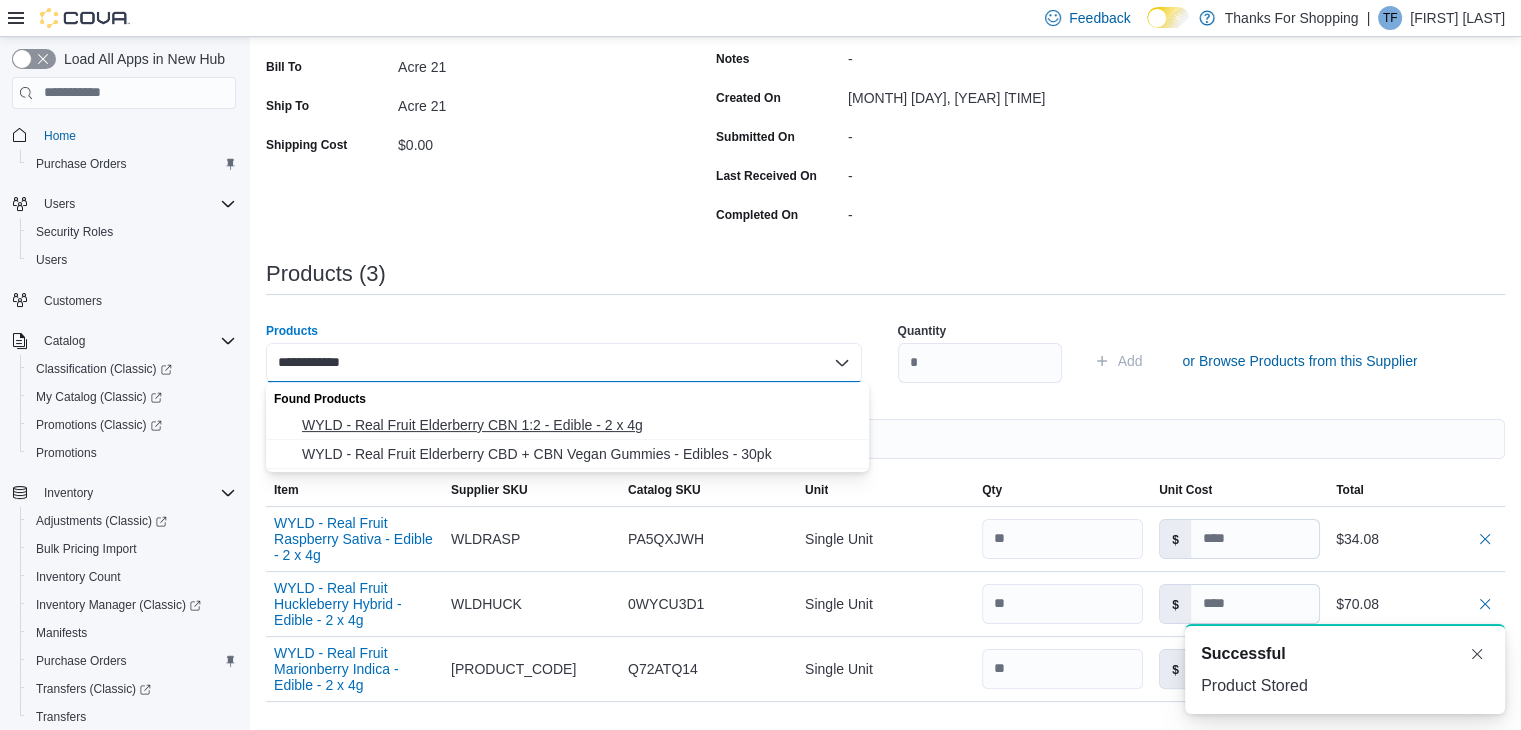 type on "**********" 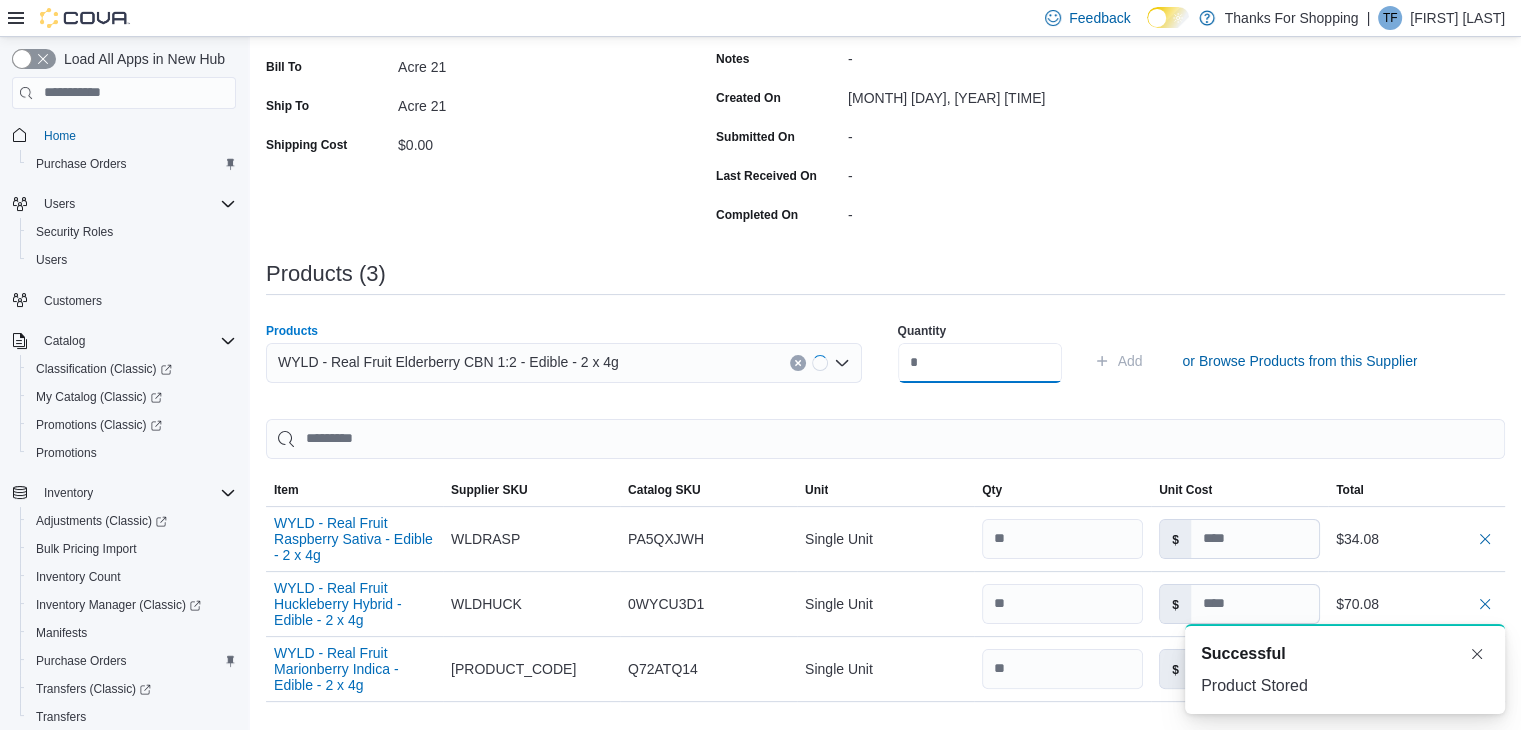 click at bounding box center (980, 363) 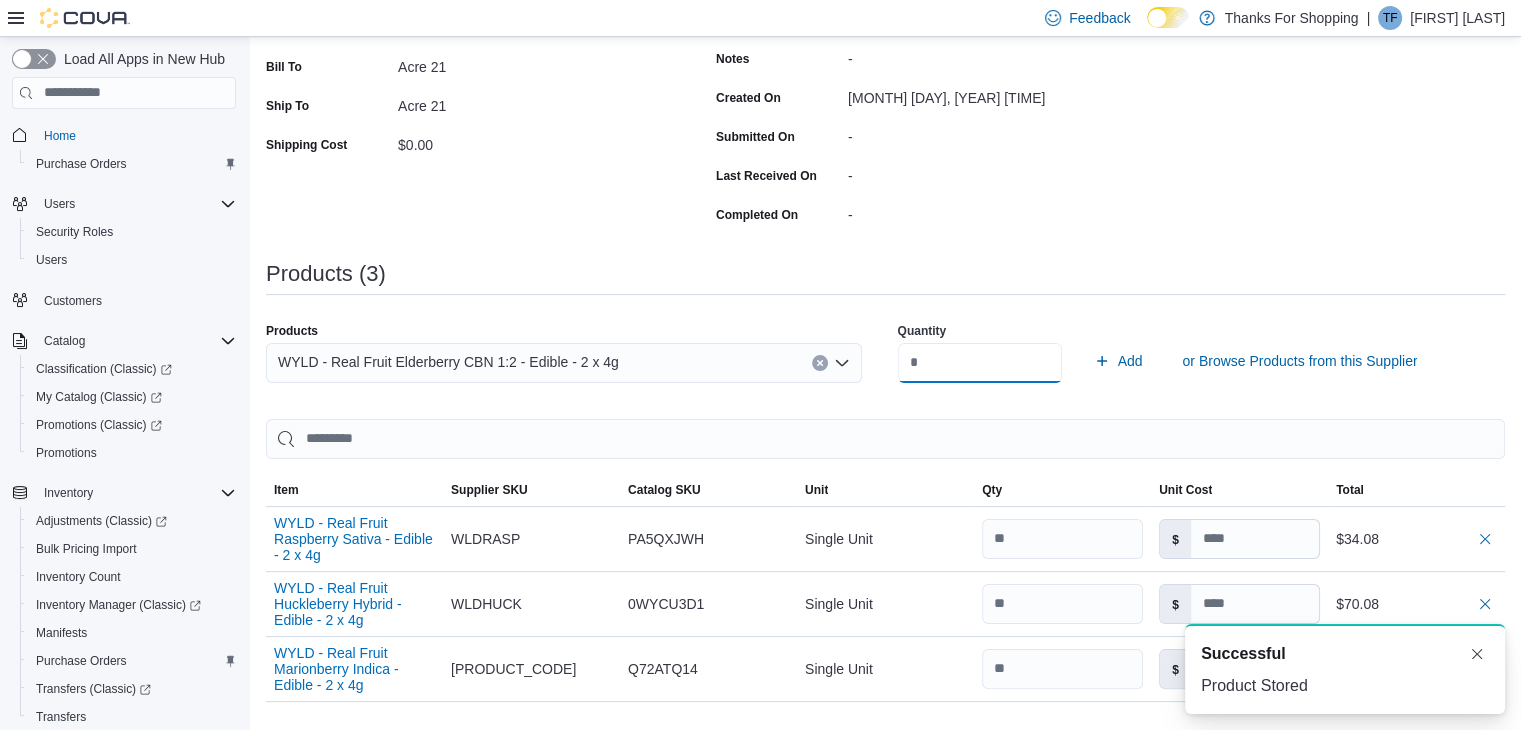 type on "**" 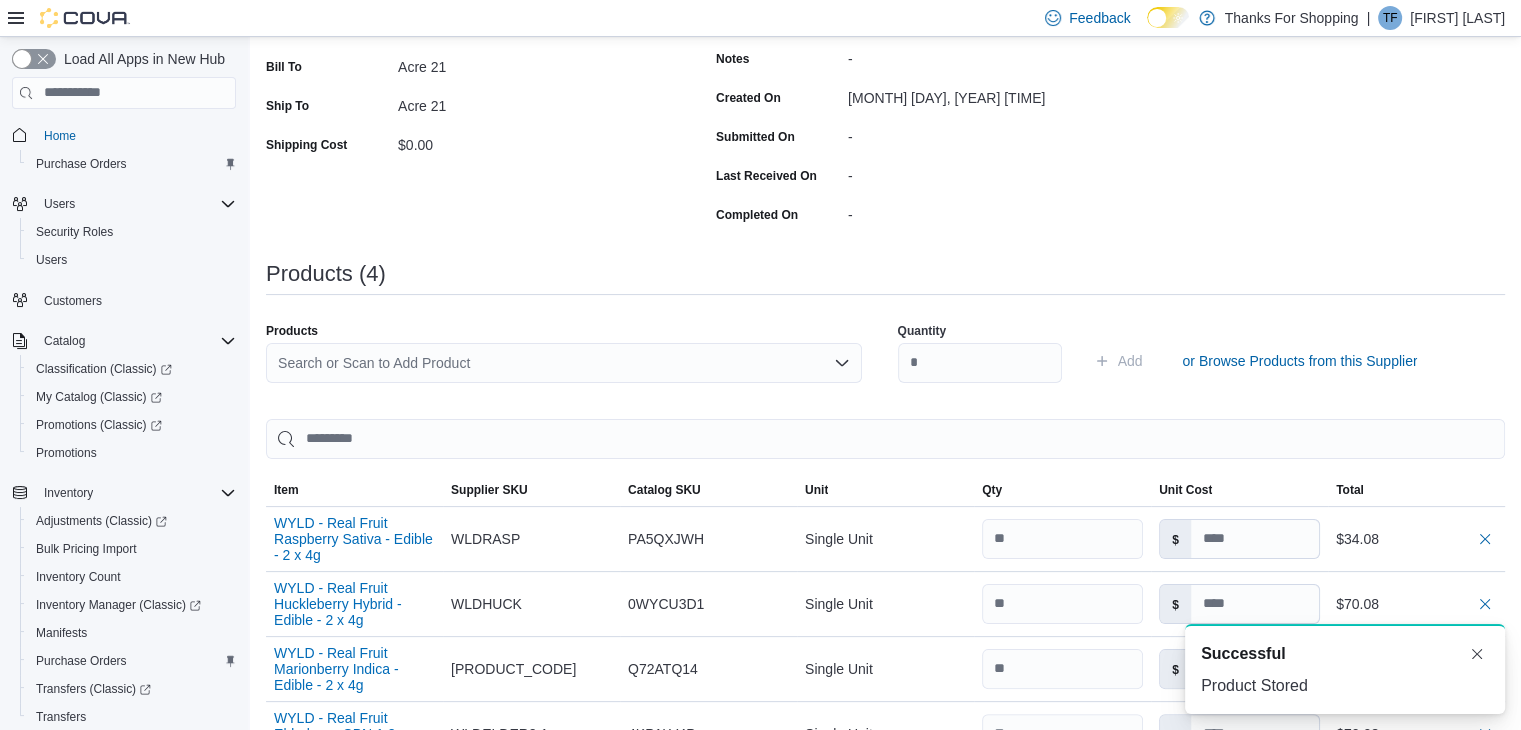 type 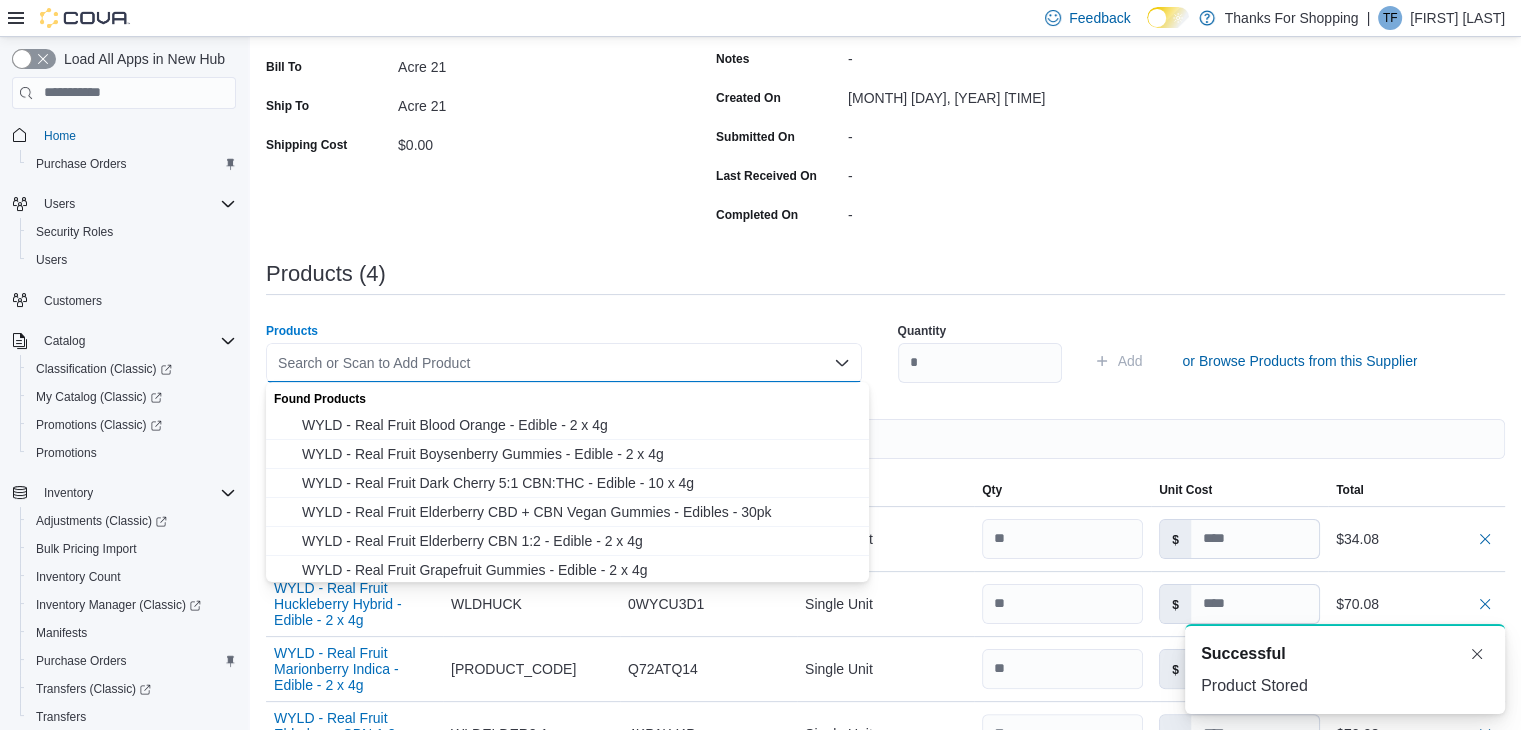 paste on "**********" 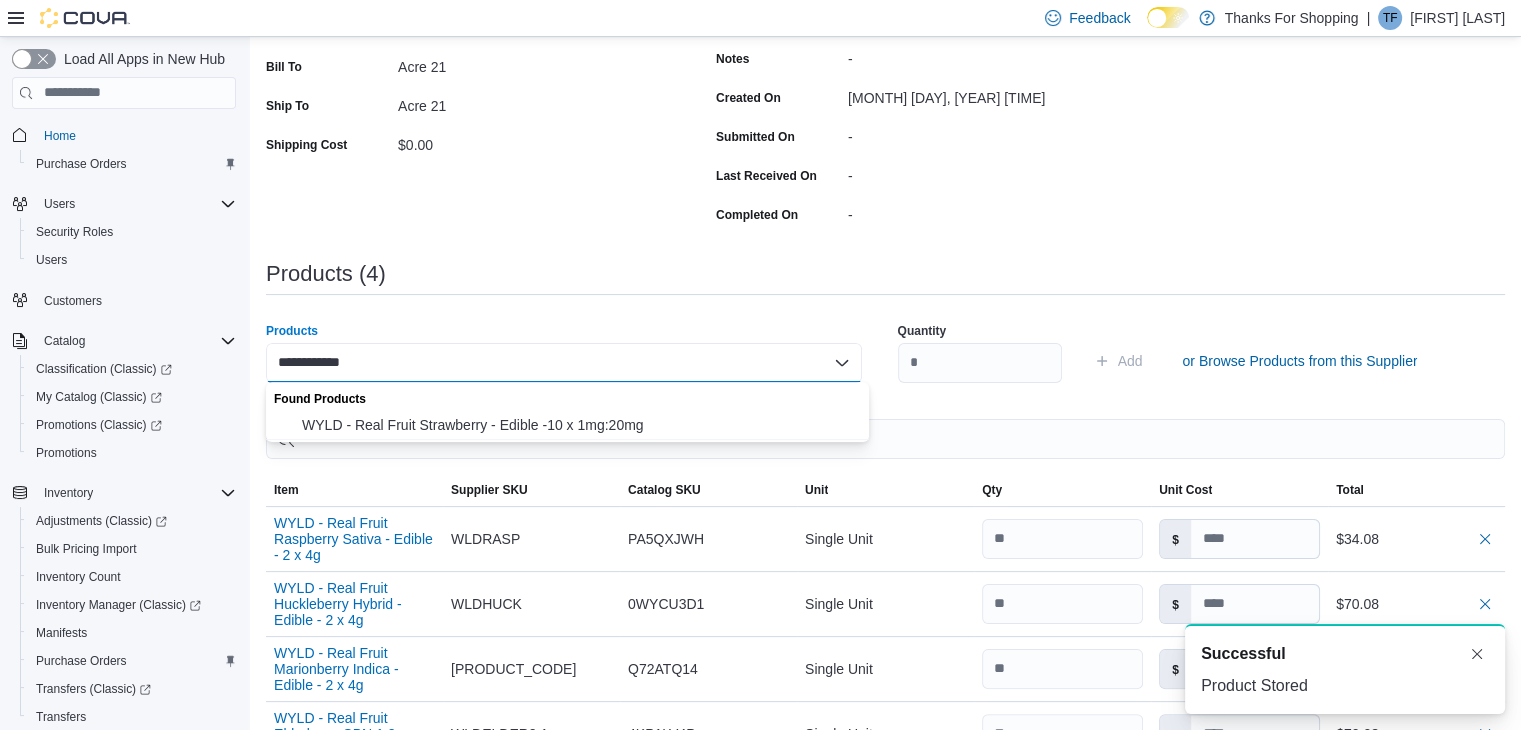 type on "**********" 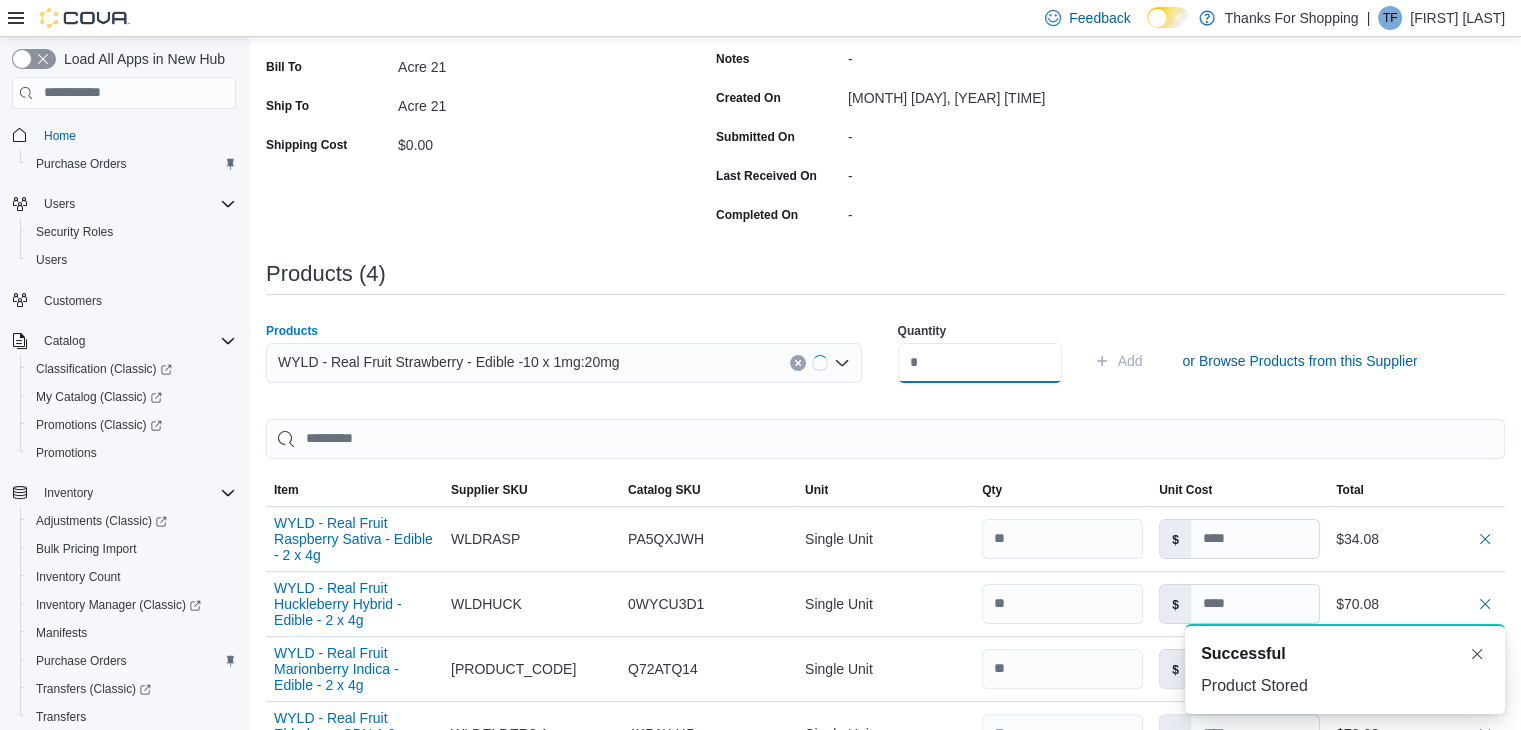 click at bounding box center (980, 363) 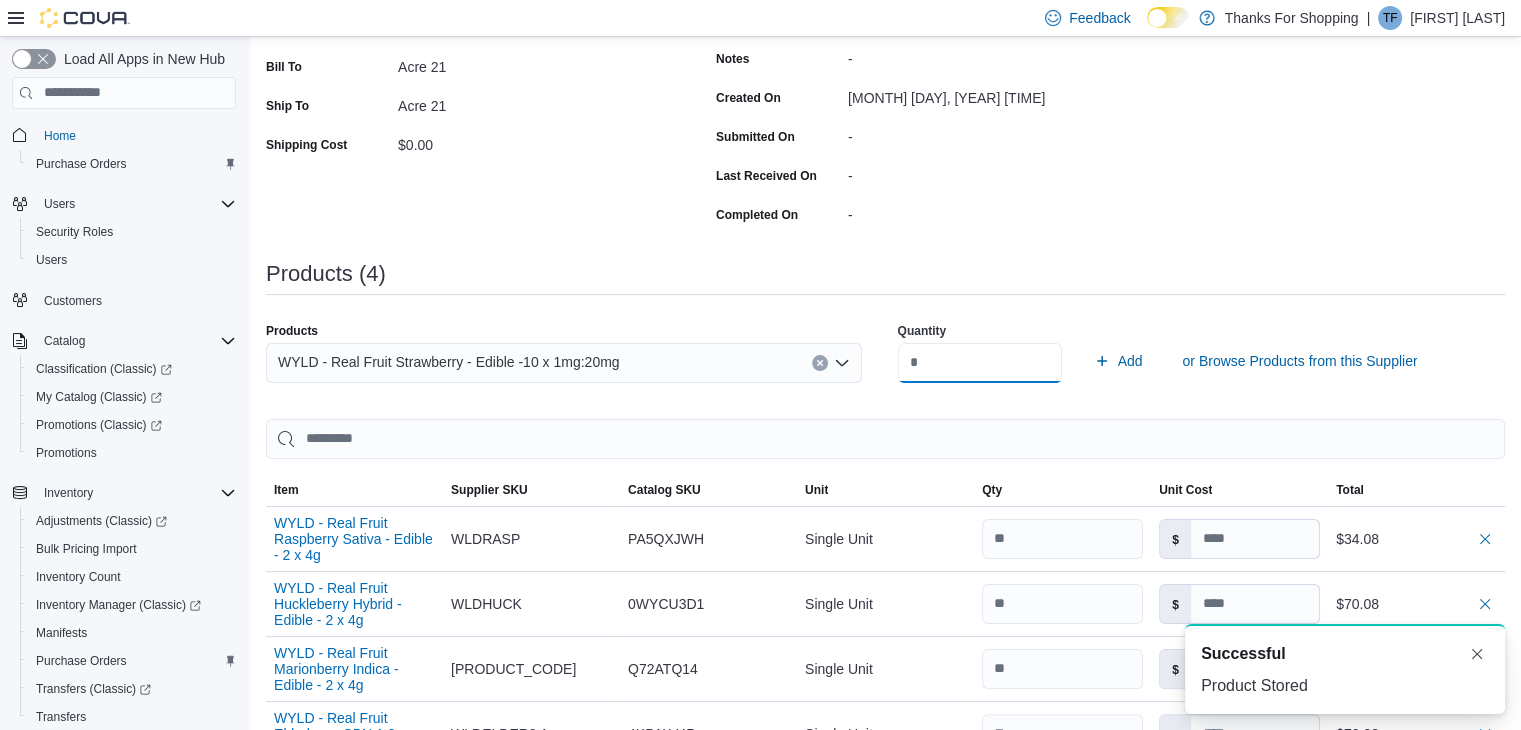 click on "Add" at bounding box center [1118, 361] 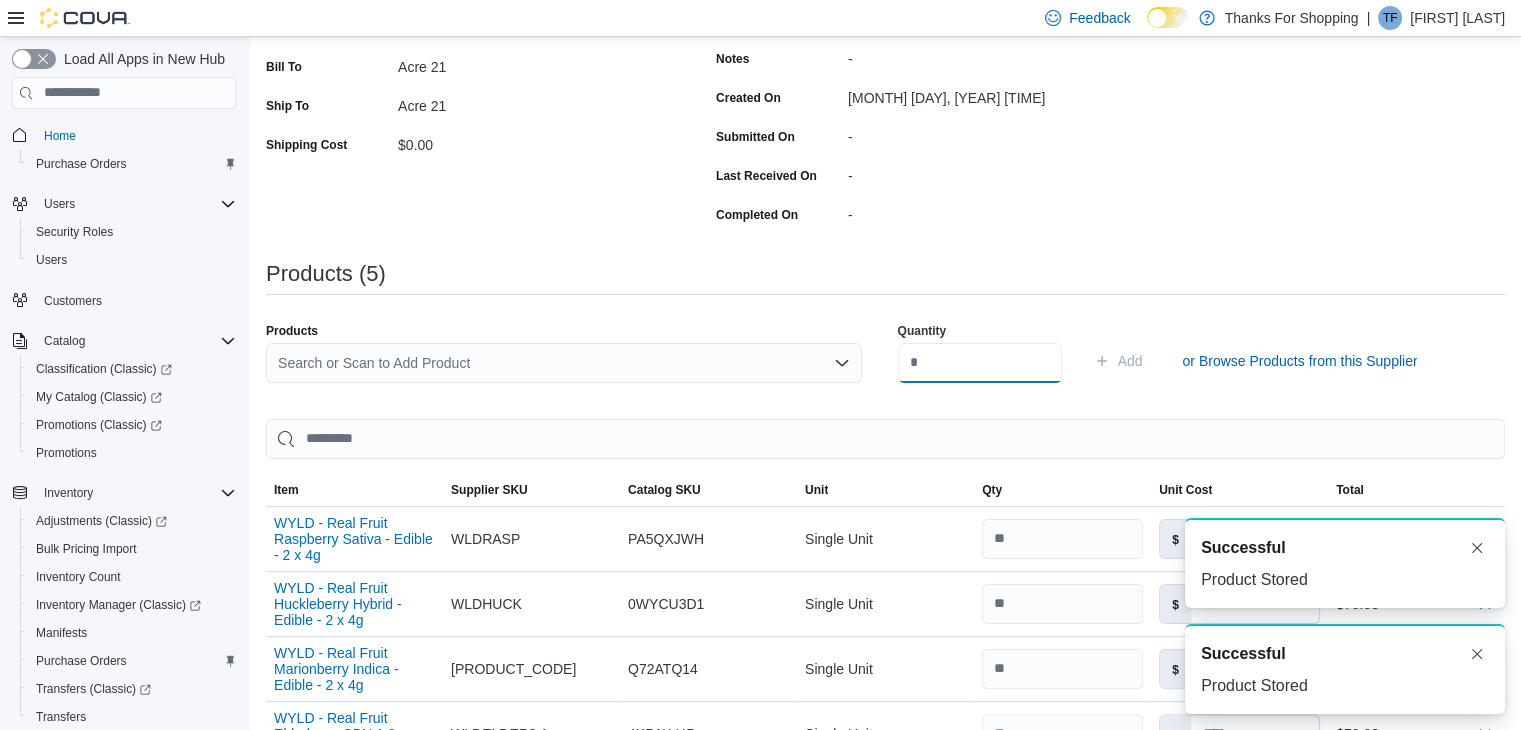 scroll, scrollTop: 696, scrollLeft: 0, axis: vertical 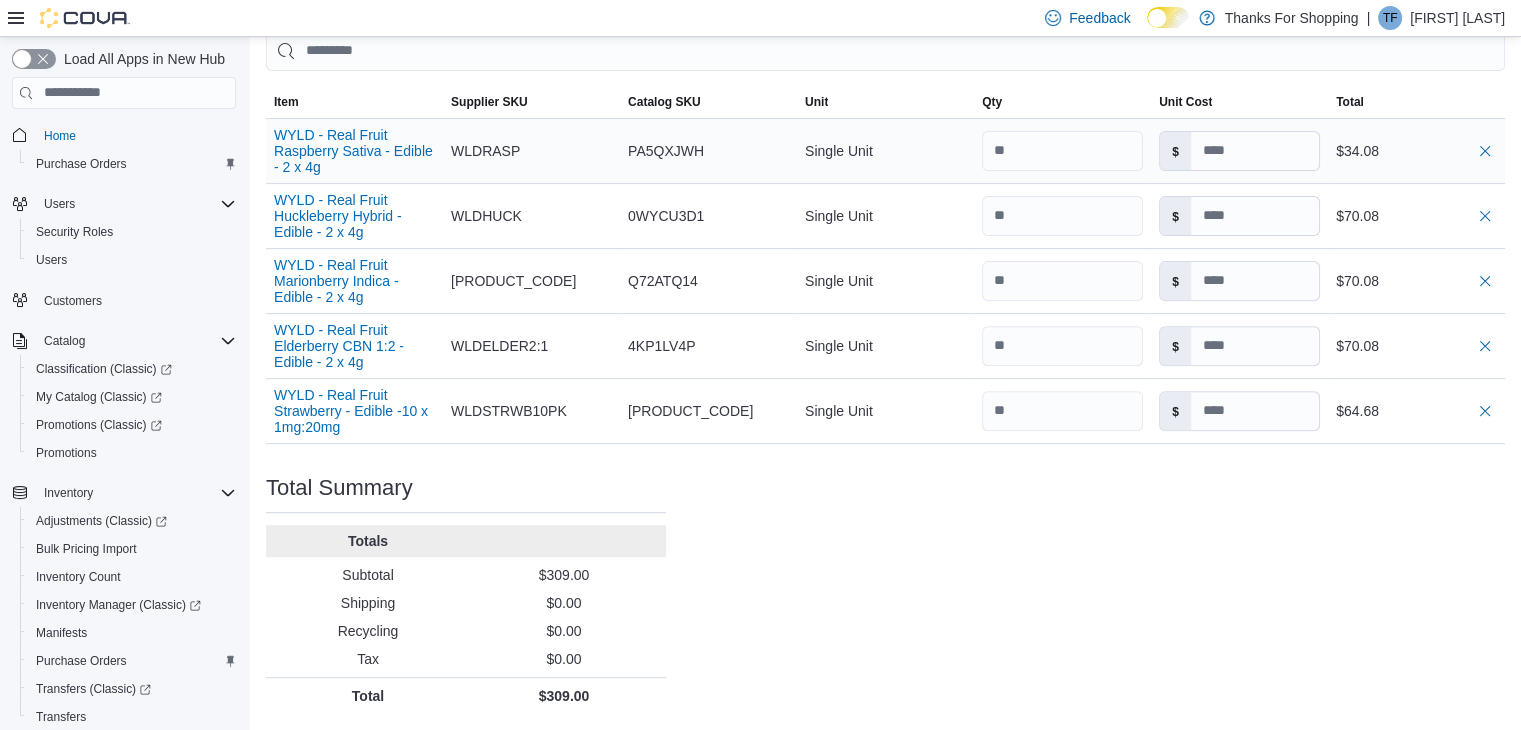 type on "**" 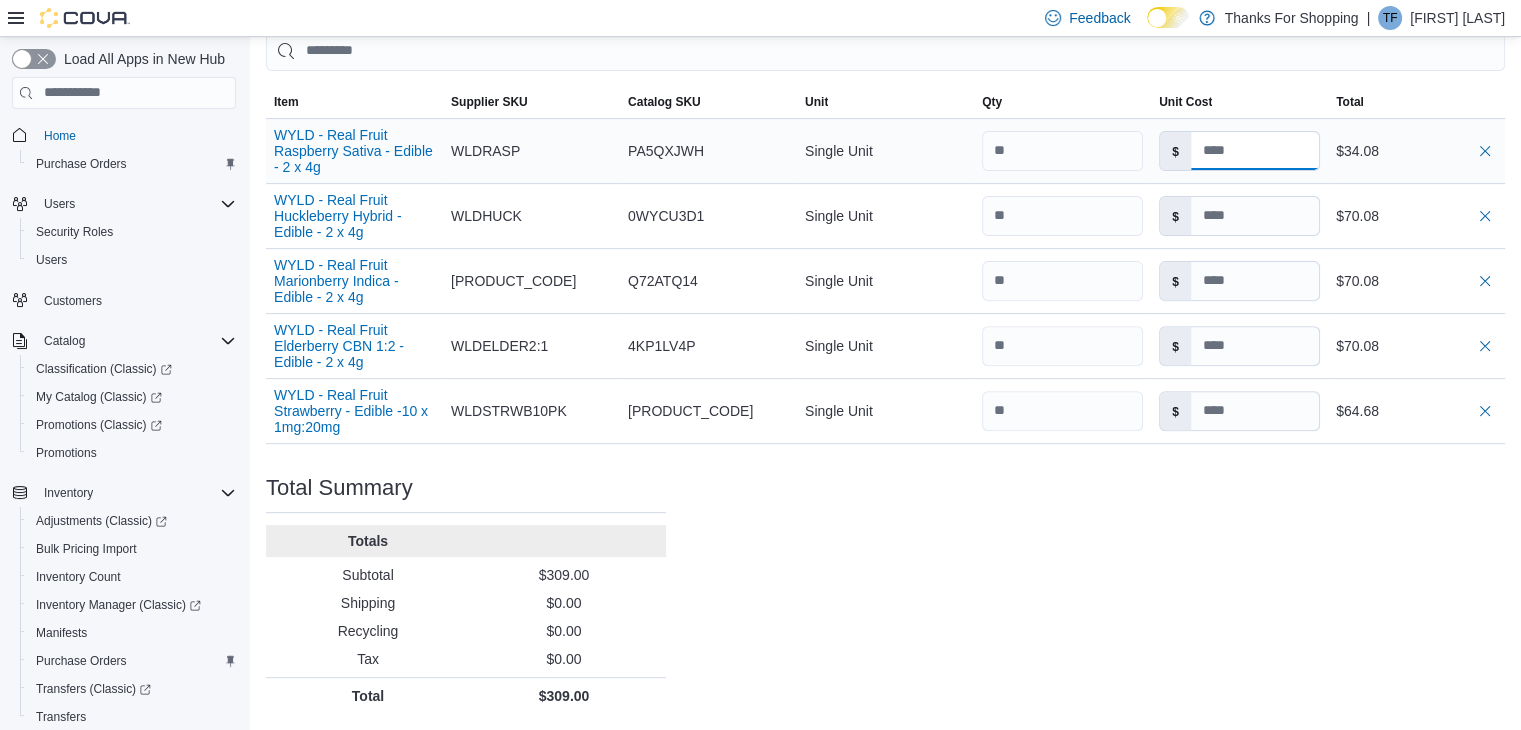 click at bounding box center [1255, 151] 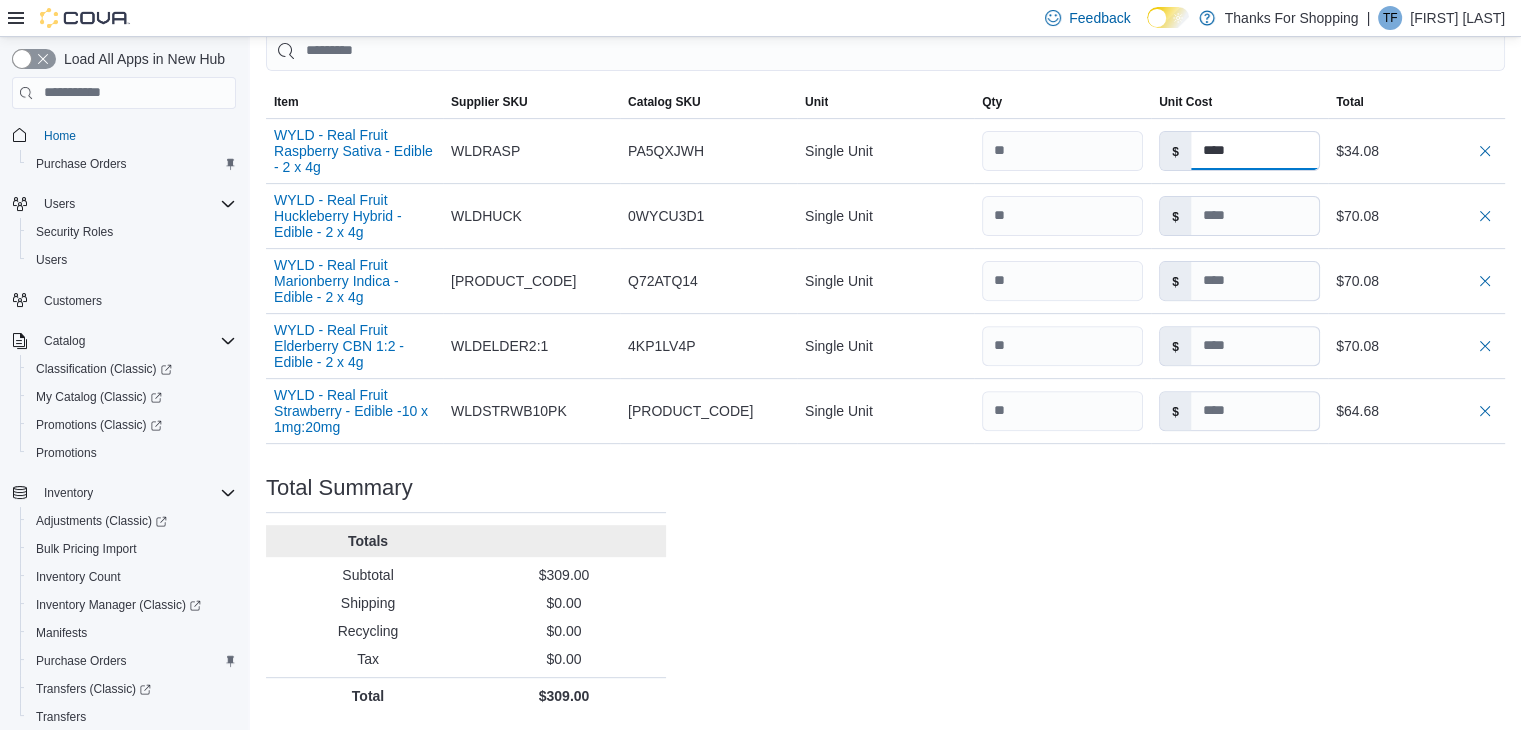 type on "****" 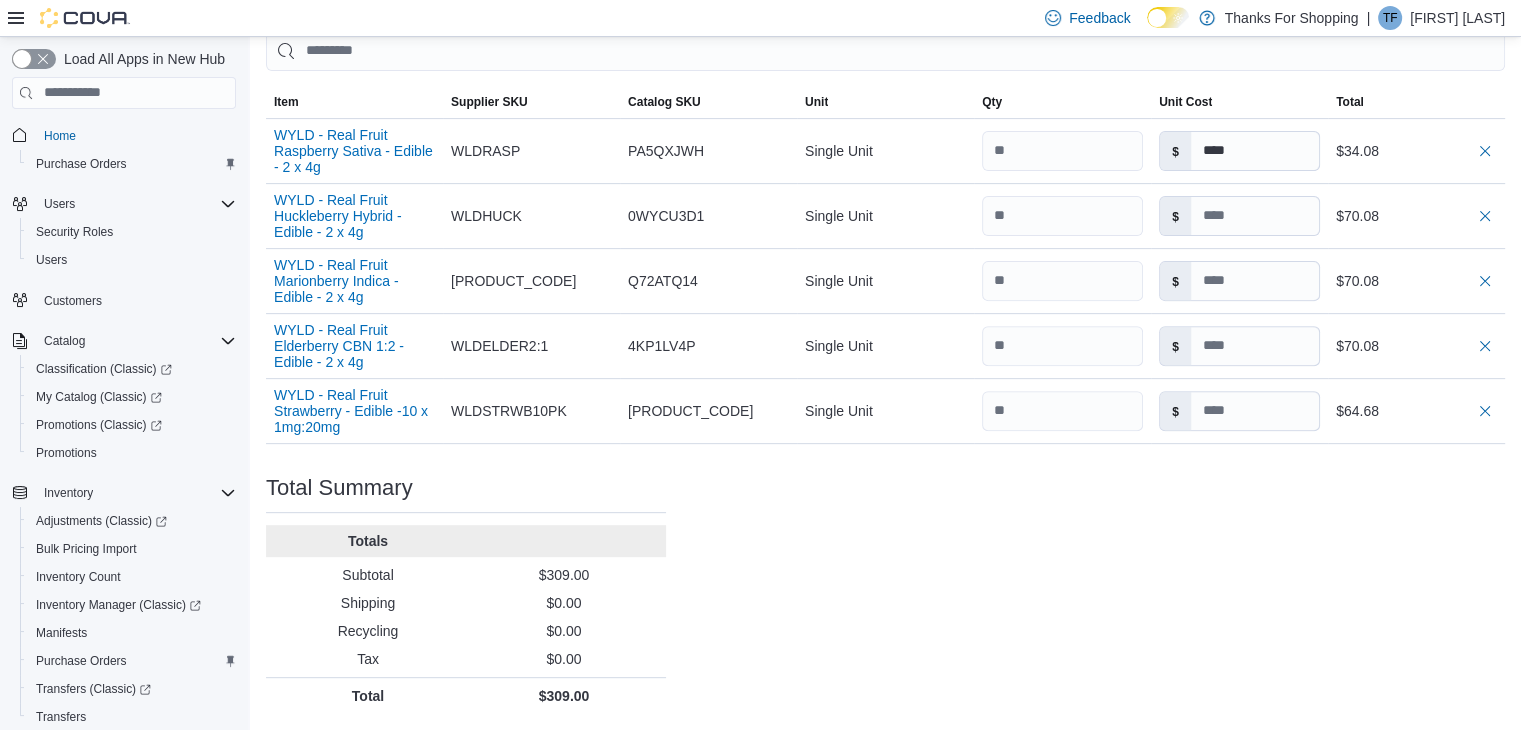 click on "Purchase Order: [NUMBER] Feedback Purchase Order Details   Edit Status Pending Supplier WYLD Supplier Invoice Number No Supplier Invoice Number added Bill To Acre 21 Ship To Acre 21 Shipping Cost $[COST] Recycling Cost $[COST] Tax $[COST] ETA July [DATE], [YEAR] Notes - Created On July [DATE], [YEAR] [TIME] Submitted On - Last Received On - Completed On - Products (5)     Products Search or Scan to Add Product Quantity  ** Add or Browse Products from this Supplier Sorting EuiBasicTable with search callback Item Supplier SKU Catalog SKU Unit Qty Unit Cost Total WYLD - Real Fruit Raspberry Sativa - Edible - 2 x 4g Supplier SKU WLDRASP Catalog SKU PA5QXJWH Unit Single Unit Qty Unit Cost $ Total $[COST] WYLD - Real Fruit Huckleberry Hybrid - Edible - 2 x 4g Supplier SKU WLDHUCK Catalog SKU 0WYCU3D1 Unit Single Unit Qty Unit Cost $ Total $[COST] WYLD - Real Fruit Marionberry Indica - Edible - 2 x 4g Supplier SKU WLDMARBRY Catalog SKU Q72ATQ14 Unit Single Unit Qty Unit Cost $ Total $[COST] Supplier SKU WLDELDER2:1 4KP1LV4P $" at bounding box center [885, 98] 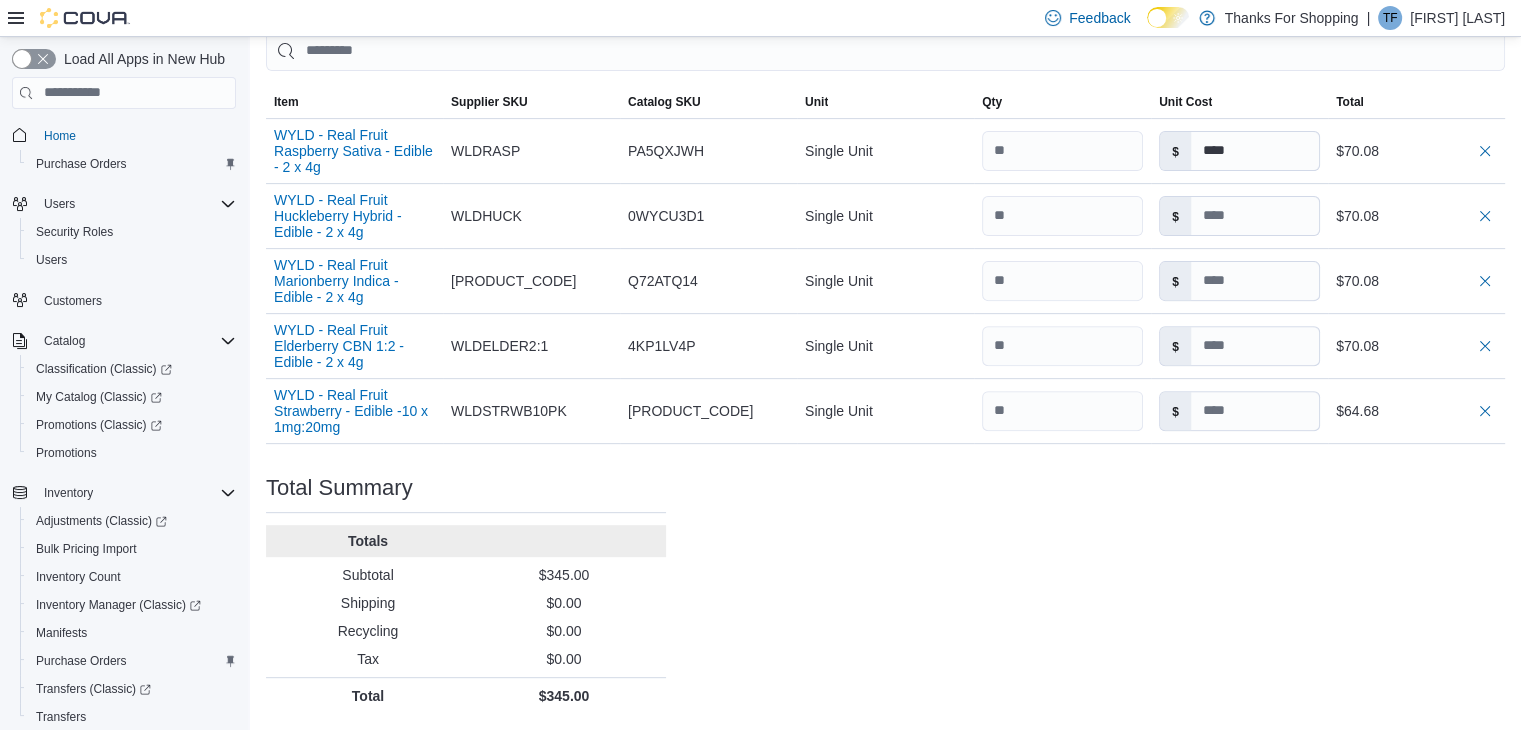type 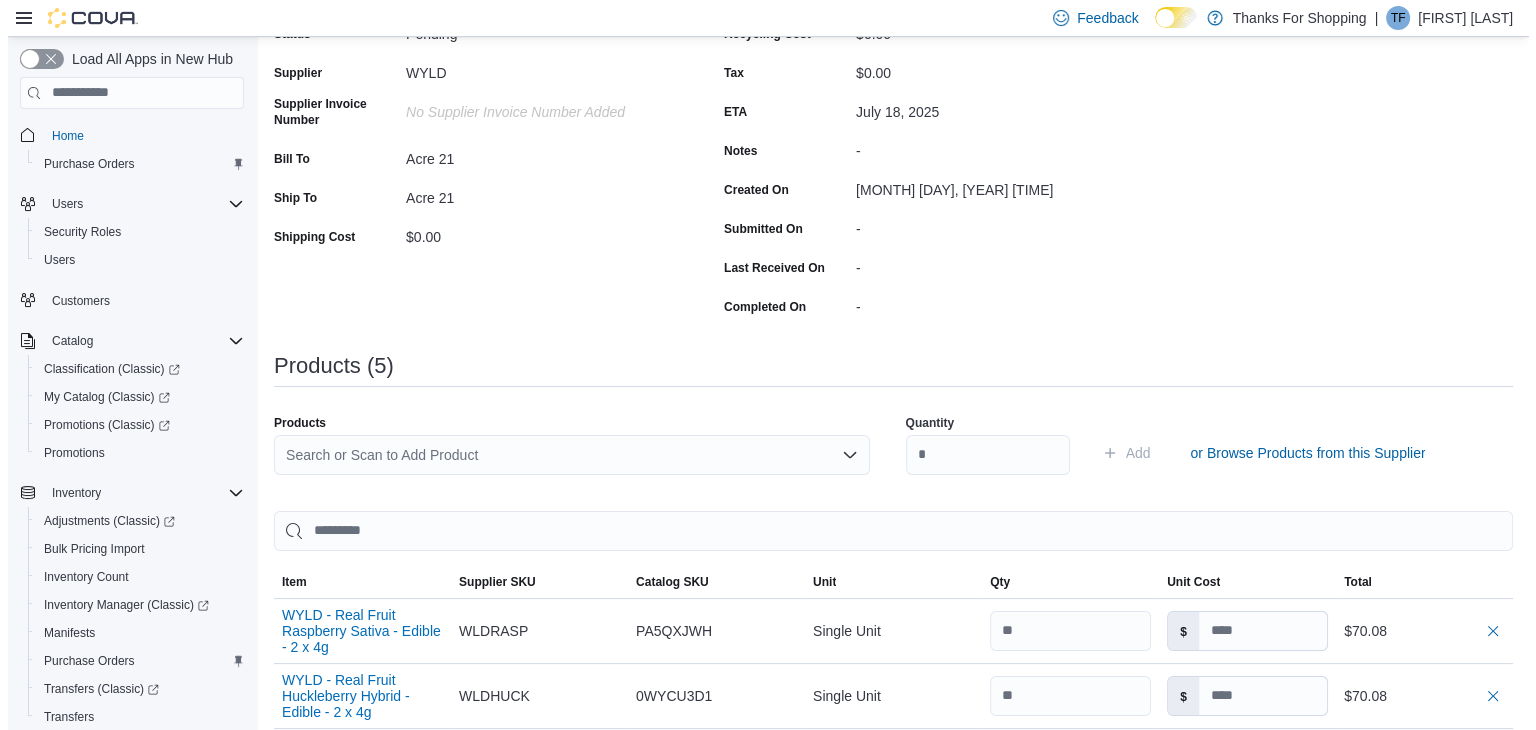 scroll, scrollTop: 0, scrollLeft: 0, axis: both 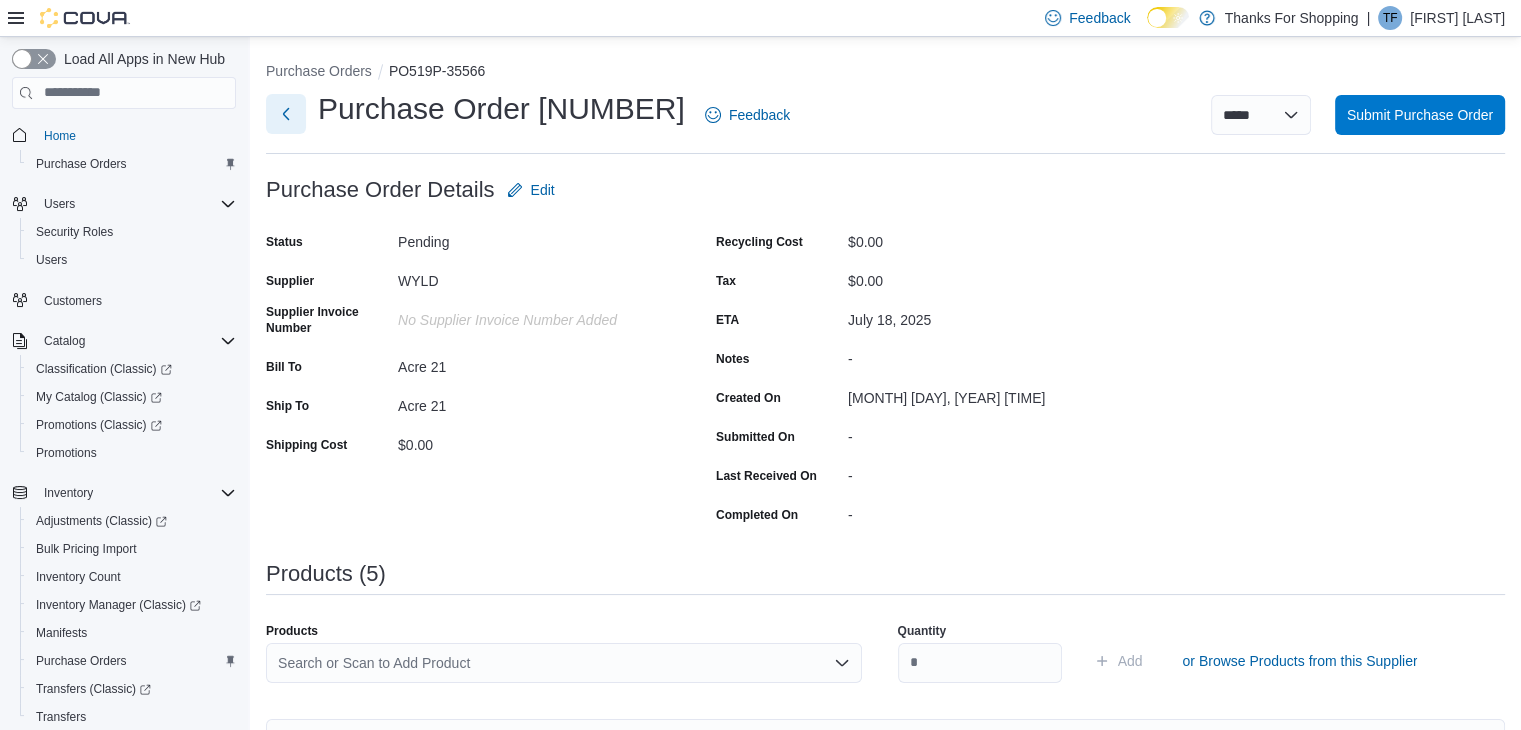 click at bounding box center (286, 114) 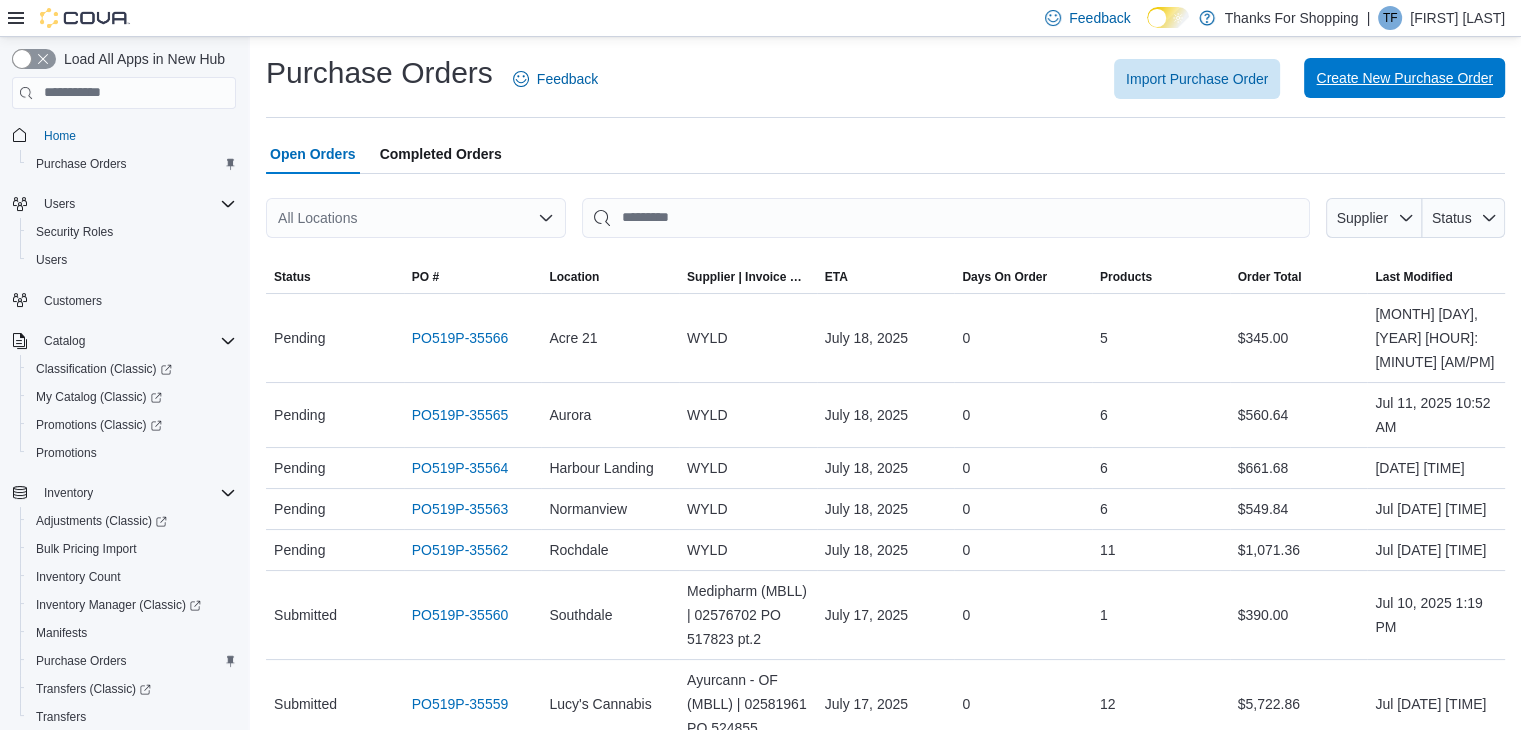 click on "Create New Purchase Order" at bounding box center (1404, 78) 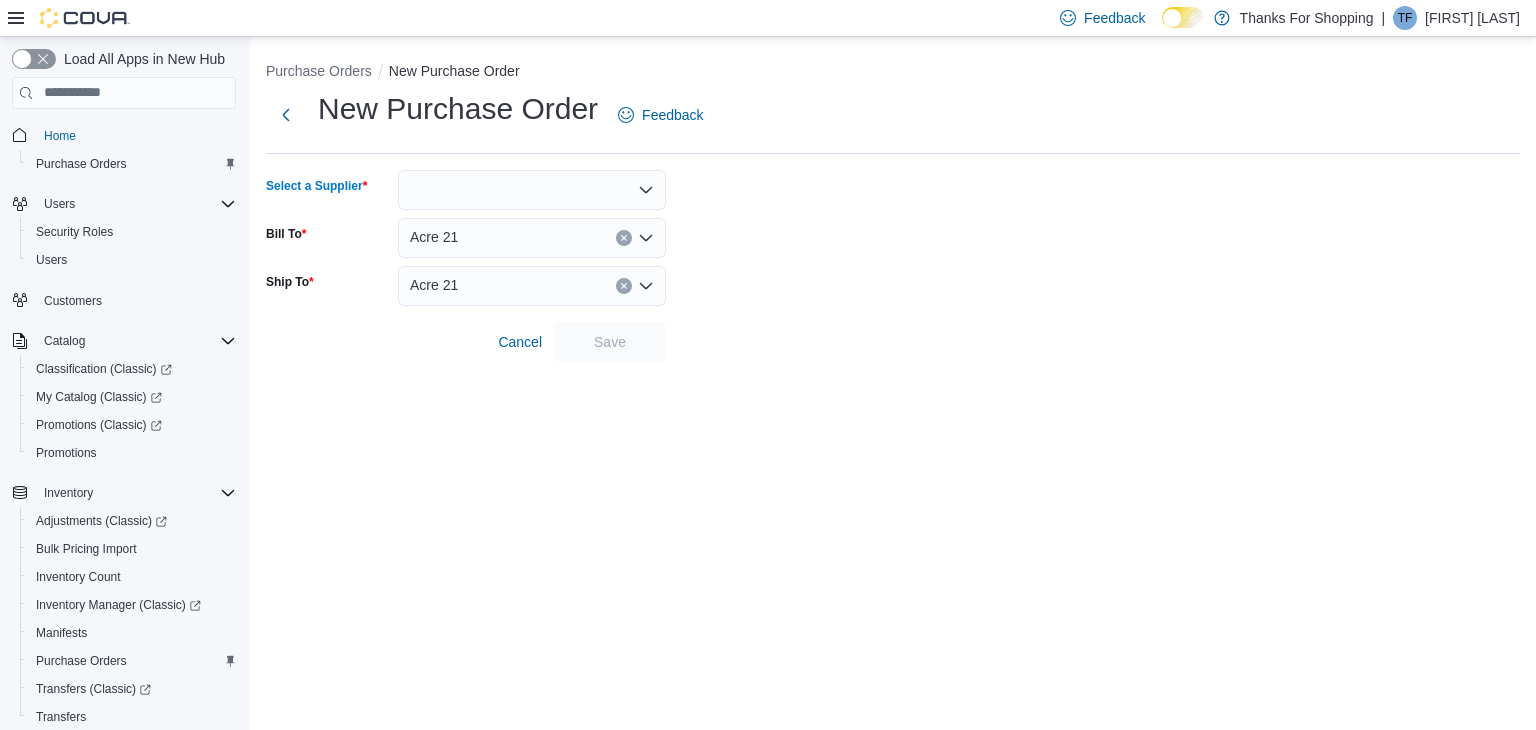 click at bounding box center (532, 190) 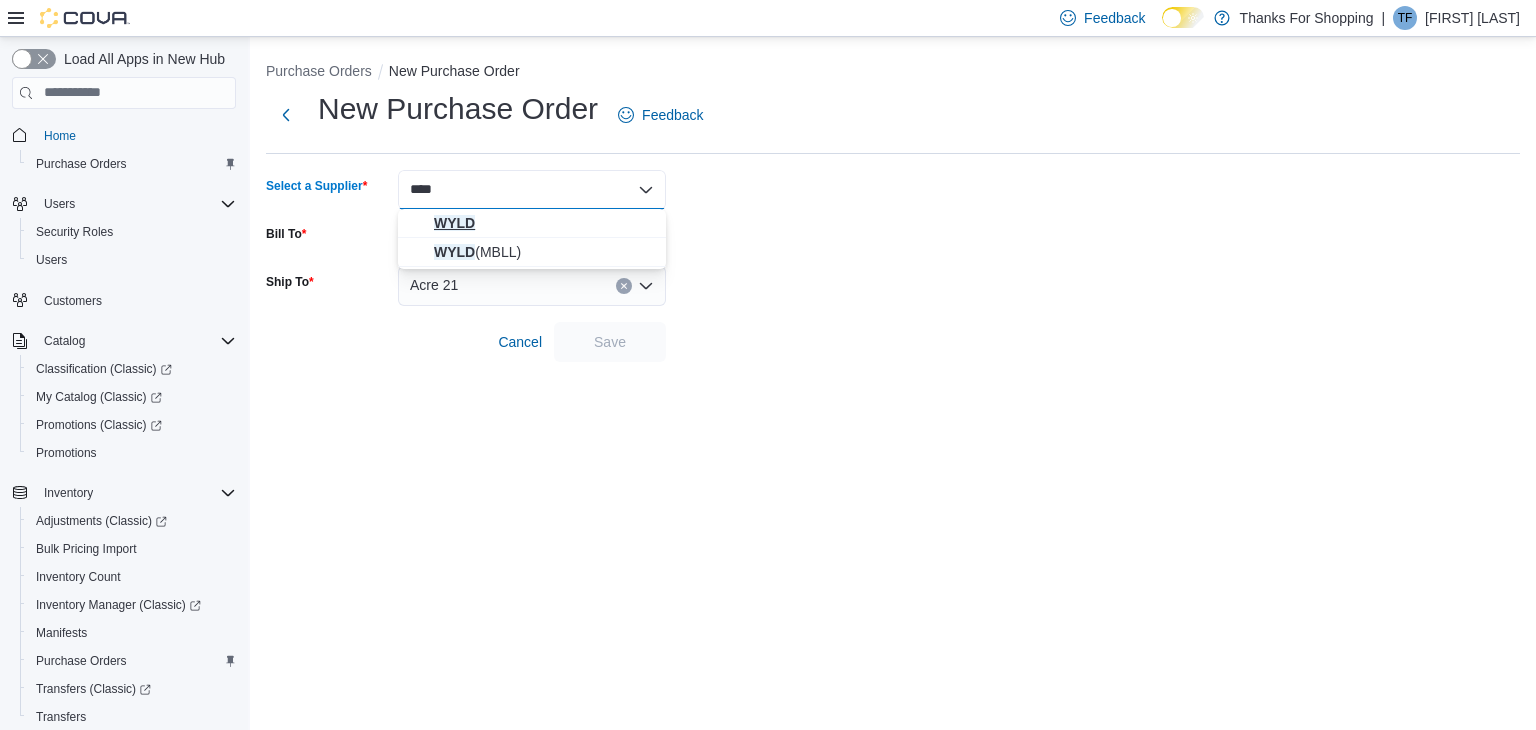 type on "****" 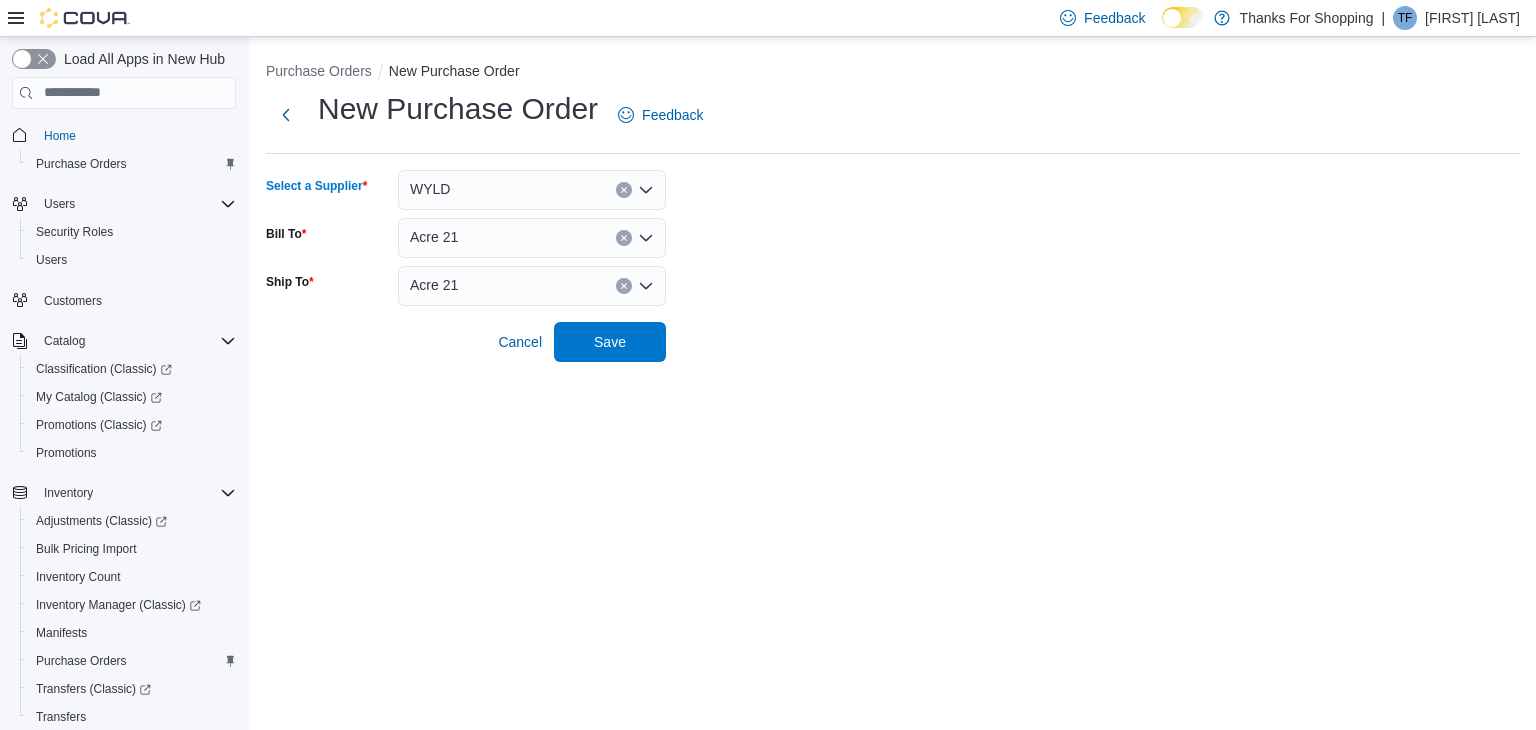 click on "Acre 21" at bounding box center [532, 238] 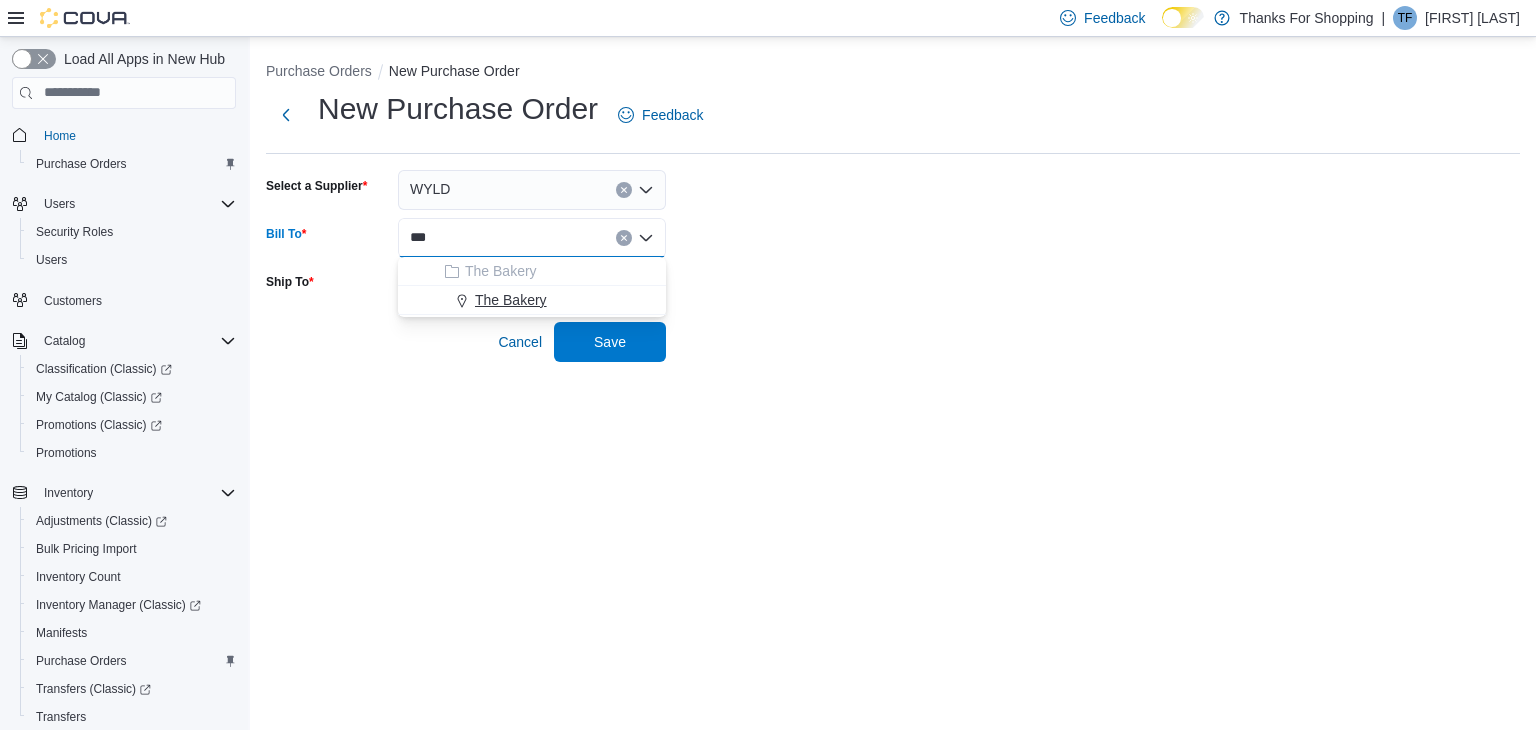 type on "***" 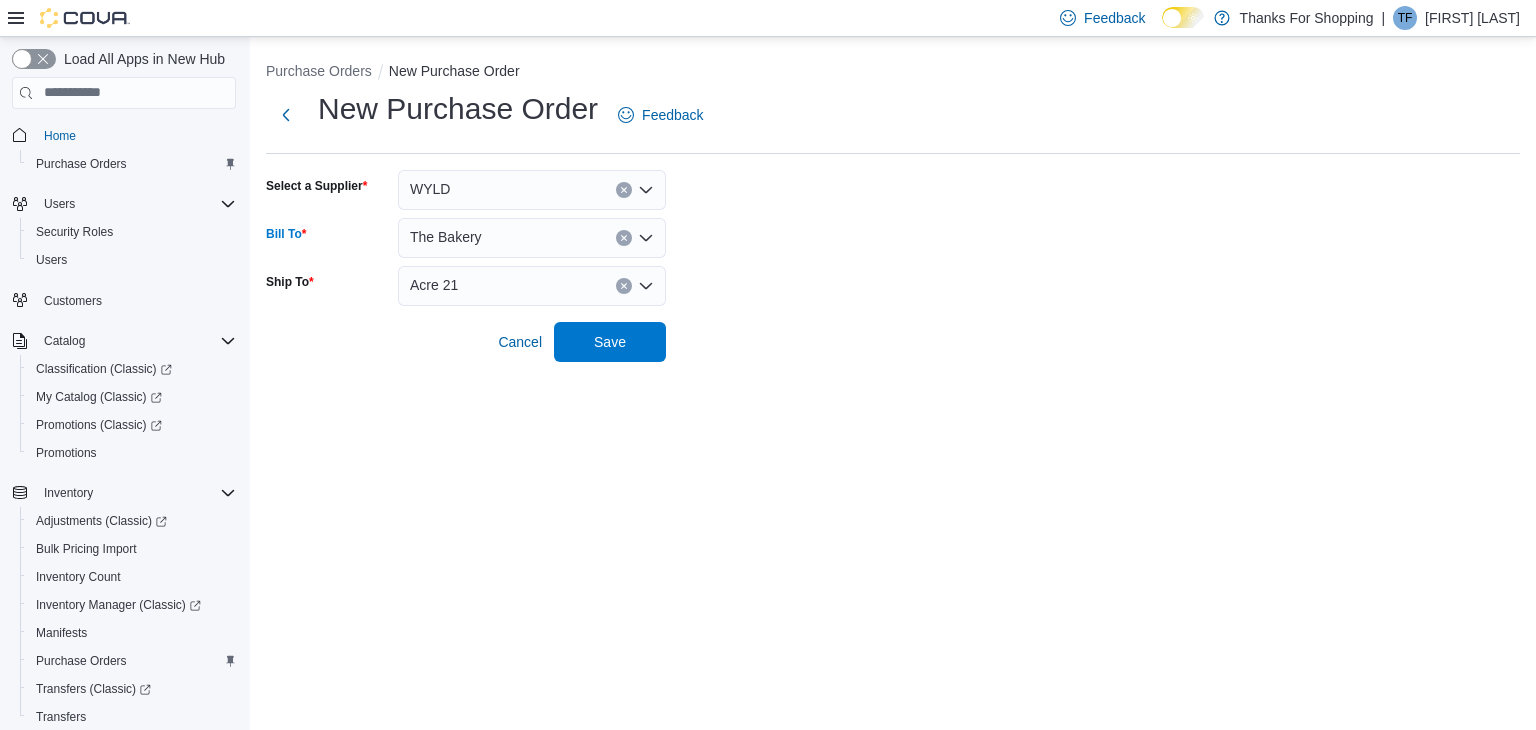 click on "Acre 21" at bounding box center (532, 286) 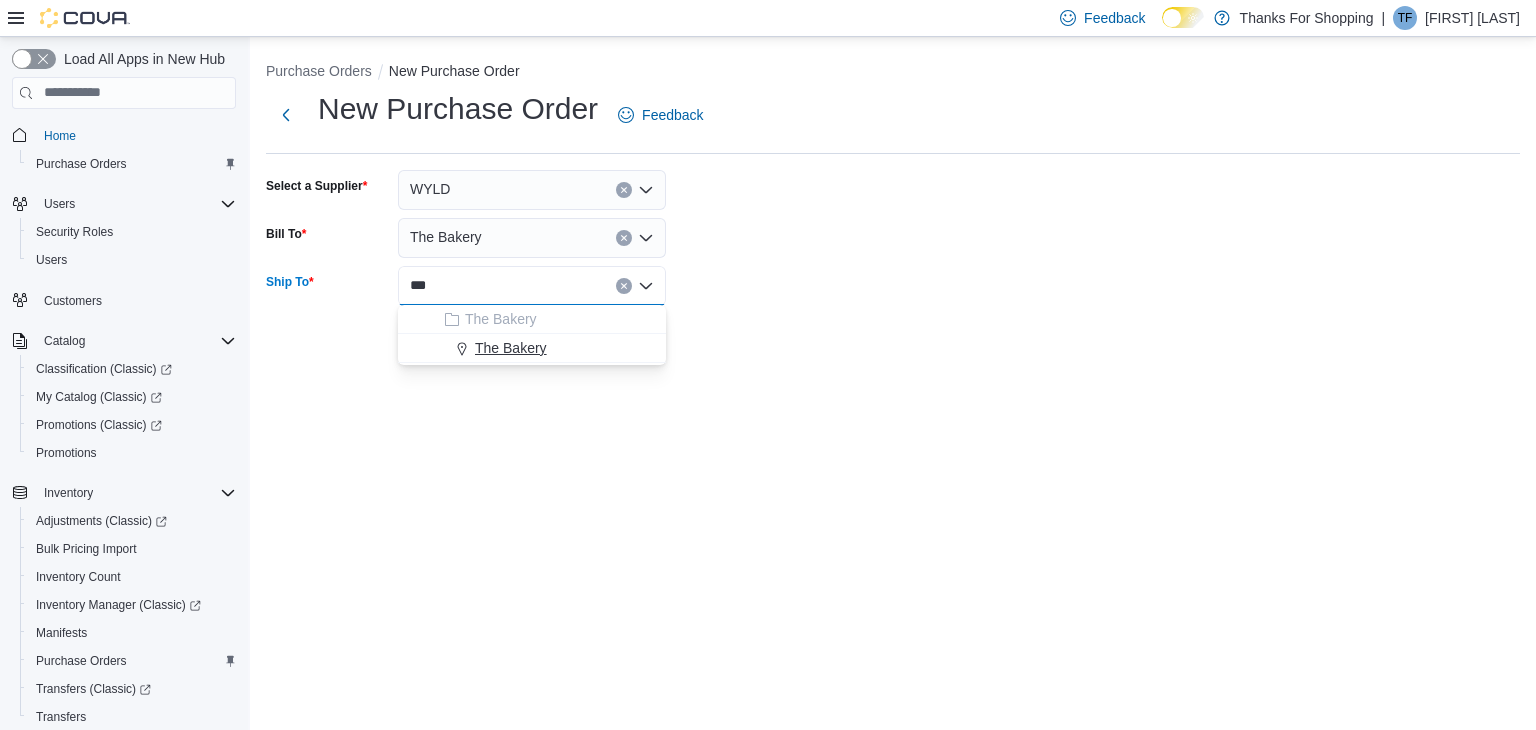 type on "***" 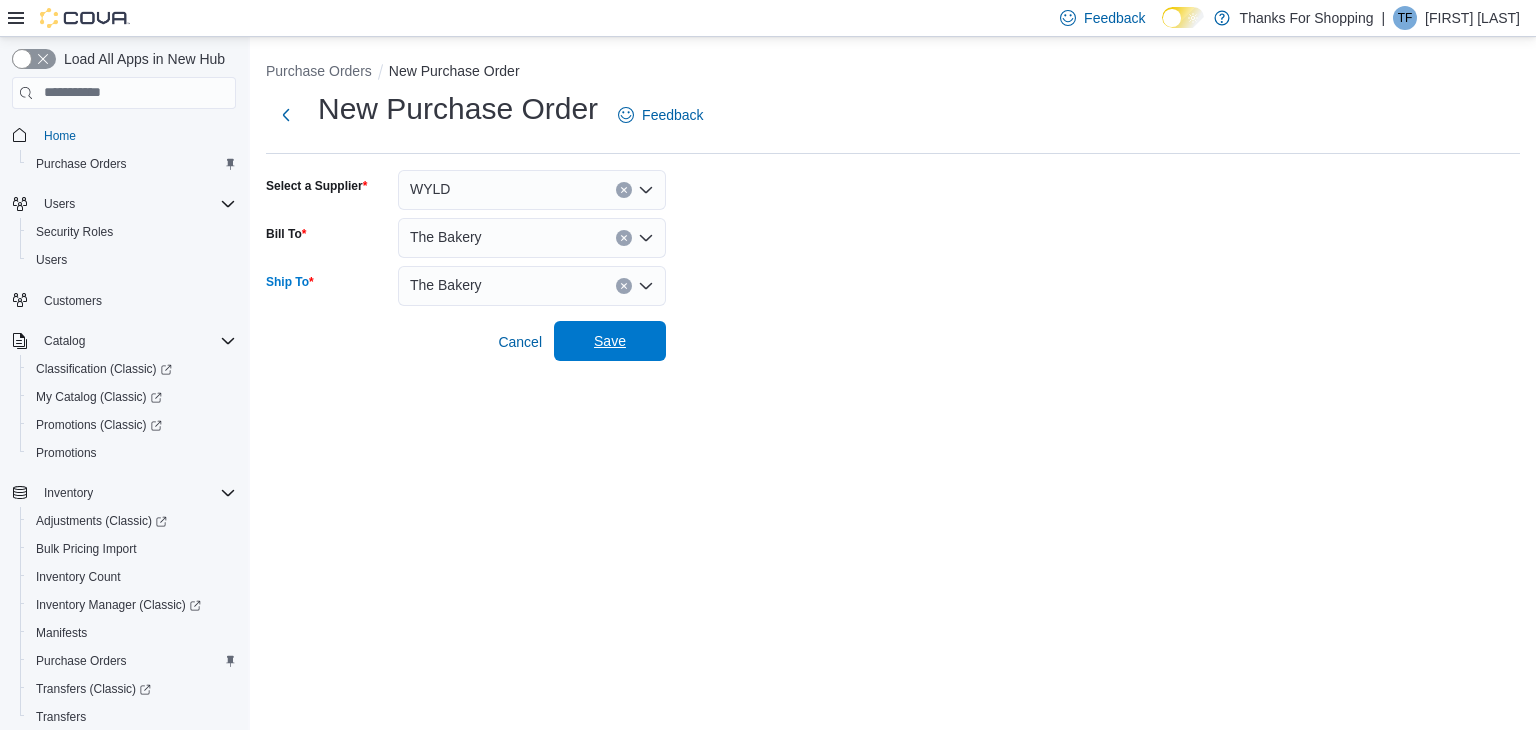 click on "Save" at bounding box center [610, 341] 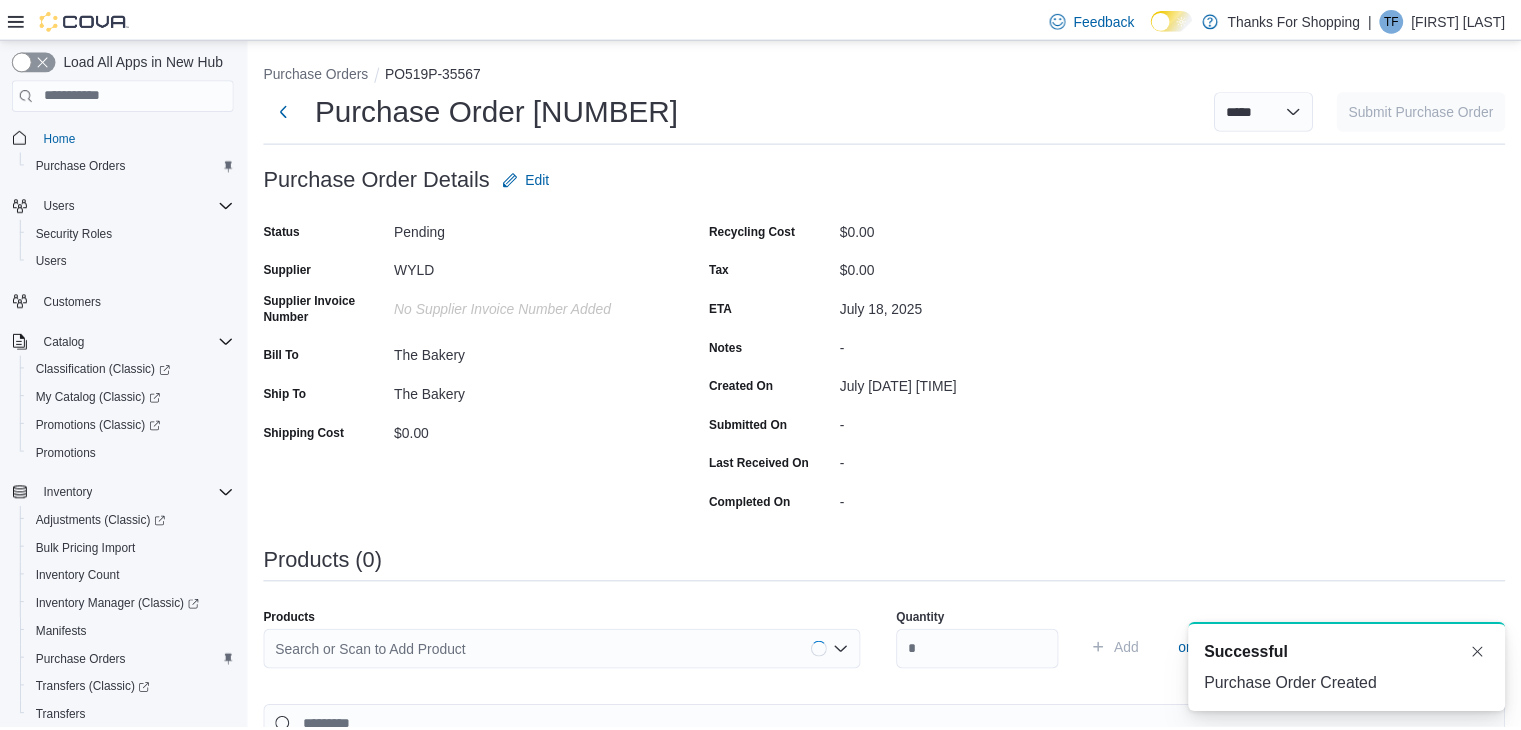 scroll, scrollTop: 0, scrollLeft: 0, axis: both 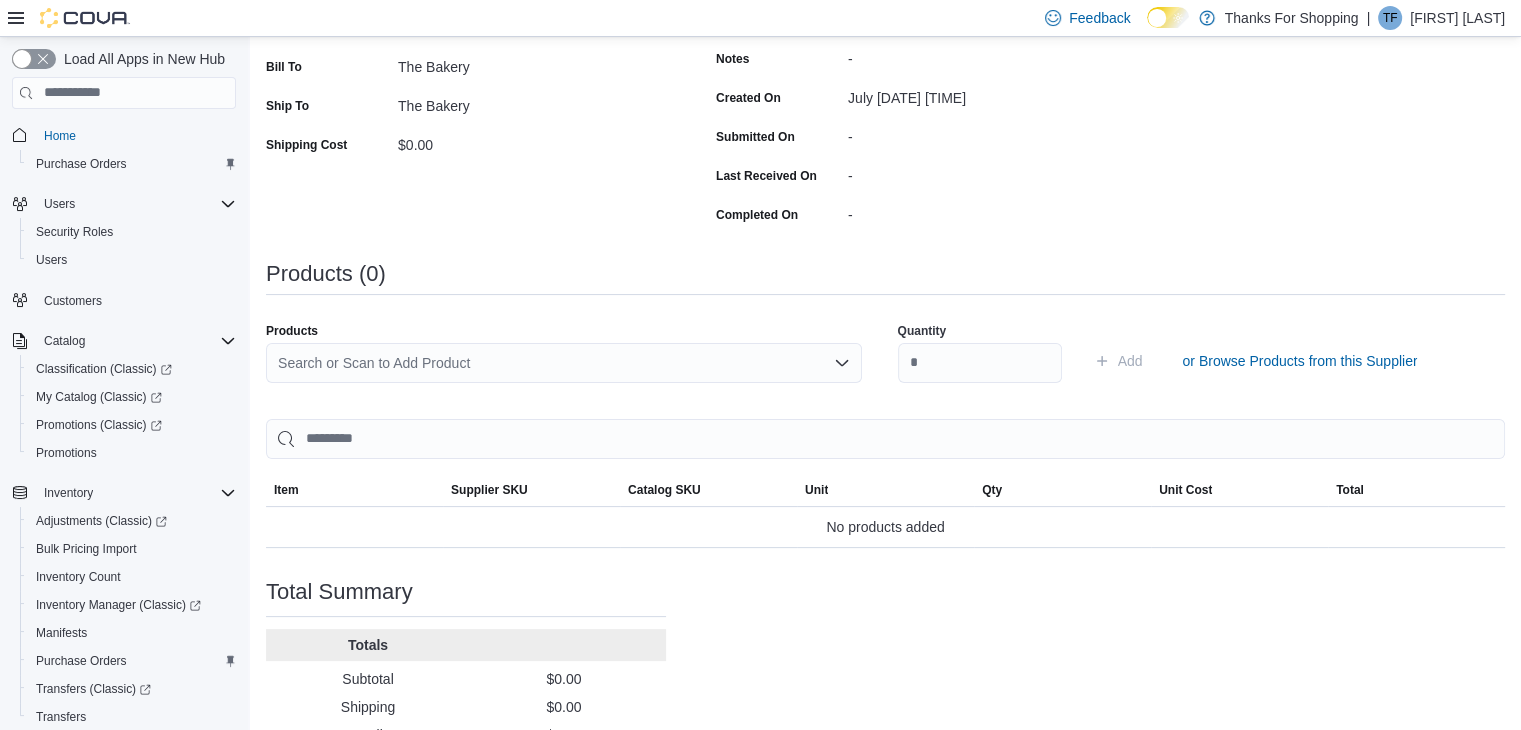 click on "Search or Scan to Add Product" at bounding box center [564, 363] 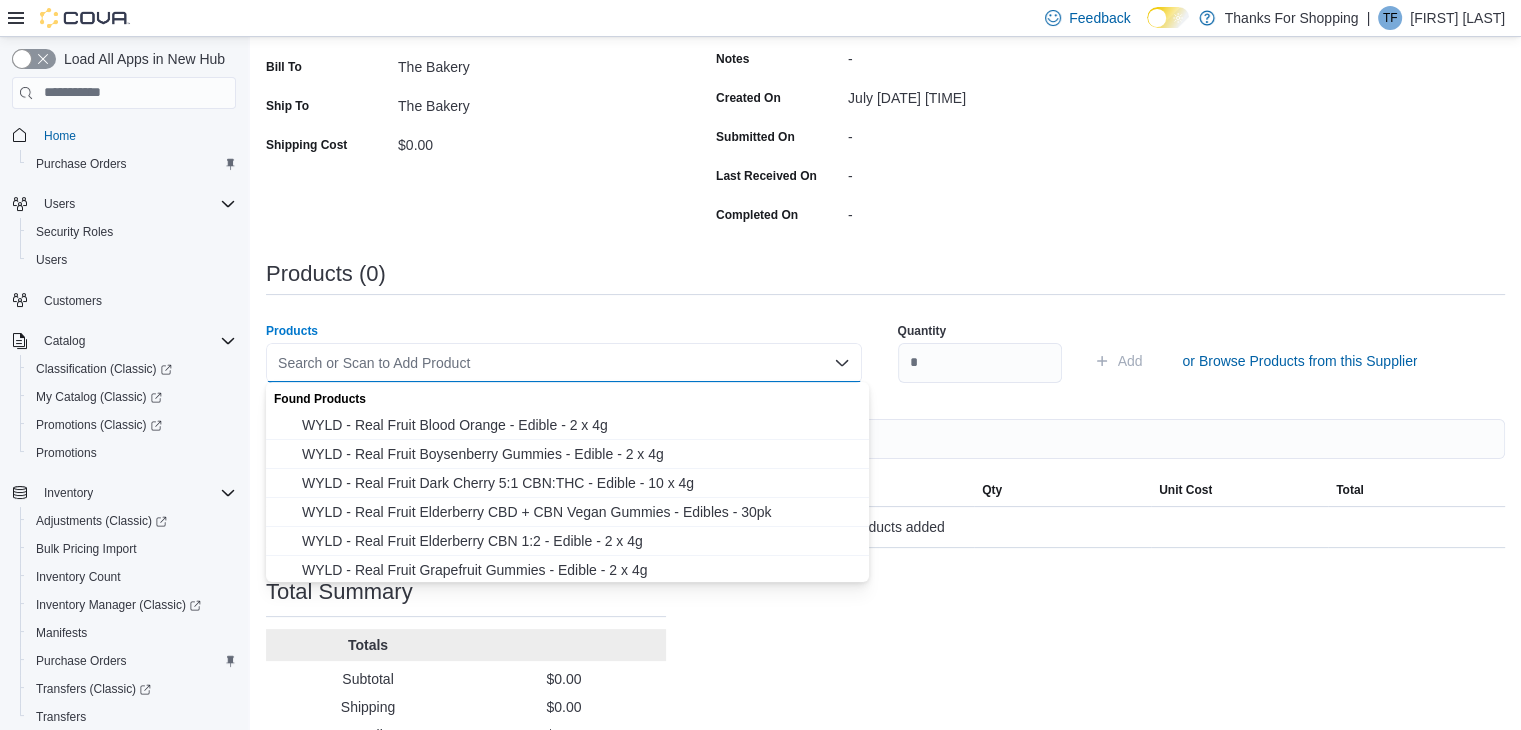 paste on "**********" 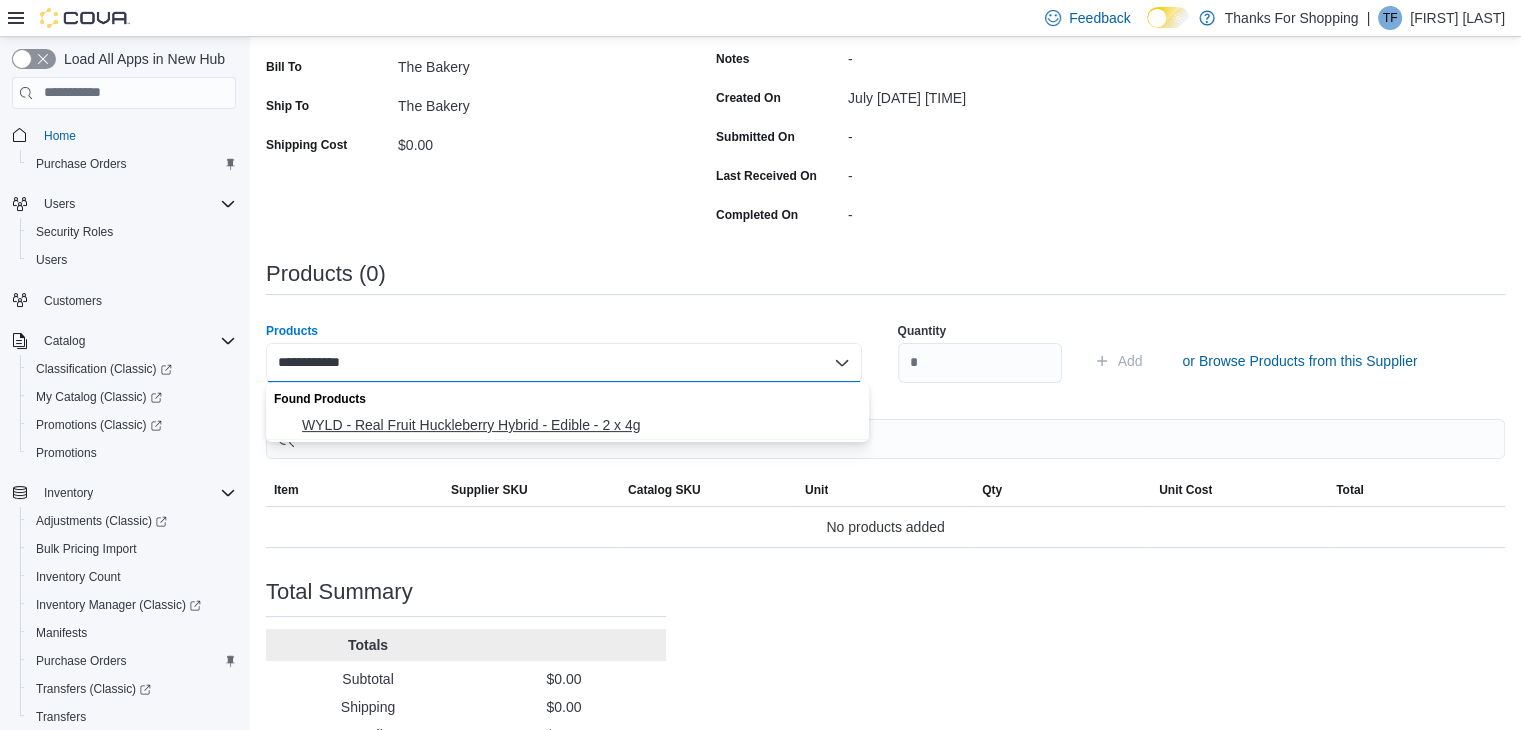 type on "**********" 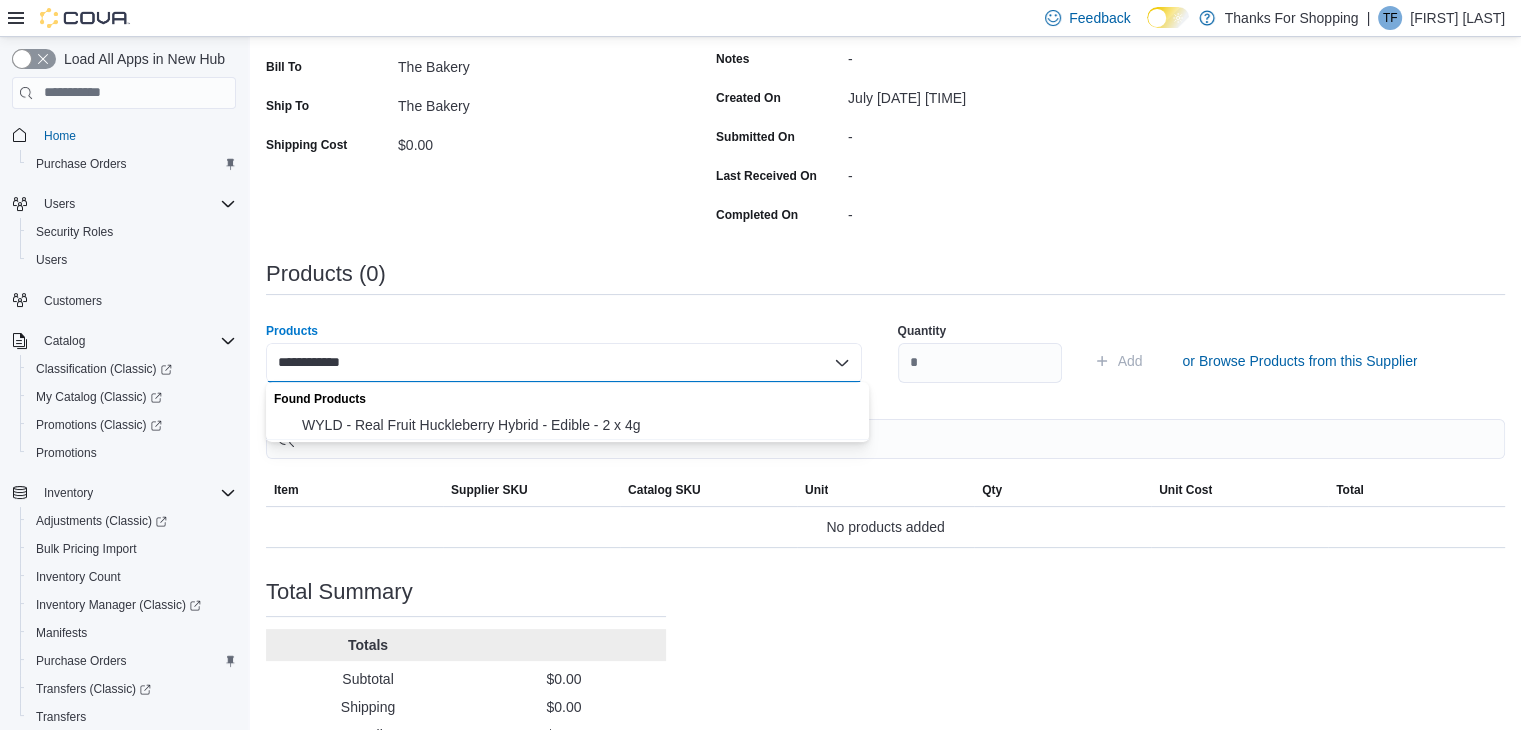 type 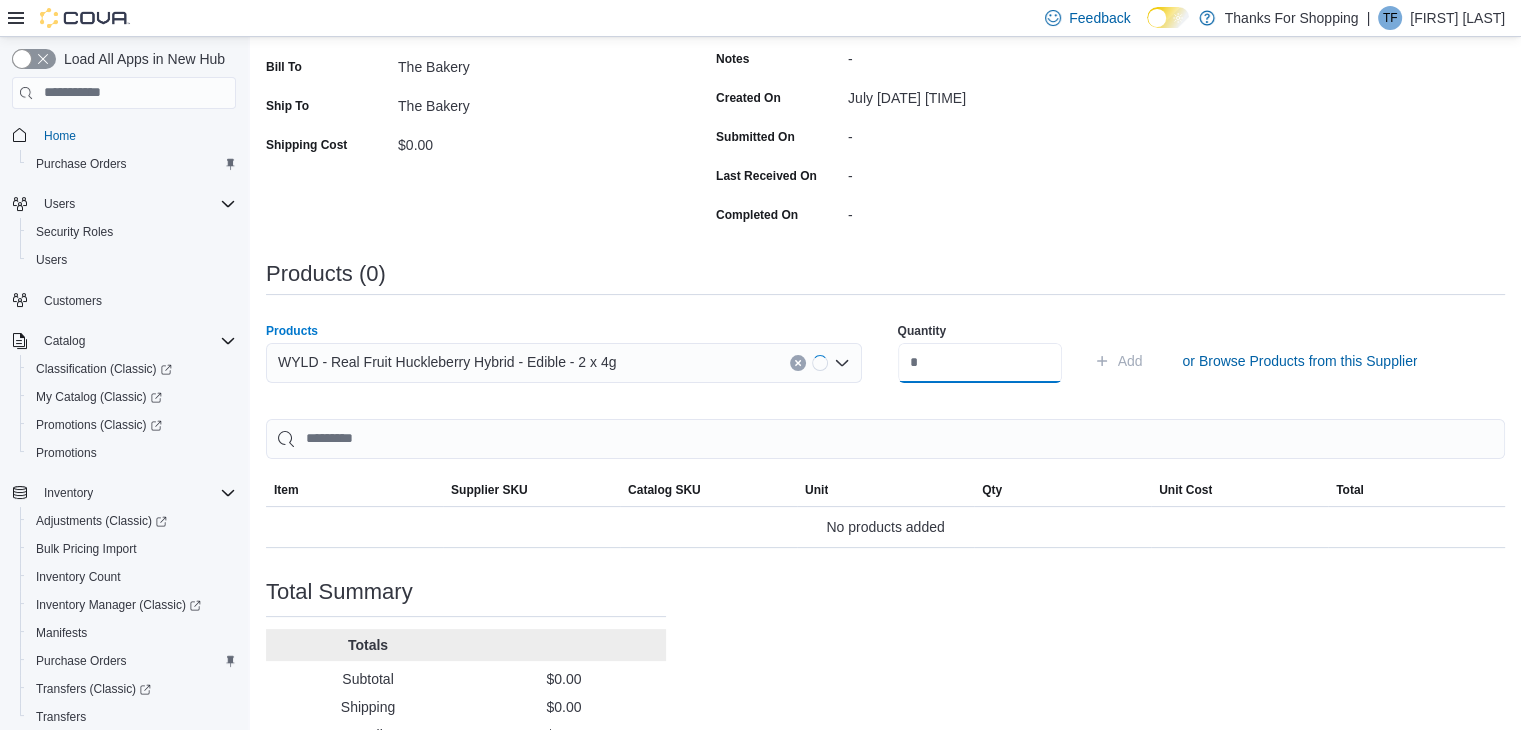 click at bounding box center [980, 363] 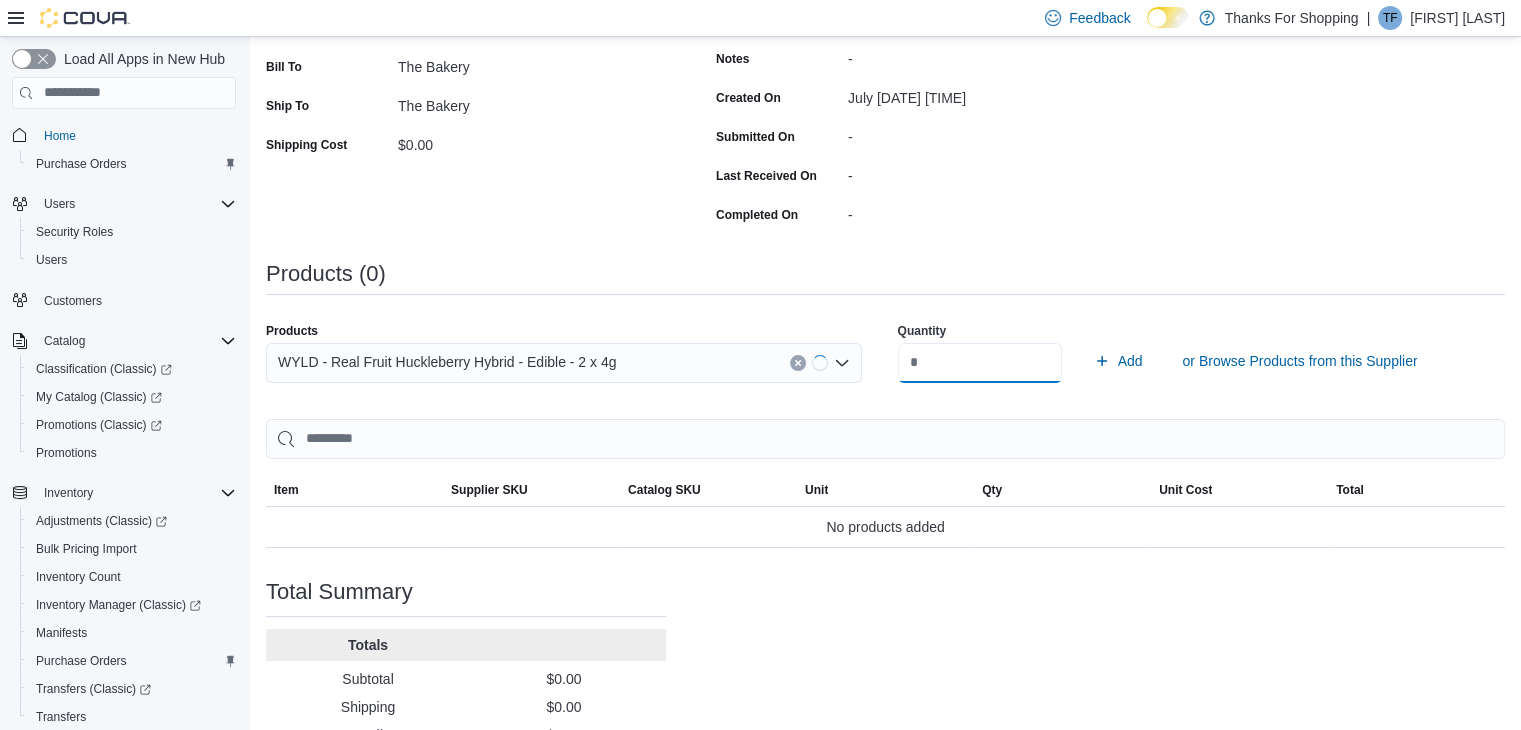 type on "**" 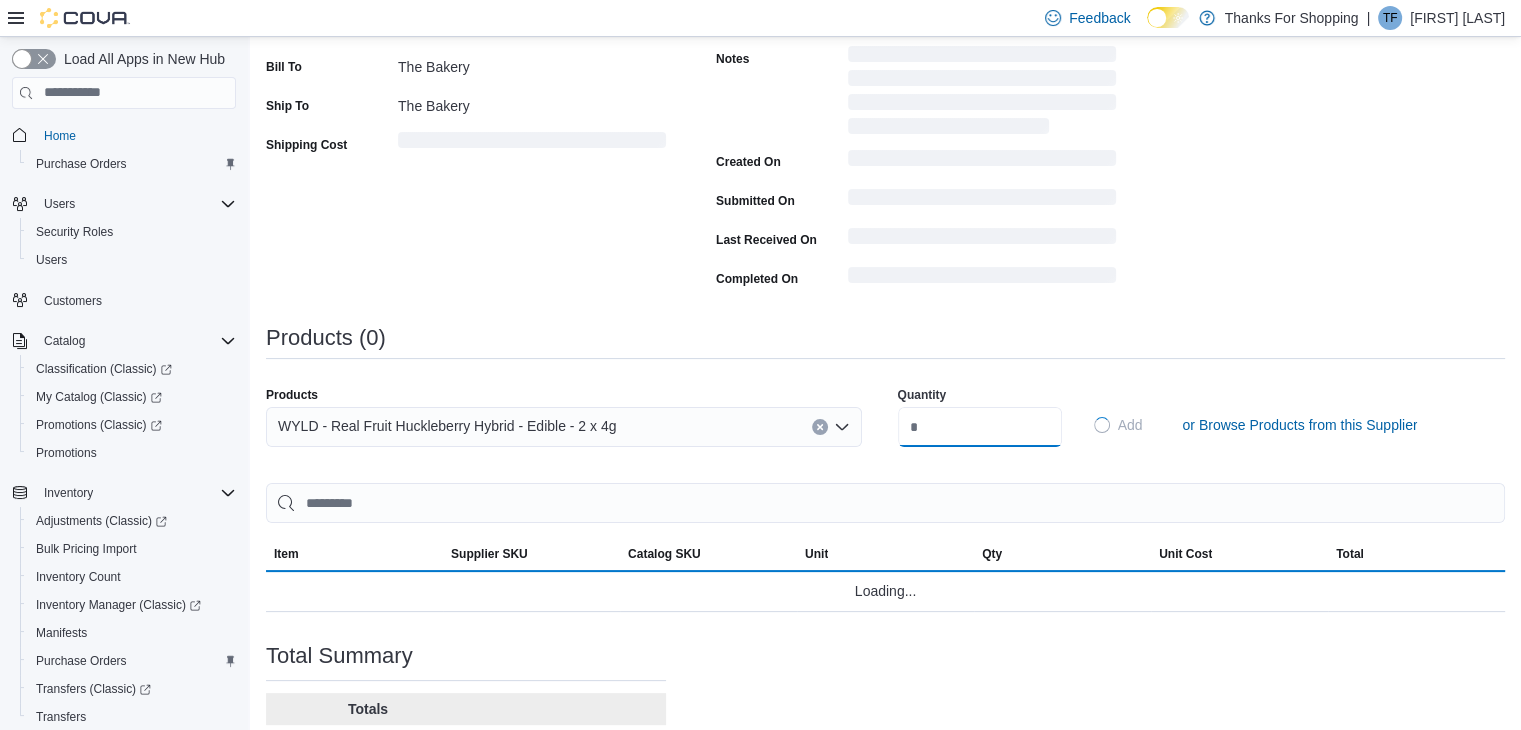 type 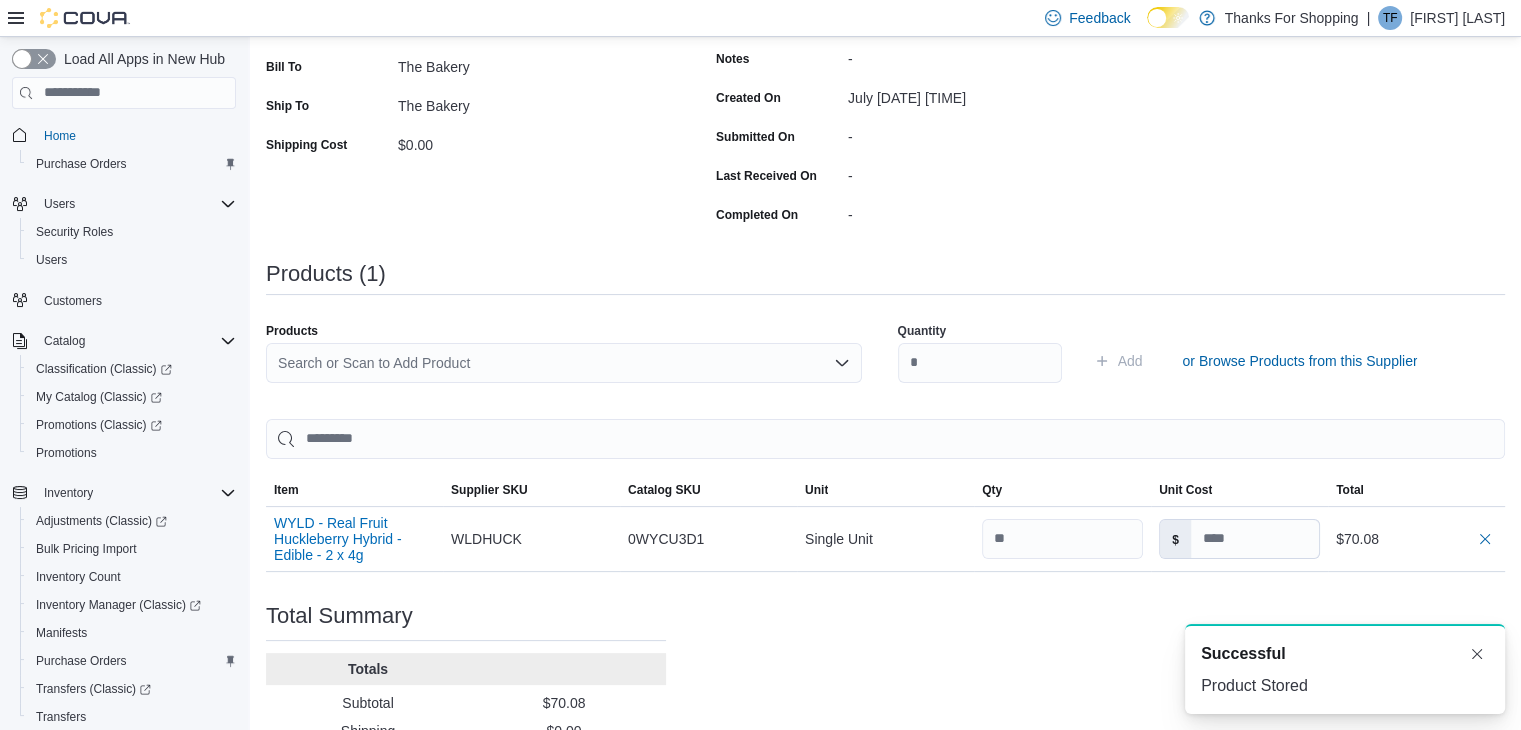scroll, scrollTop: 0, scrollLeft: 0, axis: both 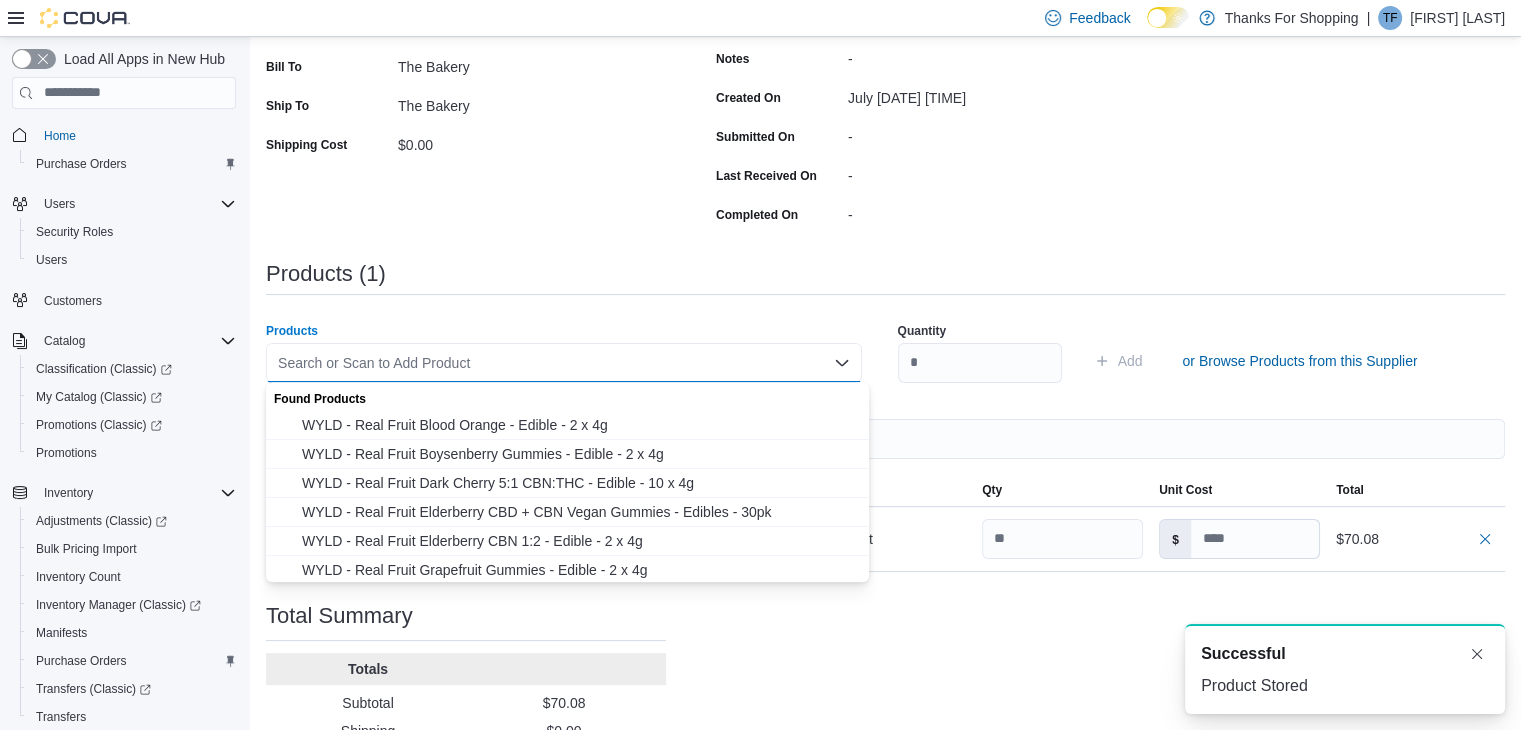 paste on "**********" 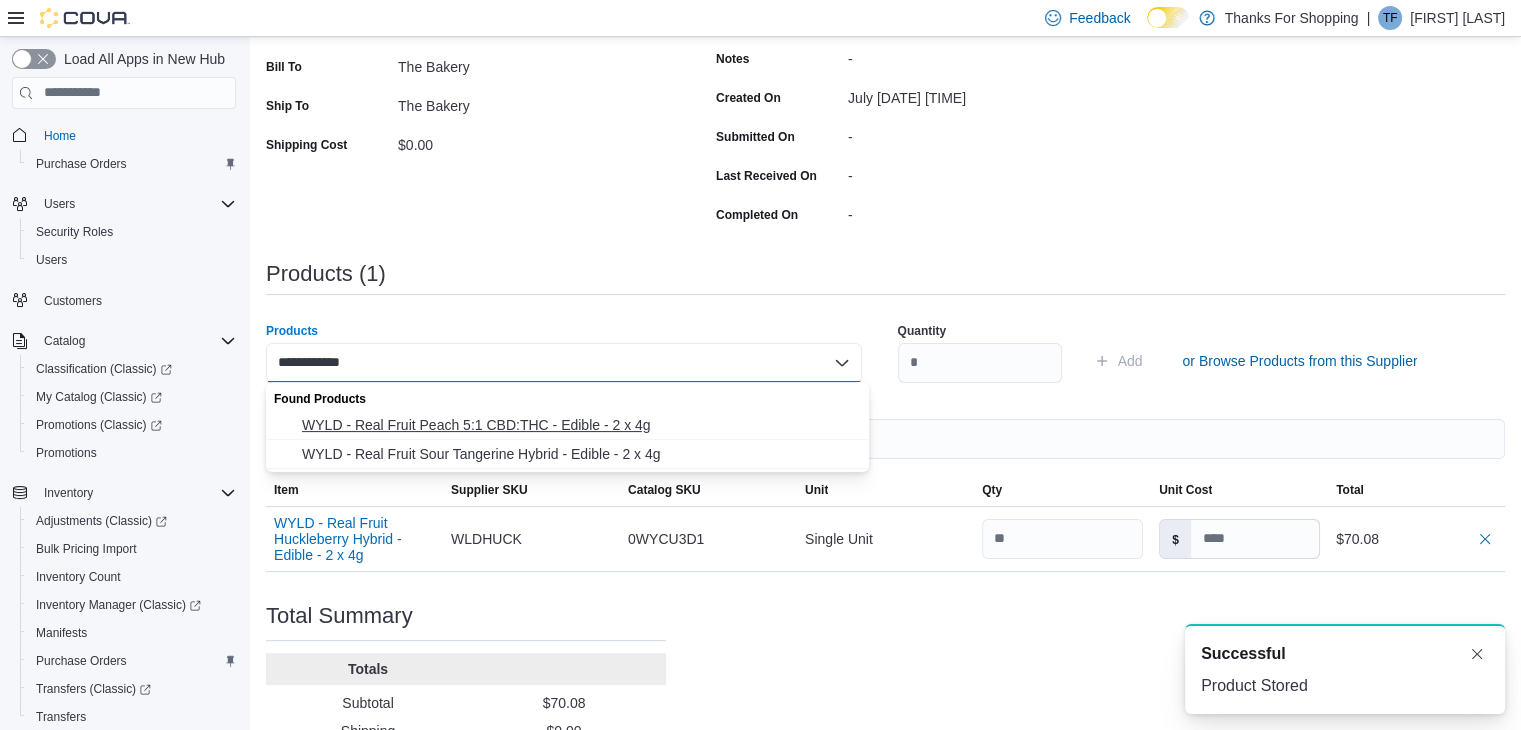 type on "**********" 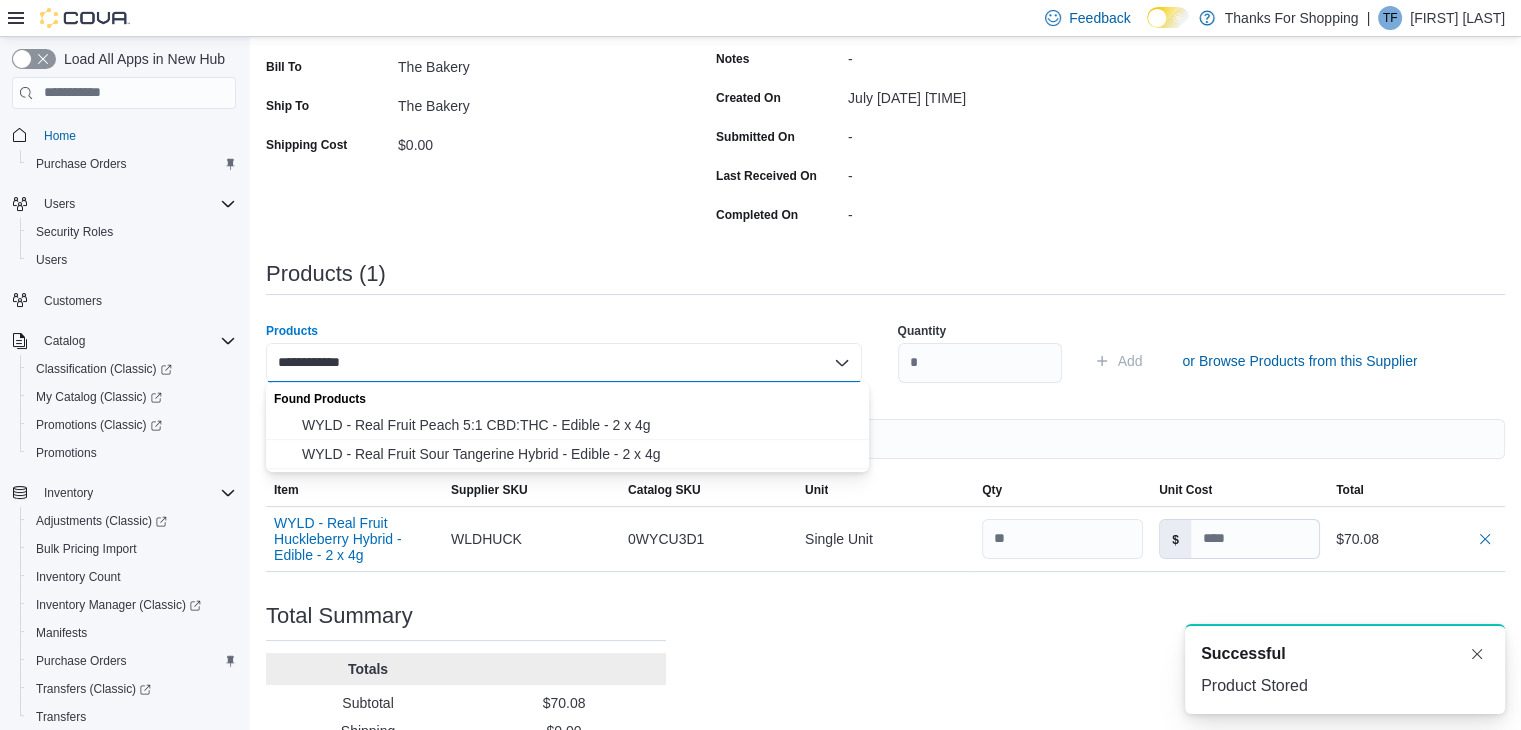 type 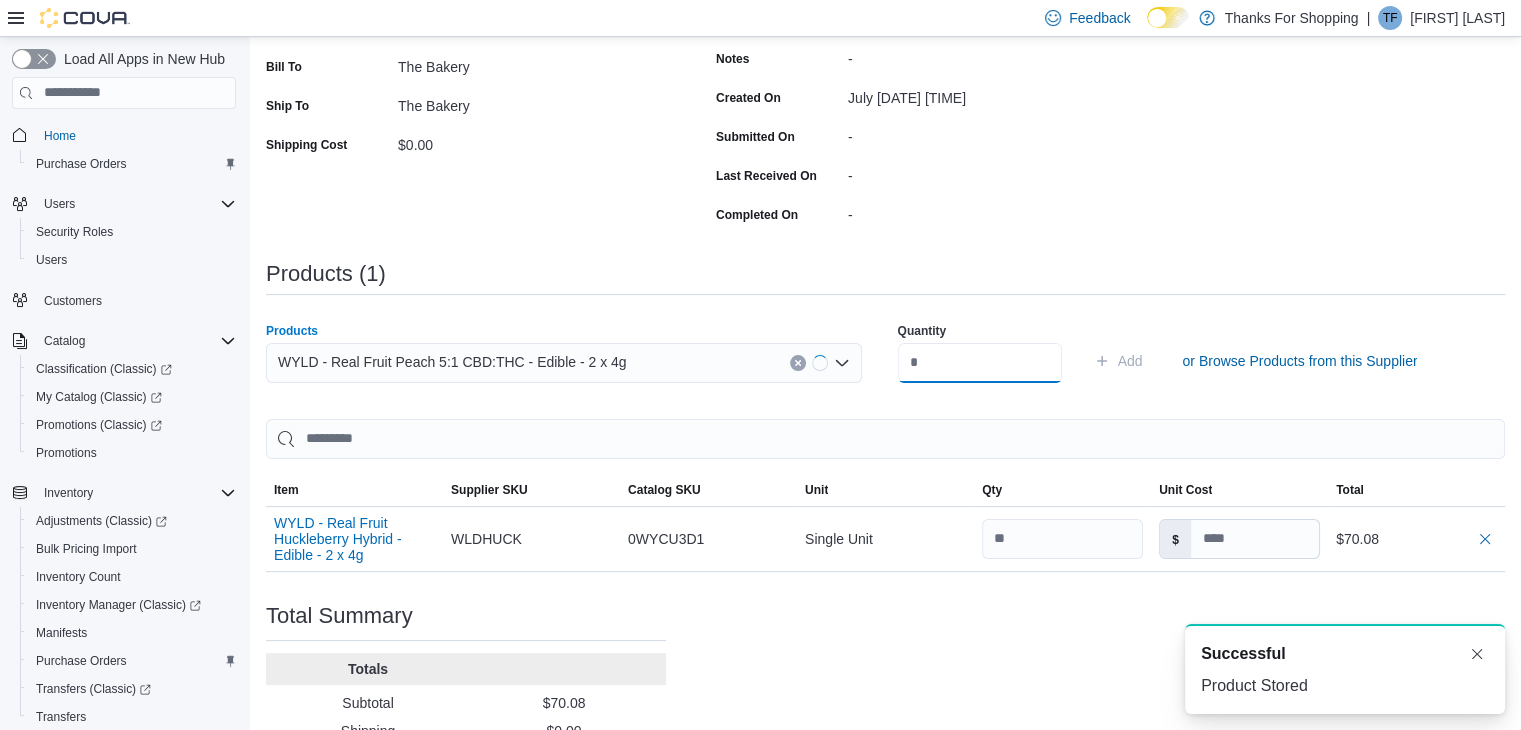 click at bounding box center [980, 363] 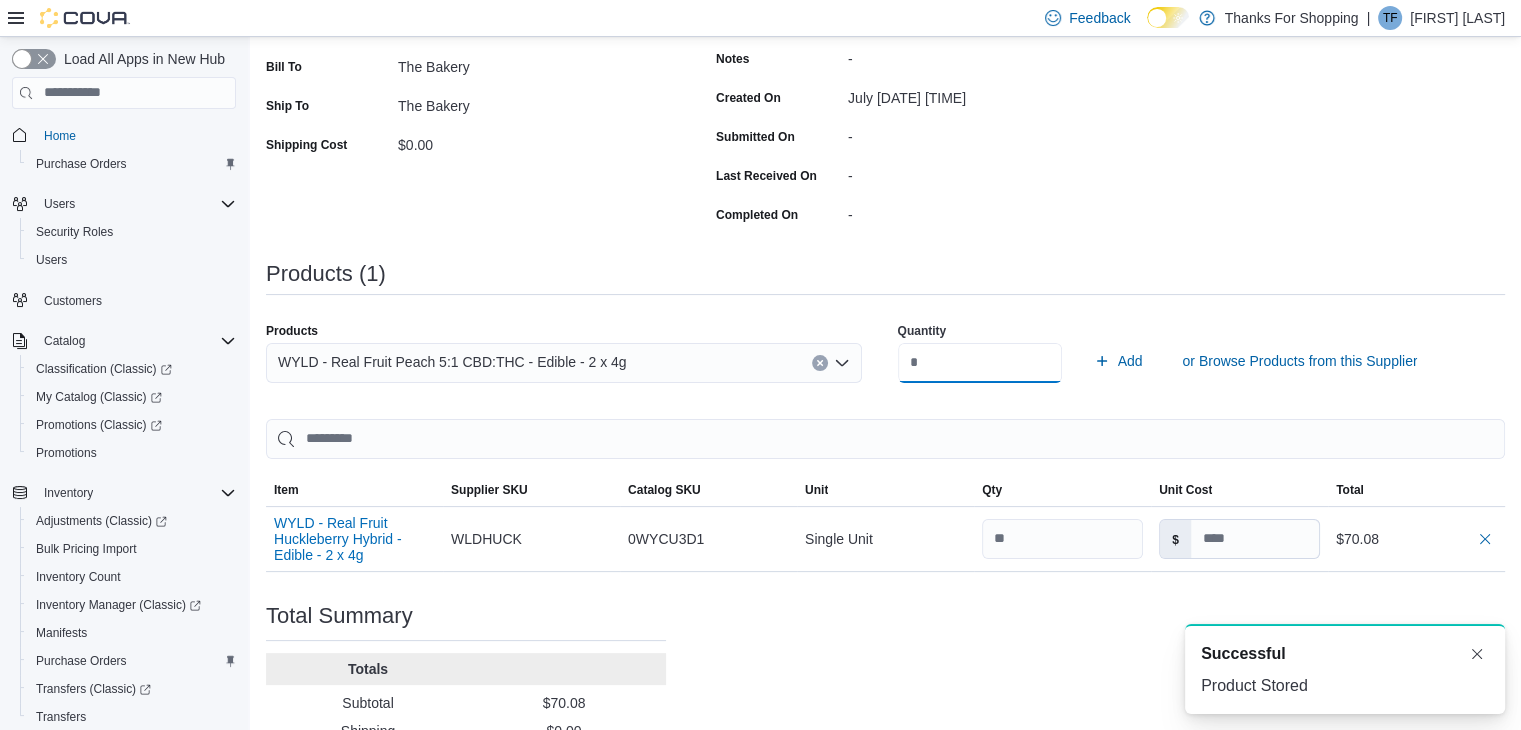 type on "**" 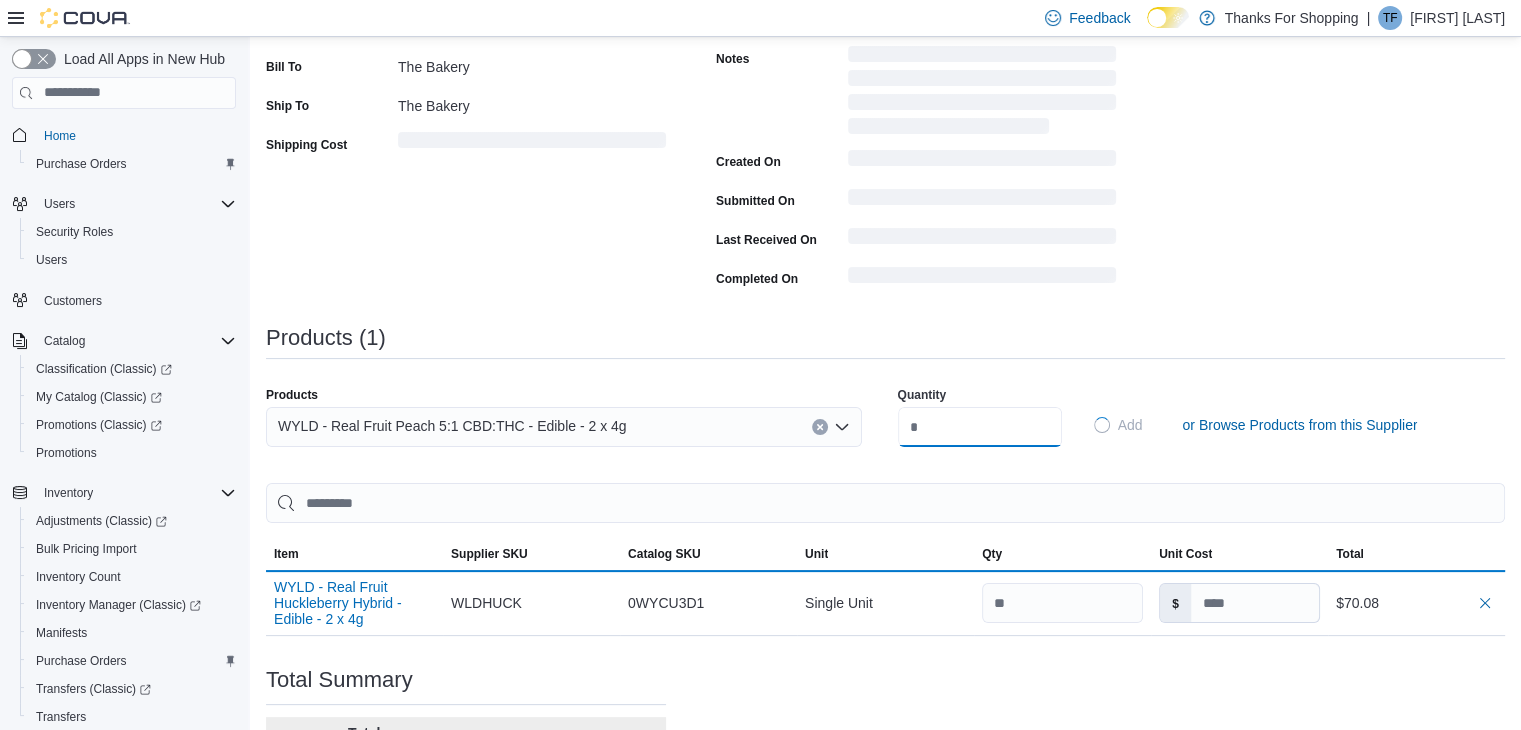 type 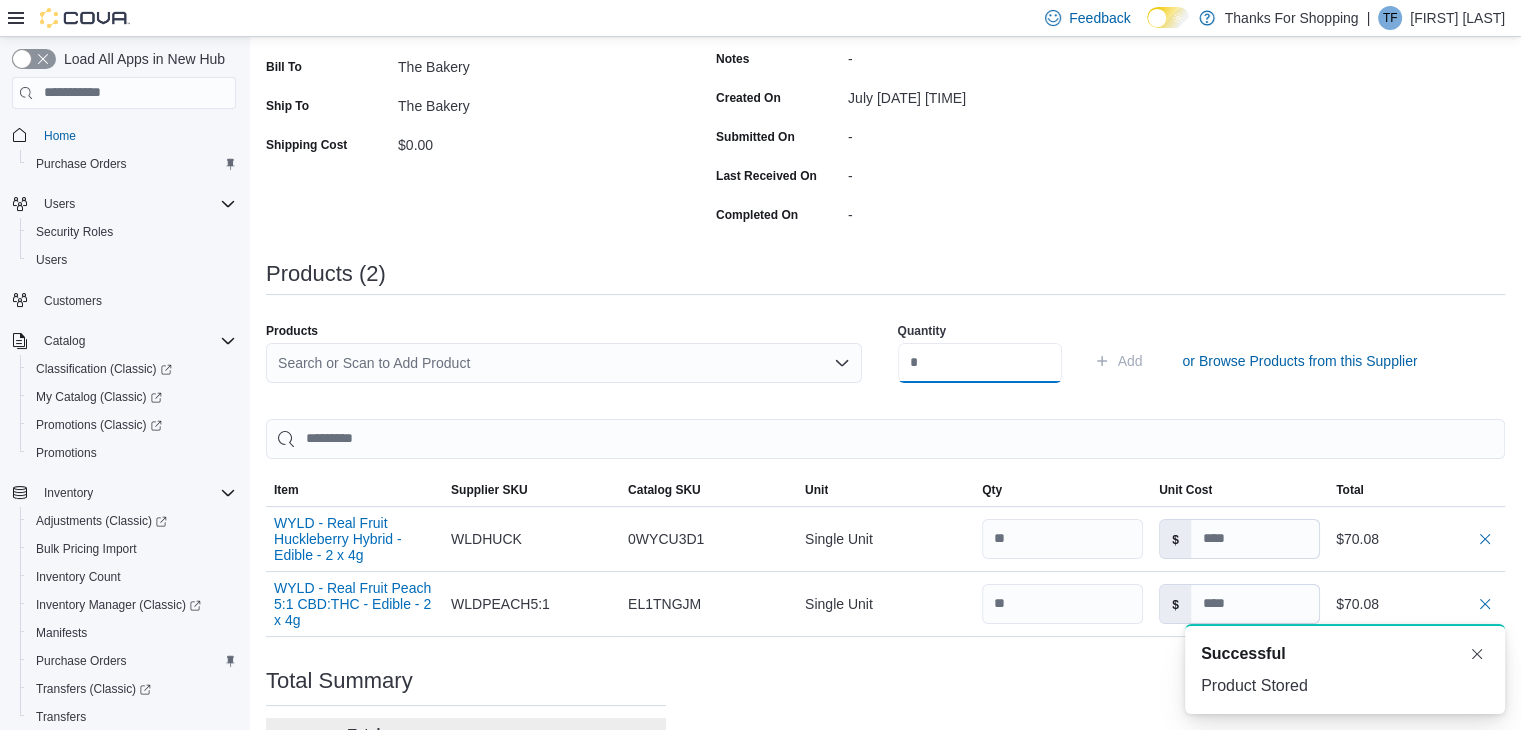 scroll, scrollTop: 0, scrollLeft: 0, axis: both 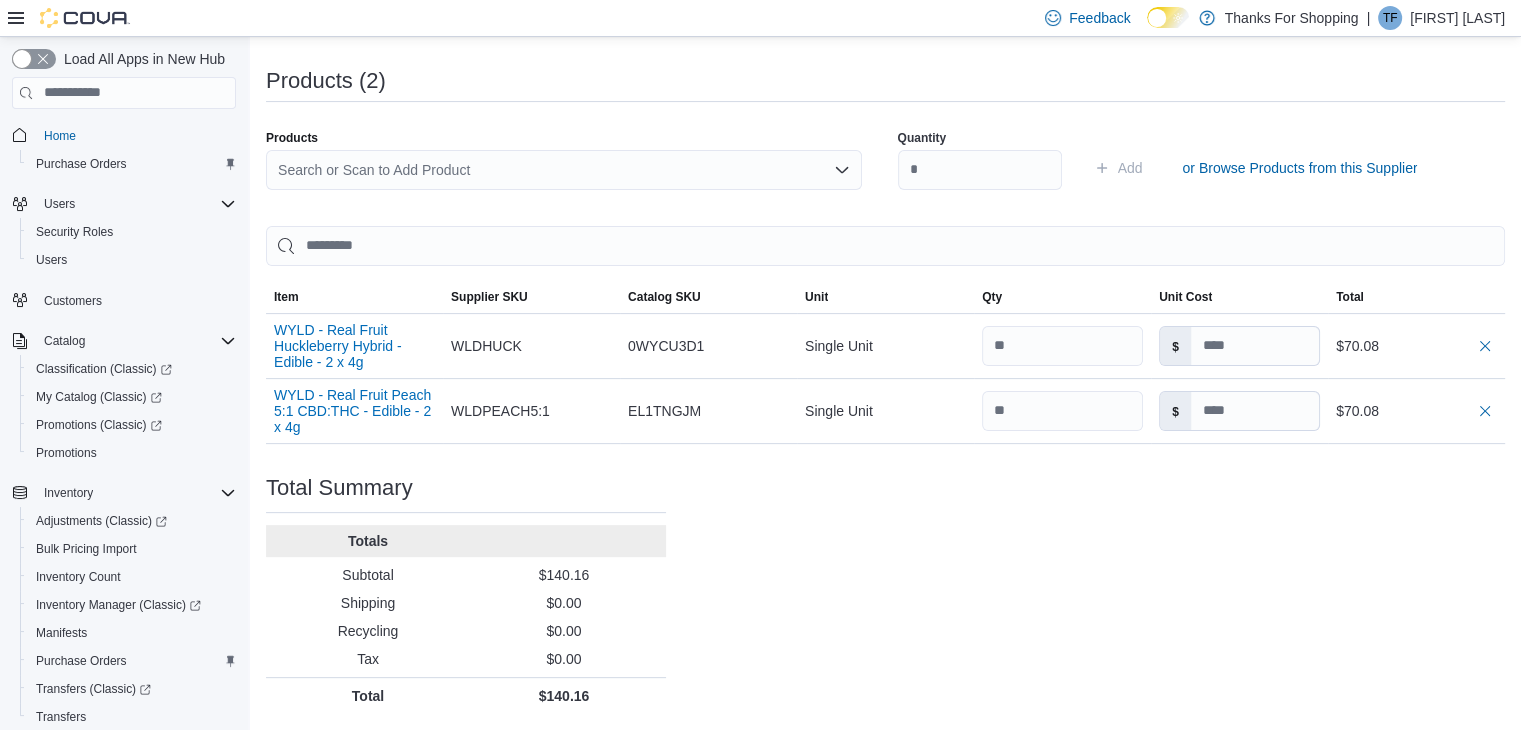 click on "Search or Scan to Add Product" at bounding box center (564, 170) 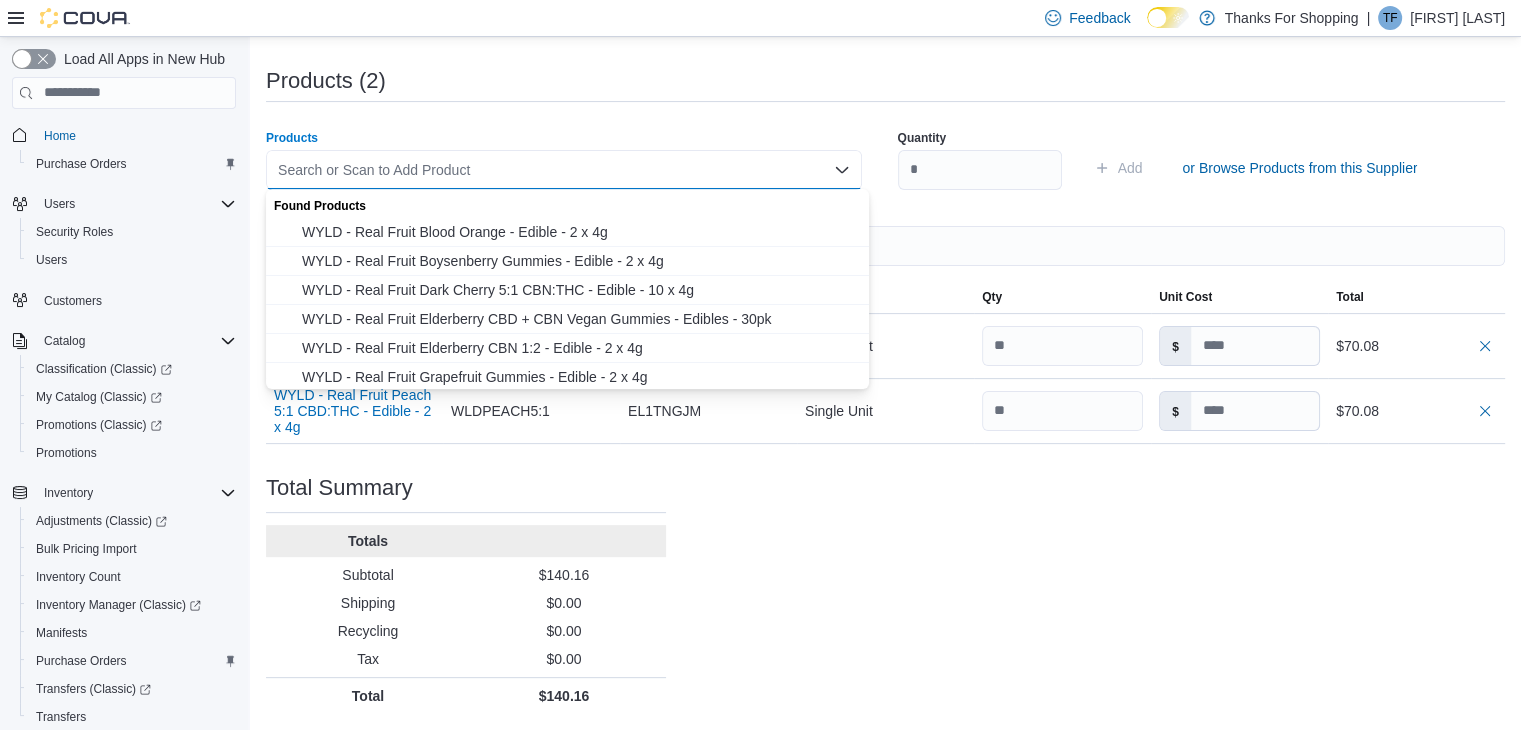 paste on "**********" 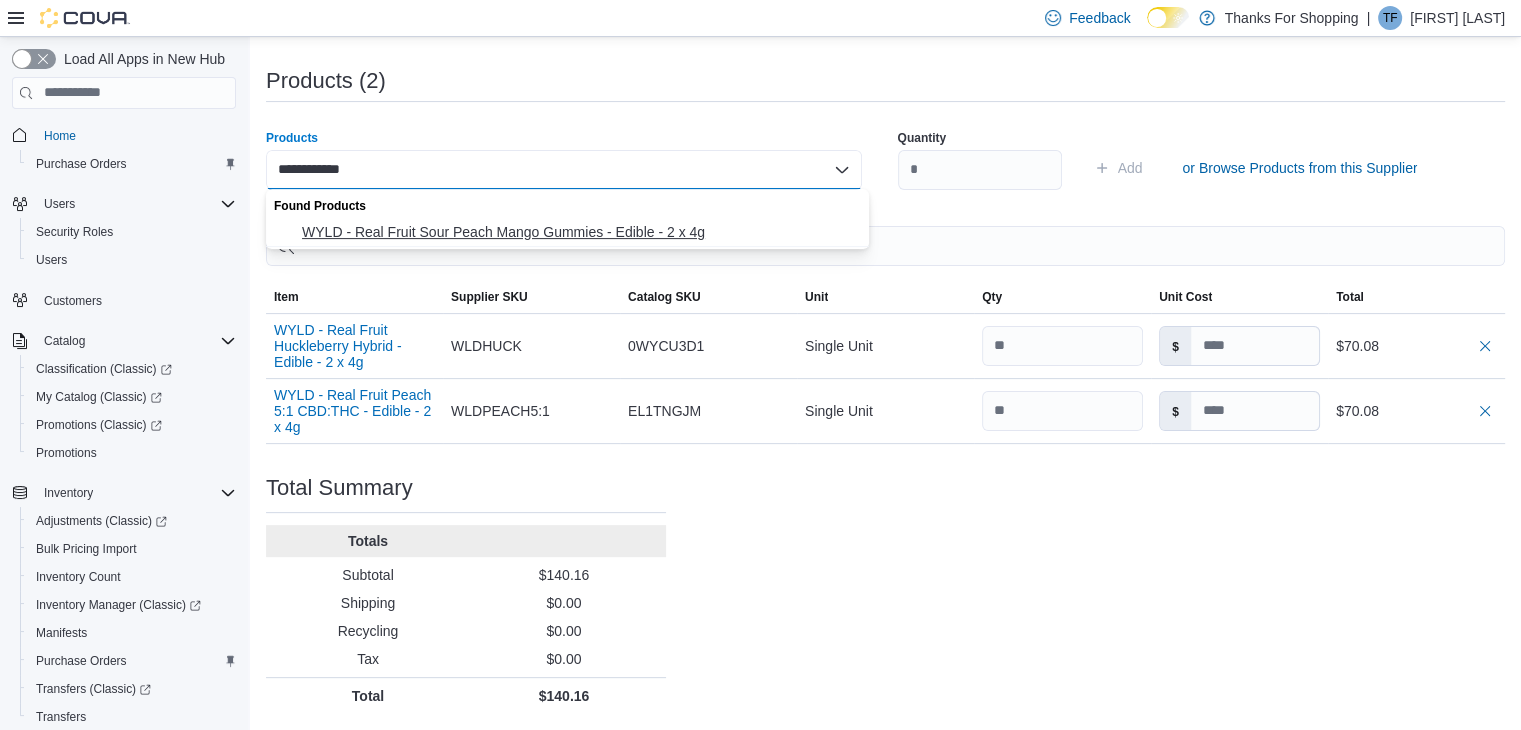 type on "**********" 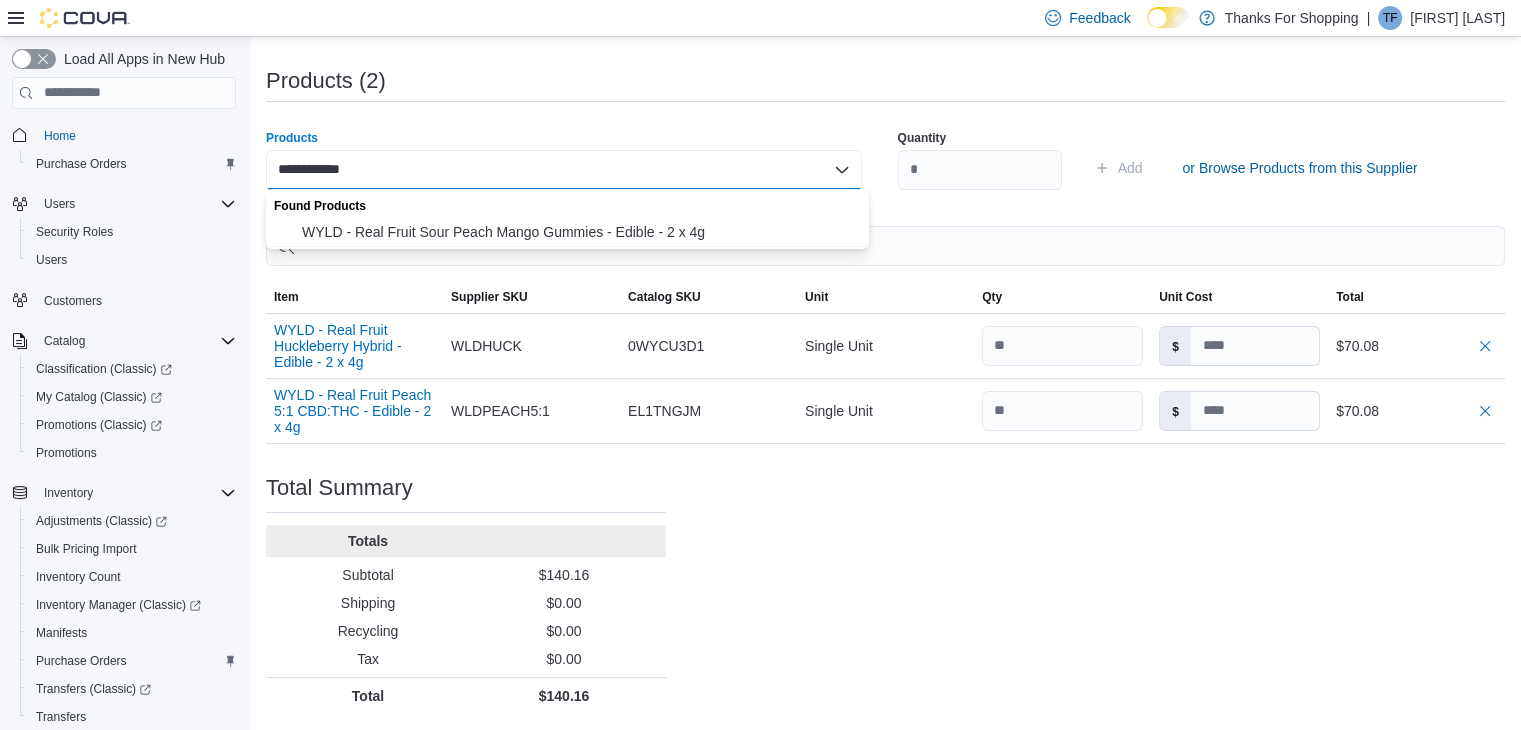 type 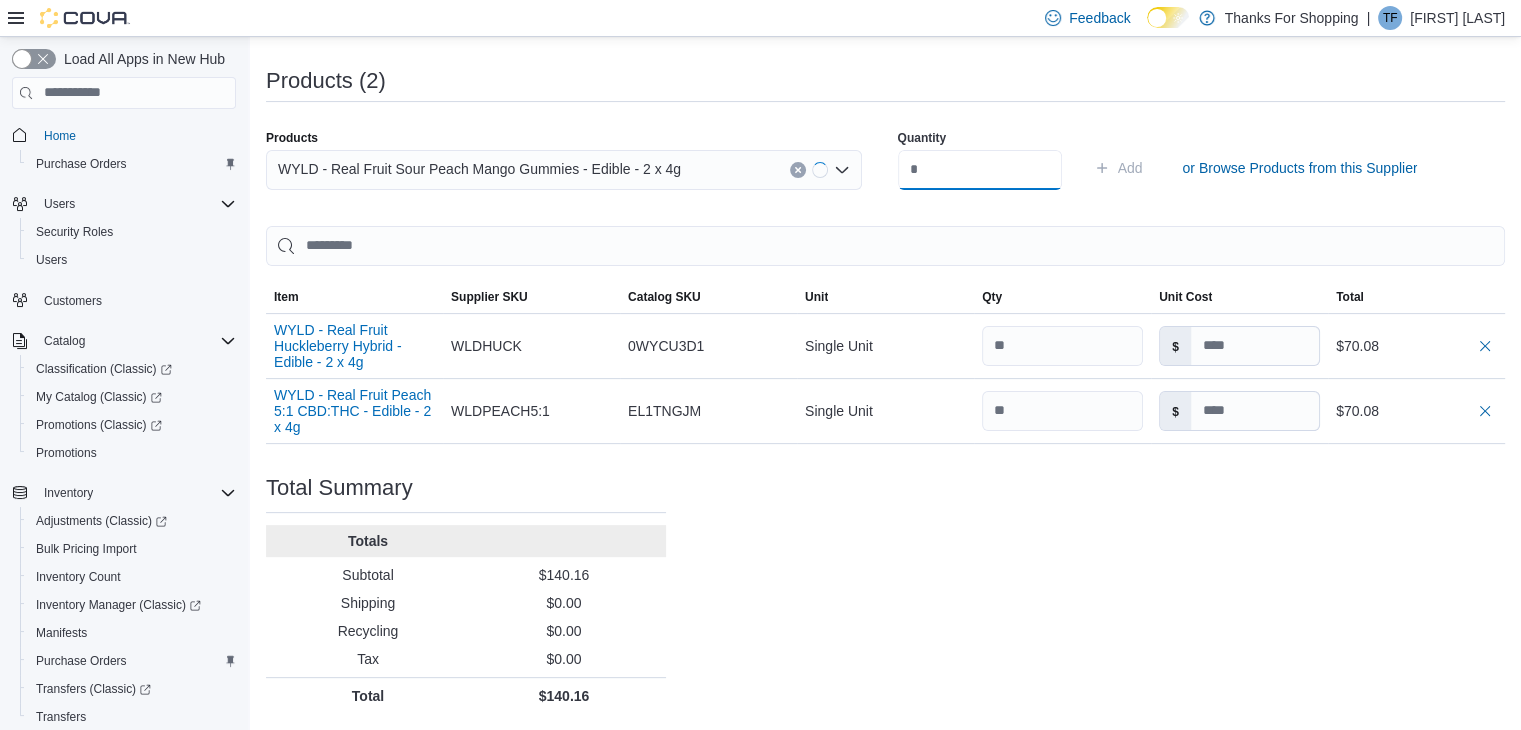 drag, startPoint x: 985, startPoint y: 175, endPoint x: 1040, endPoint y: 178, distance: 55.081757 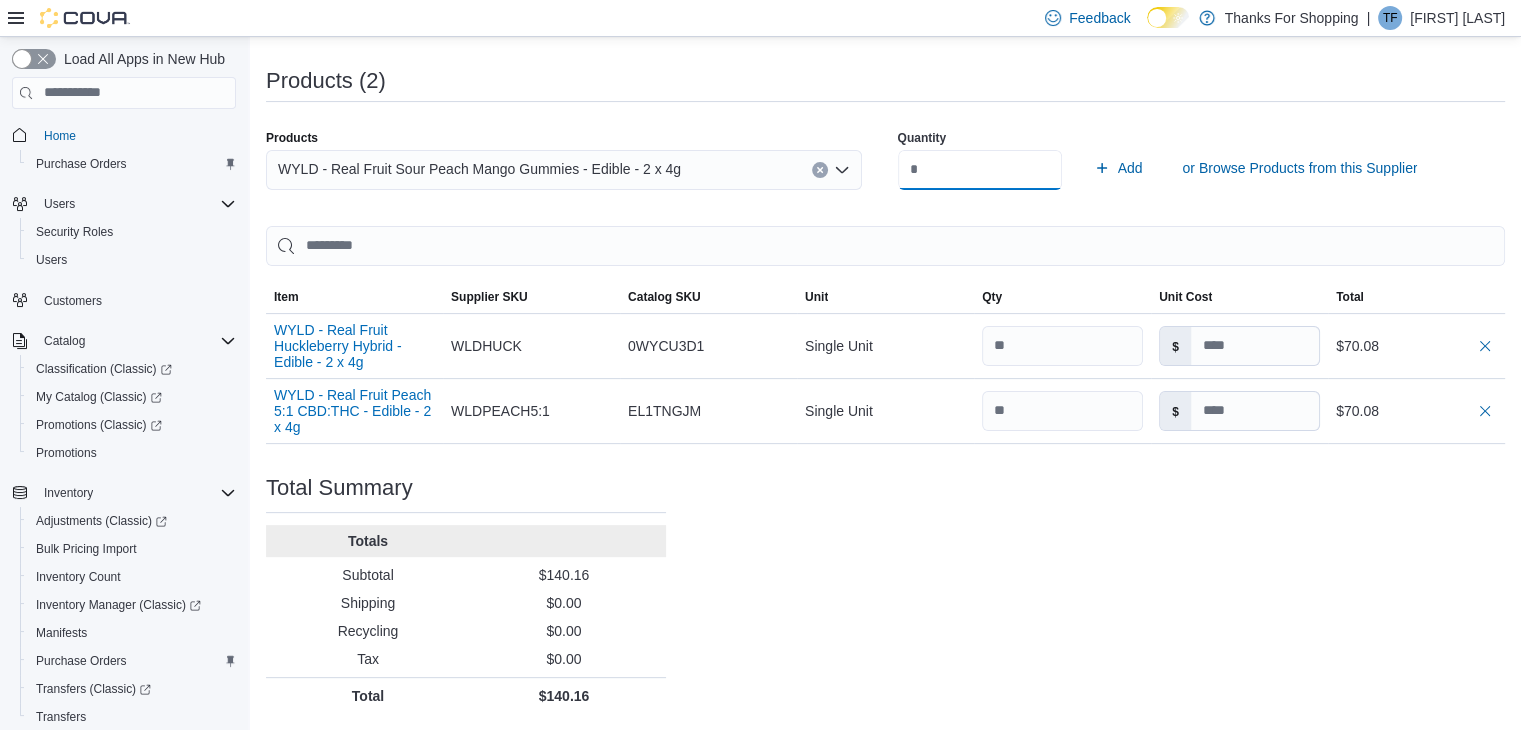 type on "**" 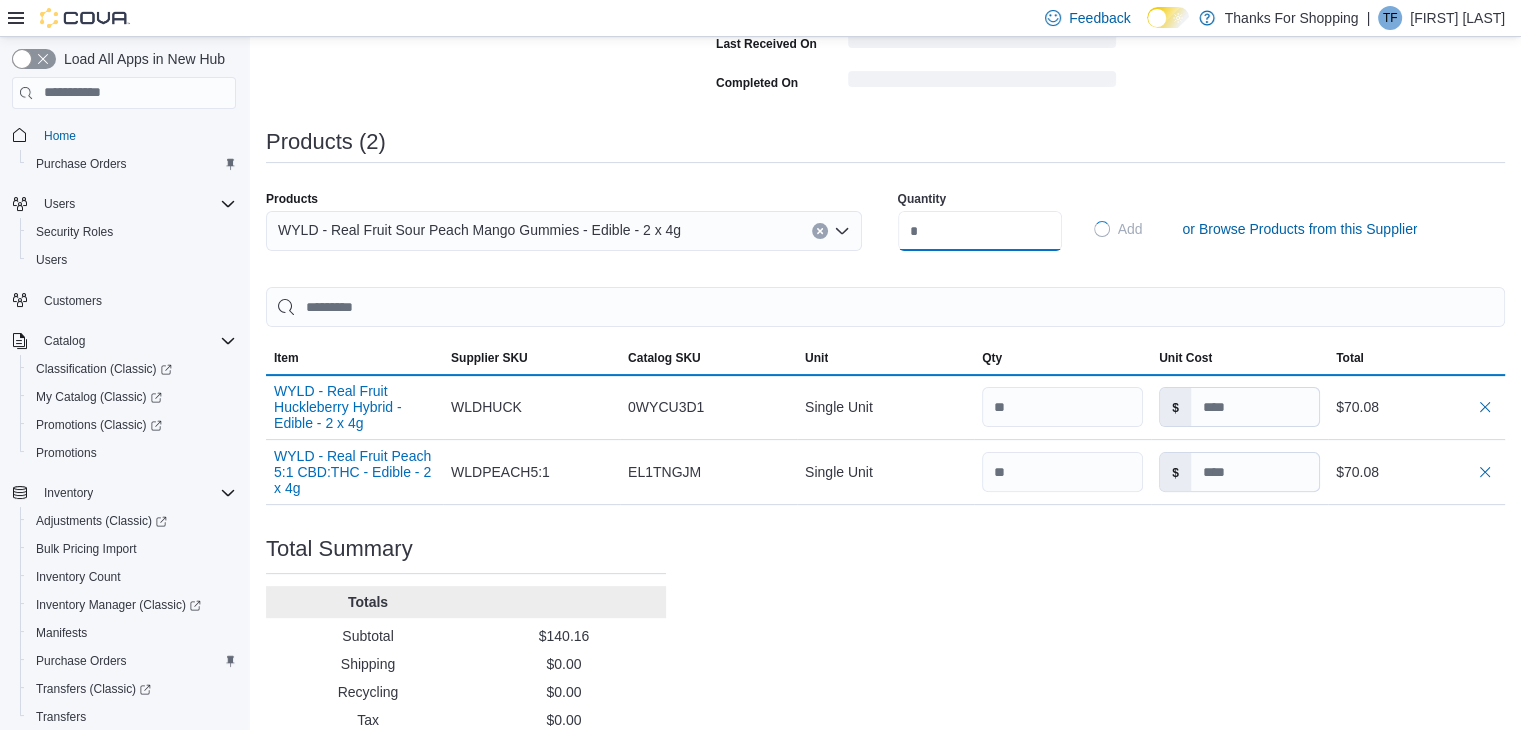 type 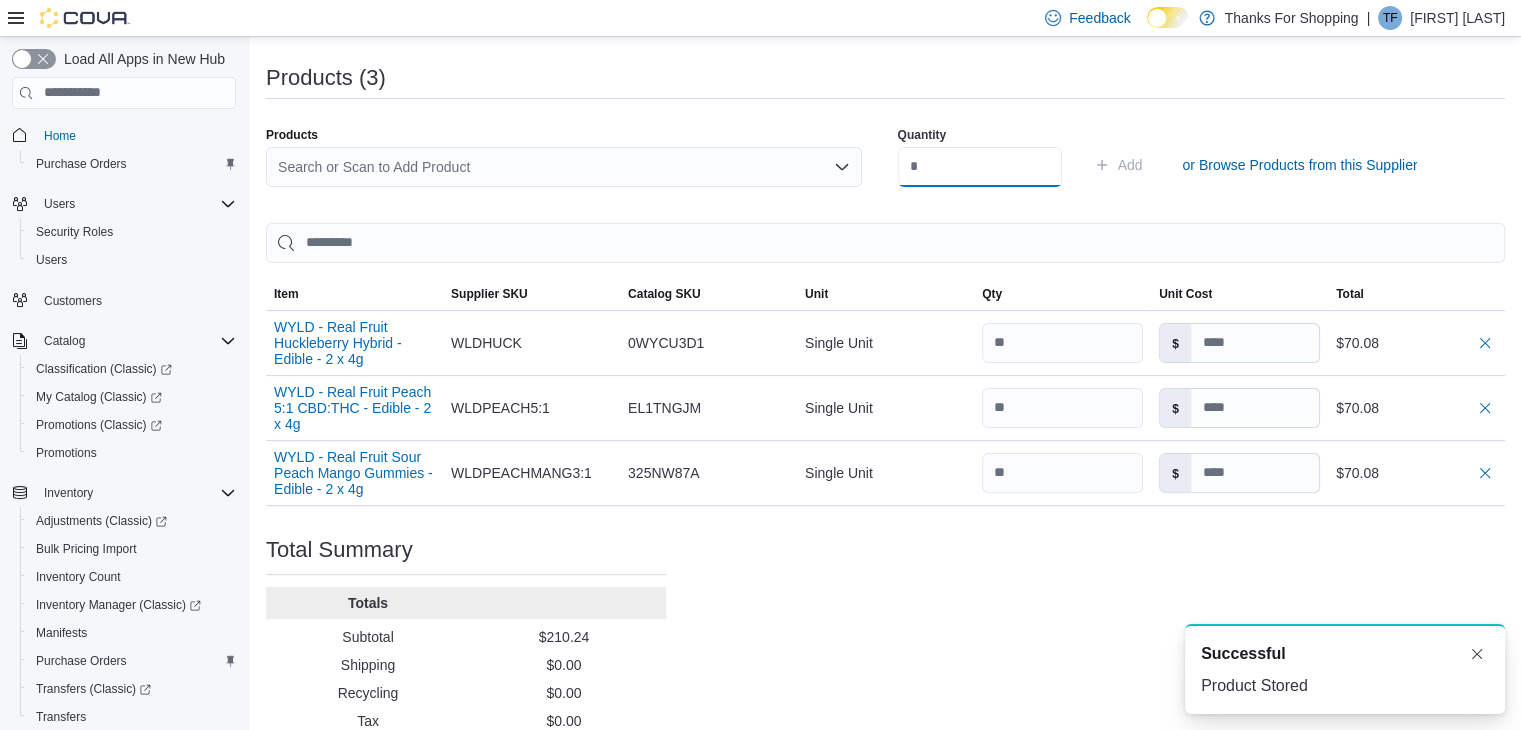 scroll, scrollTop: 0, scrollLeft: 0, axis: both 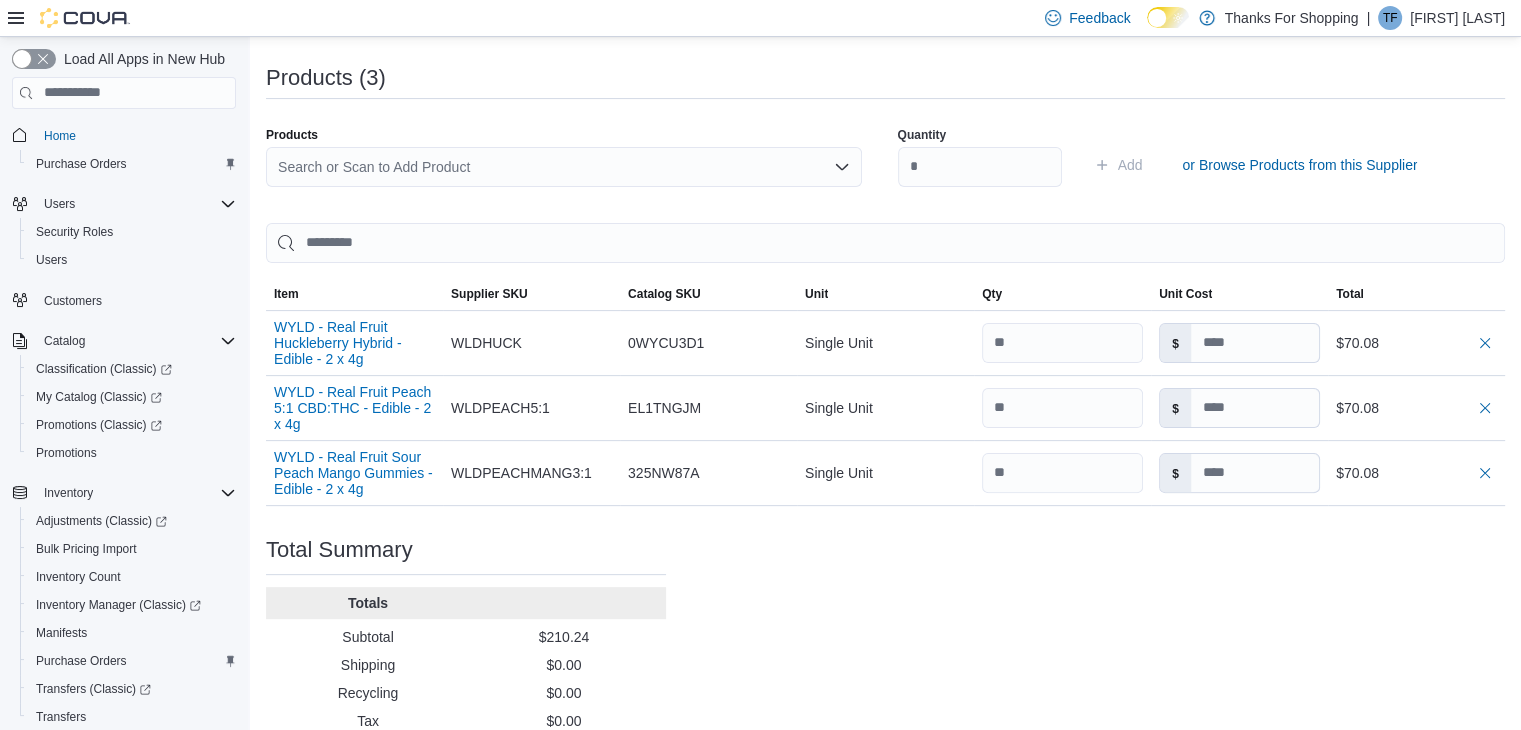 click on "Search or Scan to Add Product" at bounding box center (564, 167) 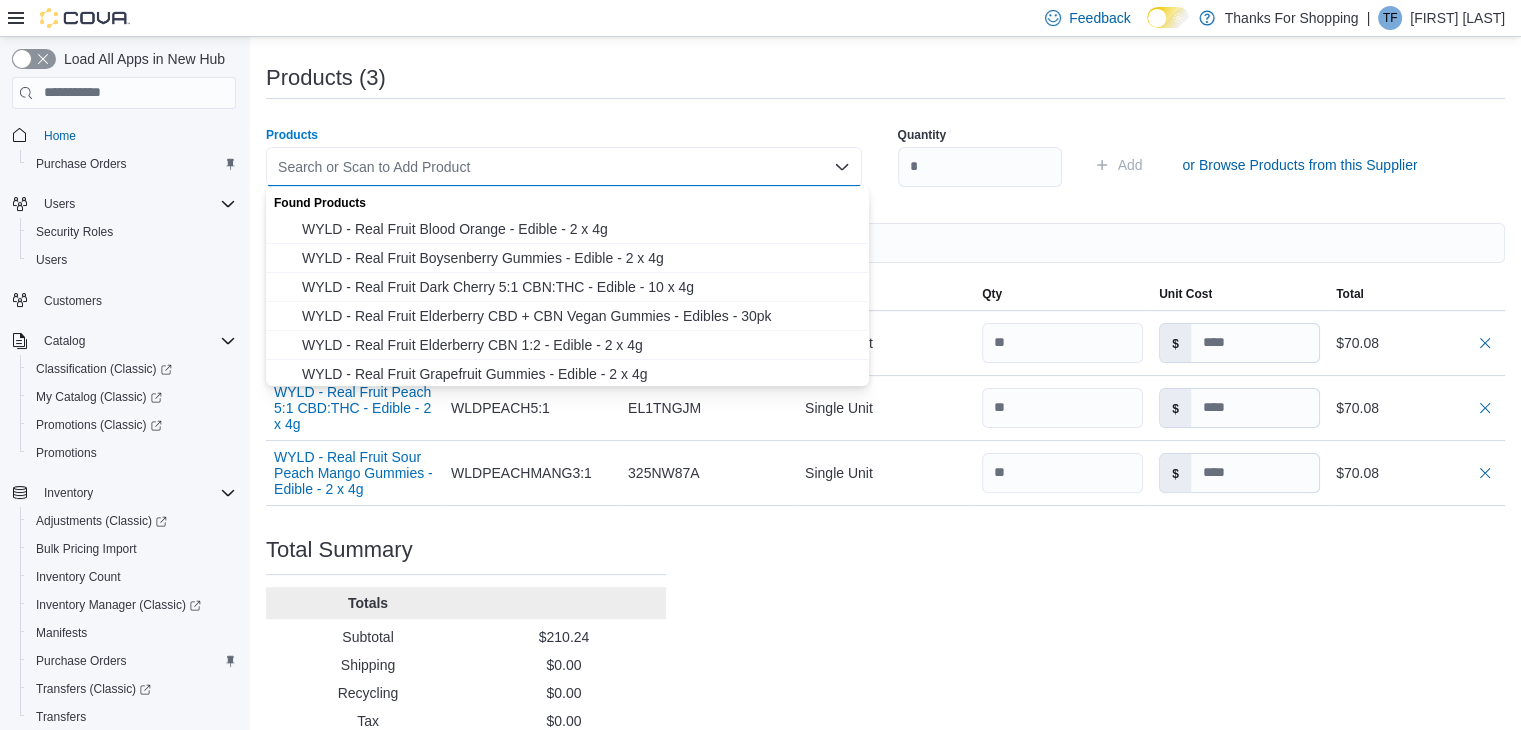 paste on "**********" 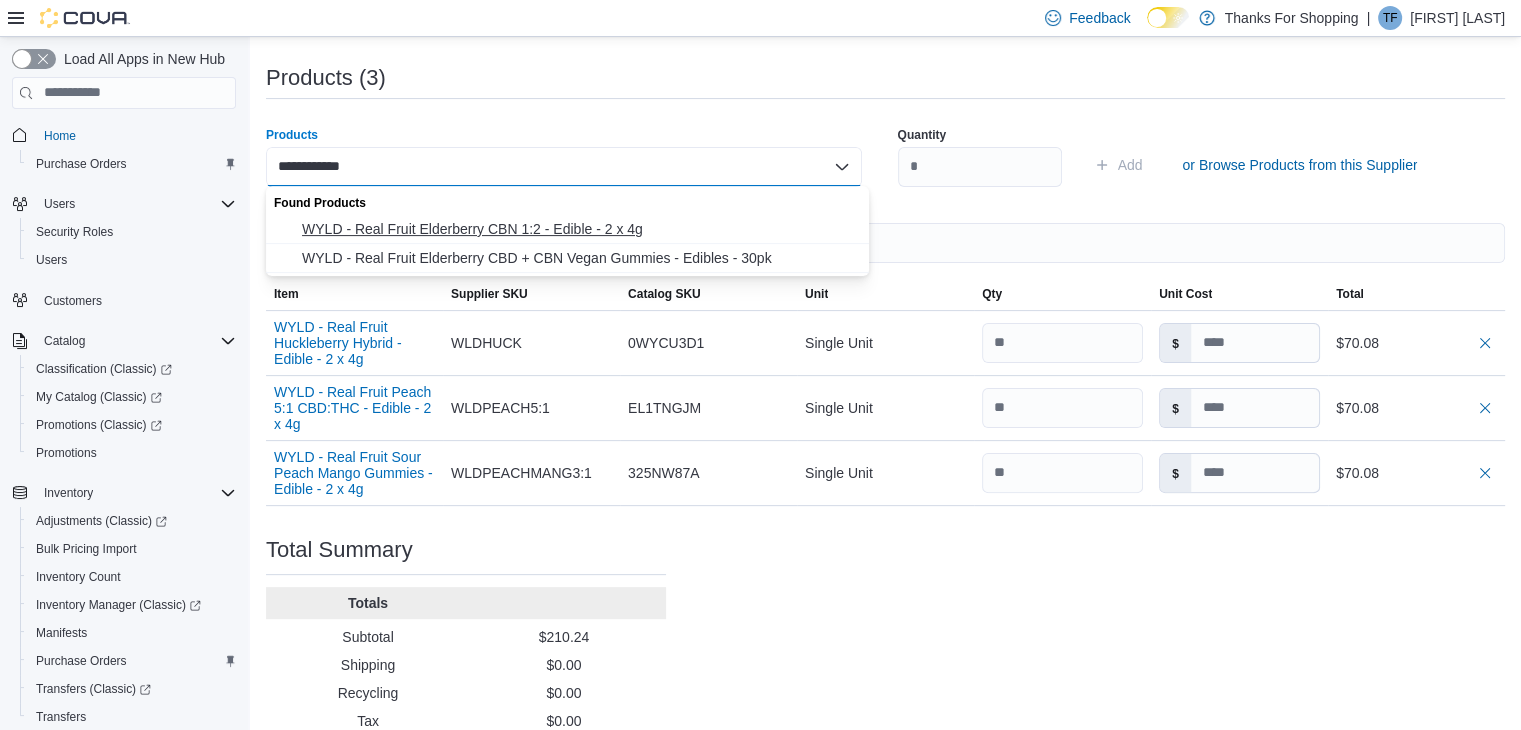 type on "**********" 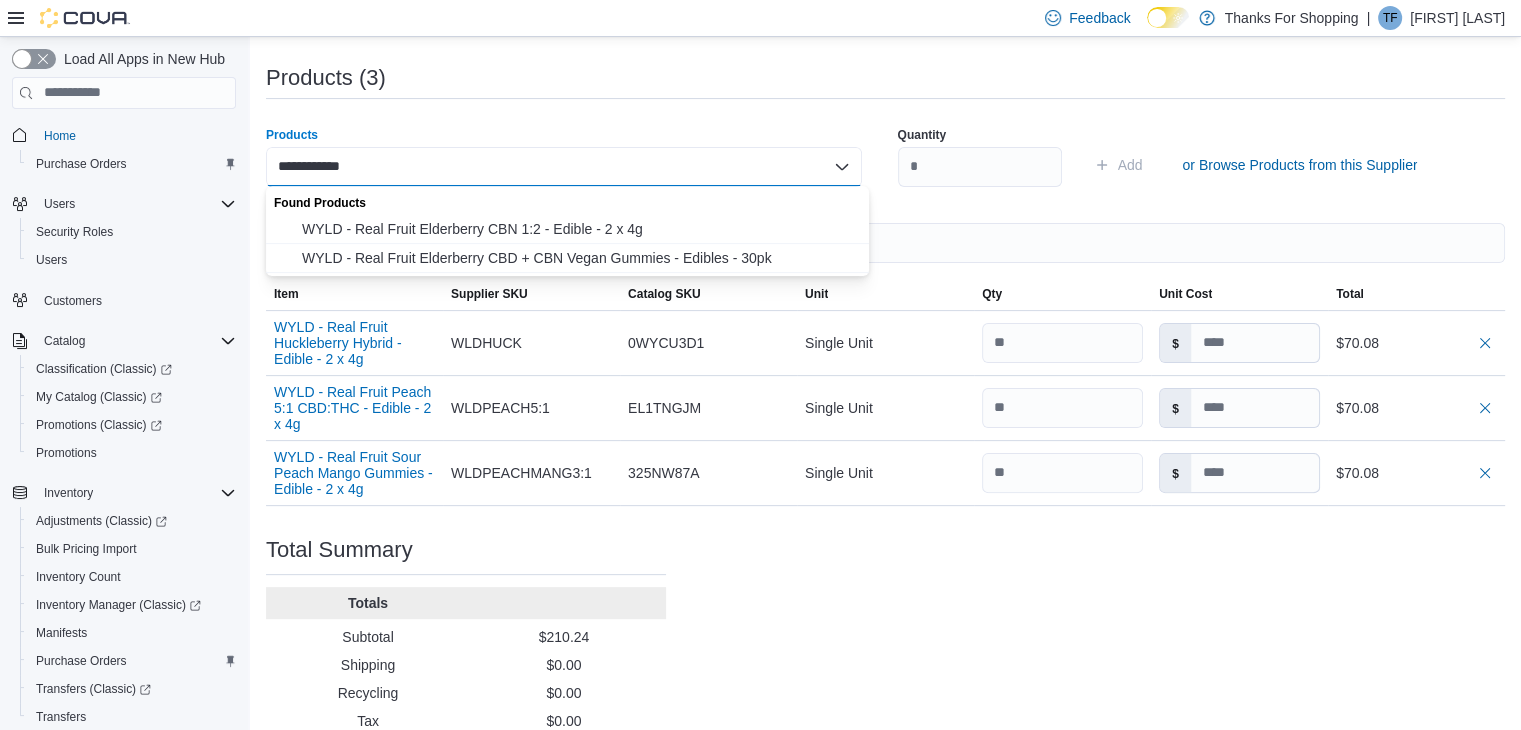 type 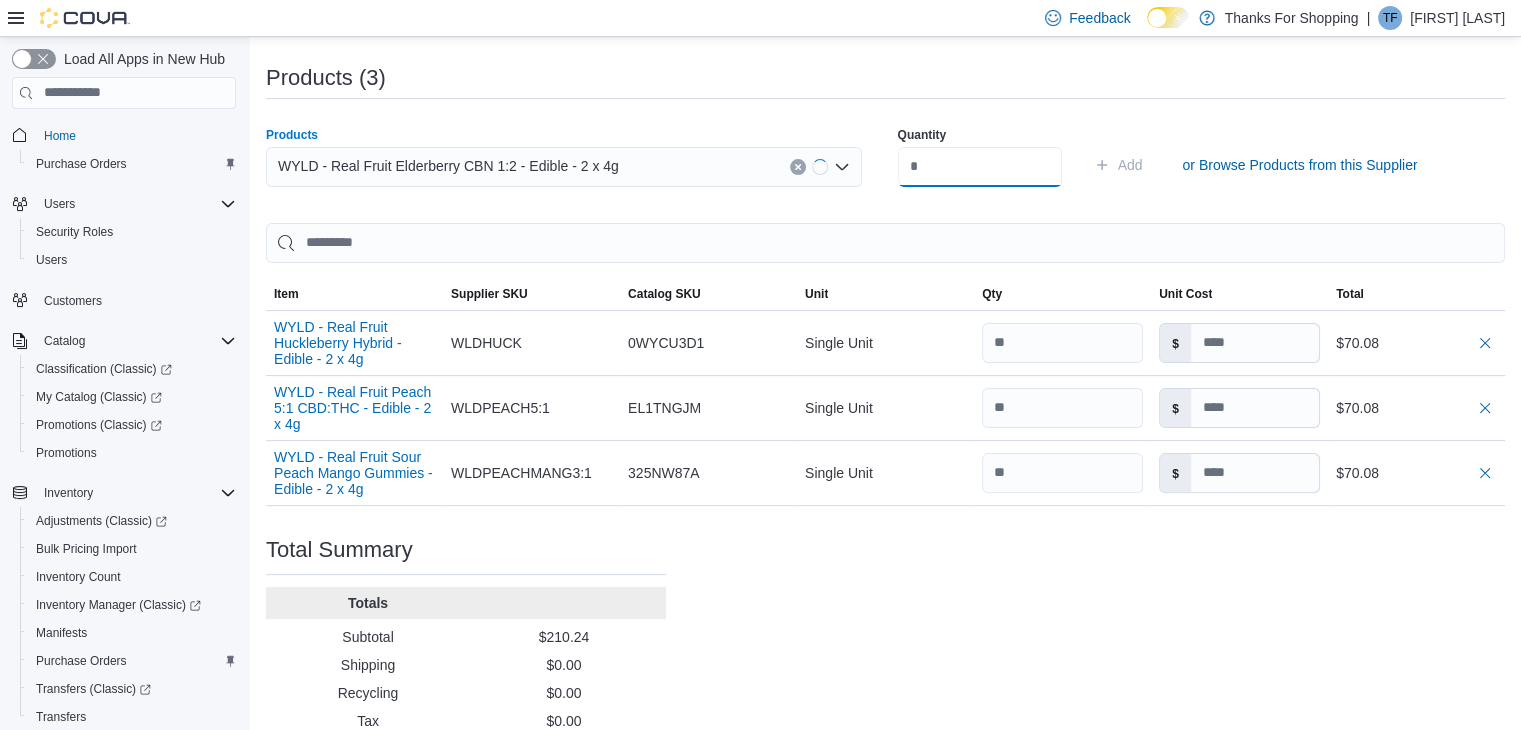 click at bounding box center [980, 167] 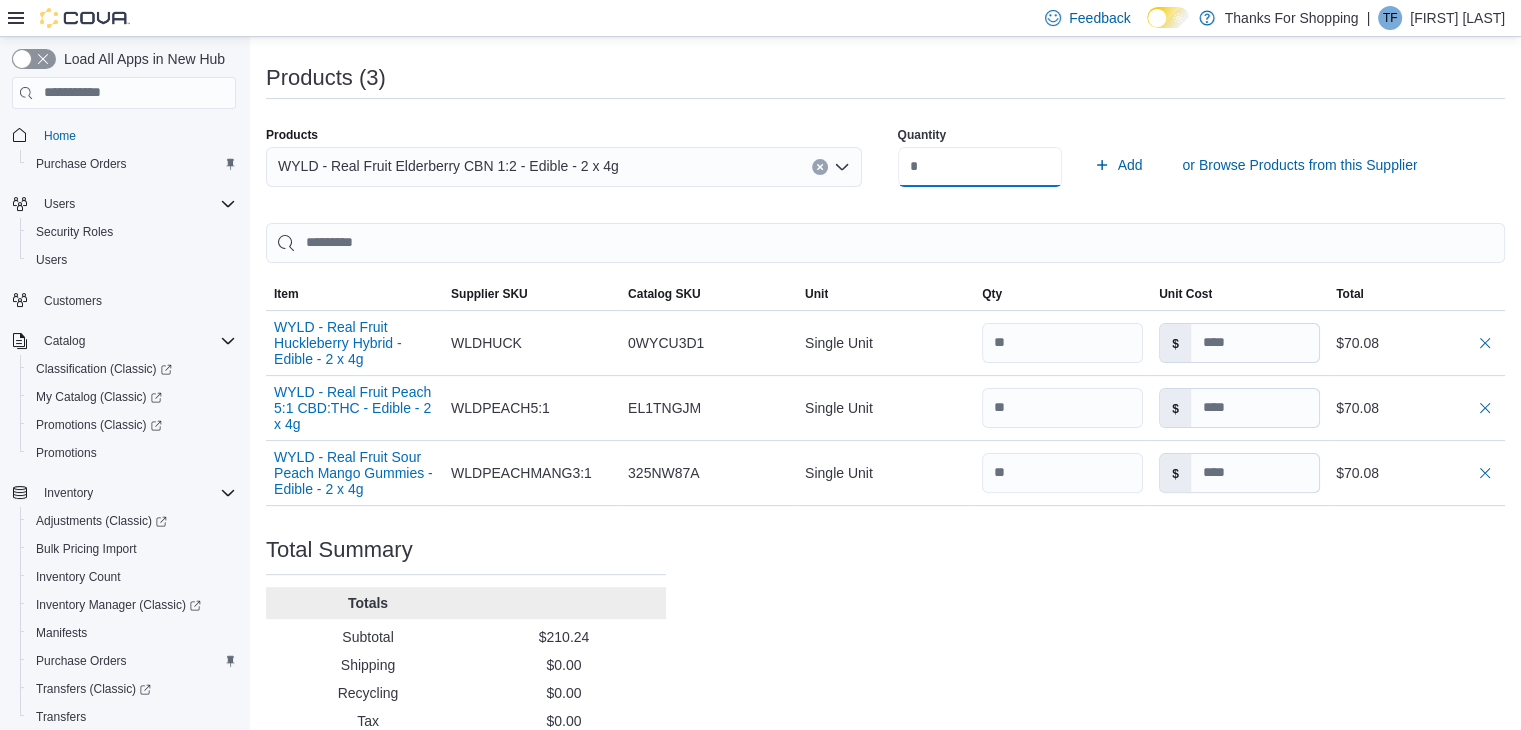 type on "**" 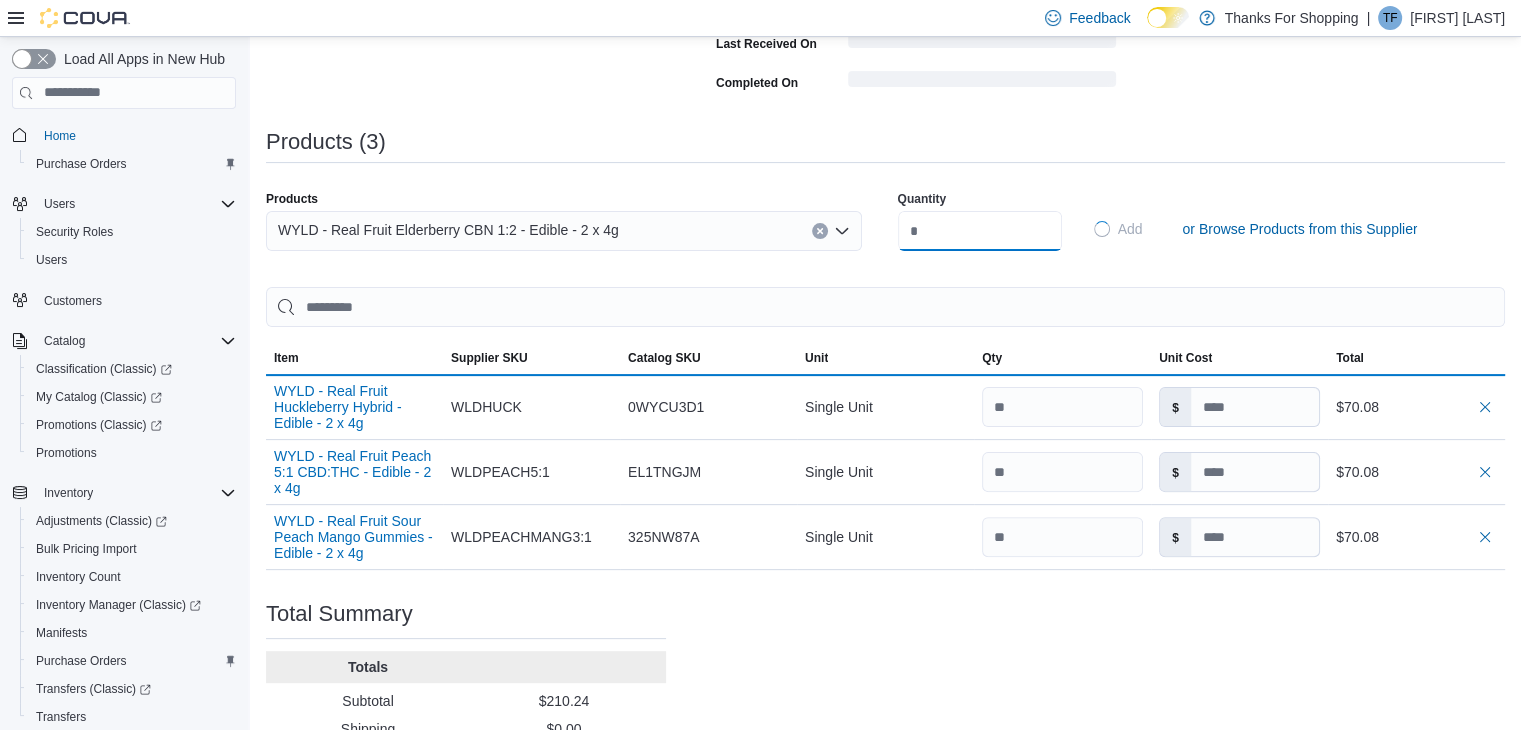 type 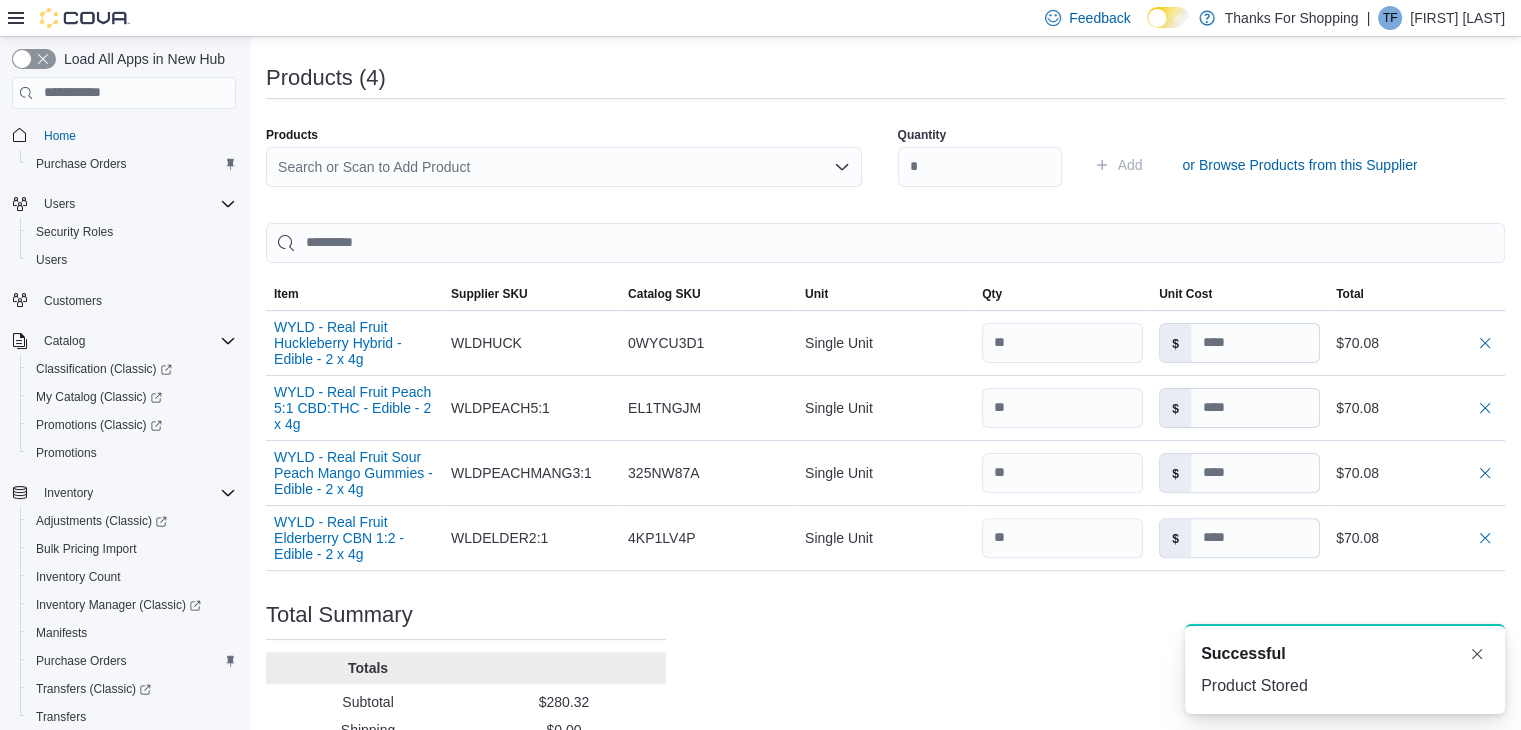 scroll, scrollTop: 0, scrollLeft: 0, axis: both 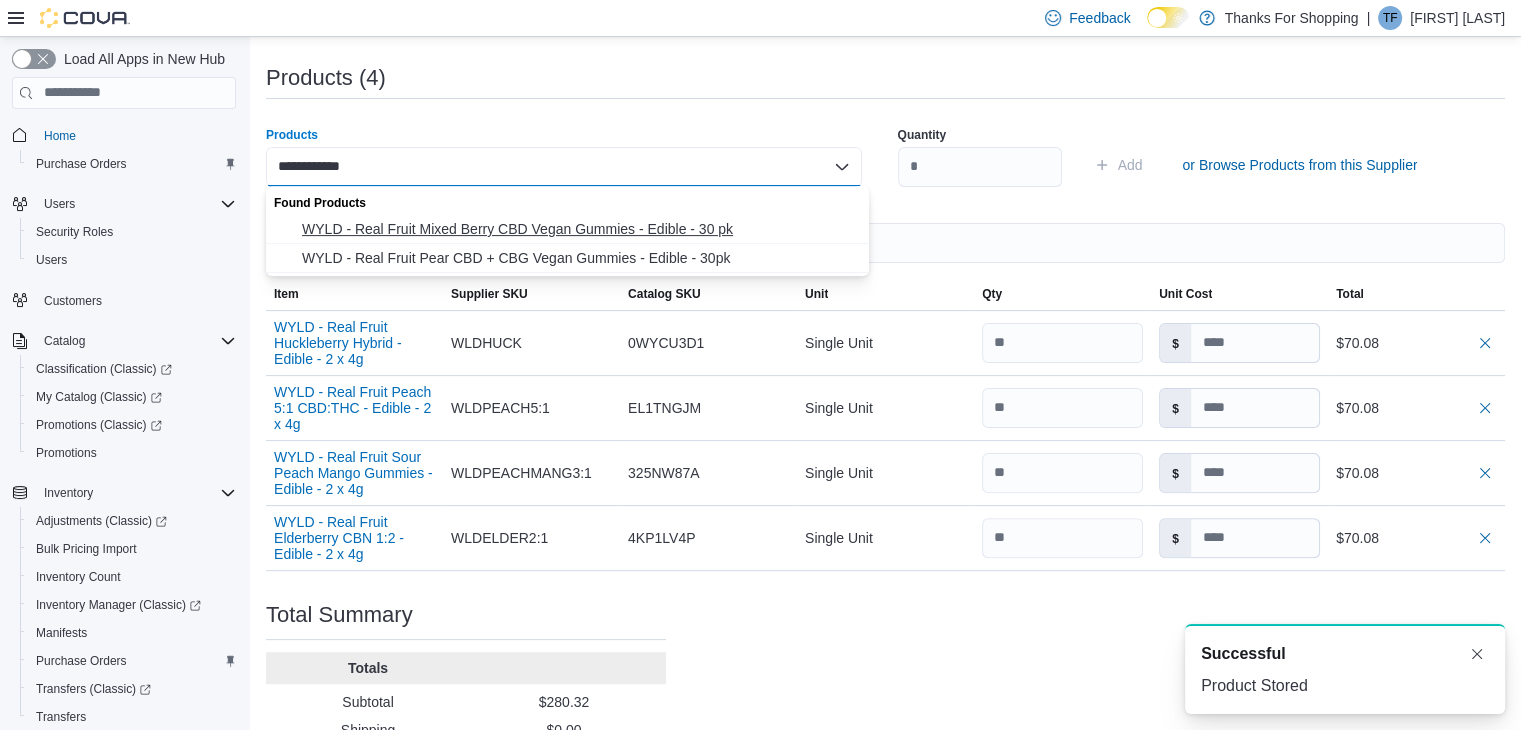 type on "**********" 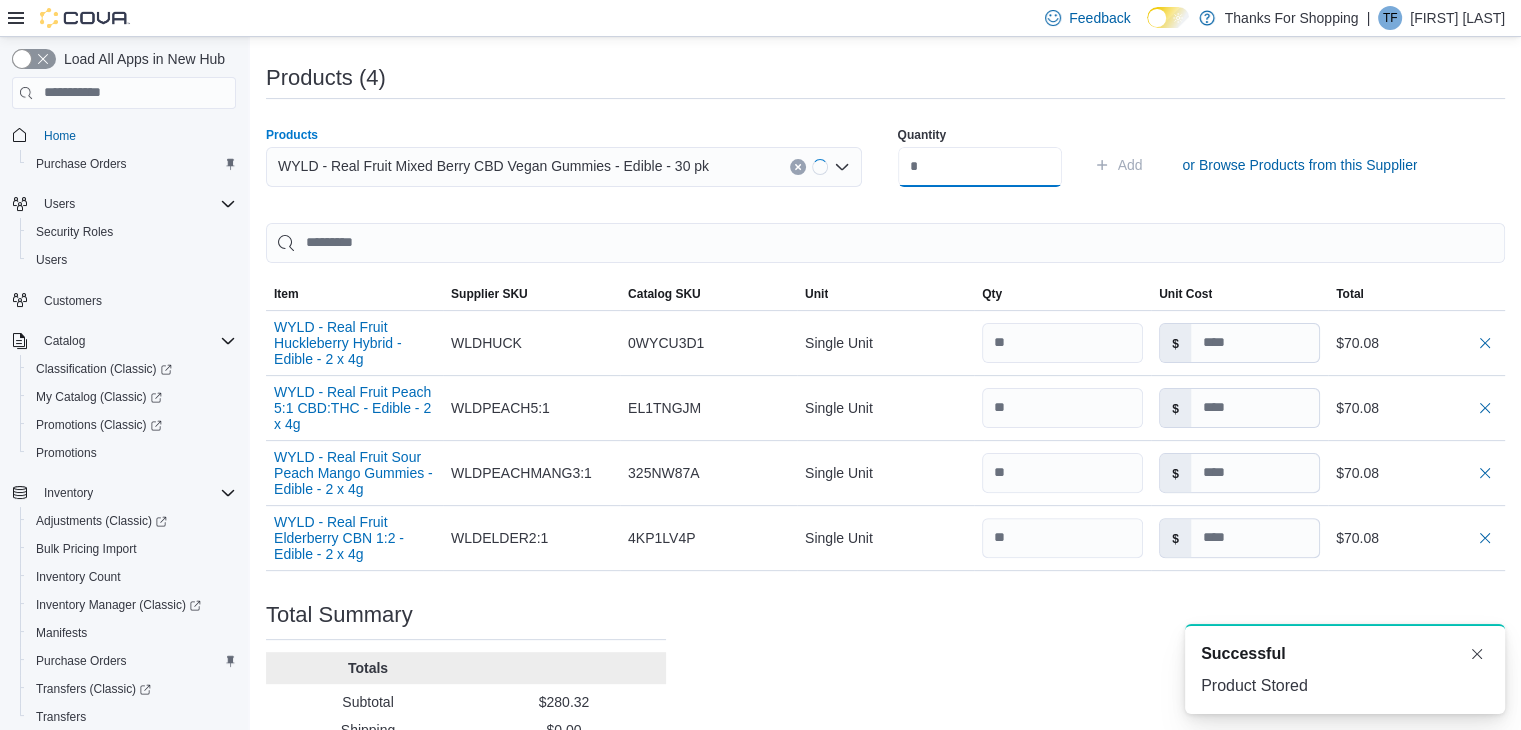 click at bounding box center [980, 167] 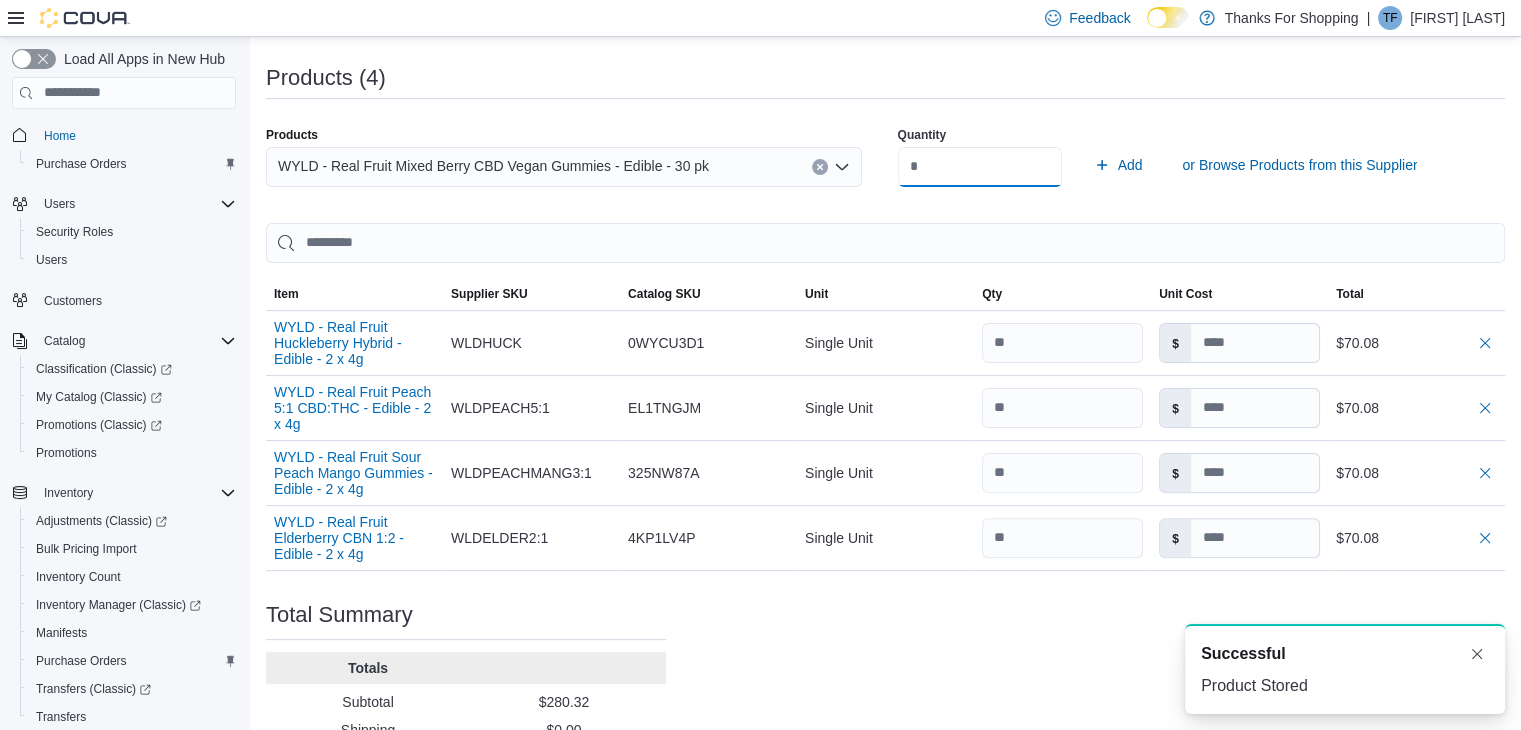type on "**" 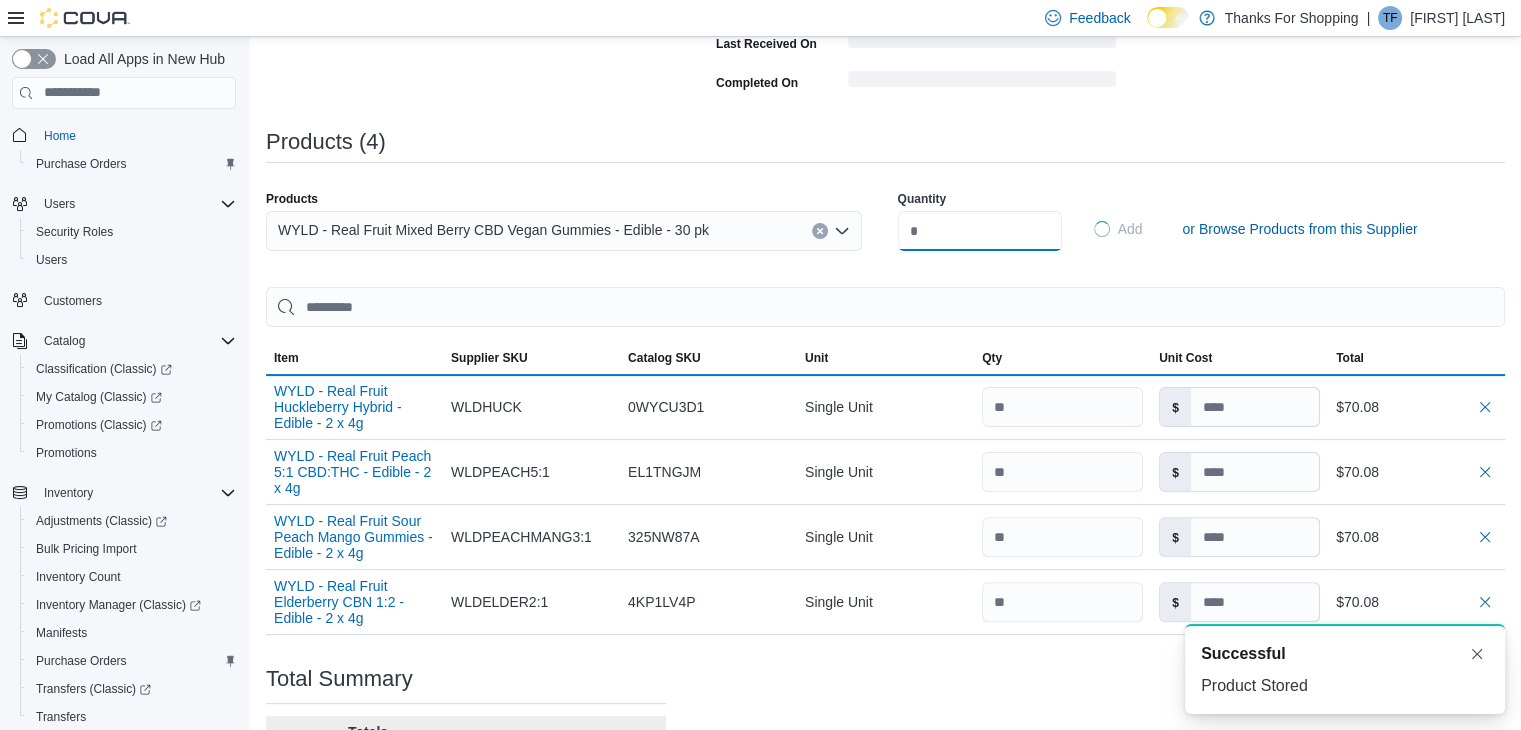 type 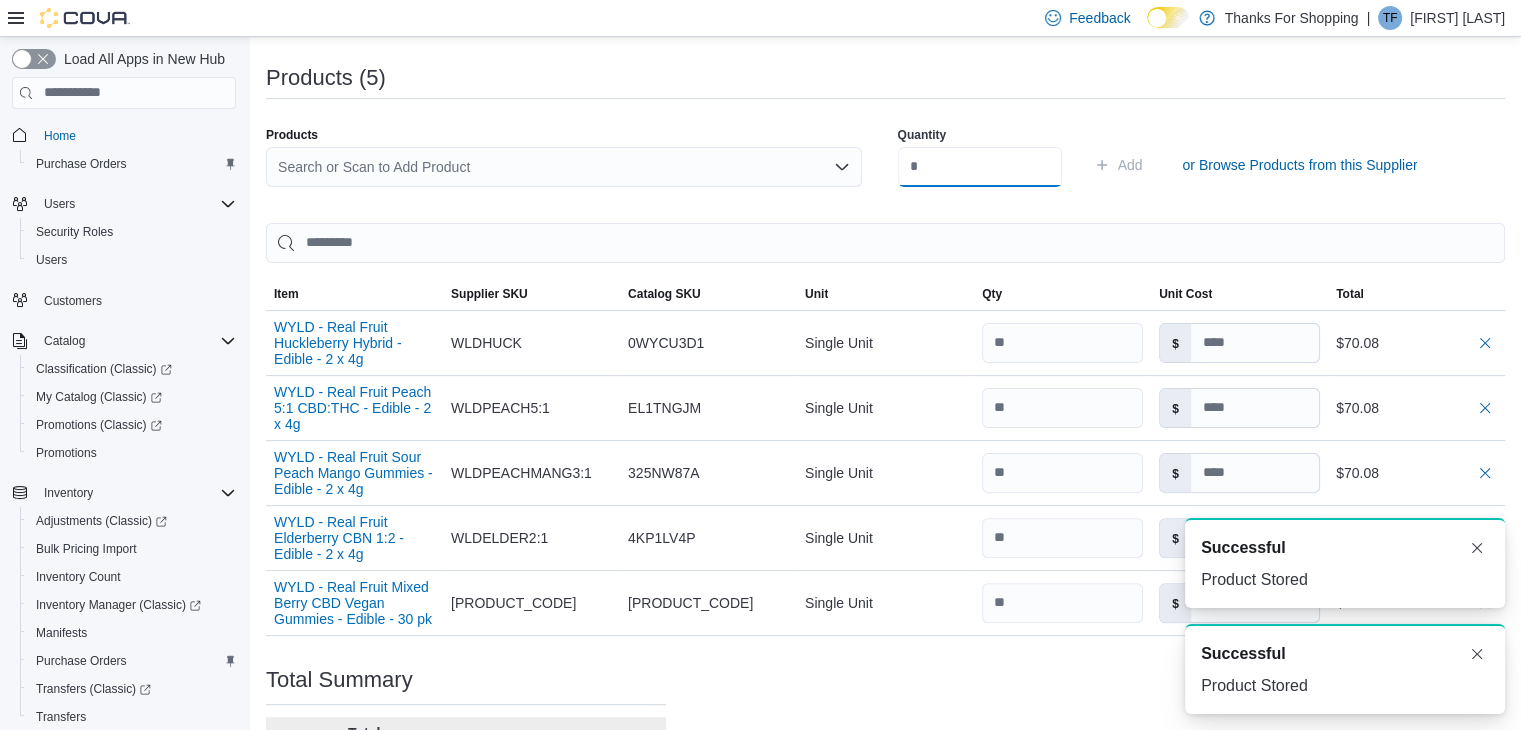 scroll, scrollTop: 0, scrollLeft: 0, axis: both 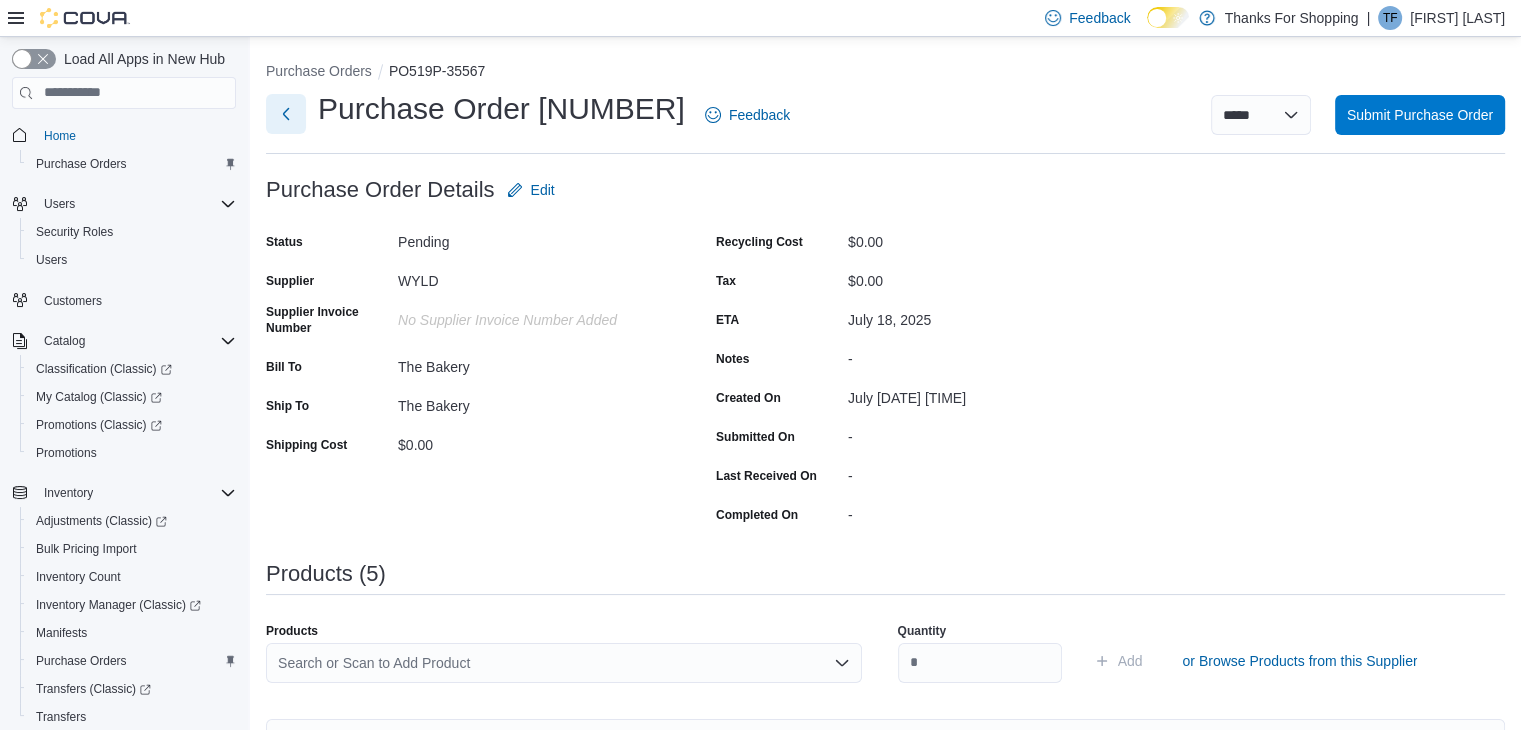 click at bounding box center [286, 114] 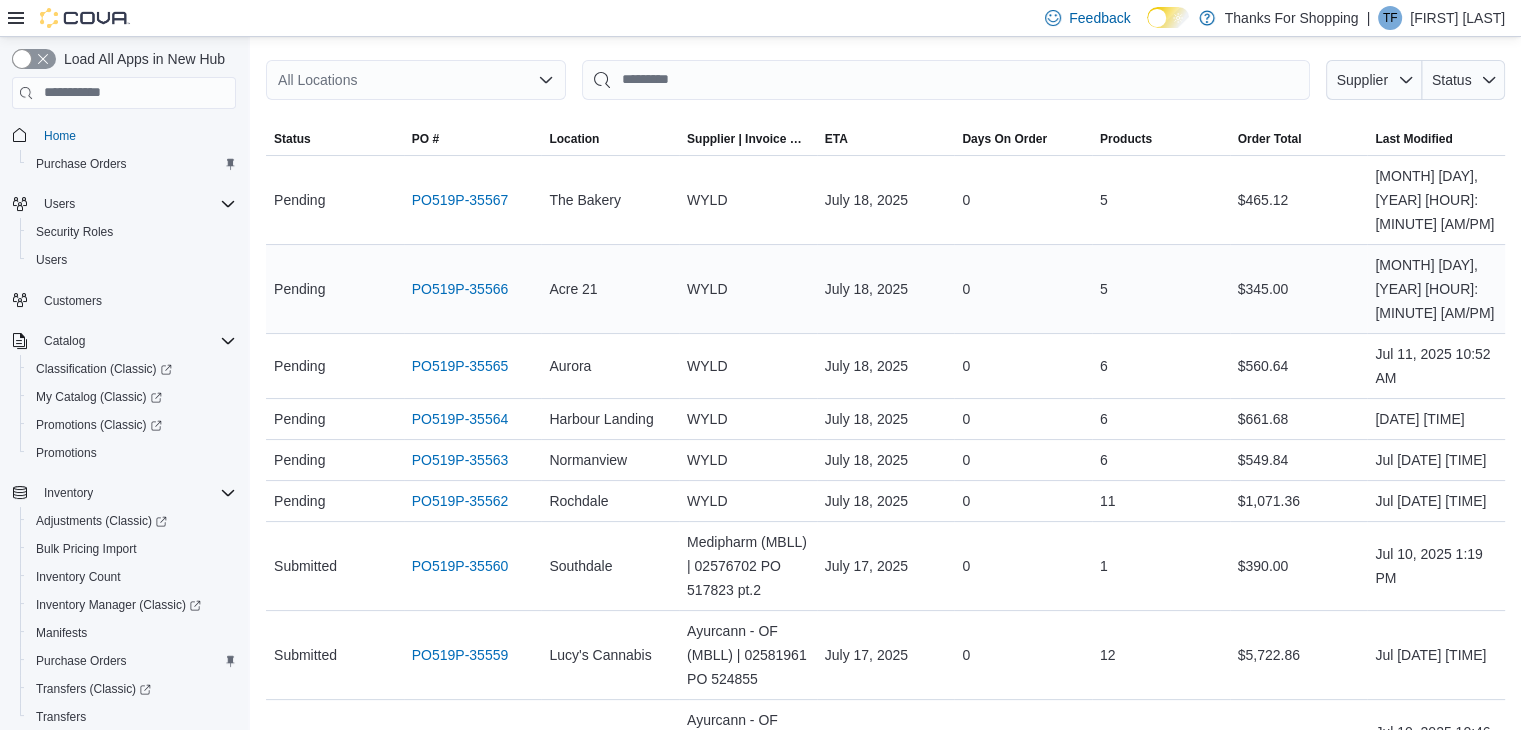 scroll, scrollTop: 38, scrollLeft: 0, axis: vertical 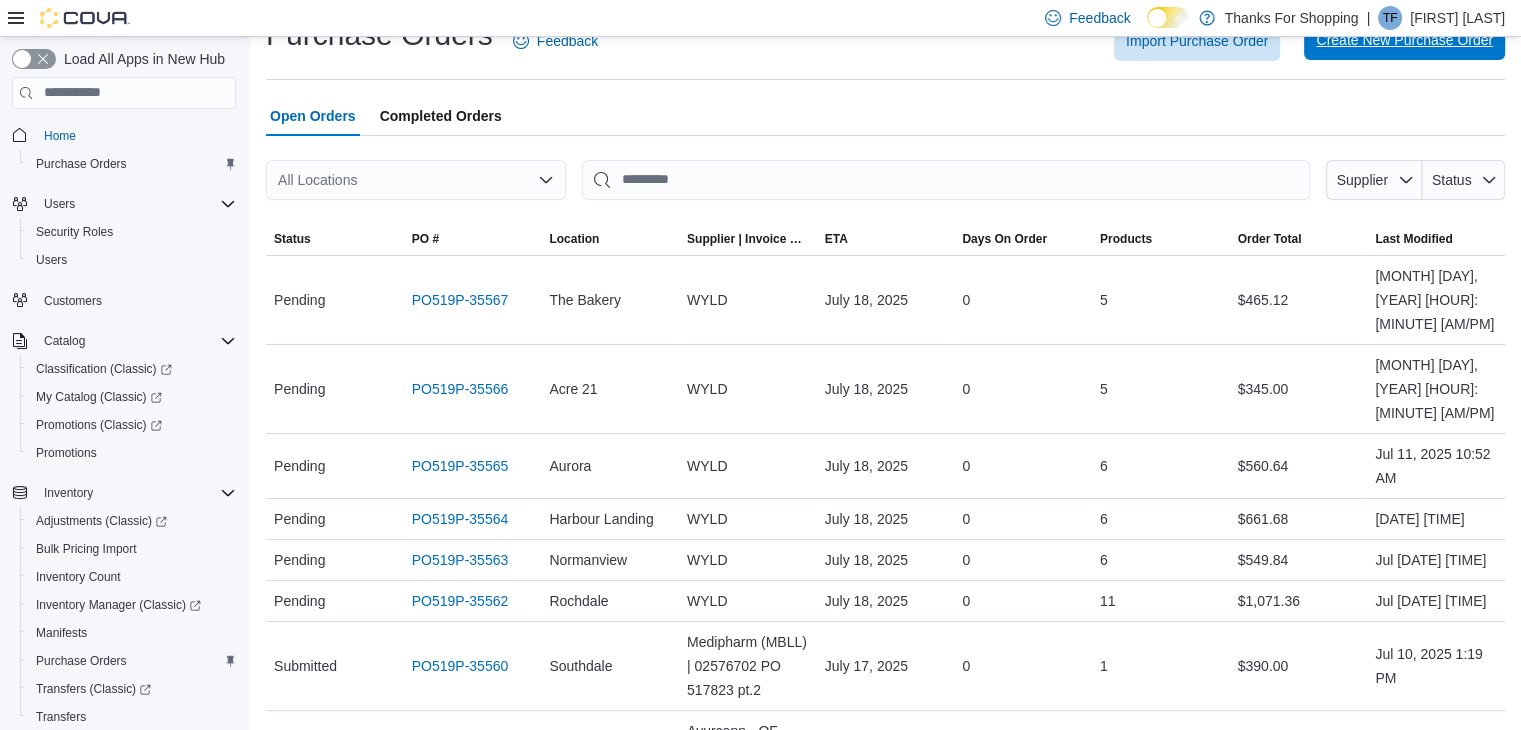 click on "Create New Purchase Order" at bounding box center (1404, 40) 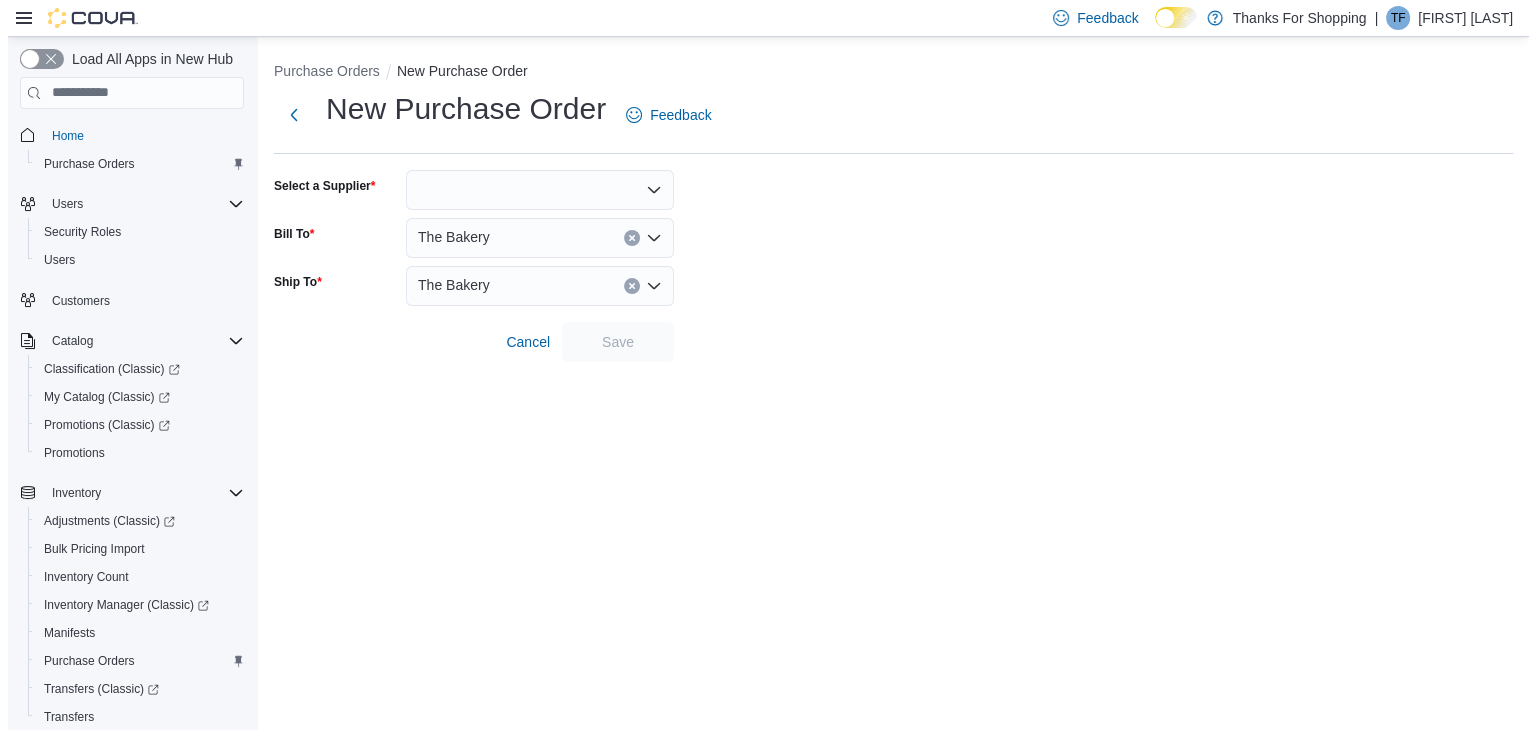scroll, scrollTop: 0, scrollLeft: 0, axis: both 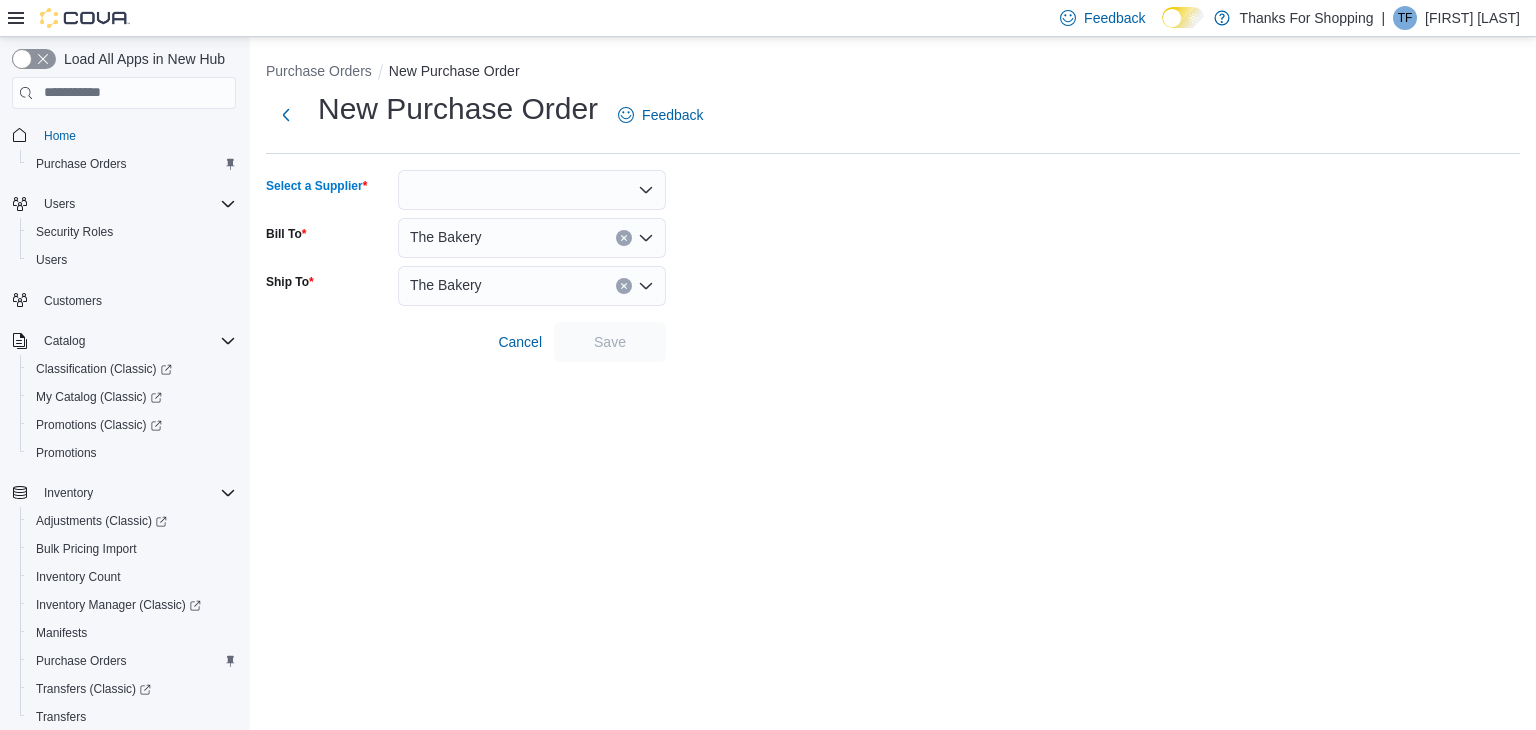 click at bounding box center (532, 190) 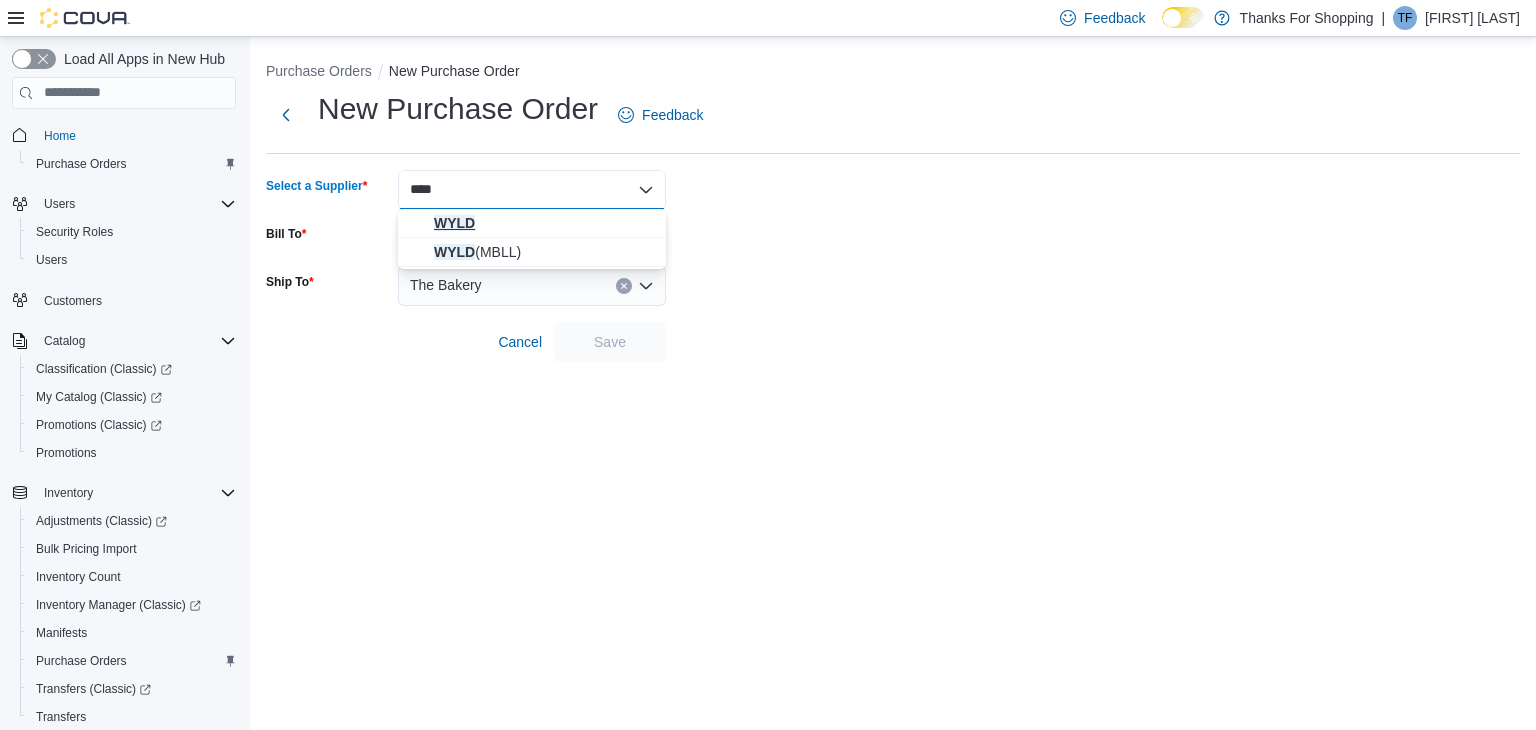 type on "****" 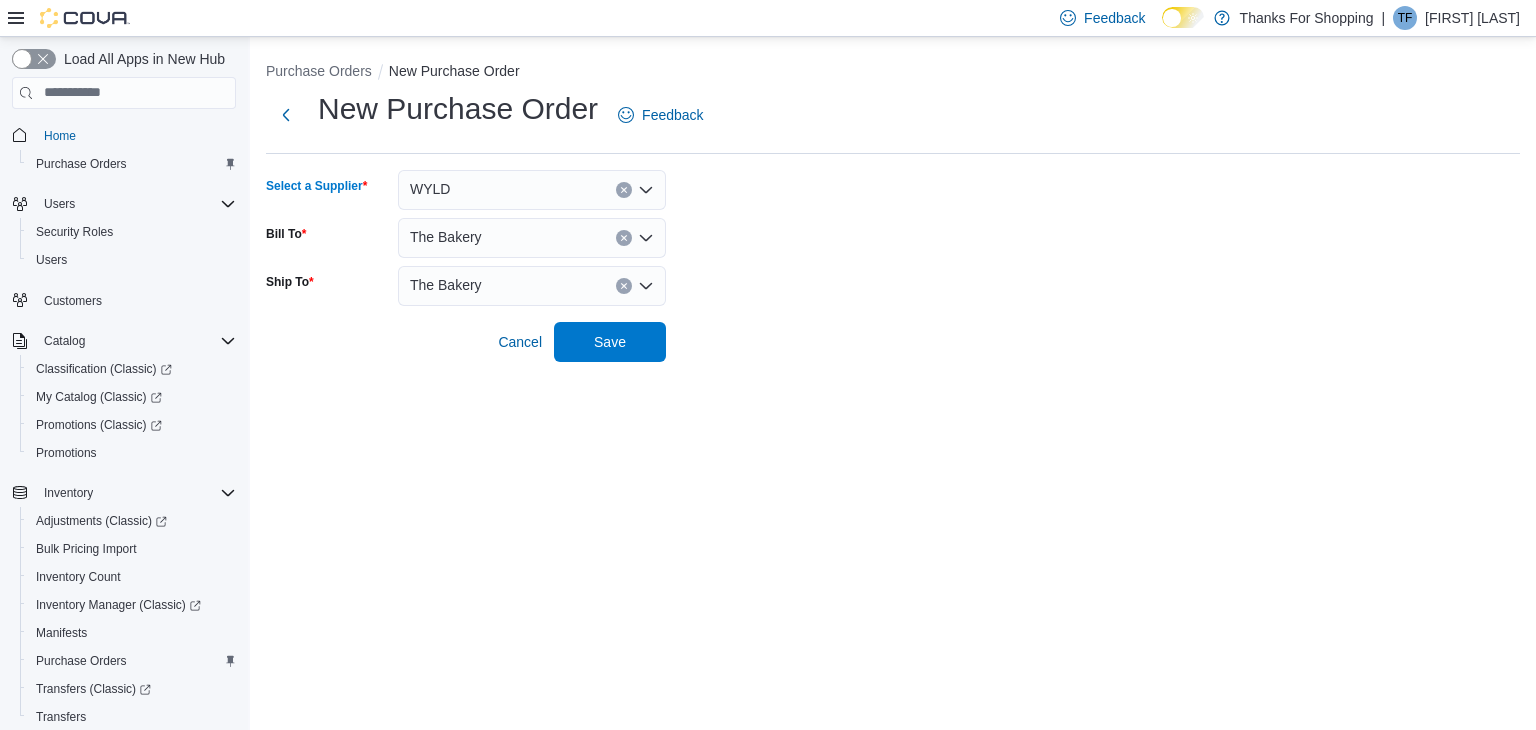 click on "The Bakery" at bounding box center [446, 237] 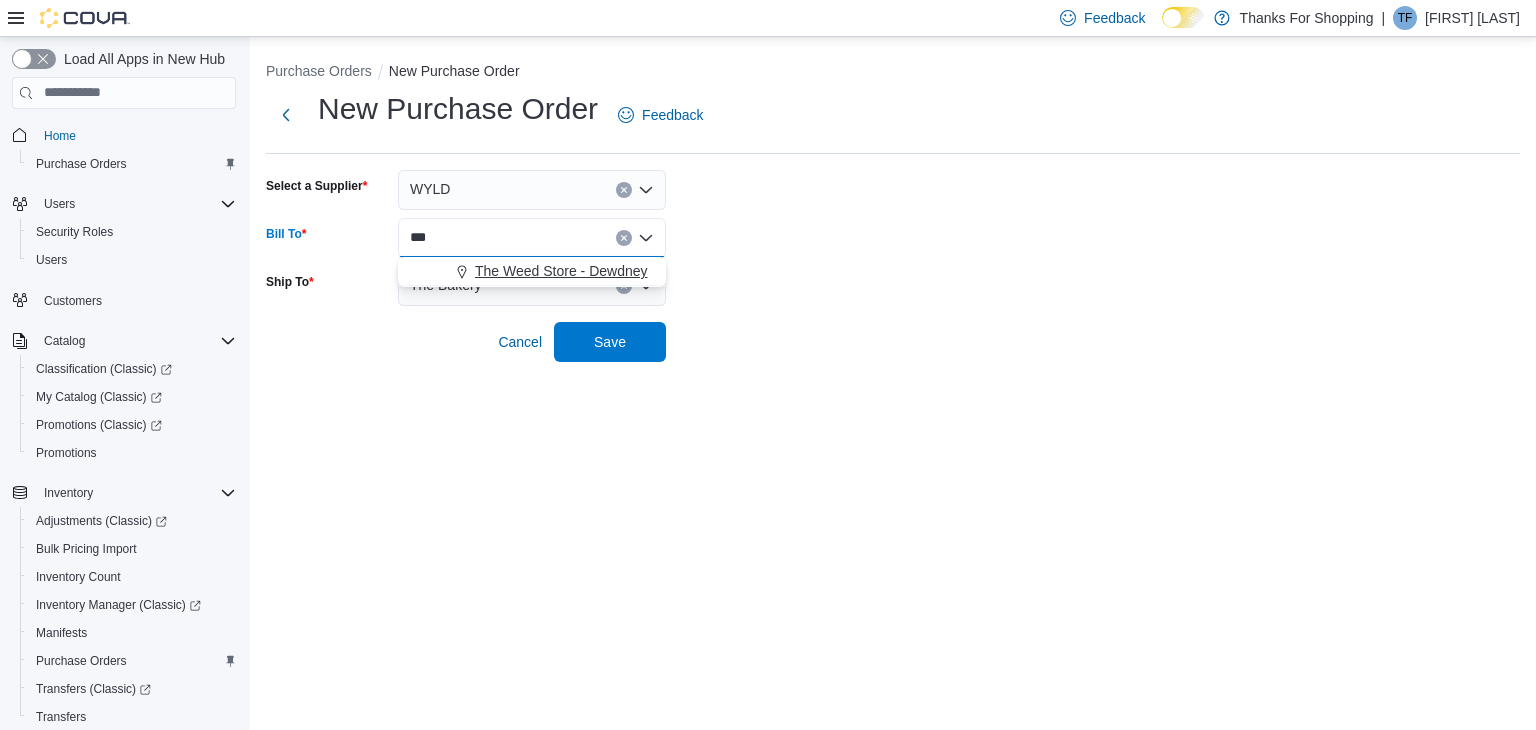 type on "***" 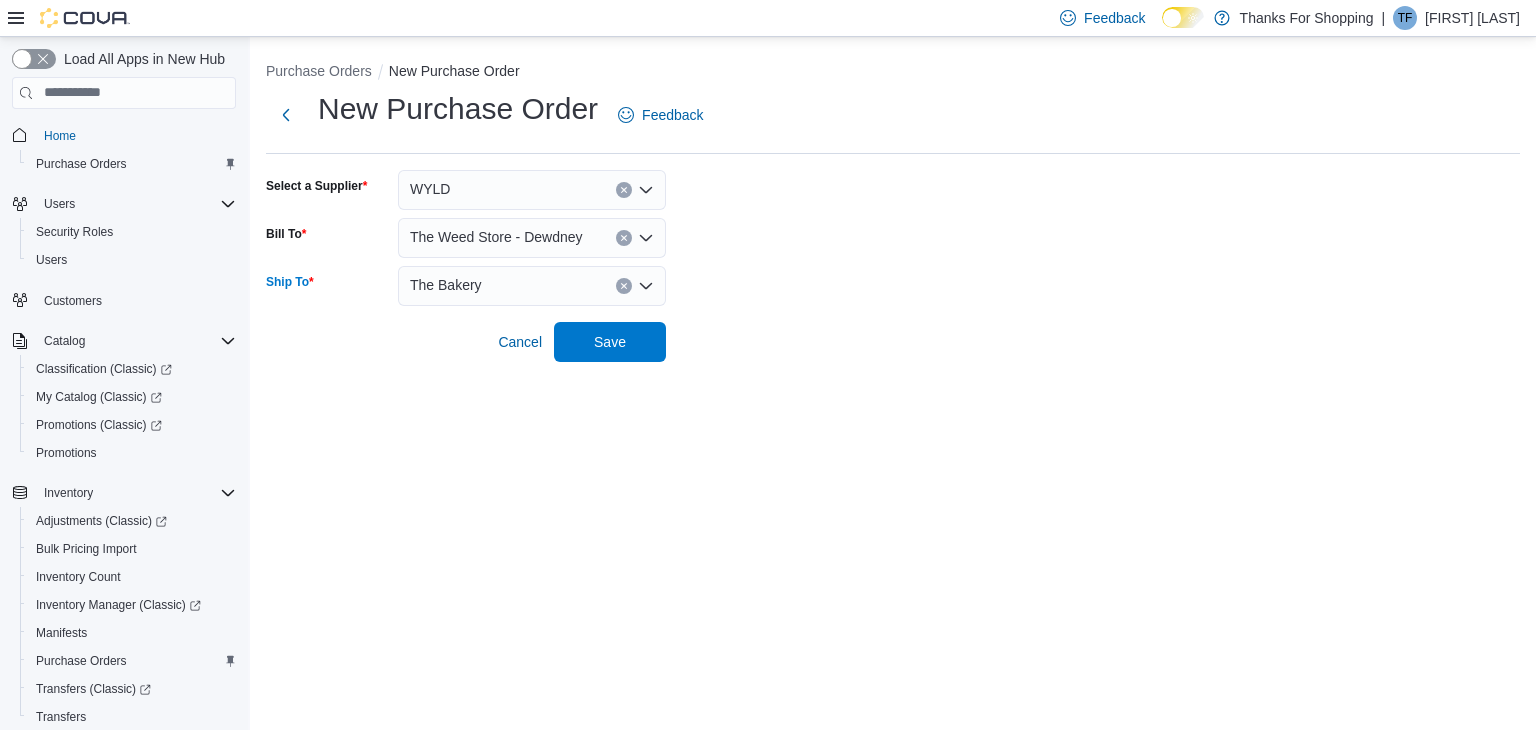 click on "The Bakery" at bounding box center [446, 285] 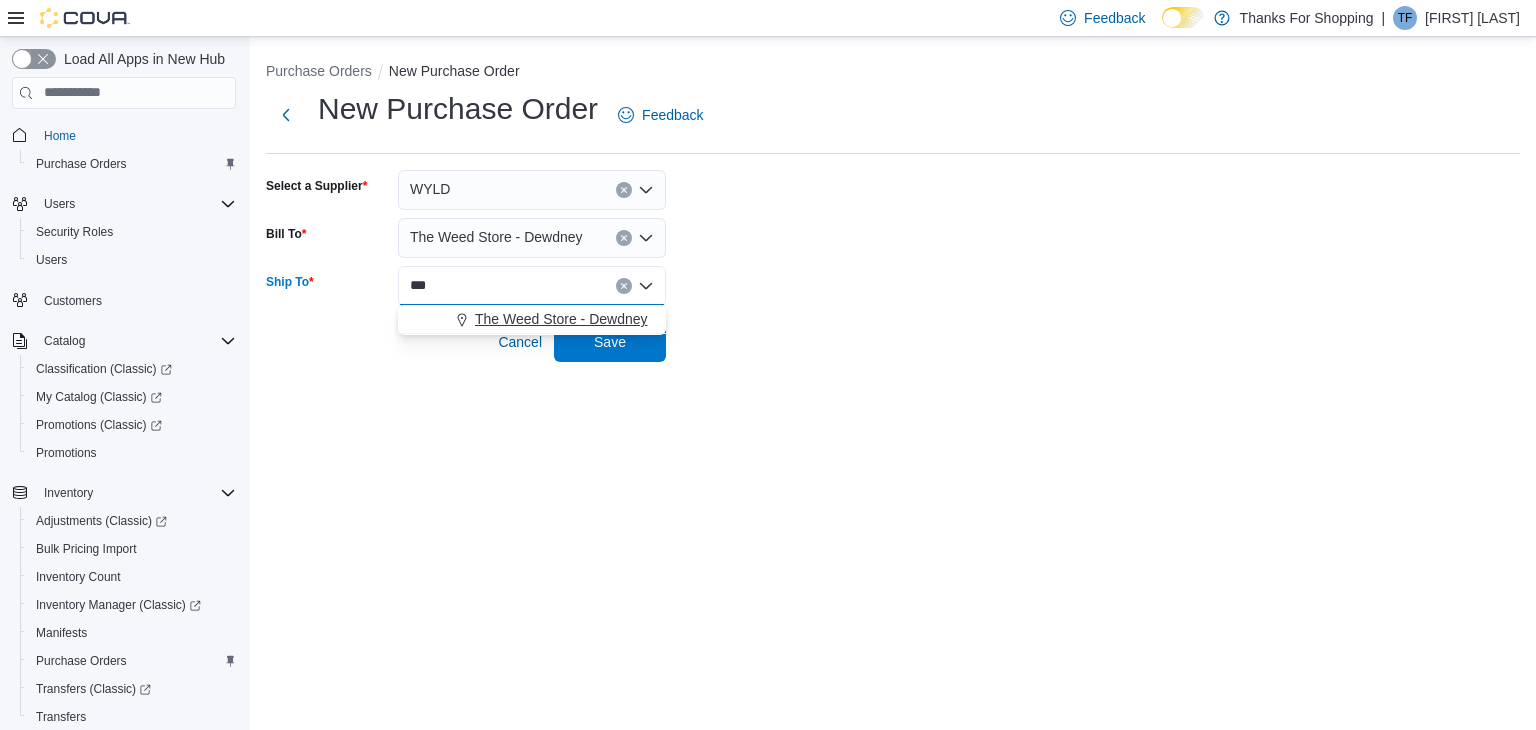 type on "***" 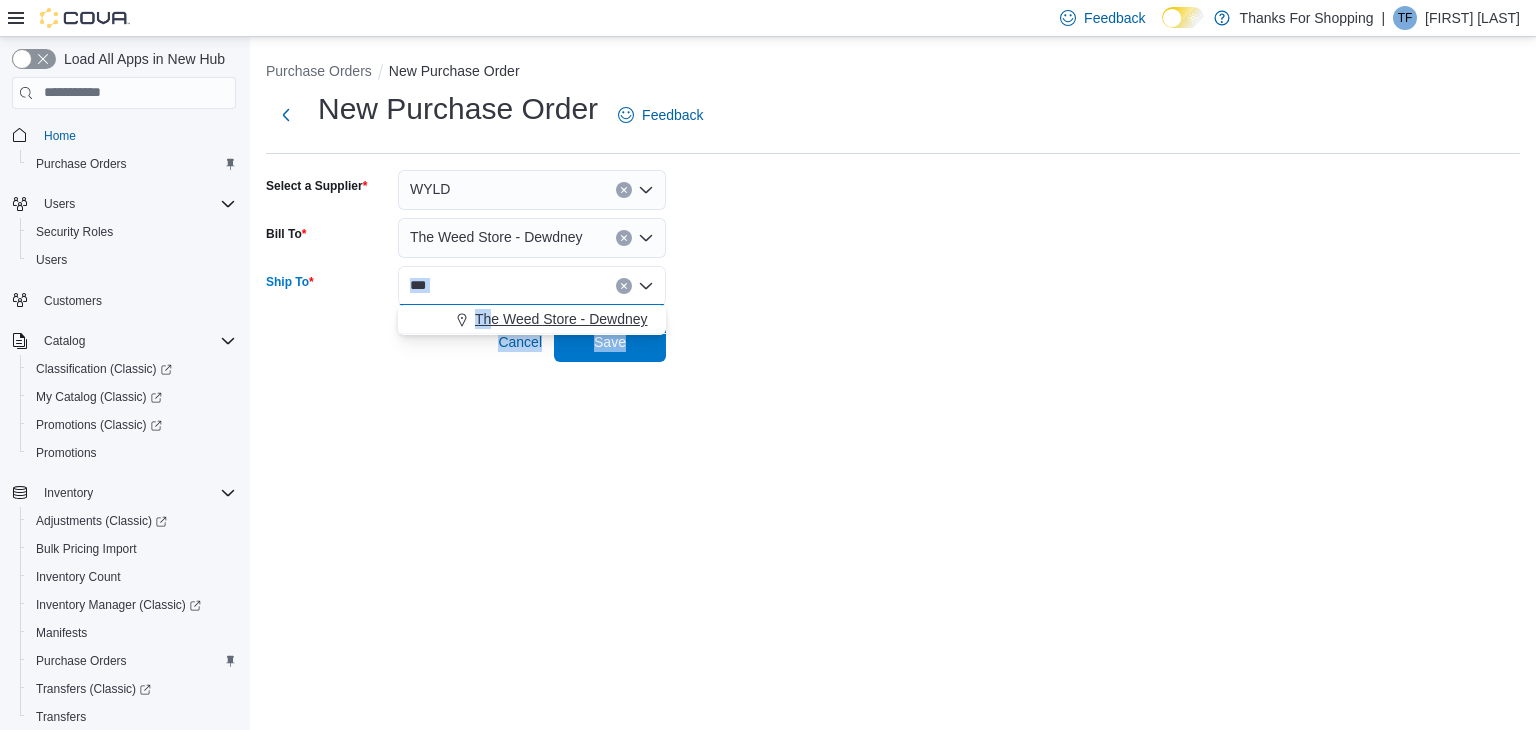 click on "Feedback Dark Mode Thanks For Shopping | TF [FIRST] [LAST] Load All Apps in New Hub Home   Purchase Orders   Users   Security Roles   Users   Customers   Catalog   Classification (Classic)   My Catalog (Classic)   Promotions (Classic)   Promotions   Inventory   Adjustments (Classic)   Bulk Pricing Import   Inventory Count   Inventory Manager (Classic)   Manifests   Purchase Orders   Transfers (Classic)   Transfers   Operations   Cash Management   Reports   Canadian Compliance   Dashboards   Reports   Washington CCRS   Settings   Purchase Orders New Purchase Order New Purchase Order Feedback Select a Supplier WYLD Bill To The Weed Store - [CITY] Ship To *** Combo box. Selected. dew. Selected. The Bakery. Press Backspace to delete The Bakery. Combo box input. Select a Location. Type some text or, to display a list of choices, press Down Arrow. To exit the list of choices, press Escape. Cancel Save
The Weed Store - [CITY]" at bounding box center (768, 365) 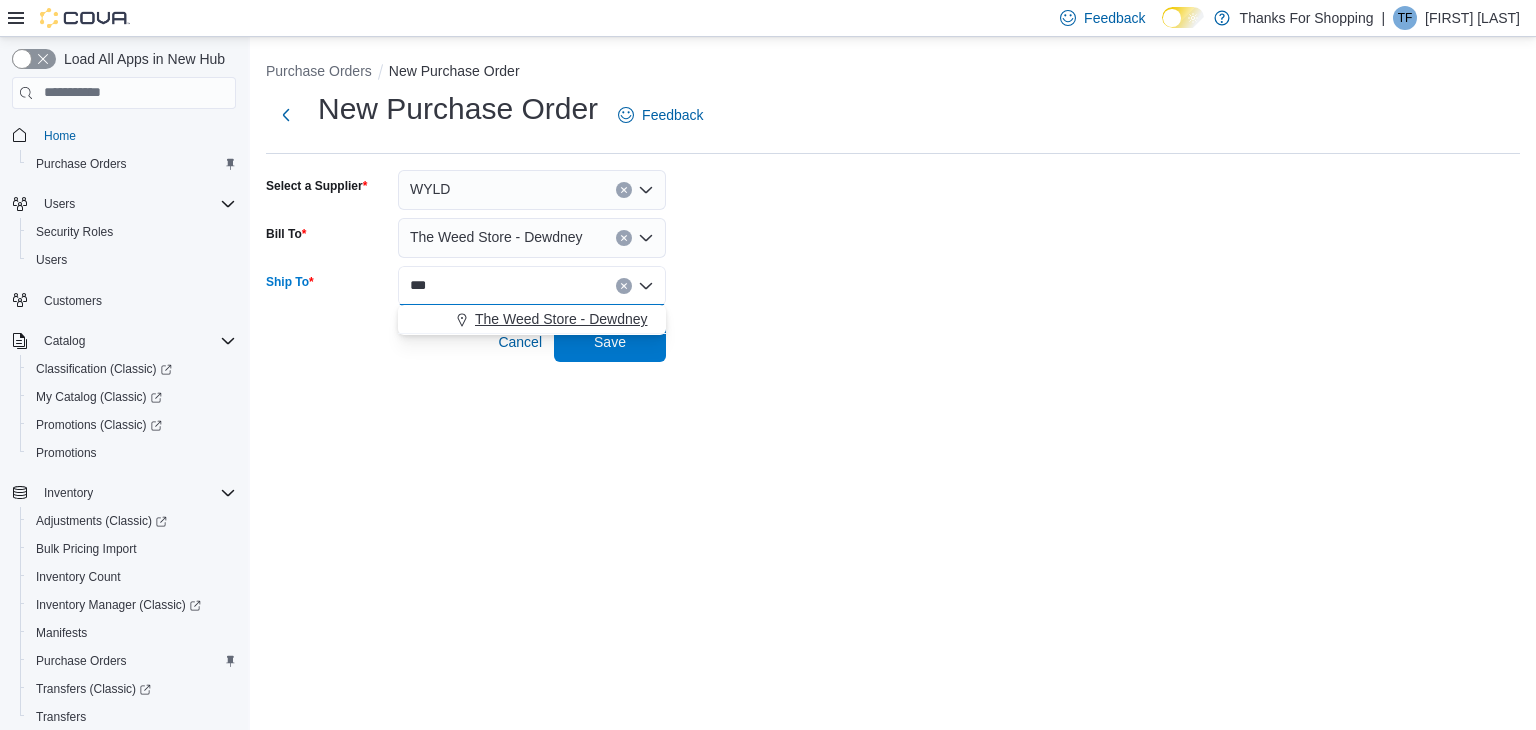 click on "The Weed Store - Dewdney" at bounding box center (561, 319) 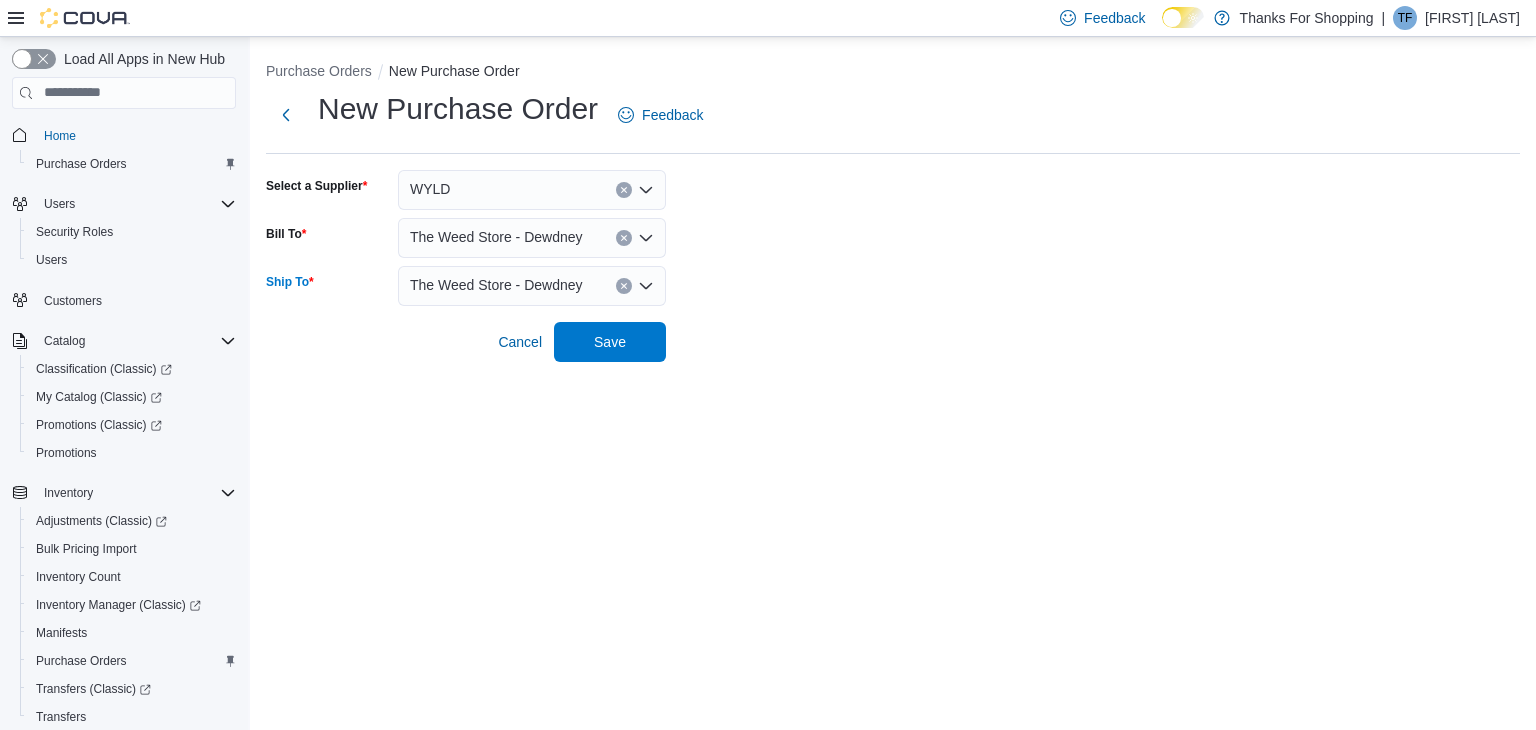 click on "Cancel Save" at bounding box center [466, 342] 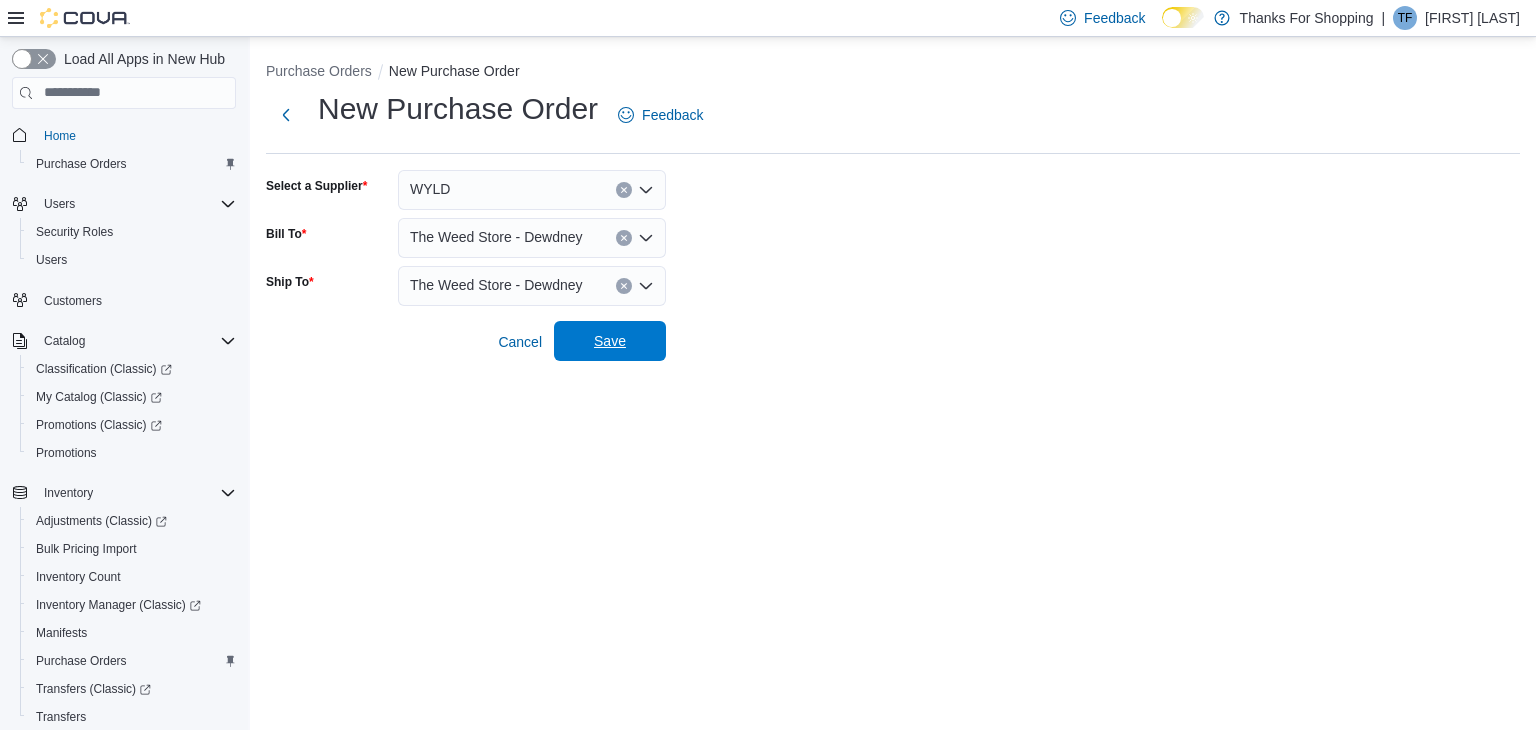 click on "Save" at bounding box center (610, 341) 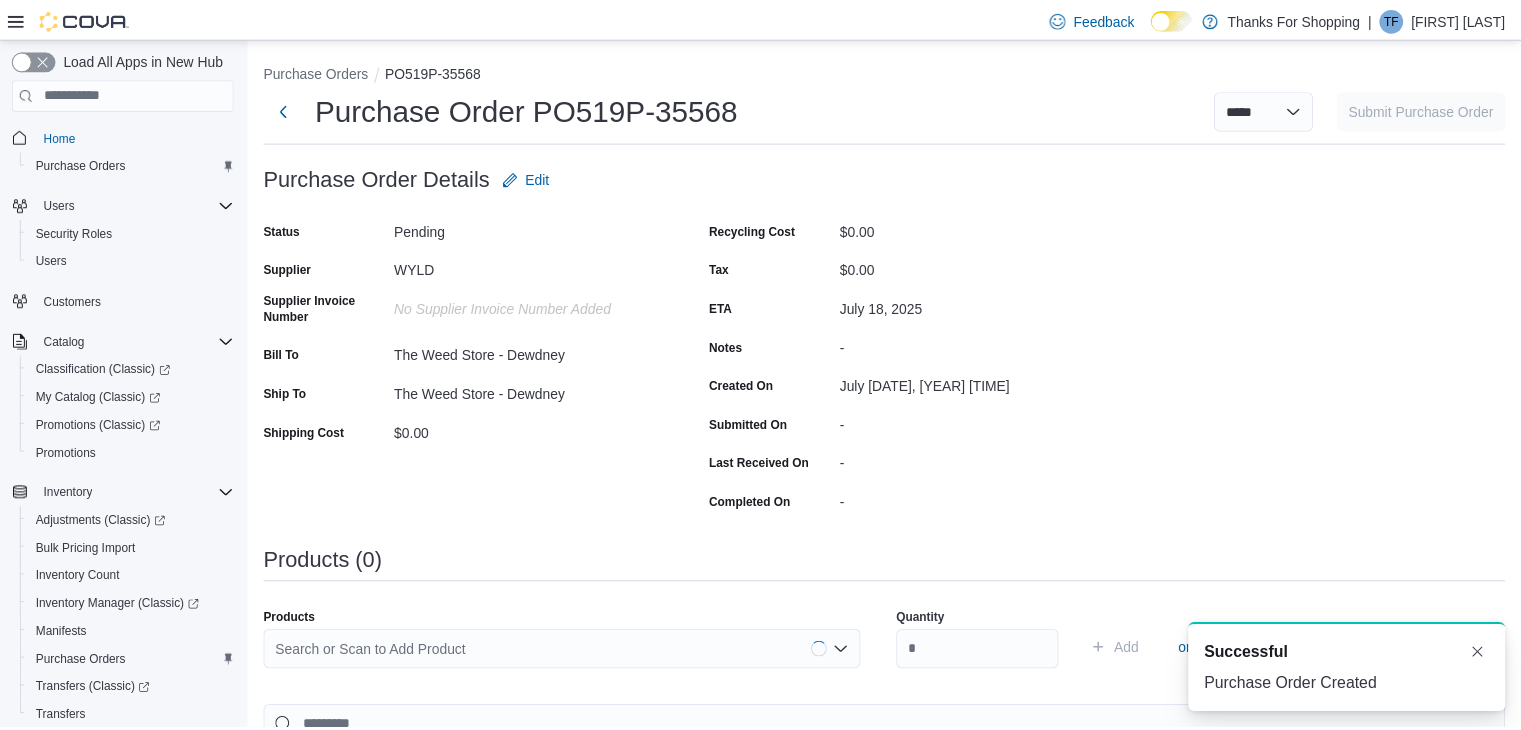 scroll, scrollTop: 0, scrollLeft: 0, axis: both 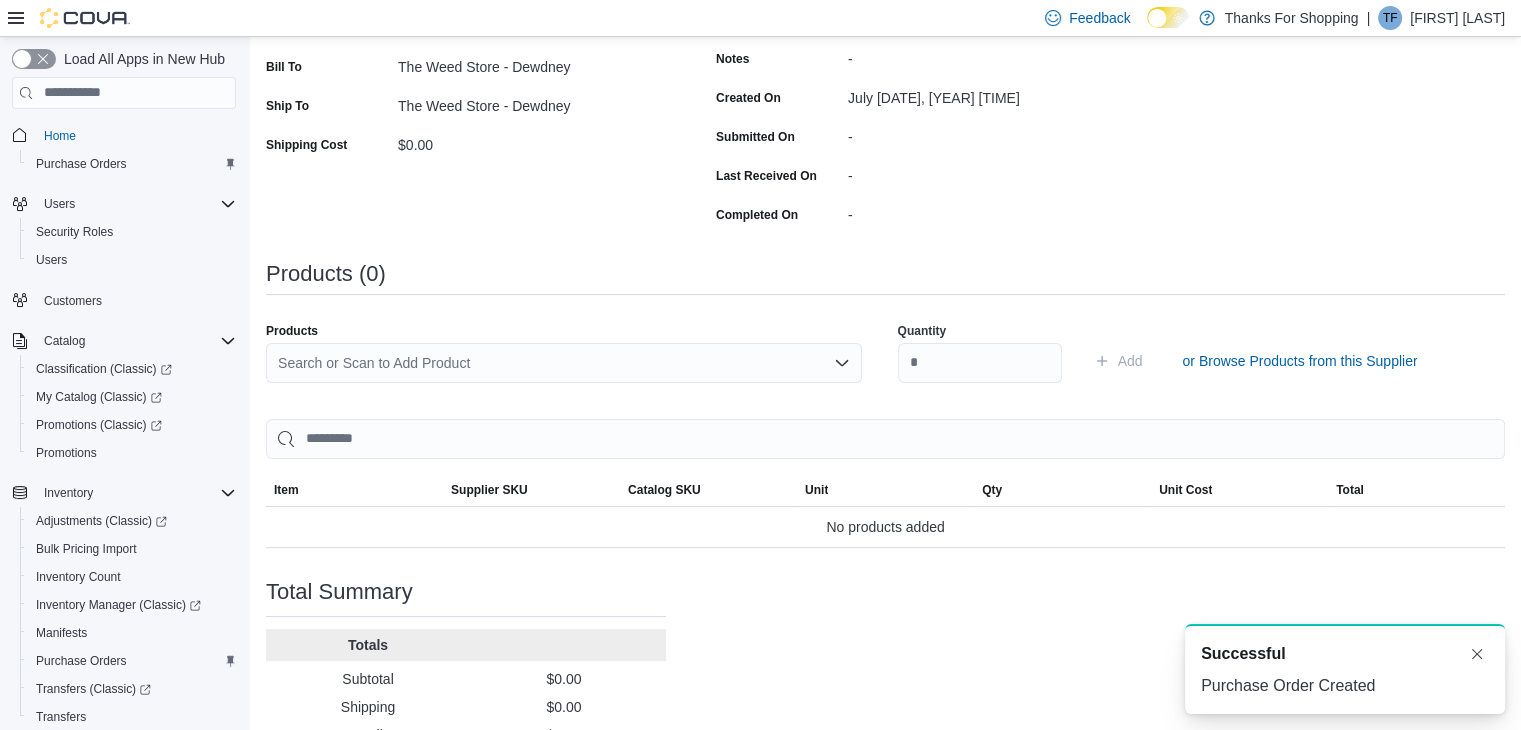 click on "Search or Scan to Add Product" at bounding box center (564, 363) 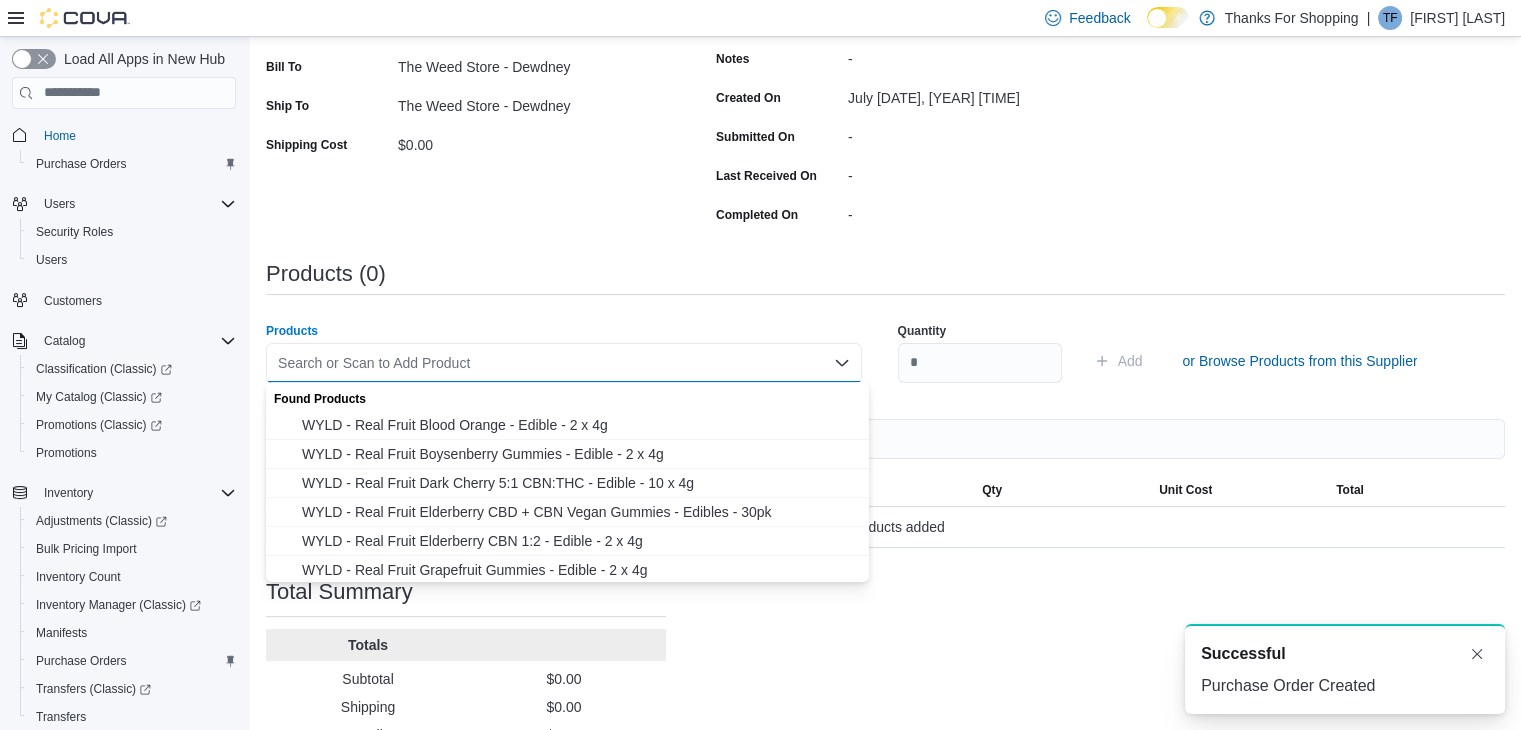paste on "**********" 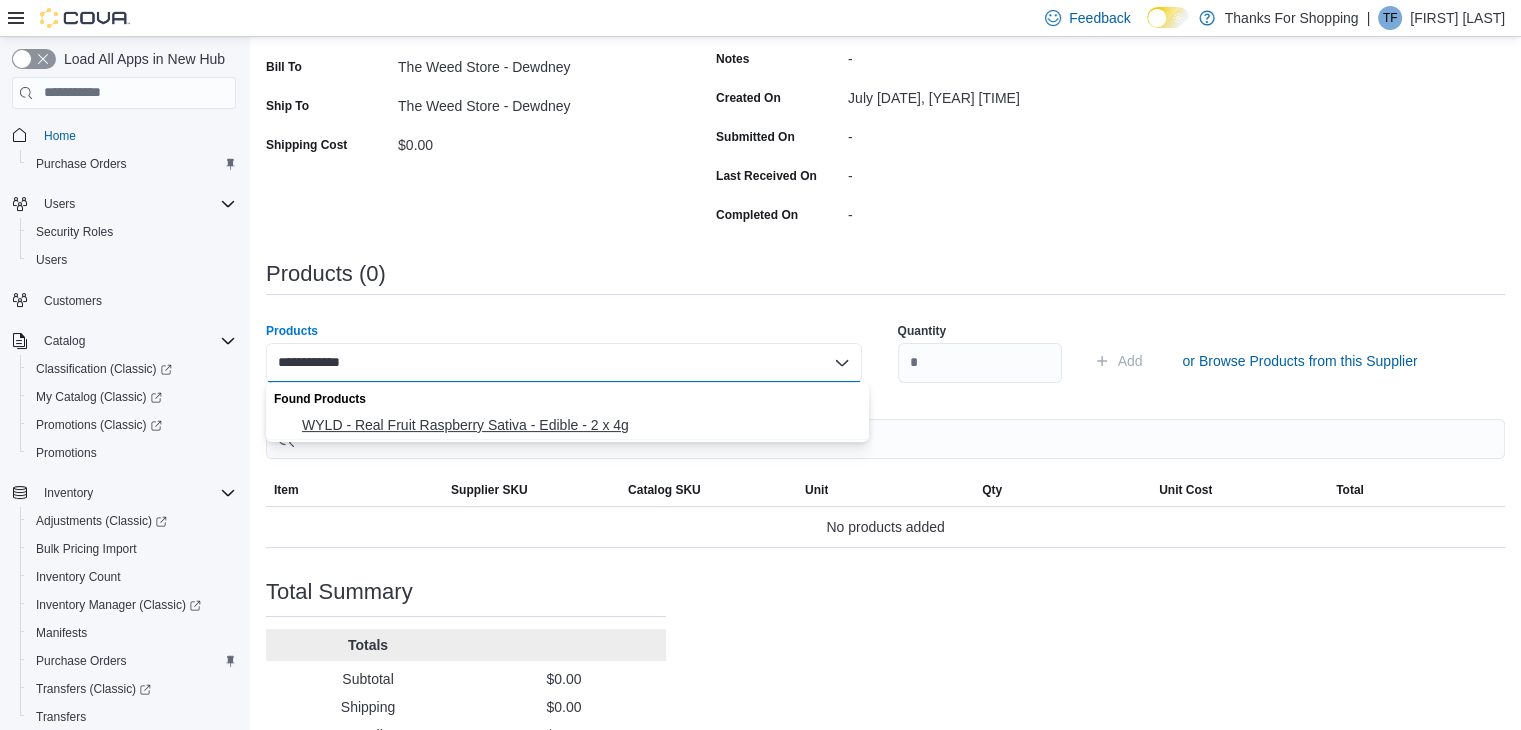 type on "**********" 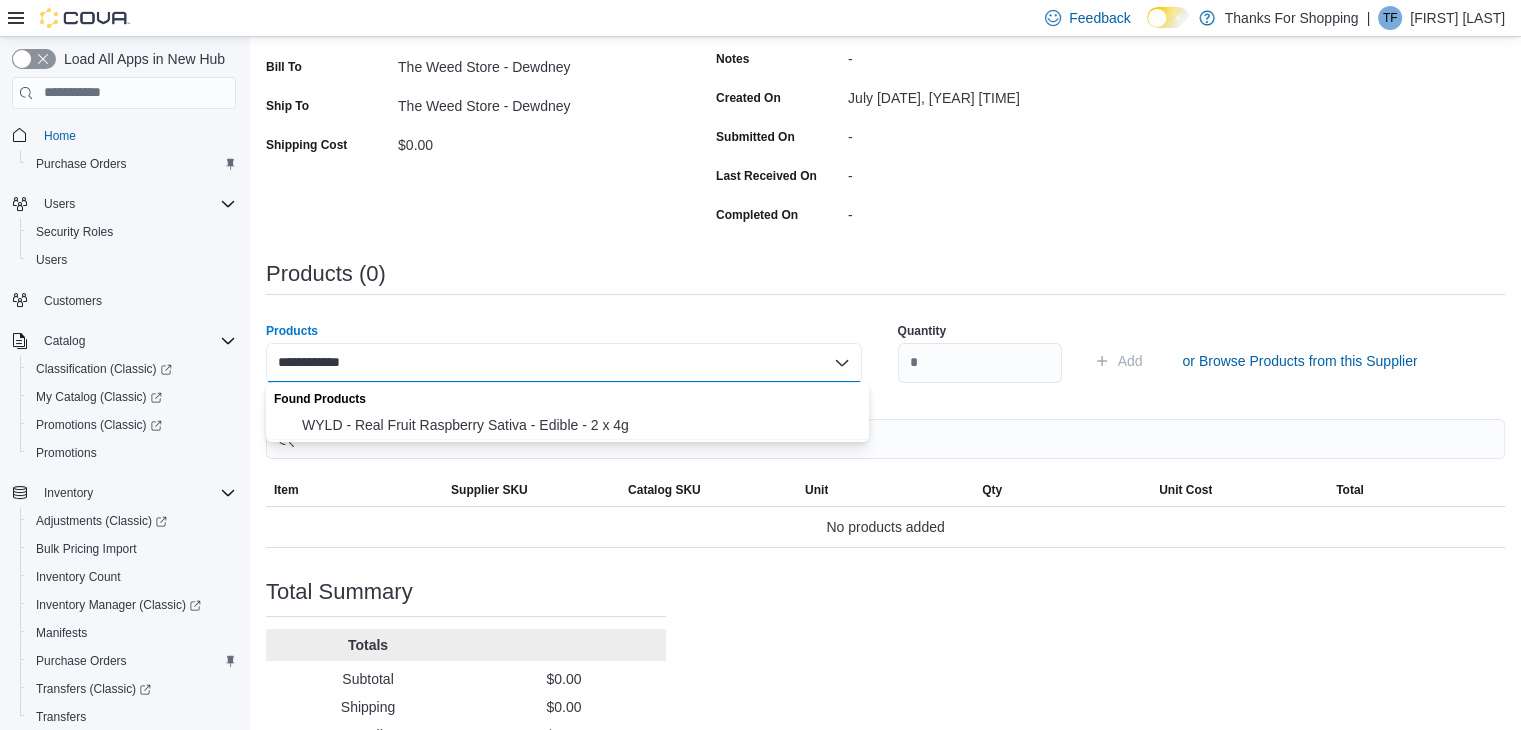 type 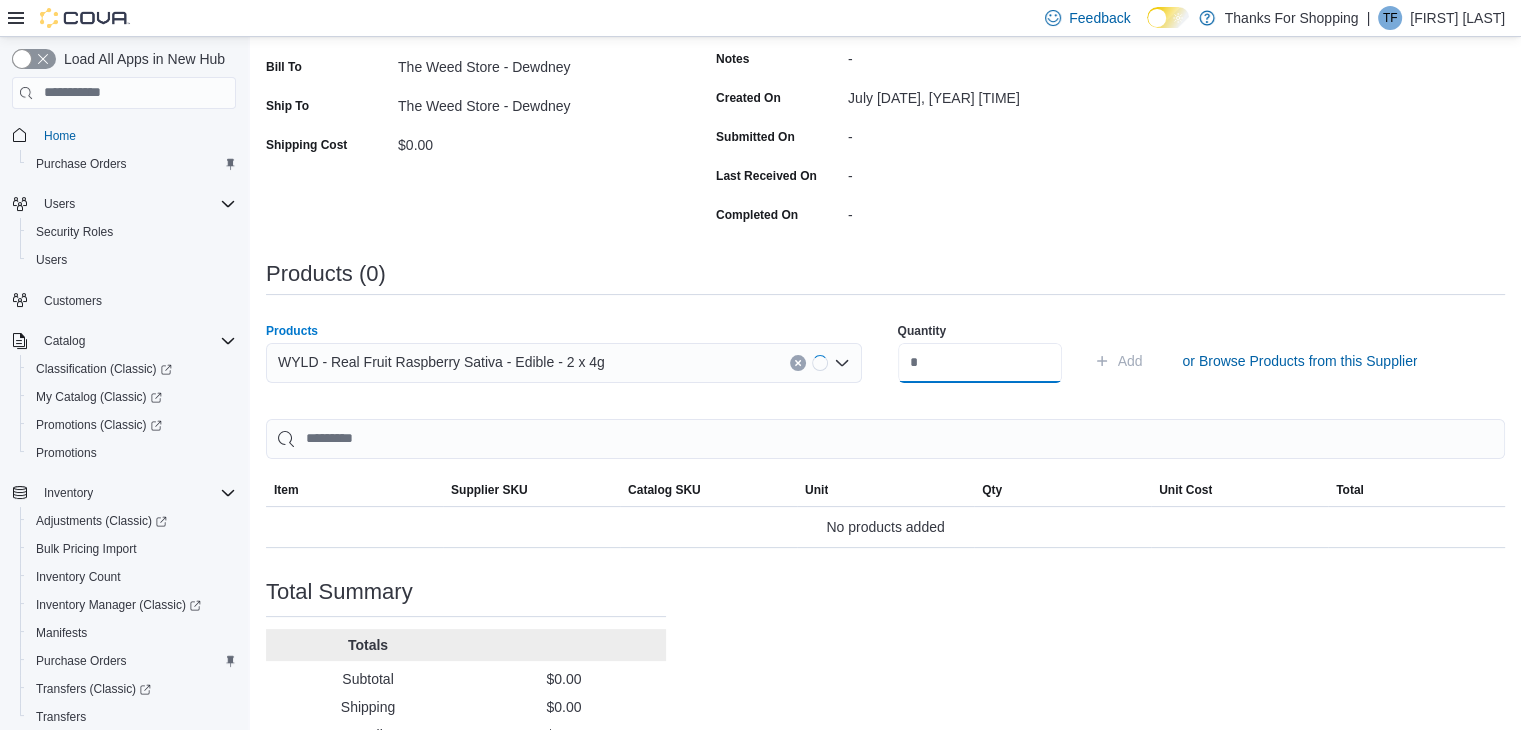 click at bounding box center (980, 363) 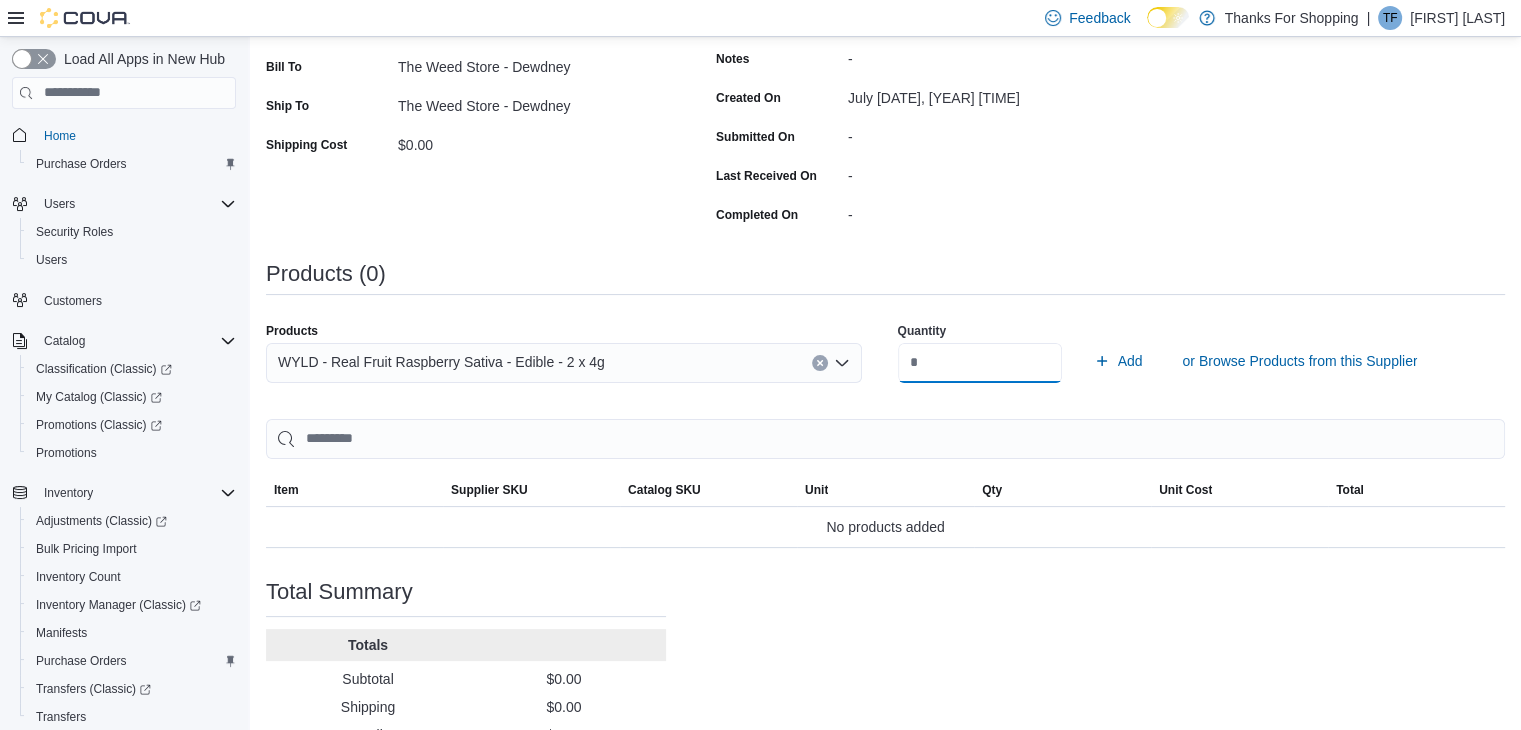 click on "Add" at bounding box center (1118, 361) 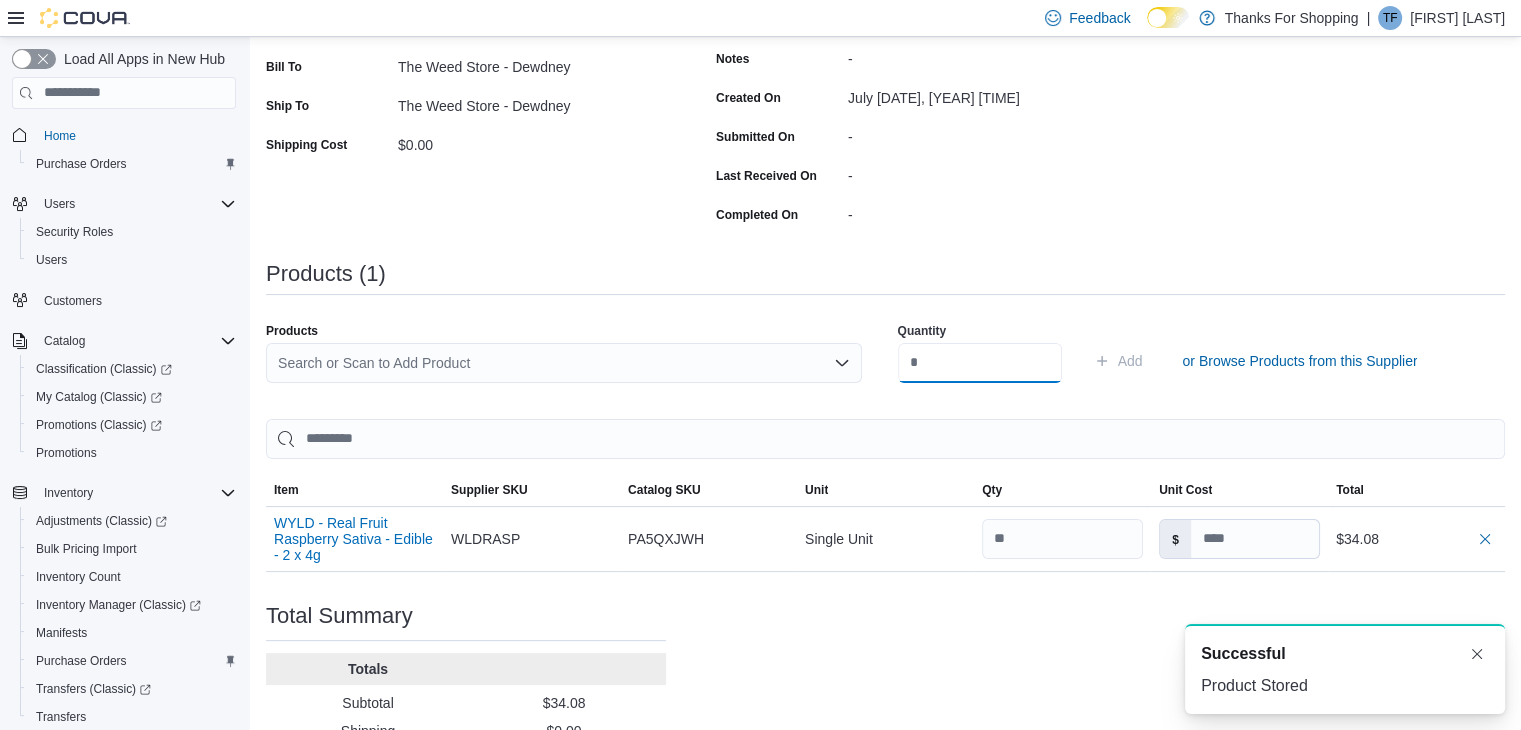 scroll, scrollTop: 0, scrollLeft: 0, axis: both 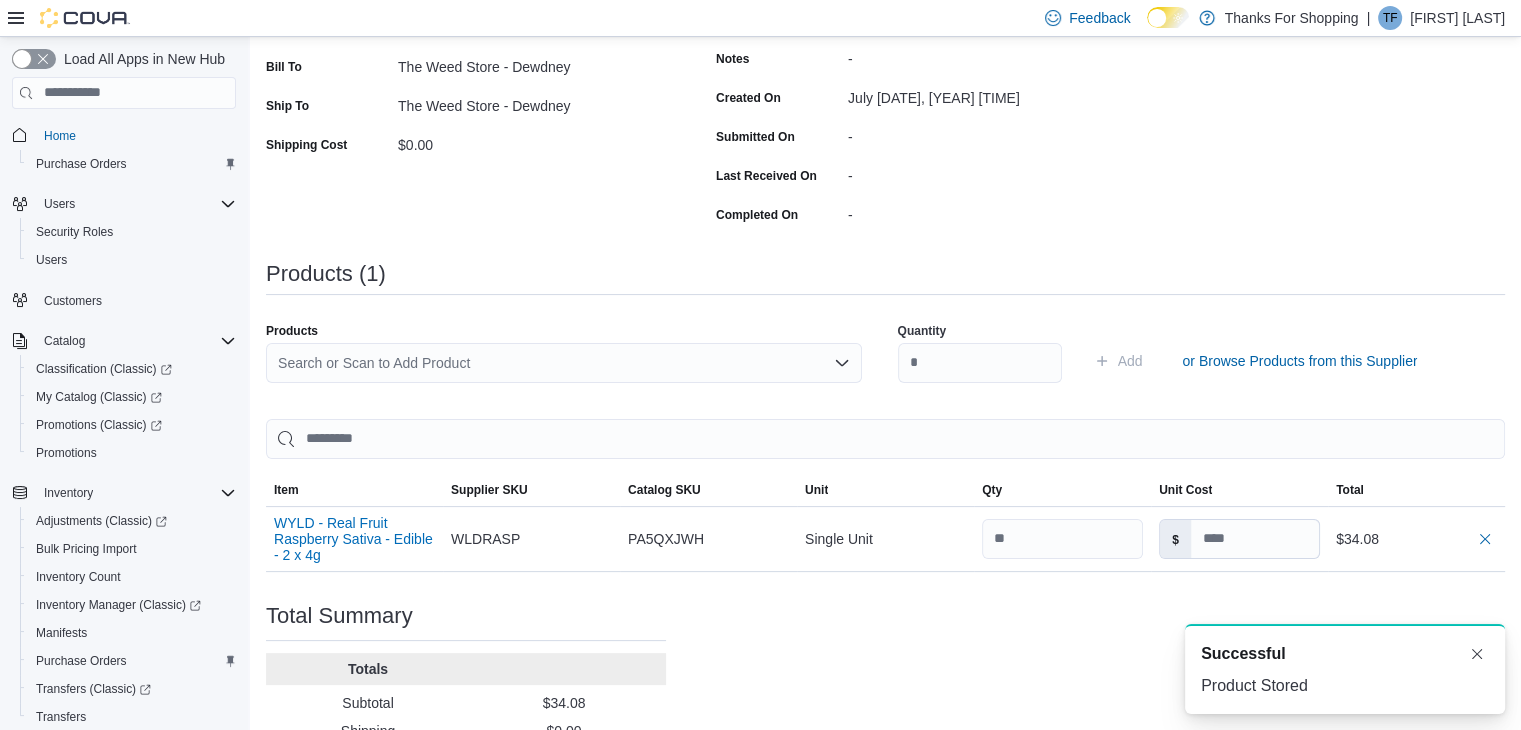 click on "Search or Scan to Add Product" at bounding box center [564, 363] 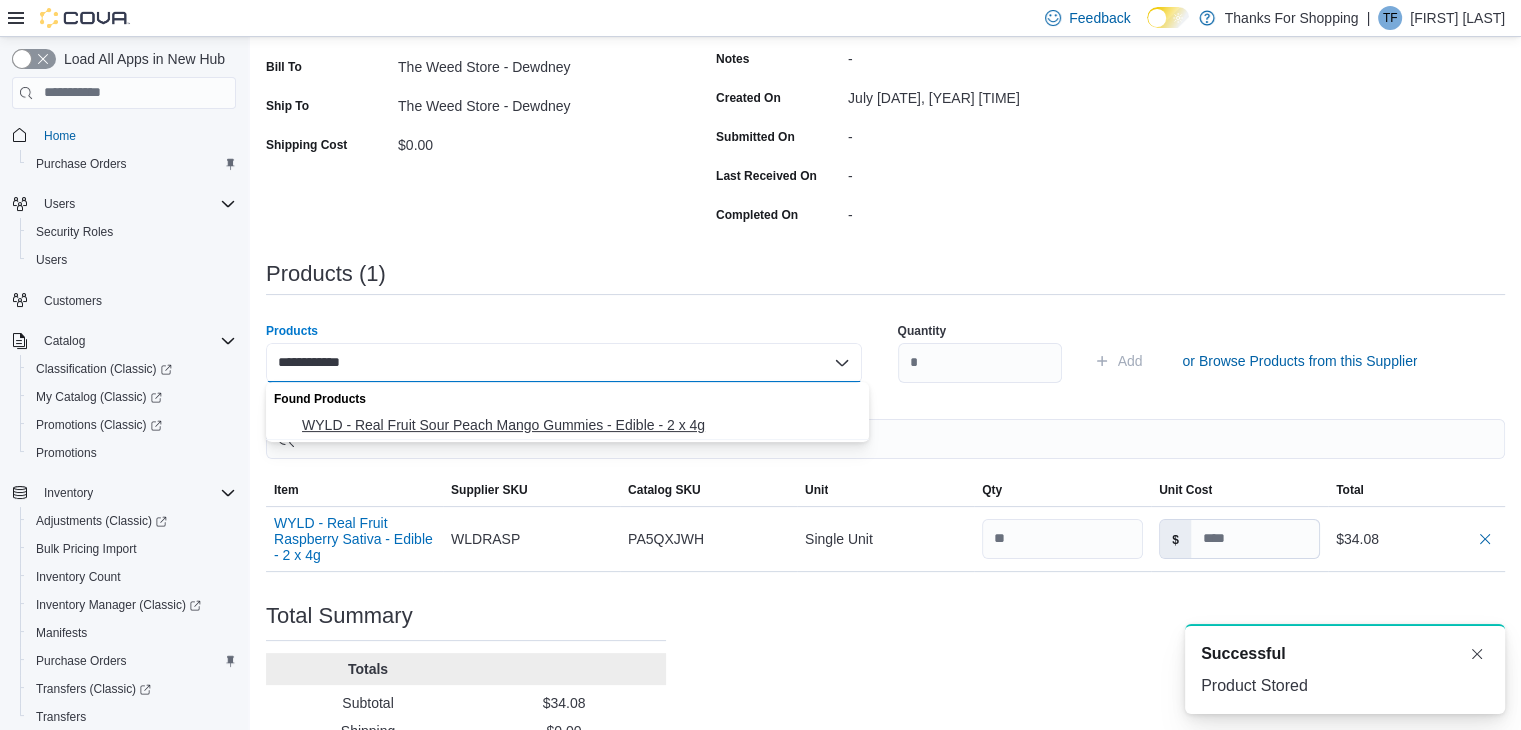 click on "WYLD - Real Fruit Sour Peach Mango Gummies - Edible - 2 x 4g" at bounding box center [567, 425] 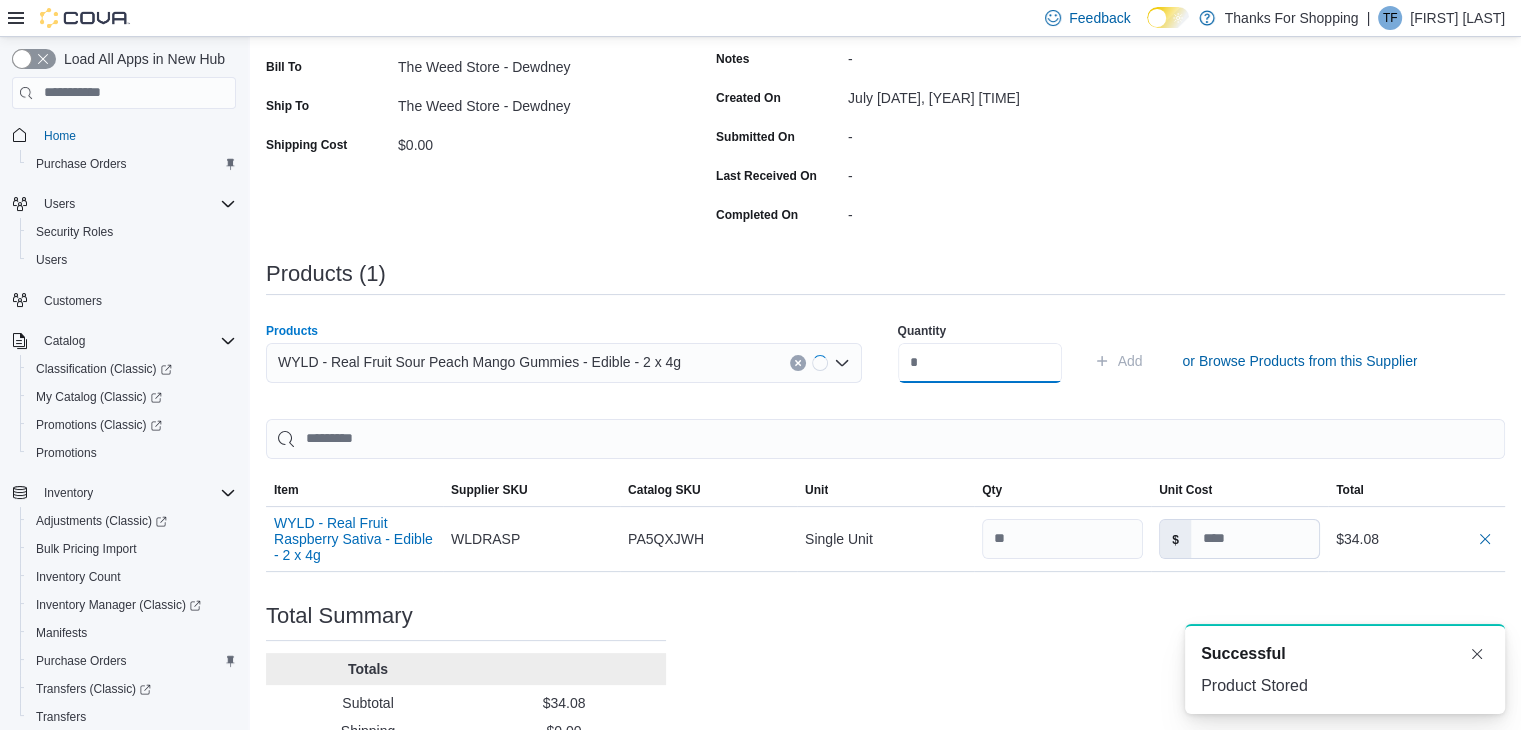 click at bounding box center (980, 363) 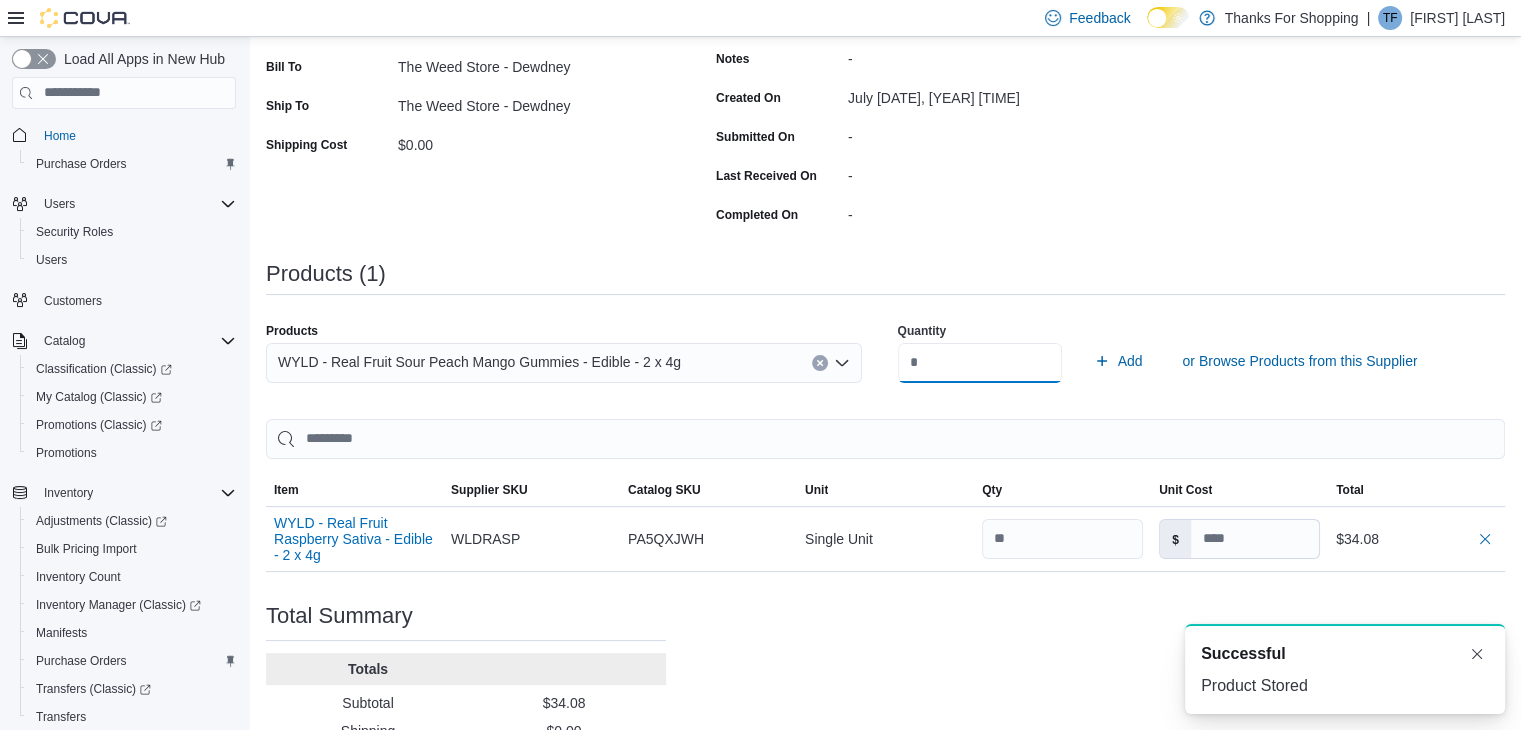 click on "Add" at bounding box center (1118, 361) 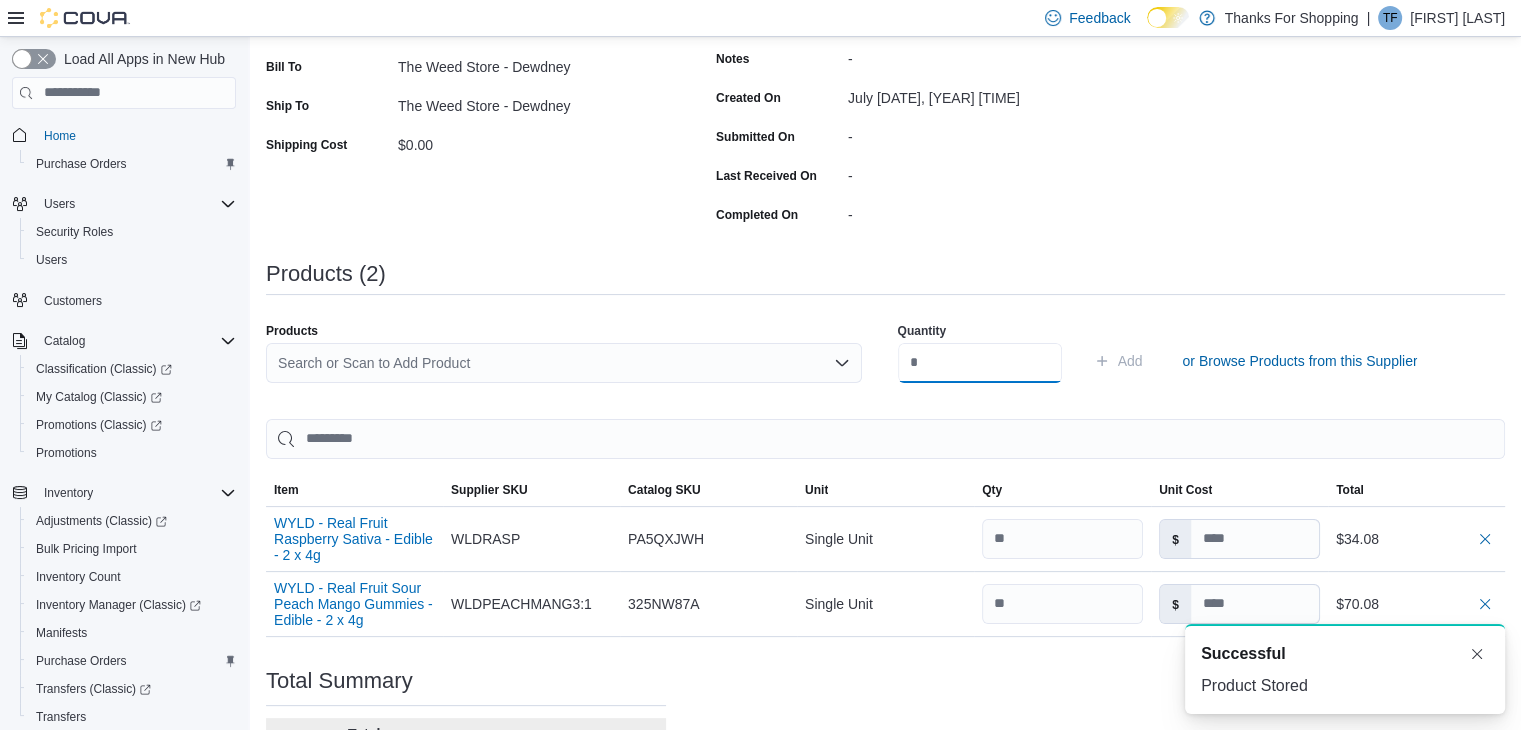 scroll, scrollTop: 0, scrollLeft: 0, axis: both 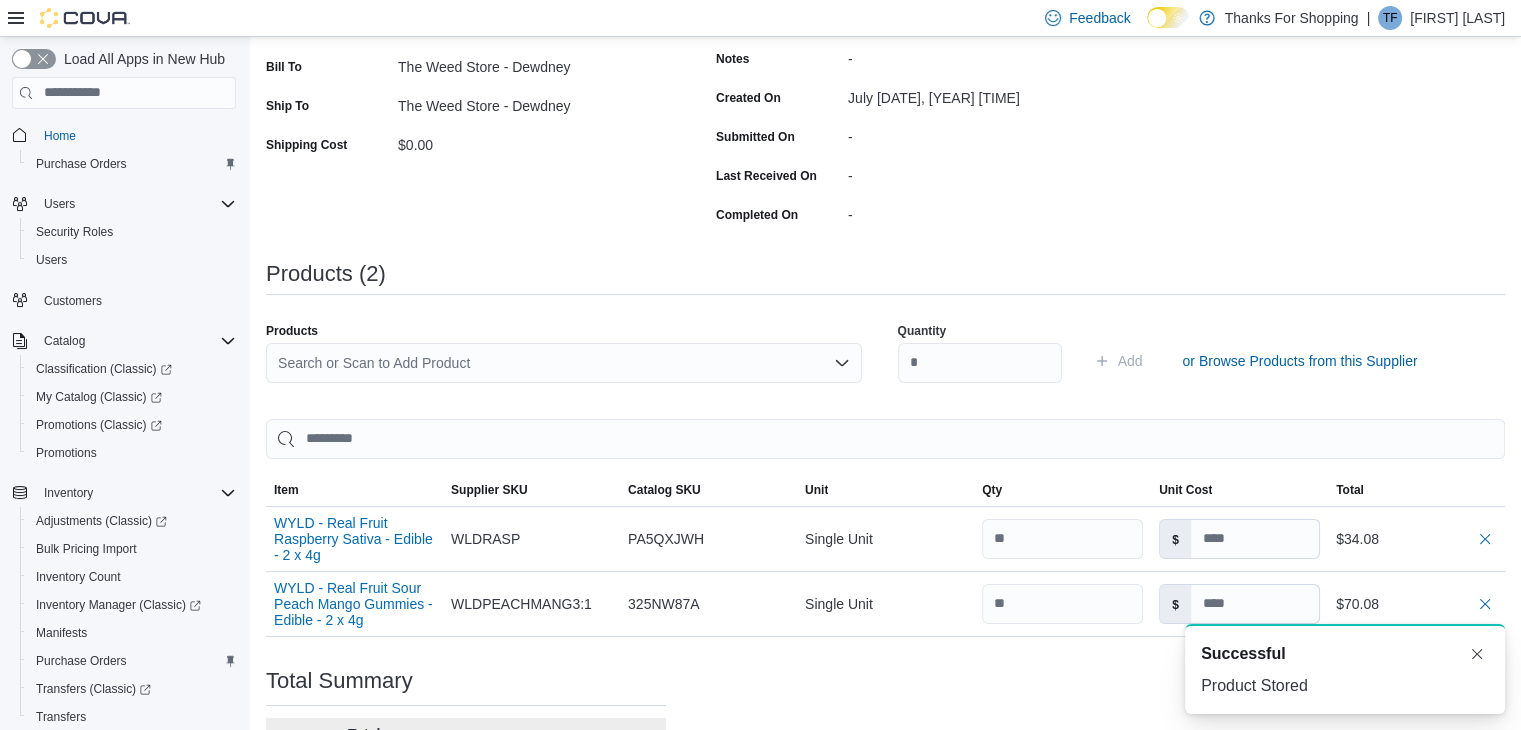 click on "Search or Scan to Add Product" at bounding box center [564, 363] 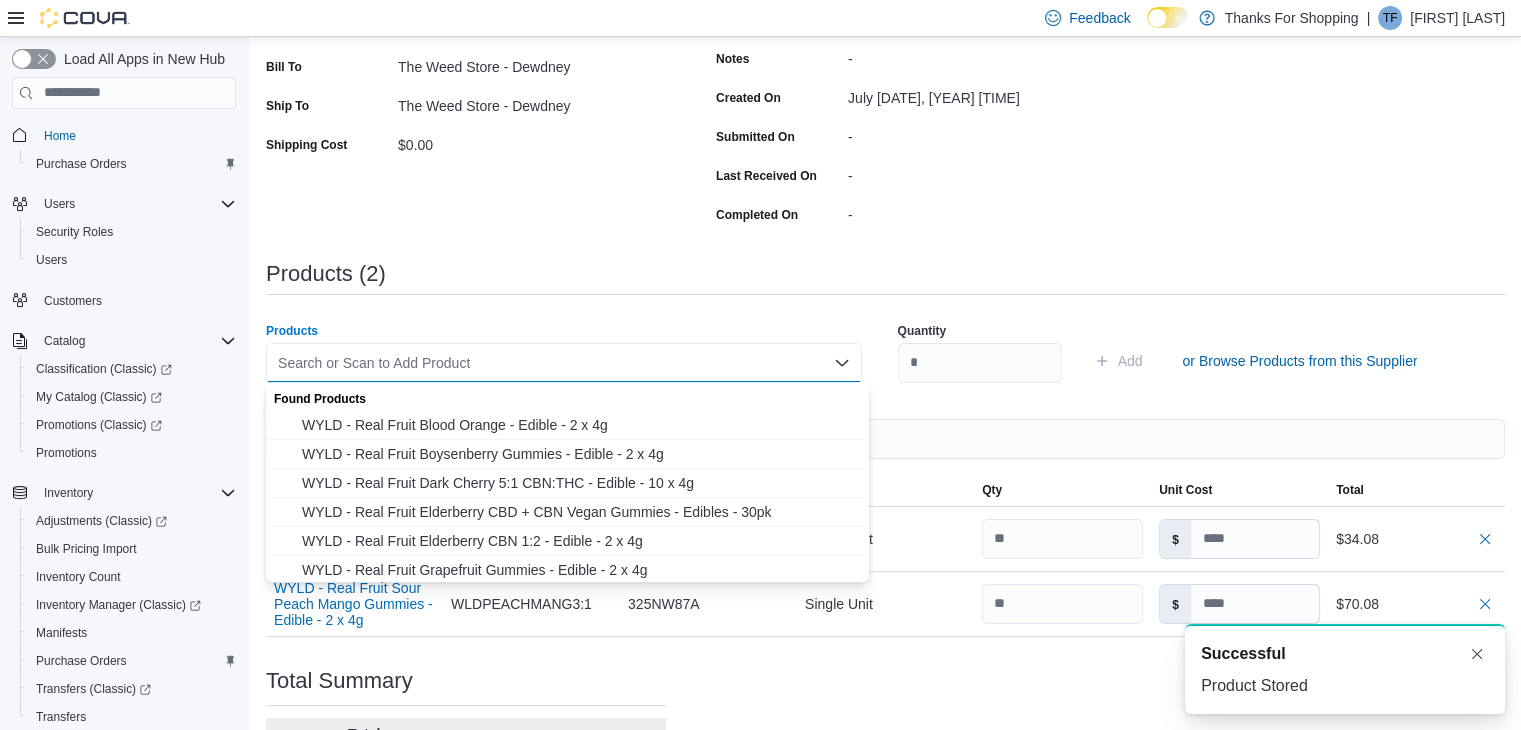 paste on "**********" 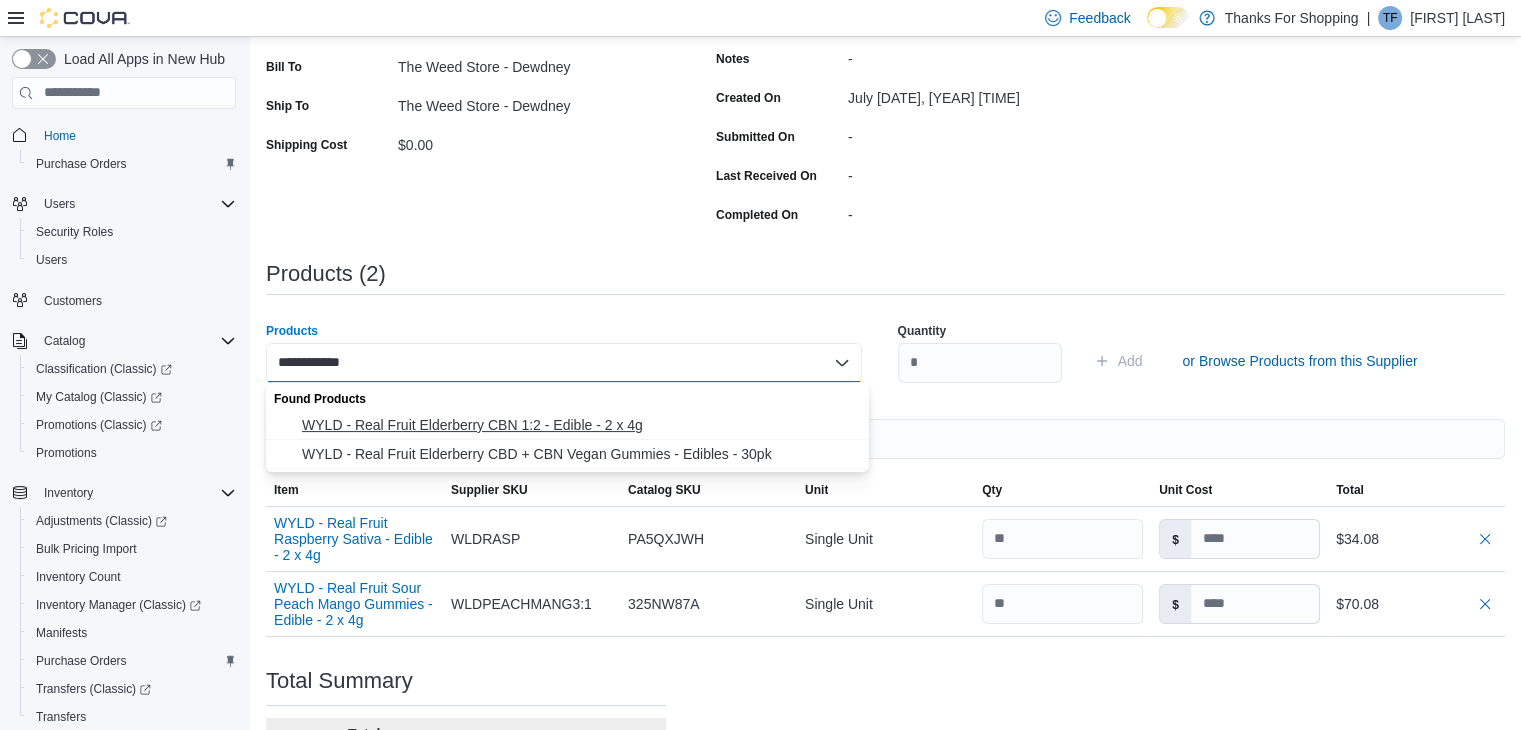 click on "WYLD - Real Fruit Elderberry CBN 1:2 - Edible - 2 x 4g" at bounding box center (579, 425) 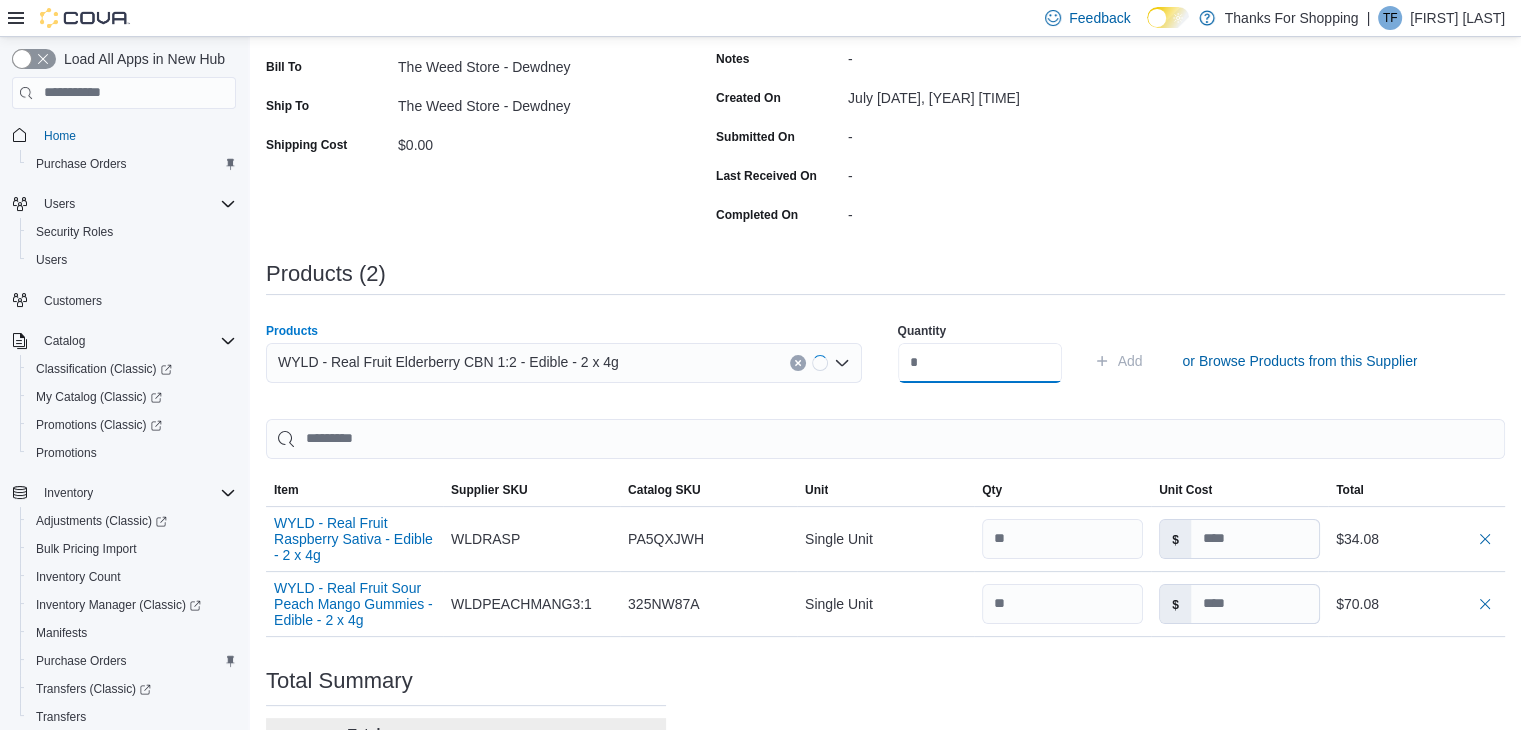 click at bounding box center [980, 363] 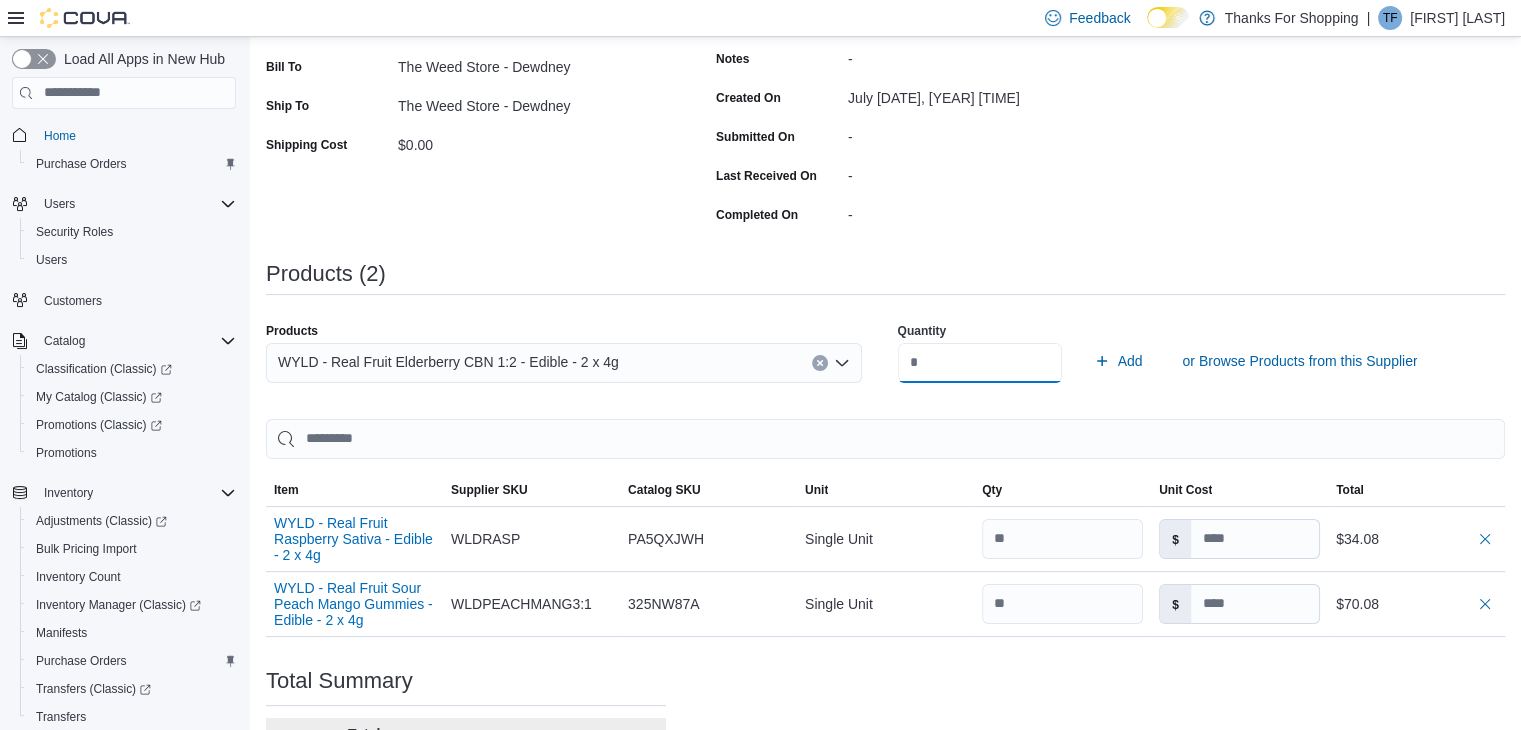 click on "Add" at bounding box center [1118, 361] 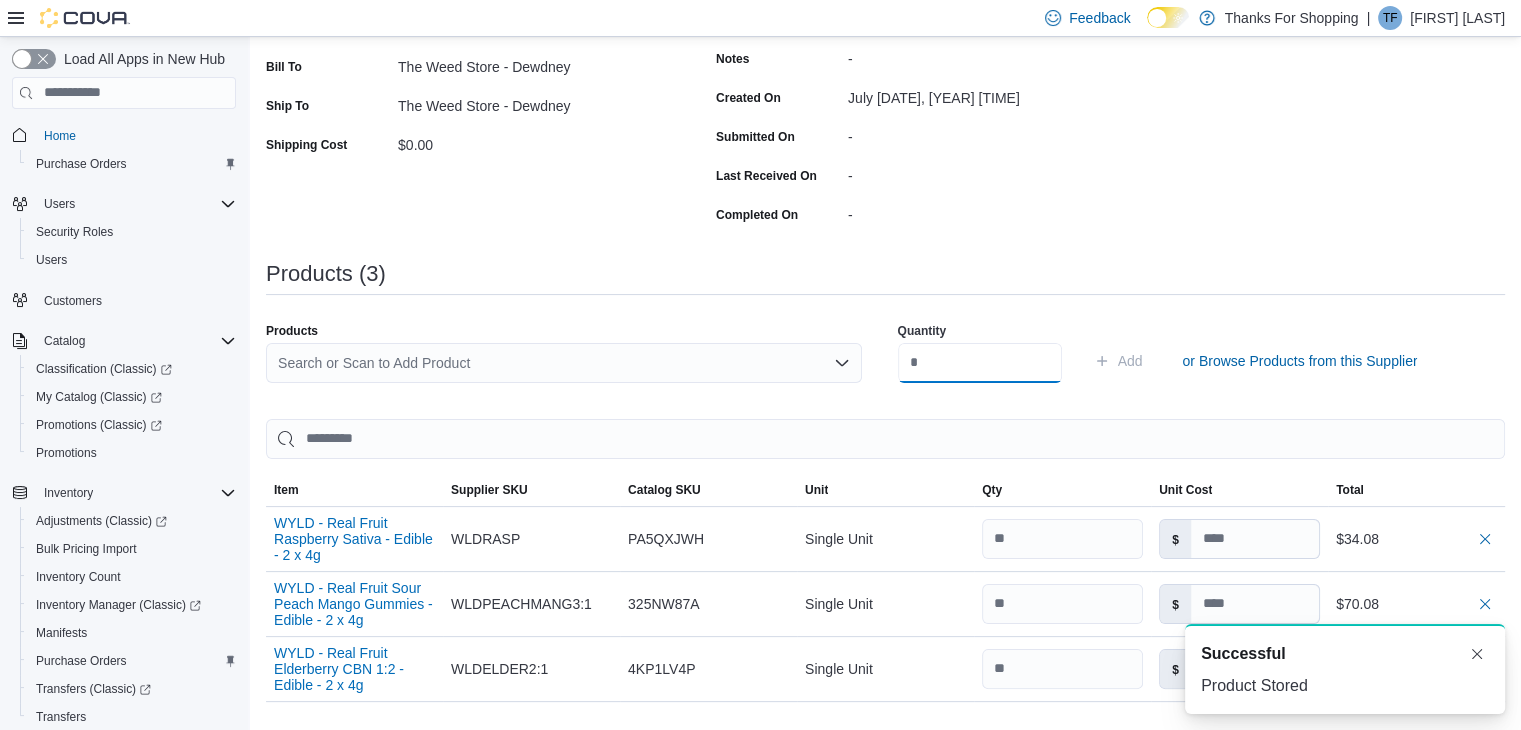 scroll, scrollTop: 0, scrollLeft: 0, axis: both 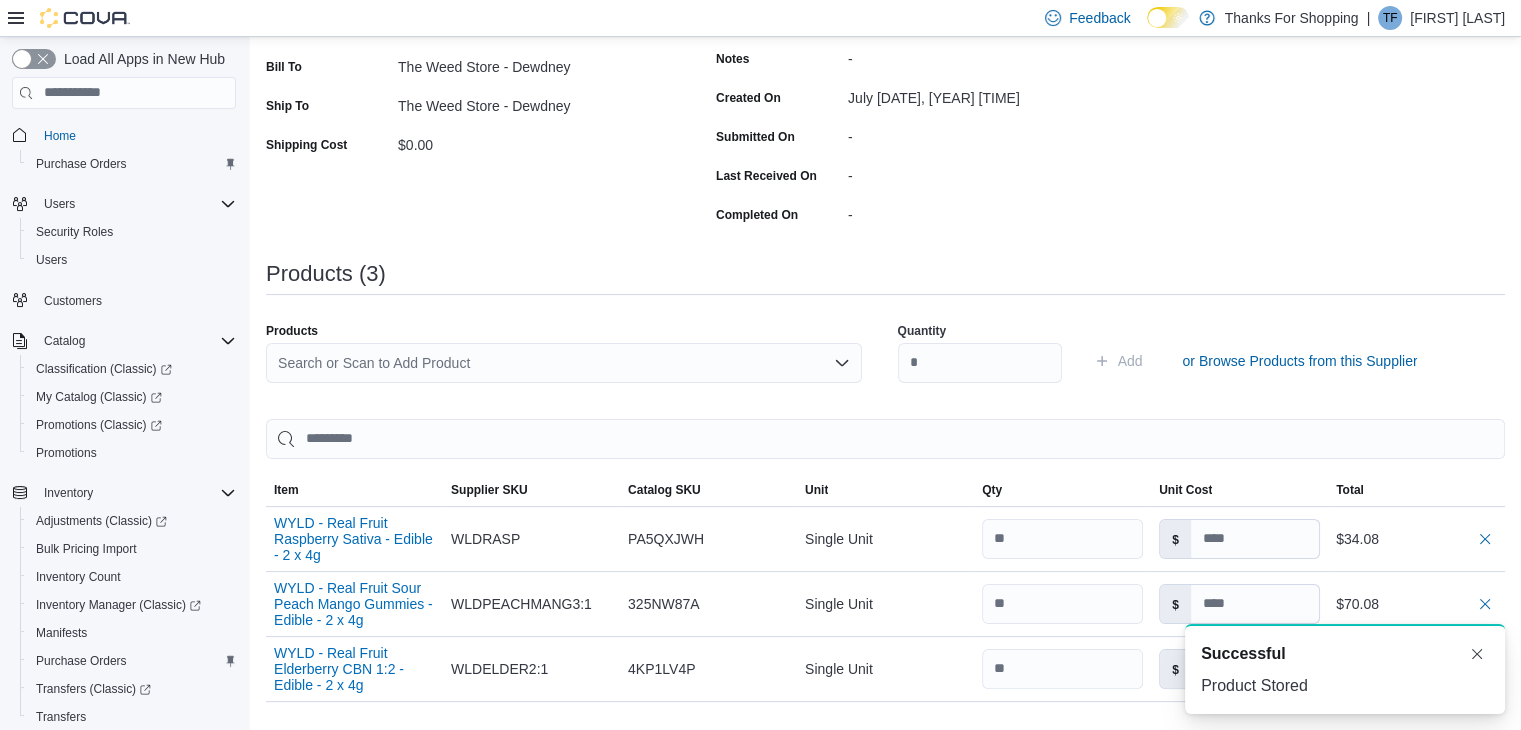 click on "Search or Scan to Add Product" at bounding box center [564, 363] 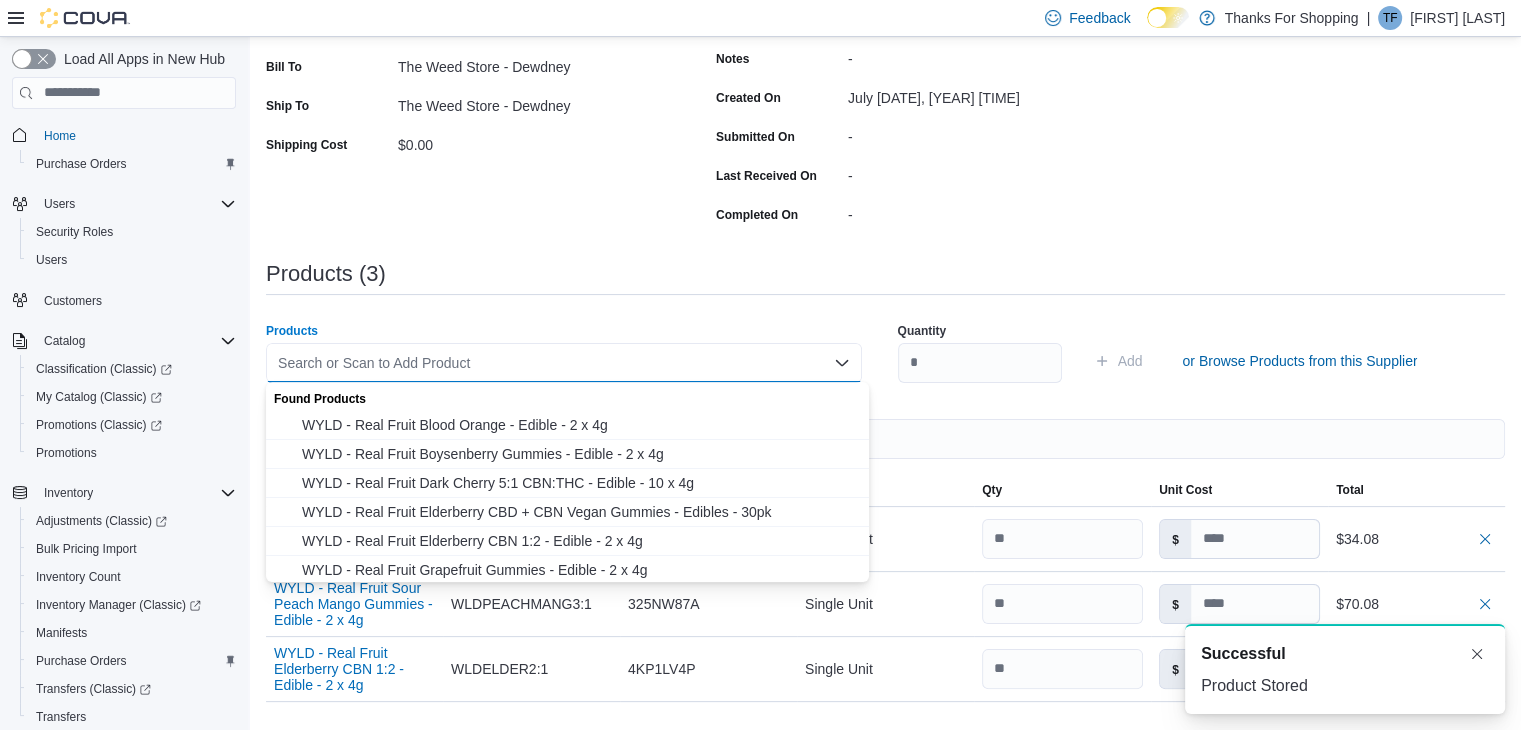 paste on "**********" 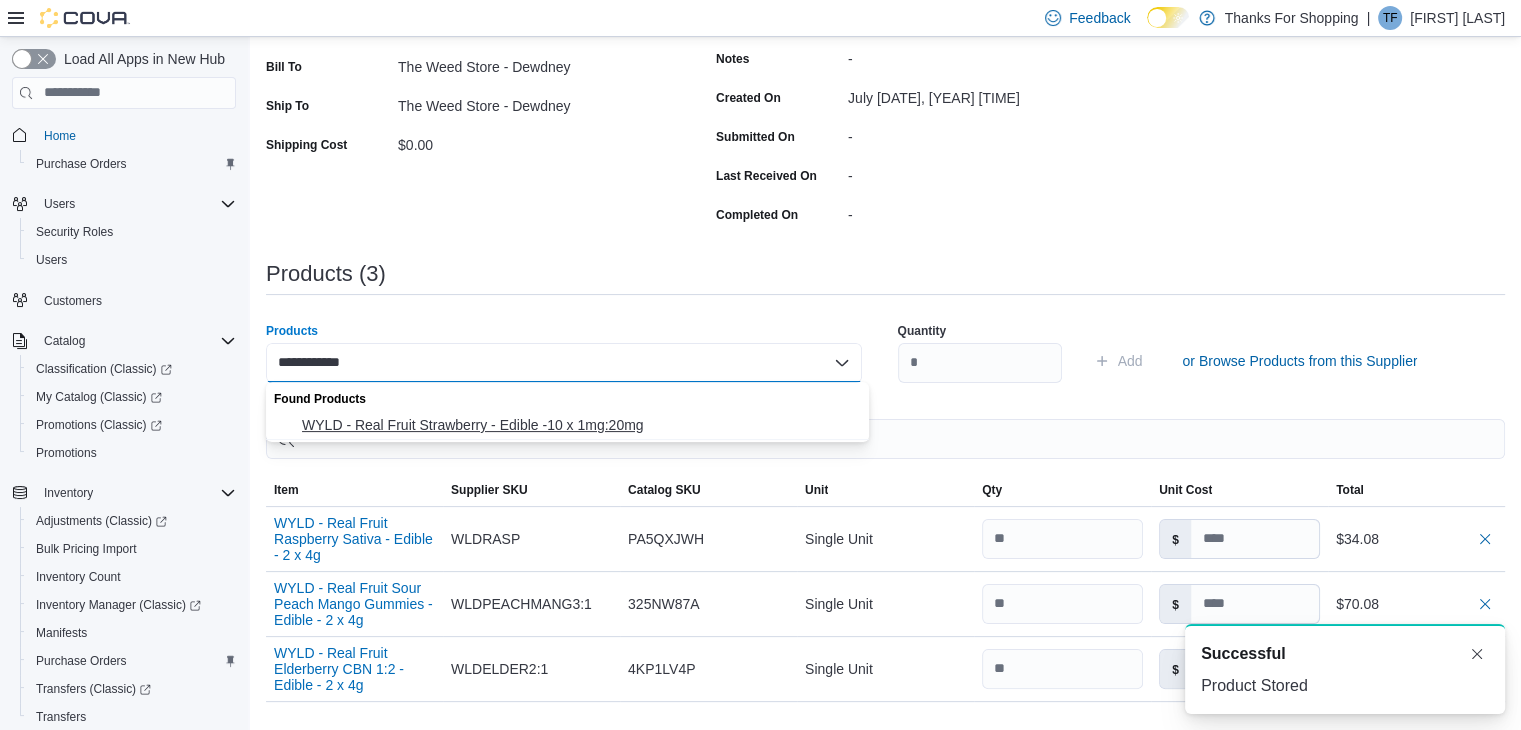 click on "WYLD - Real Fruit Strawberry - Edible -10 x 1mg:20mg" at bounding box center [567, 425] 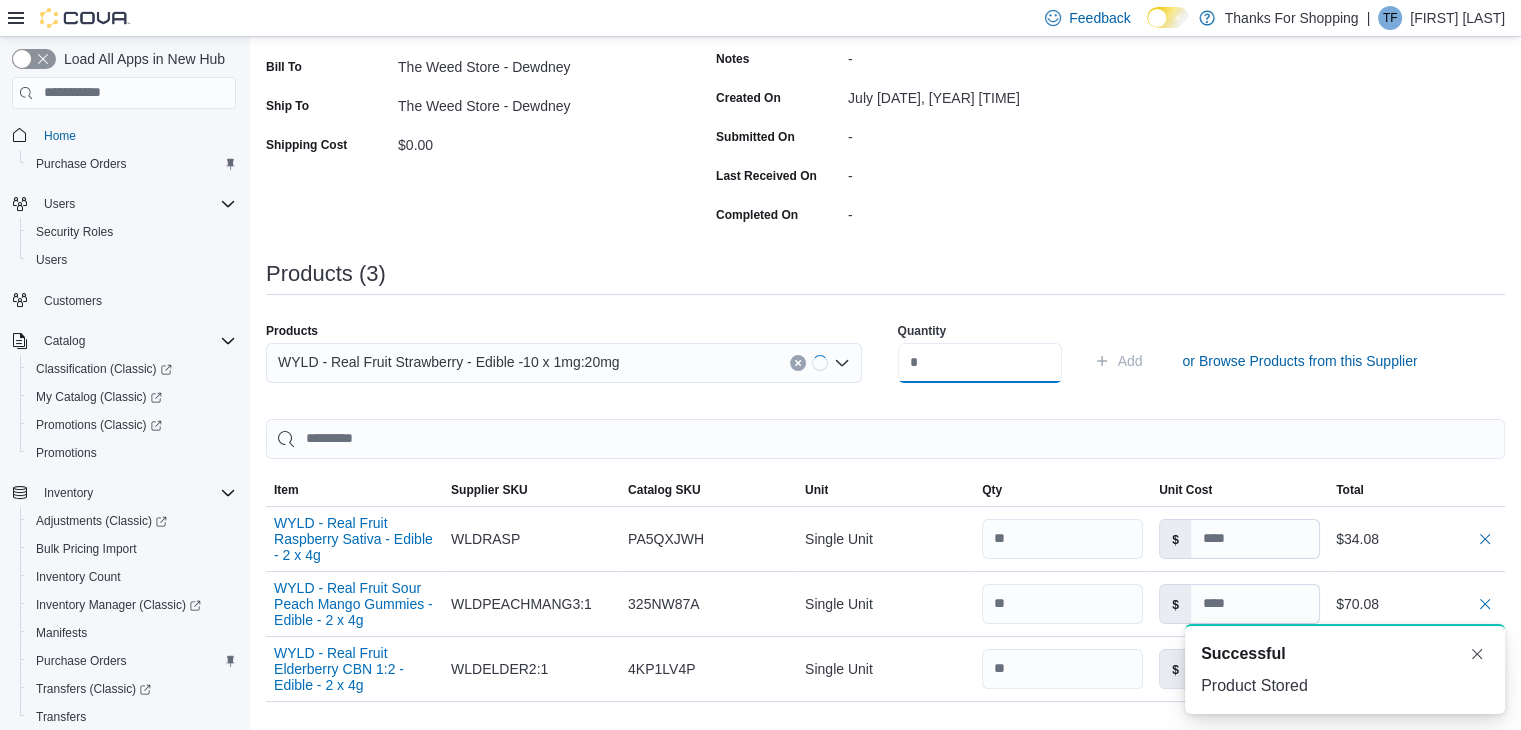 click at bounding box center [980, 363] 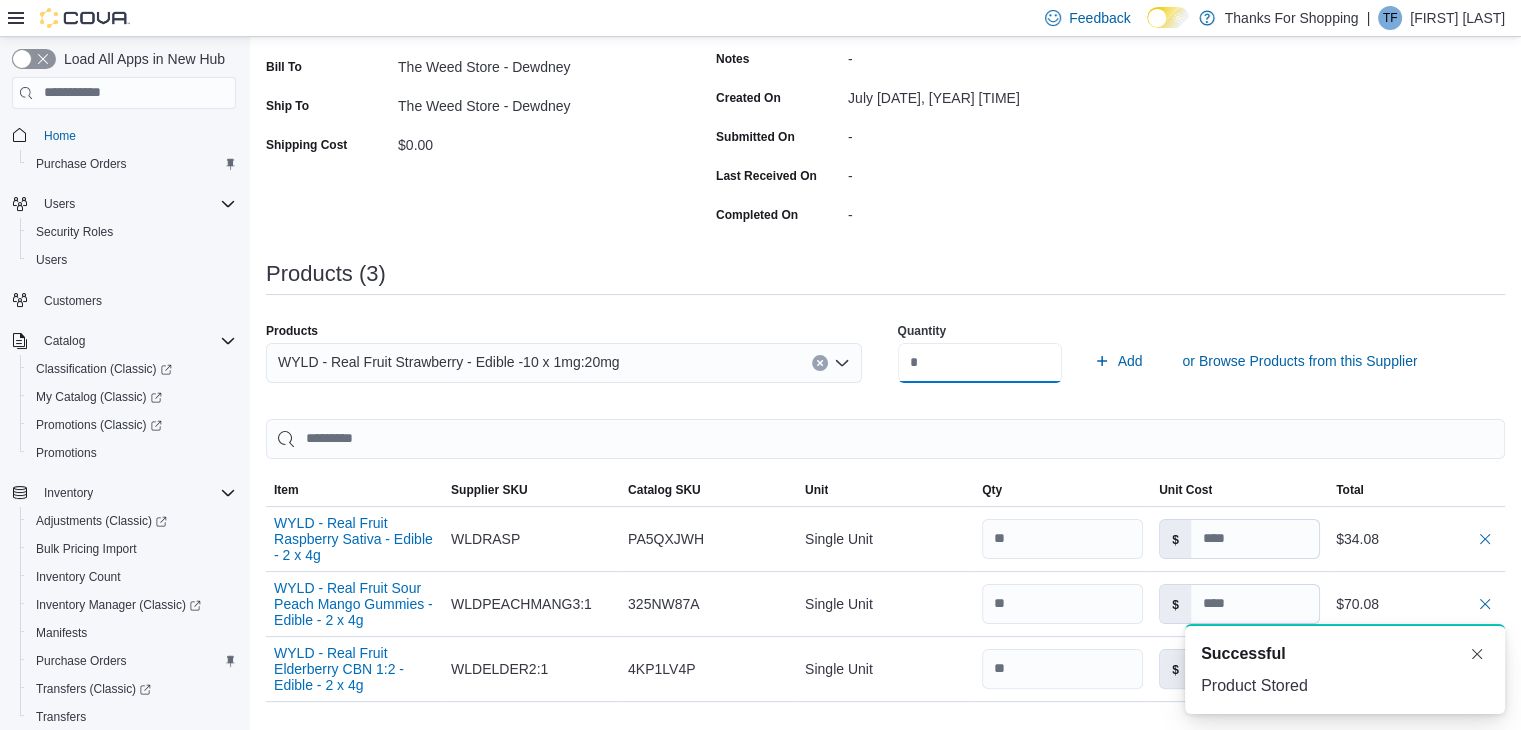 click on "Add" at bounding box center (1118, 361) 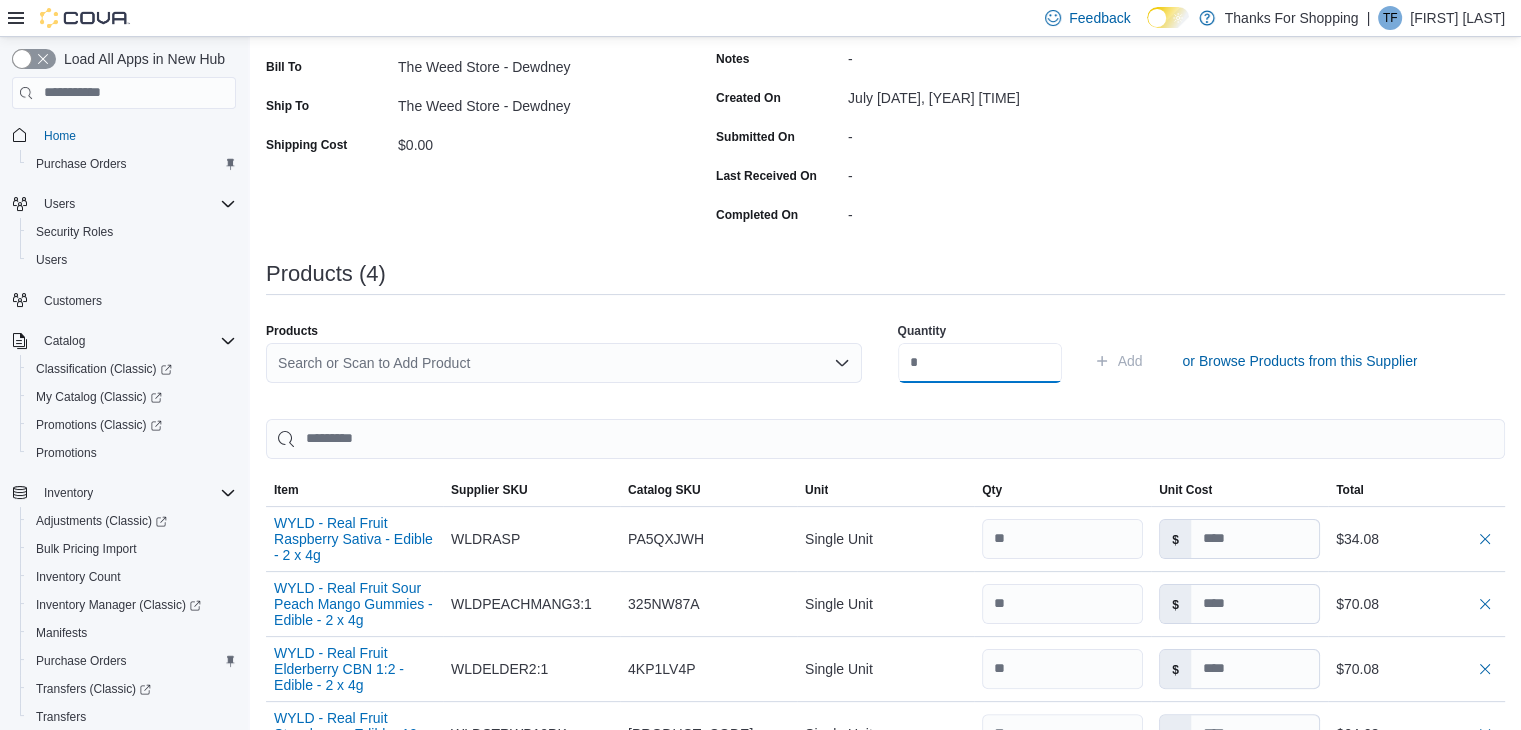scroll, scrollTop: 0, scrollLeft: 0, axis: both 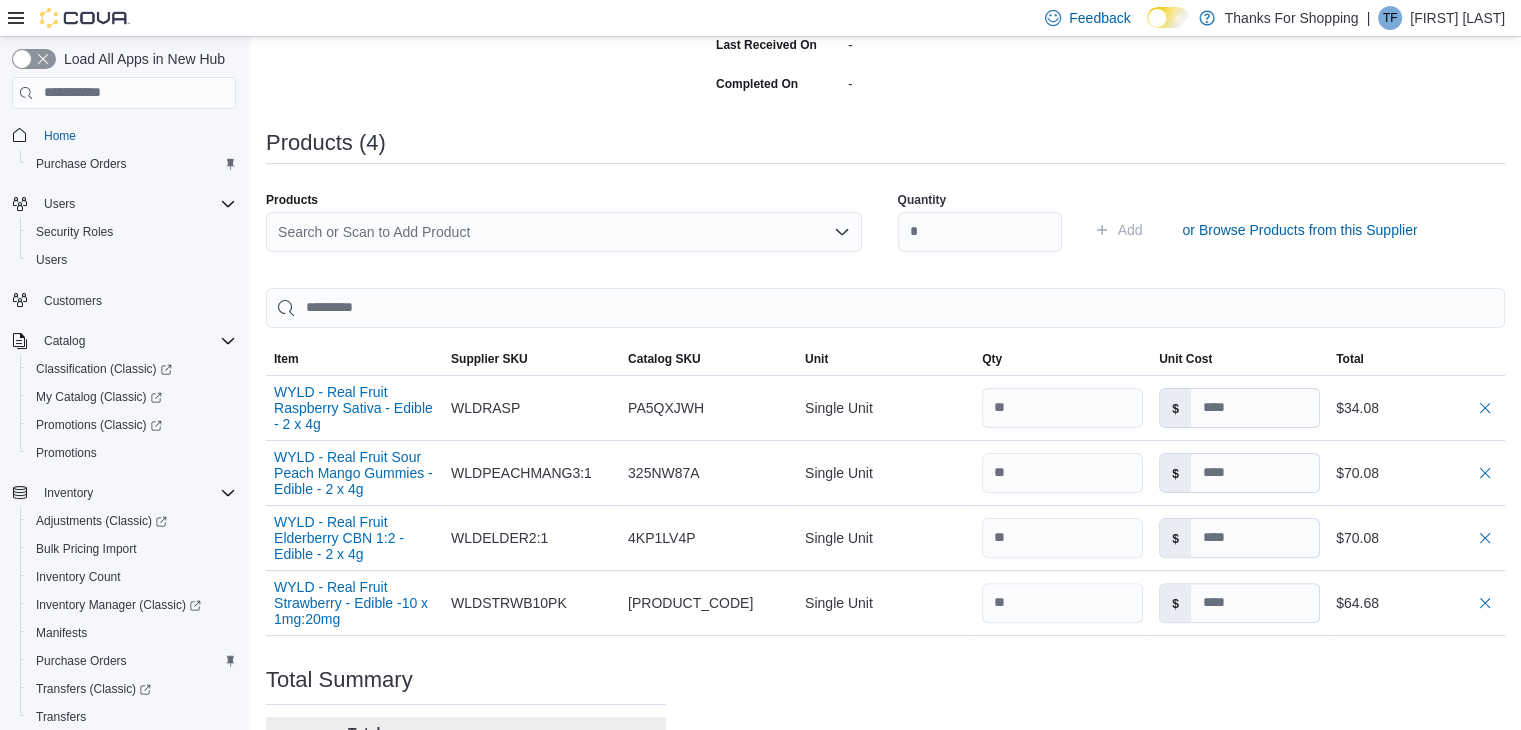 click on "Search or Scan to Add Product" at bounding box center (564, 232) 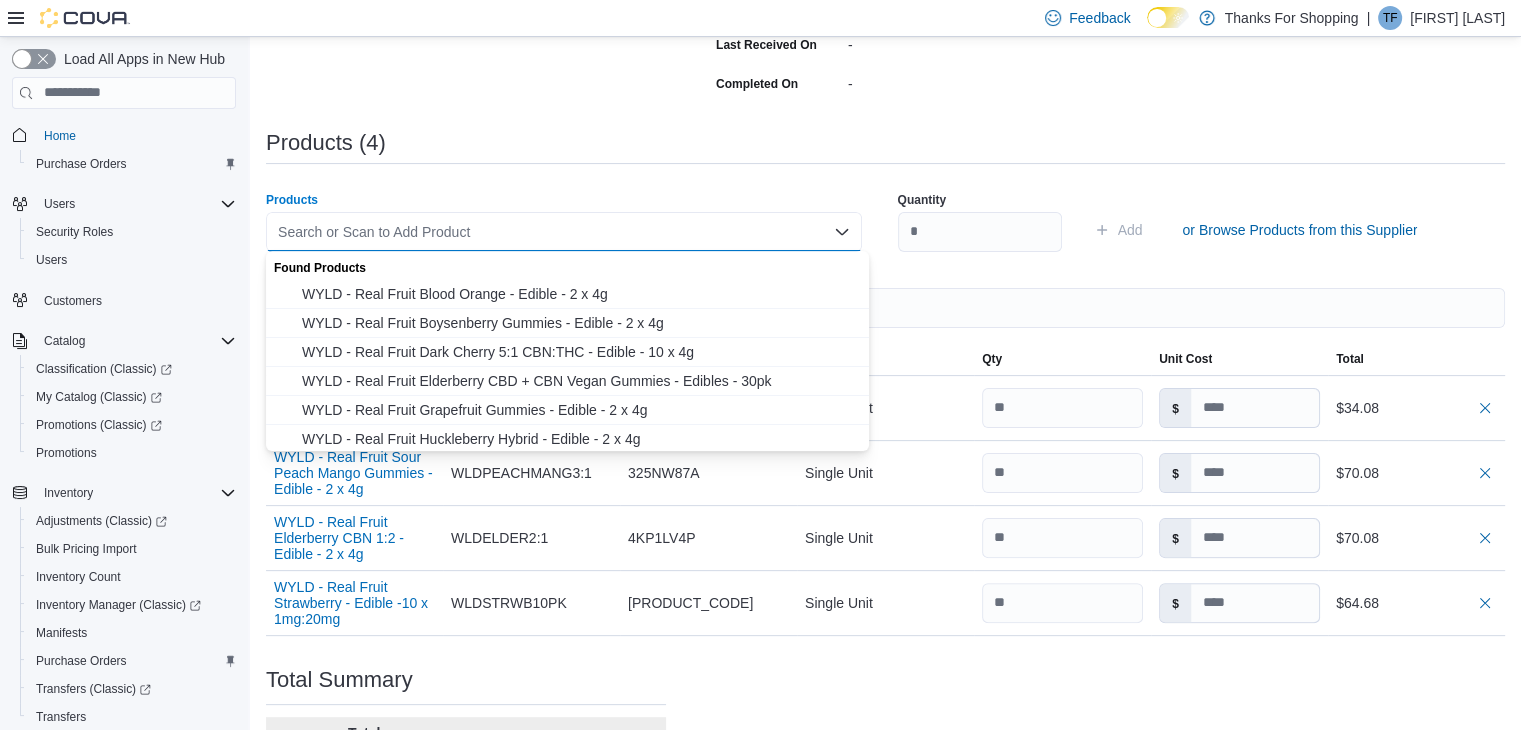 paste on "**********" 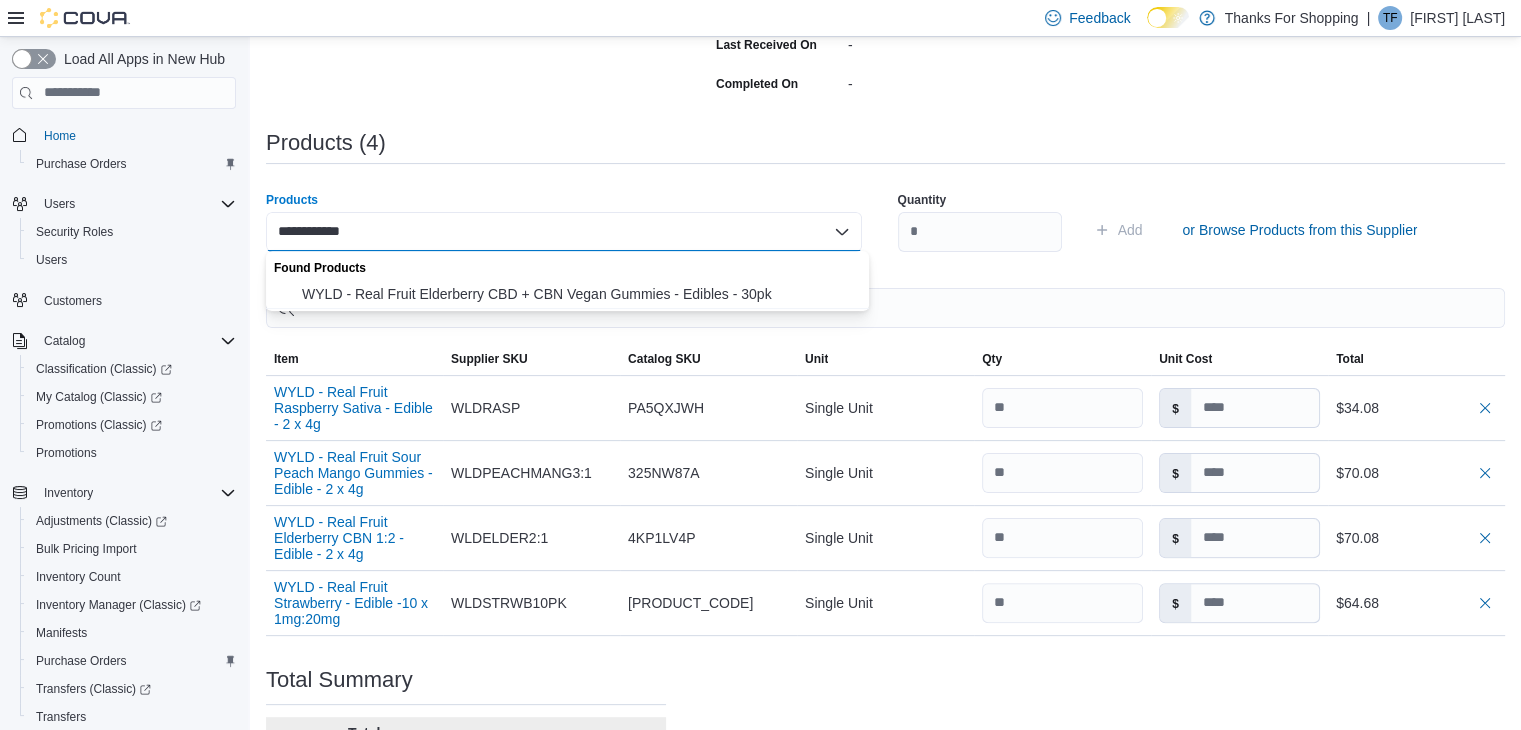 click on "WYLD - Real Fruit Elderberry CBD + CBN Vegan Gummies - Edibles - 30pk" at bounding box center [579, 294] 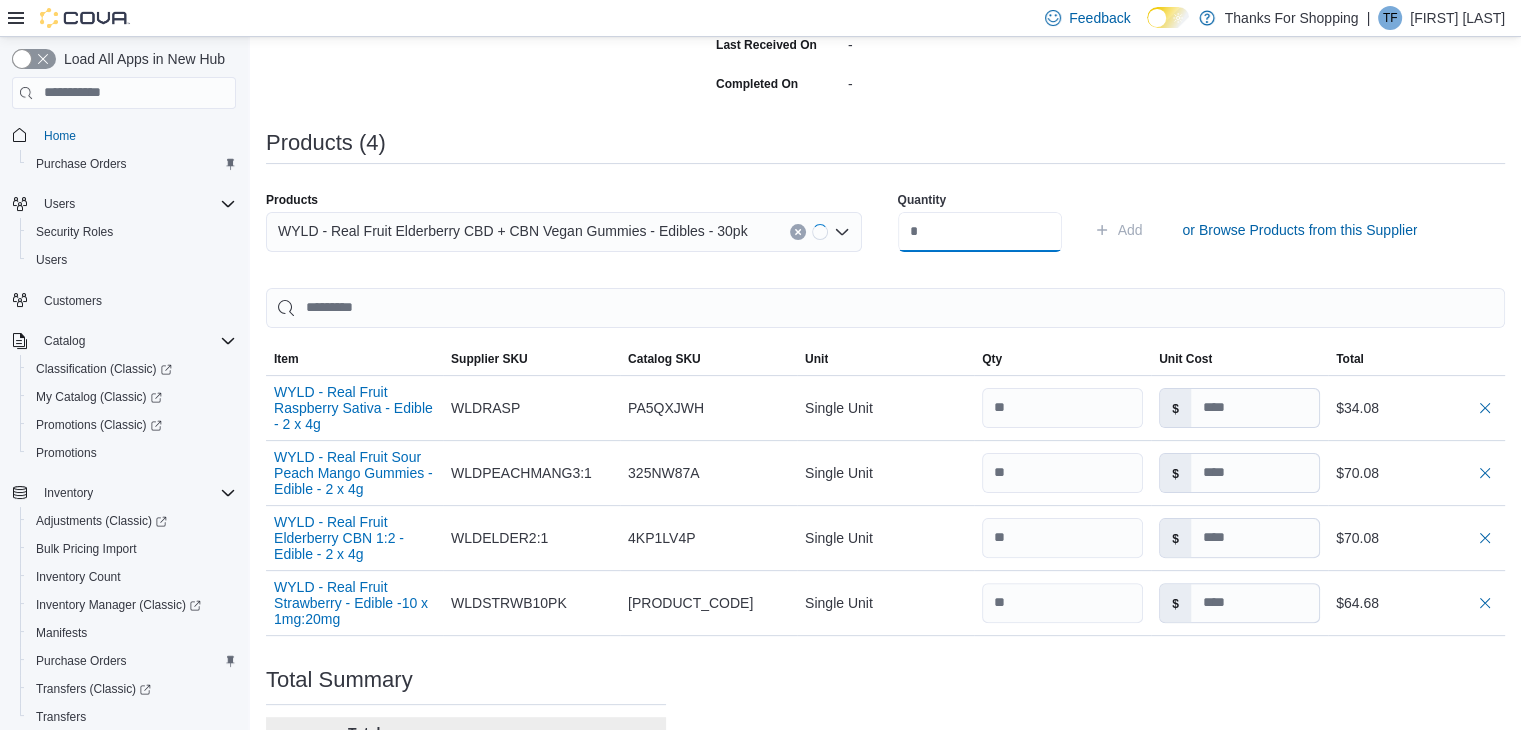 click at bounding box center (980, 232) 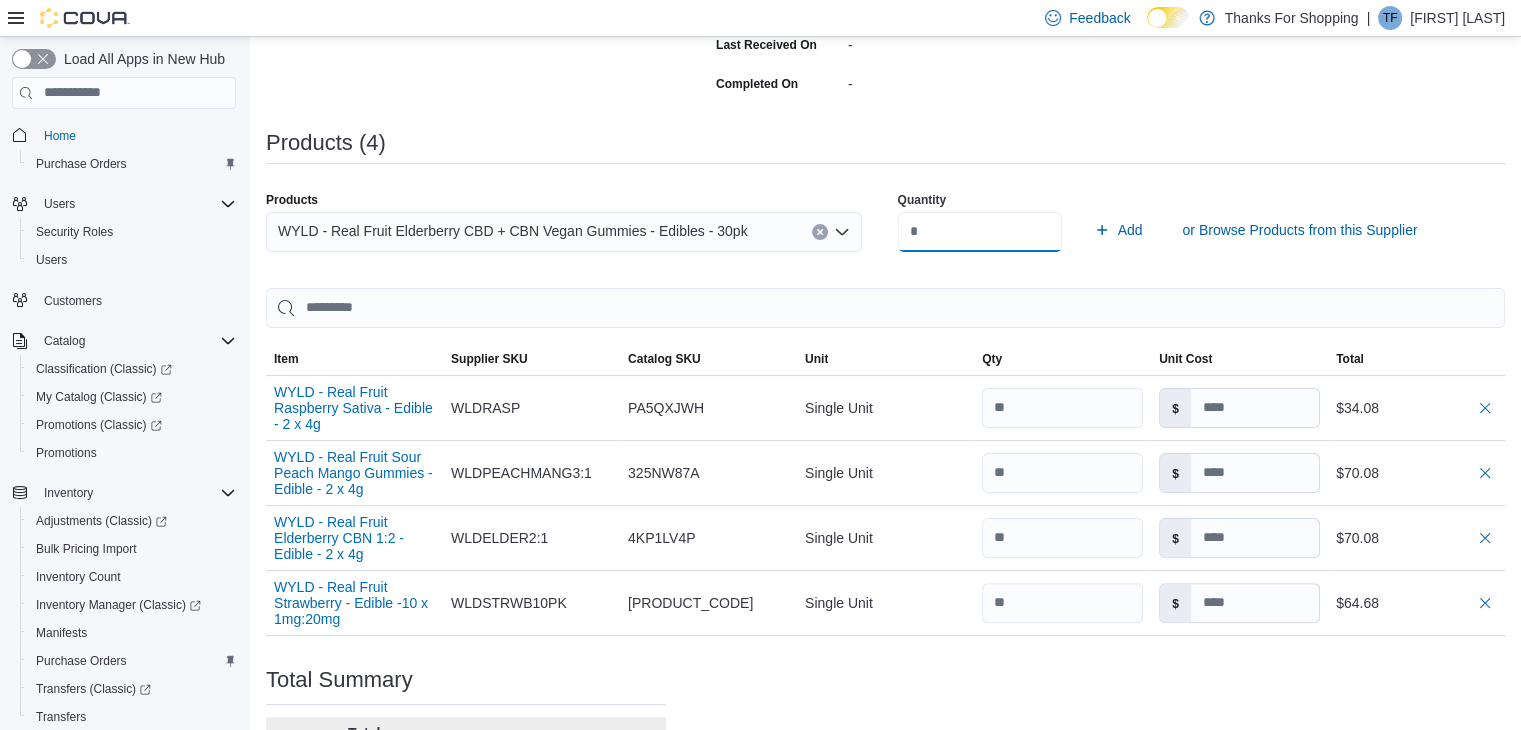 click on "Add" at bounding box center (1118, 230) 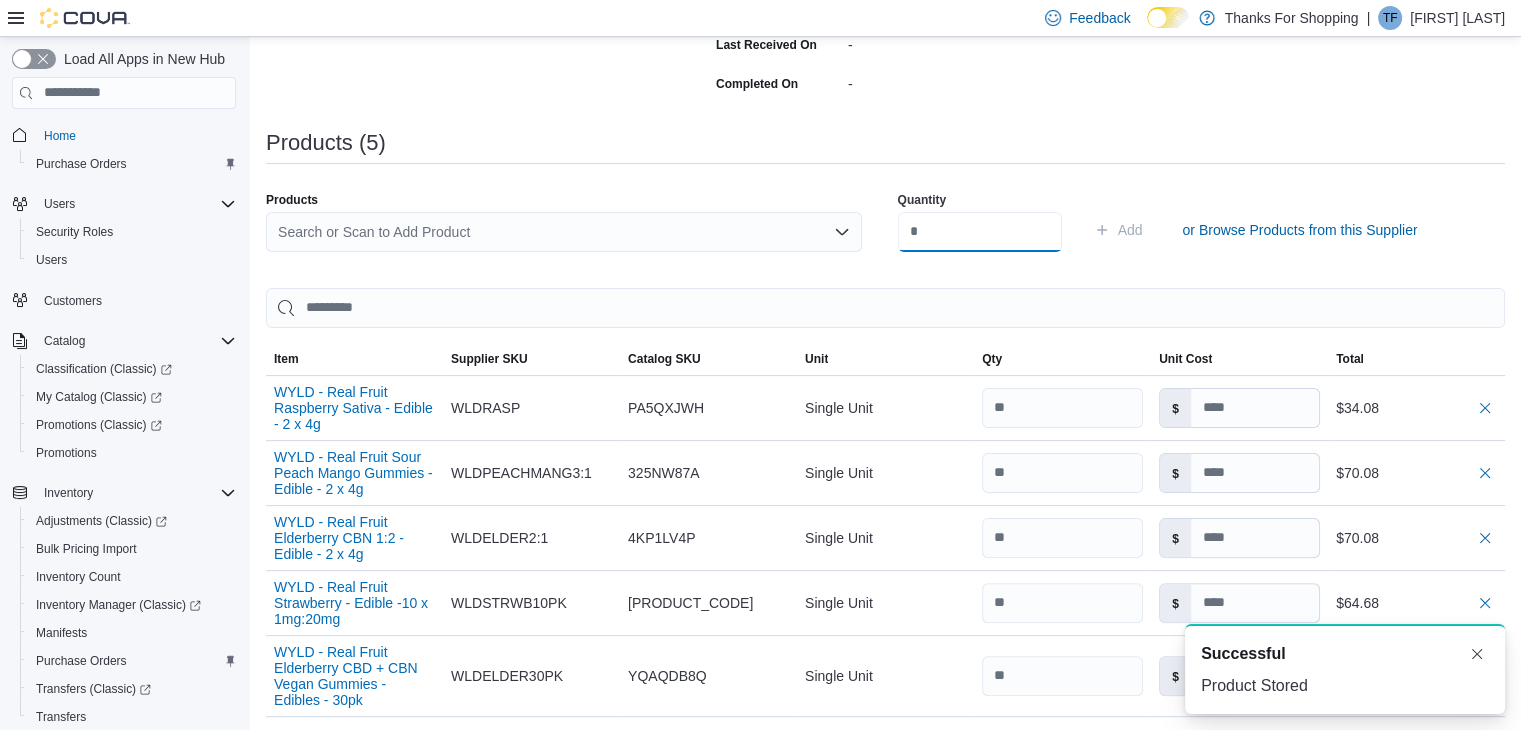 scroll, scrollTop: 0, scrollLeft: 0, axis: both 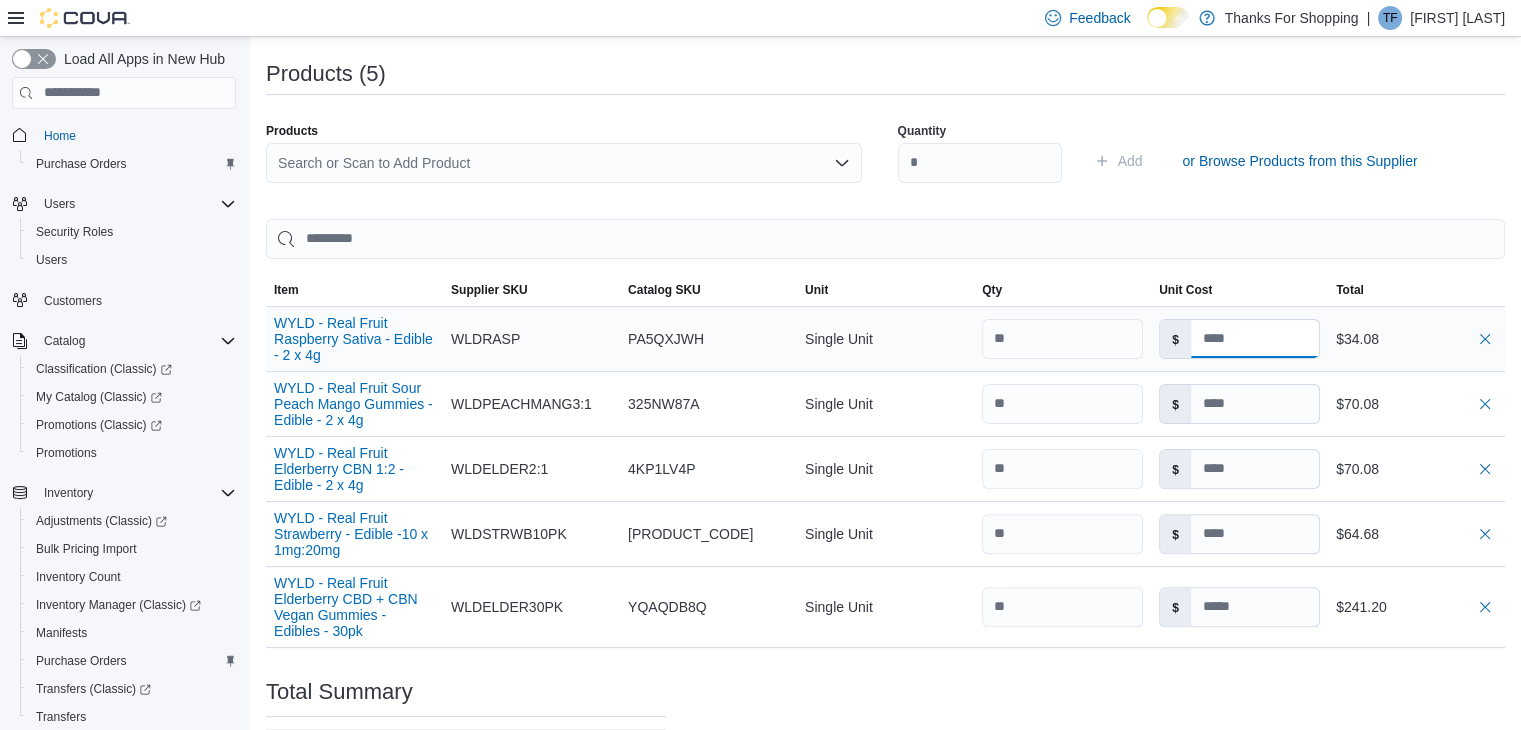 click at bounding box center (1255, 339) 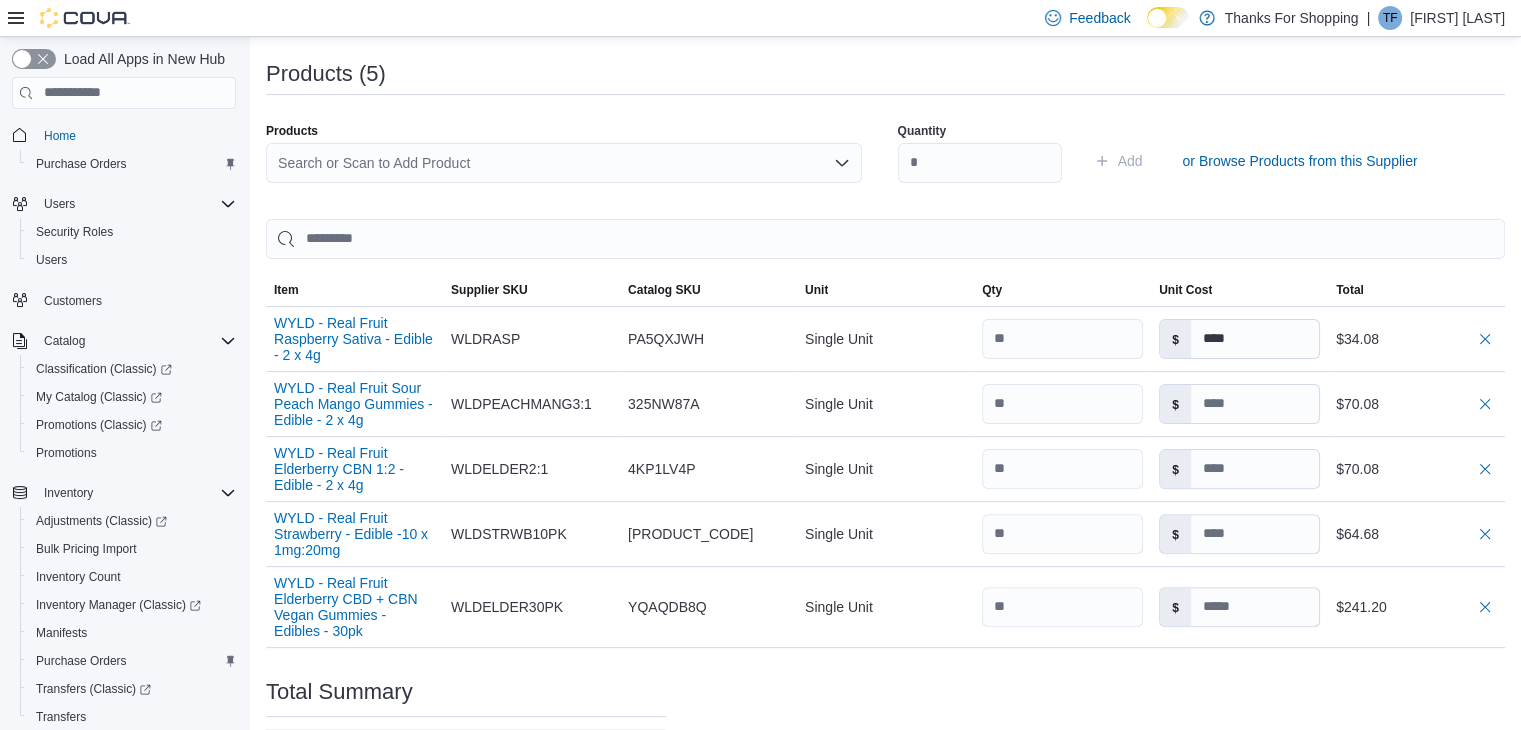 click on "Purchase Order: [NUMBER] Feedback Purchase Order Details   Edit Status Pending Supplier WYLD Supplier Invoice Number No Supplier Invoice Number added Bill To The Weed Store - Dewdney Ship To The Weed Store - Dewdney Shipping Cost $[COST] Recycling Cost $[COST] Tax $[COST] ETA July [DATE], [YEAR] Notes - Created On July [DATE], [YEAR] [TIME] Submitted On - Last Received On - Completed On - Products (5)     Products Search or Scan to Add Product Quantity  Add or Browse Products from this Supplier Sorting EuiBasicTable with search callback Item Supplier SKU Catalog SKU Unit Qty Unit Cost Total WYLD - Real Fruit Raspberry Sativa - Edible - 2 x 4g Supplier SKU WLDRASP Catalog SKU PA5QXJWH Unit Single Unit Qty Unit Cost $ **** Total $[COST] WYLD - Real Fruit Sour Peach Mango Gummies - Edible - 2 x 4g Supplier SKU WLDPEACHMANG3:1 Catalog SKU 325NW87A Unit Single Unit Qty Unit Cost $ Total $[COST] WYLD - Real Fruit Elderberry CBN 1:2 - Edible - 2 x 4g Supplier SKU WLDELDER2:1 Catalog SKU 4KP1LV4P Unit Single Unit Qty Unit Cost $" at bounding box center (885, 294) 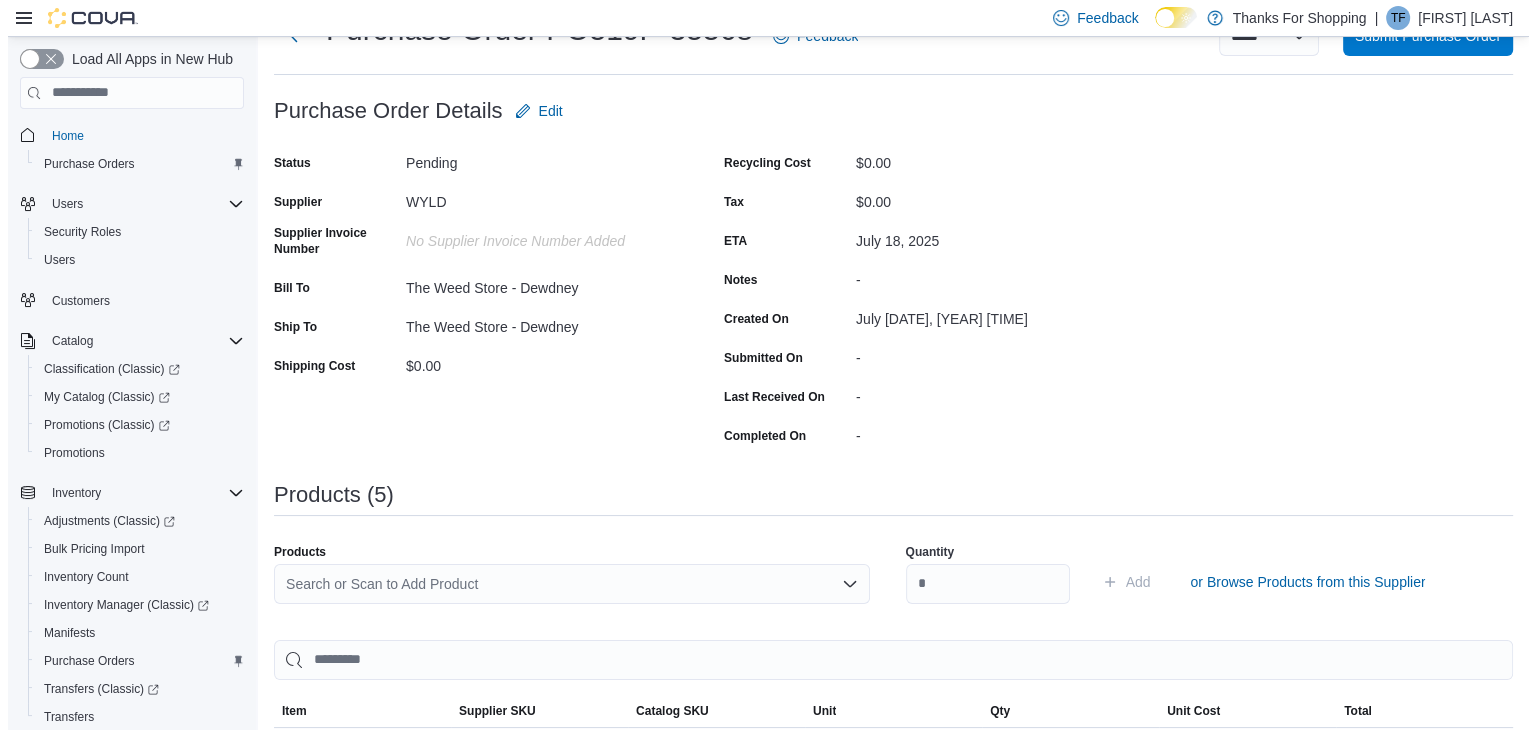scroll, scrollTop: 0, scrollLeft: 0, axis: both 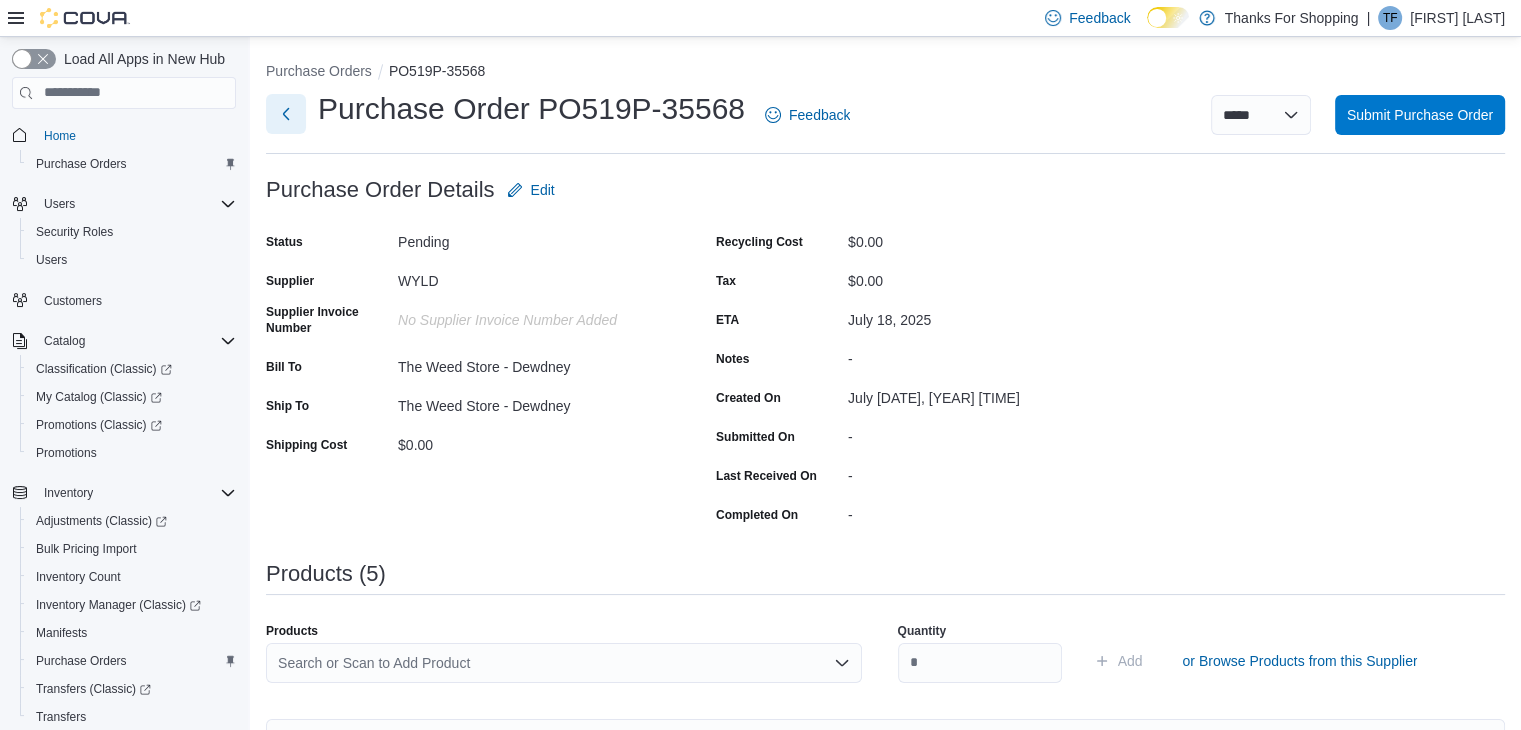 click at bounding box center [286, 114] 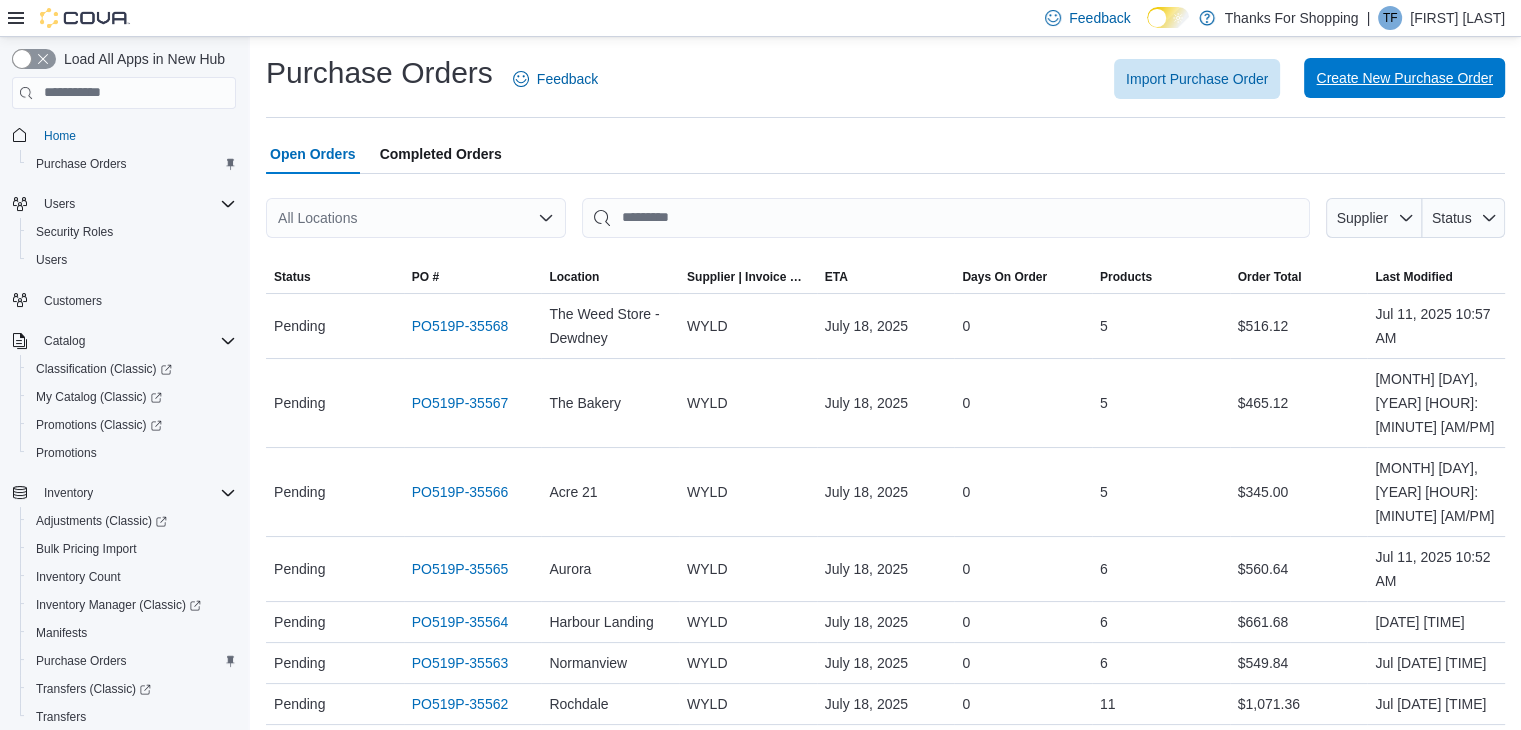 click on "Create New Purchase Order" at bounding box center (1404, 78) 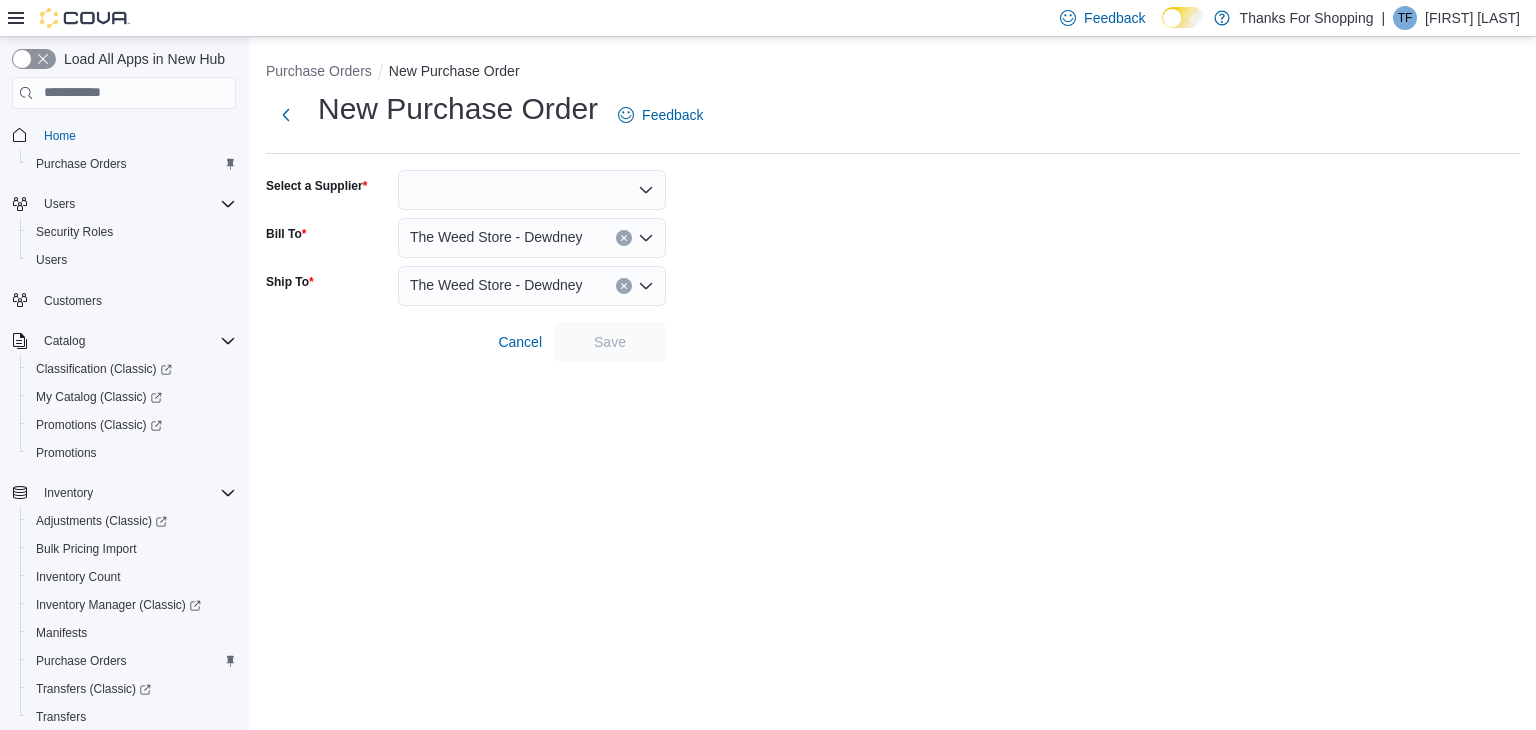 click at bounding box center (532, 190) 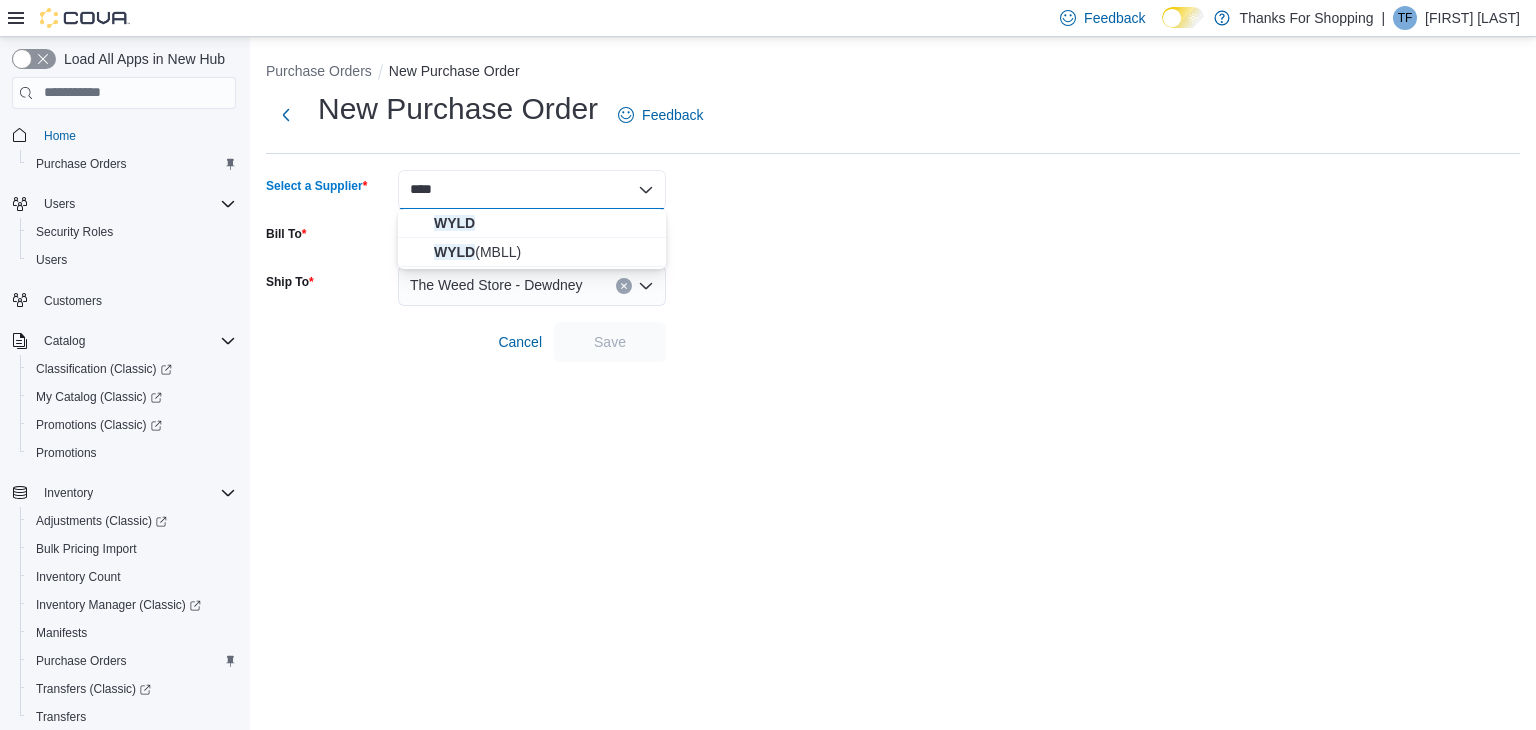 click on "WYLD" at bounding box center (544, 223) 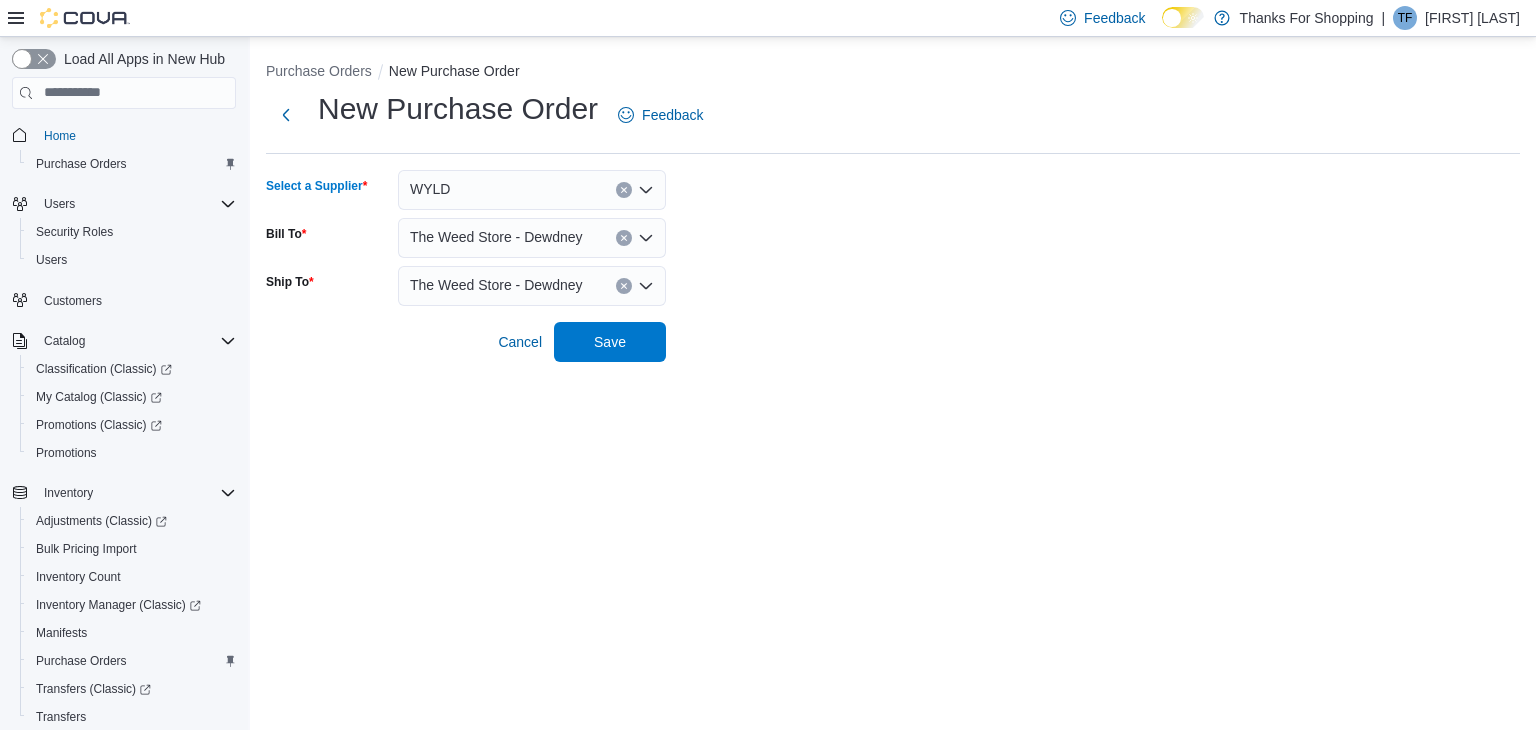 click on "The Weed Store - Dewdney" at bounding box center (496, 237) 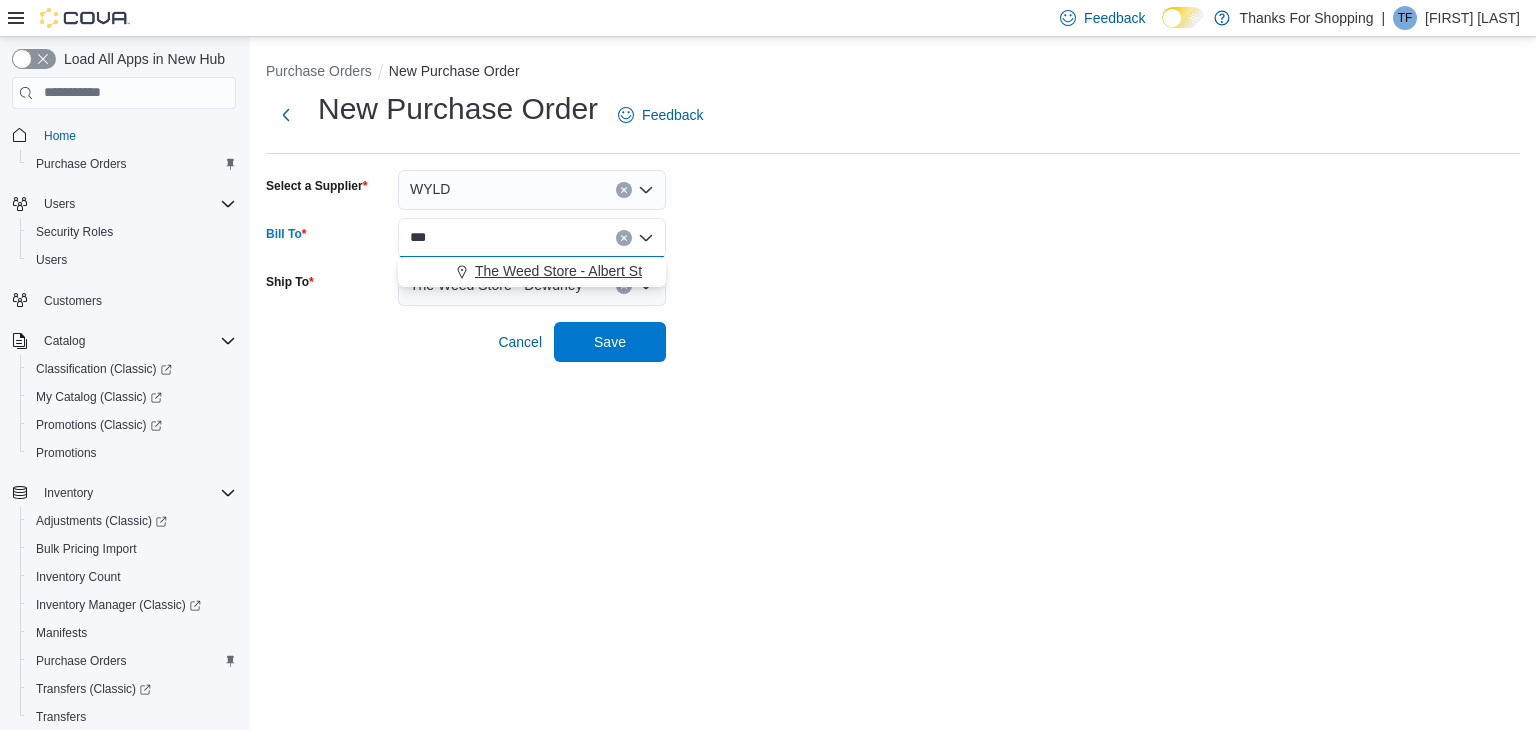 click on "The Weed Store - Albert St" at bounding box center (558, 271) 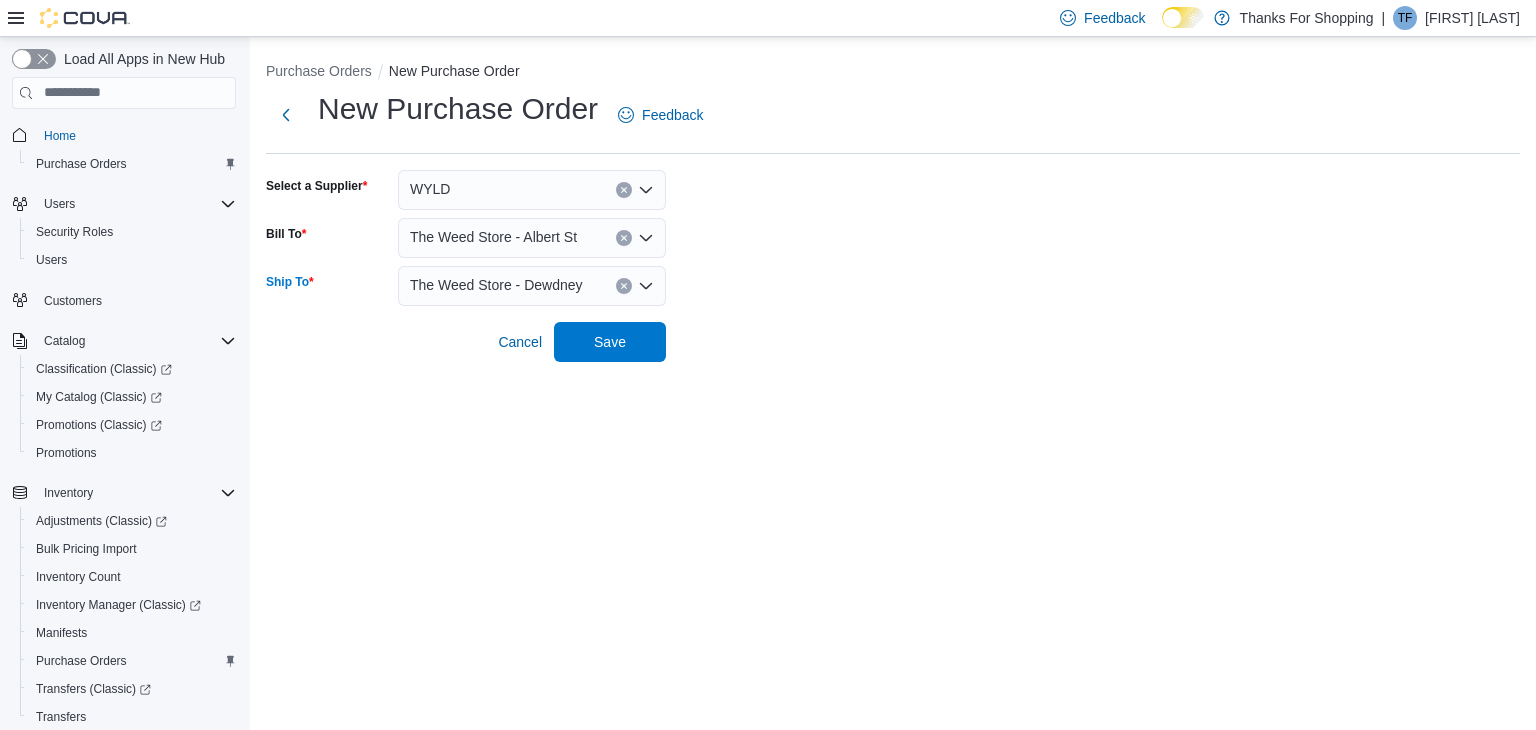 click on "The Weed Store - Dewdney" at bounding box center (496, 285) 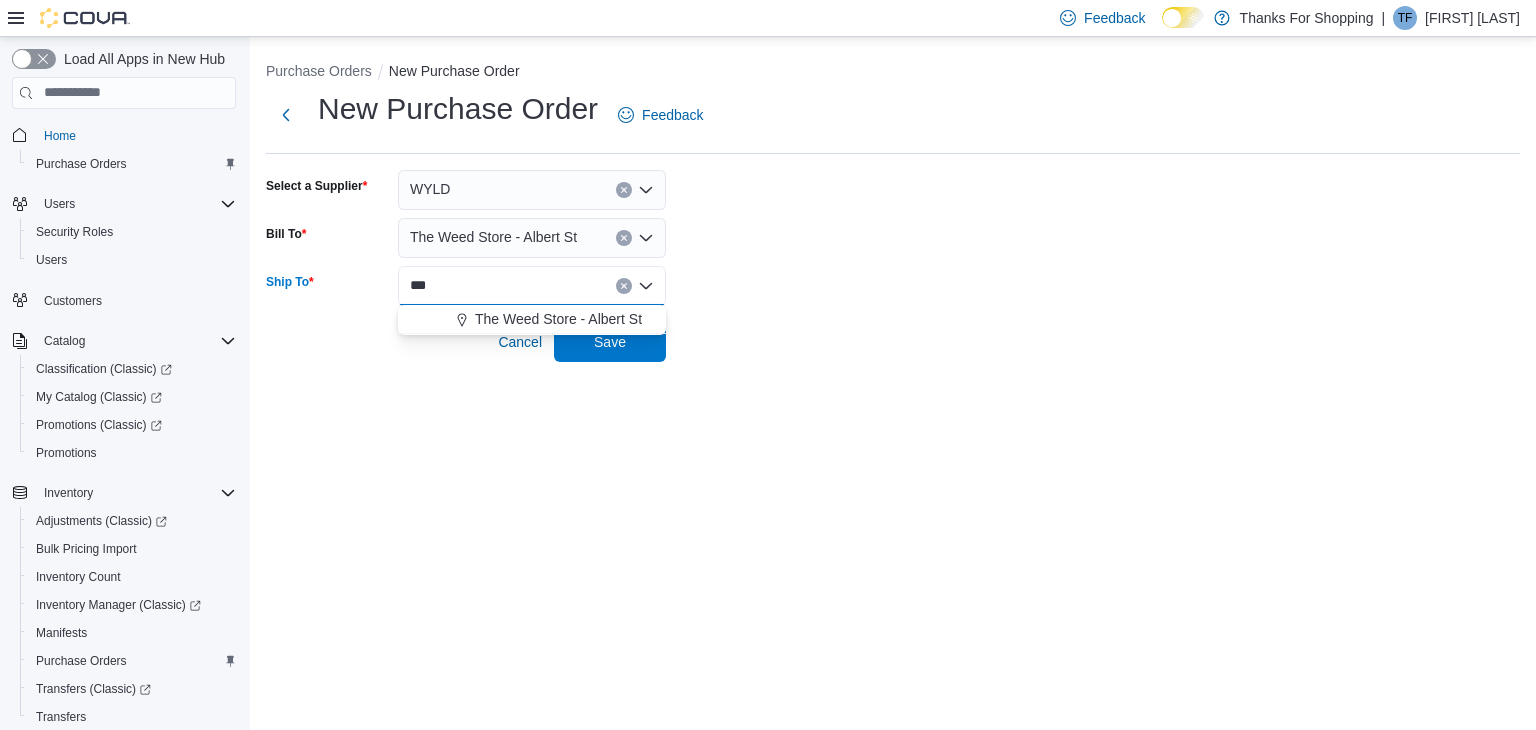 click on "The Weed Store - Albert St" at bounding box center [558, 319] 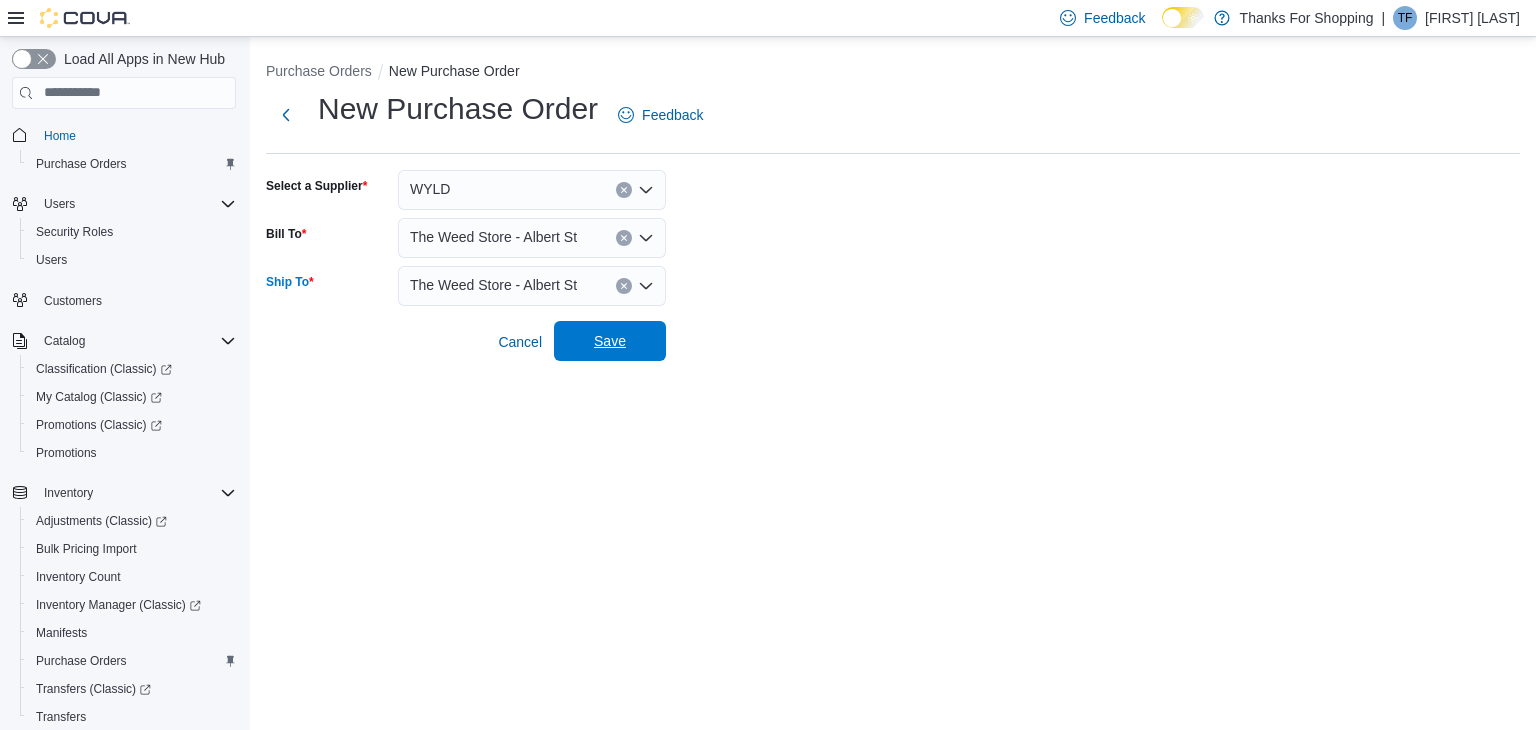 click on "Save" at bounding box center [610, 341] 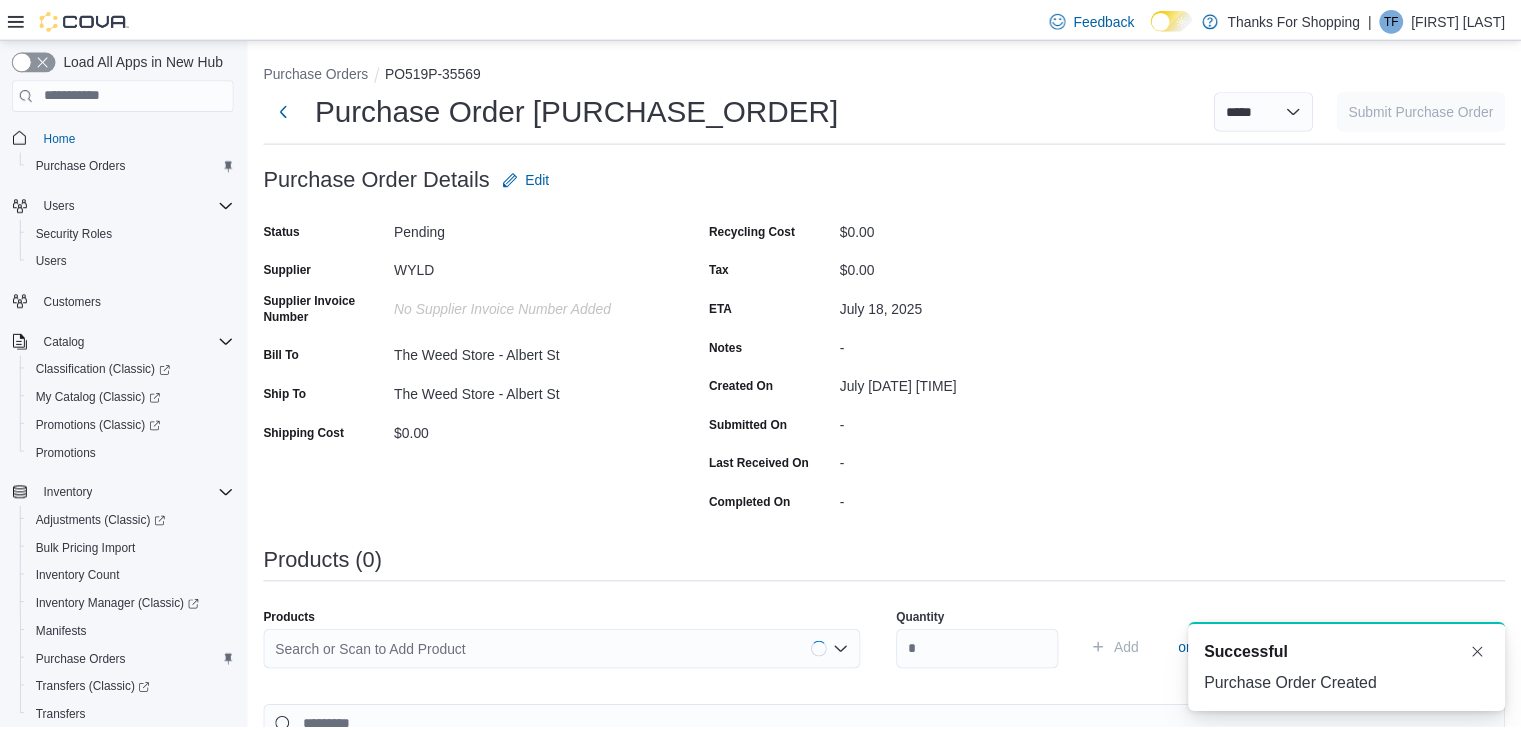 scroll, scrollTop: 0, scrollLeft: 0, axis: both 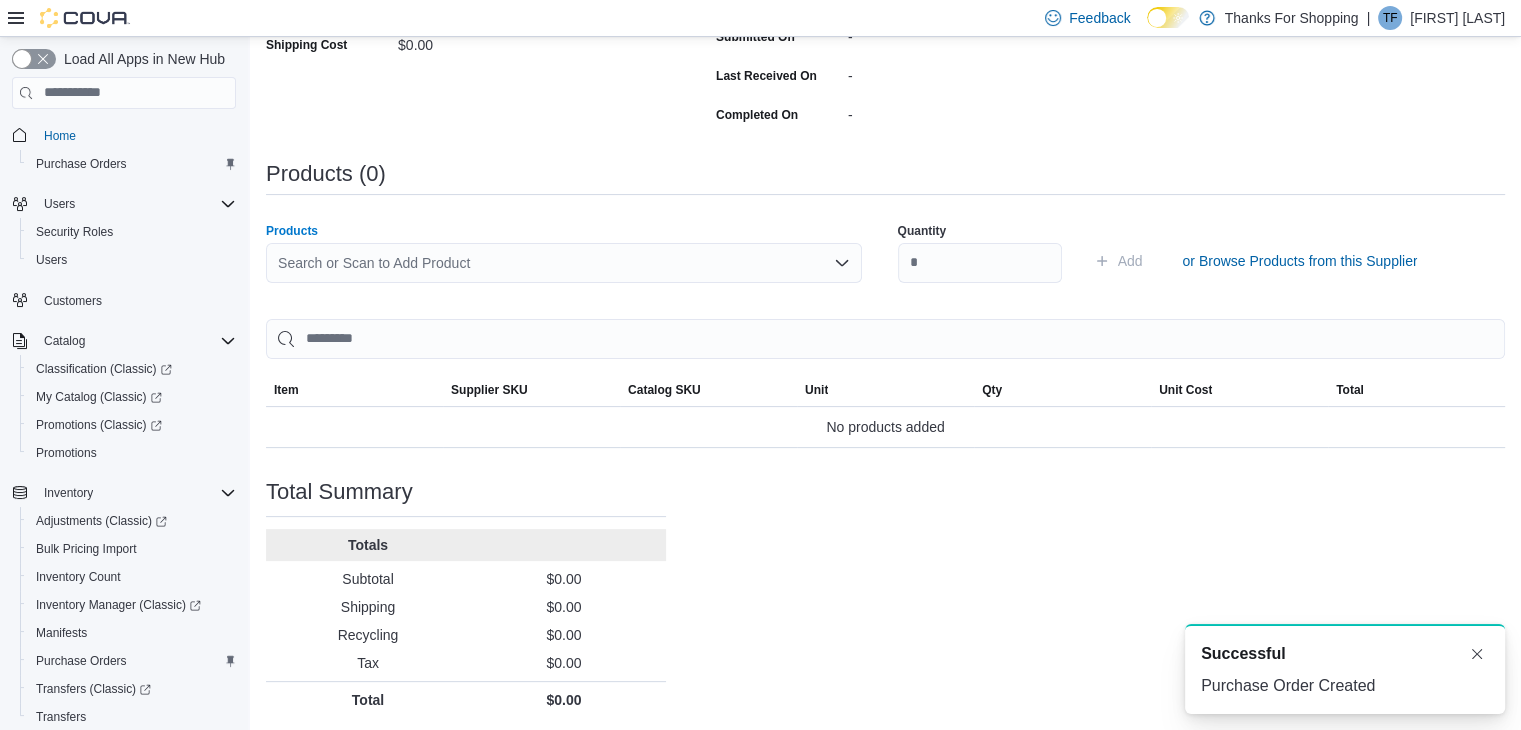 click on "Search or Scan to Add Product" at bounding box center [564, 263] 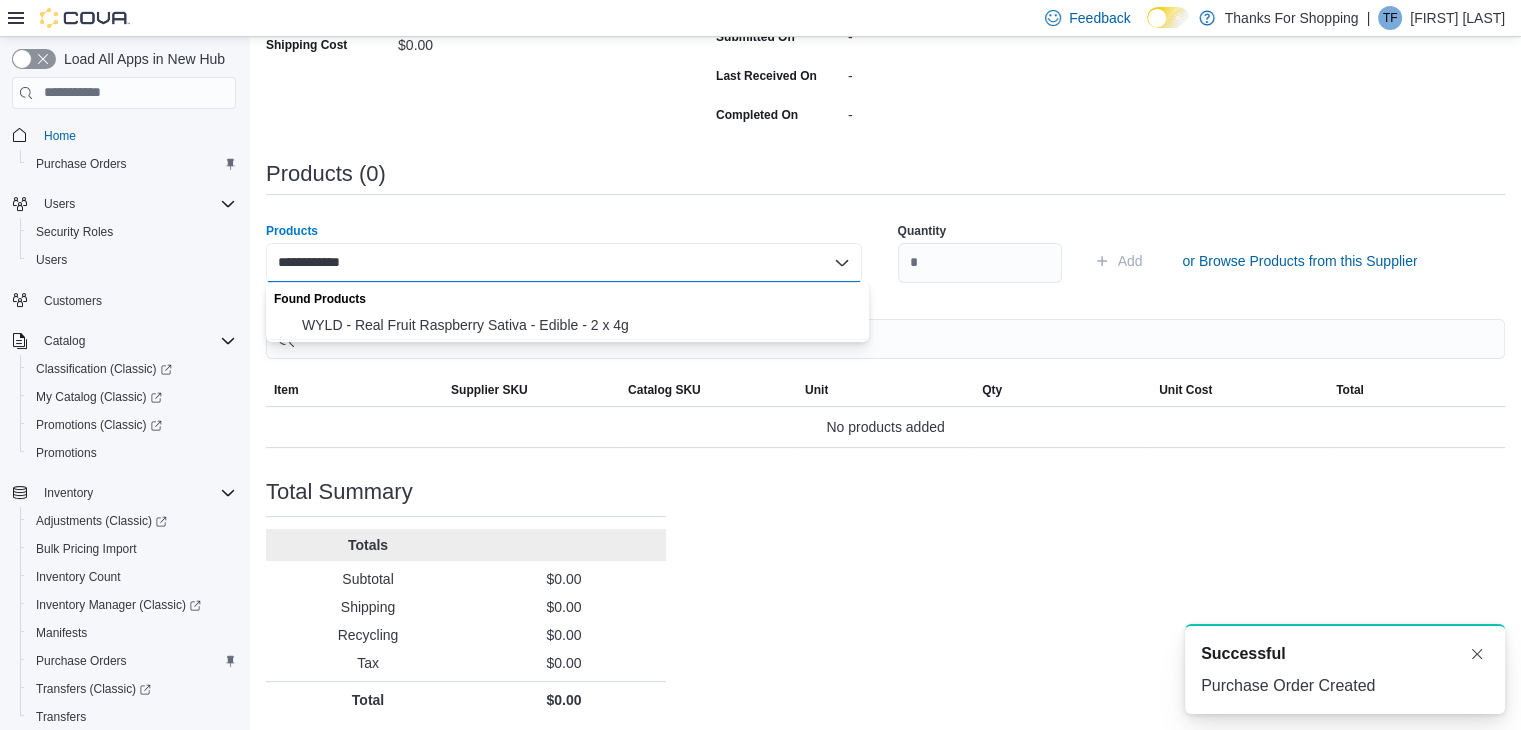 click on "WYLD - Real Fruit Raspberry Sativa - Edible - 2 x 4g" at bounding box center (567, 325) 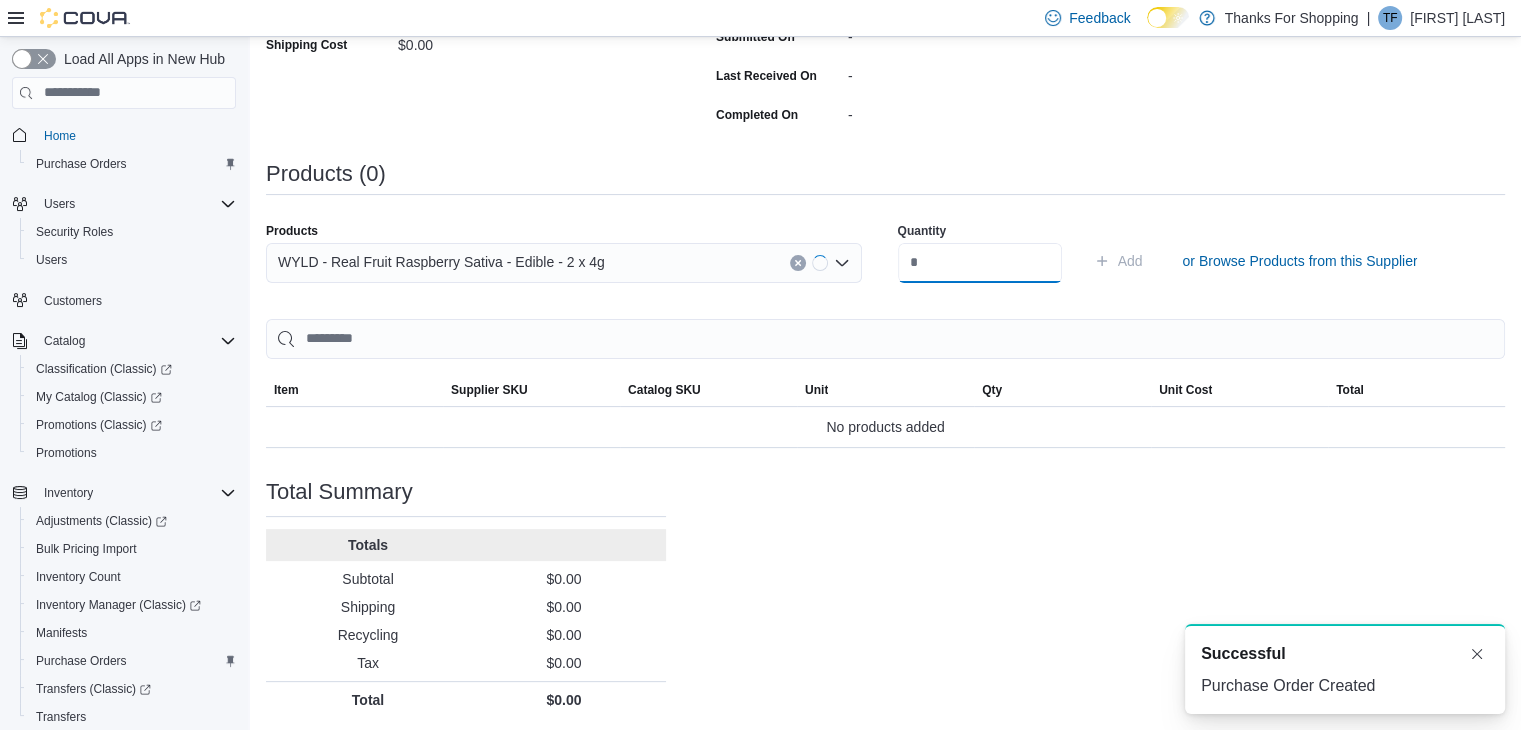 click at bounding box center (980, 263) 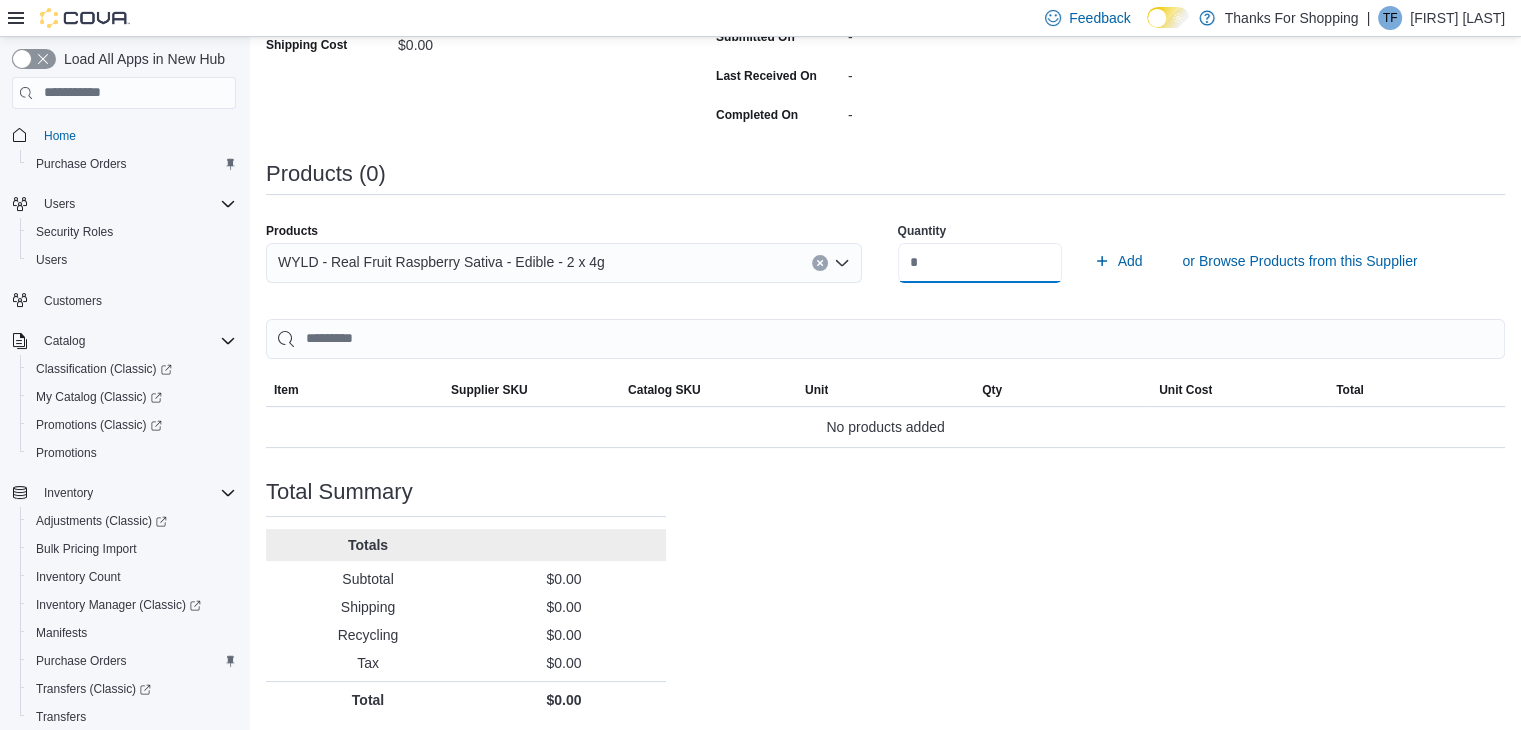 click on "Add" at bounding box center (1118, 261) 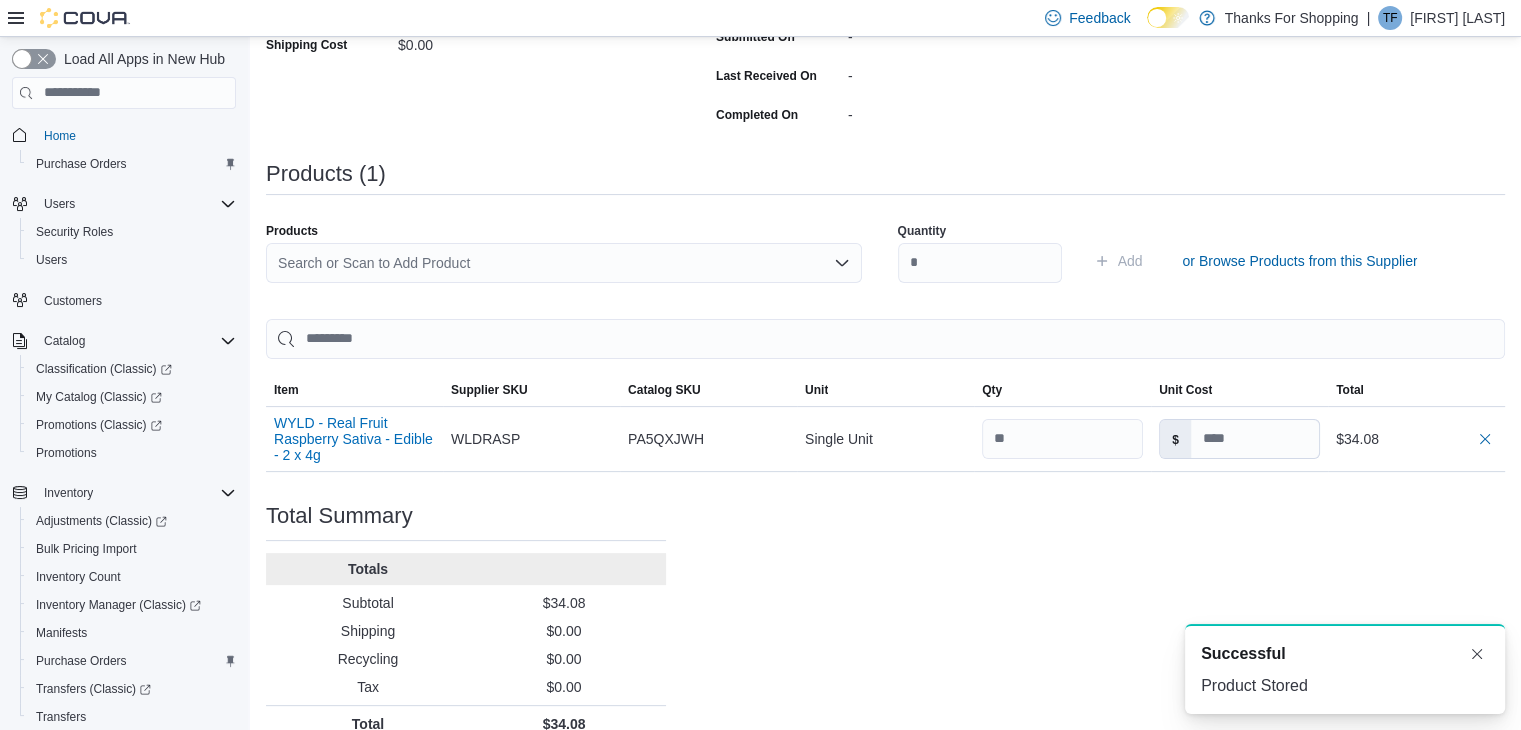 scroll, scrollTop: 0, scrollLeft: 0, axis: both 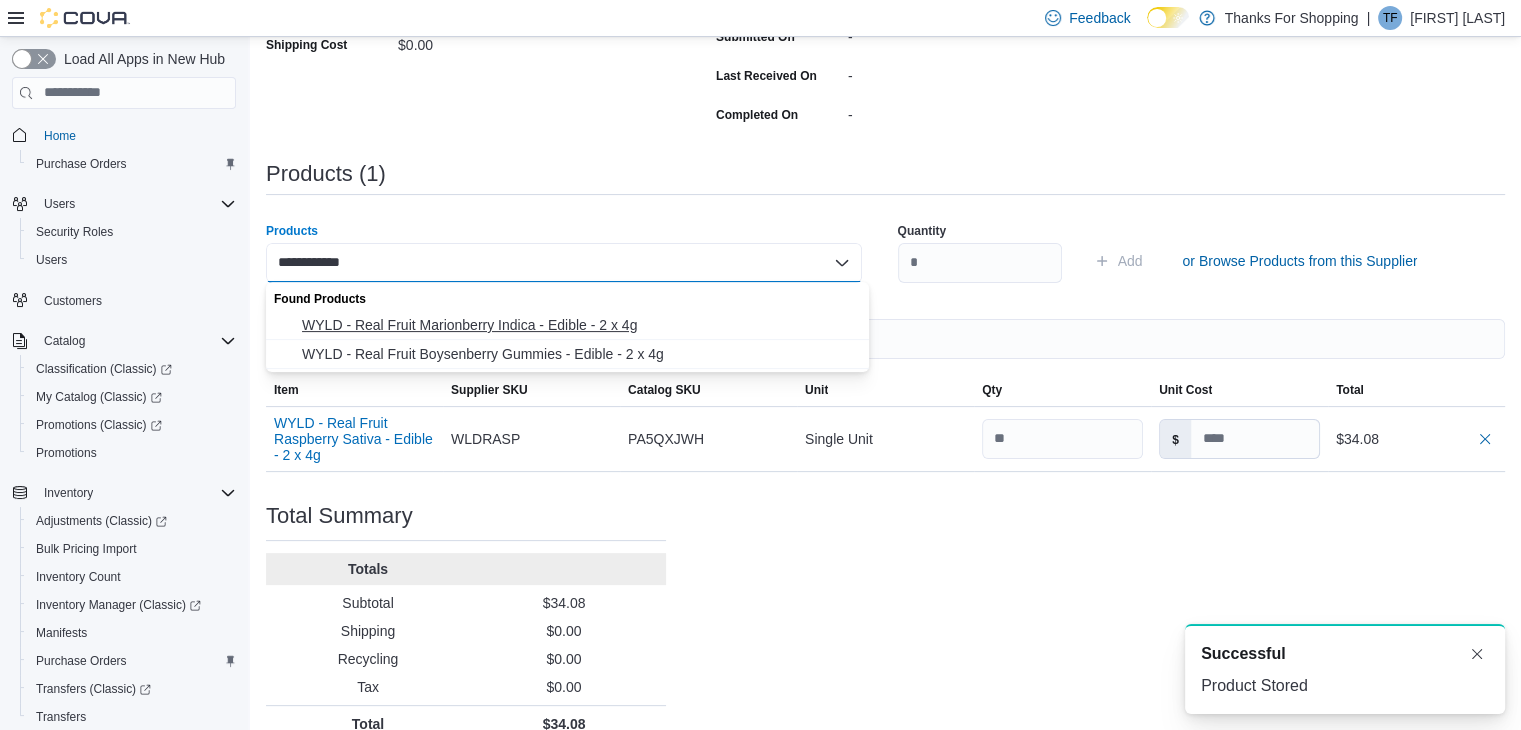 click on "WYLD - Real Fruit Marionberry Indica - Edible - 2 x 4g" at bounding box center (579, 325) 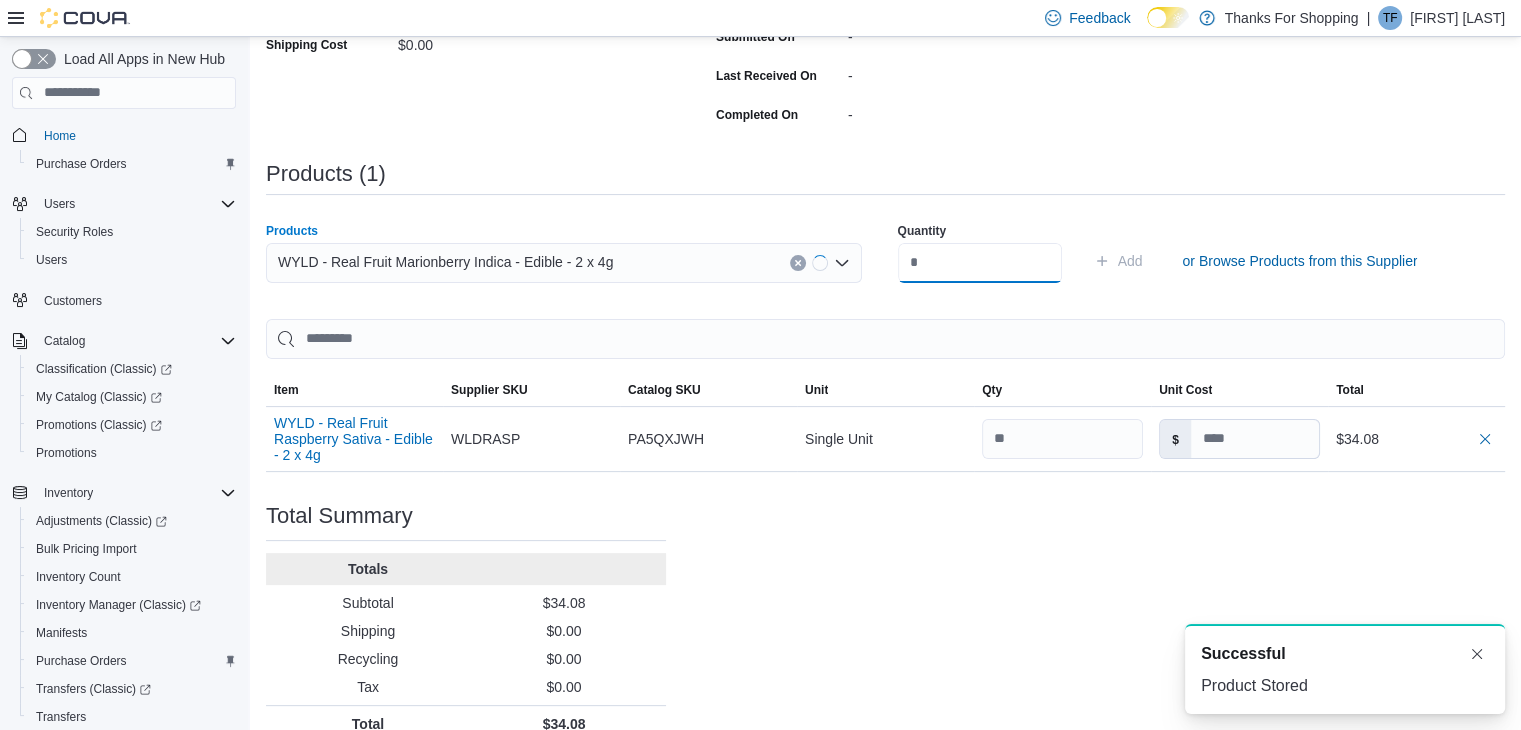 click at bounding box center [980, 263] 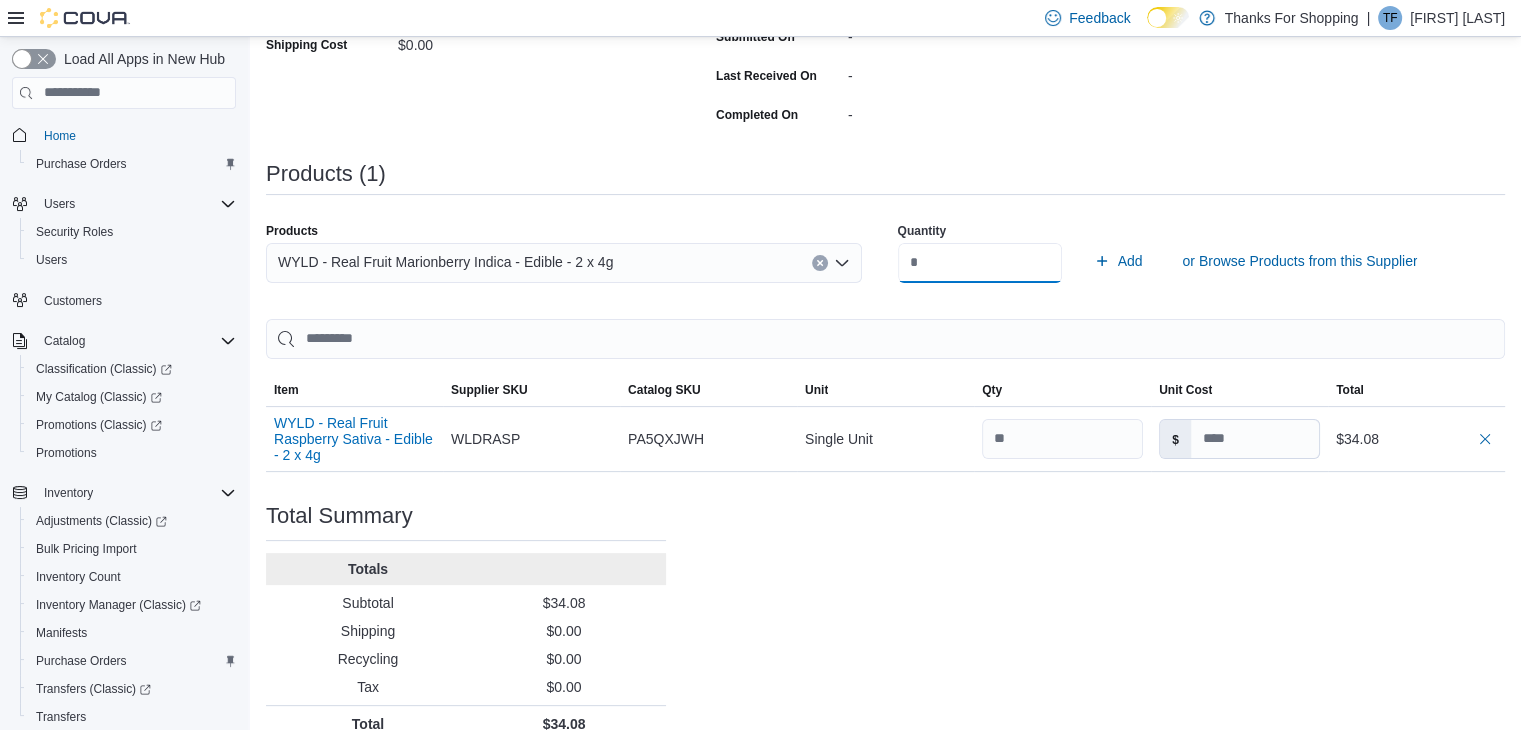 click on "Add" at bounding box center [1118, 261] 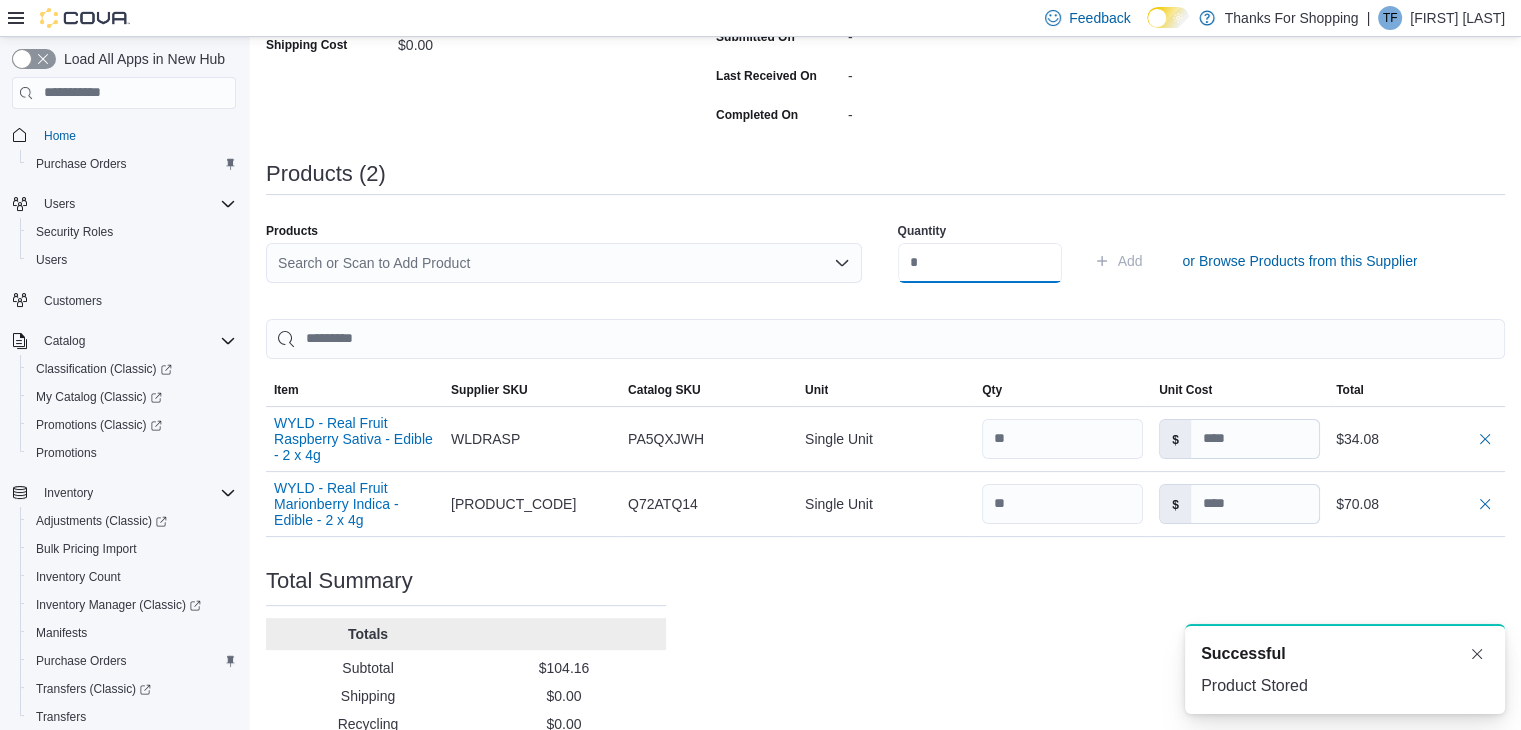 scroll, scrollTop: 0, scrollLeft: 0, axis: both 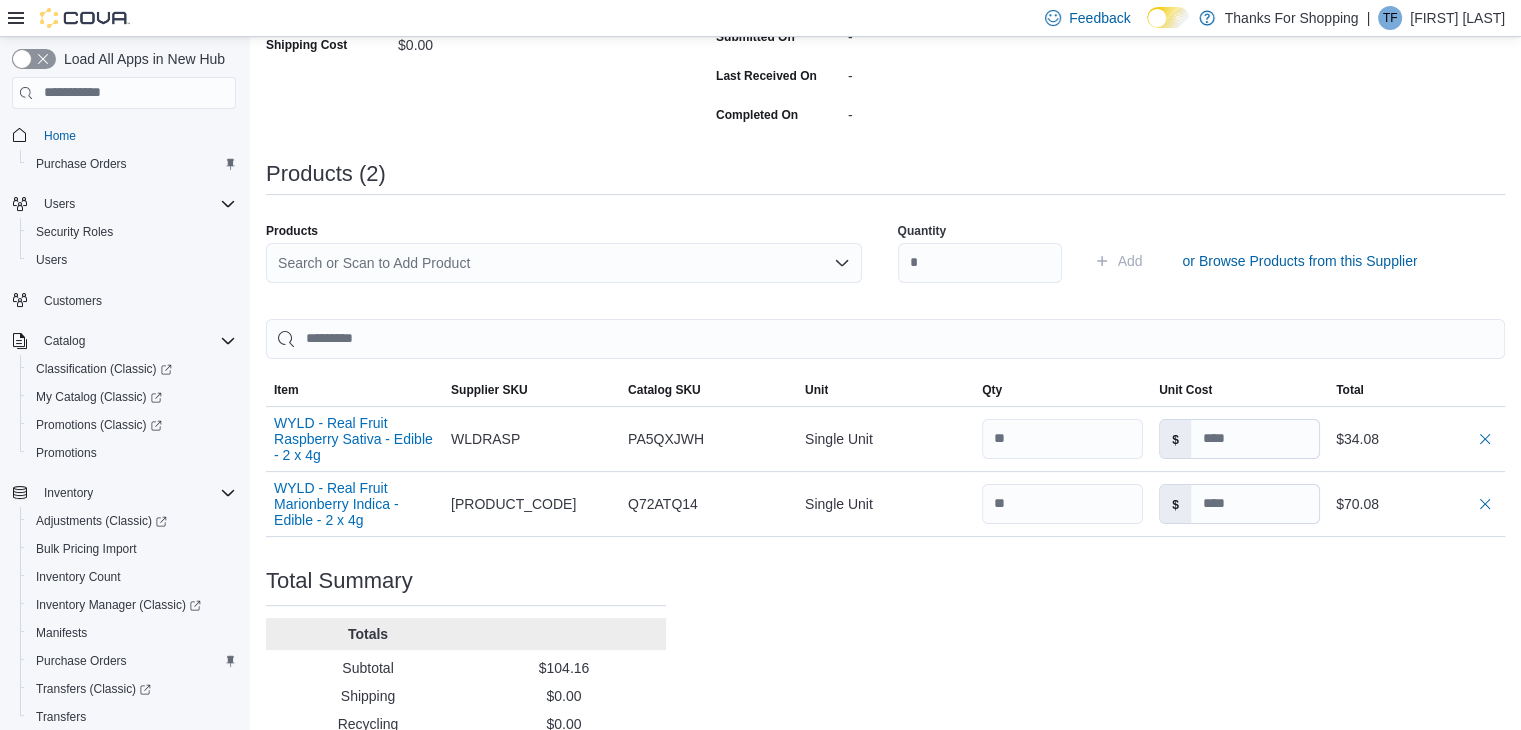 click on "Search or Scan to Add Product" at bounding box center [564, 263] 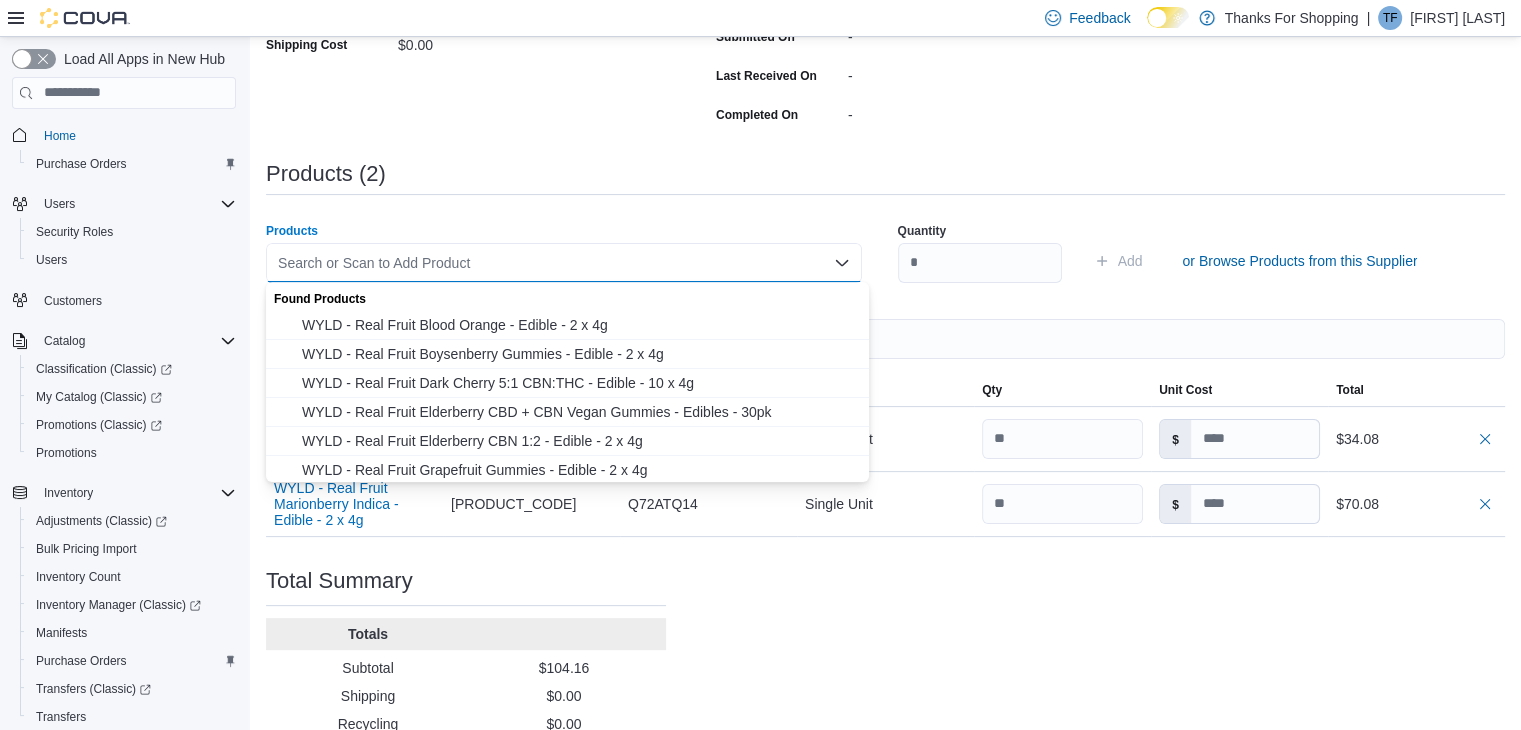 click on "Search or Scan to Add Product Combo box. Selected. Combo box input. Search or Scan to Add Product. Type some text or, to display a list of choices, press Down Arrow. To exit the list of choices, press Escape." at bounding box center (564, 263) 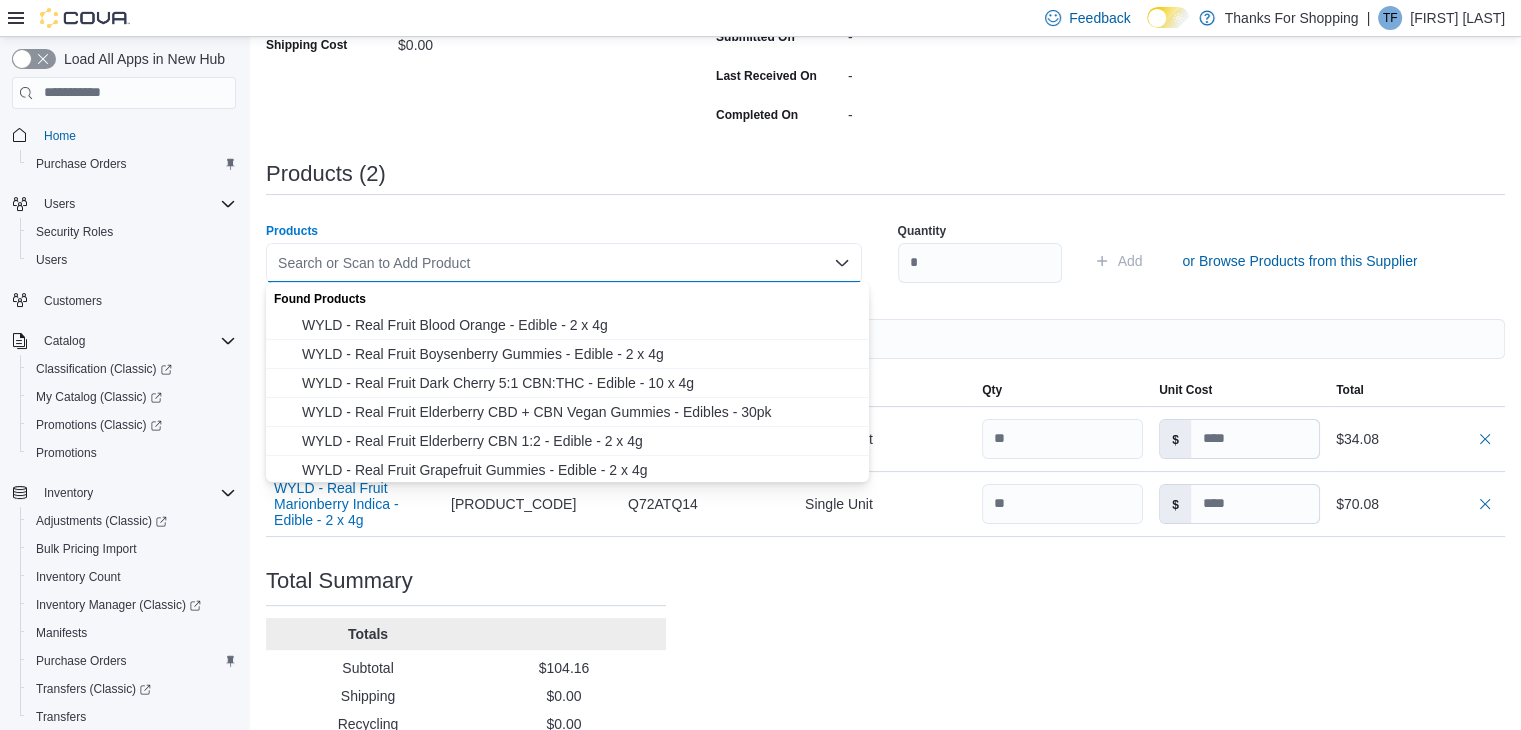 paste on "**********" 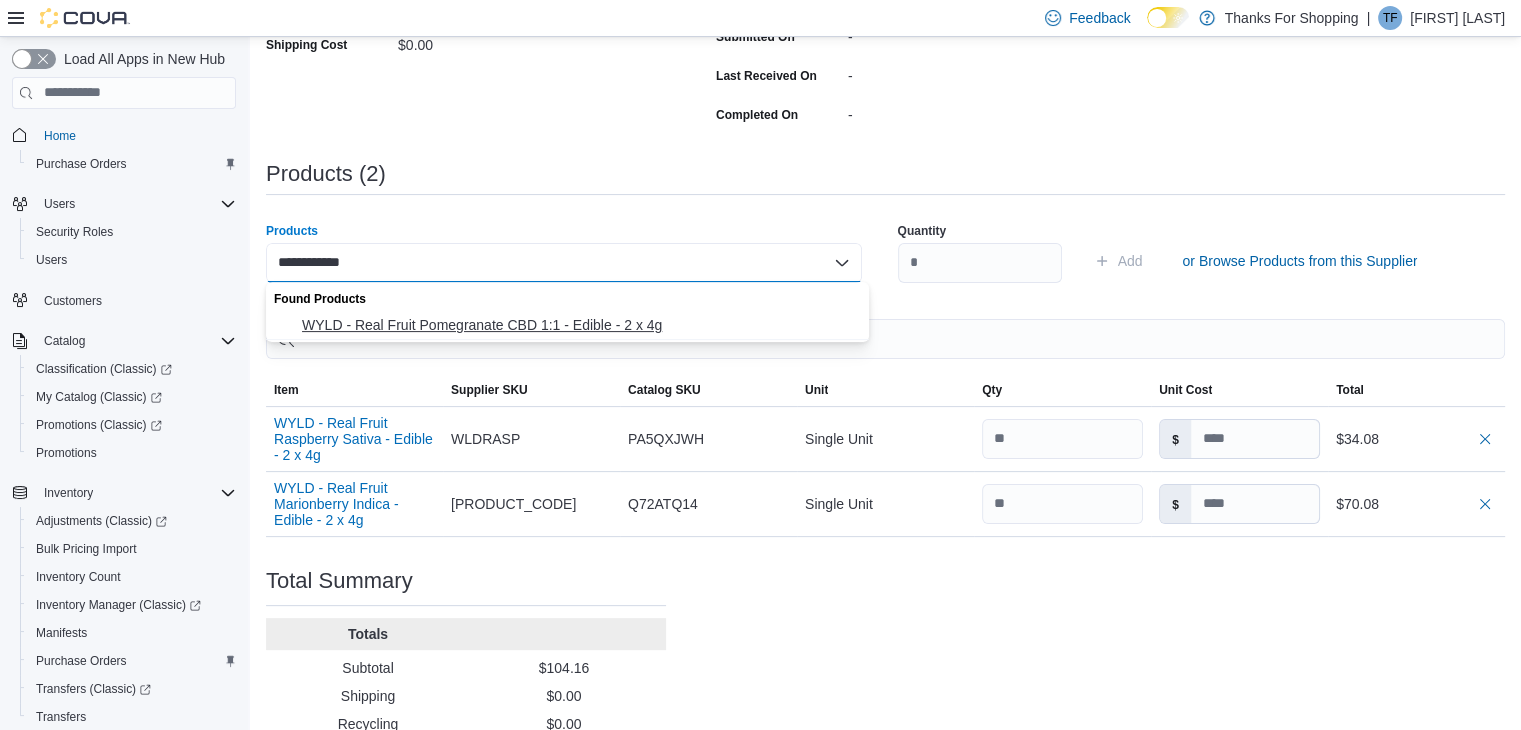 click on "WYLD - Real Fruit Pomegranate CBD 1:1 - Edible - 2 x 4g" at bounding box center [579, 325] 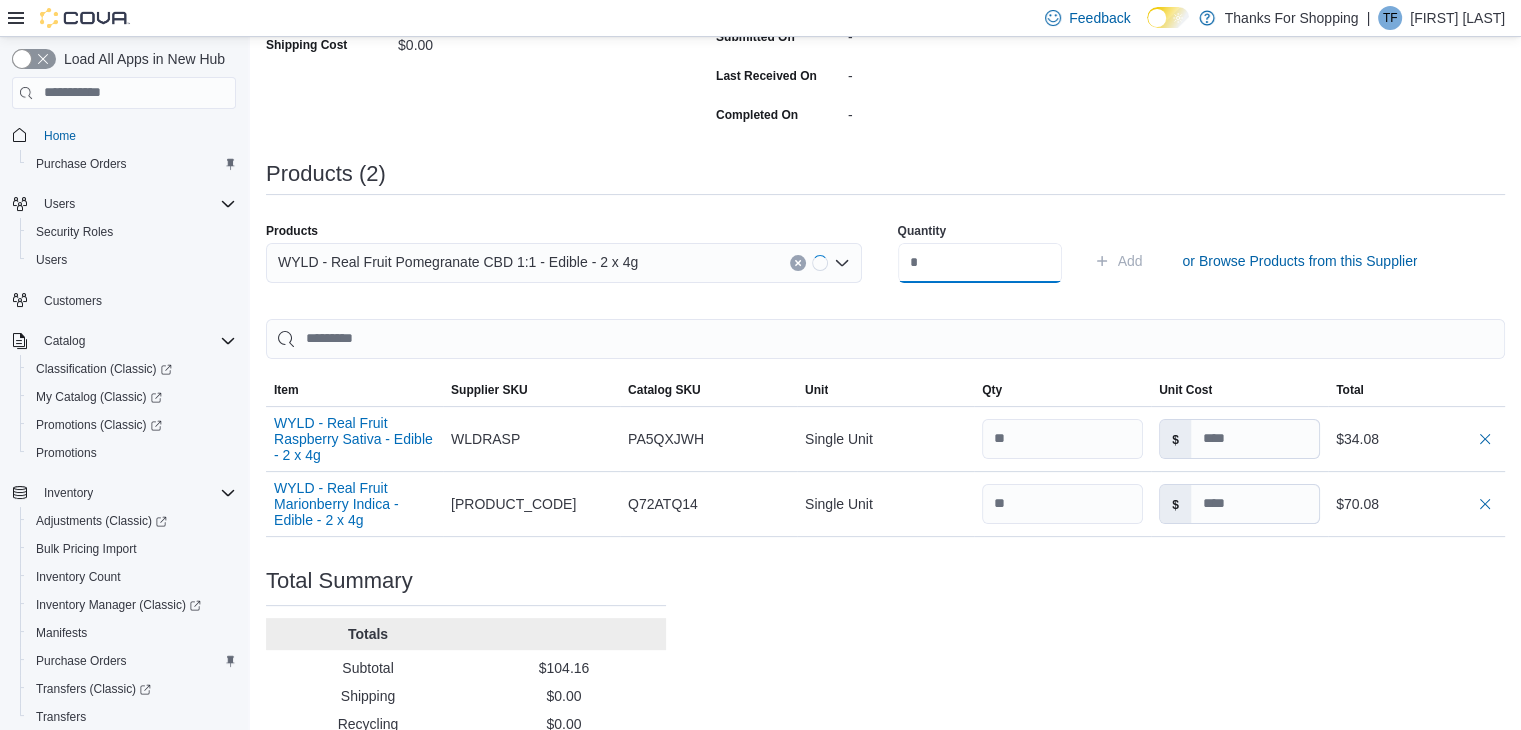 click at bounding box center [980, 263] 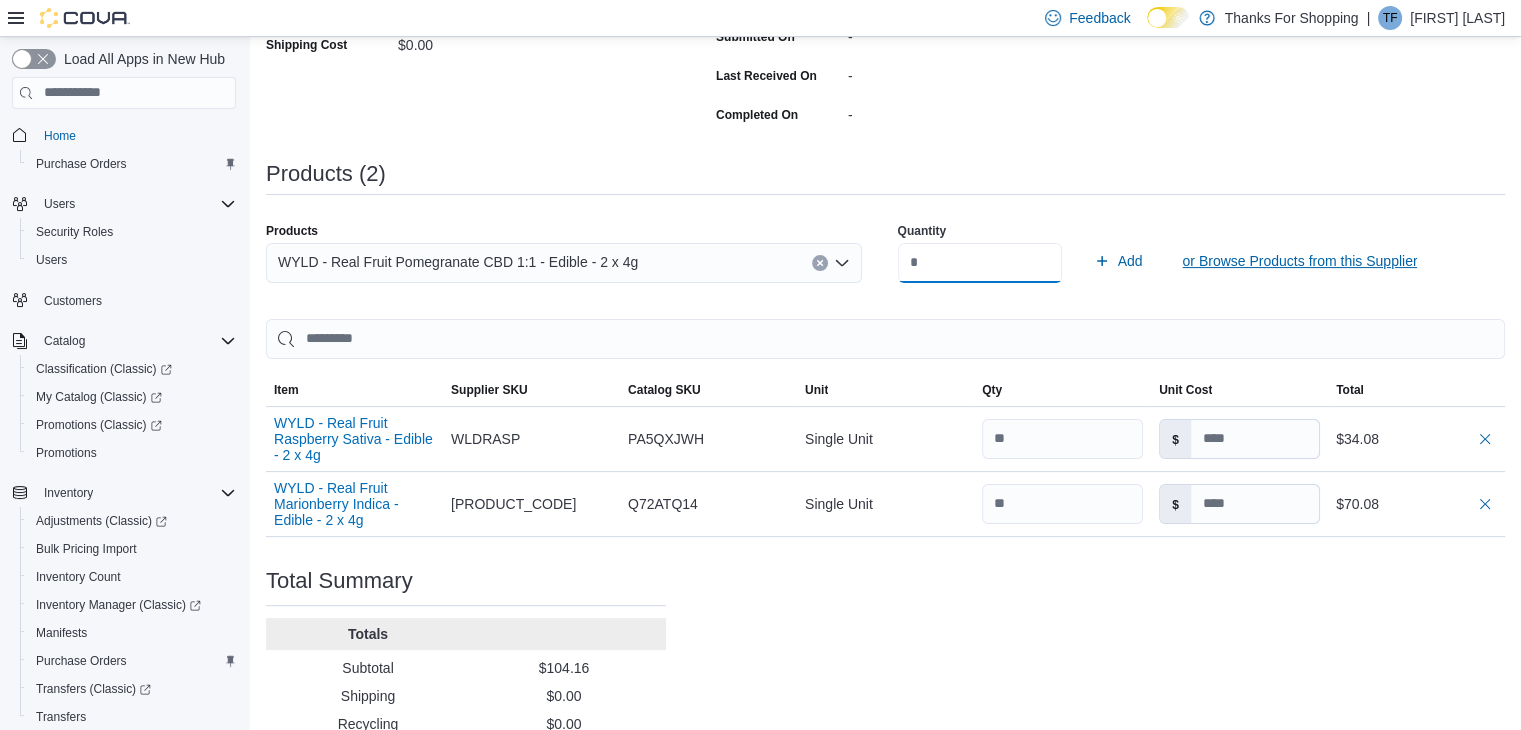 click on "Add" at bounding box center [1118, 261] 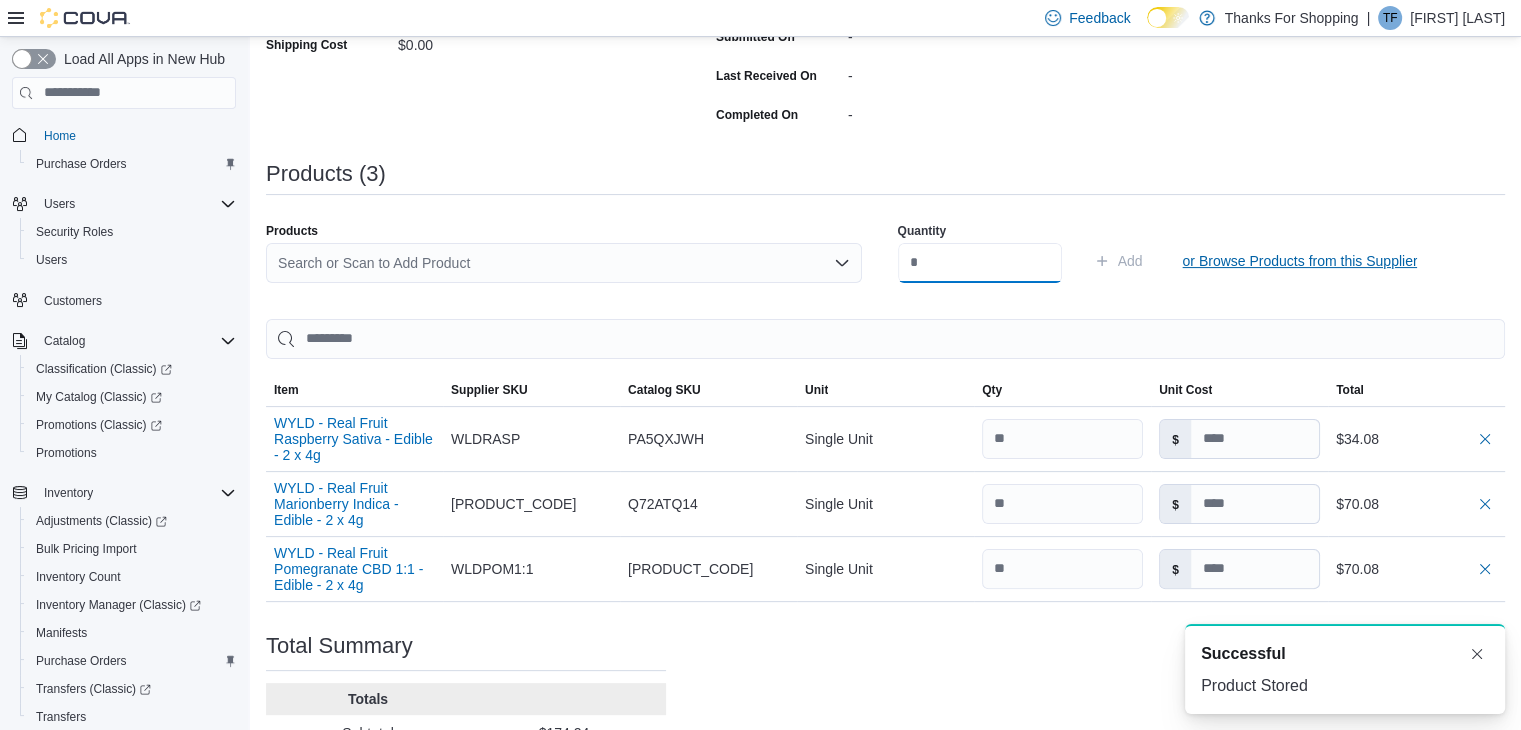 scroll, scrollTop: 0, scrollLeft: 0, axis: both 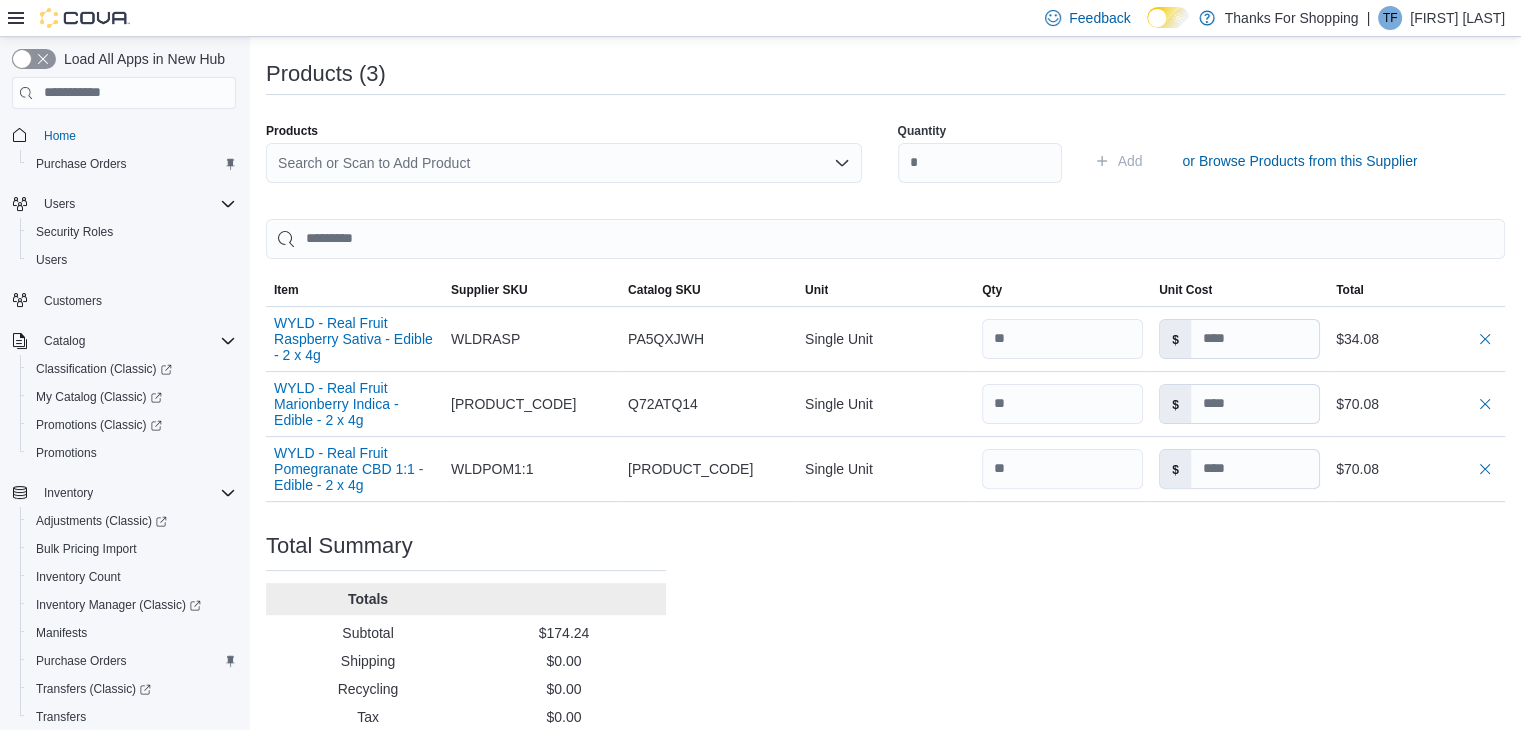 click on "Search or Scan to Add Product" at bounding box center (564, 163) 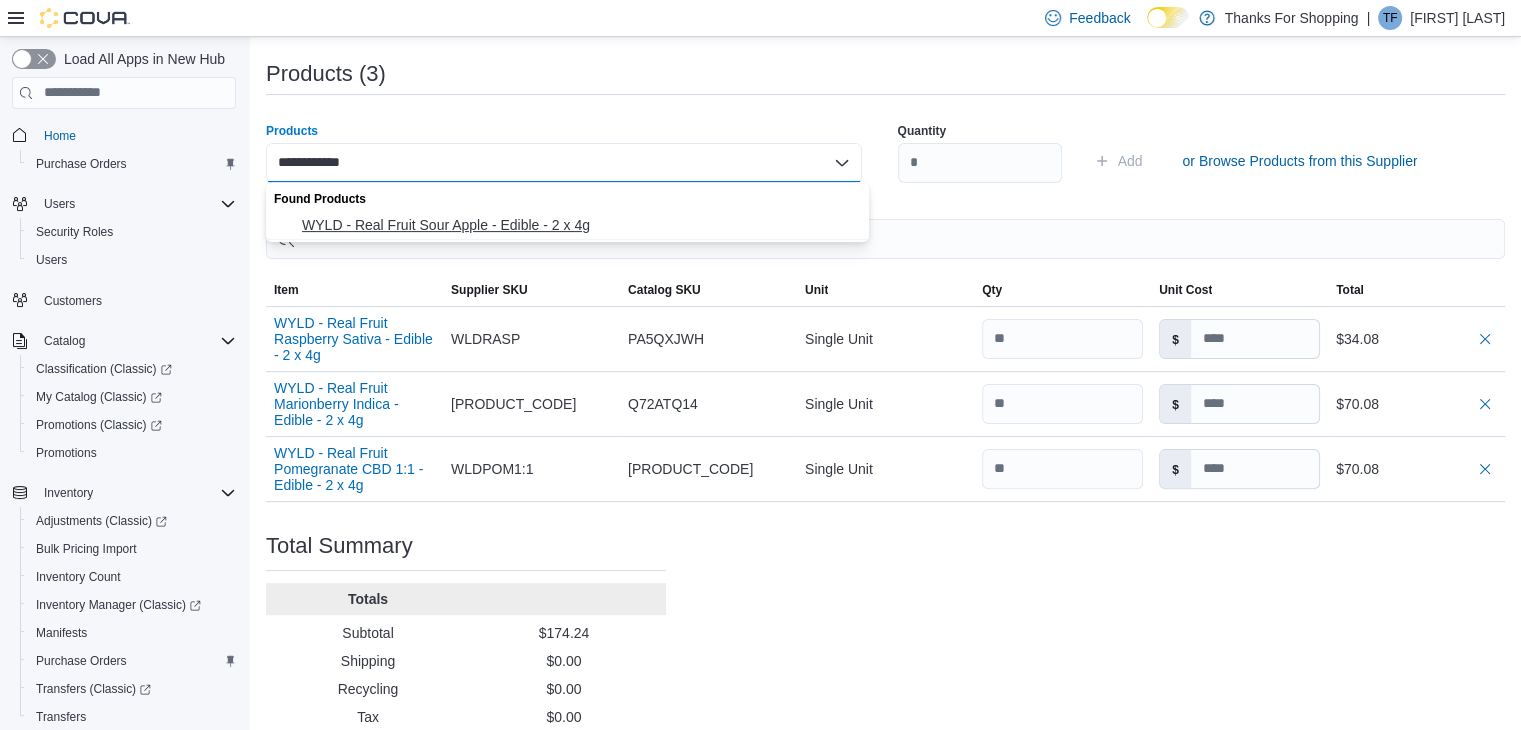 click on "WYLD - Real Fruit Sour Apple - Edible -  2 x 4g" at bounding box center [579, 225] 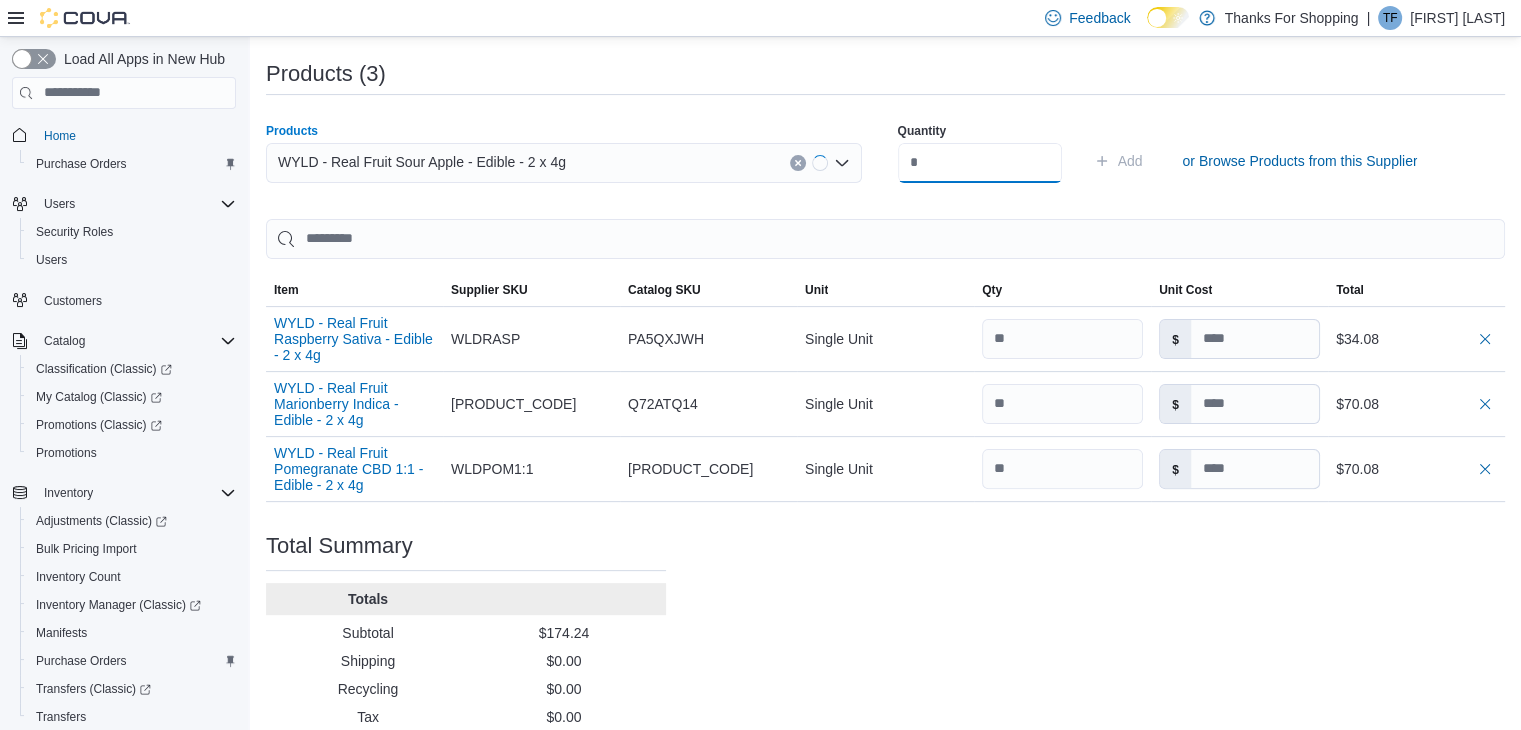 click at bounding box center (980, 163) 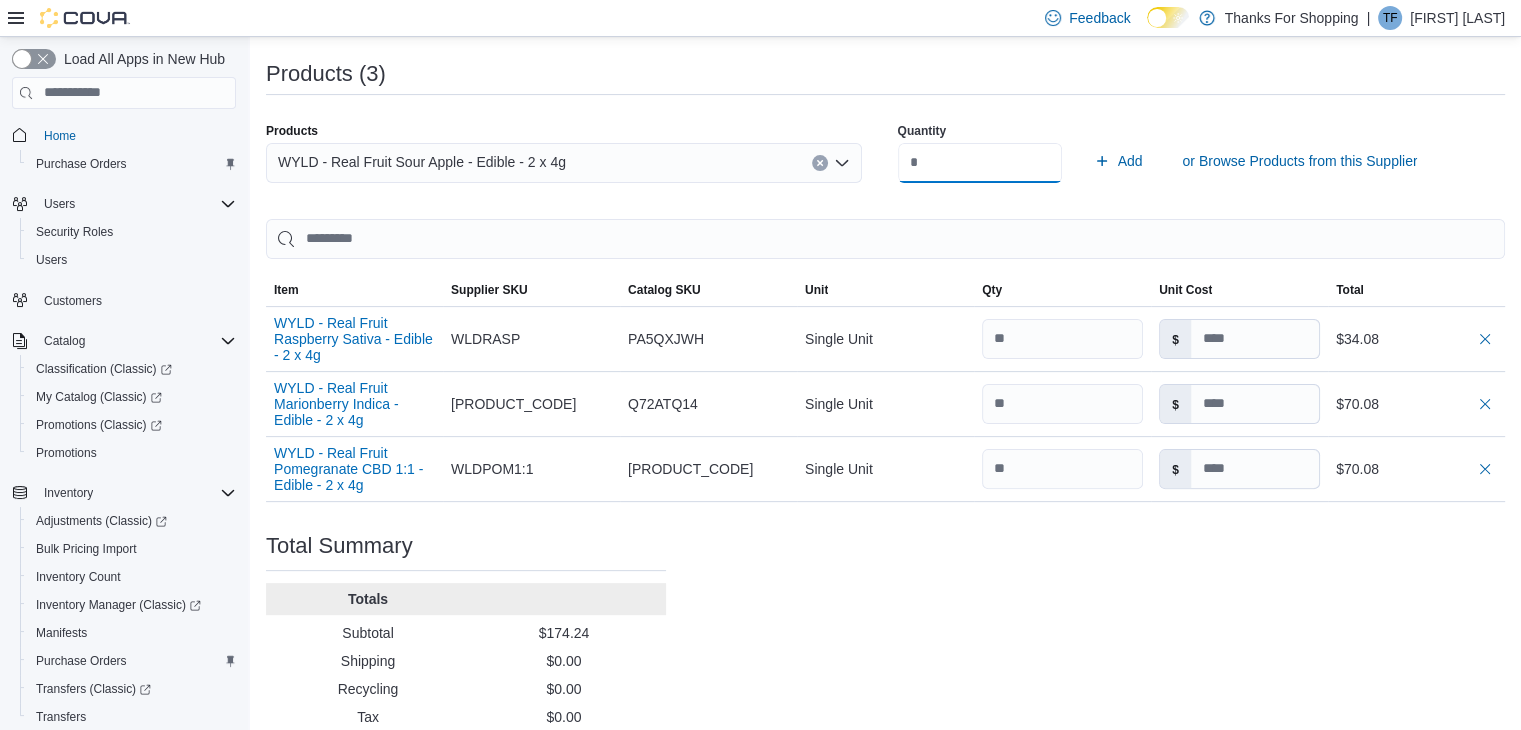 click on "Add" at bounding box center [1118, 161] 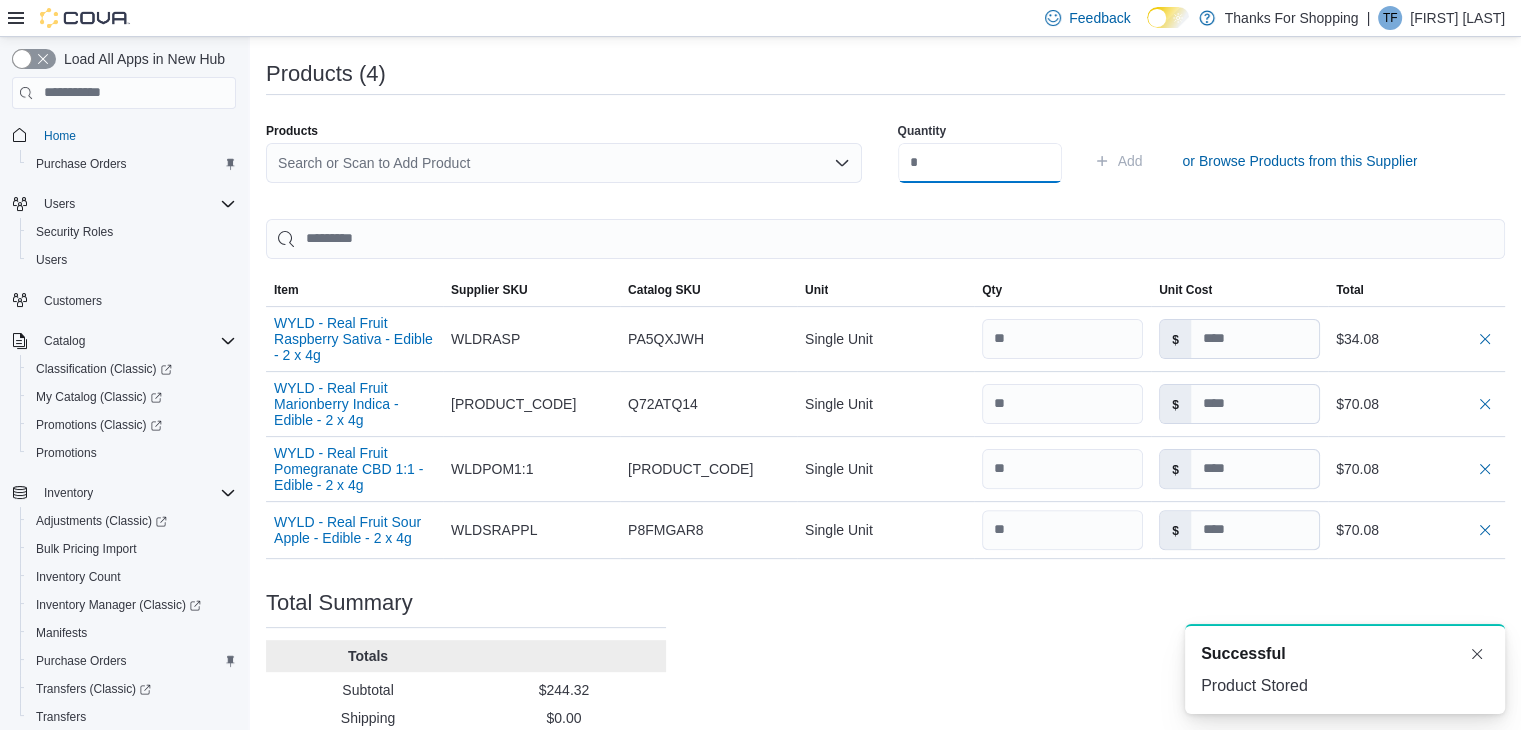 scroll, scrollTop: 0, scrollLeft: 0, axis: both 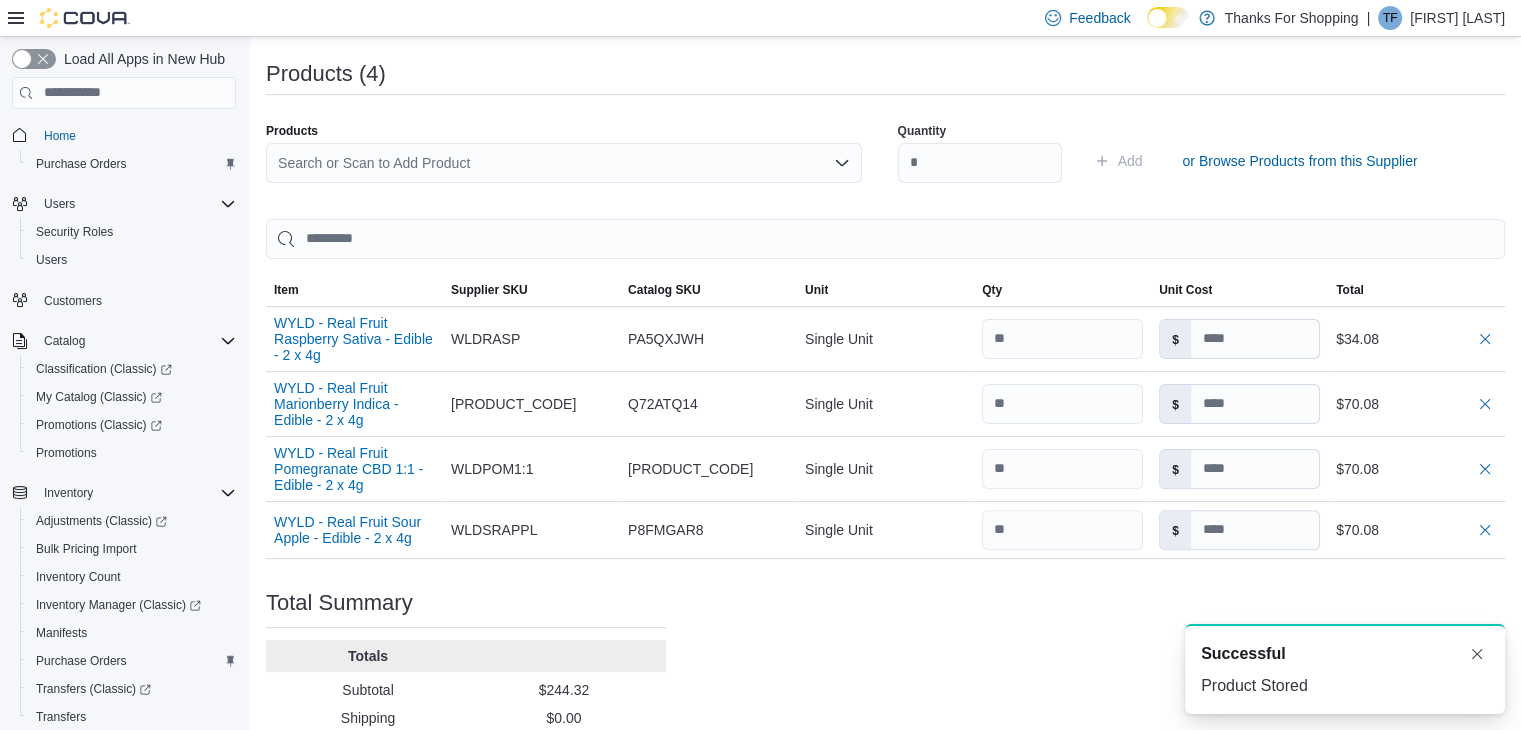 click on "Search or Scan to Add Product" at bounding box center (564, 163) 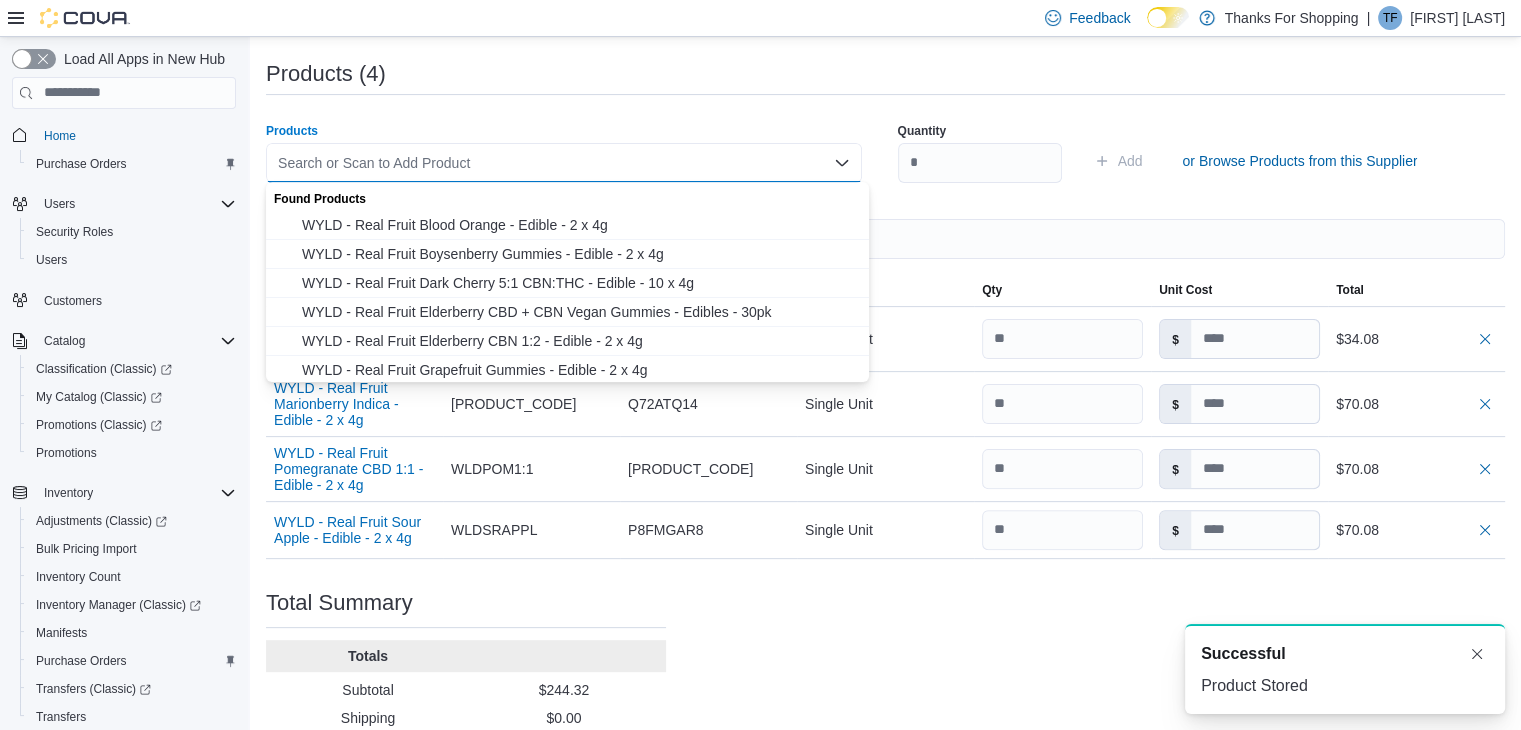 click on "Search or Scan to Add Product" at bounding box center (564, 163) 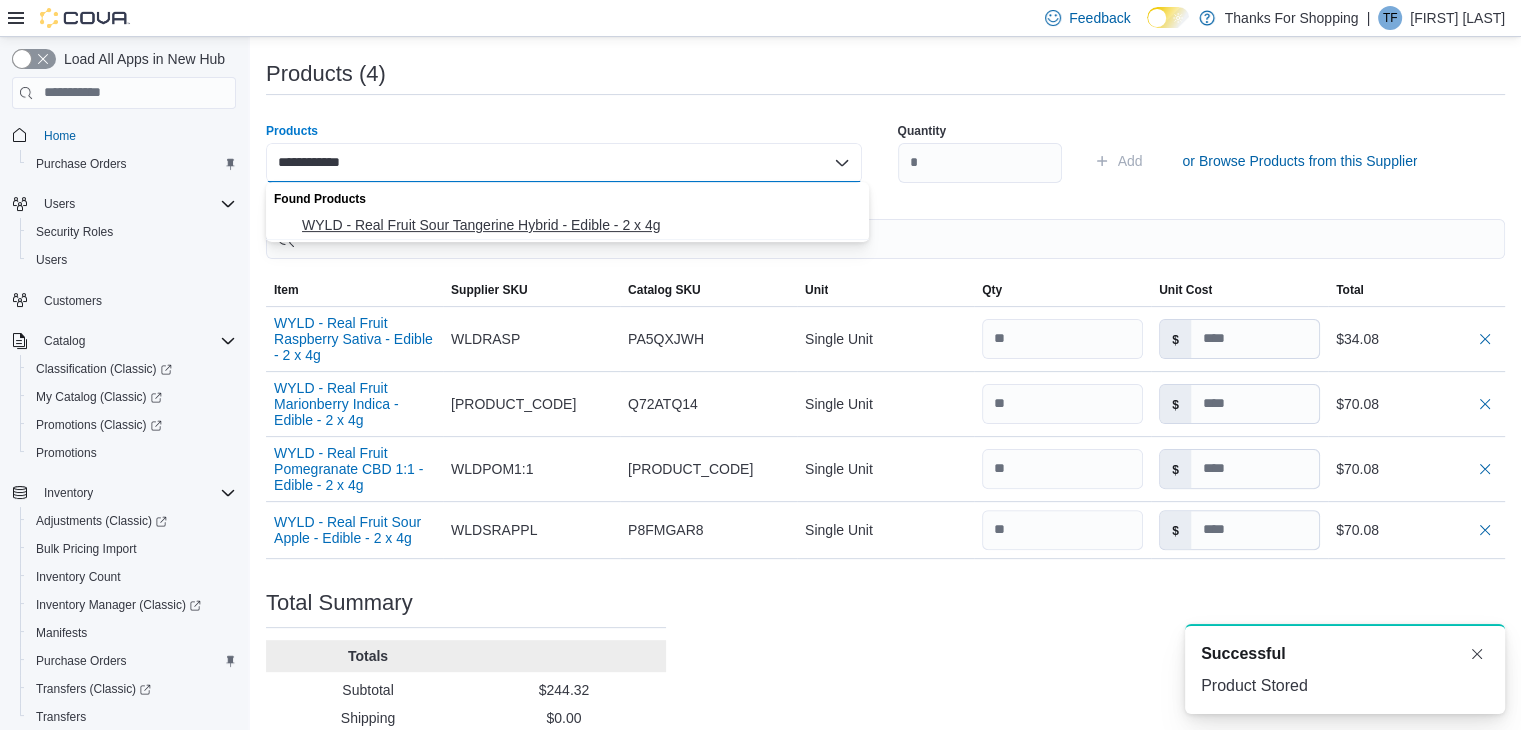 click on "WYLD - Real Fruit Sour Tangerine Hybrid - Edible - 2 x 4g" at bounding box center (567, 225) 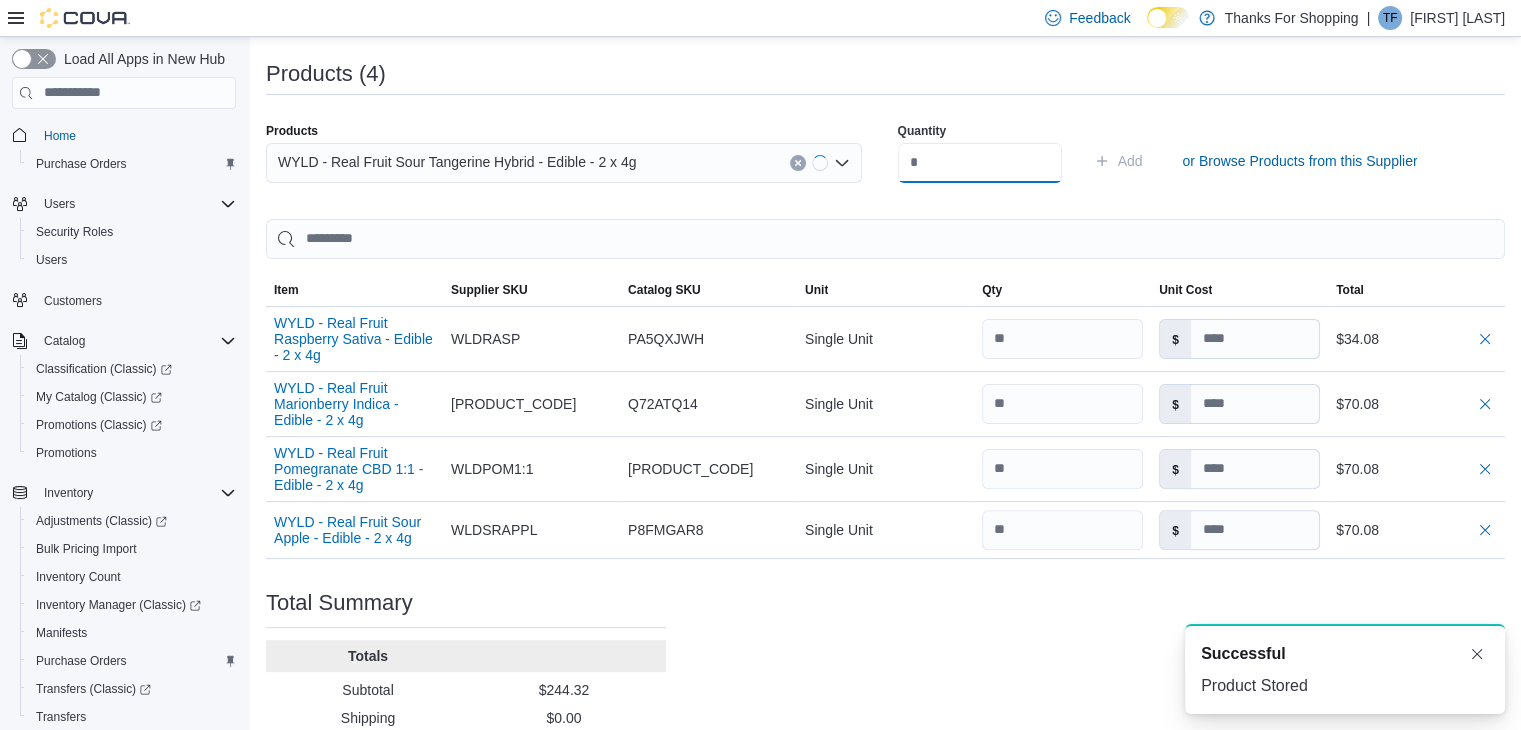 click at bounding box center (980, 163) 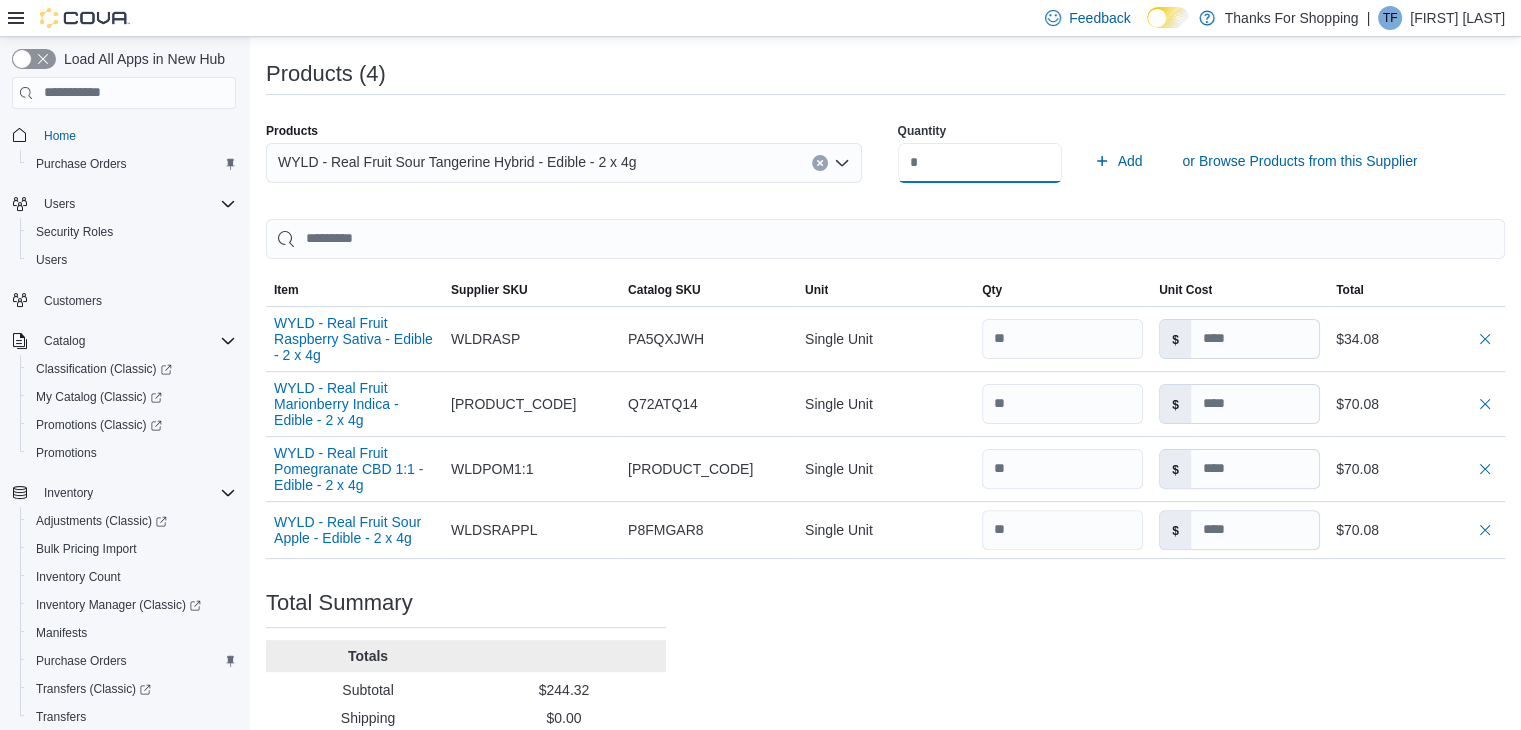 click on "Add" at bounding box center [1118, 161] 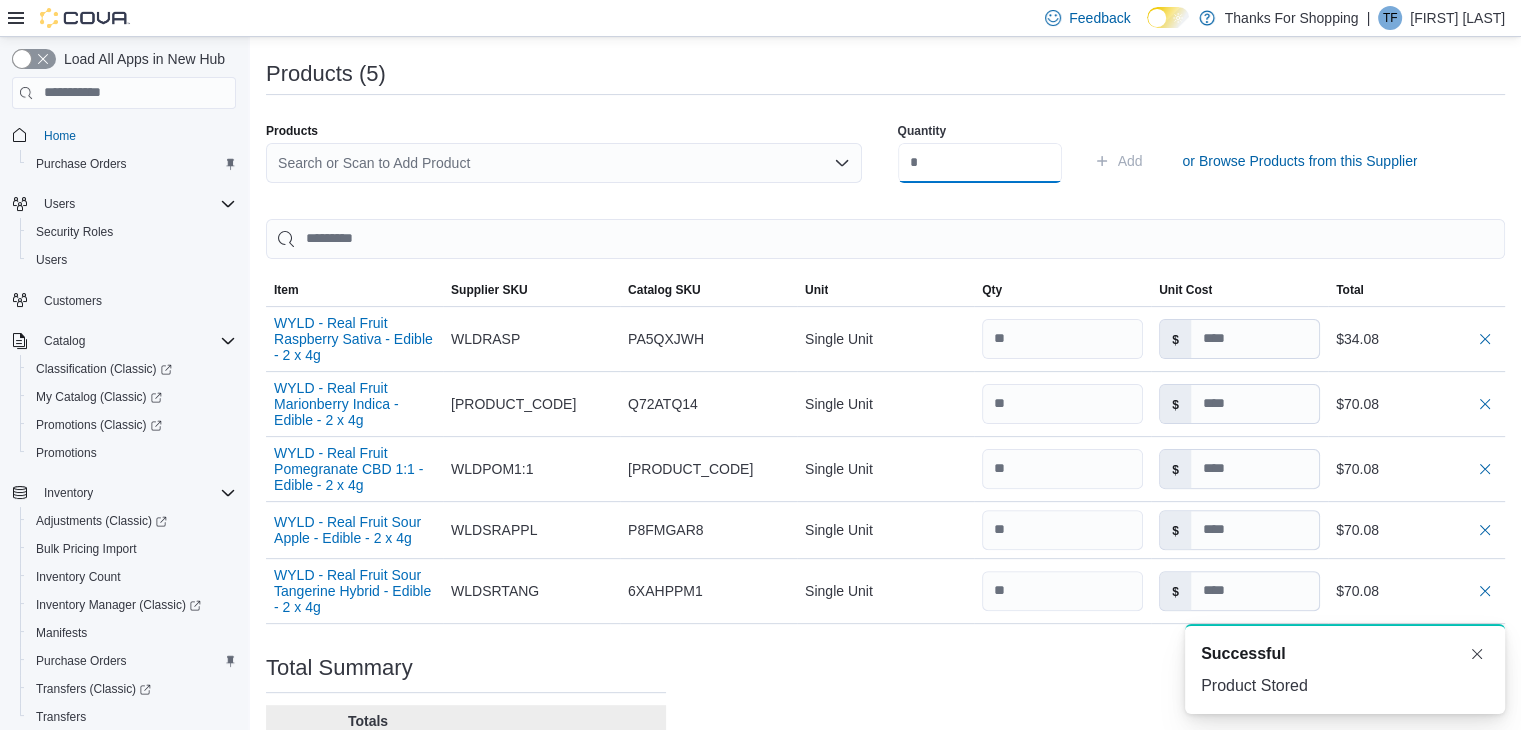 scroll, scrollTop: 0, scrollLeft: 0, axis: both 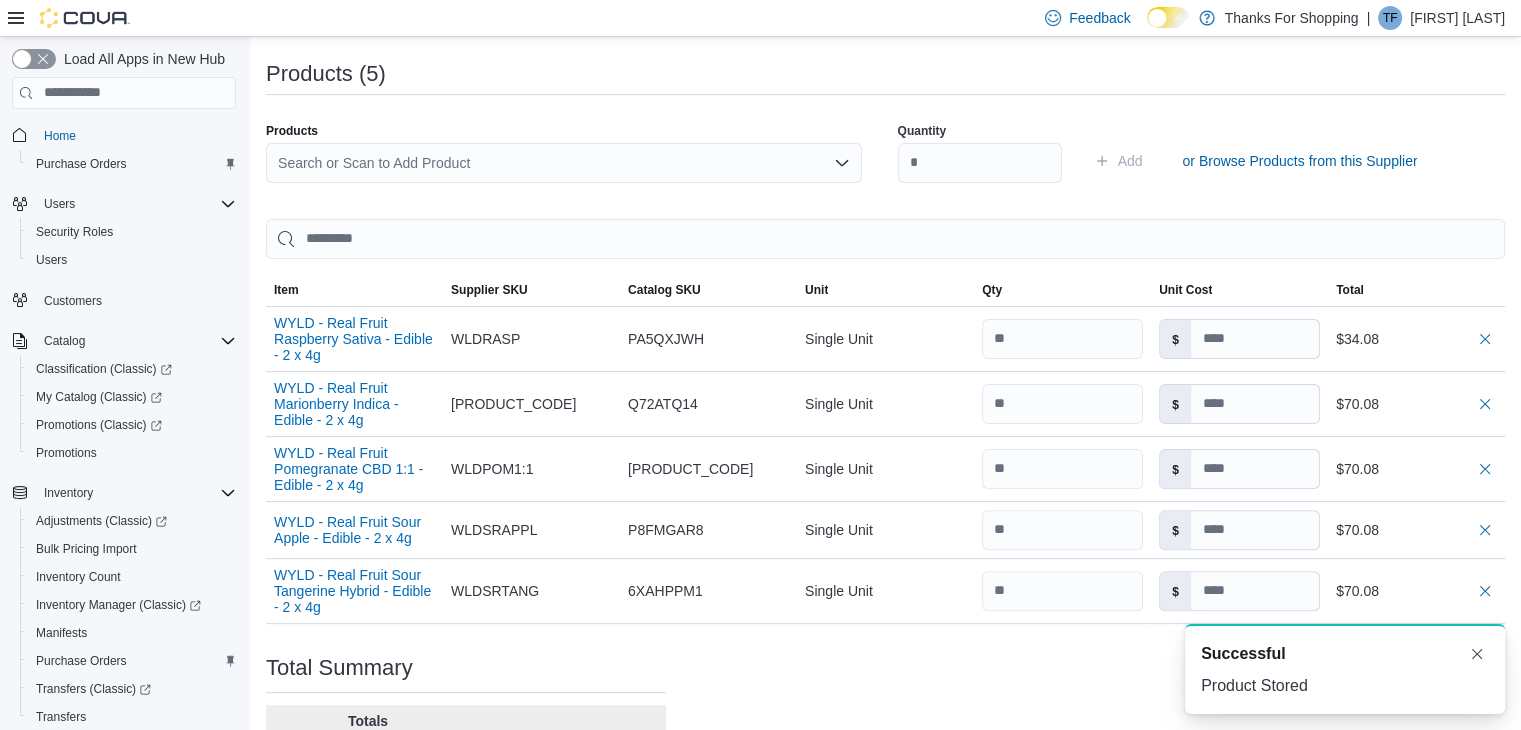 click on "Search or Scan to Add Product" at bounding box center (564, 163) 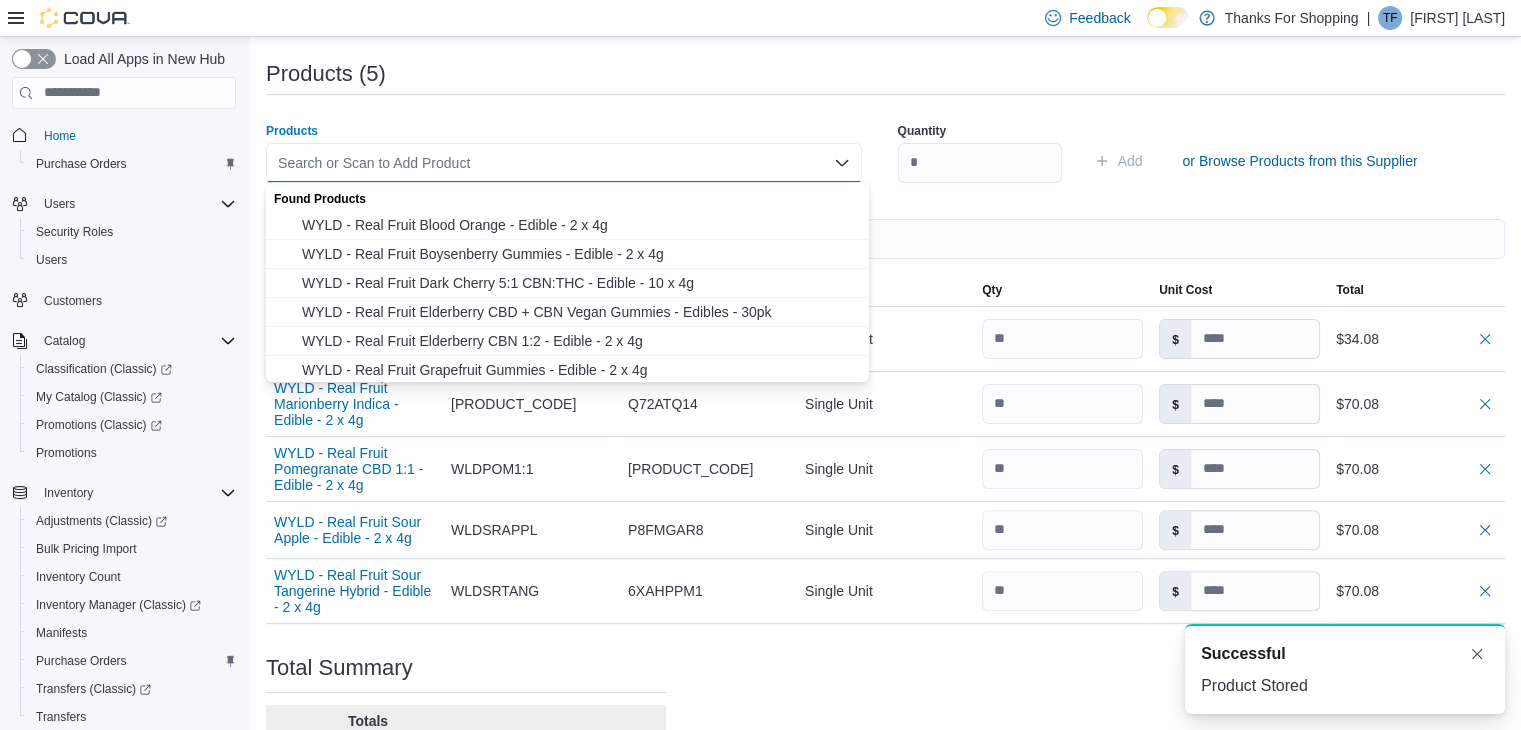paste on "**********" 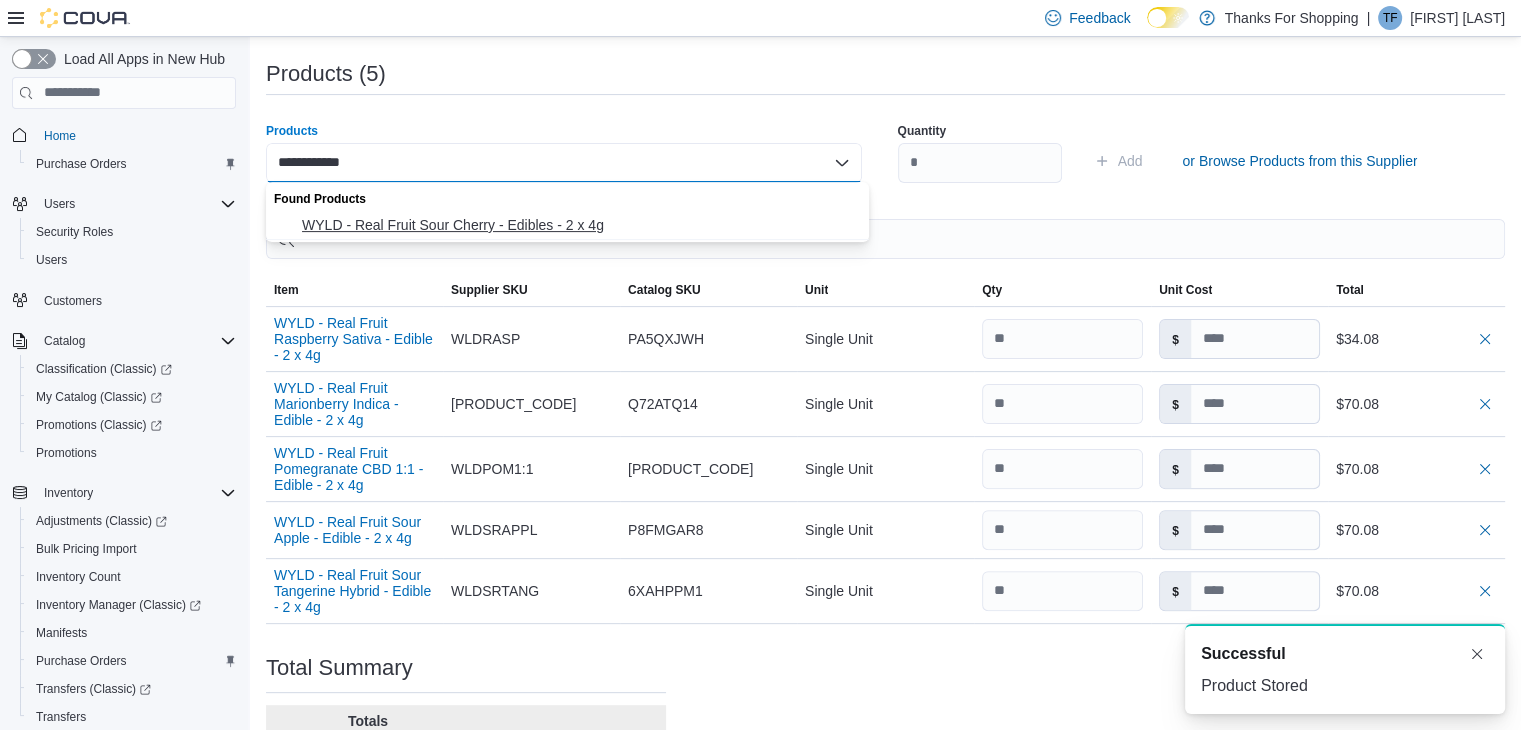 click on "WYLD - Real Fruit Sour Cherry - Edibles - 2 x 4g" at bounding box center [579, 225] 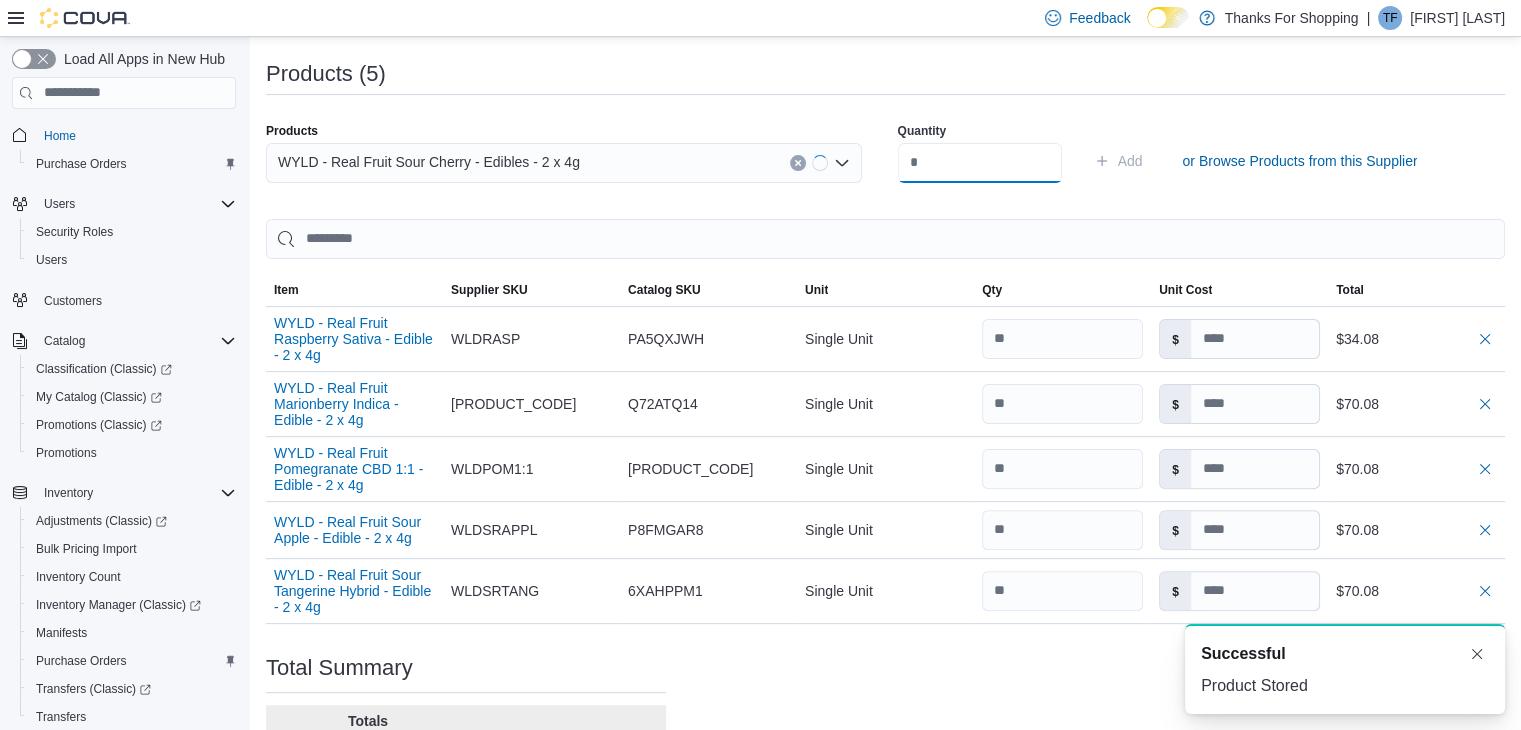 click at bounding box center (980, 163) 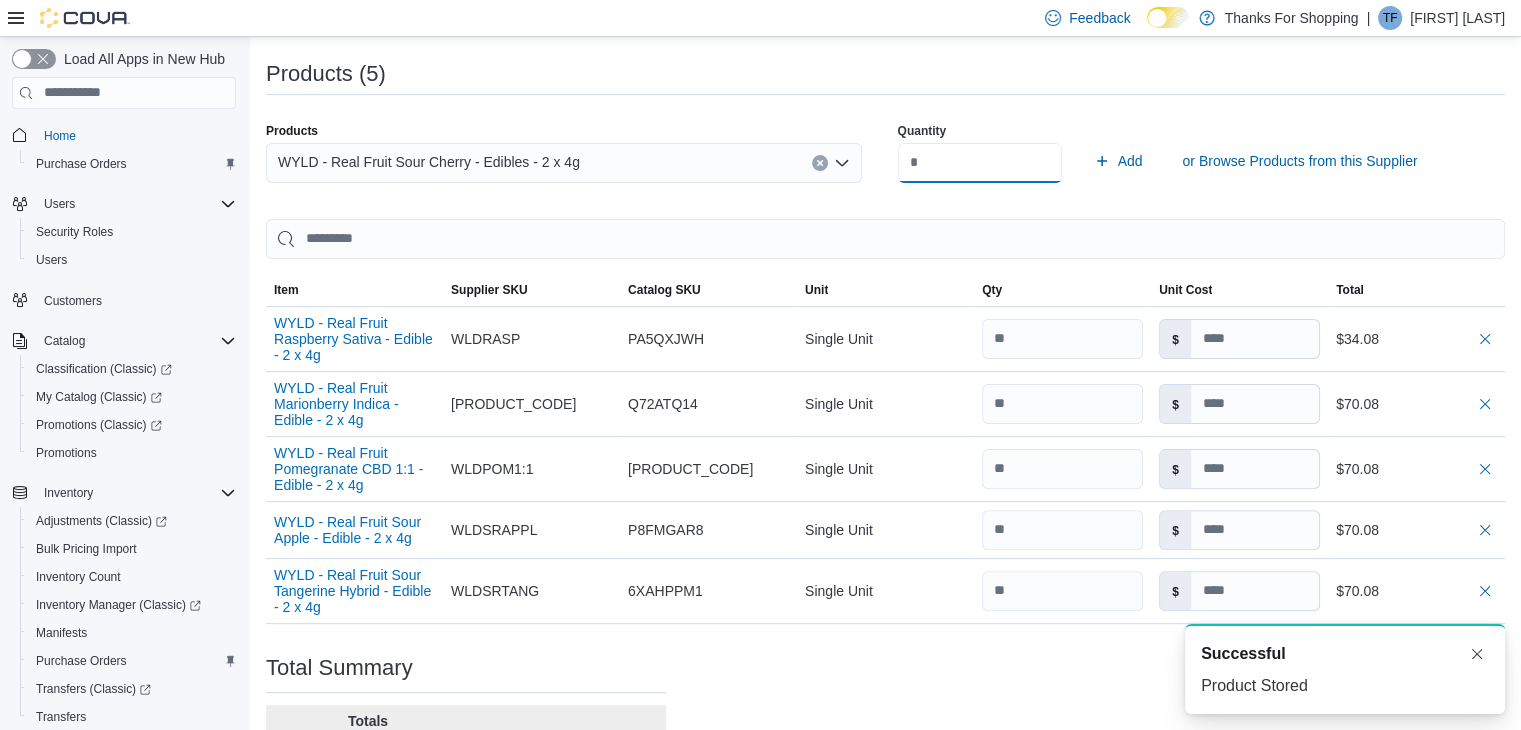 click on "Add" at bounding box center (1118, 161) 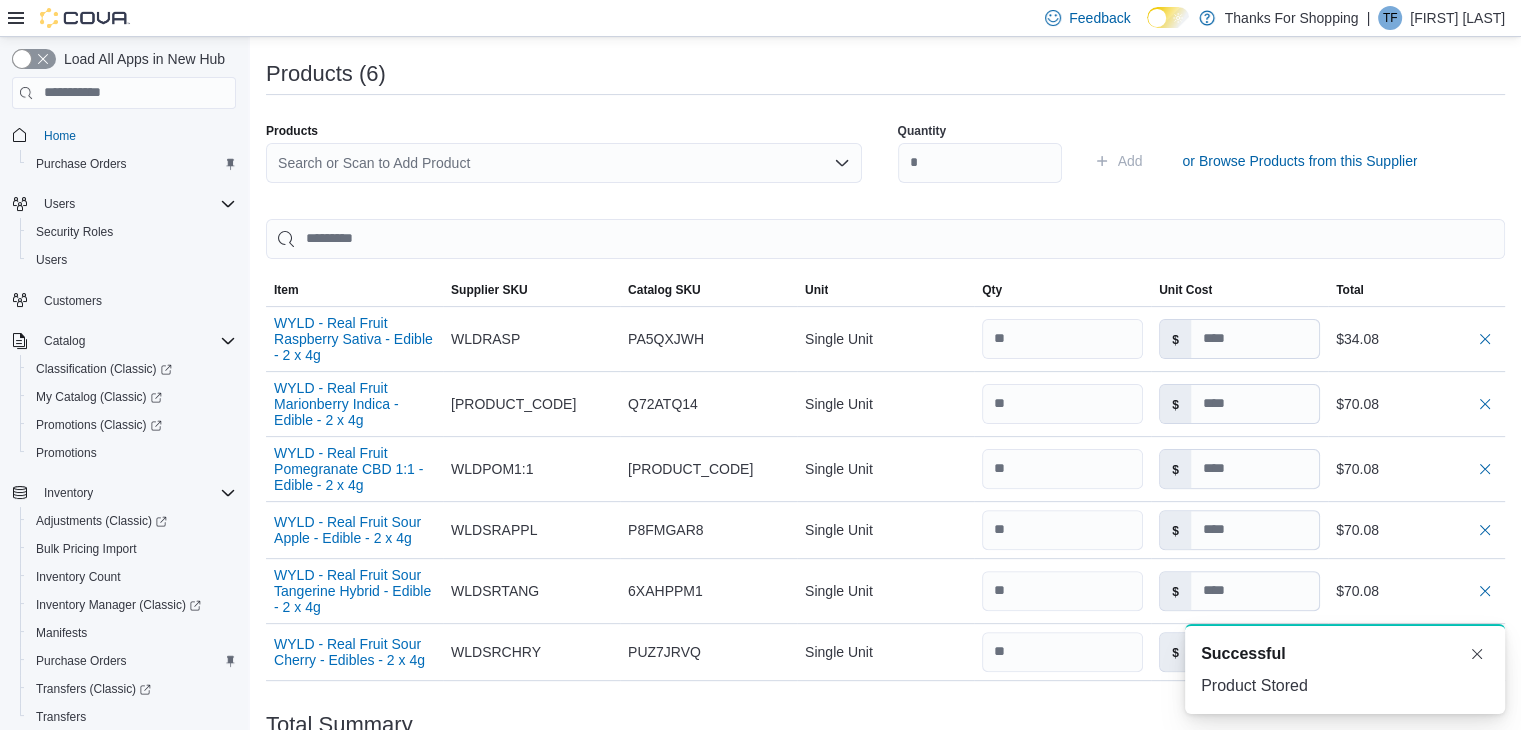 scroll, scrollTop: 0, scrollLeft: 0, axis: both 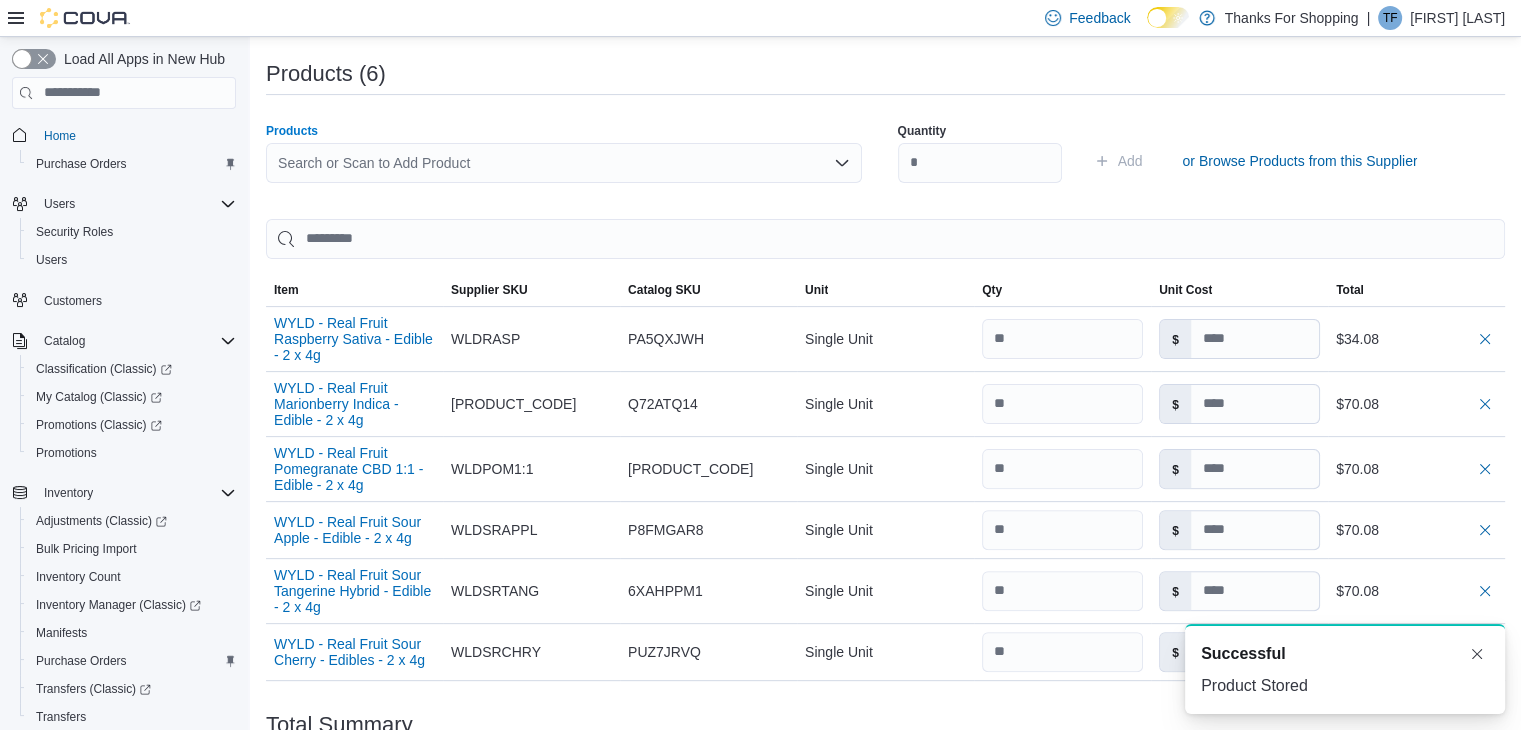 click on "Search or Scan to Add Product" at bounding box center [564, 163] 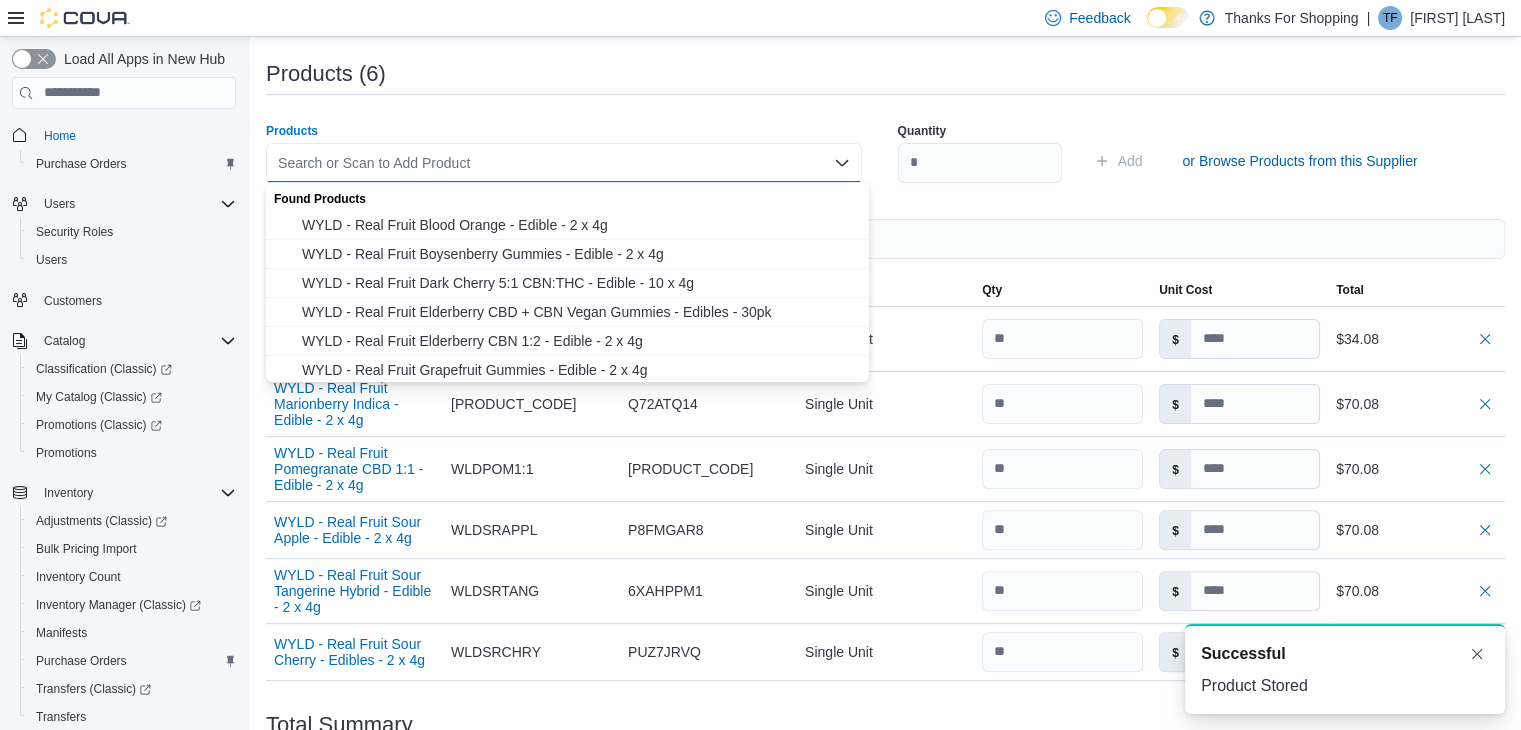 paste on "**********" 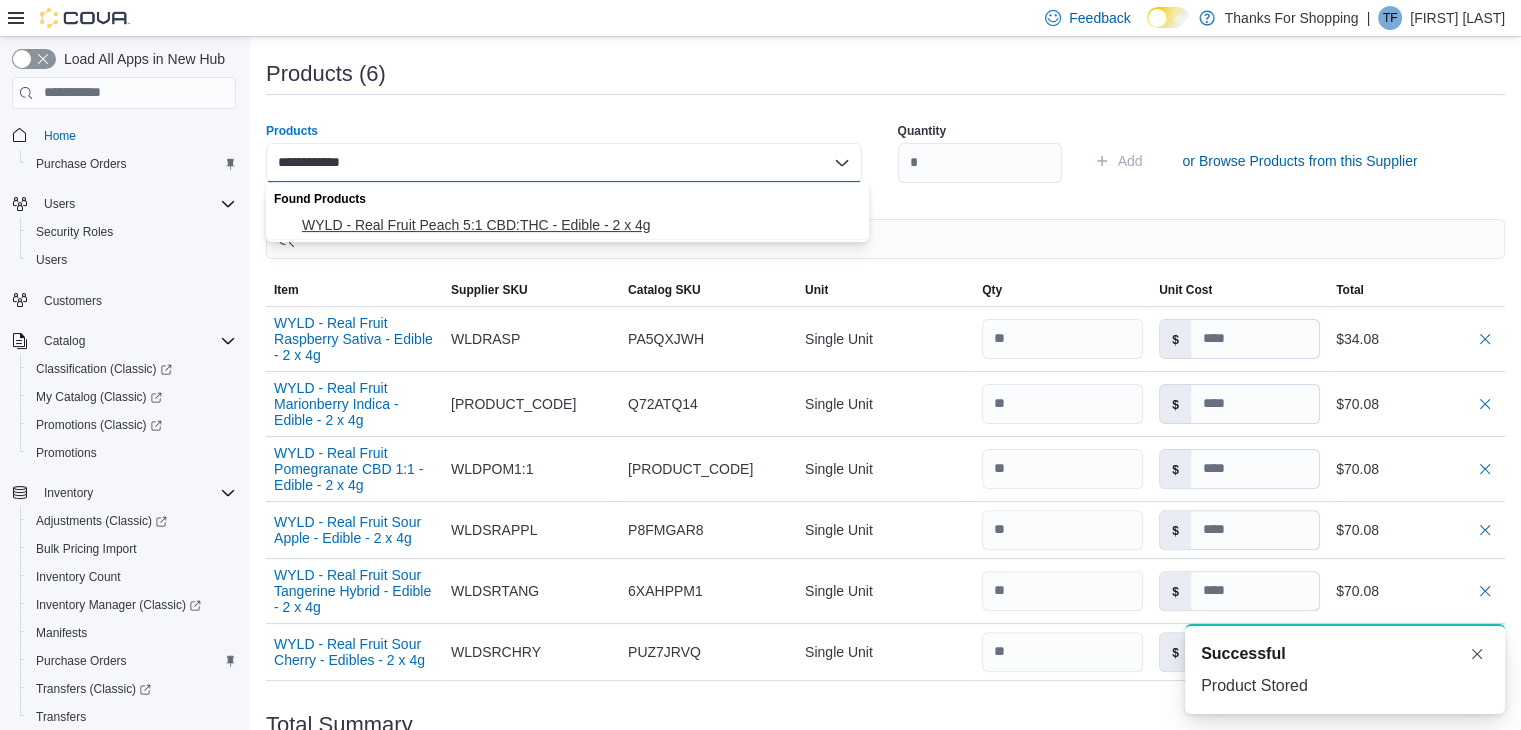 click on "WYLD - Real Fruit Peach 5:1 CBD:THC - Edible - 2 x 4g" at bounding box center [579, 225] 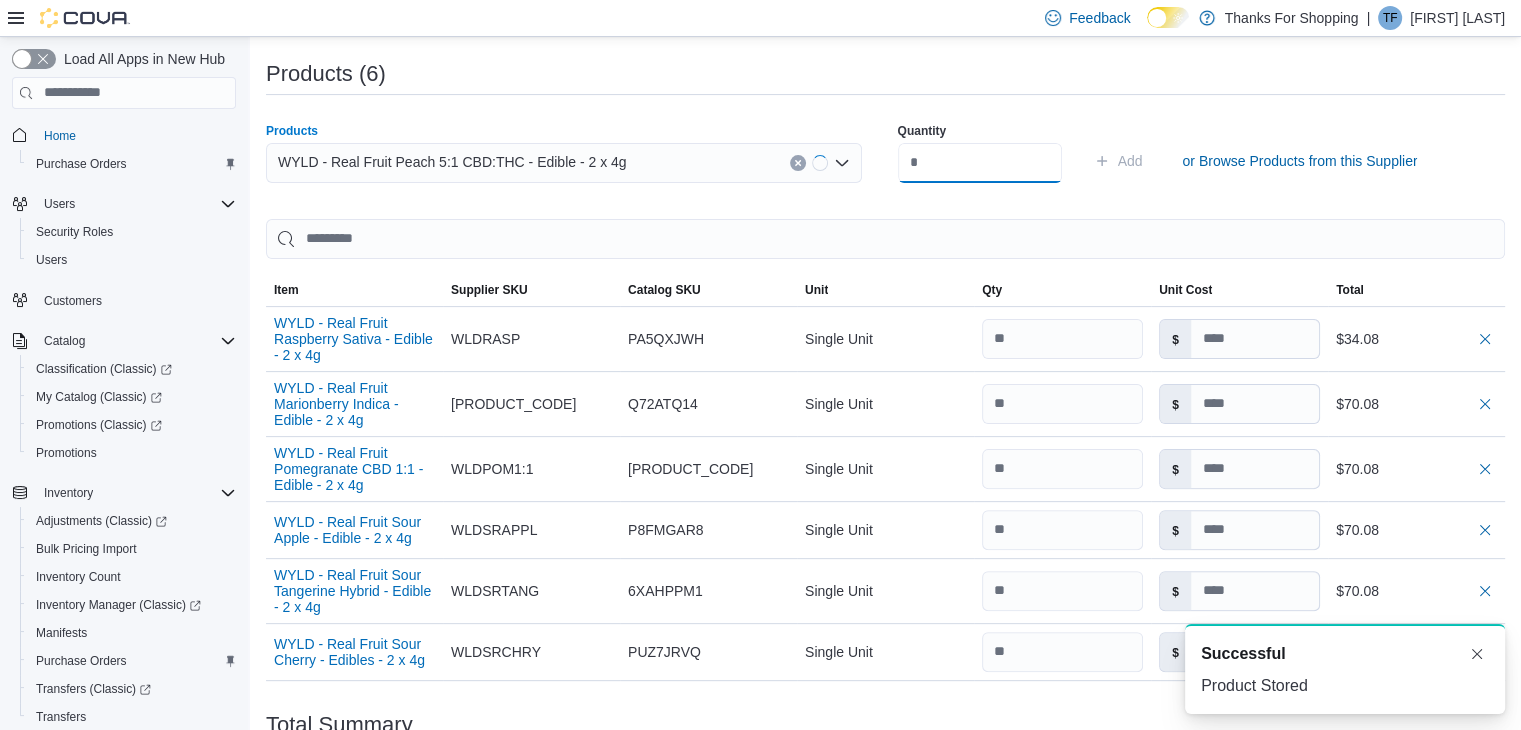 click at bounding box center [980, 163] 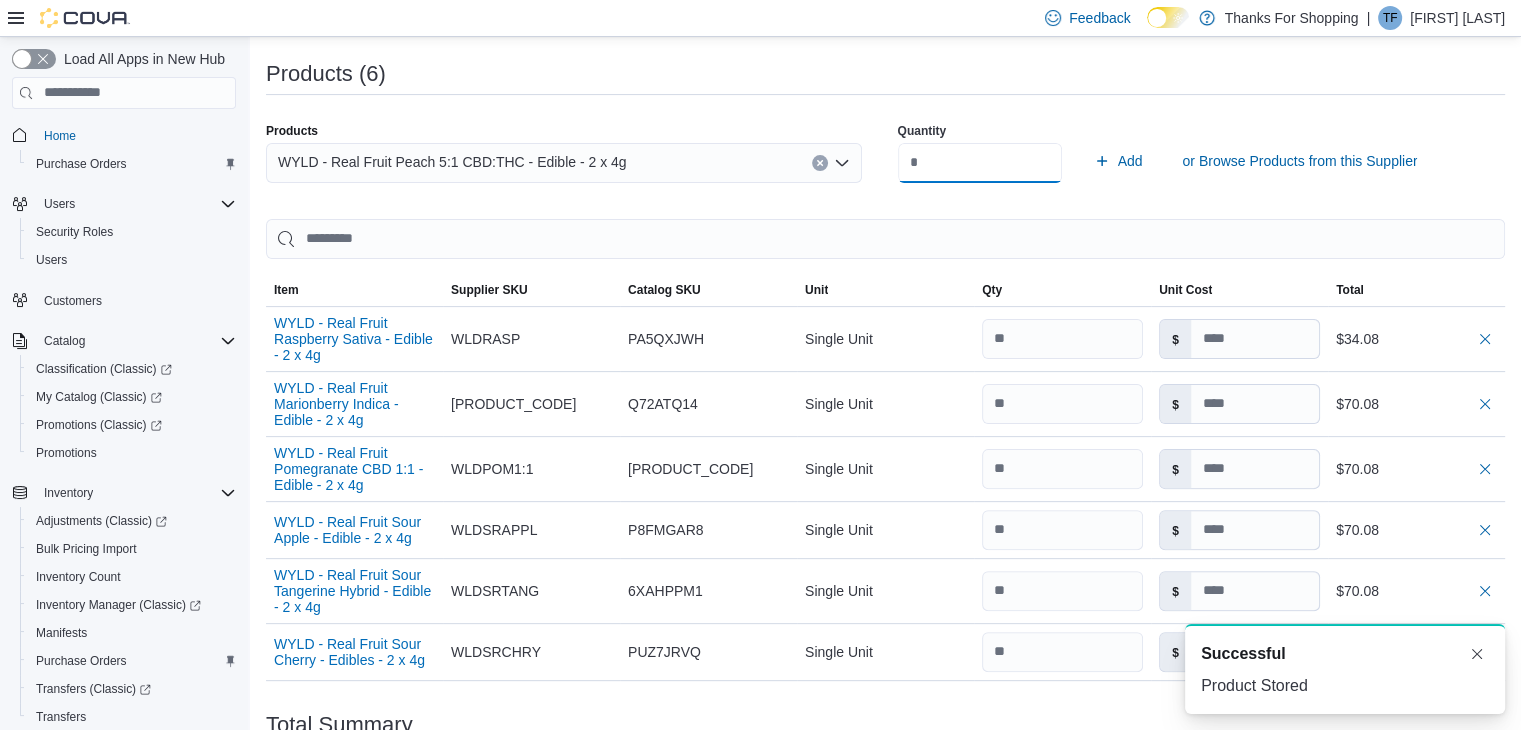 click on "Add" at bounding box center [1118, 161] 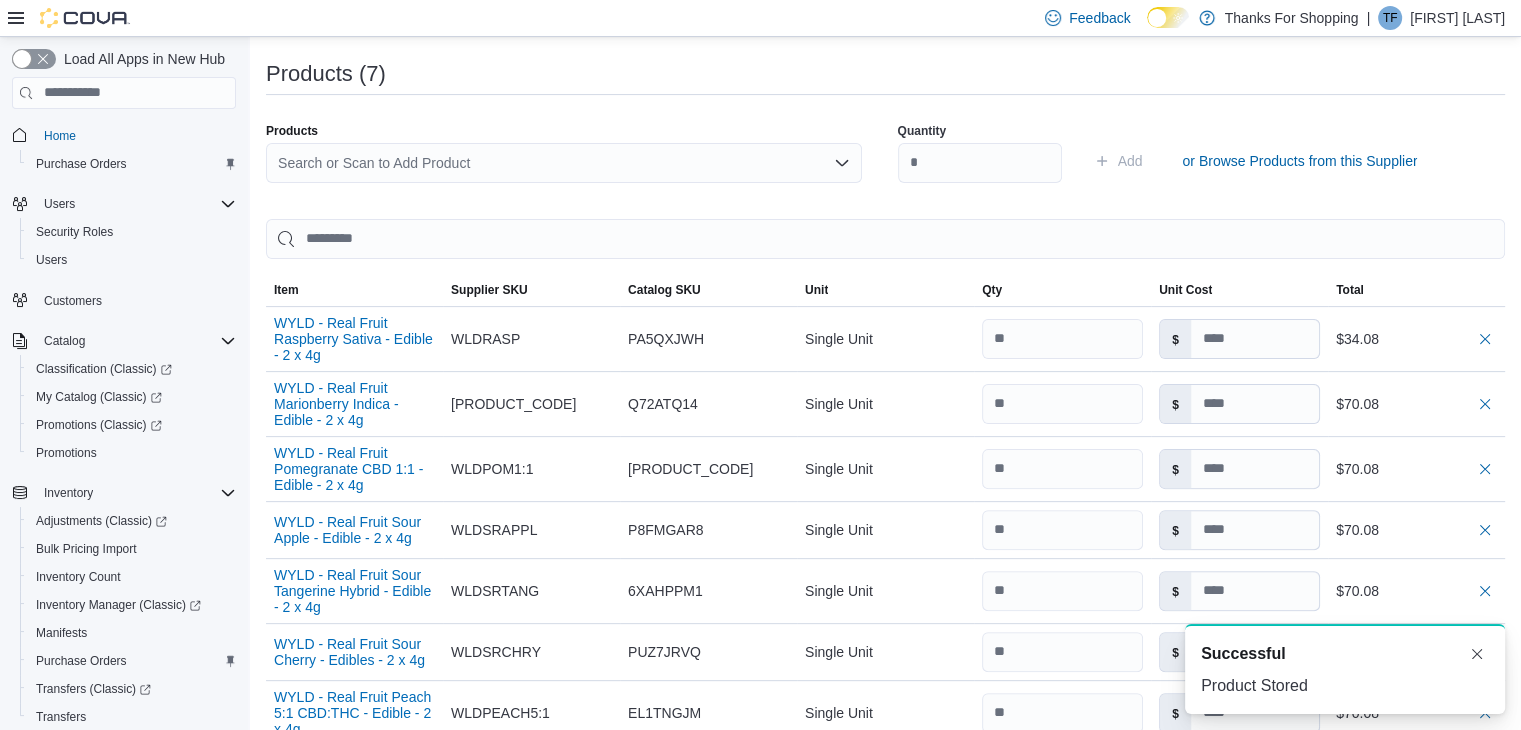 scroll, scrollTop: 0, scrollLeft: 0, axis: both 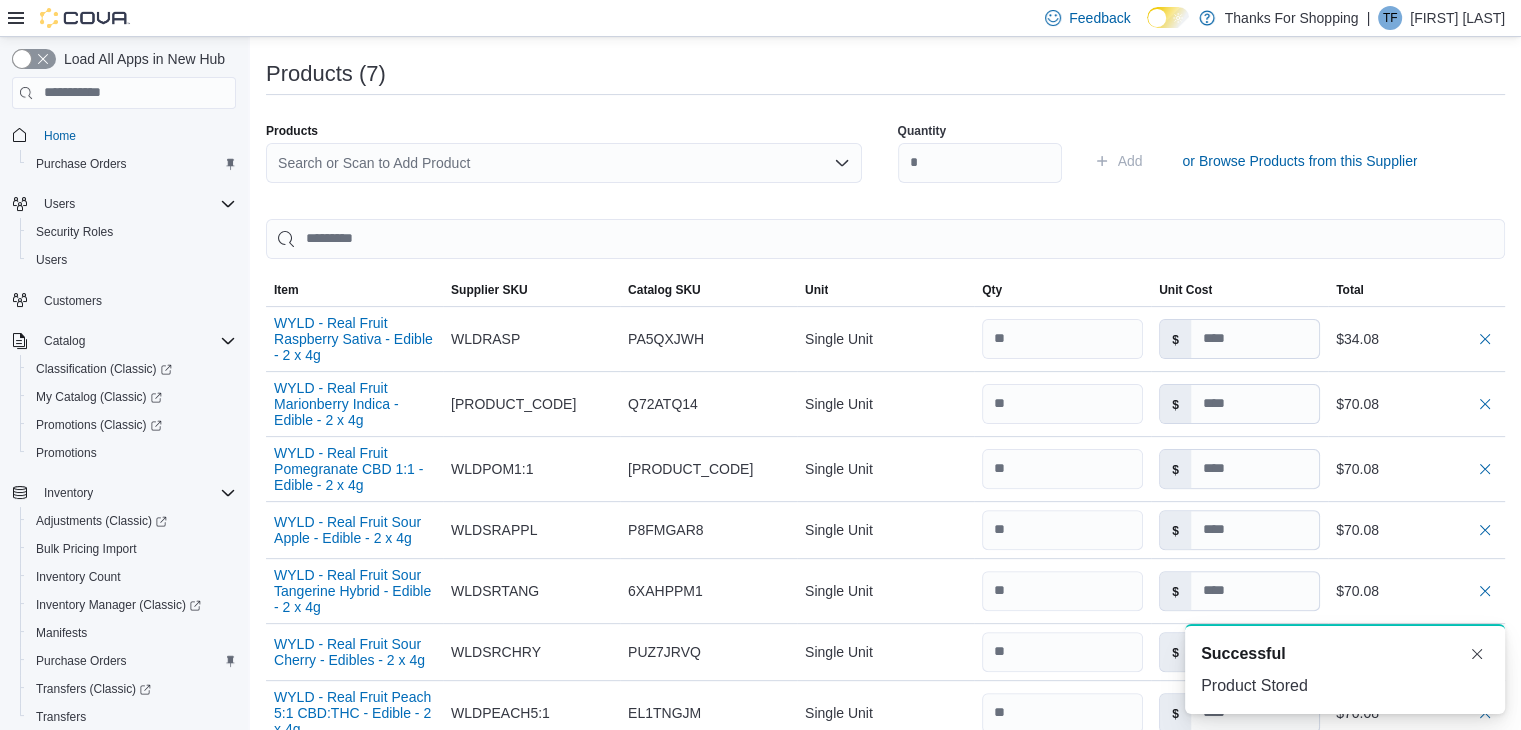 click on "Search or Scan to Add Product" at bounding box center [564, 163] 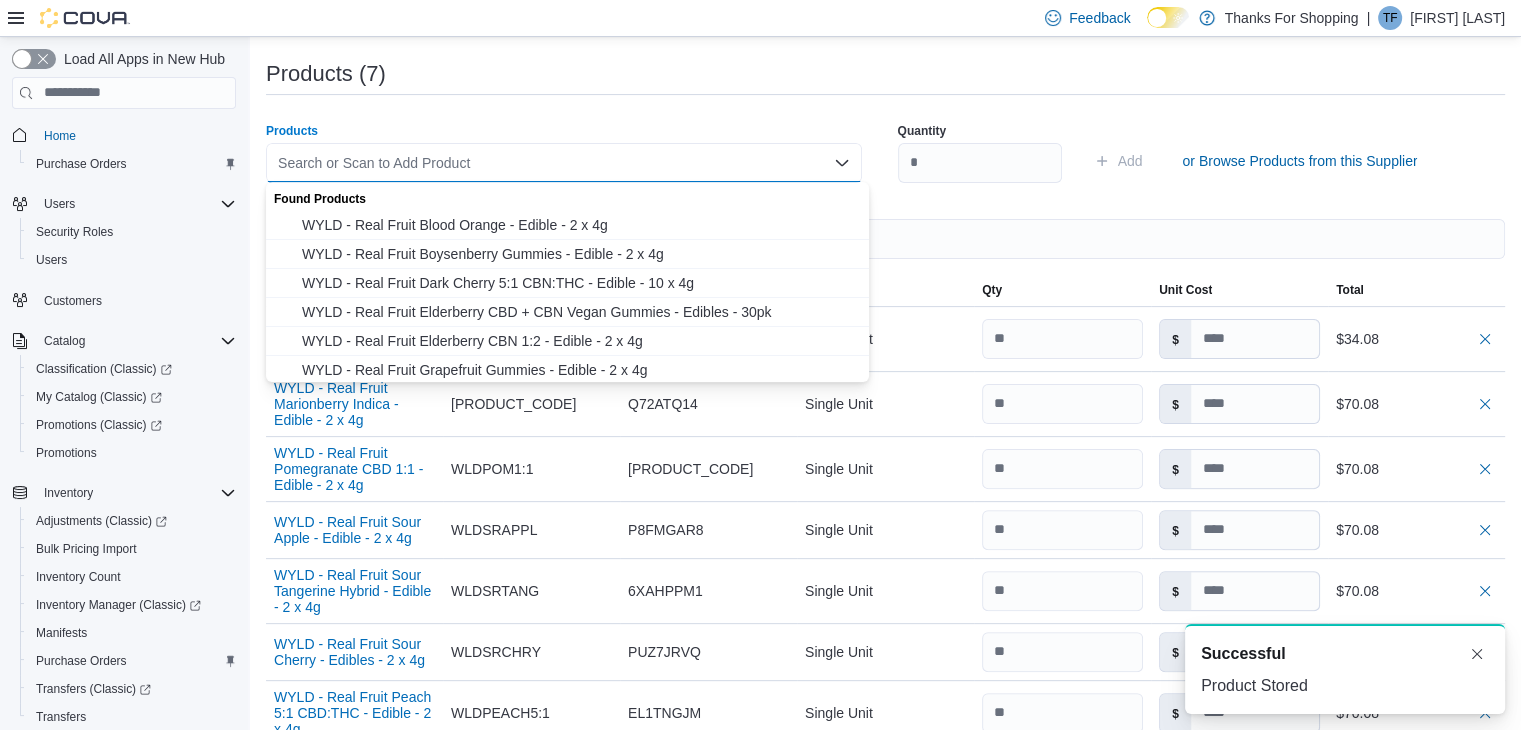 paste on "**********" 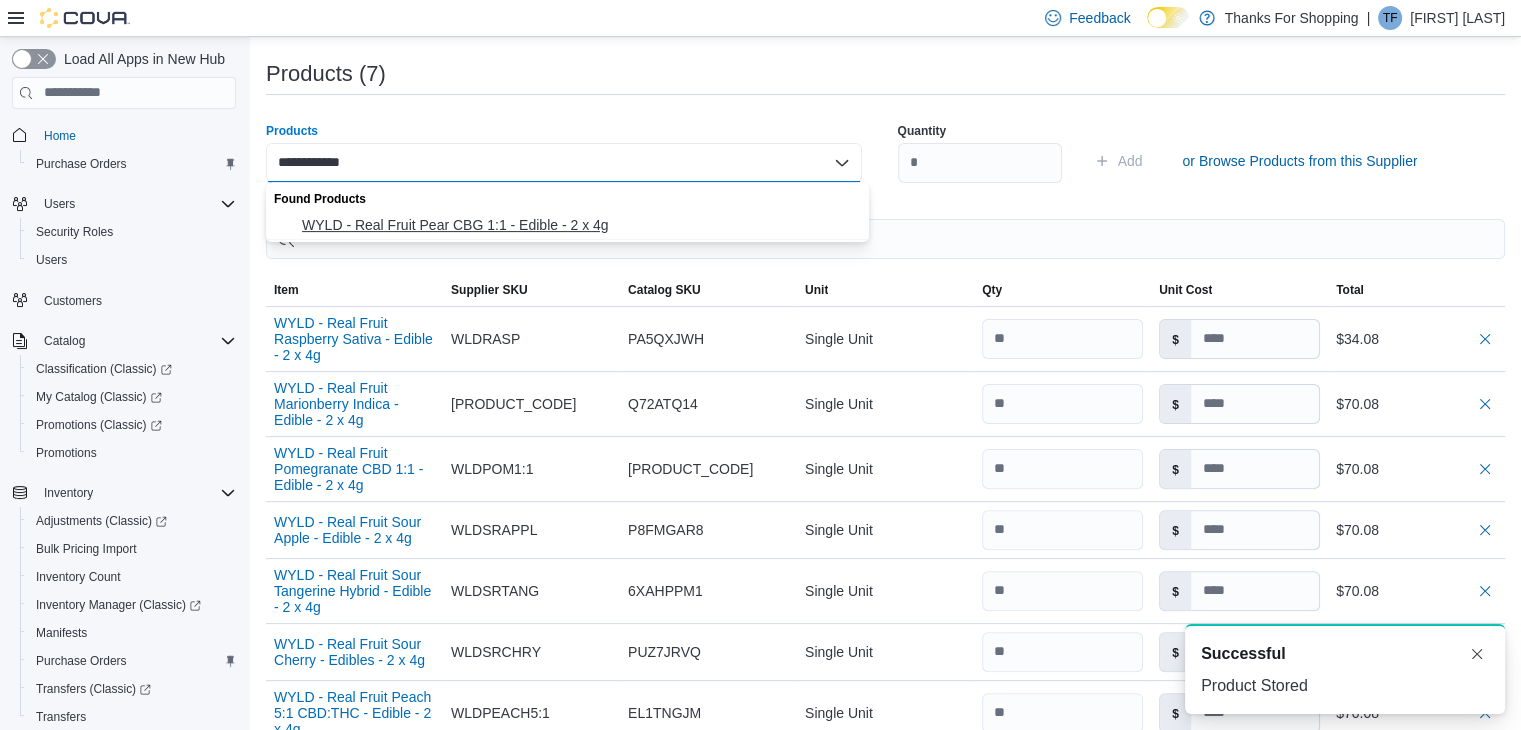 click on "WYLD - Real Fruit Pear CBG 1:1 - Edible - 2 x 4g" at bounding box center [579, 225] 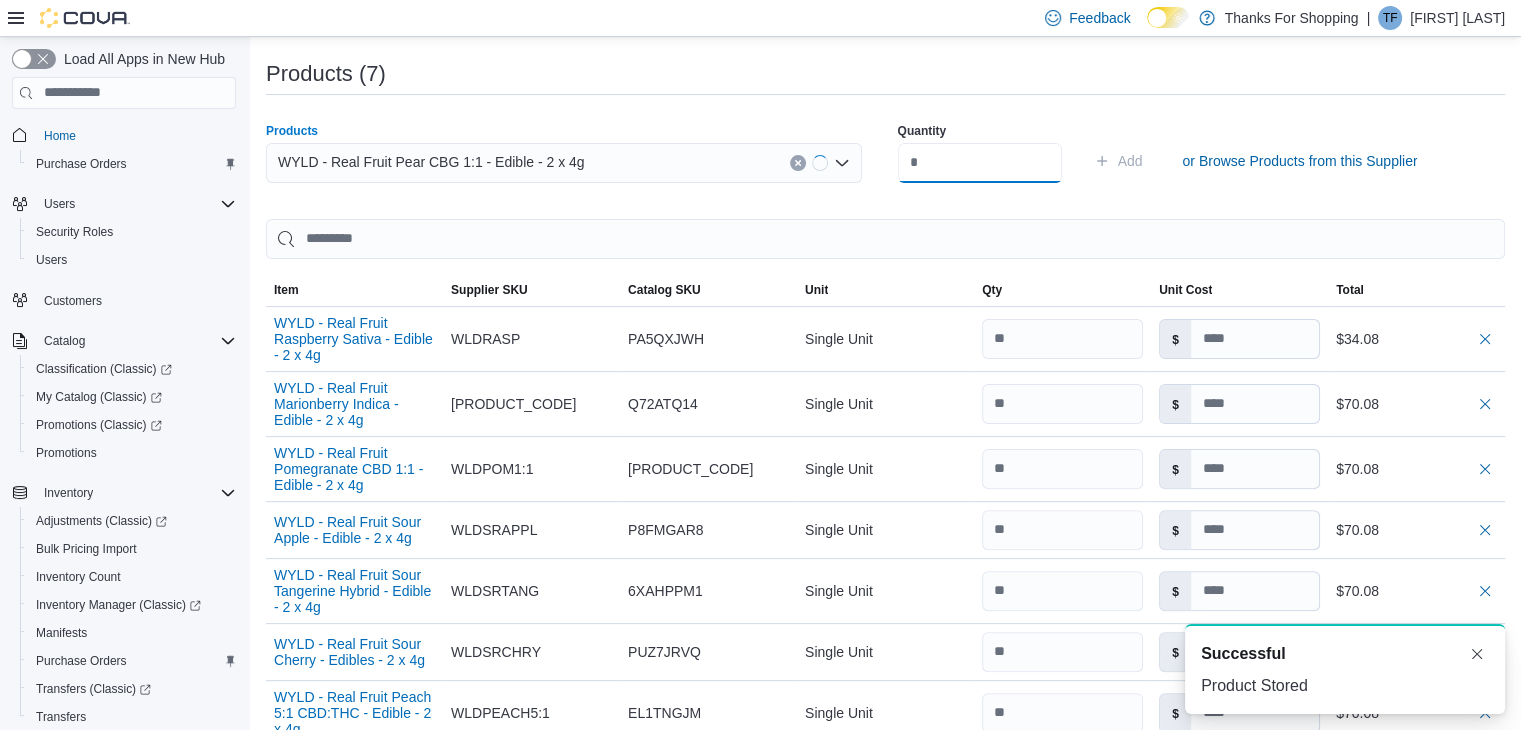 click at bounding box center [980, 163] 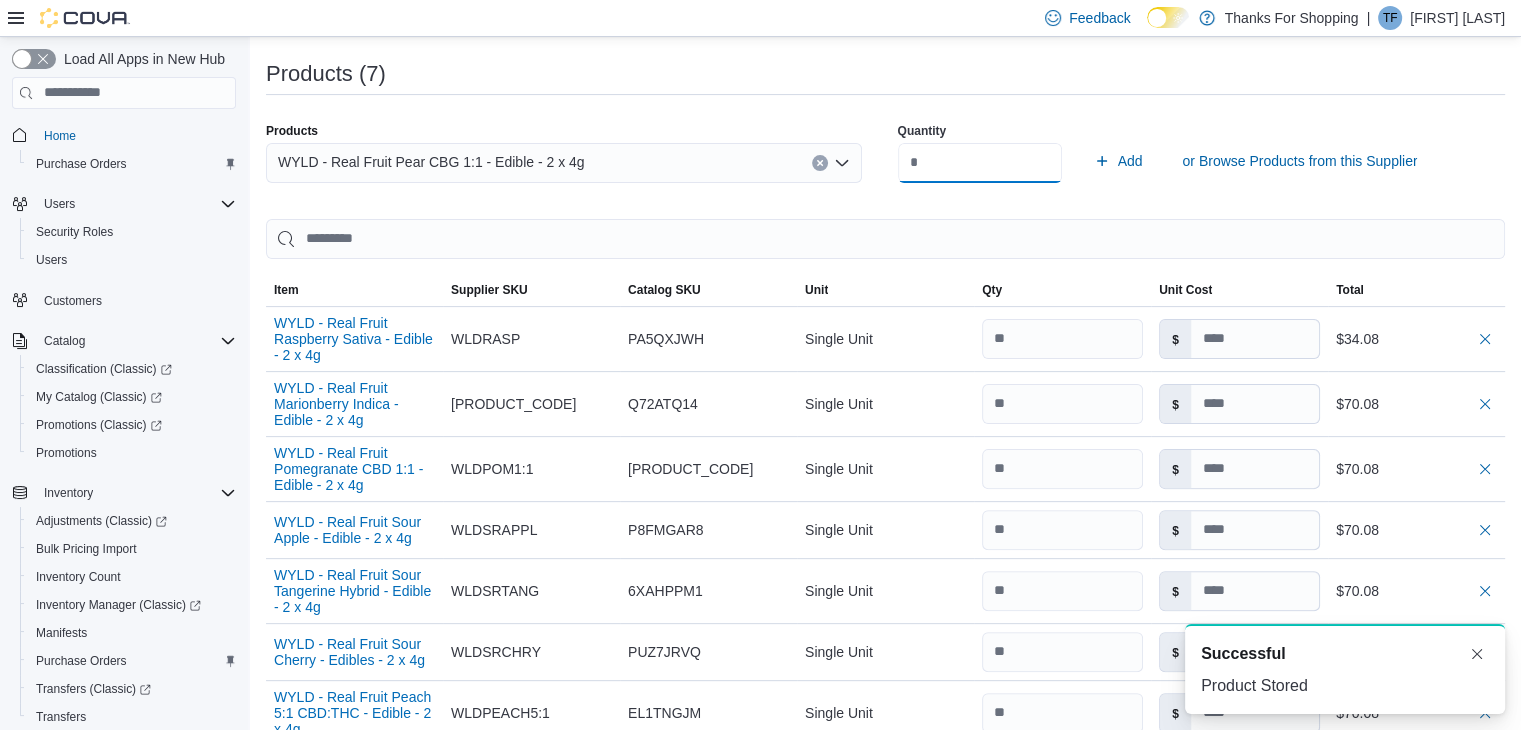 click on "Add" at bounding box center [1118, 161] 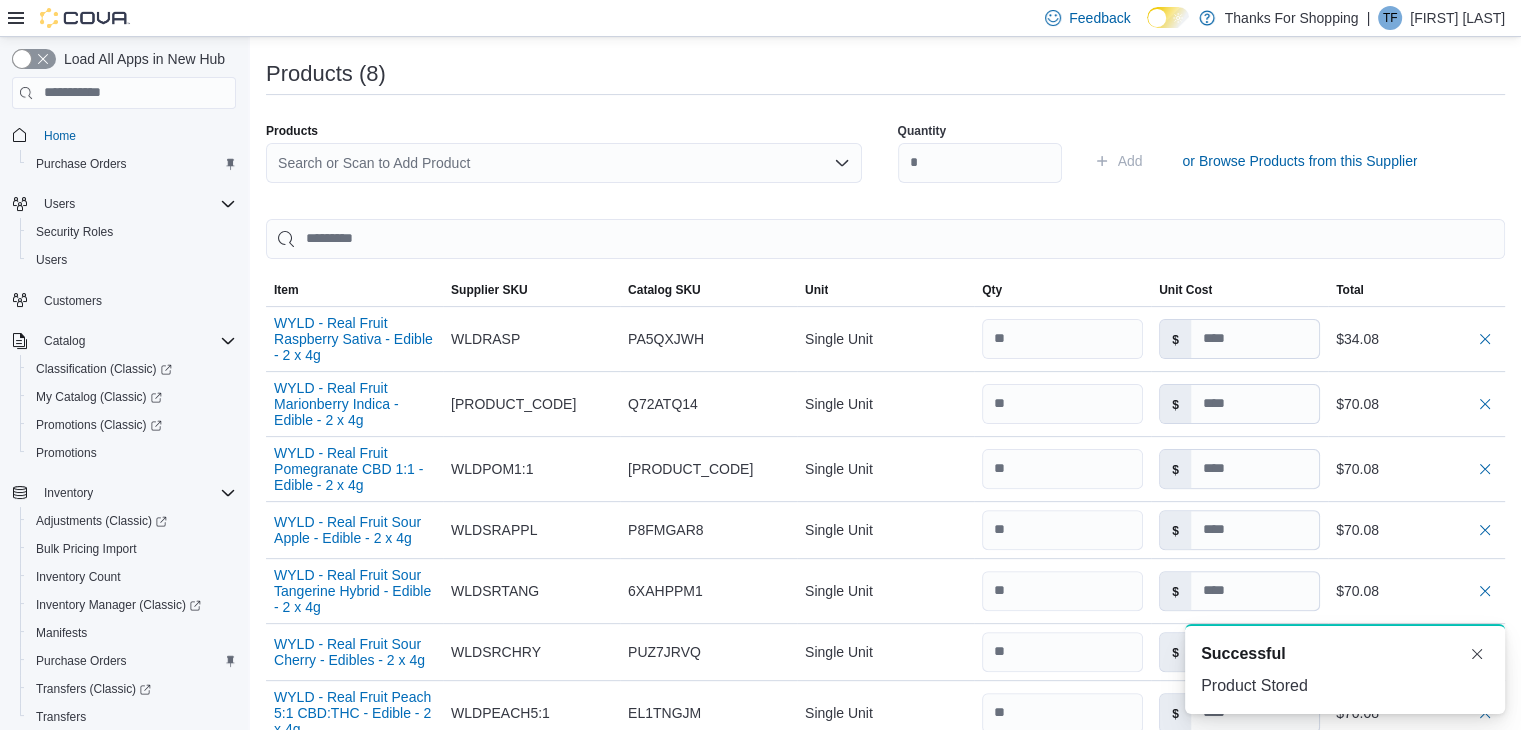 scroll, scrollTop: 0, scrollLeft: 0, axis: both 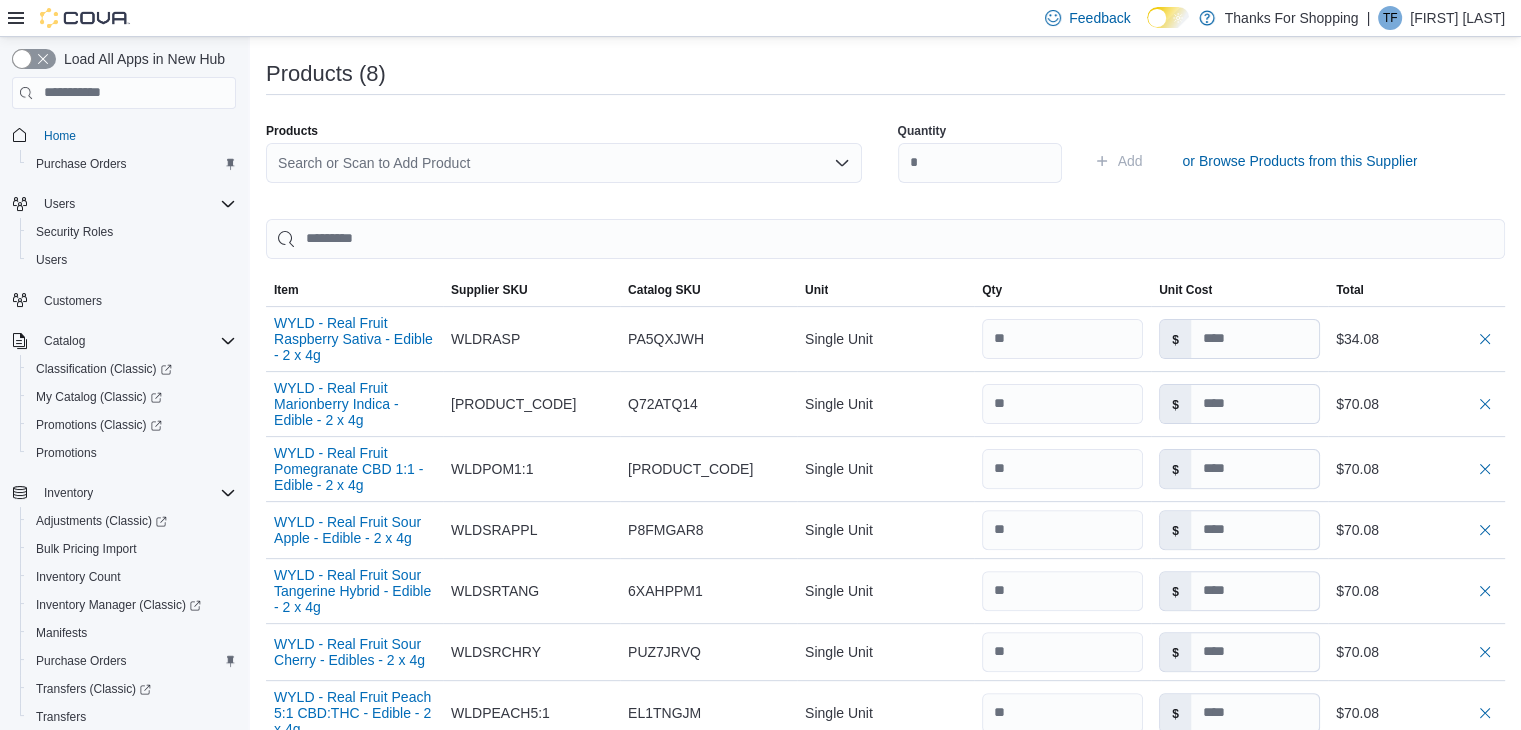 click on "Search or Scan to Add Product" at bounding box center (564, 163) 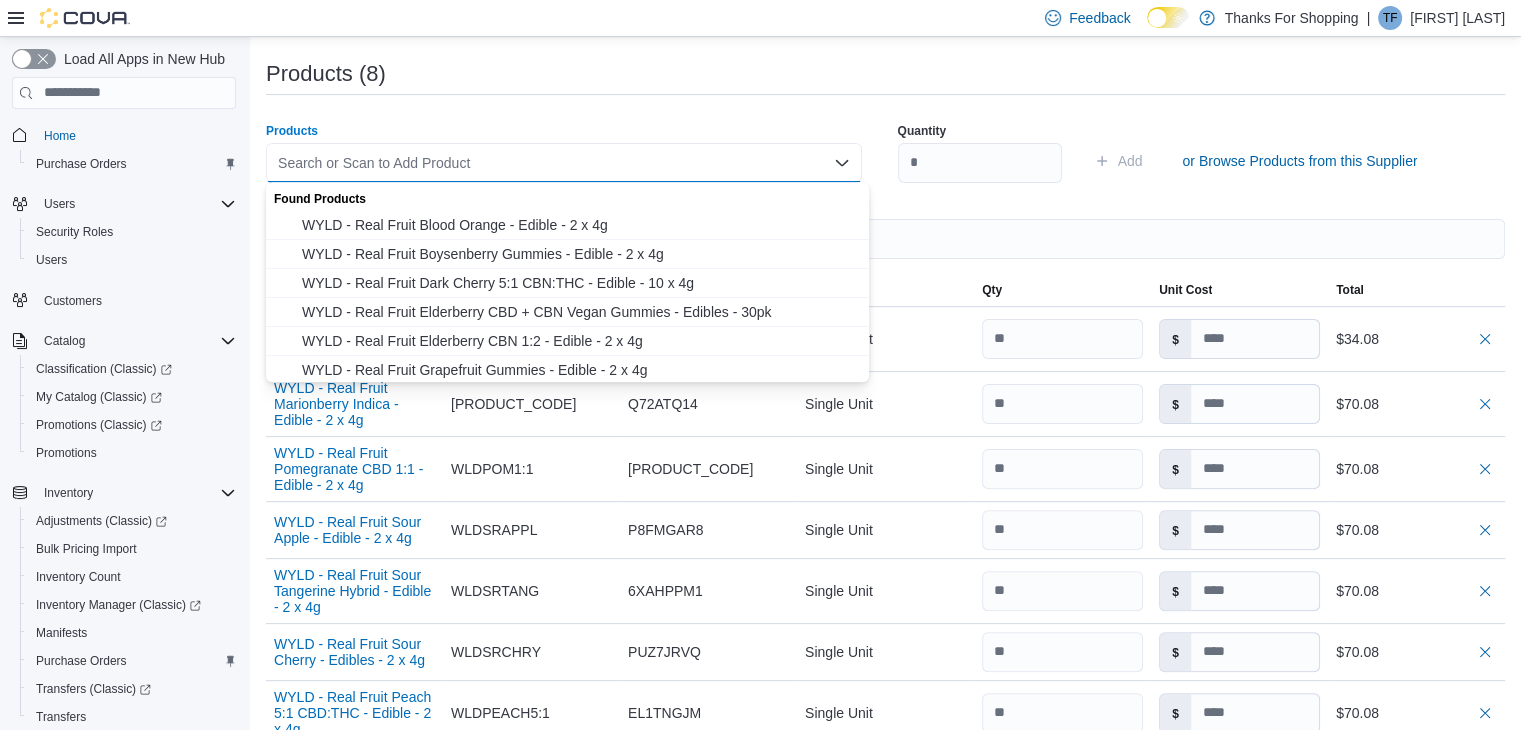 paste on "**********" 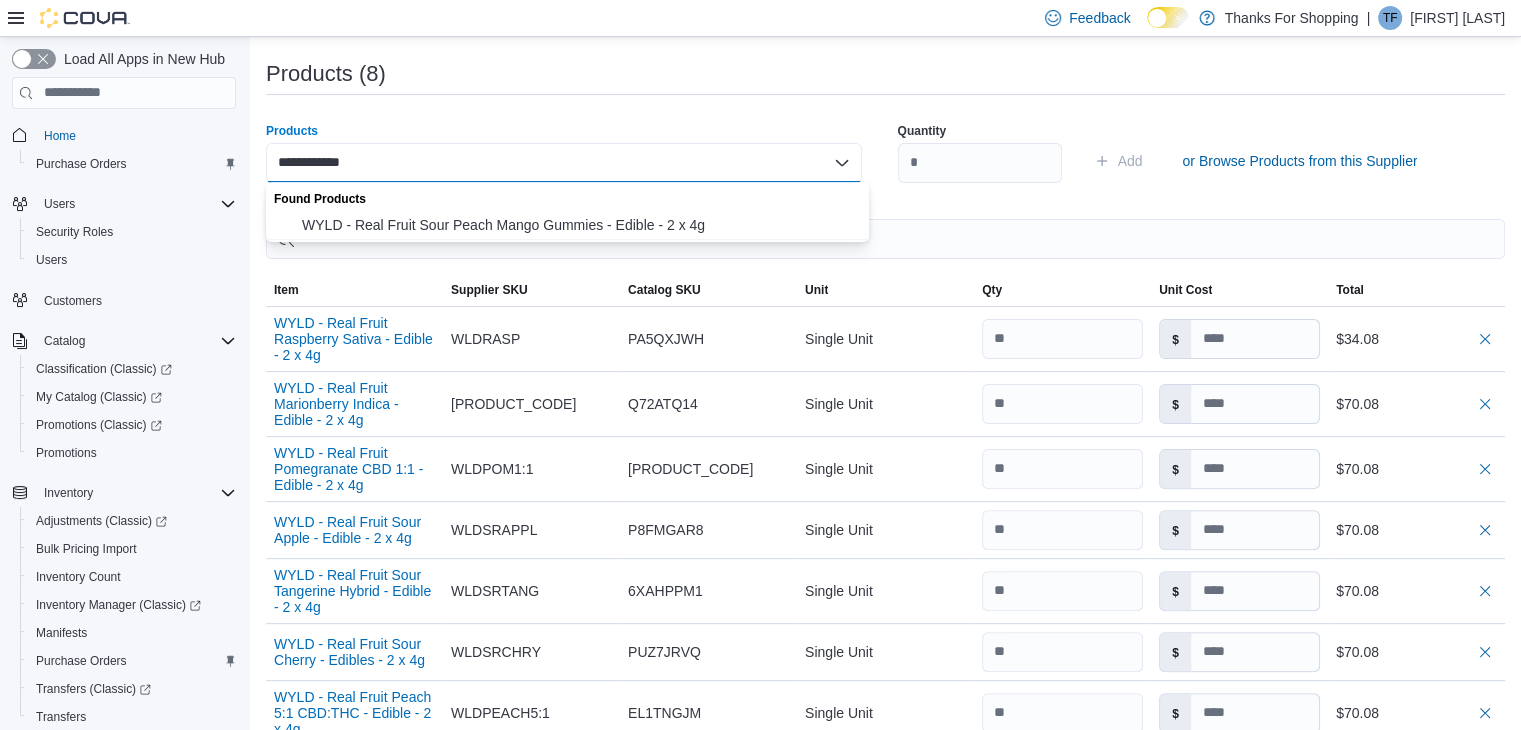 click on "WYLD - Real Fruit Sour Peach Mango Gummies - Edible - 2 x 4g" at bounding box center [579, 225] 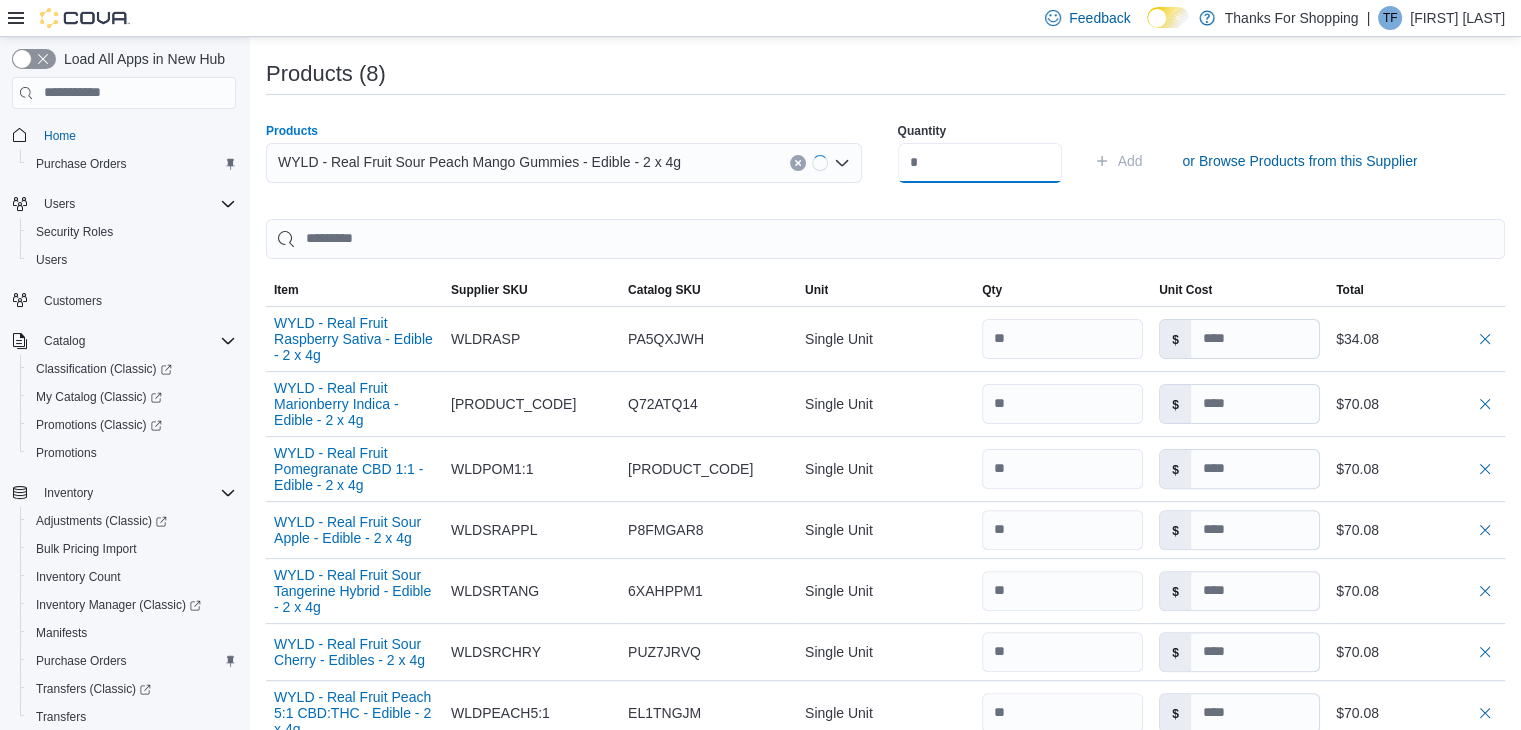 click at bounding box center (980, 163) 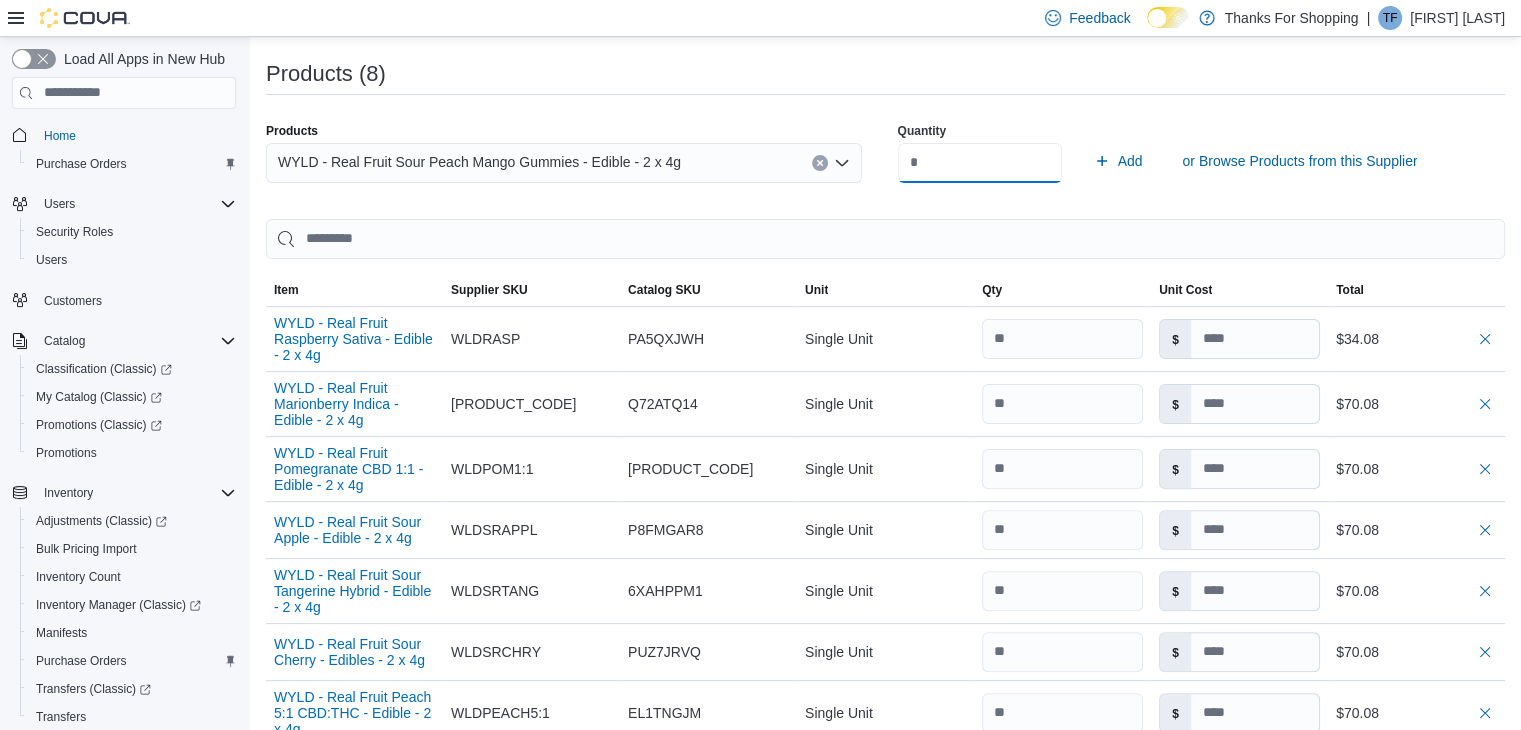 click on "Add" at bounding box center [1118, 161] 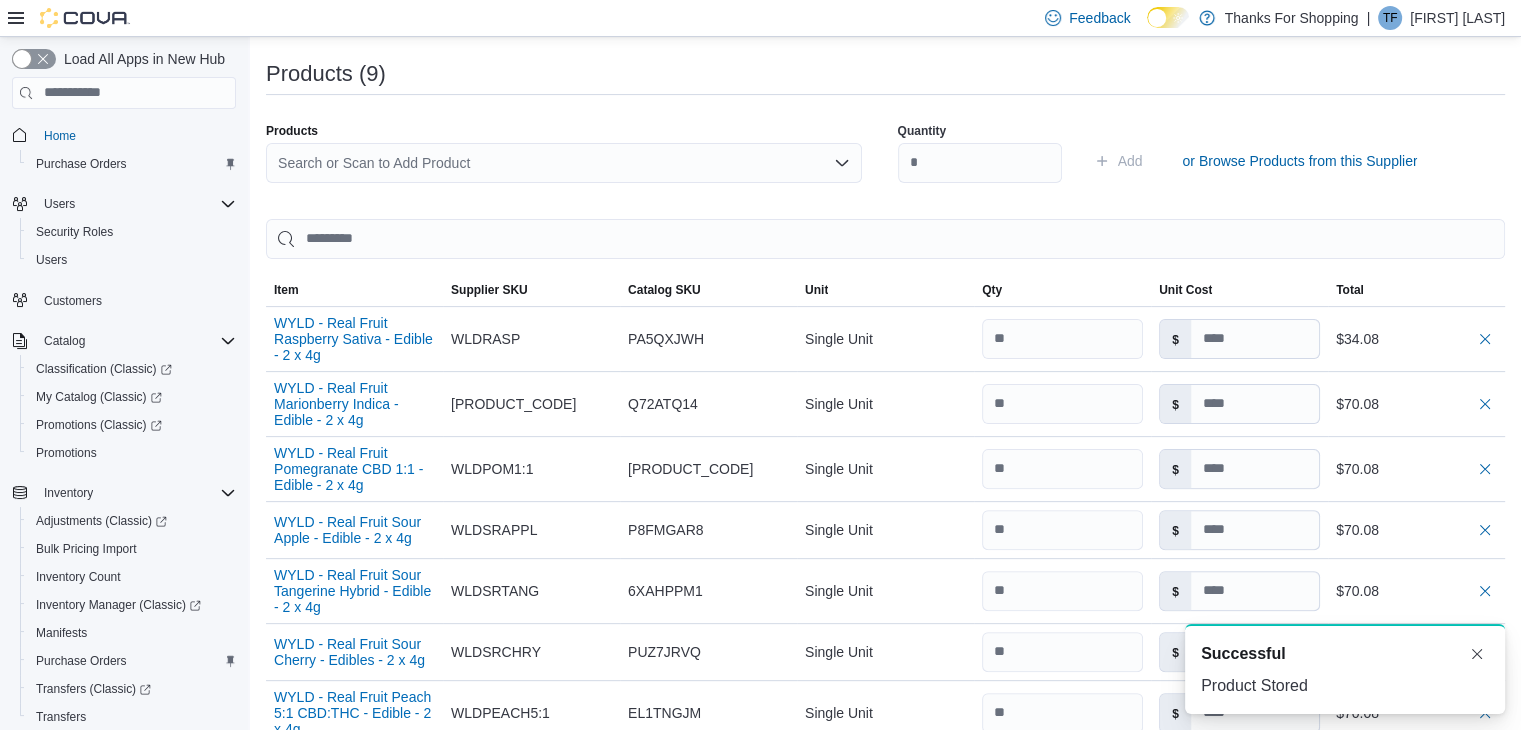 scroll, scrollTop: 0, scrollLeft: 0, axis: both 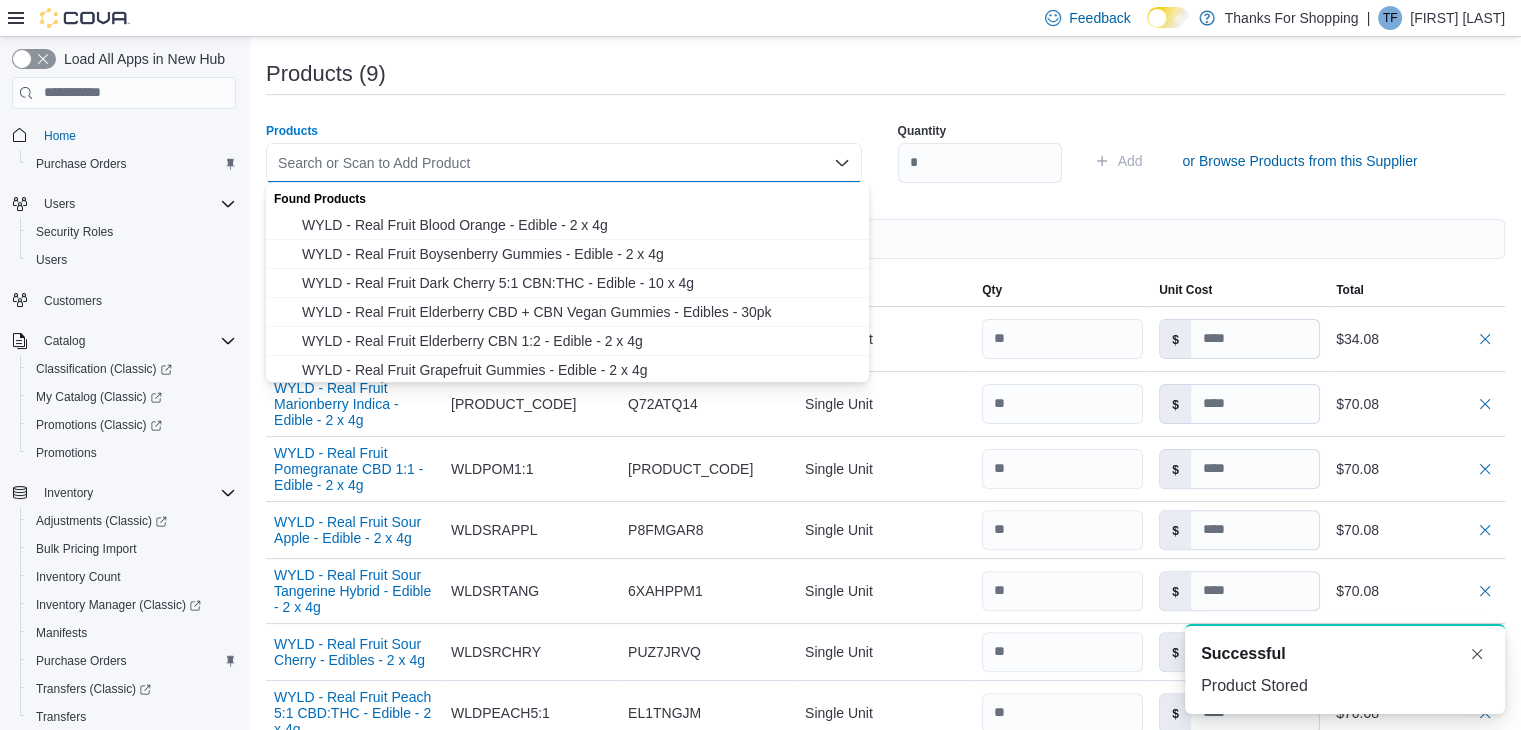 paste on "**********" 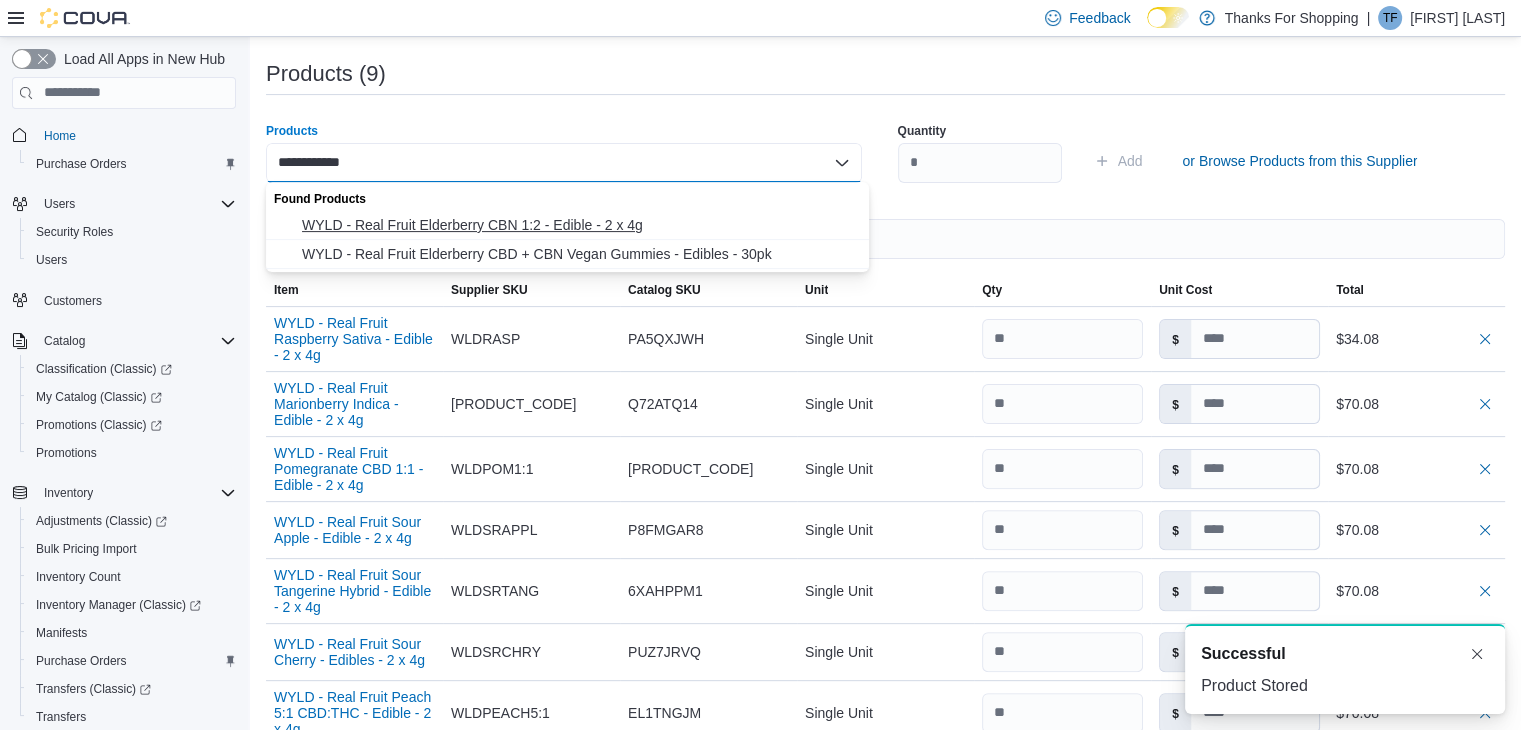 click on "WYLD - Real Fruit Elderberry CBN 1:2 - Edible - 2 x 4g" at bounding box center [579, 225] 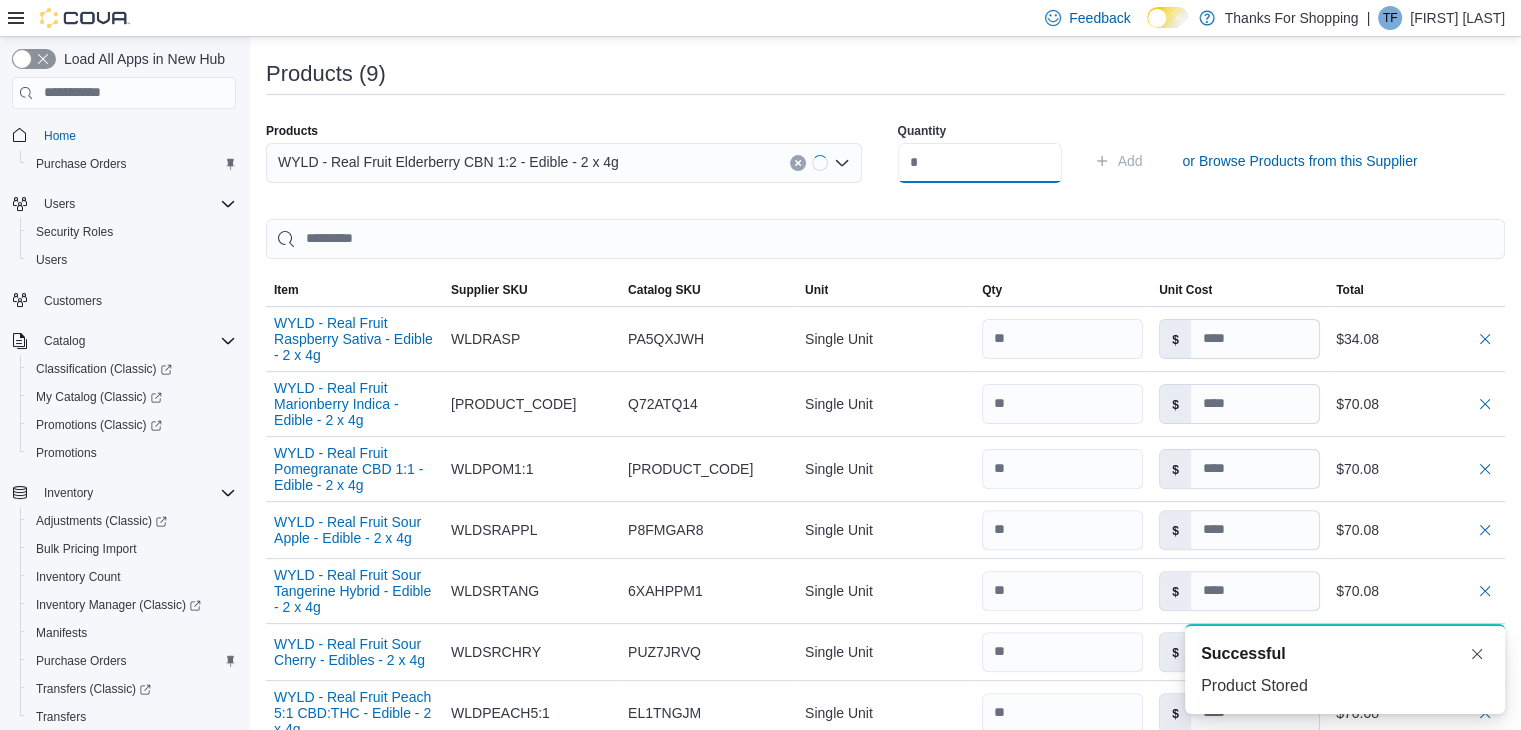 click at bounding box center (980, 163) 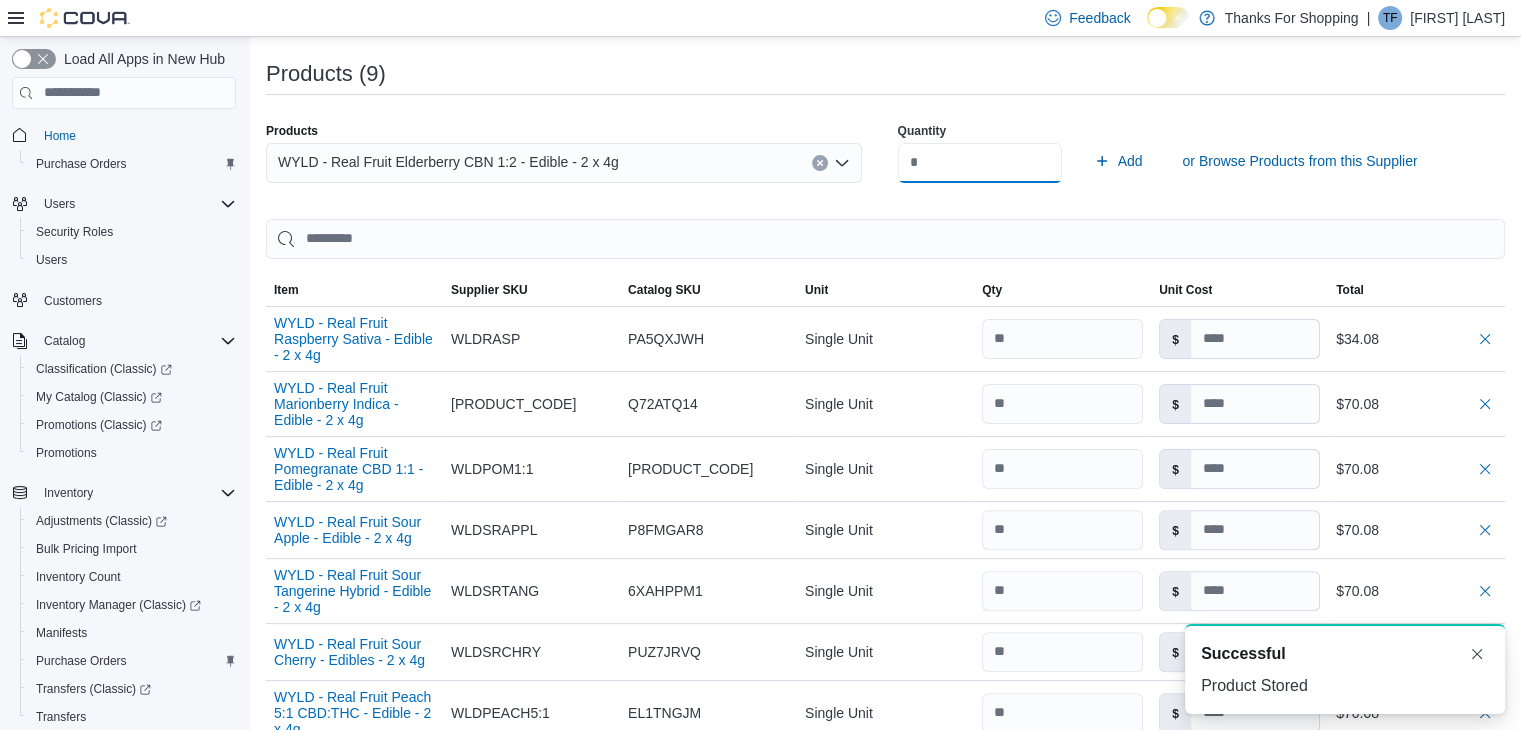 click on "Add" at bounding box center [1118, 161] 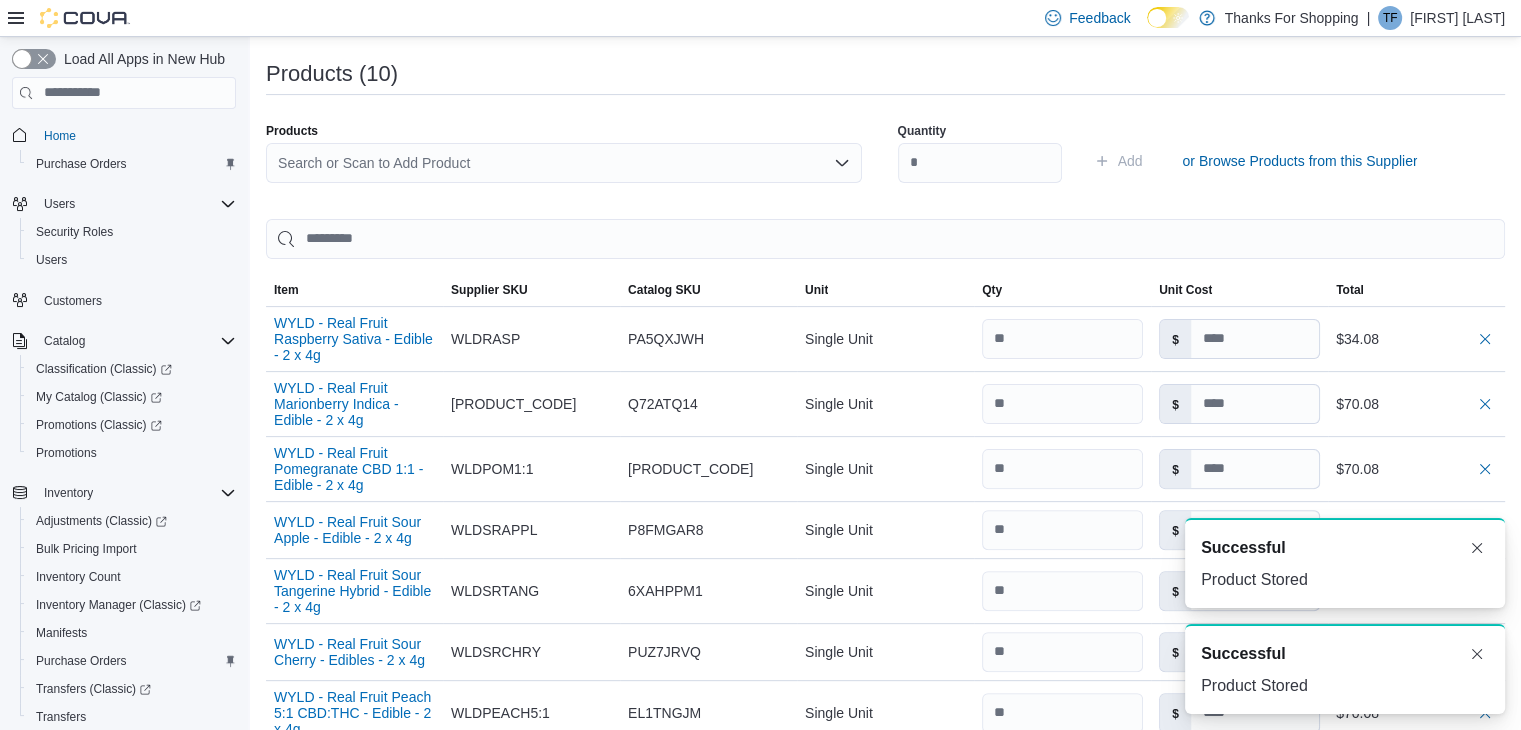 scroll, scrollTop: 0, scrollLeft: 0, axis: both 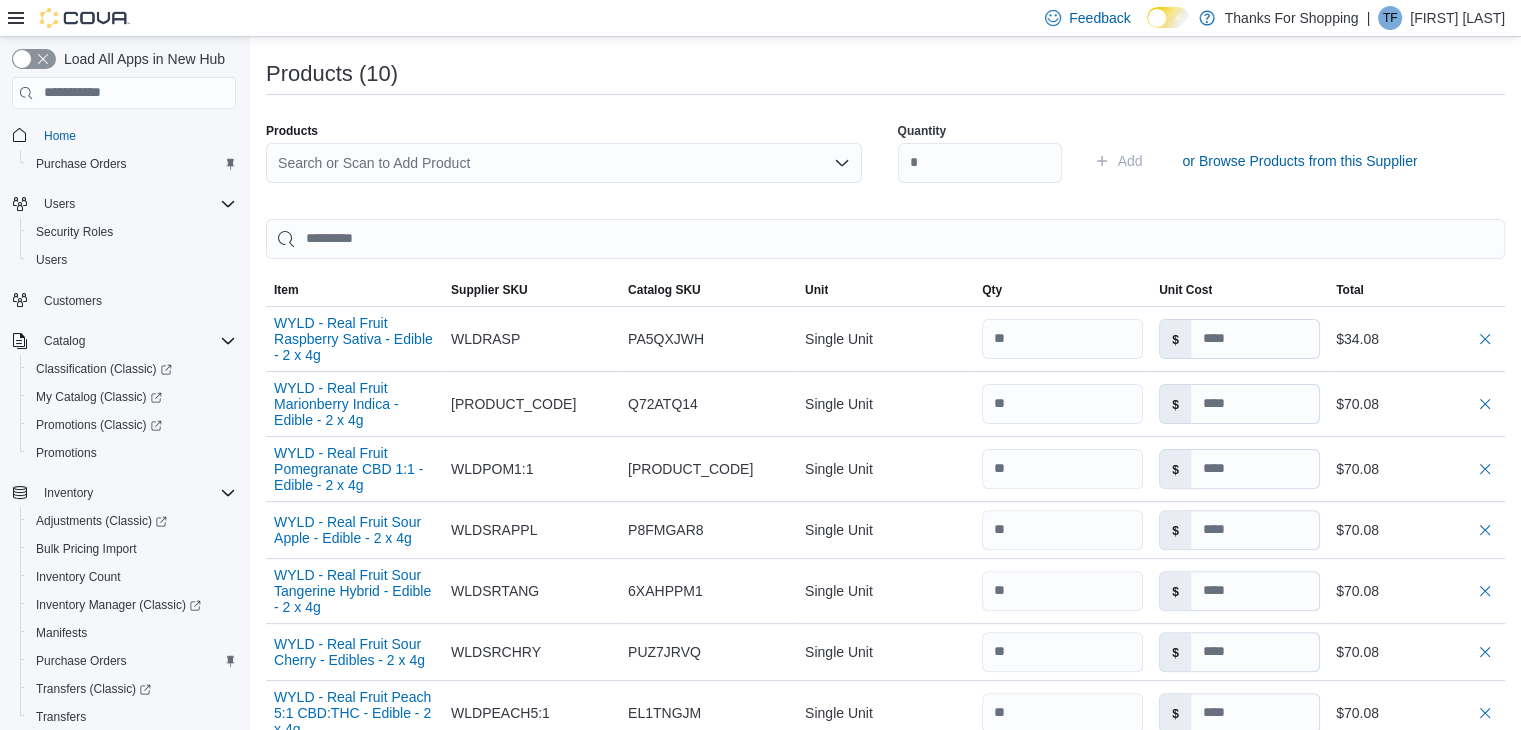 click on "Search or Scan to Add Product" at bounding box center [564, 163] 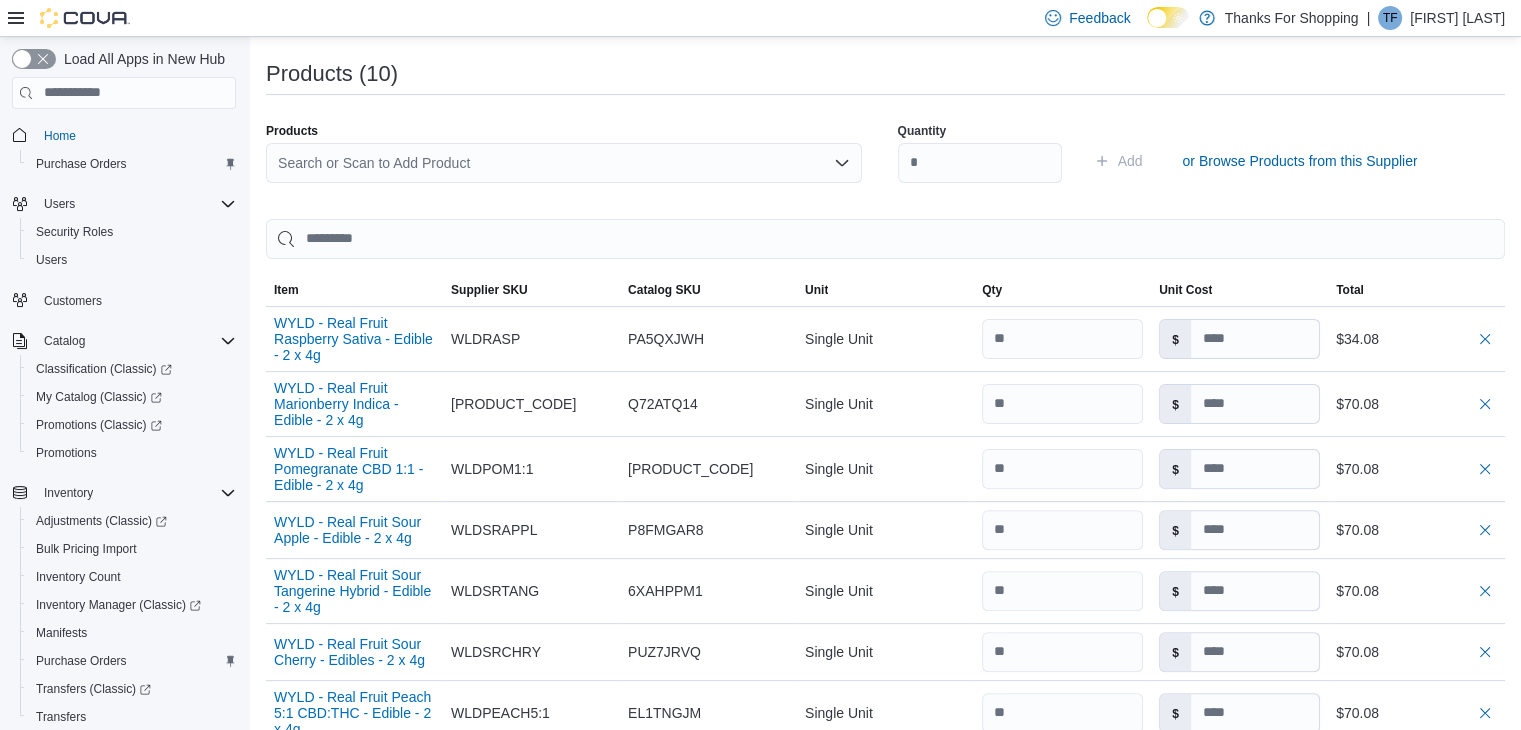 paste on "**********" 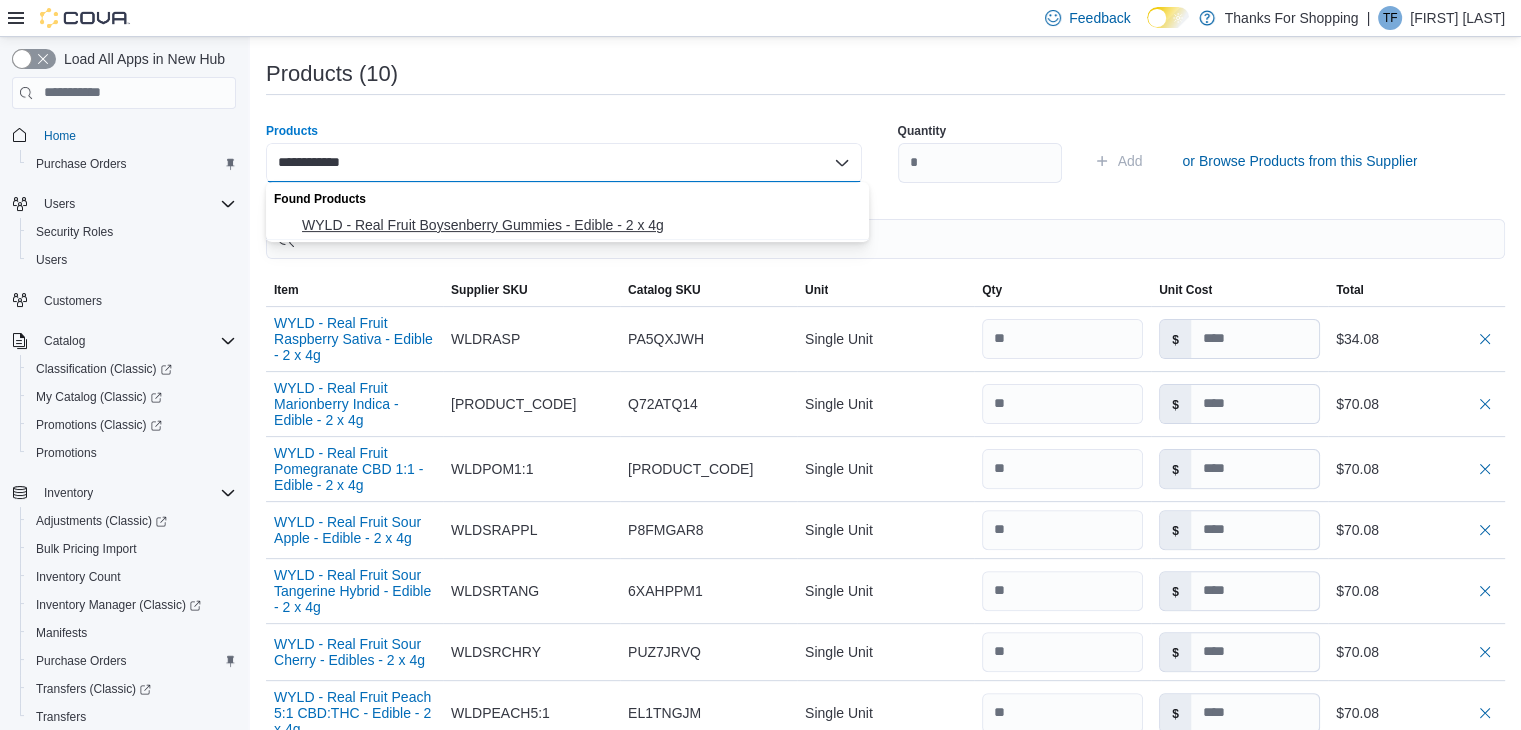 click on "WYLD - Real Fruit Boysenberry Gummies - Edible - 2 x 4g" at bounding box center (579, 225) 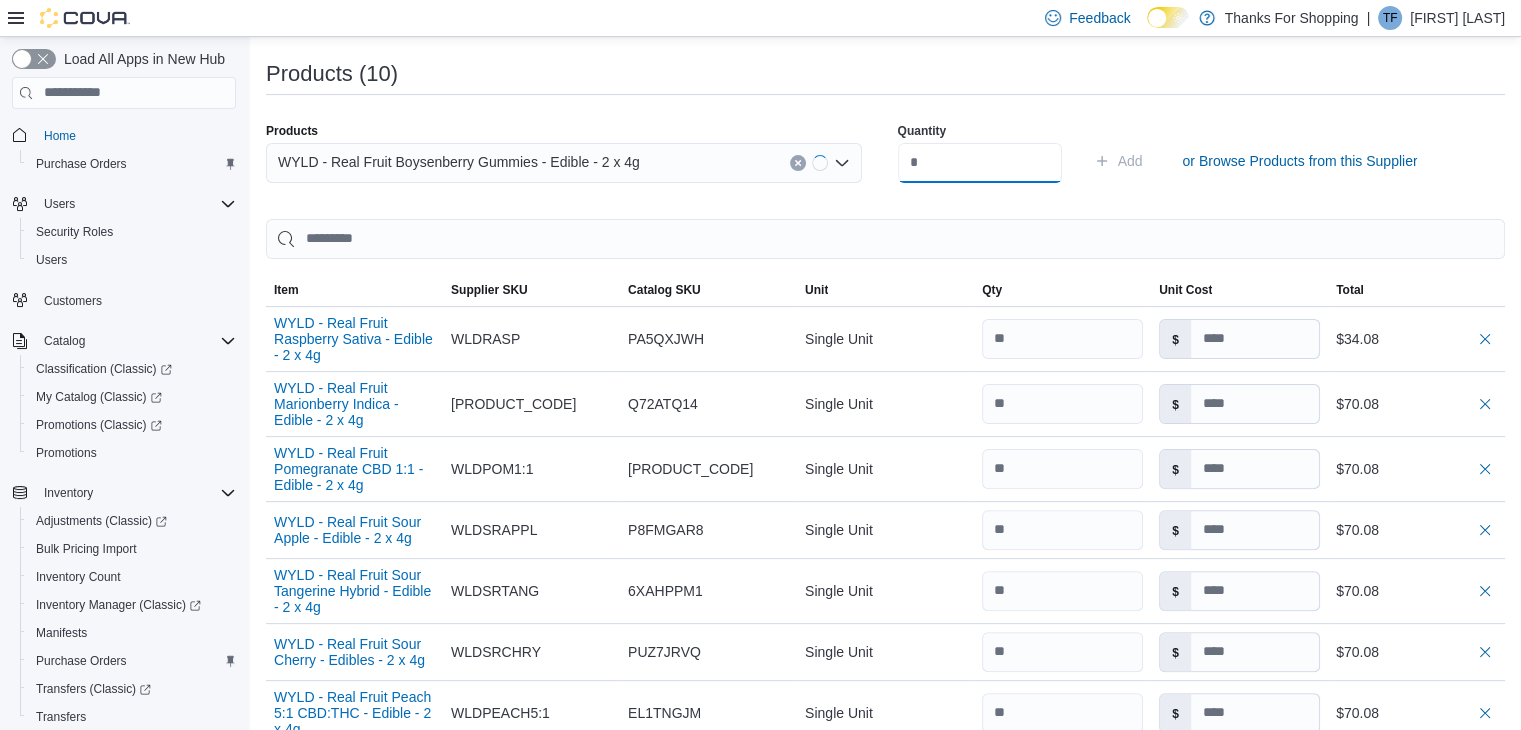 click at bounding box center (980, 163) 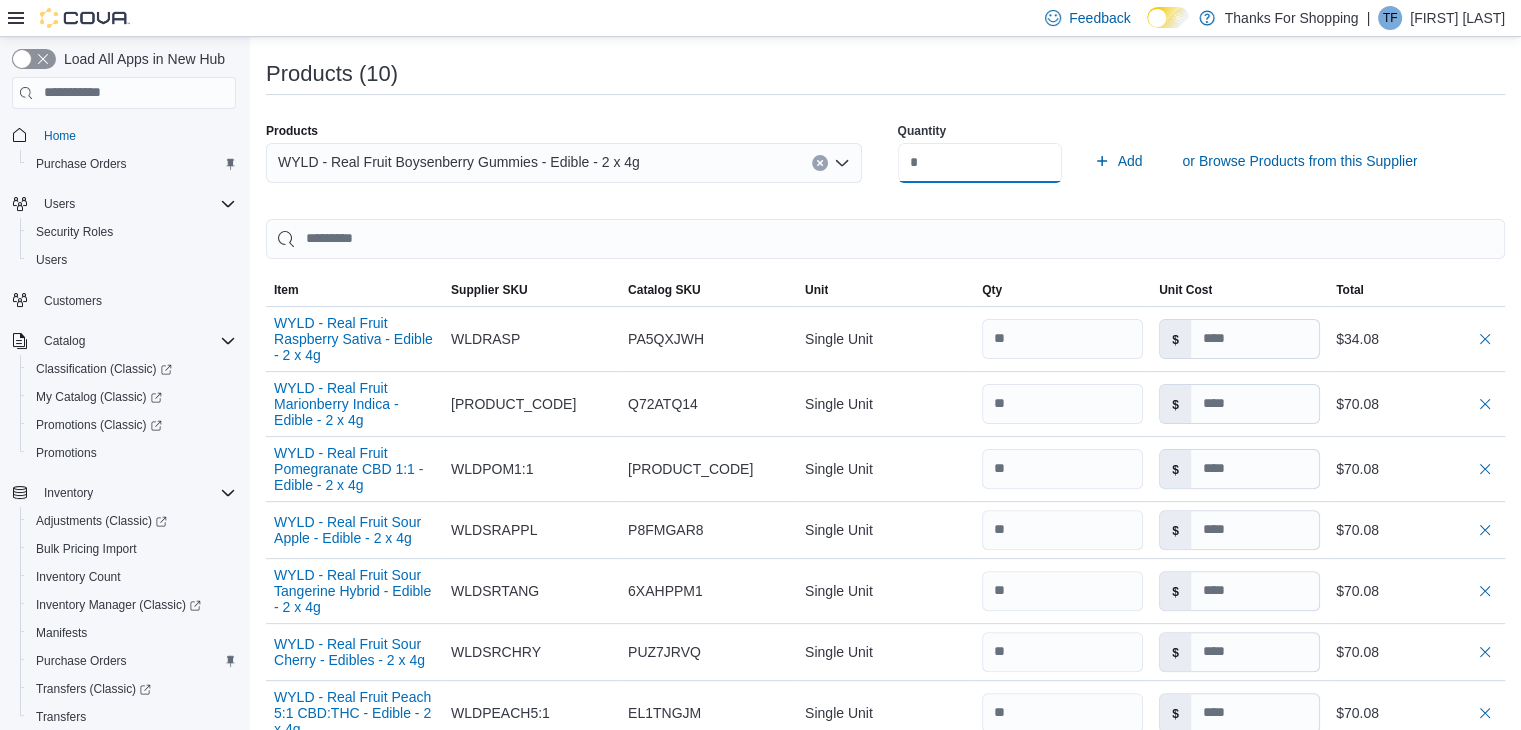 click on "Add" at bounding box center (1118, 161) 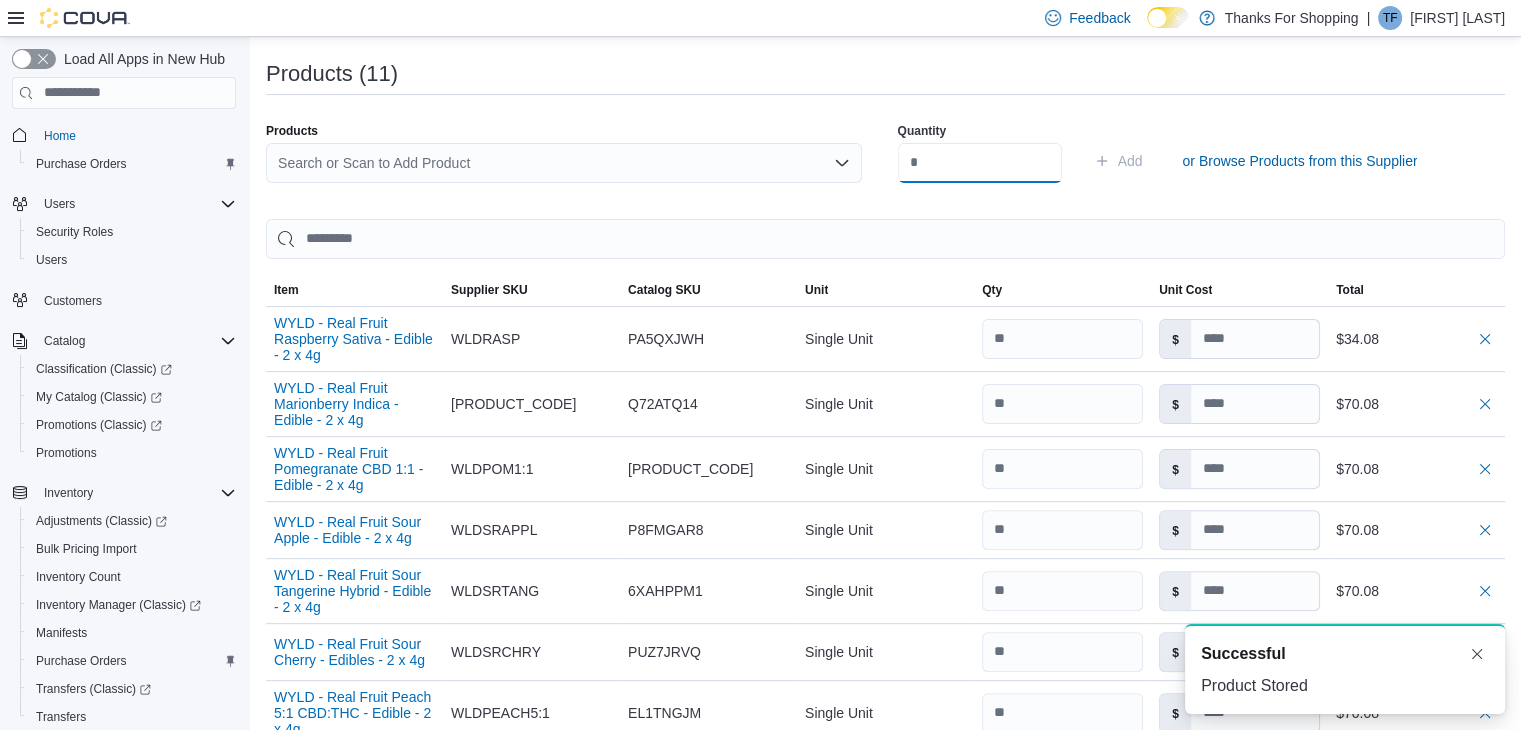 scroll, scrollTop: 0, scrollLeft: 0, axis: both 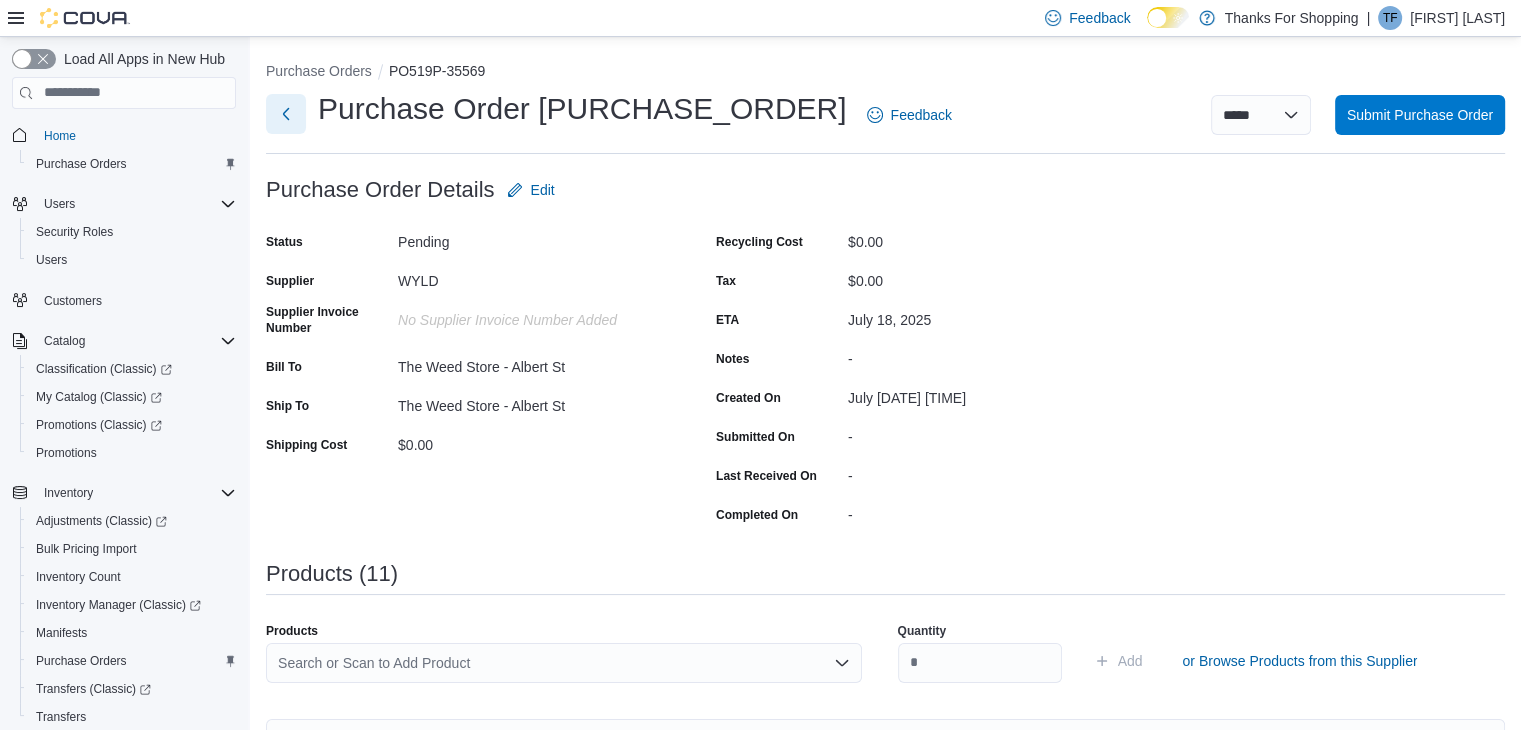 click at bounding box center (286, 114) 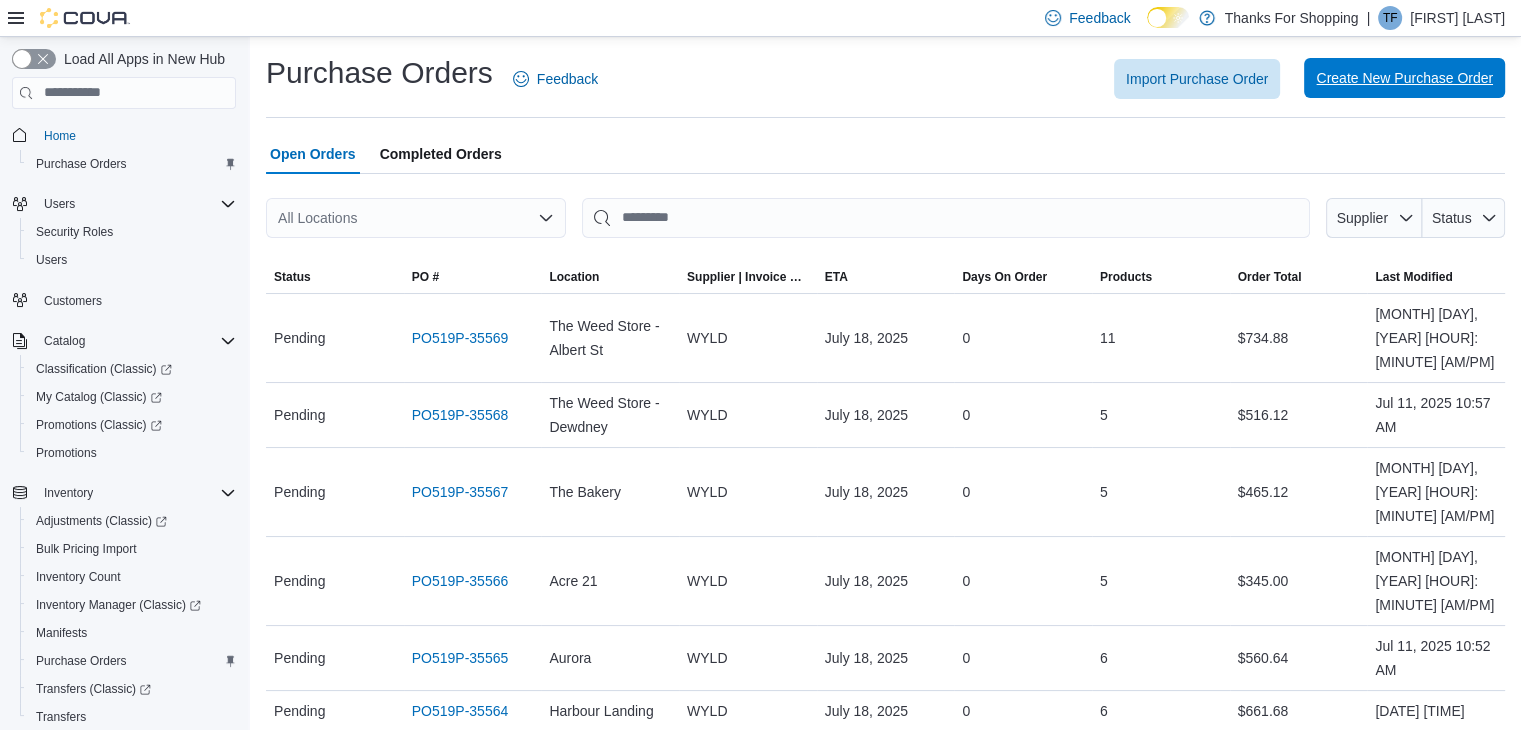 click on "Create New Purchase Order" at bounding box center [1404, 78] 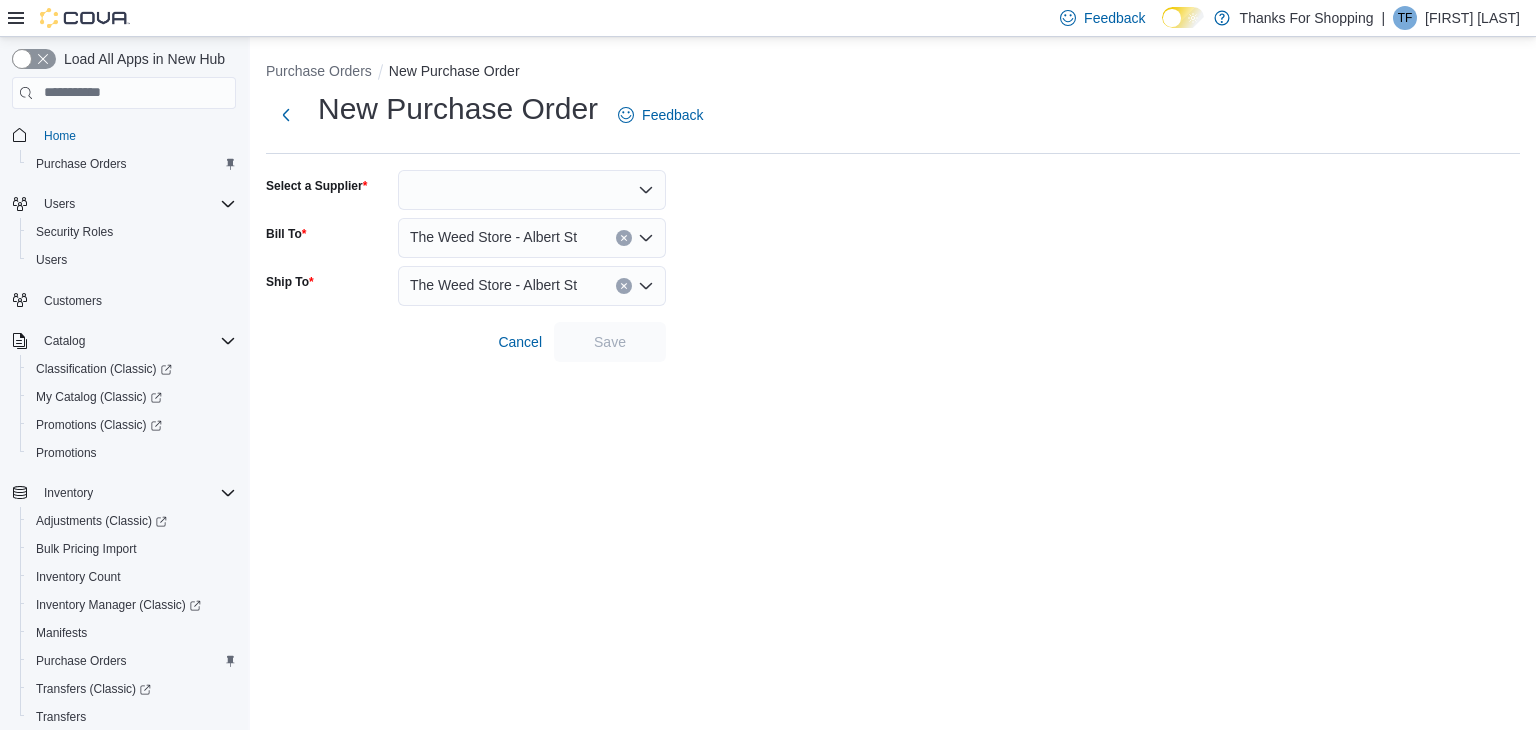click at bounding box center [532, 190] 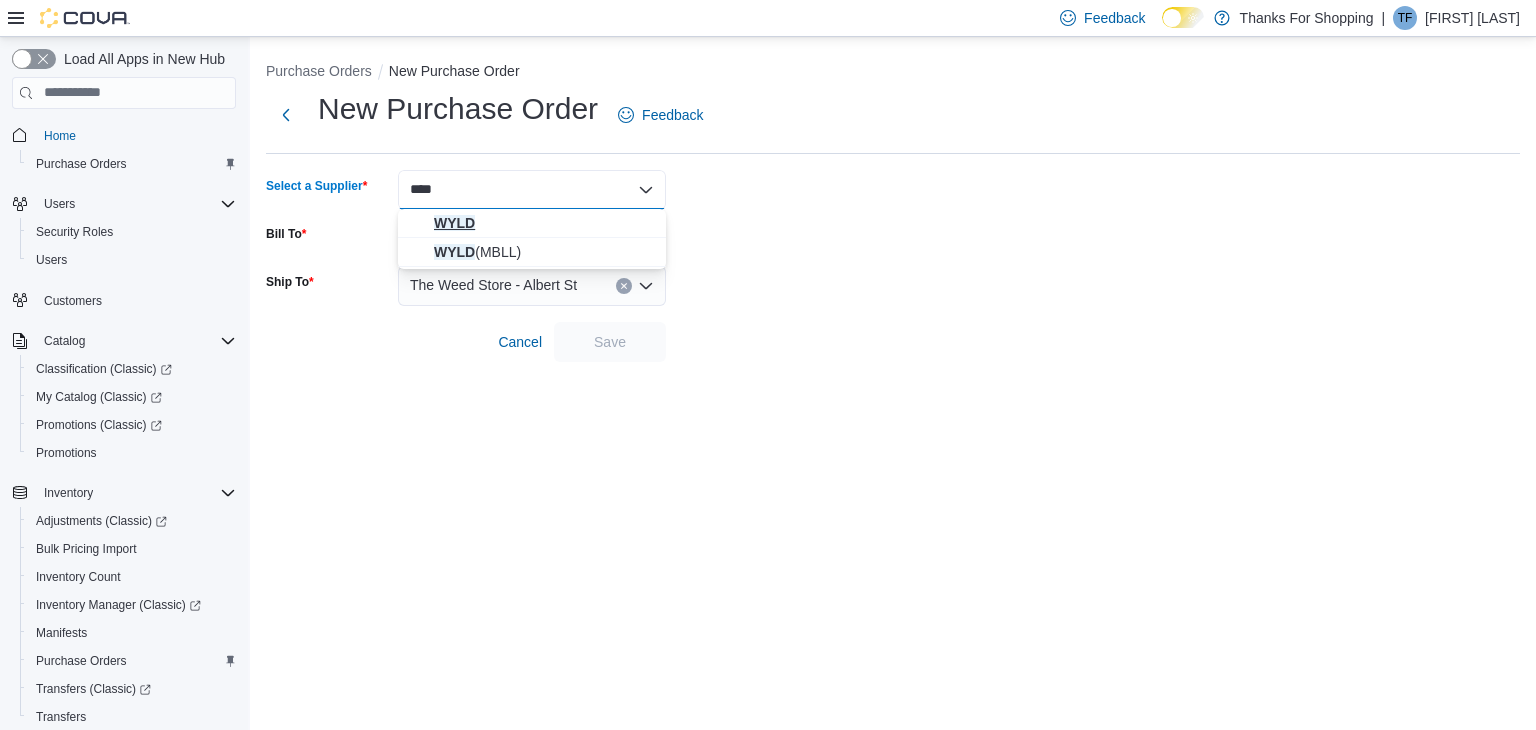 click on "WYLD" at bounding box center (544, 223) 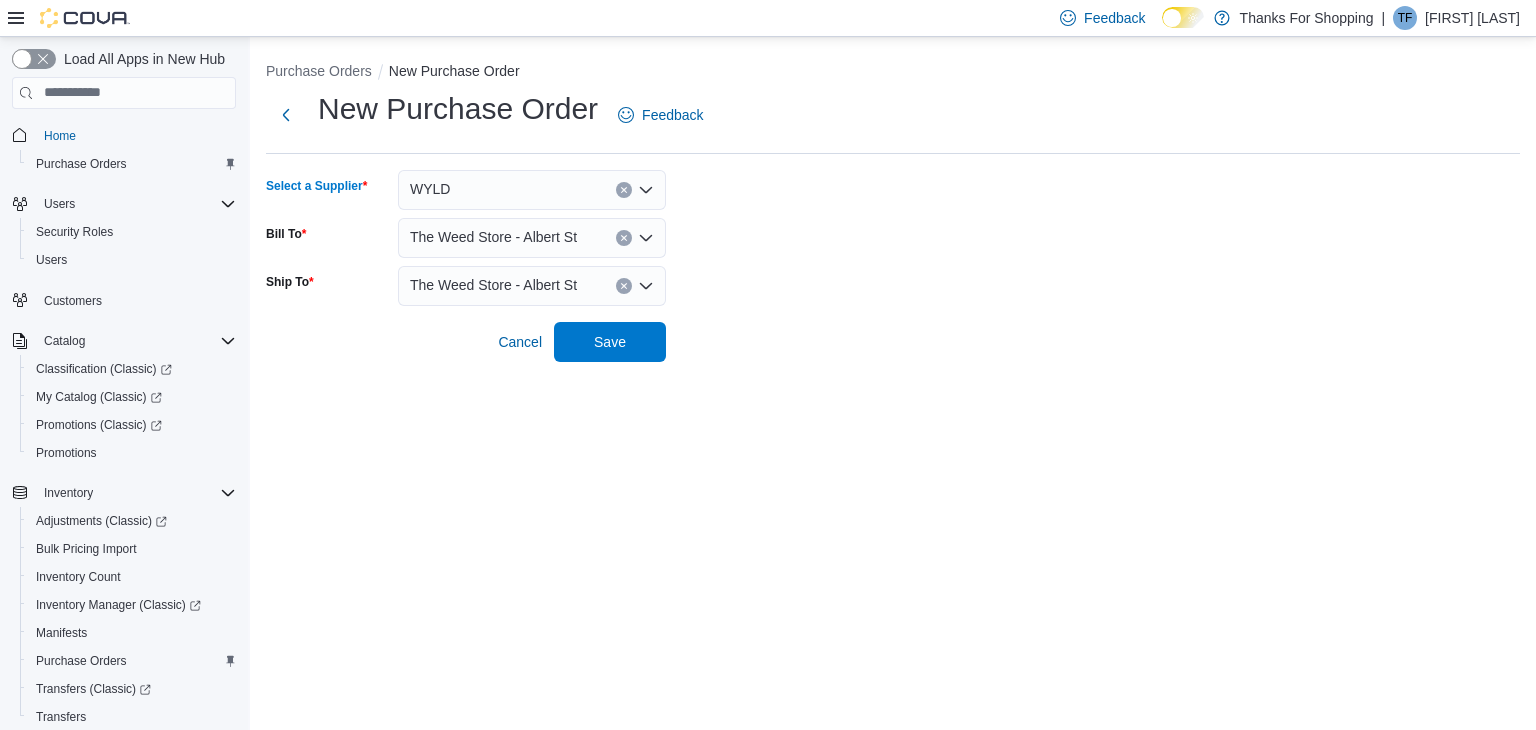 click on "The Weed Store - Albert St" at bounding box center (493, 237) 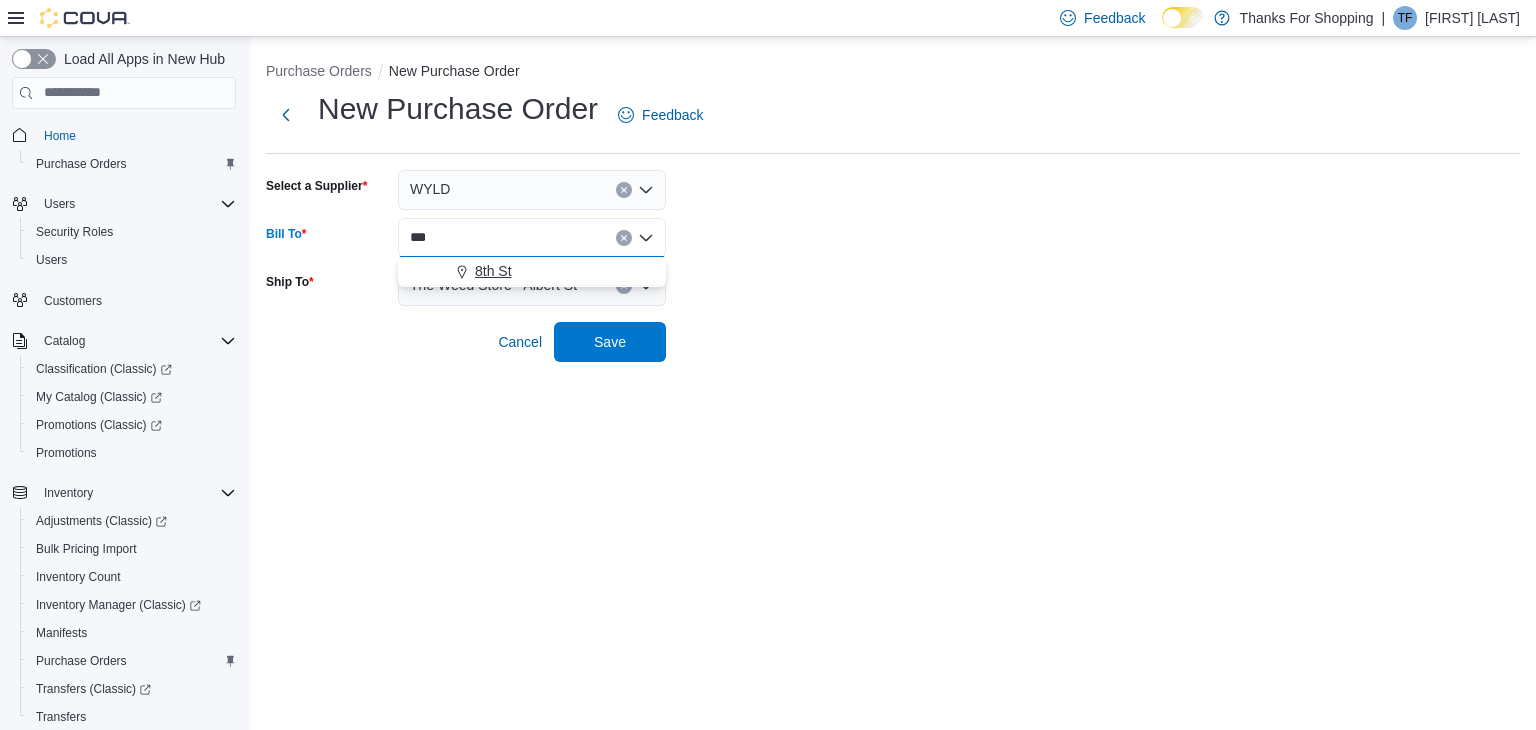 click on "8th St" at bounding box center [544, 271] 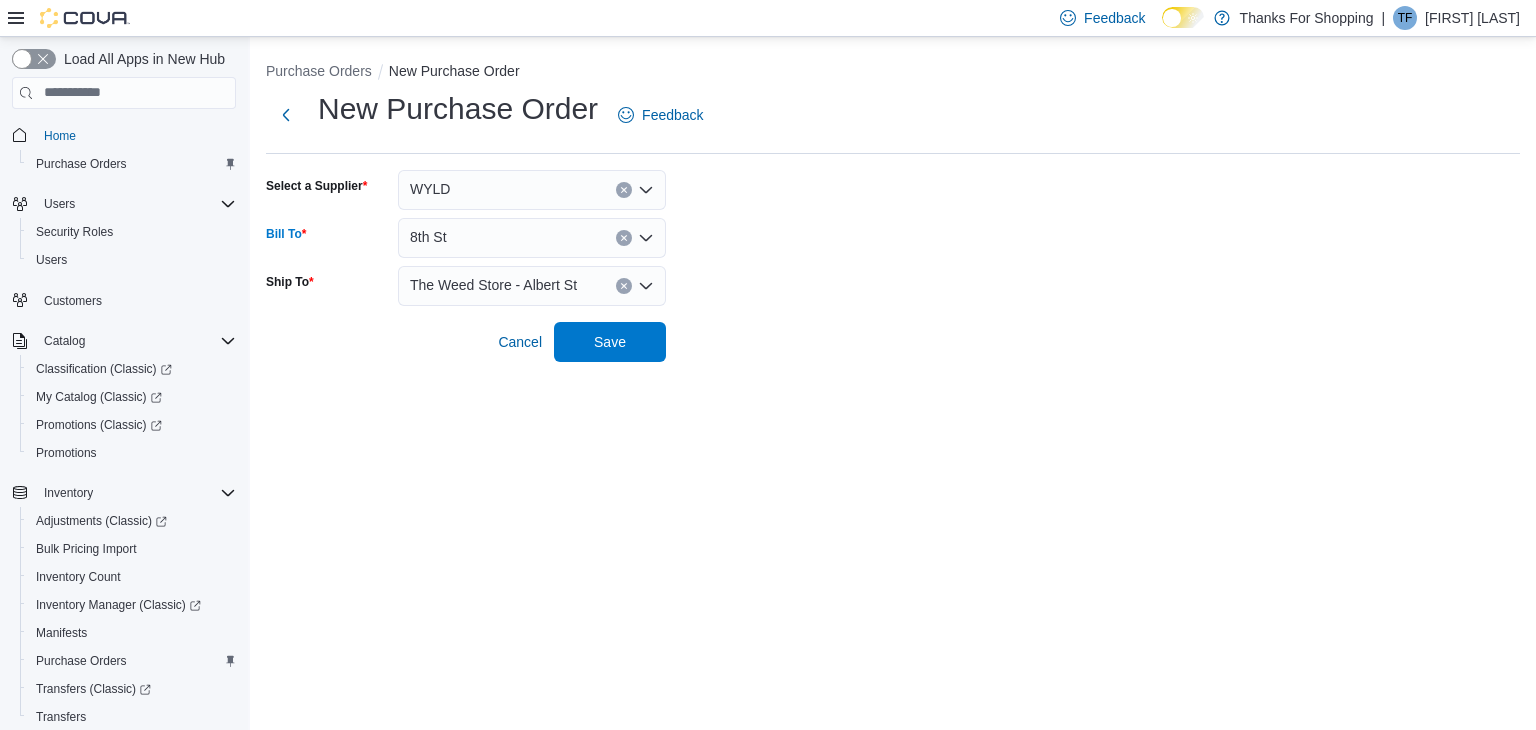 click on "The Weed Store - Albert St" at bounding box center (493, 285) 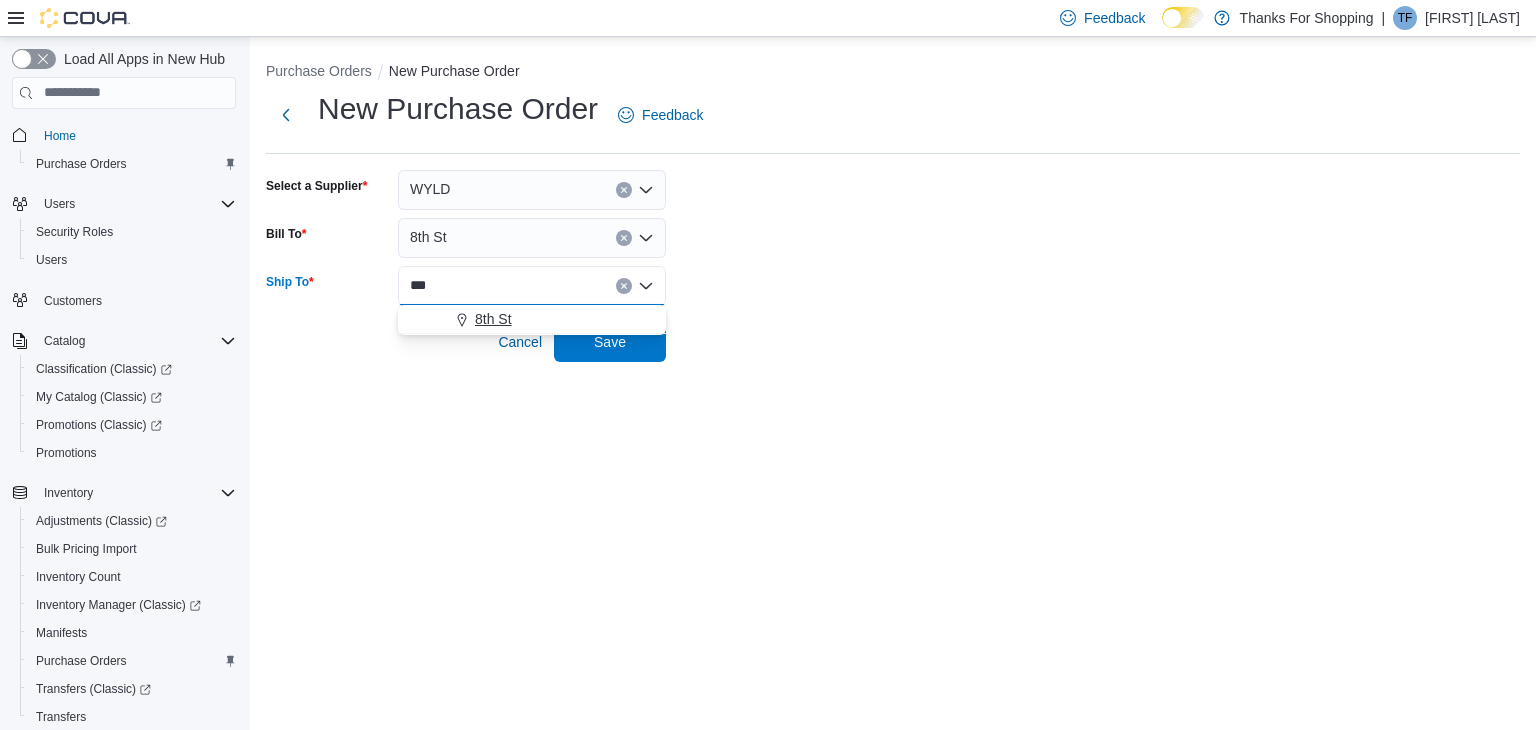 click on "8th St" at bounding box center (532, 319) 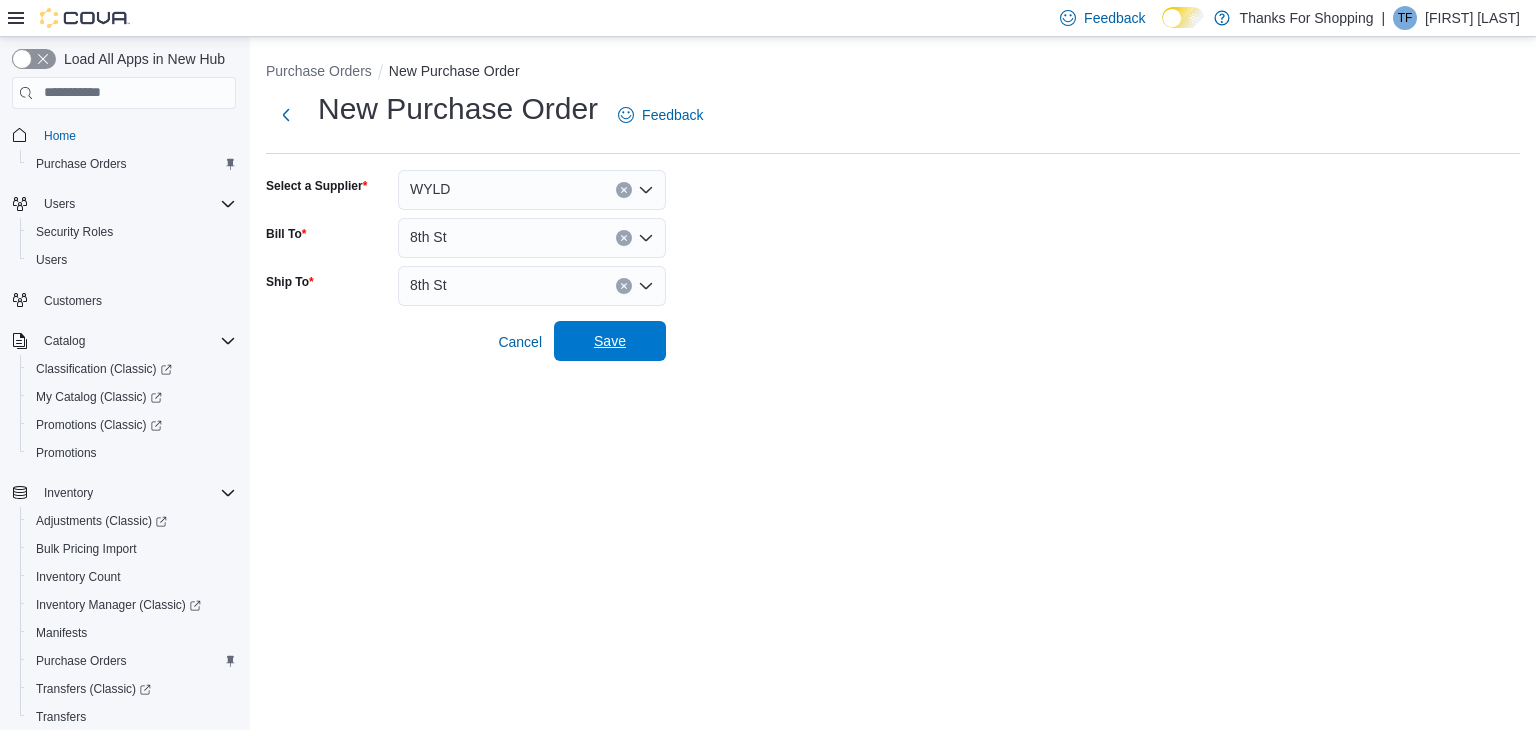 click on "Save" at bounding box center [610, 341] 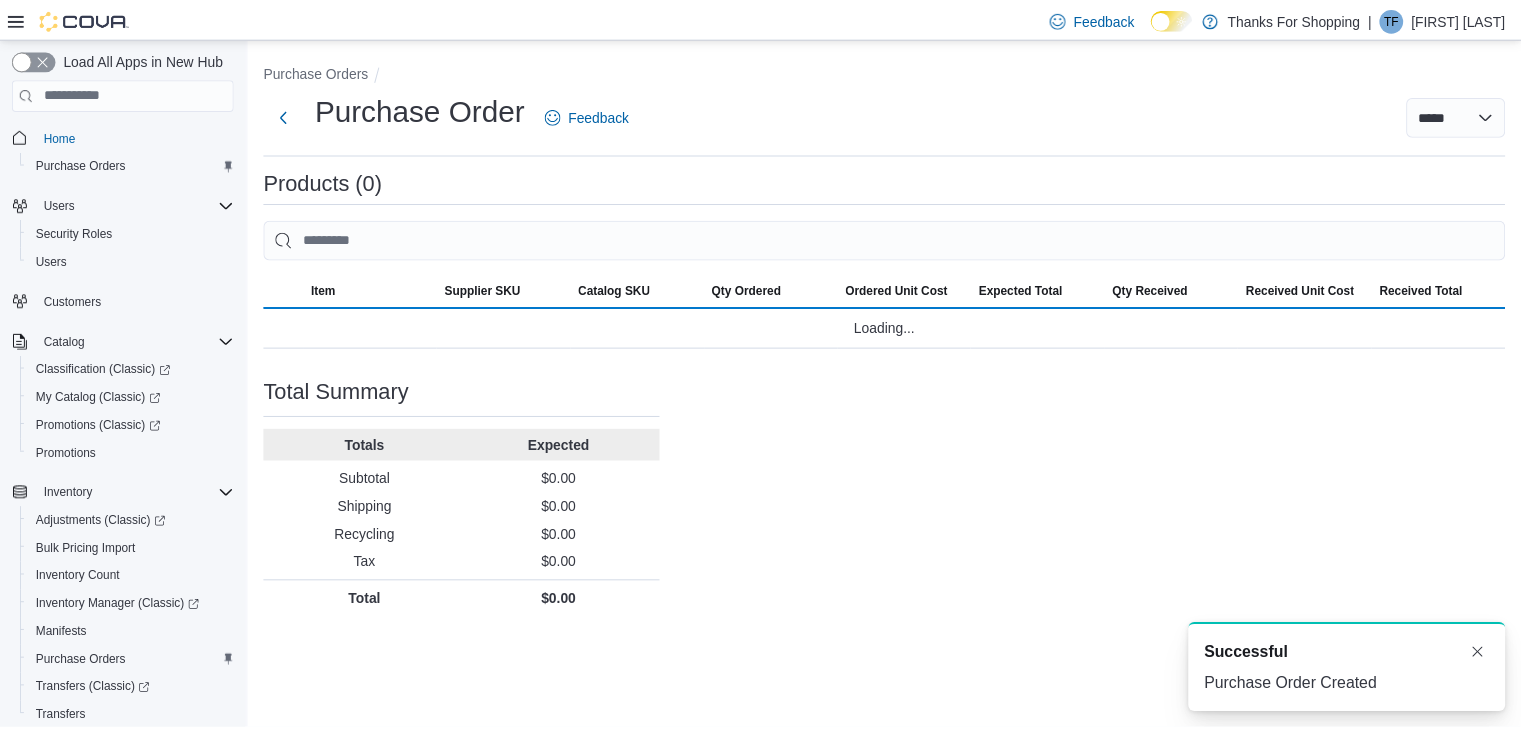 scroll, scrollTop: 0, scrollLeft: 0, axis: both 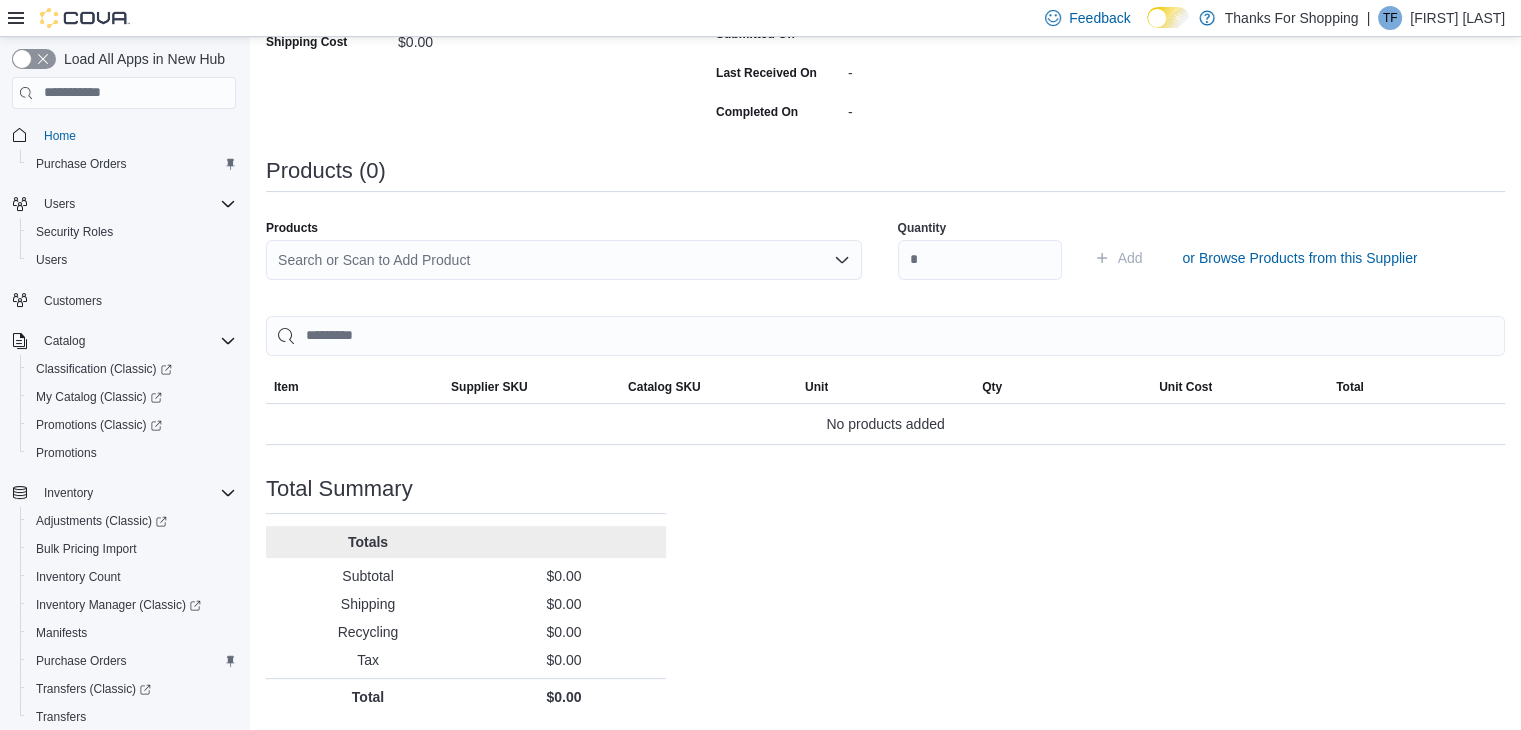 click on "Search or Scan to Add Product" at bounding box center [564, 260] 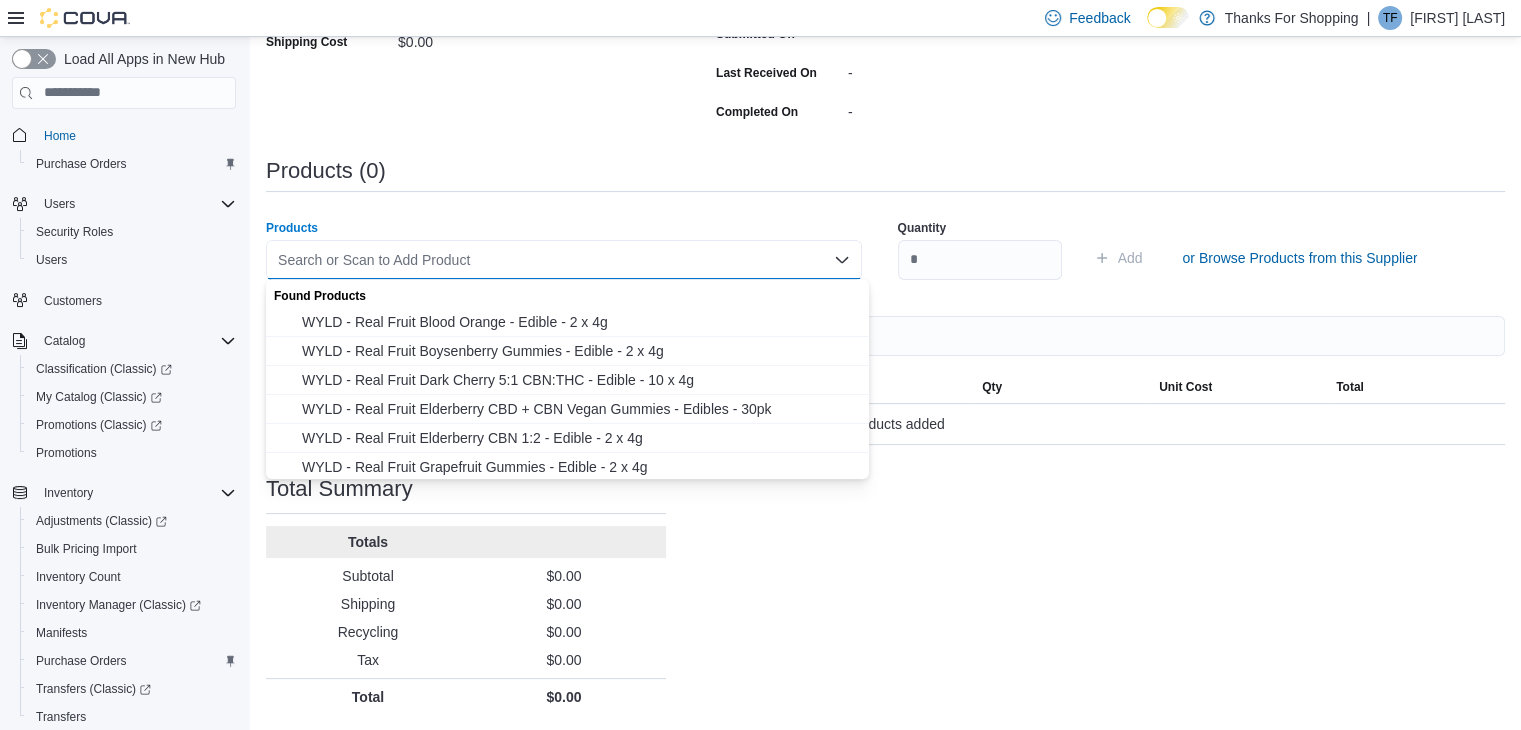 paste on "**********" 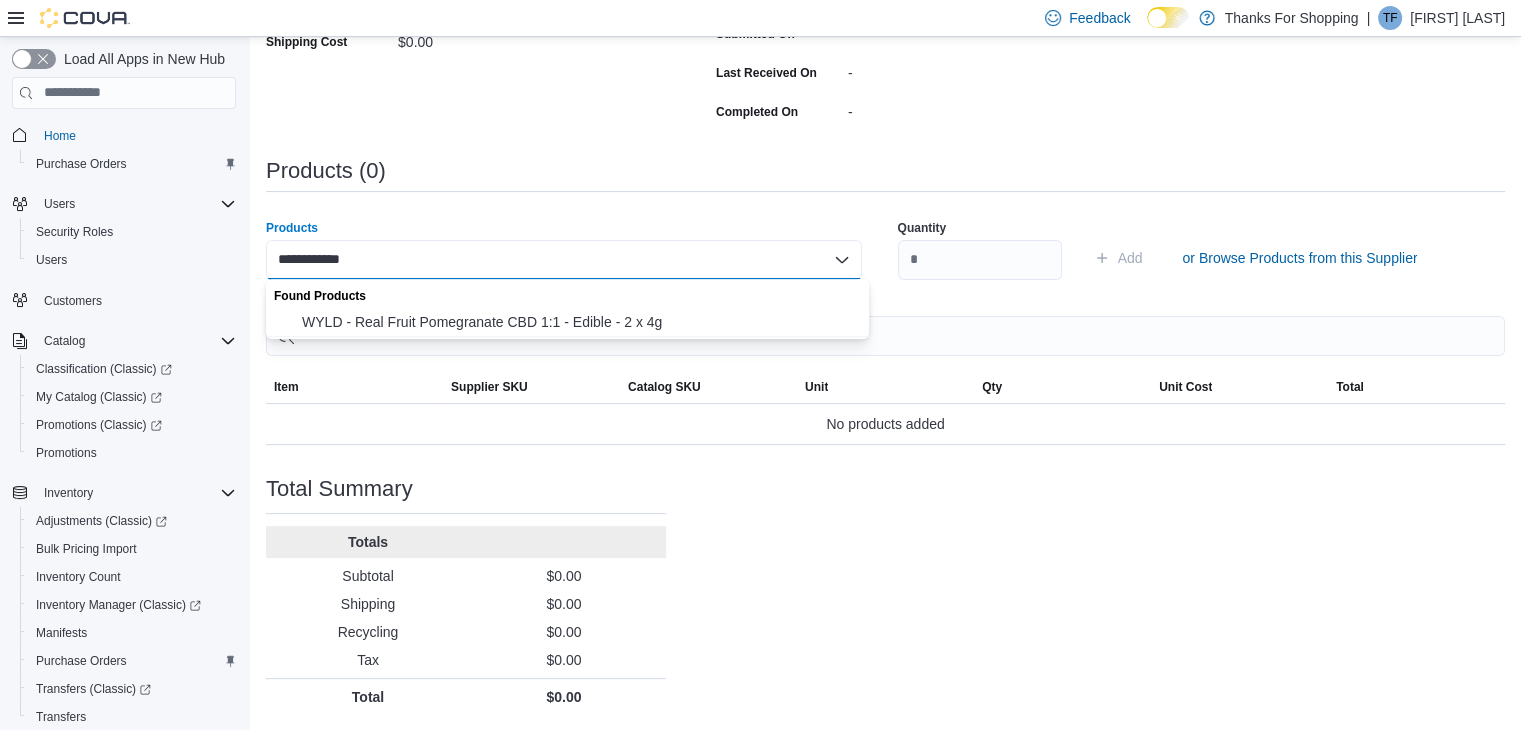 click on "WYLD - Real Fruit Pomegranate CBD 1:1 - Edible - 2 x 4g" at bounding box center [579, 322] 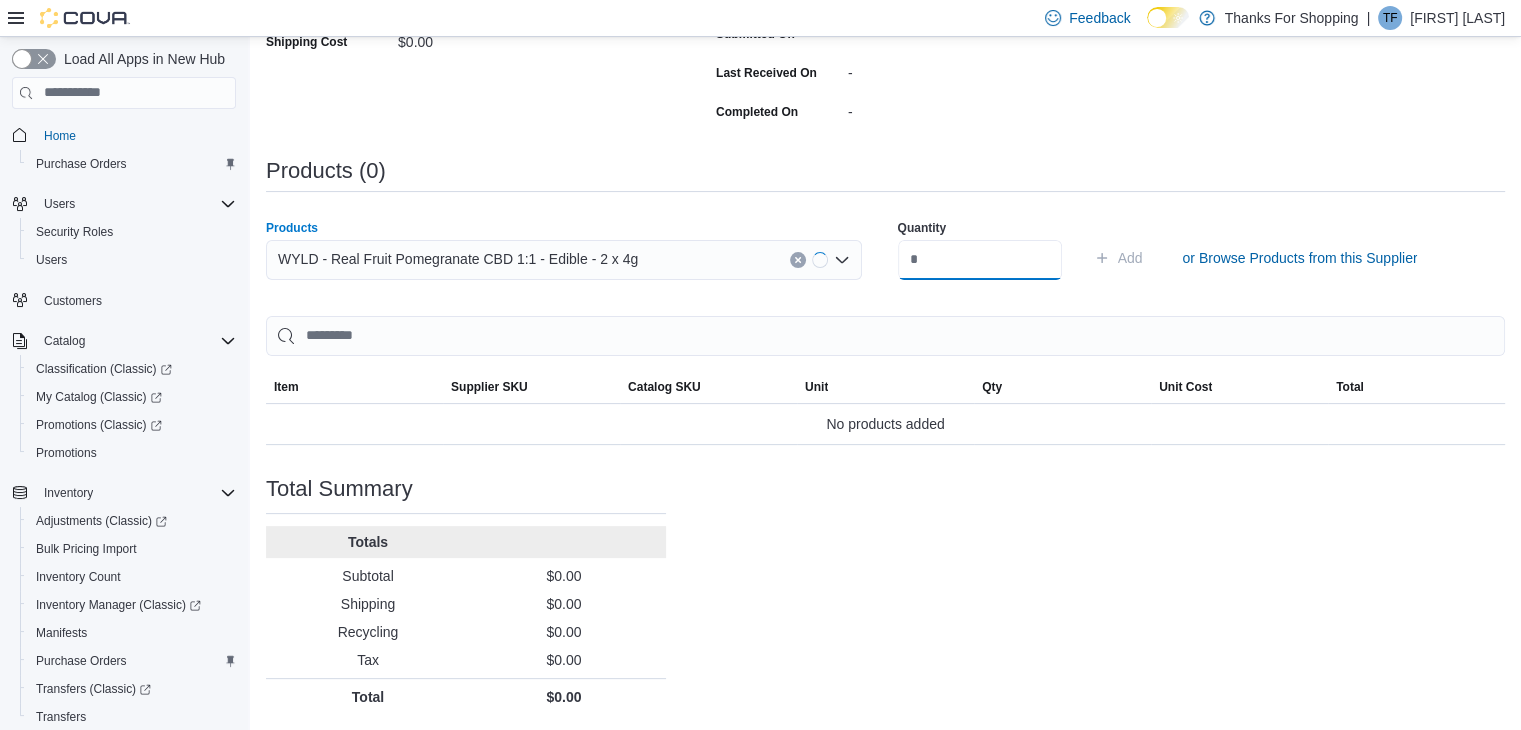 click at bounding box center (980, 260) 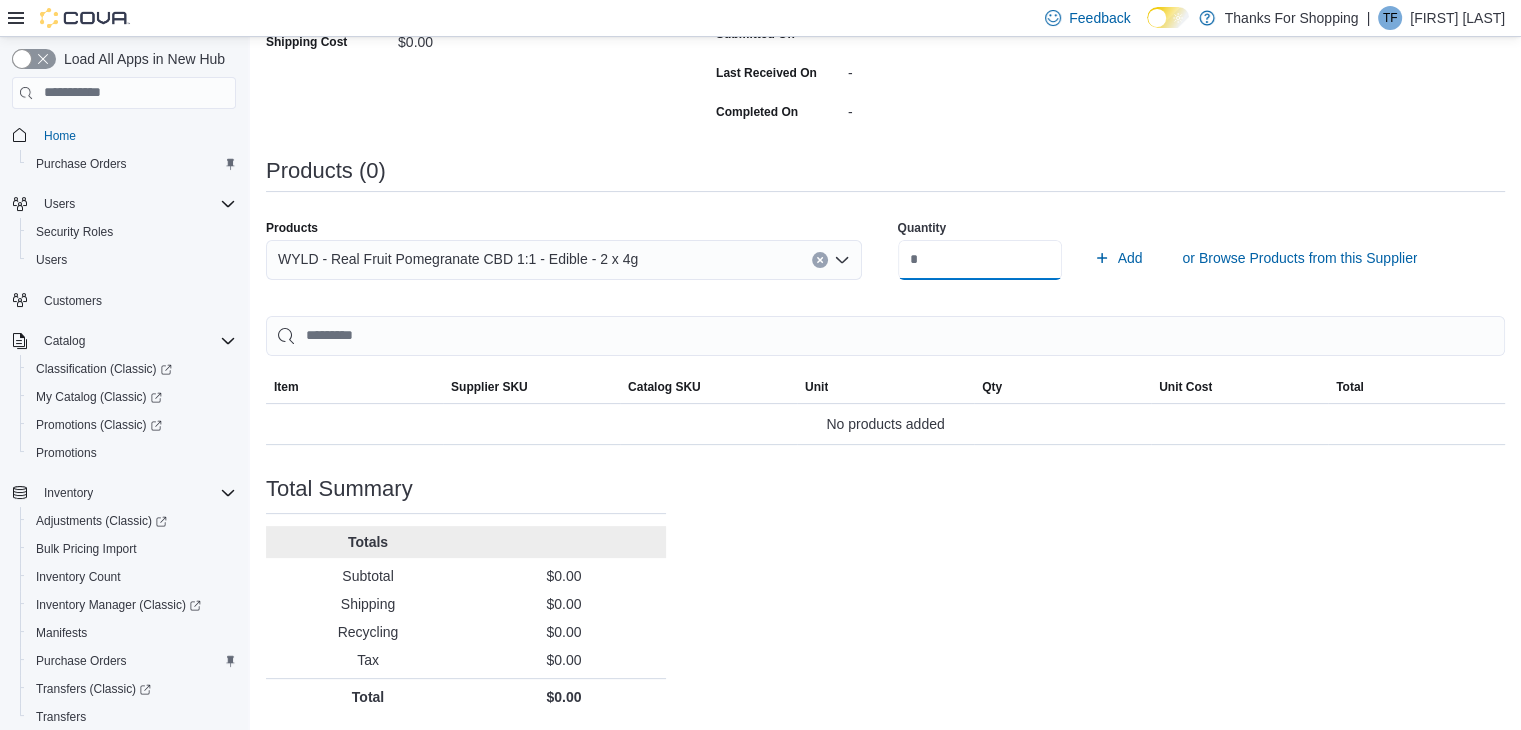 click on "Add" at bounding box center (1118, 258) 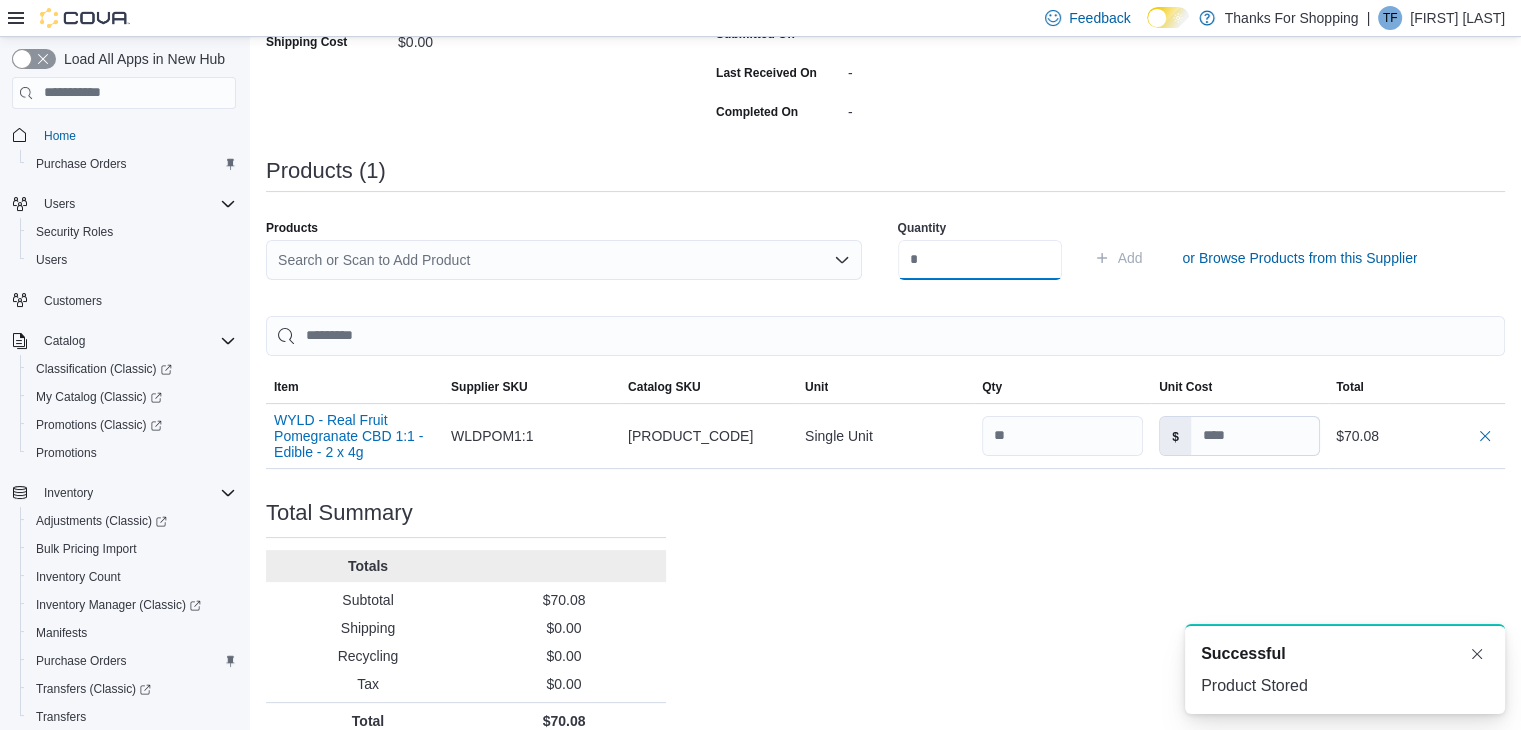 scroll, scrollTop: 0, scrollLeft: 0, axis: both 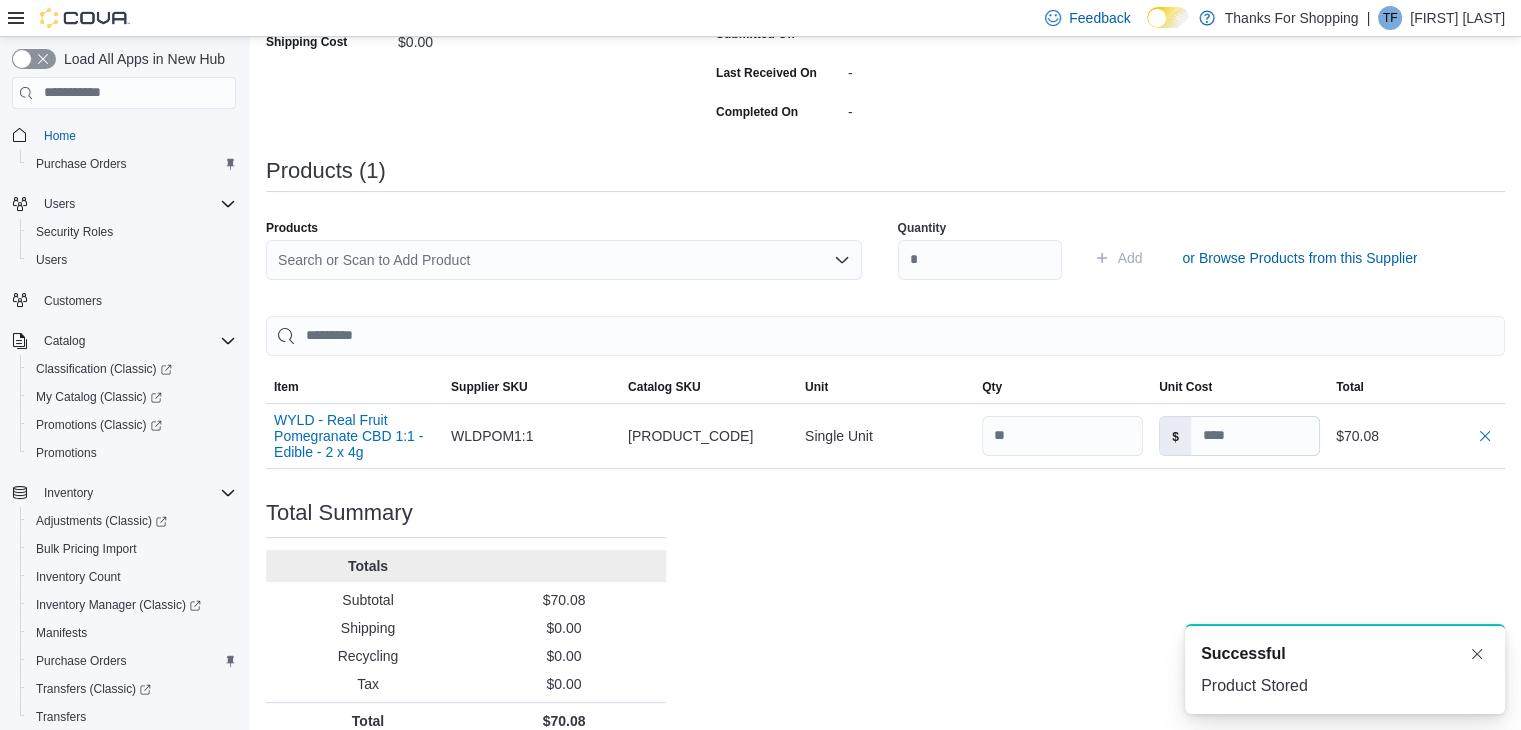 click on "Search or Scan to Add Product" at bounding box center [564, 260] 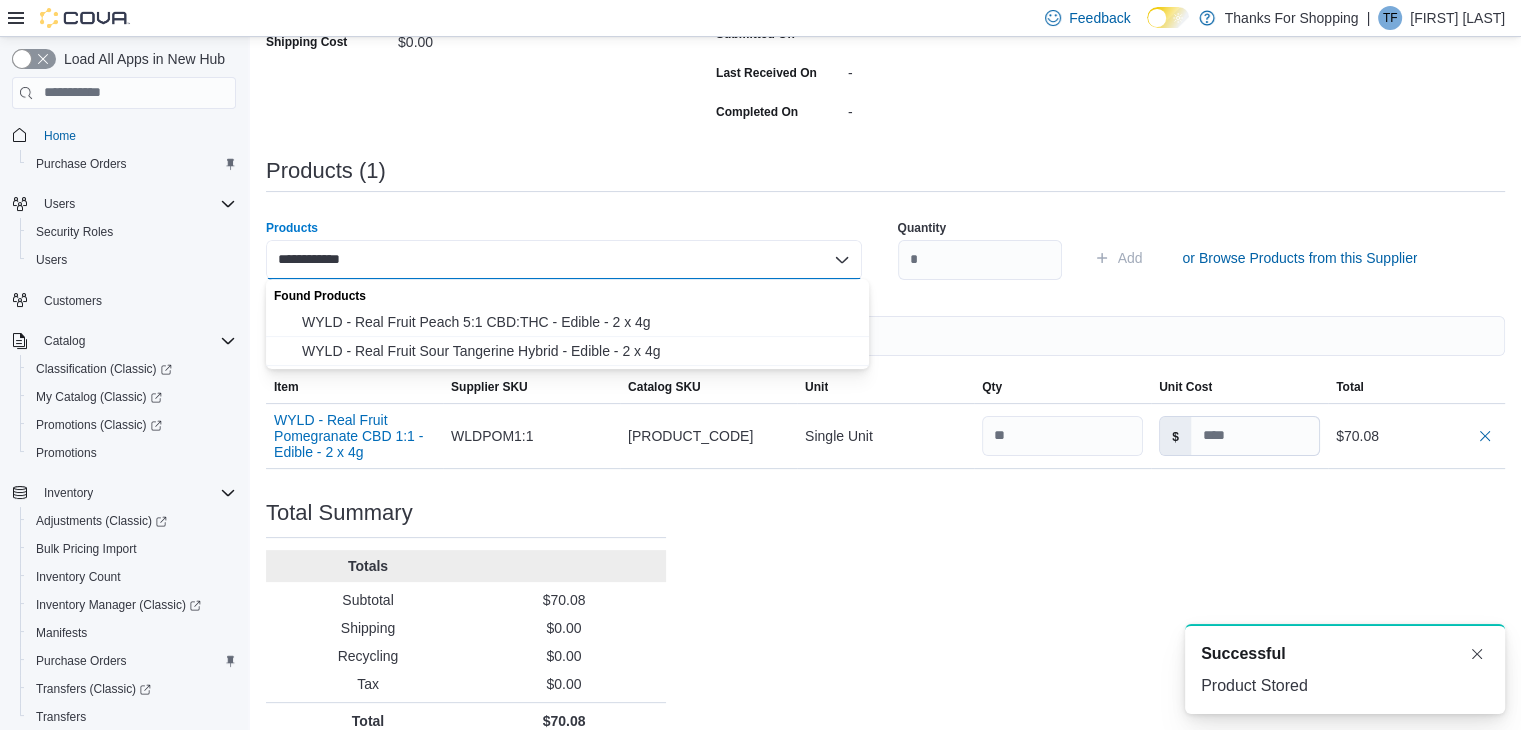 click on "WYLD - Real Fruit Peach 5:1 CBD:THC - Edible - 2 x 4g" at bounding box center (579, 322) 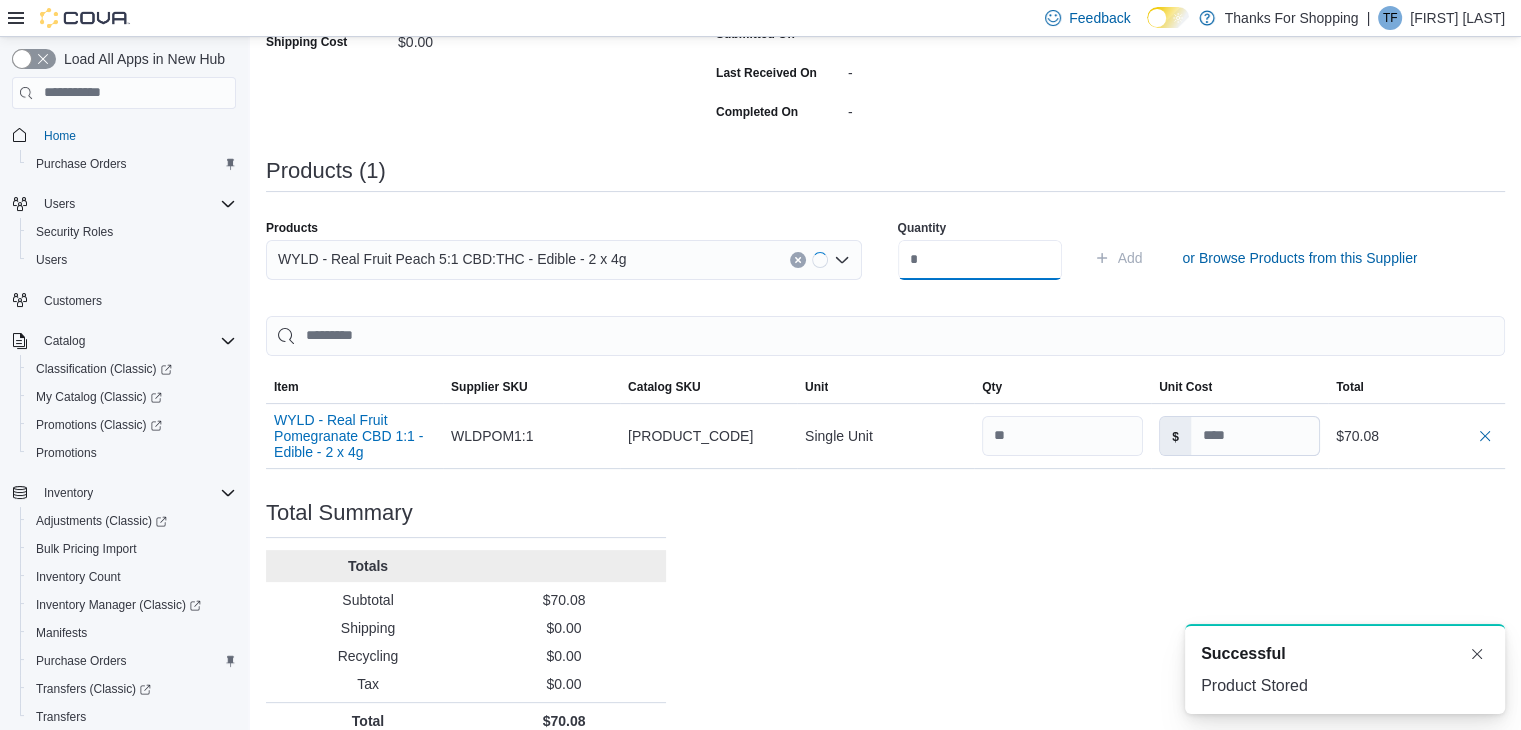 click at bounding box center (980, 260) 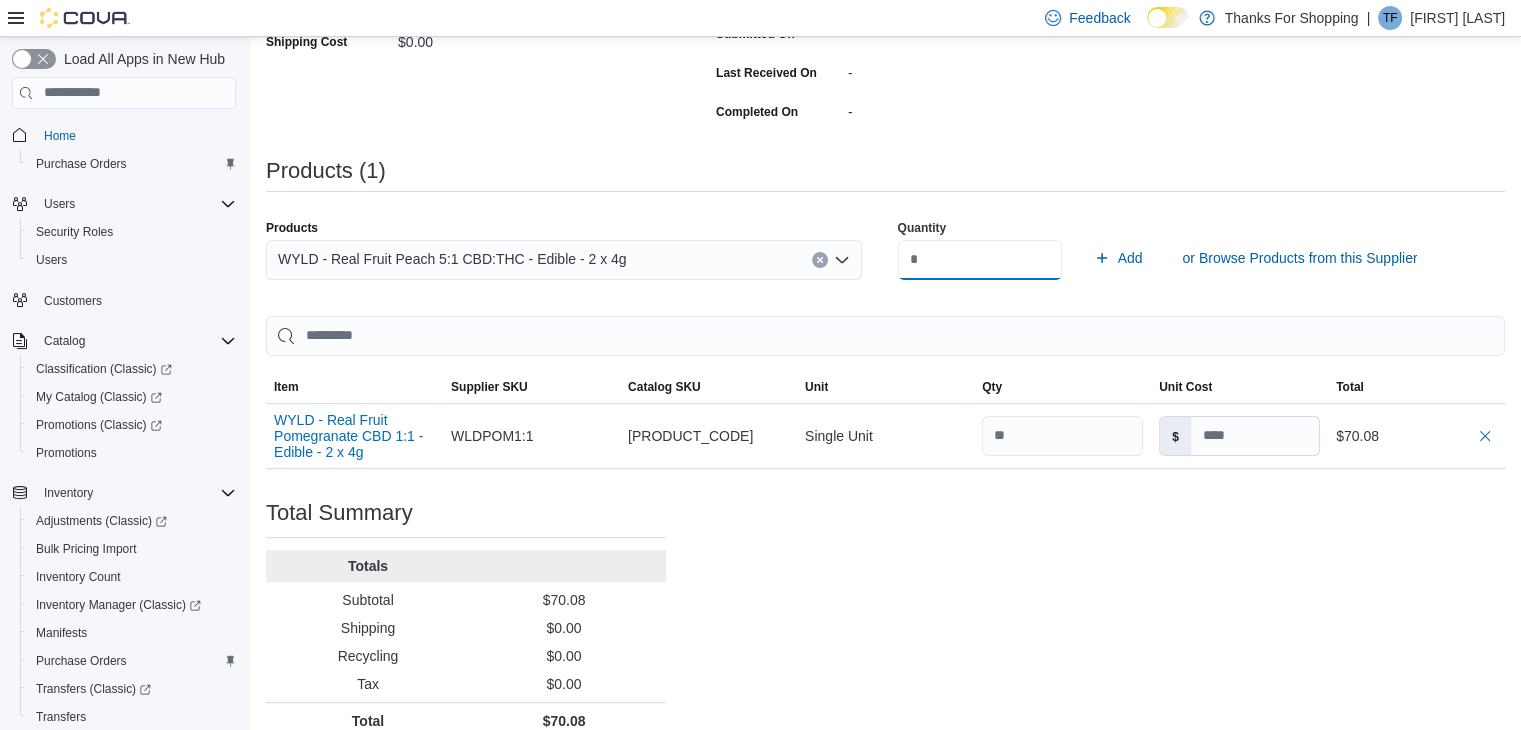 click on "Add" at bounding box center [1118, 258] 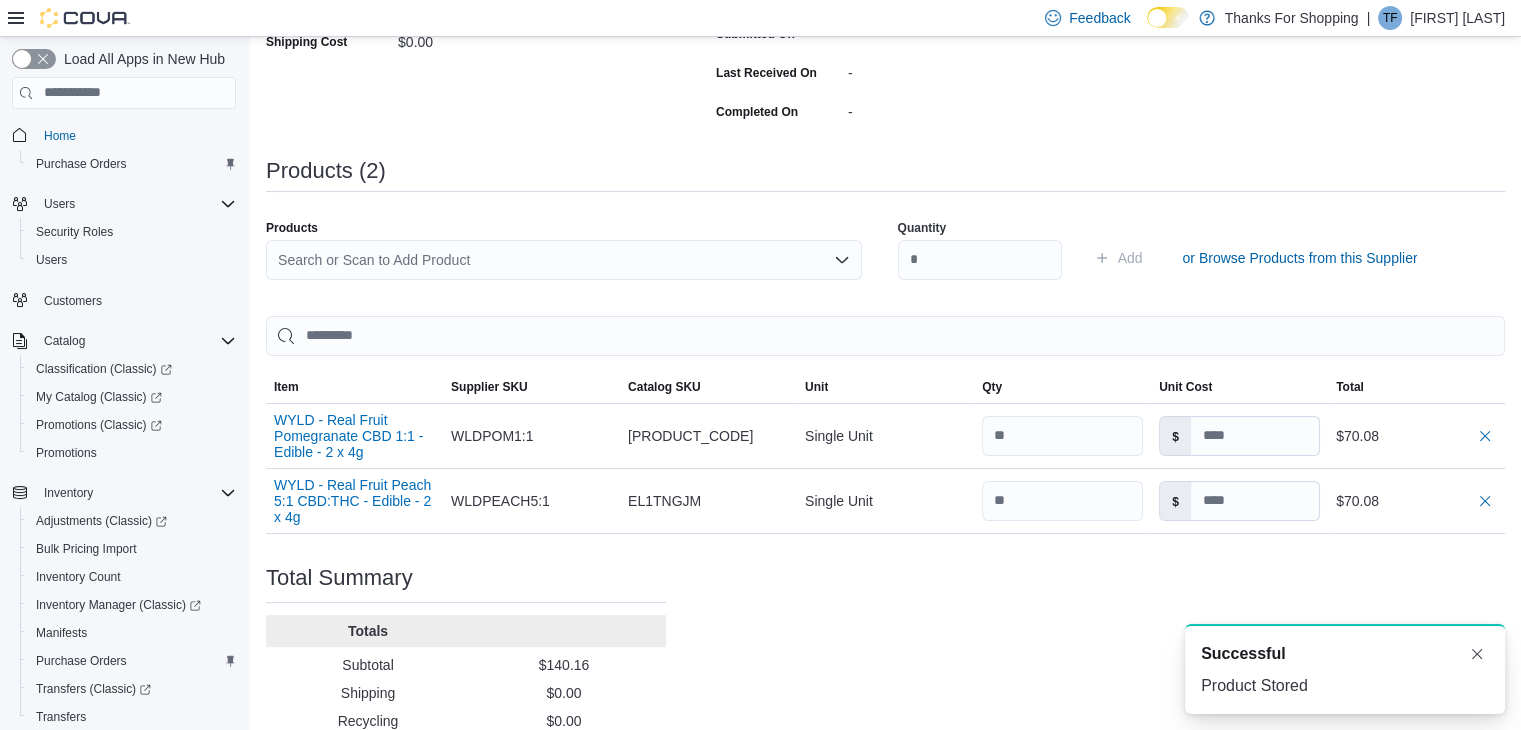 scroll, scrollTop: 0, scrollLeft: 0, axis: both 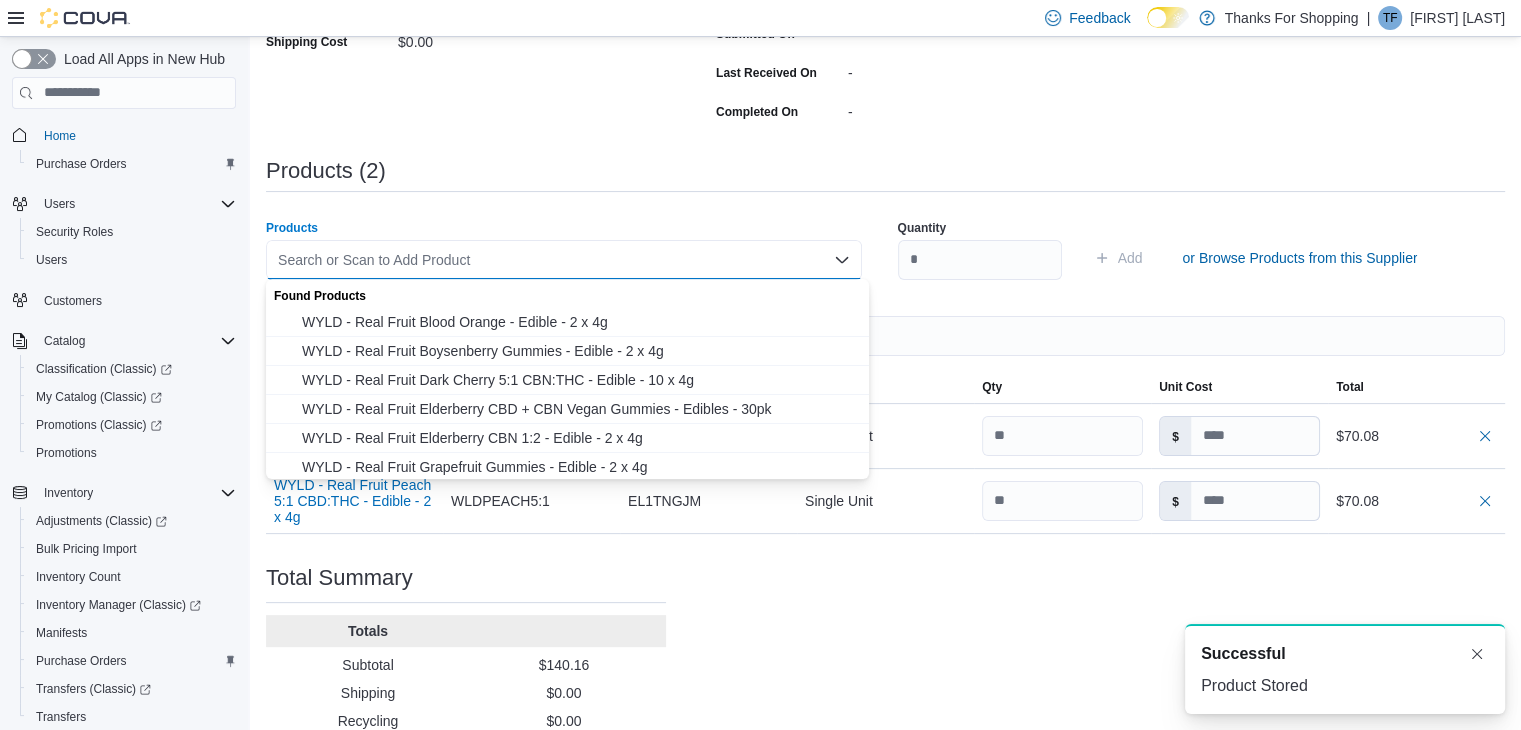 paste on "**********" 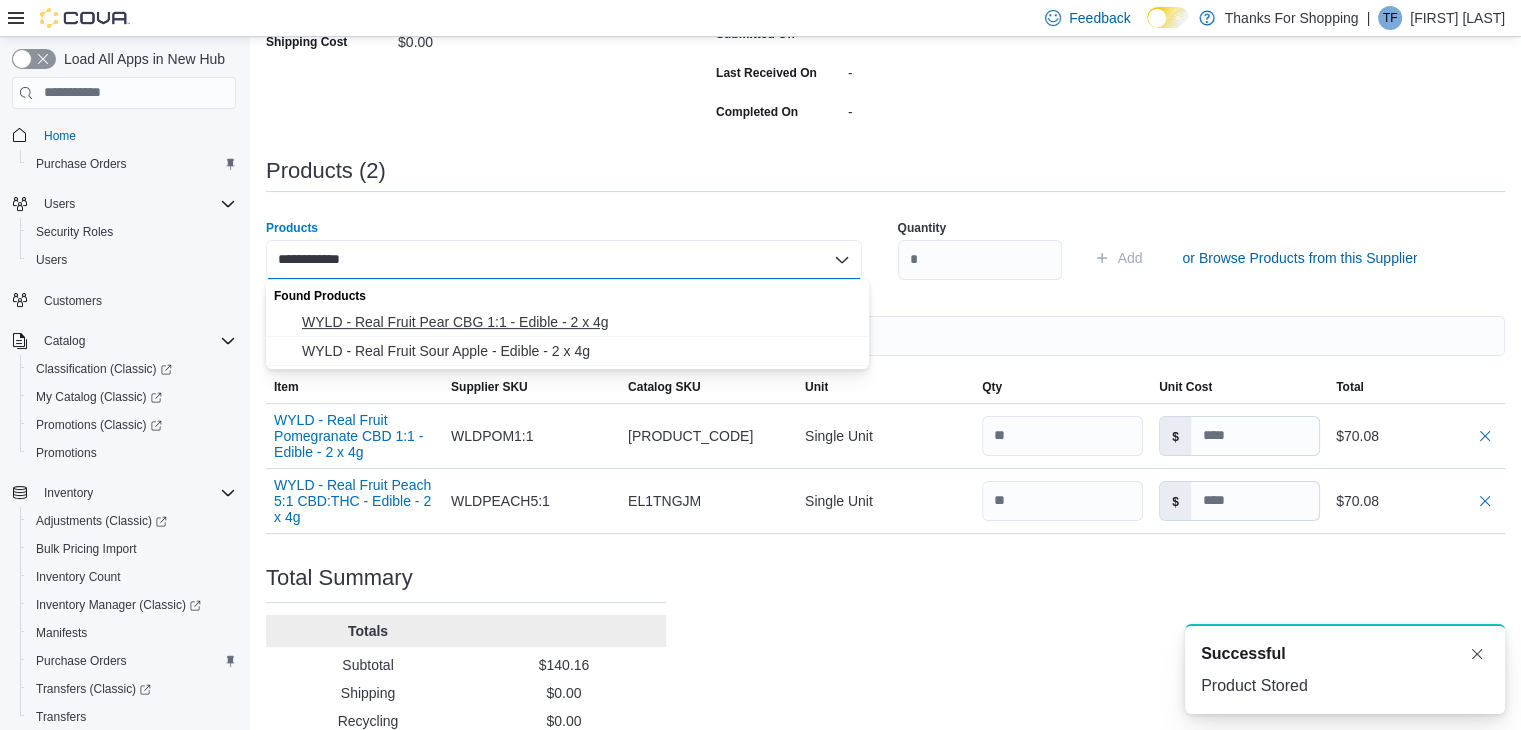 click on "WYLD - Real Fruit Pear CBG 1:1 - Edible - 2 x 4g" at bounding box center [579, 322] 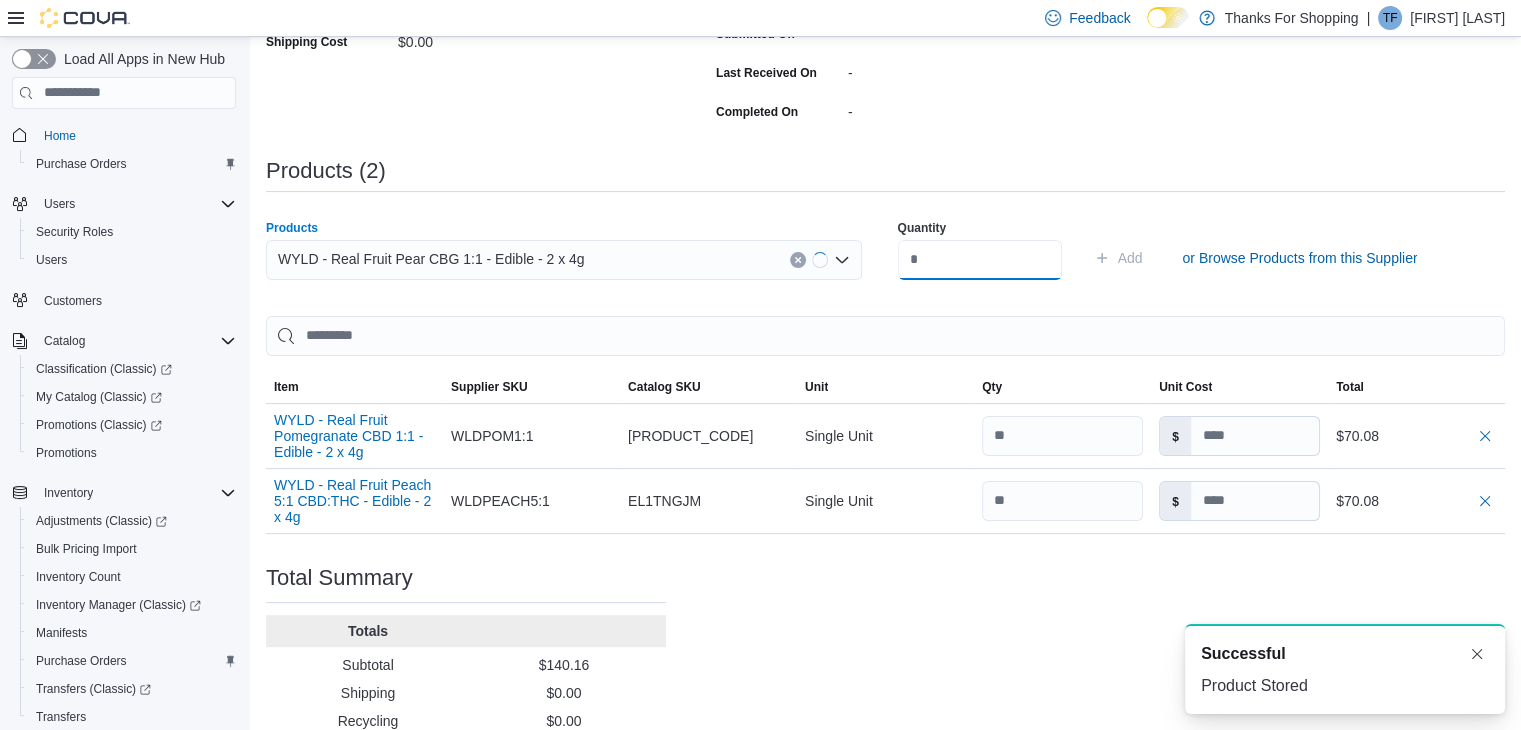click at bounding box center [980, 260] 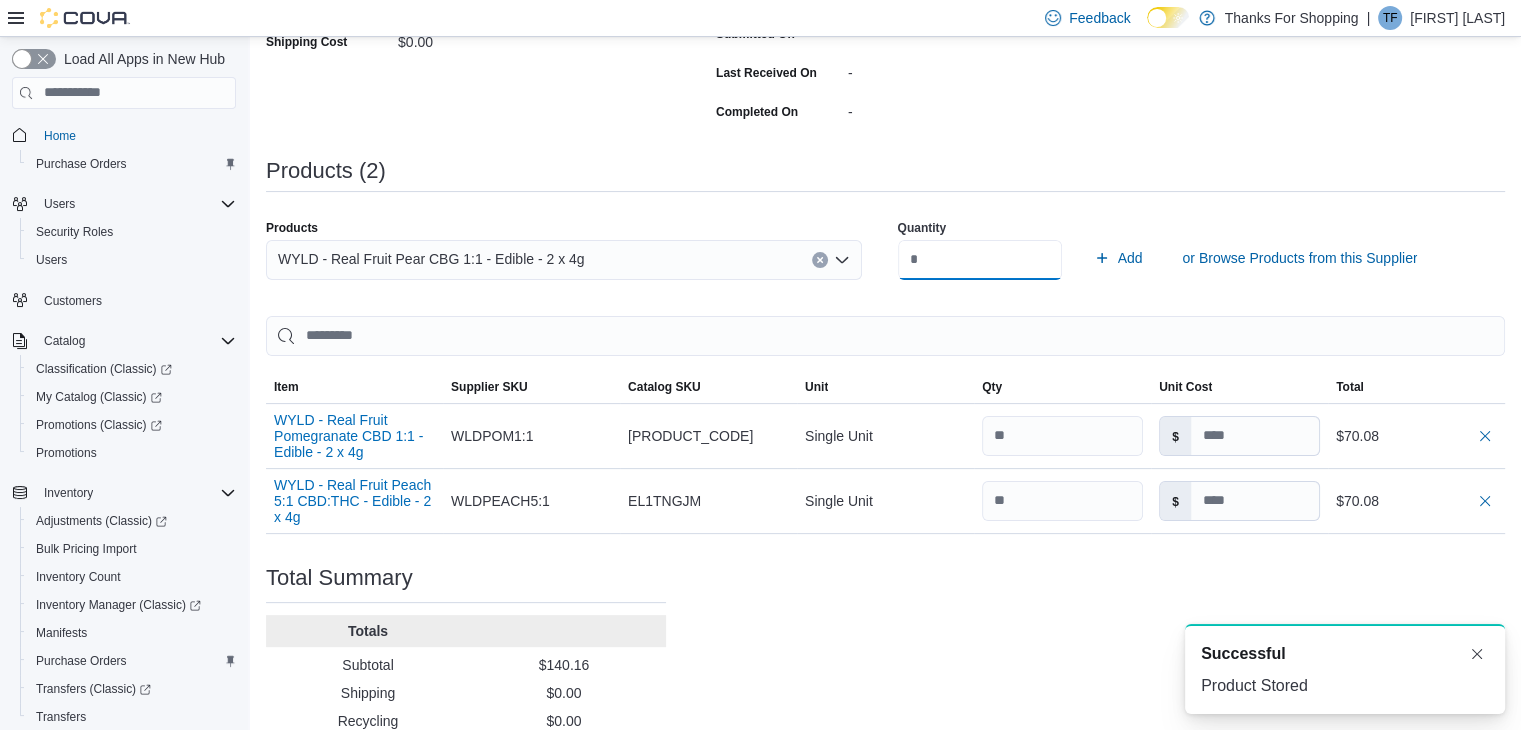 click on "Add" at bounding box center (1118, 258) 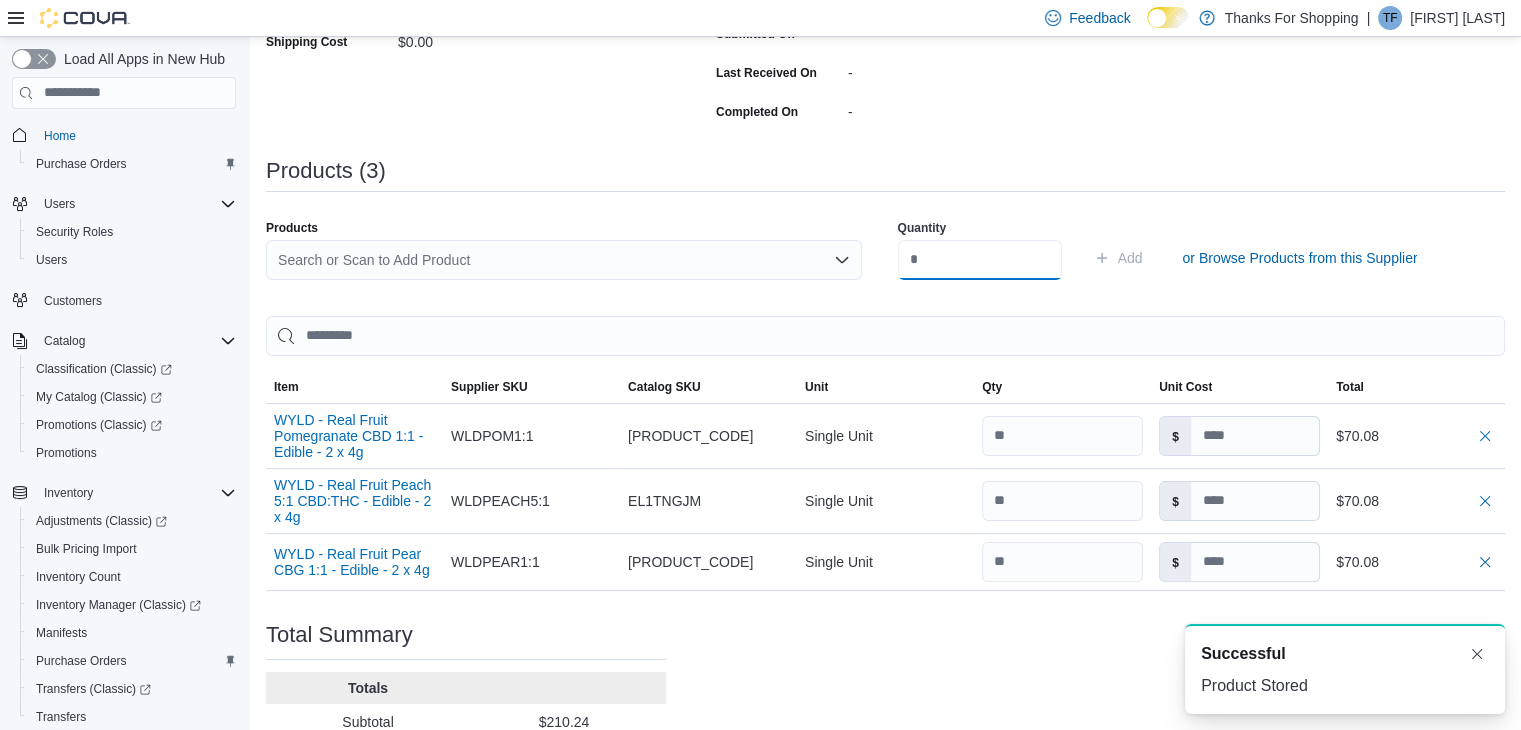scroll, scrollTop: 0, scrollLeft: 0, axis: both 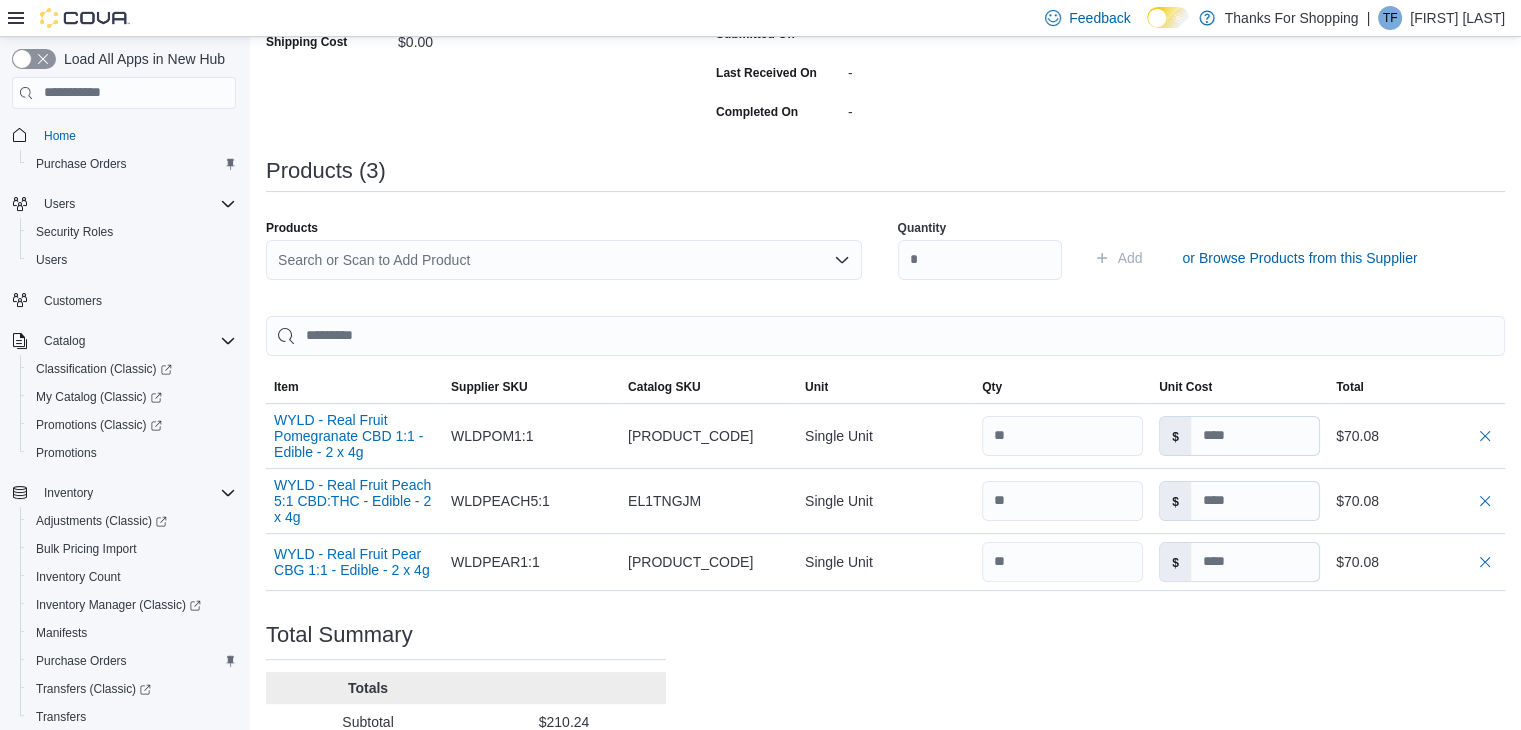 click on "Search or Scan to Add Product" at bounding box center (564, 260) 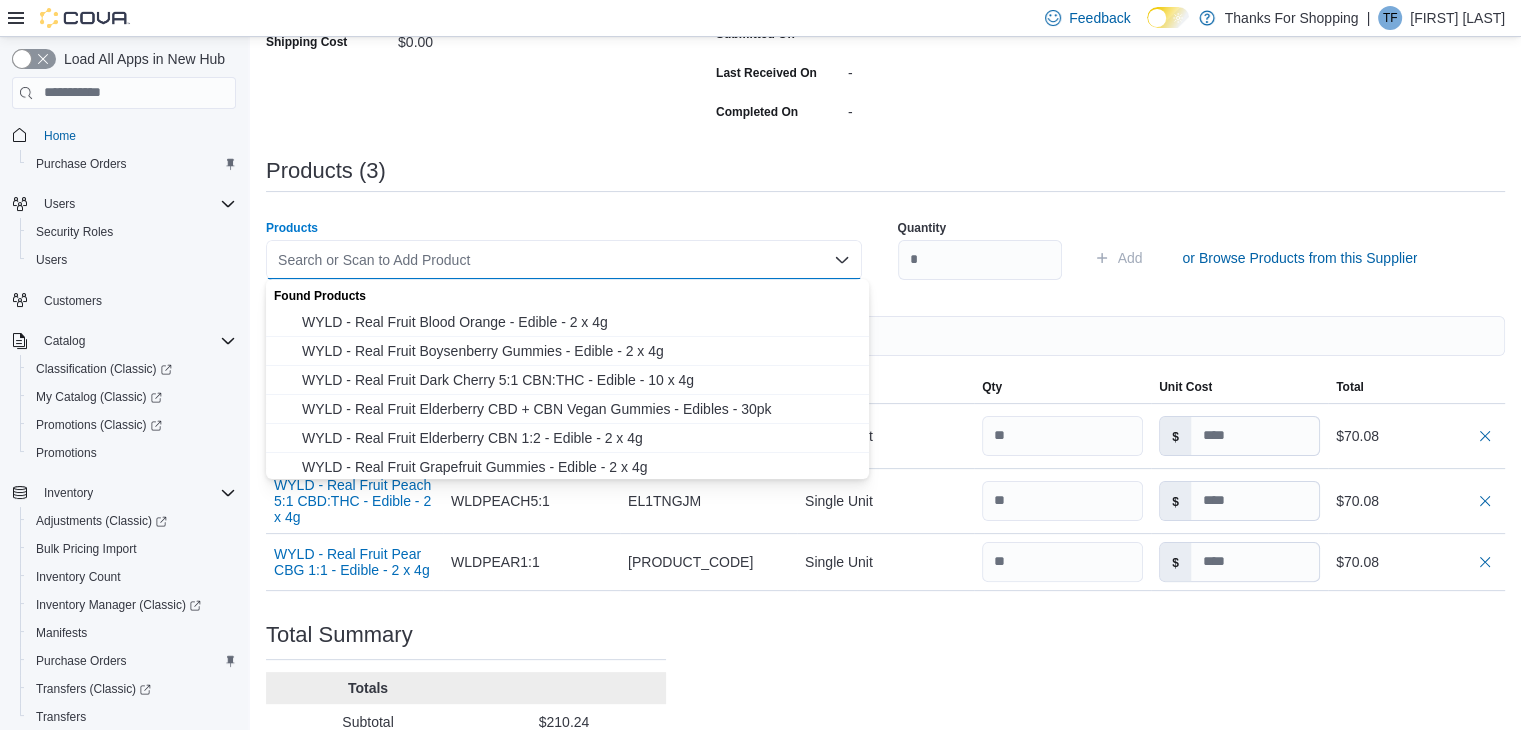 paste on "**********" 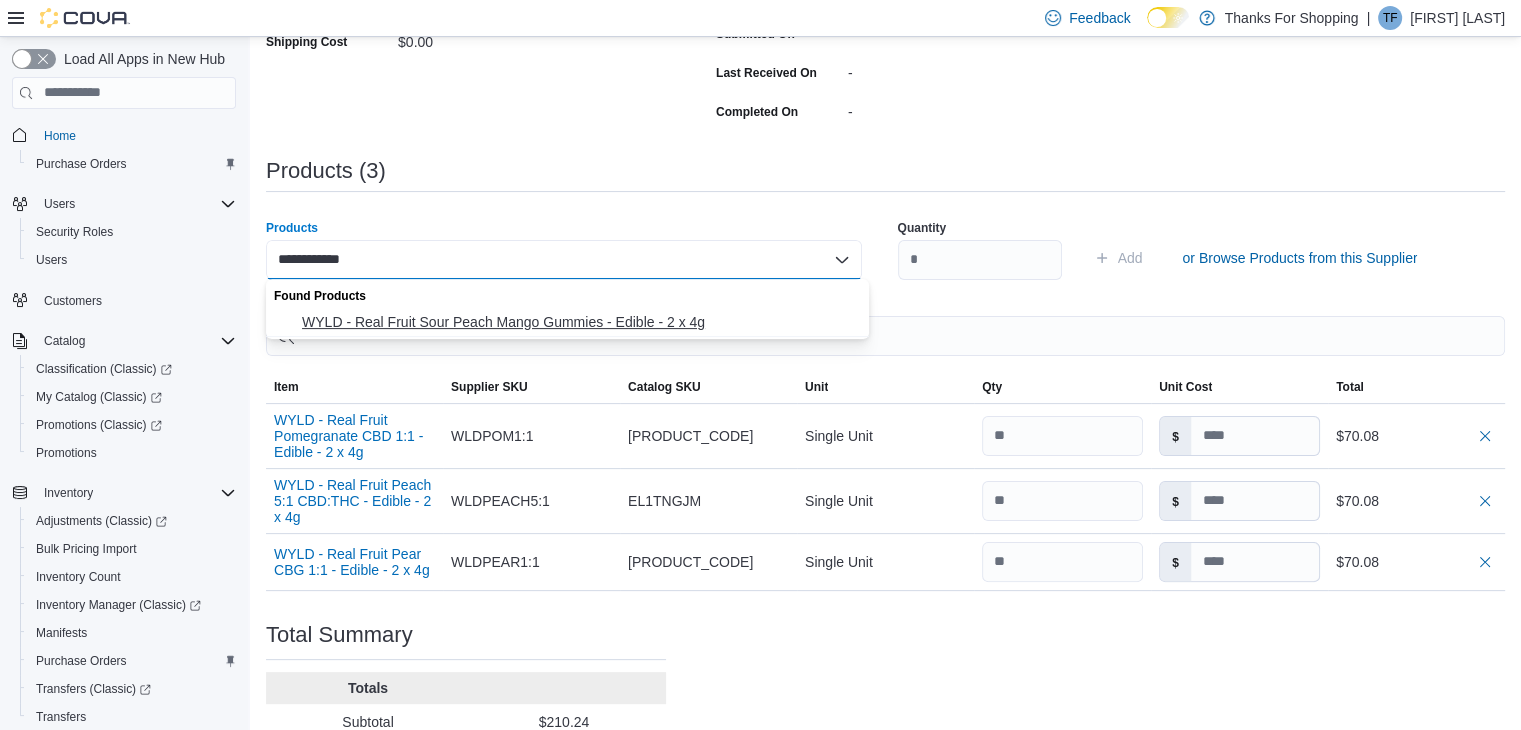 click on "WYLD - Real Fruit Sour Peach Mango Gummies - Edible - 2 x 4g" at bounding box center (579, 322) 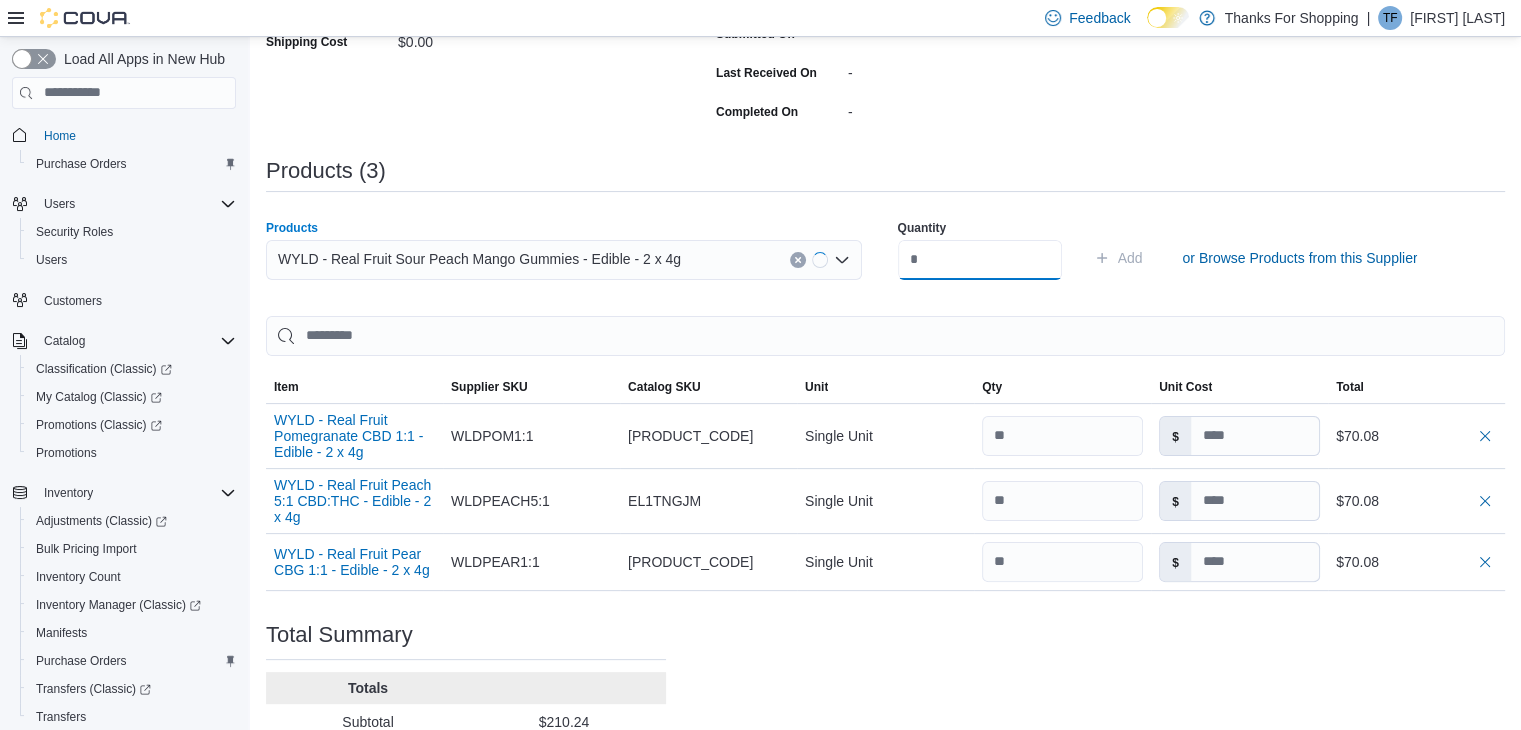click at bounding box center (980, 260) 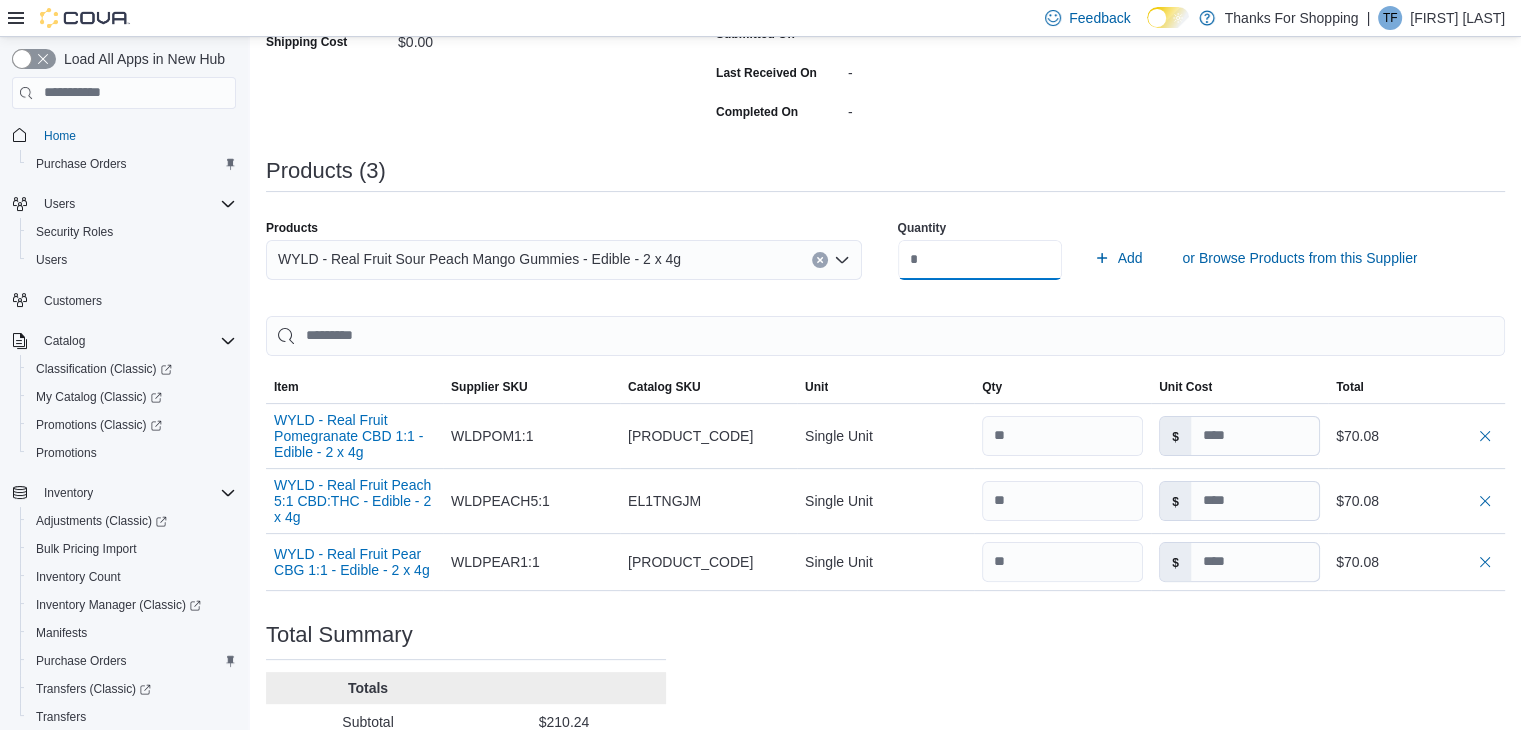 click on "Add" at bounding box center [1118, 258] 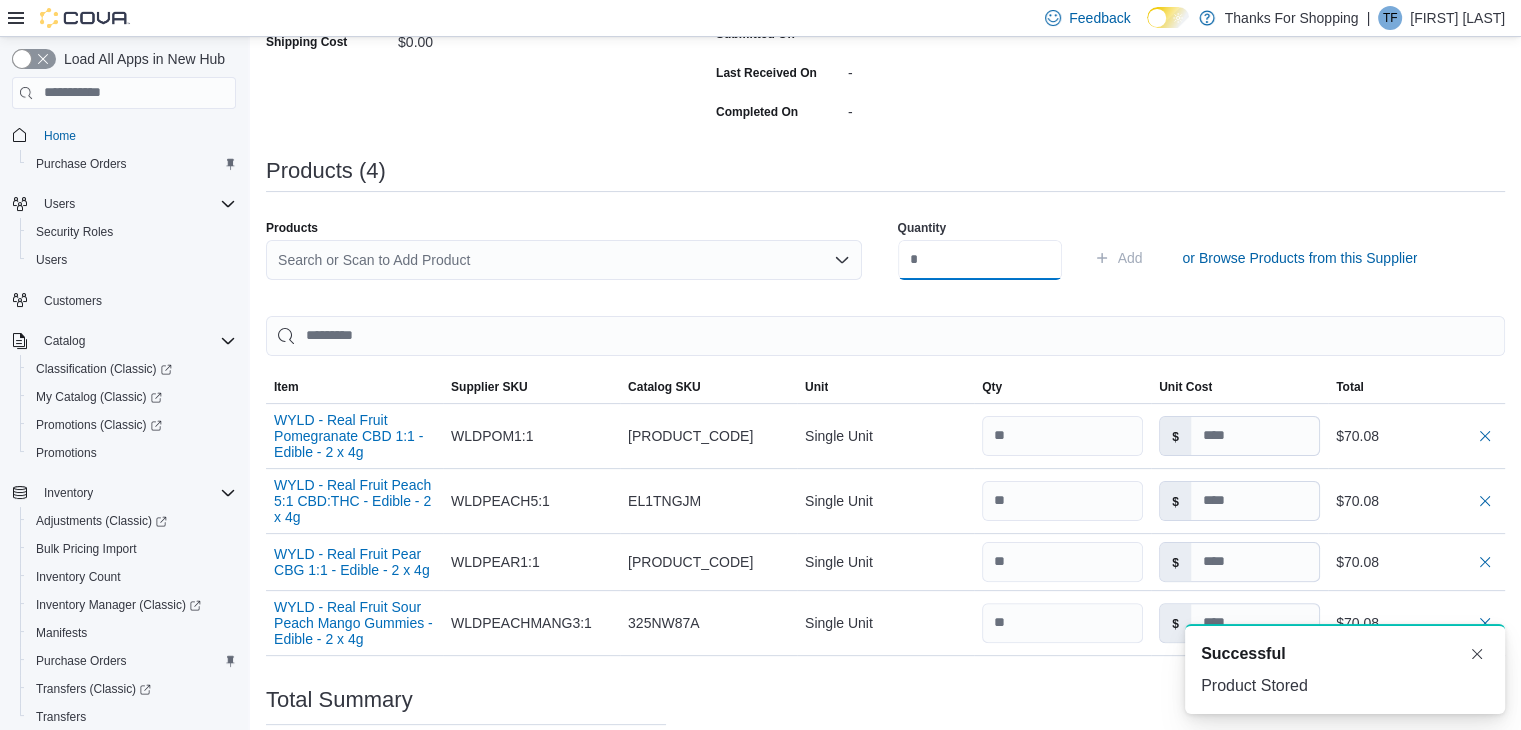 scroll, scrollTop: 0, scrollLeft: 0, axis: both 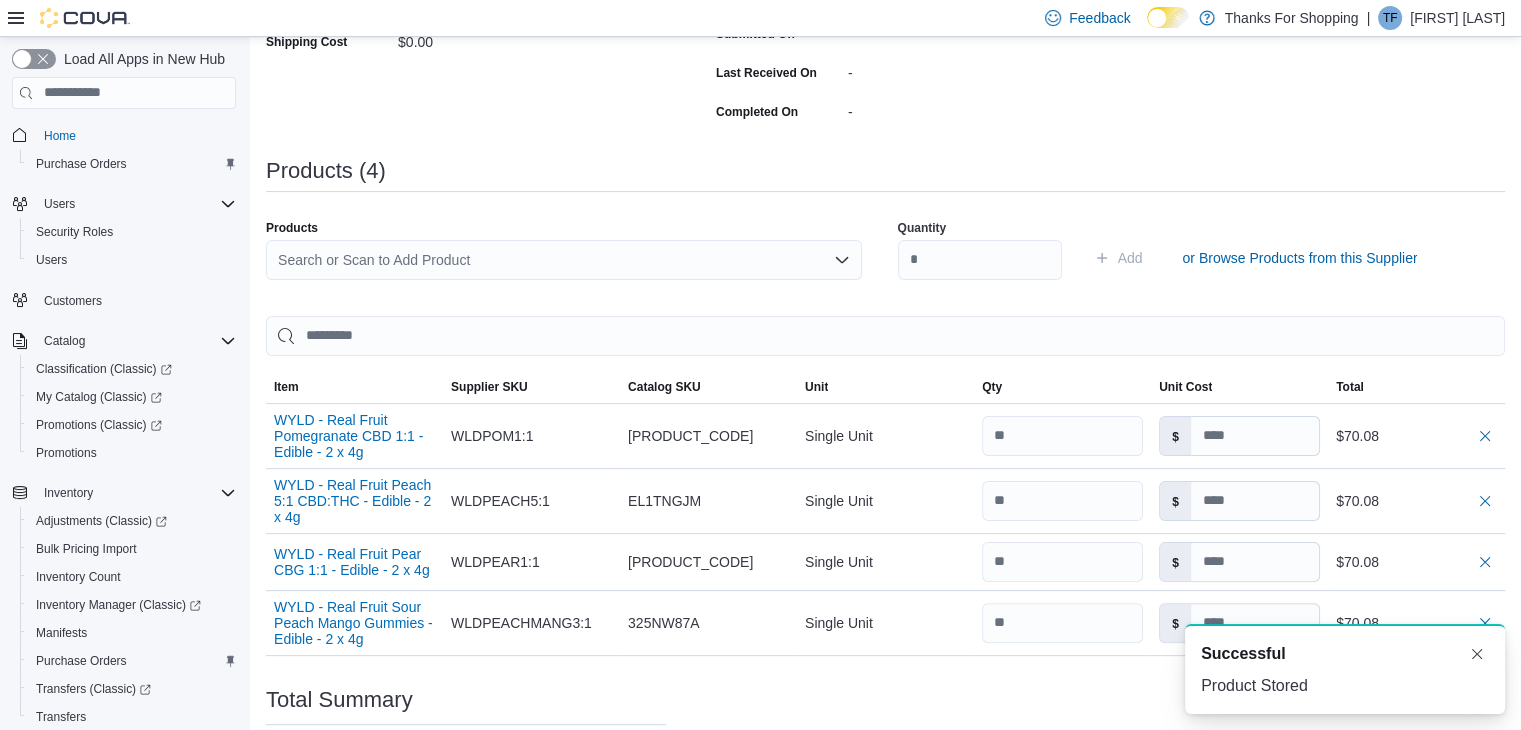 click on "Search or Scan to Add Product" at bounding box center [564, 260] 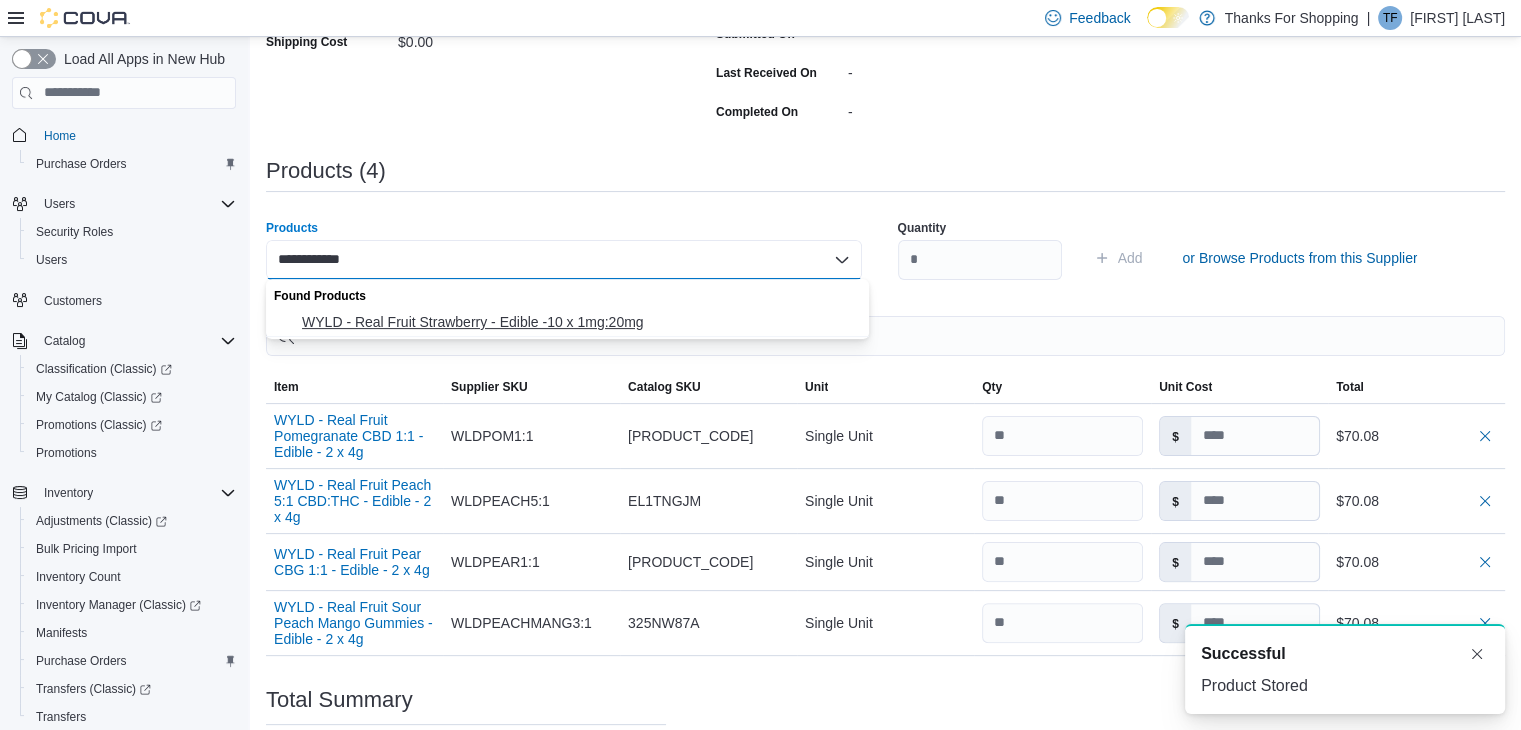click on "WYLD - Real Fruit Strawberry - Edible -10 x 1mg:20mg" at bounding box center (567, 322) 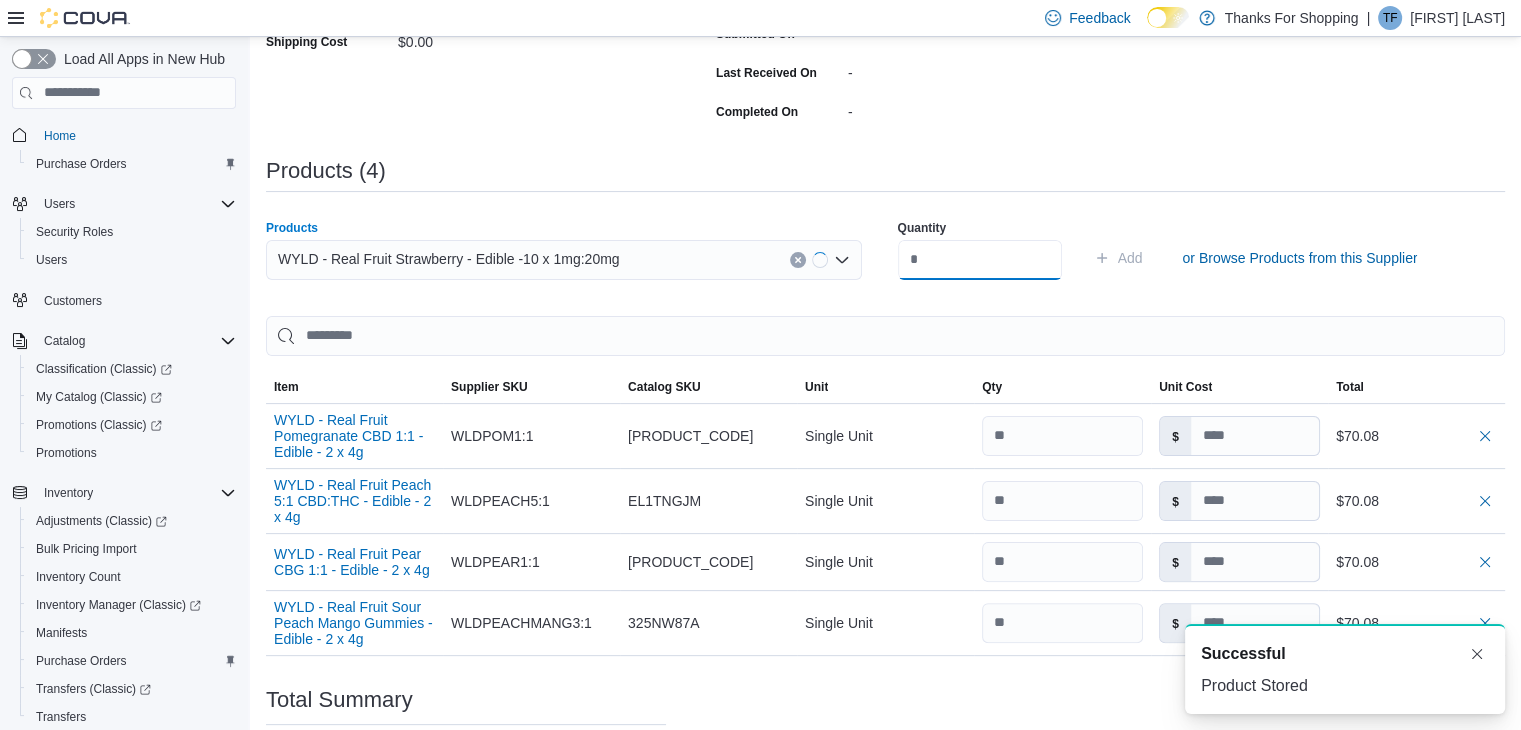 click at bounding box center (980, 260) 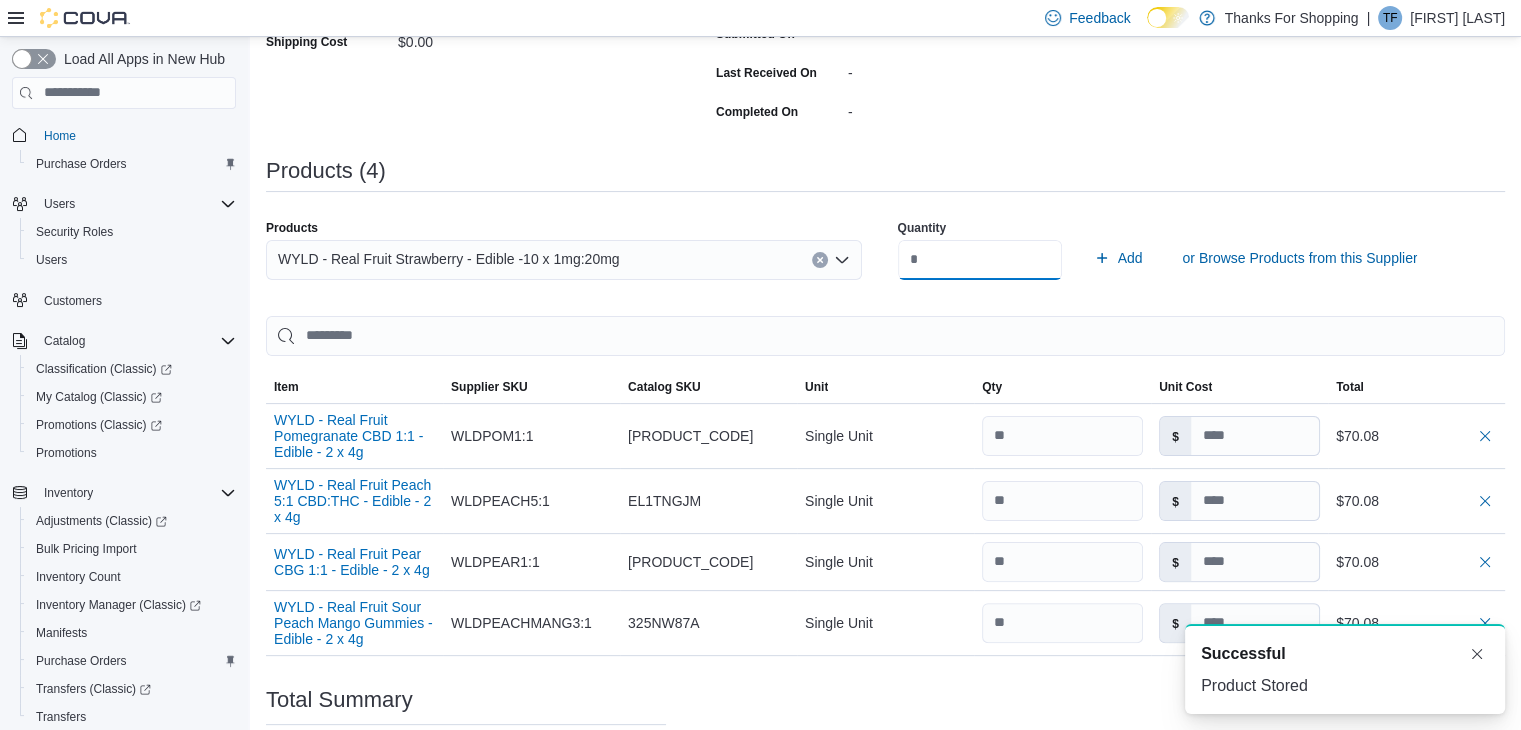 click on "Add" at bounding box center [1118, 258] 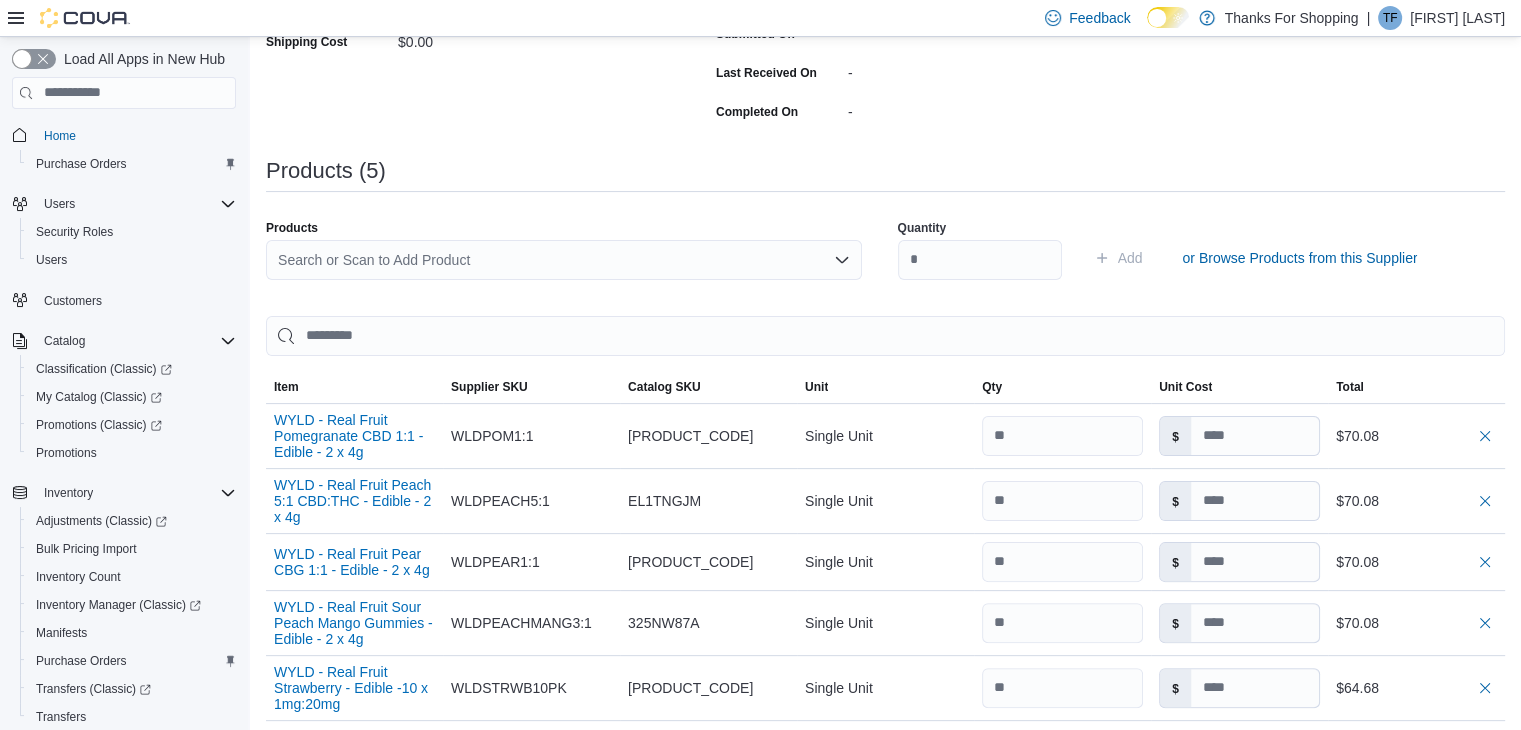 scroll, scrollTop: 0, scrollLeft: 0, axis: both 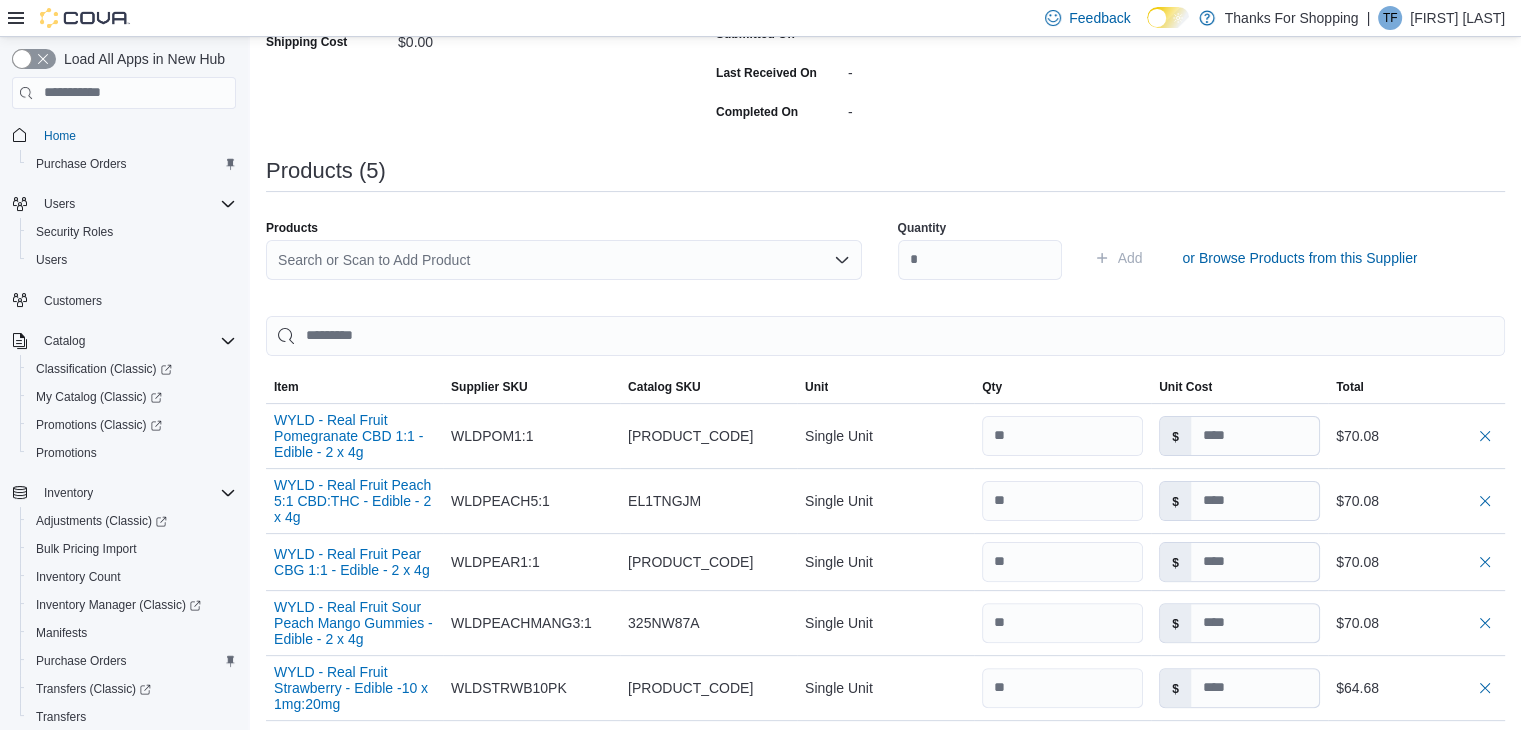 click on "Search or Scan to Add Product" at bounding box center [564, 260] 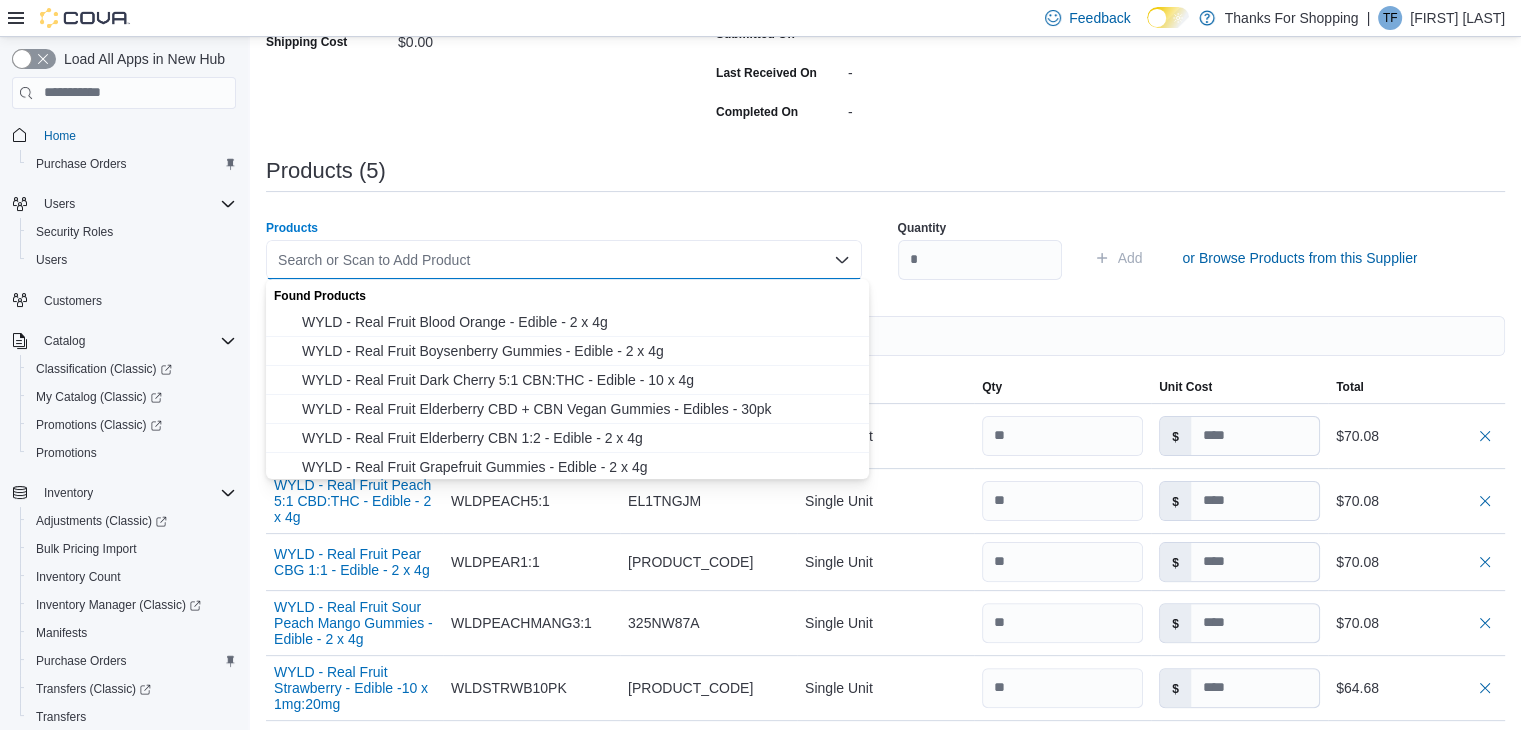 paste on "**********" 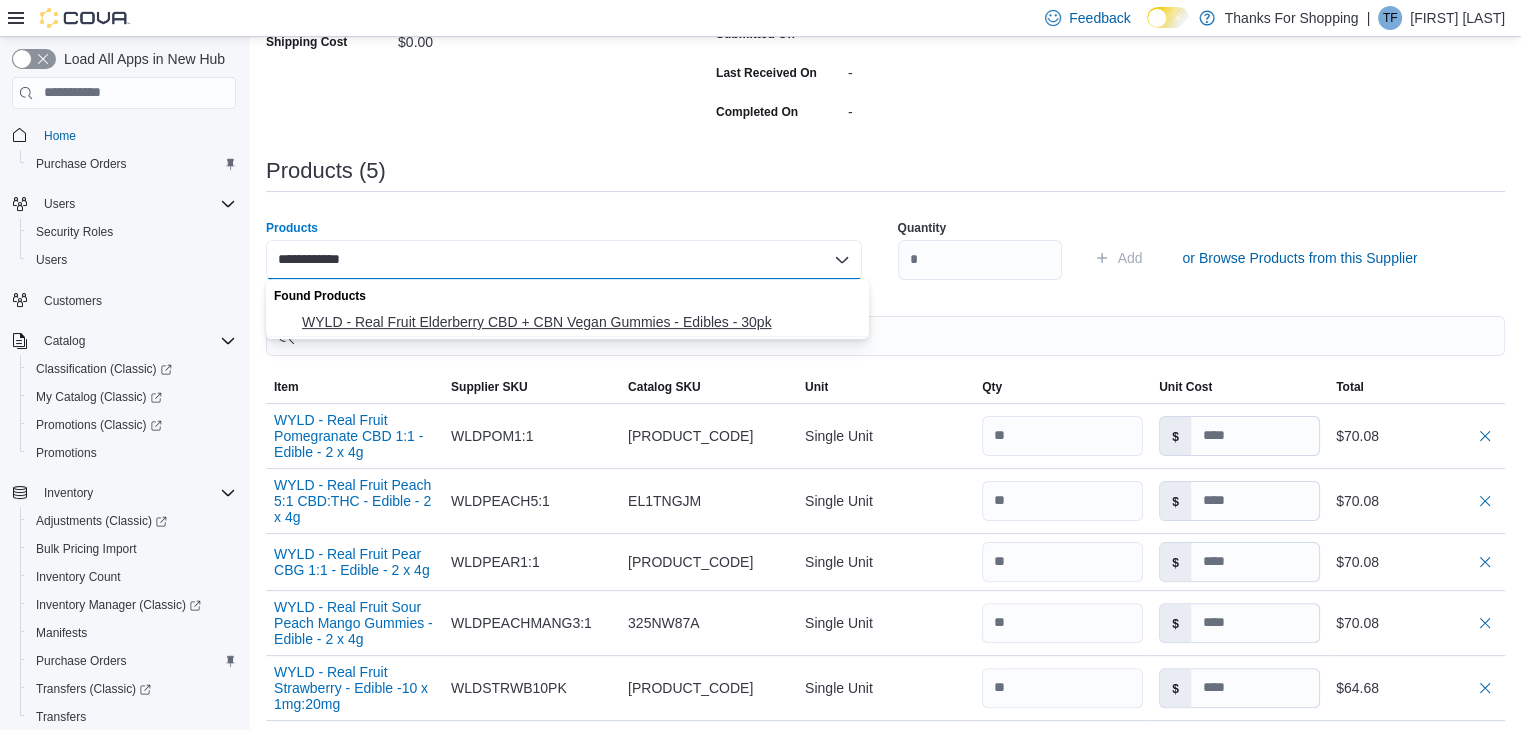 click on "WYLD - Real Fruit Elderberry CBD + CBN Vegan Gummies - Edibles - 30pk" at bounding box center (567, 322) 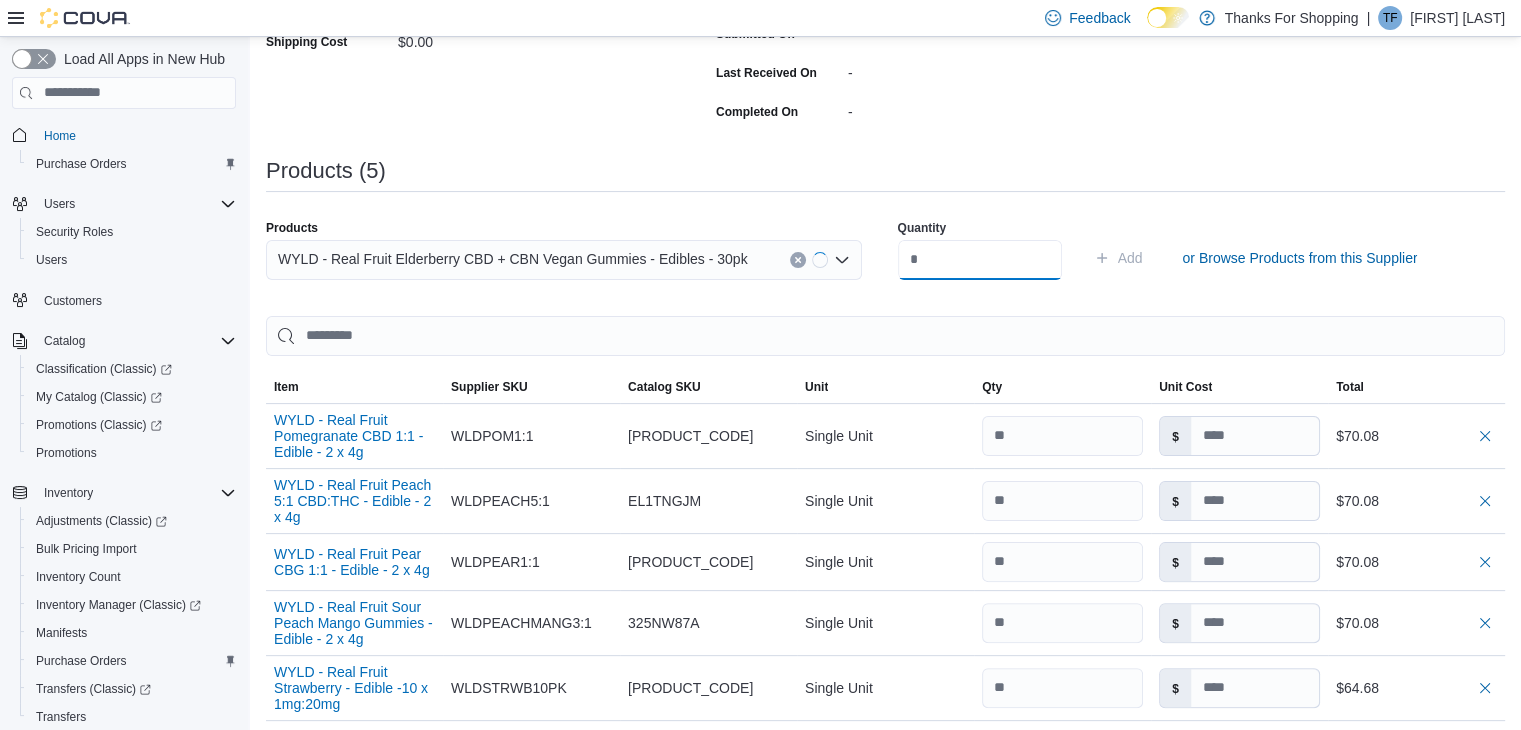 click at bounding box center [980, 260] 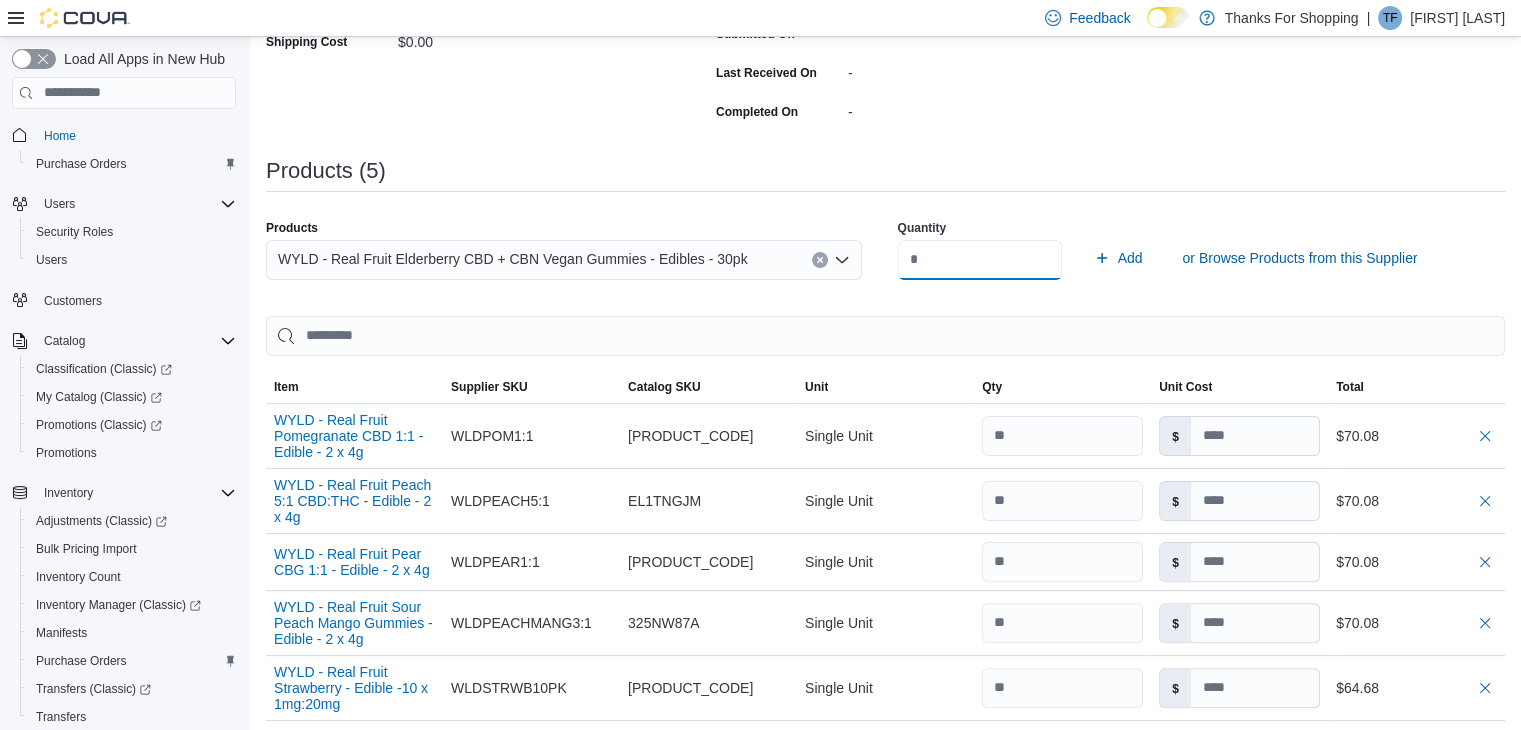 click on "Add" at bounding box center (1118, 258) 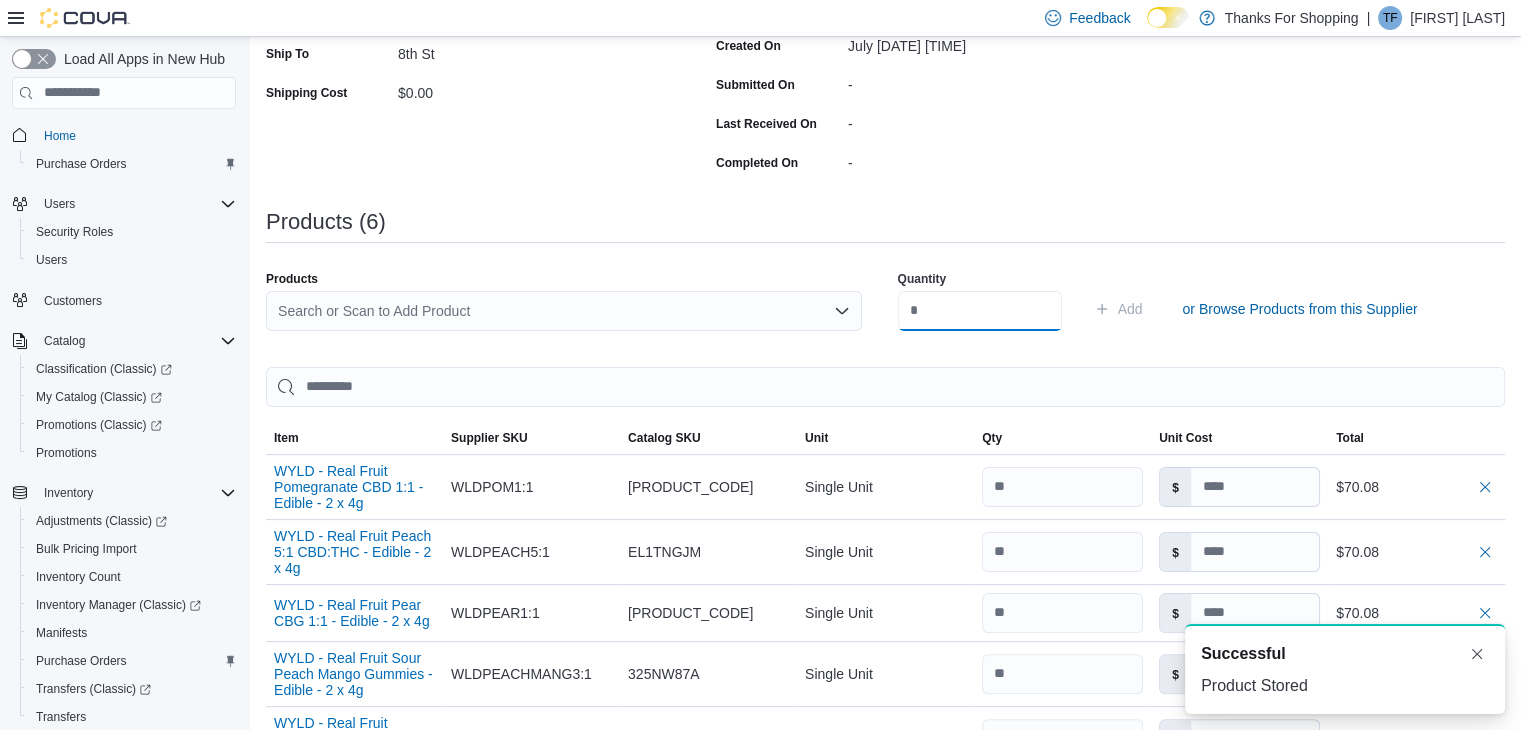 scroll, scrollTop: 356, scrollLeft: 0, axis: vertical 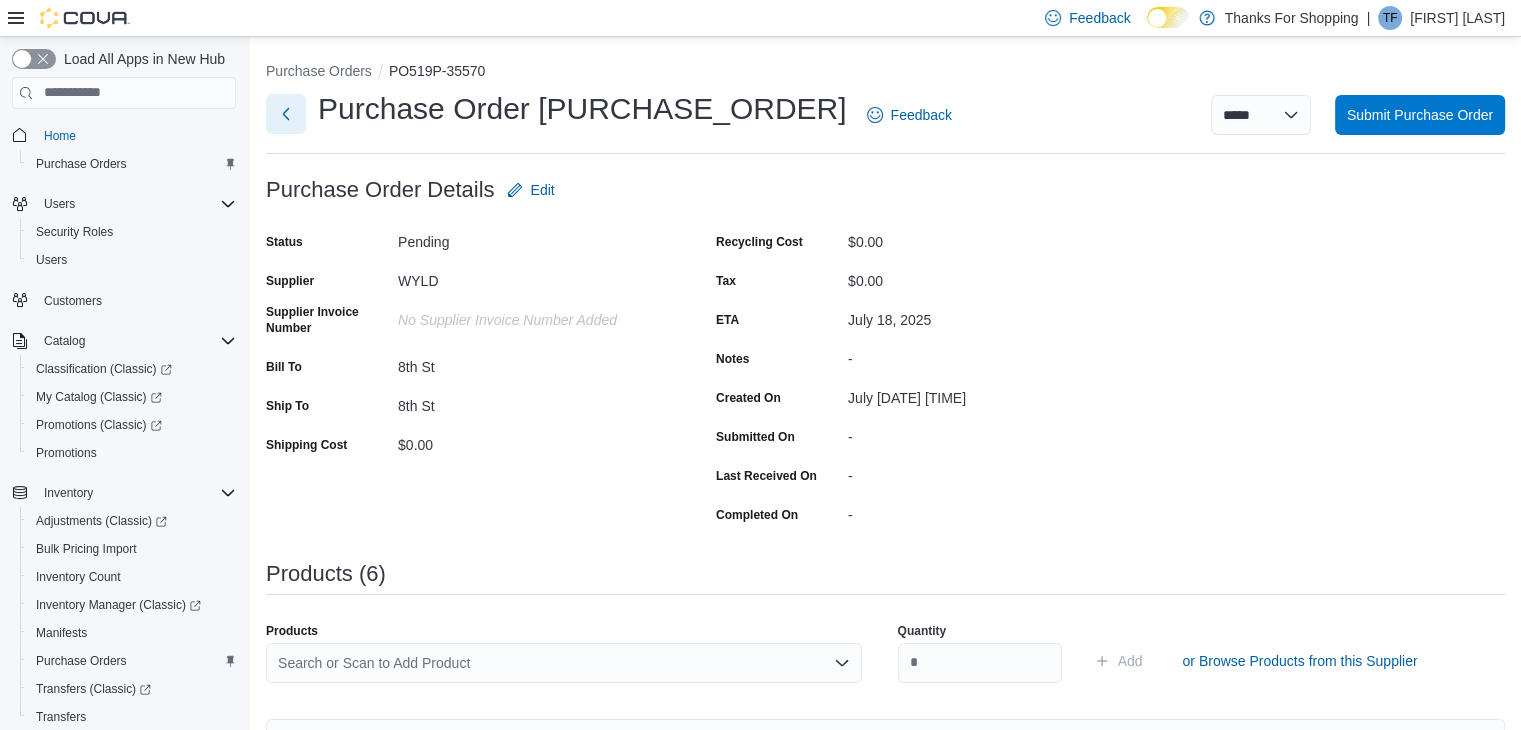 click at bounding box center [286, 114] 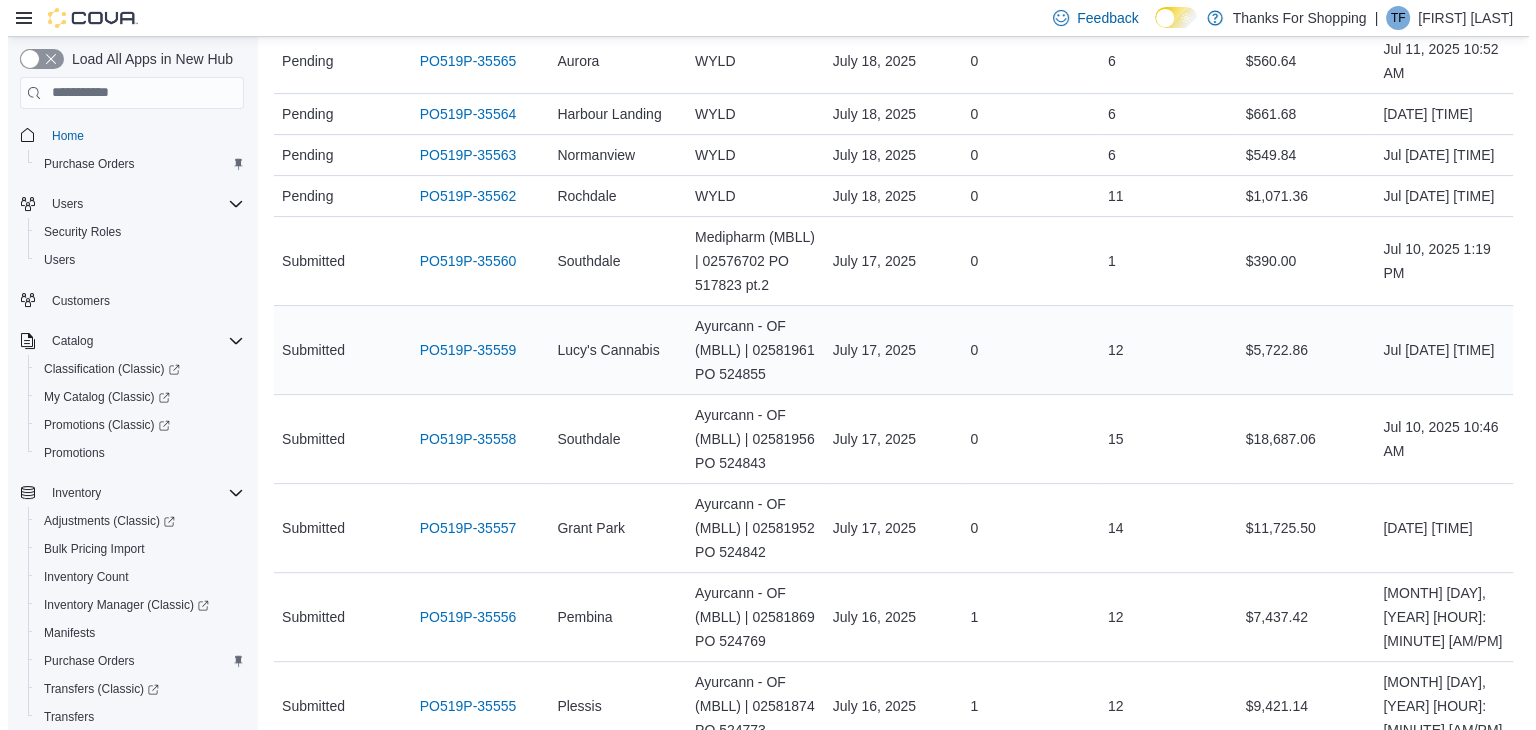 scroll, scrollTop: 0, scrollLeft: 0, axis: both 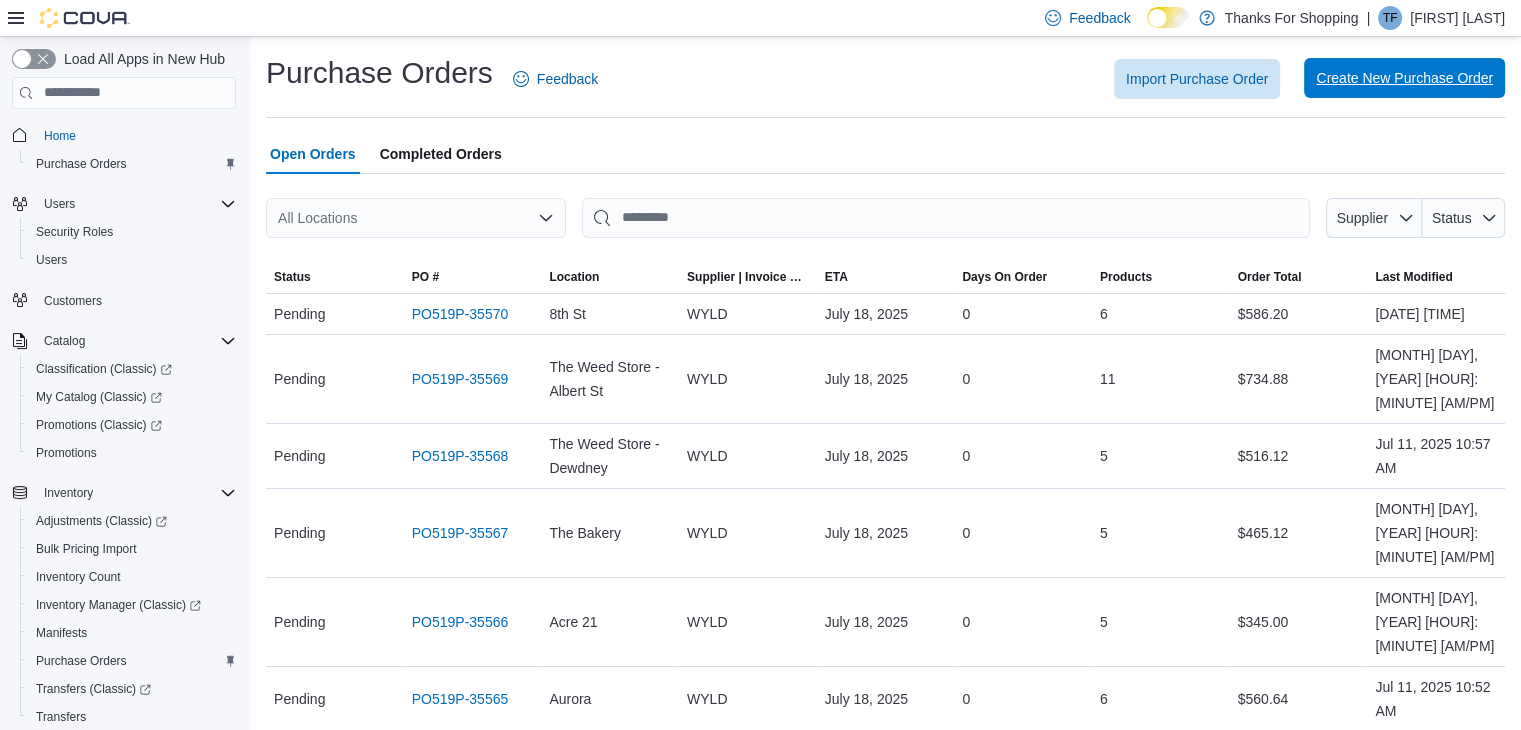 click on "Create New Purchase Order" at bounding box center [1404, 78] 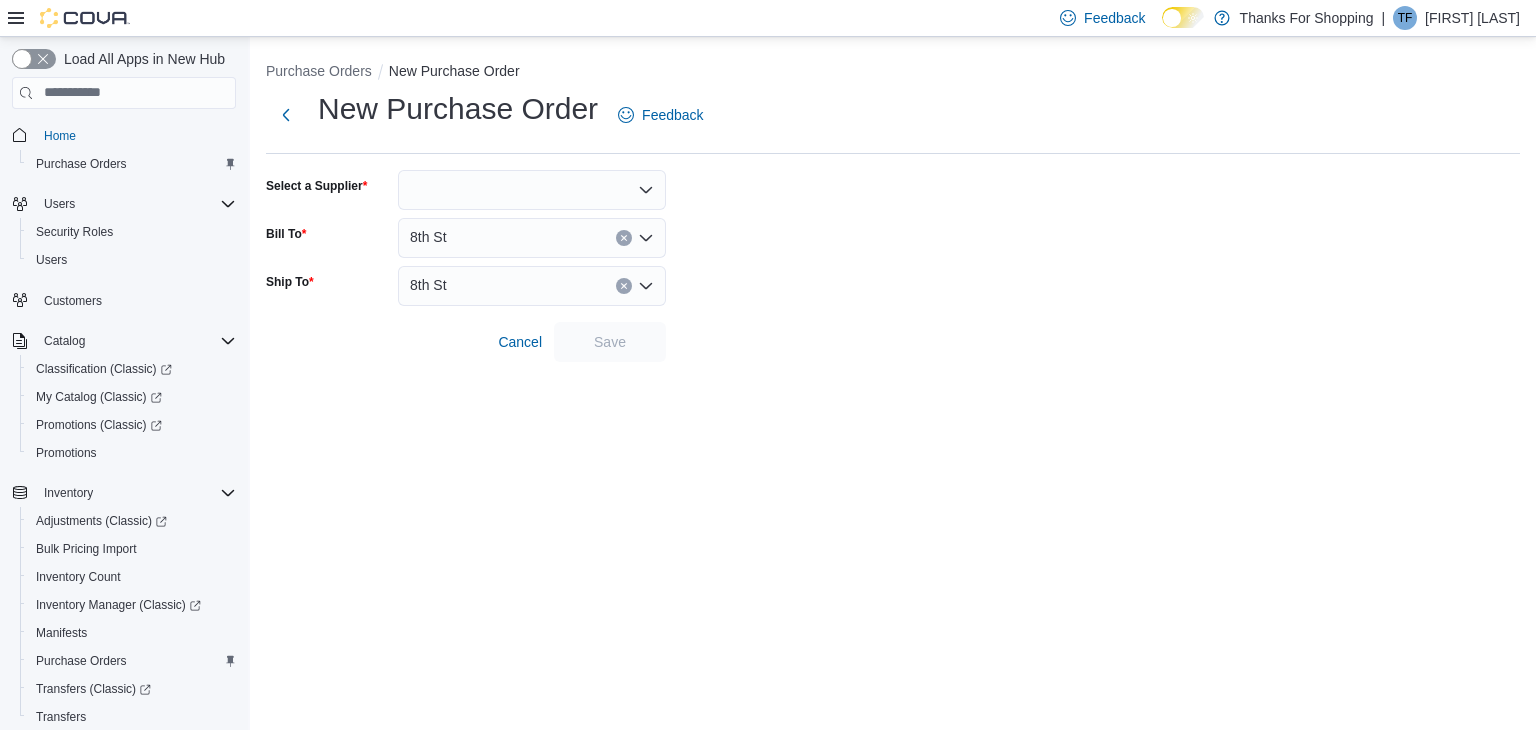 click at bounding box center (532, 190) 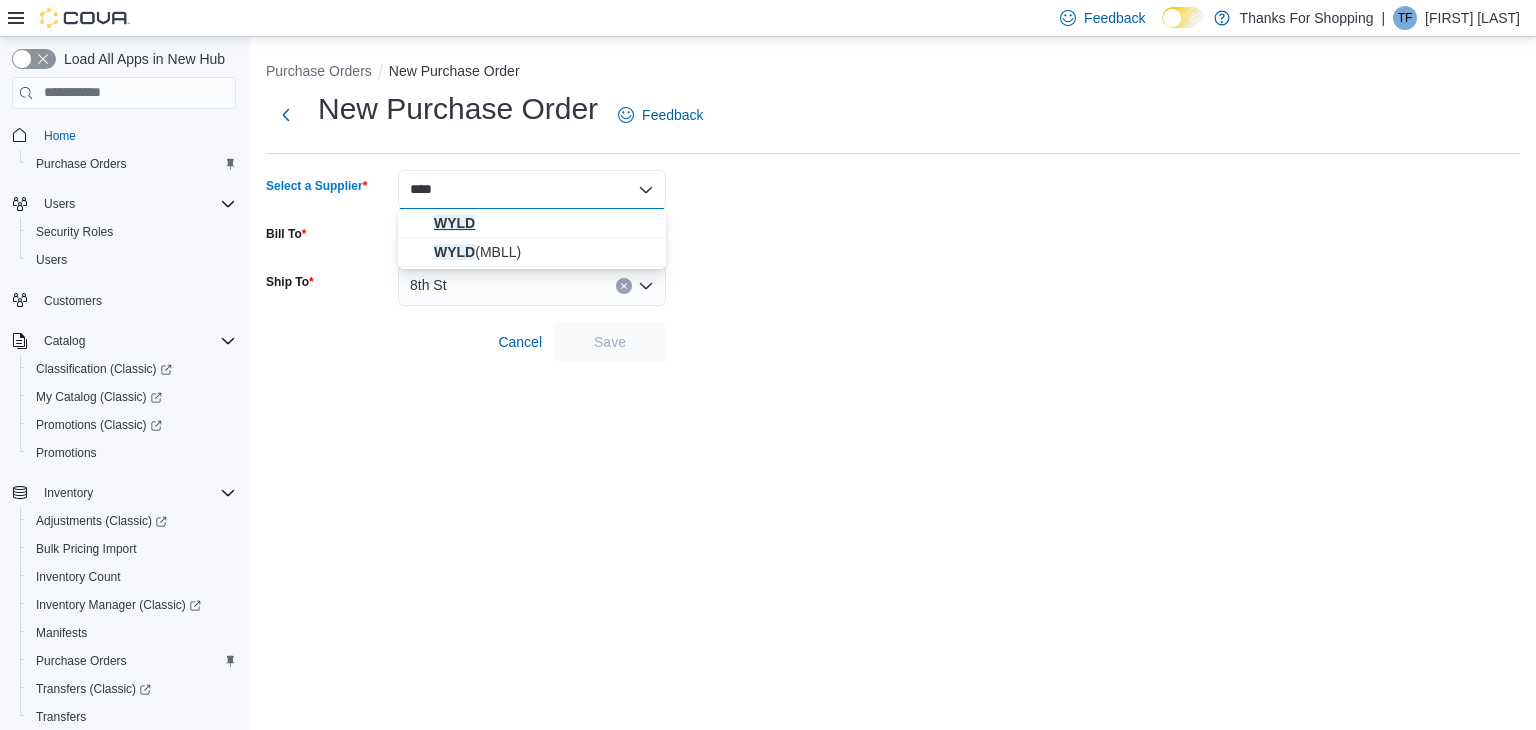 click on "WYLD" at bounding box center [544, 223] 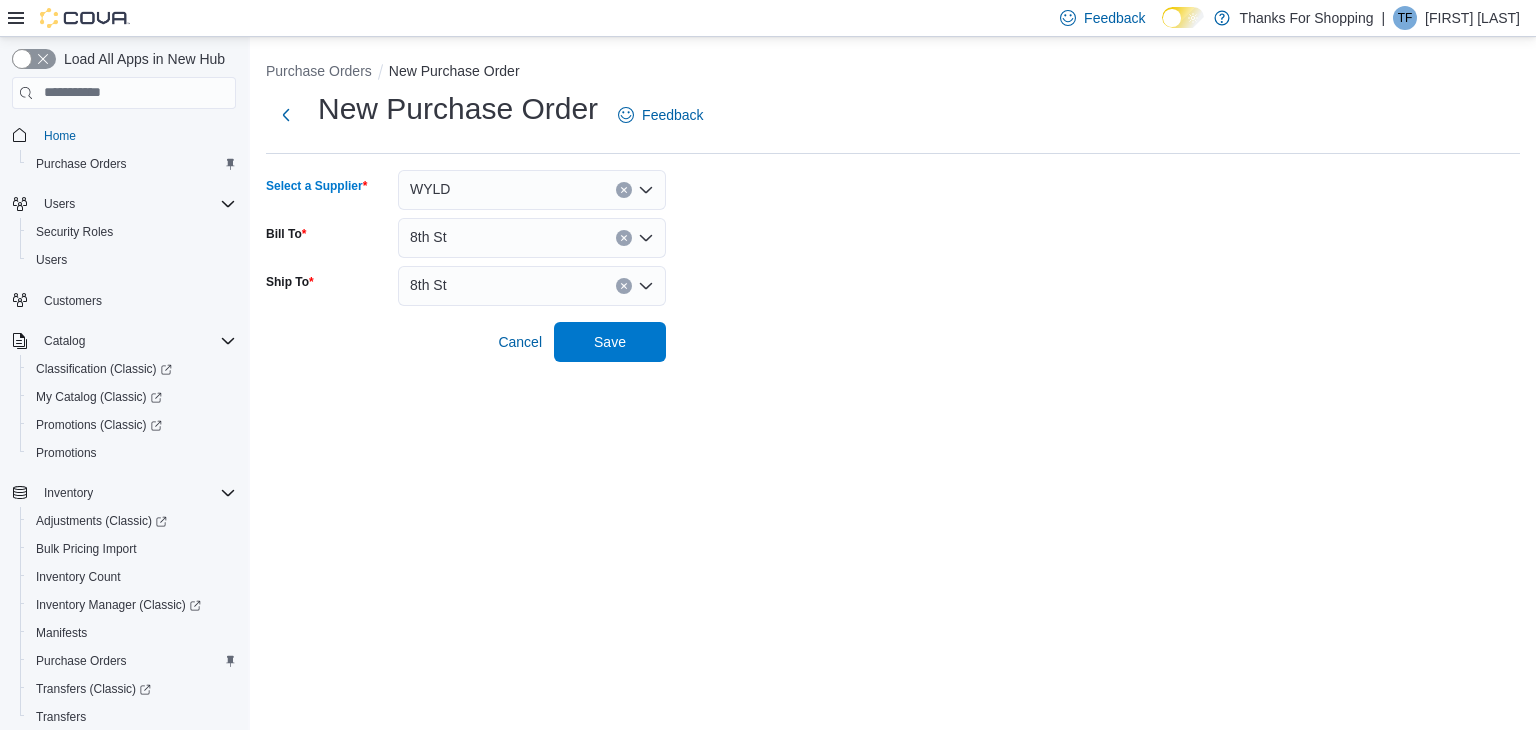 click on "8th St" at bounding box center [532, 238] 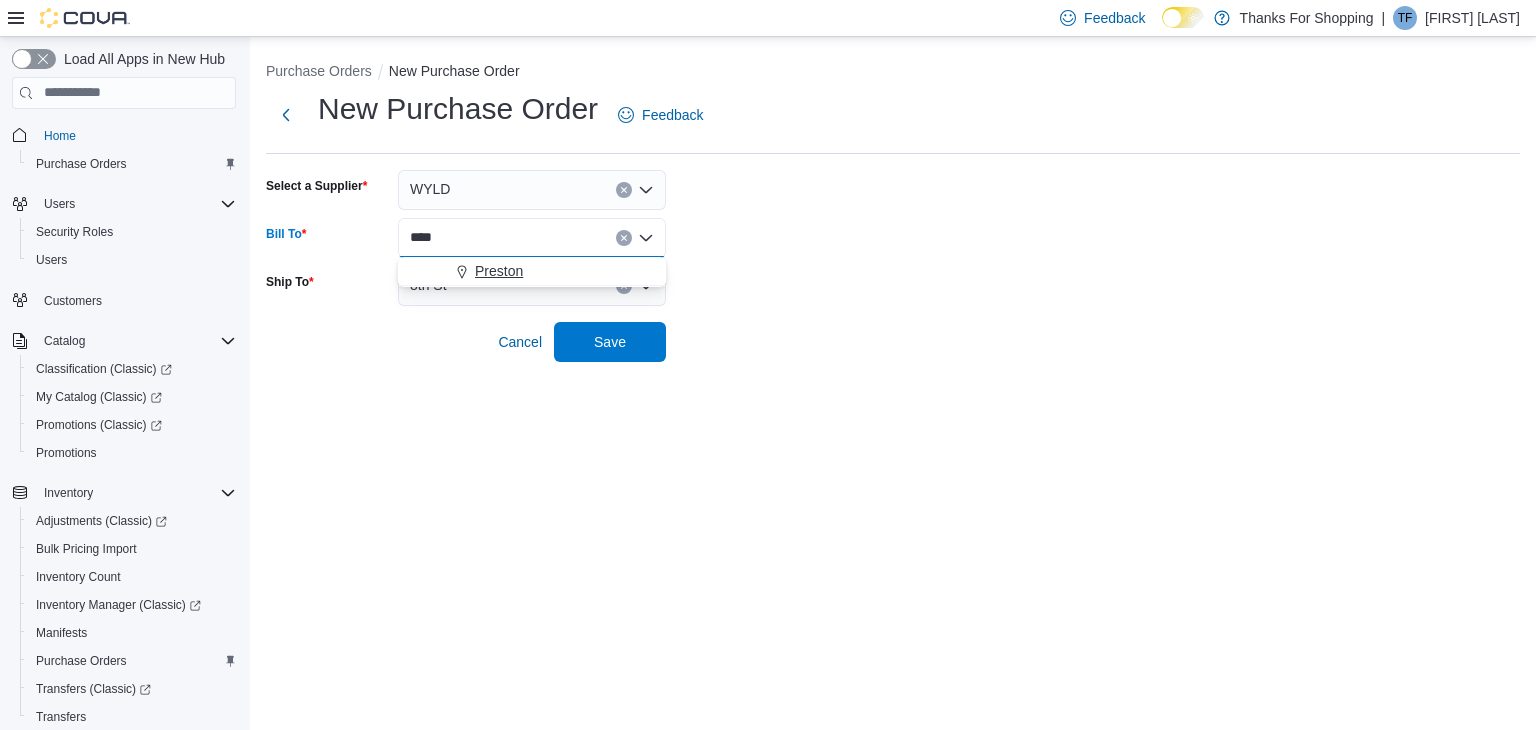 click on "Preston" at bounding box center [499, 271] 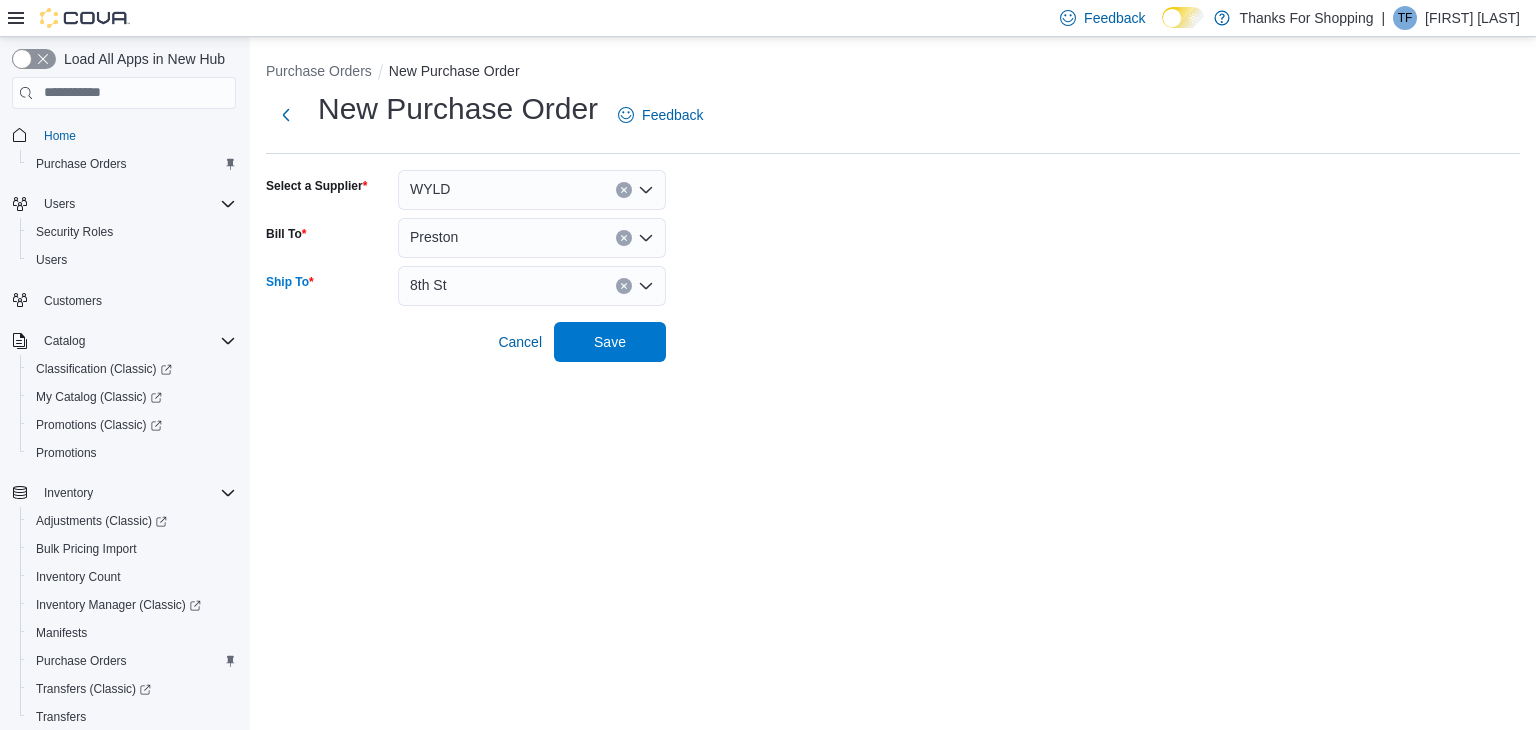 click on "8th St" at bounding box center [532, 286] 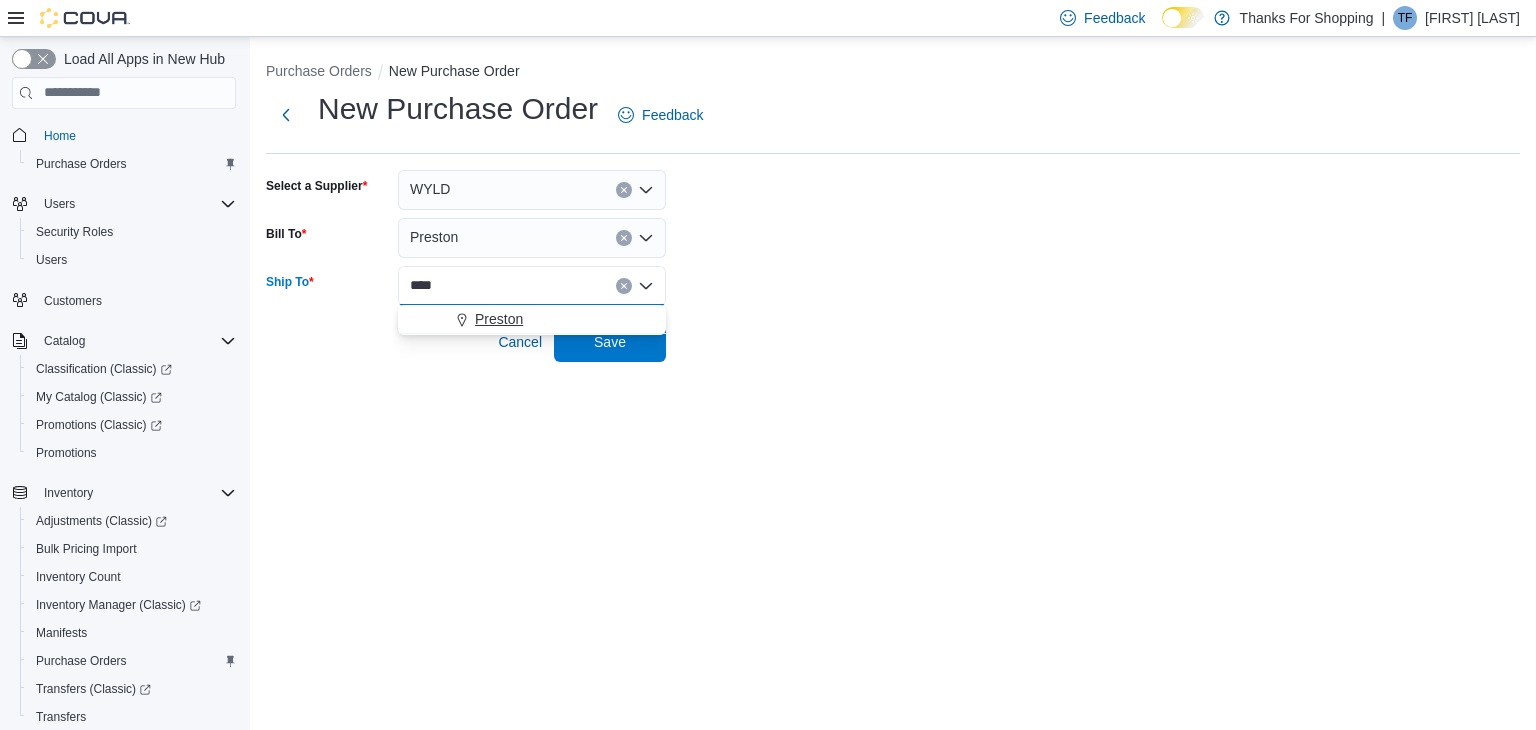 click on "Preston" at bounding box center (499, 319) 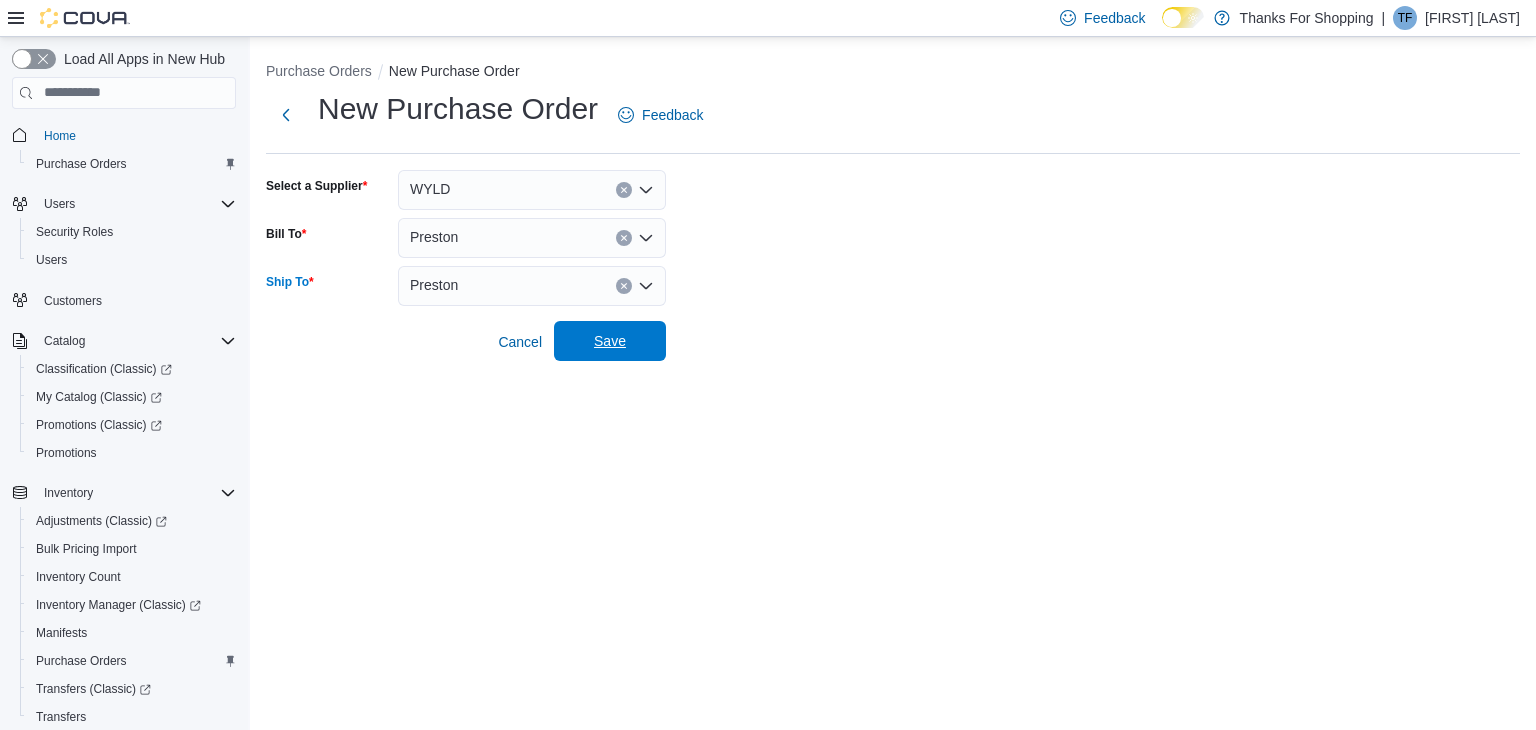 click on "Save" at bounding box center (610, 341) 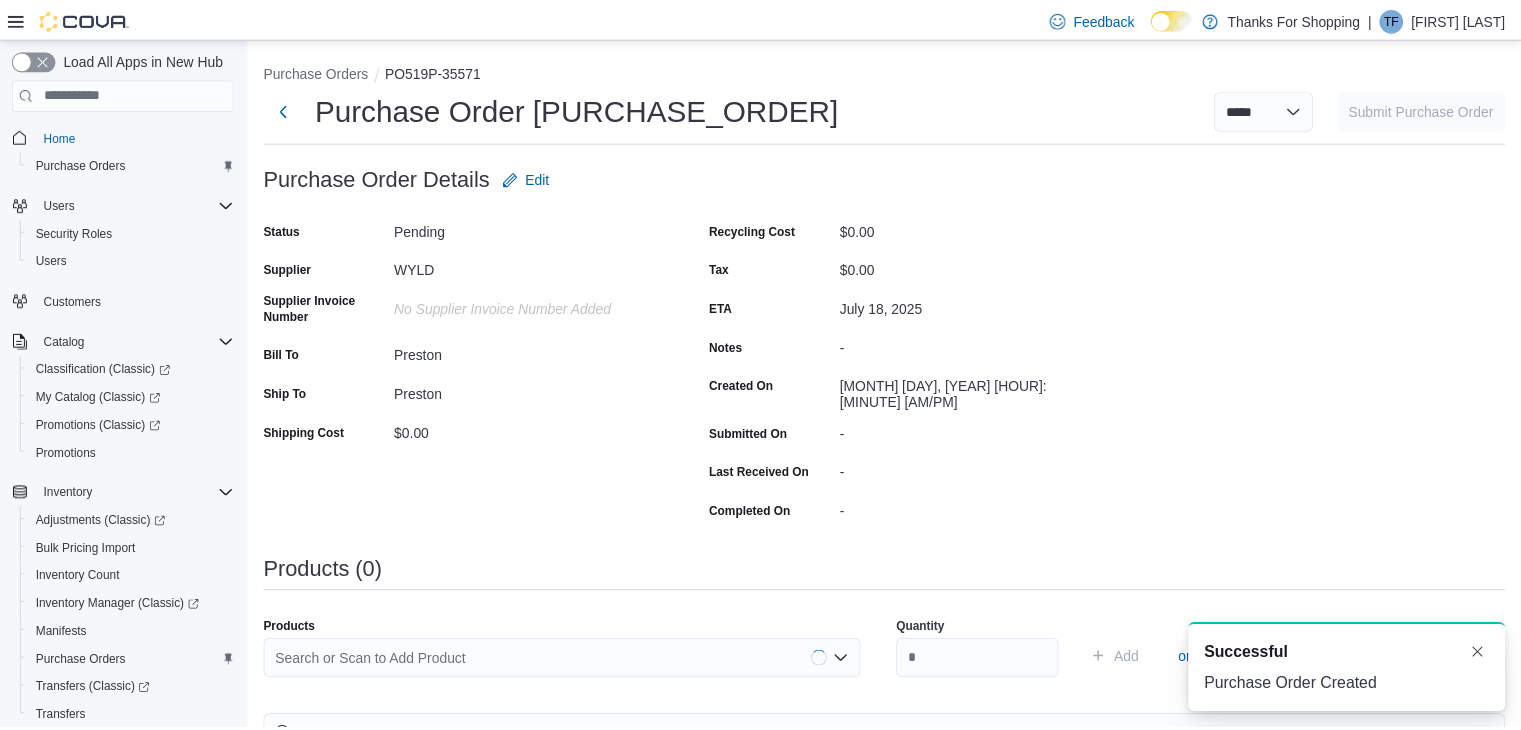 scroll, scrollTop: 0, scrollLeft: 0, axis: both 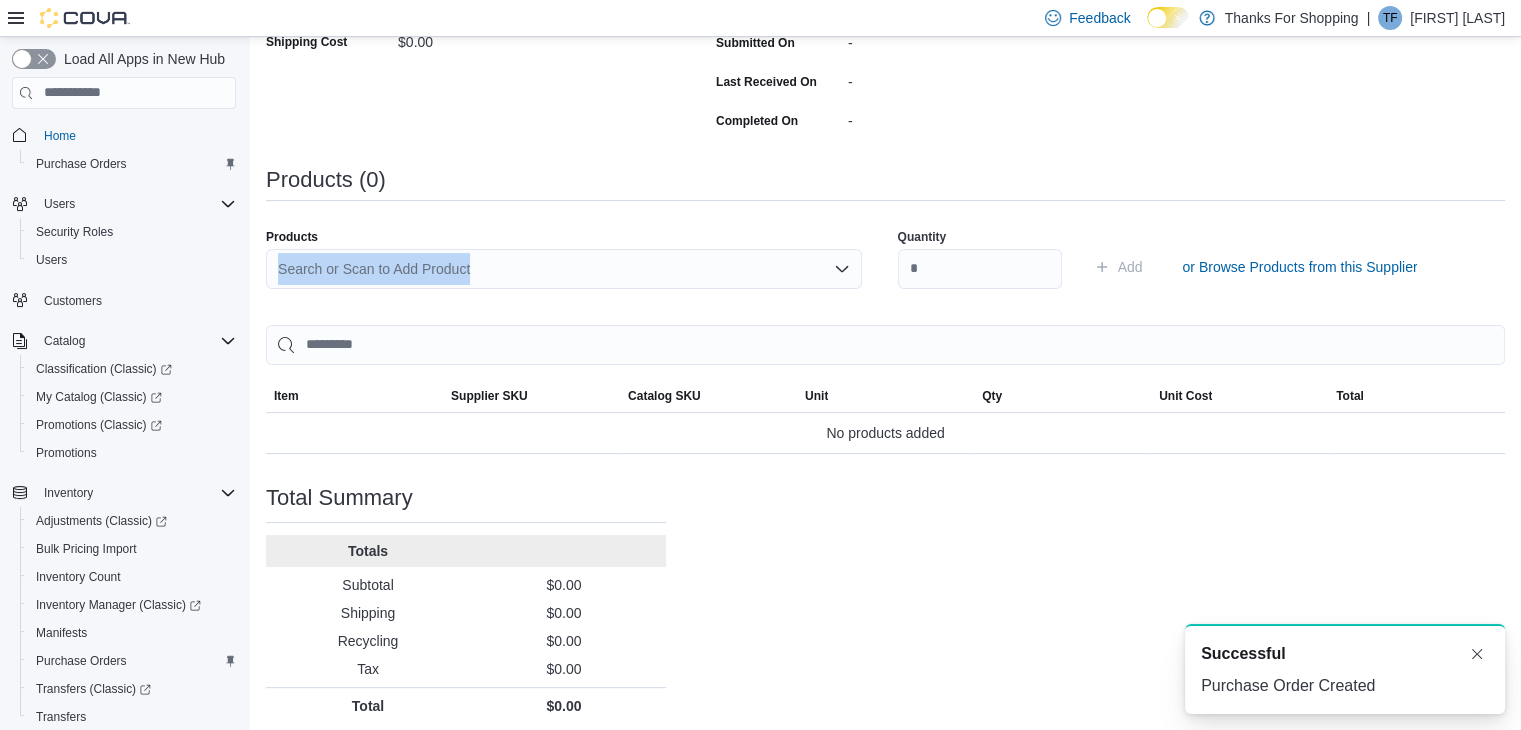 drag, startPoint x: 633, startPoint y: 234, endPoint x: 630, endPoint y: 256, distance: 22.203604 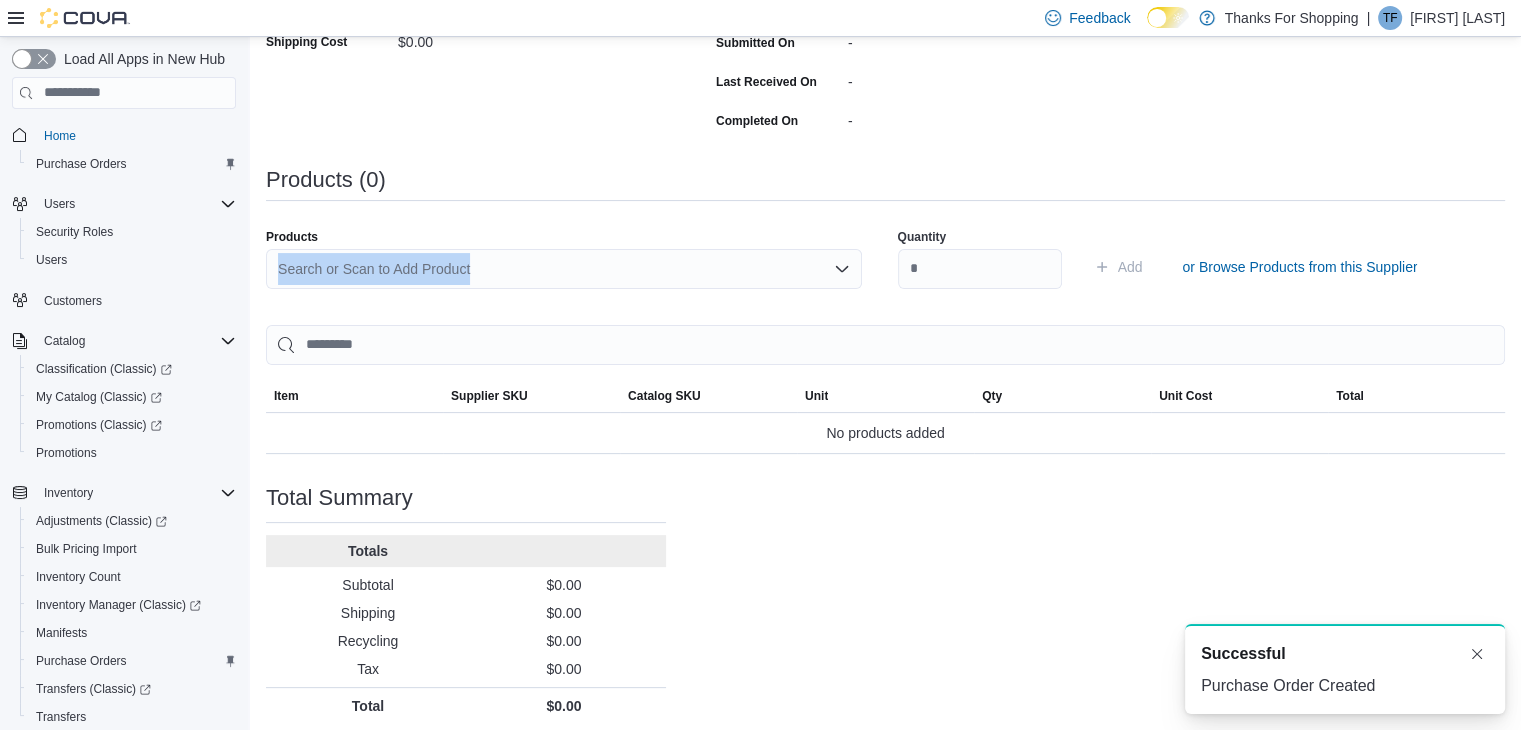 click on "Search or Scan to Add Product" at bounding box center (564, 269) 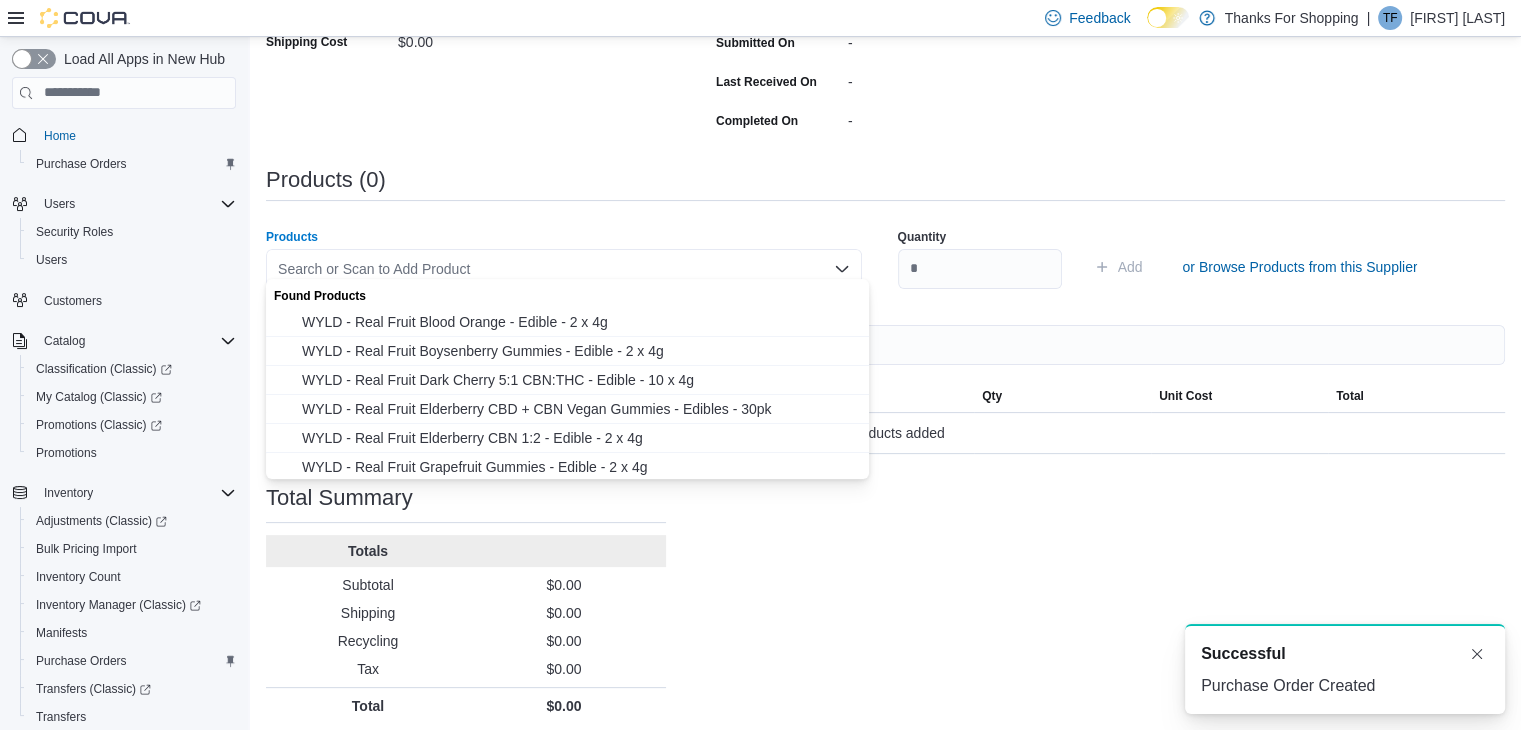paste on "**********" 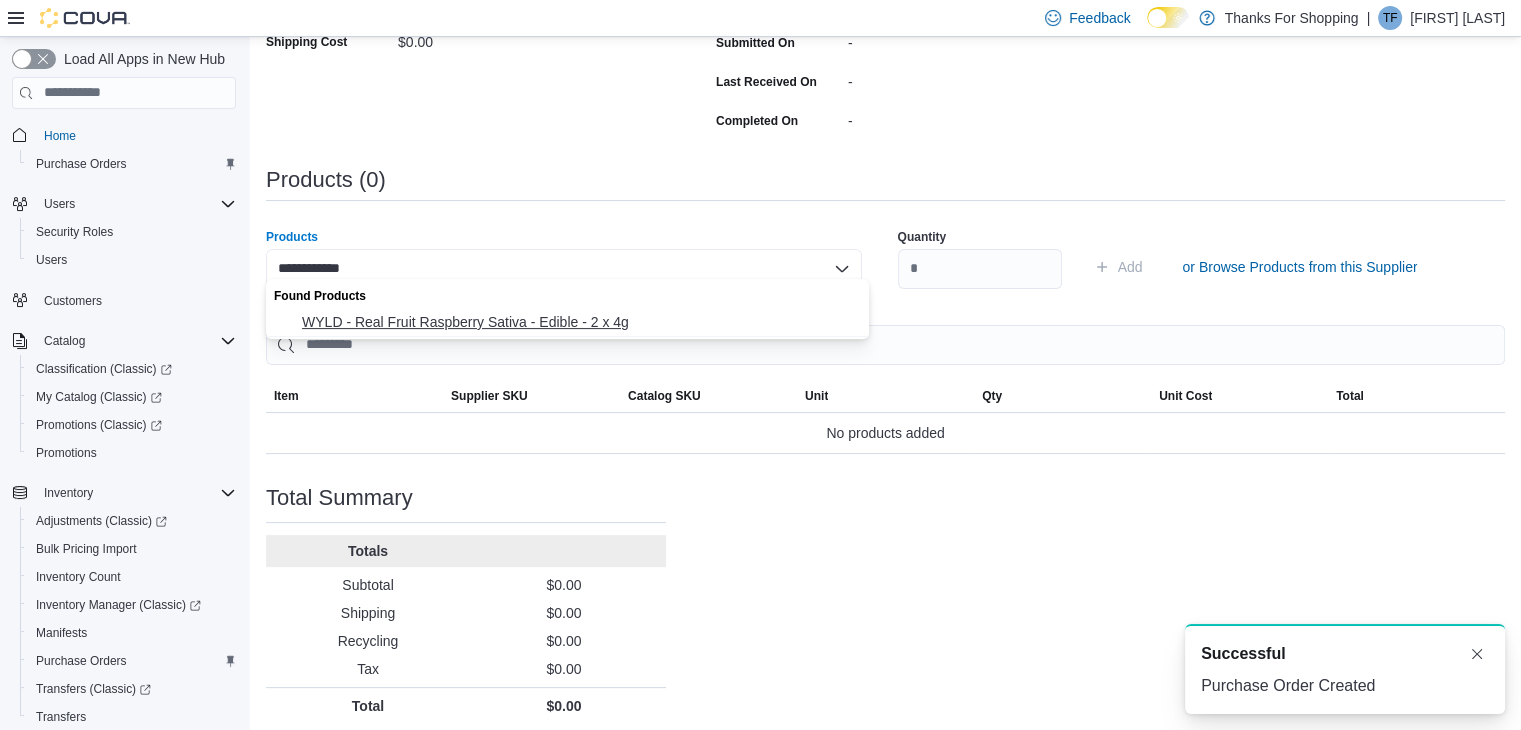 click on "WYLD - Real Fruit Raspberry Sativa - Edible - 2 x 4g" at bounding box center [579, 322] 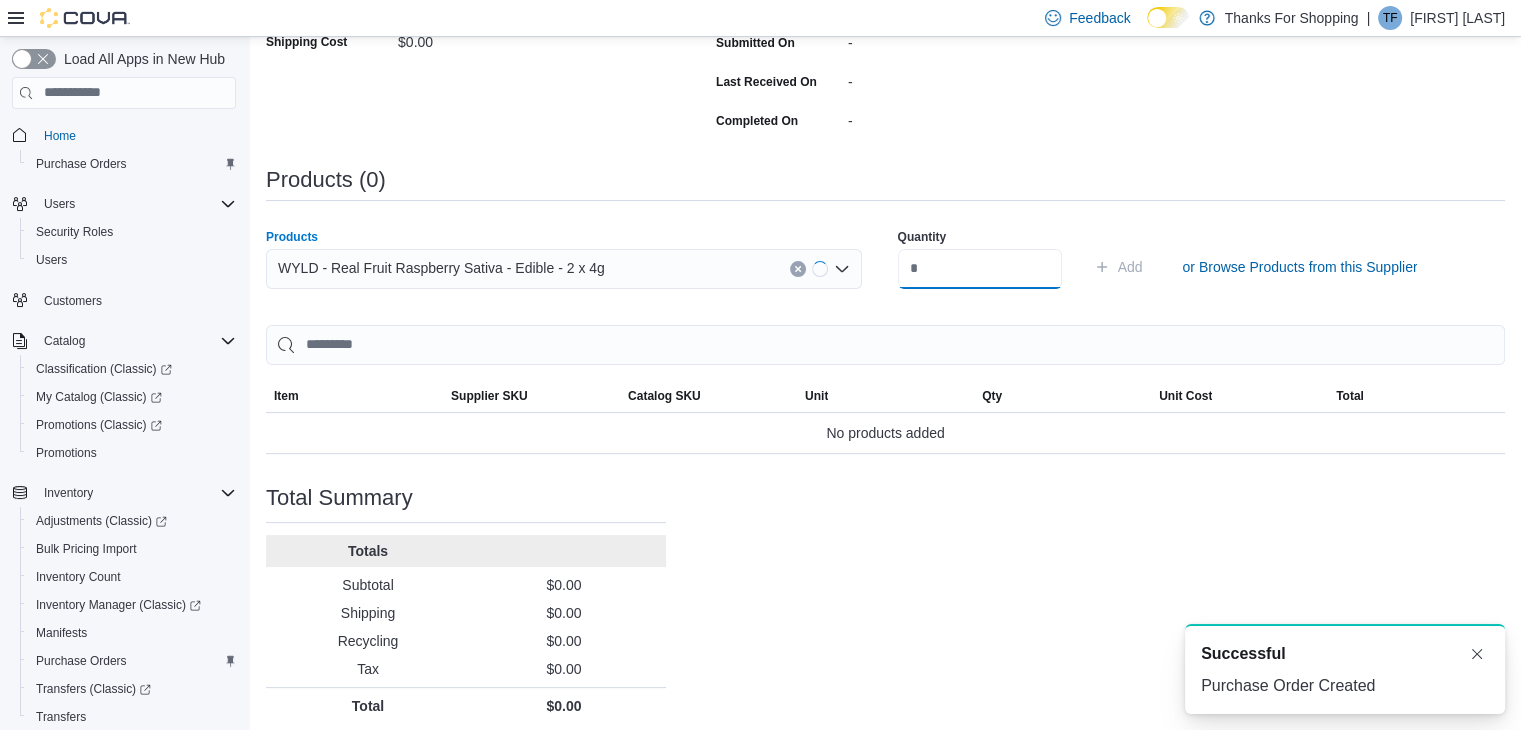 click at bounding box center (980, 269) 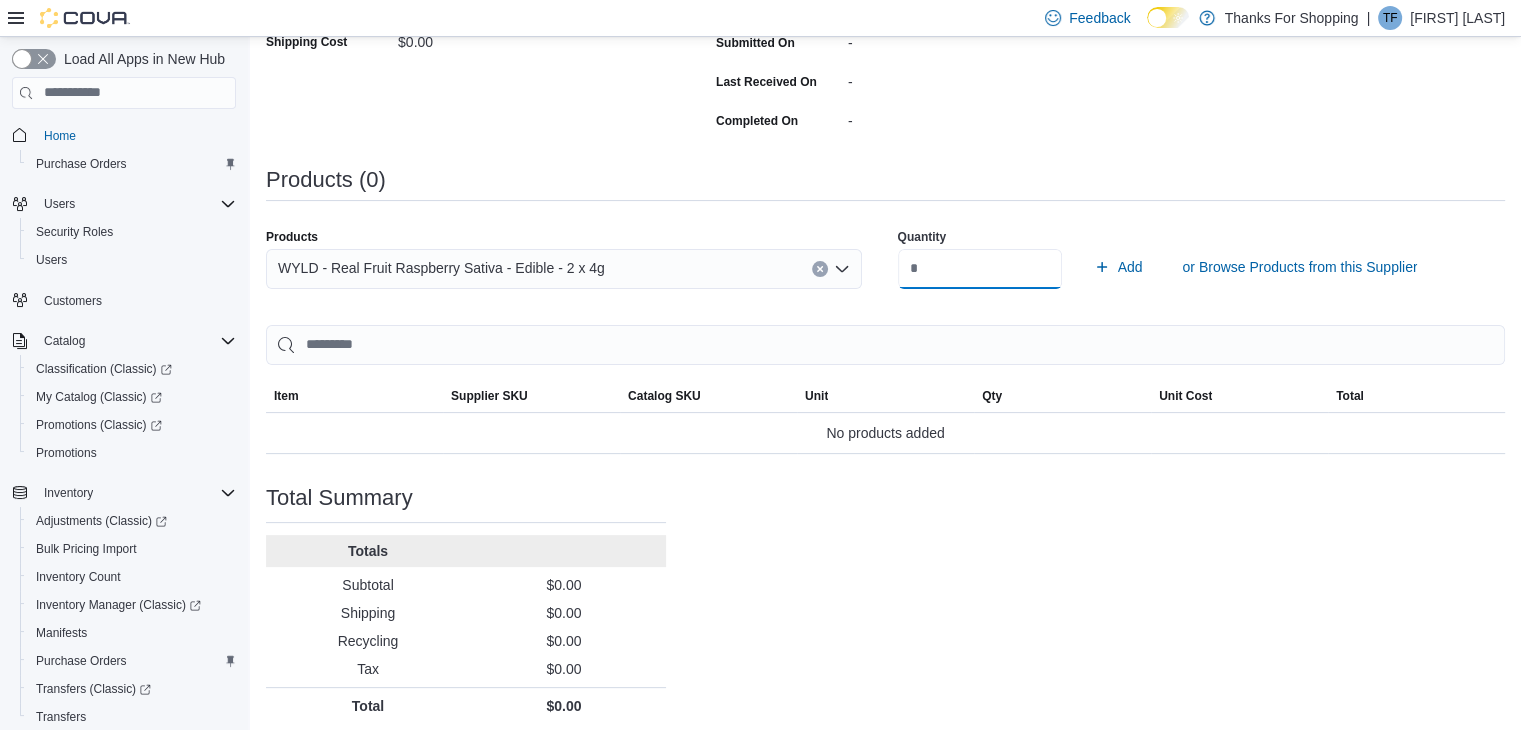 click on "Add" at bounding box center (1118, 267) 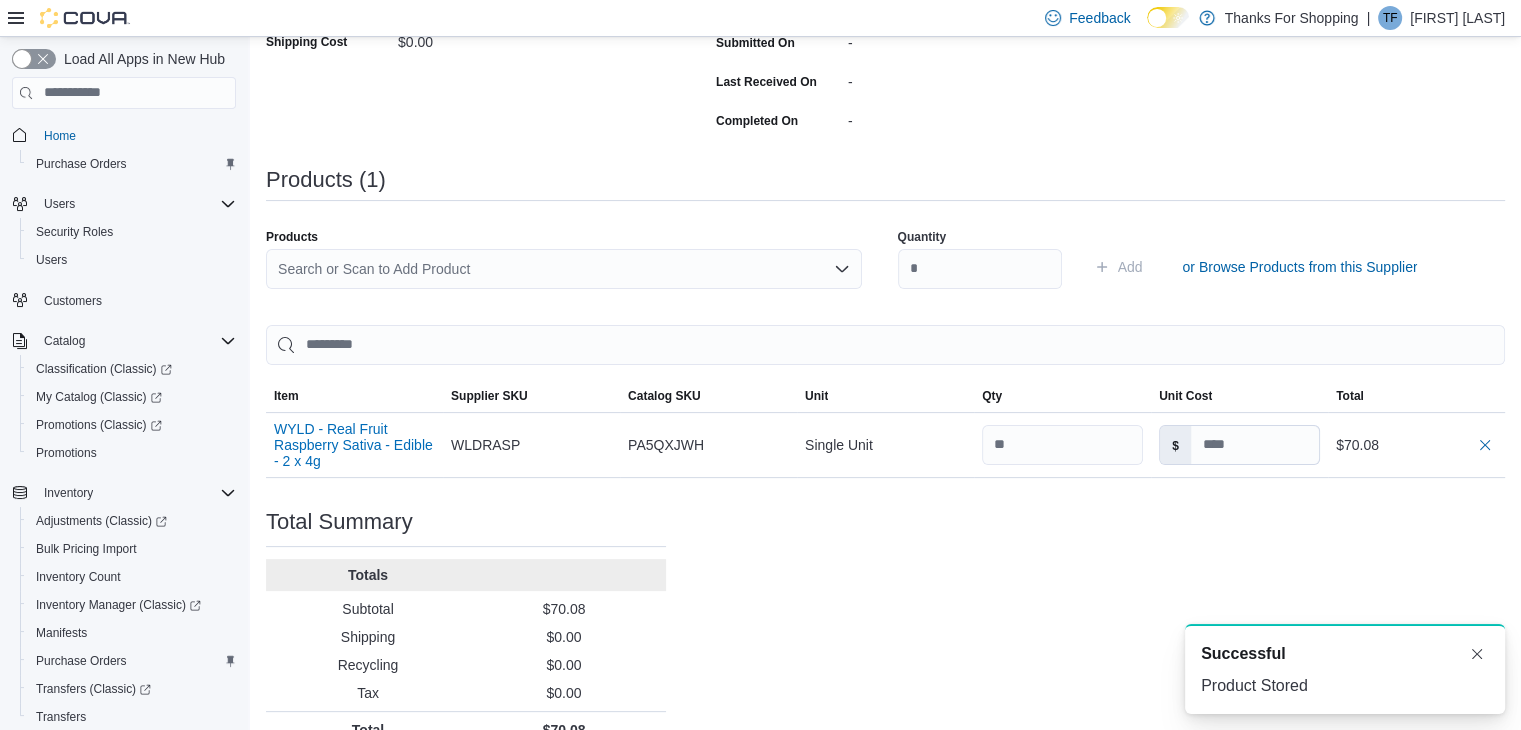 scroll, scrollTop: 0, scrollLeft: 0, axis: both 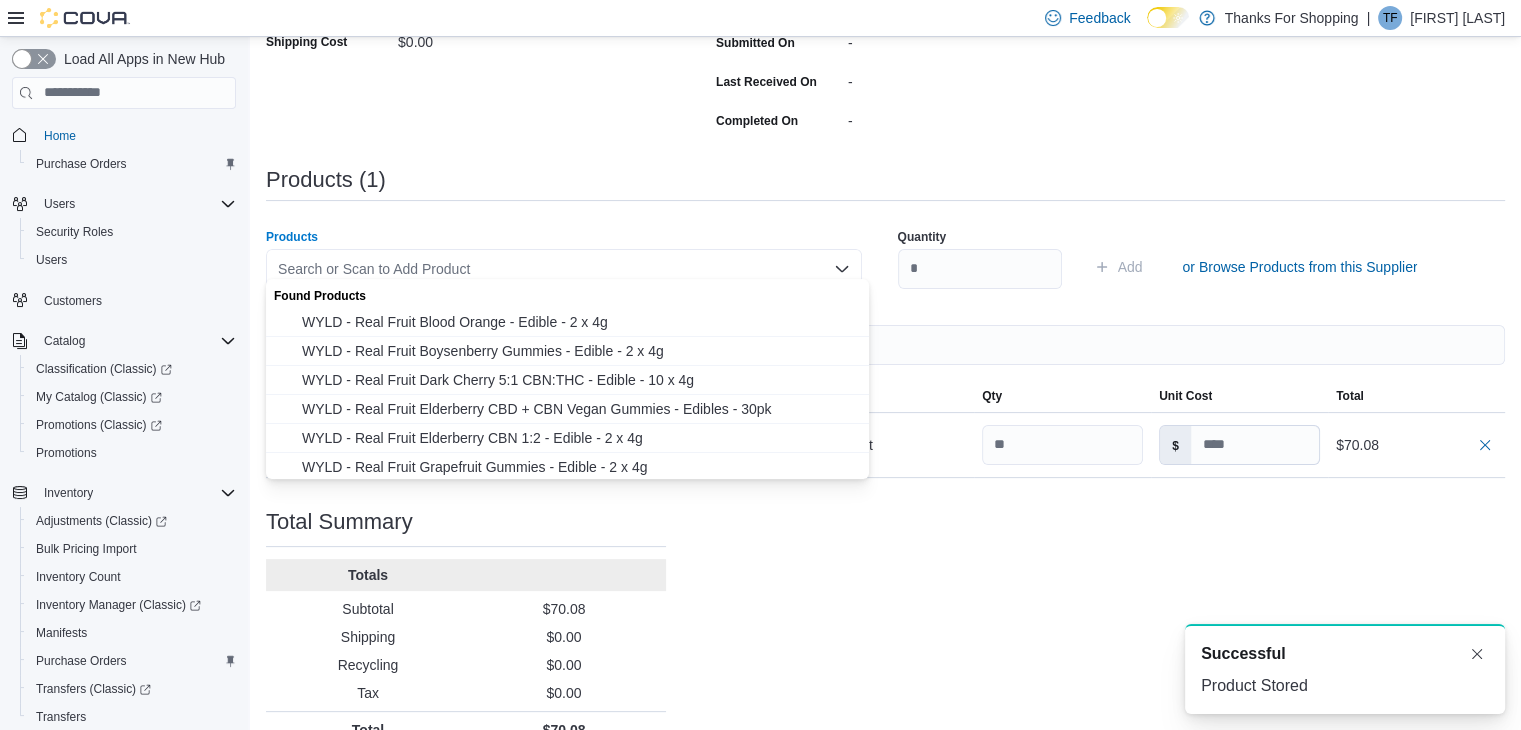 paste on "**********" 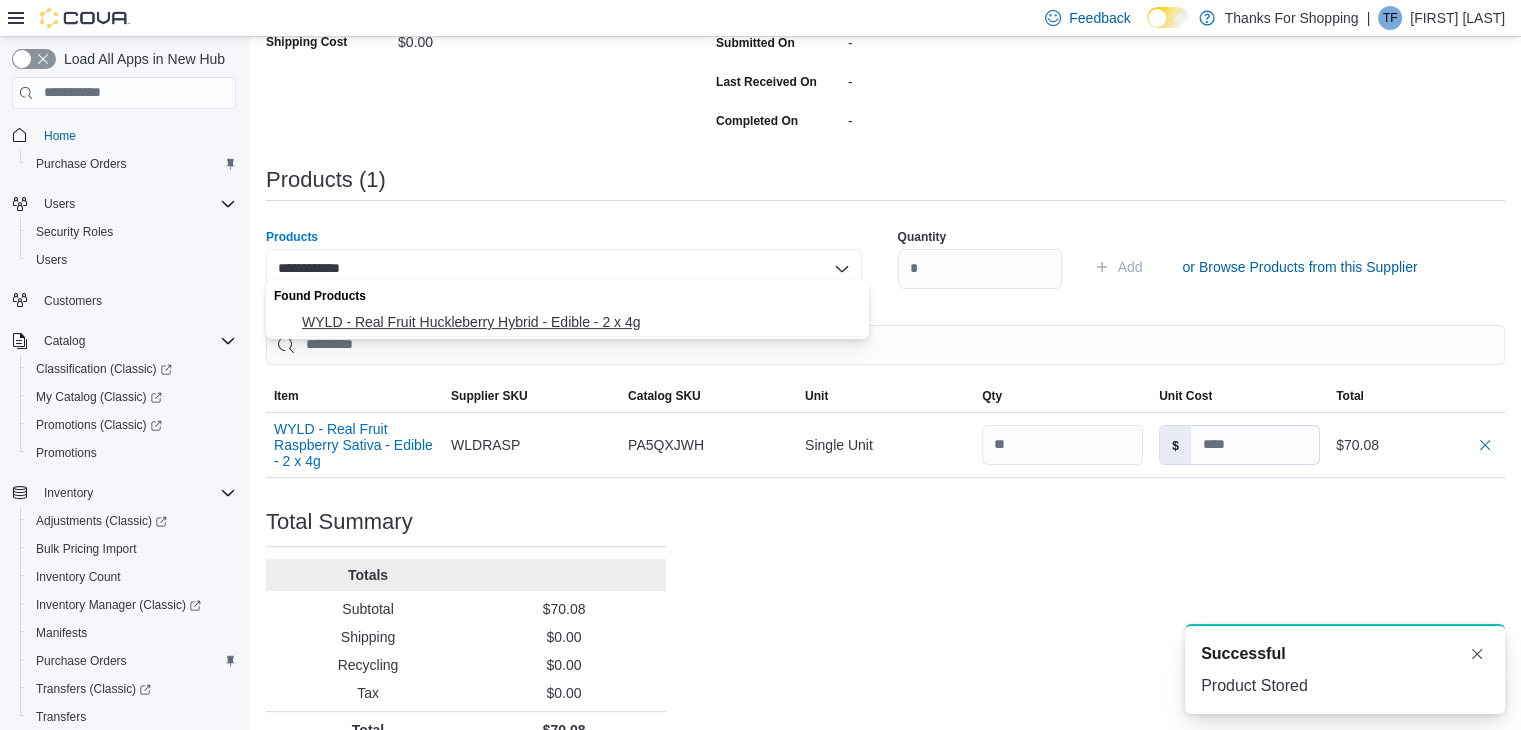 click on "WYLD - Real Fruit Huckleberry Hybrid - Edible - 2 x 4g" at bounding box center (567, 322) 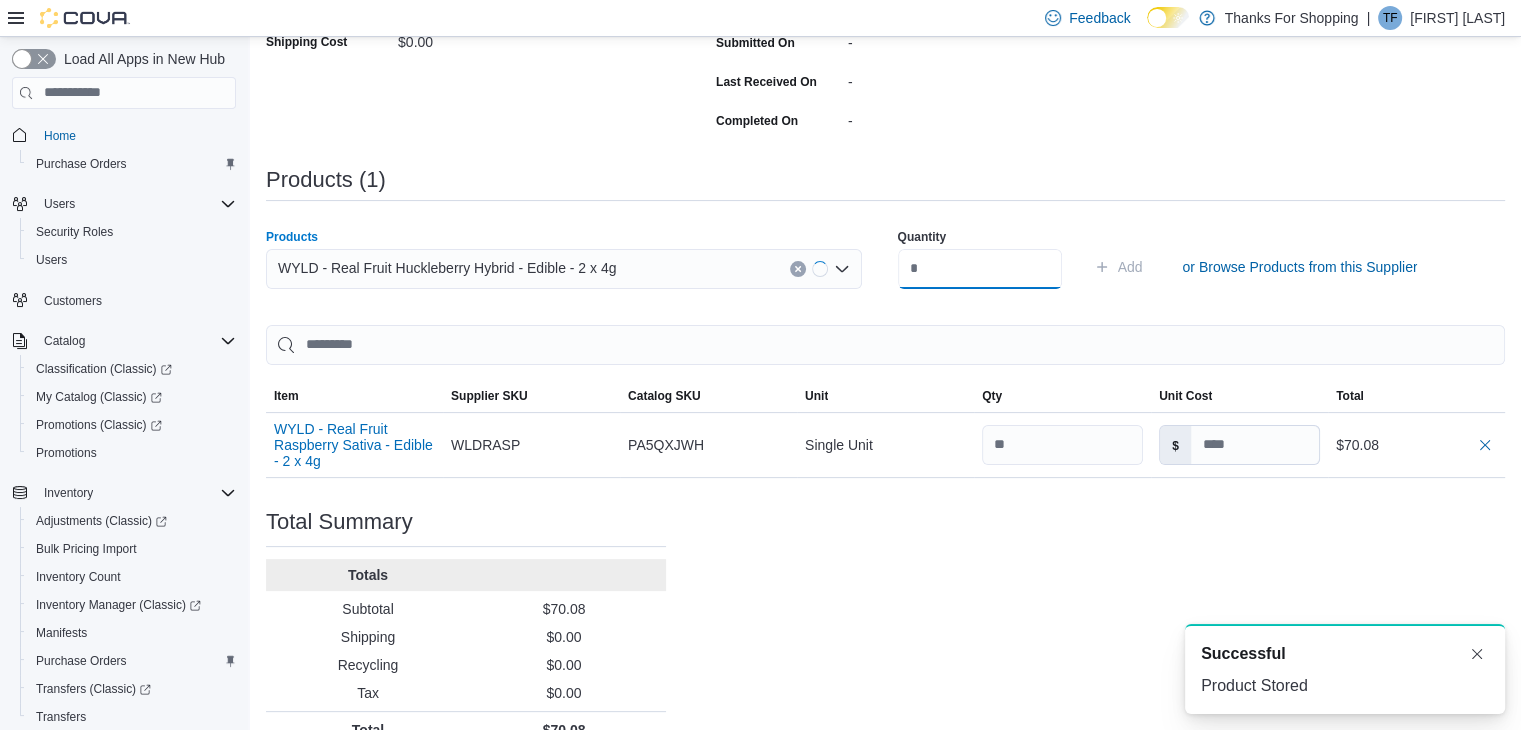 click at bounding box center [980, 269] 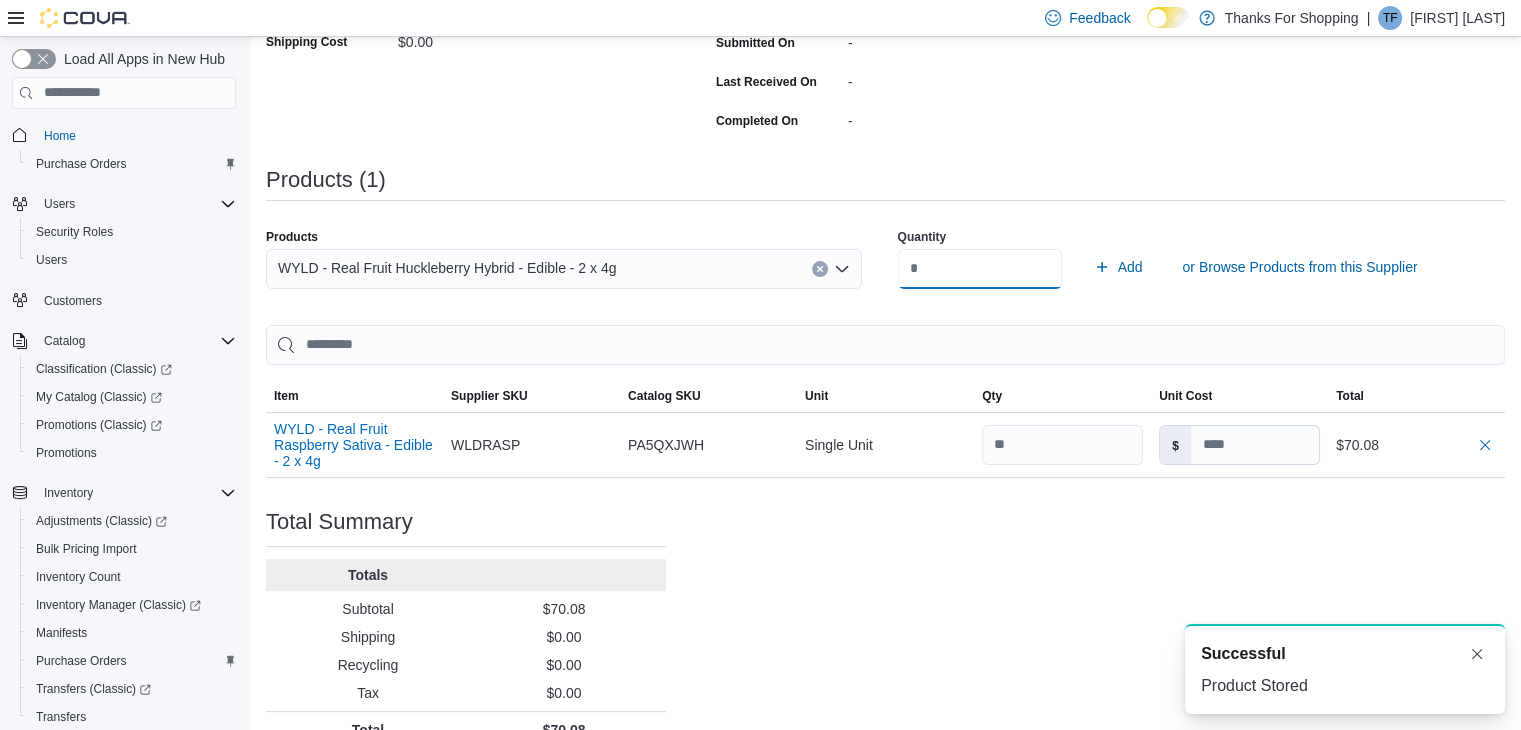 click on "Add" at bounding box center (1118, 267) 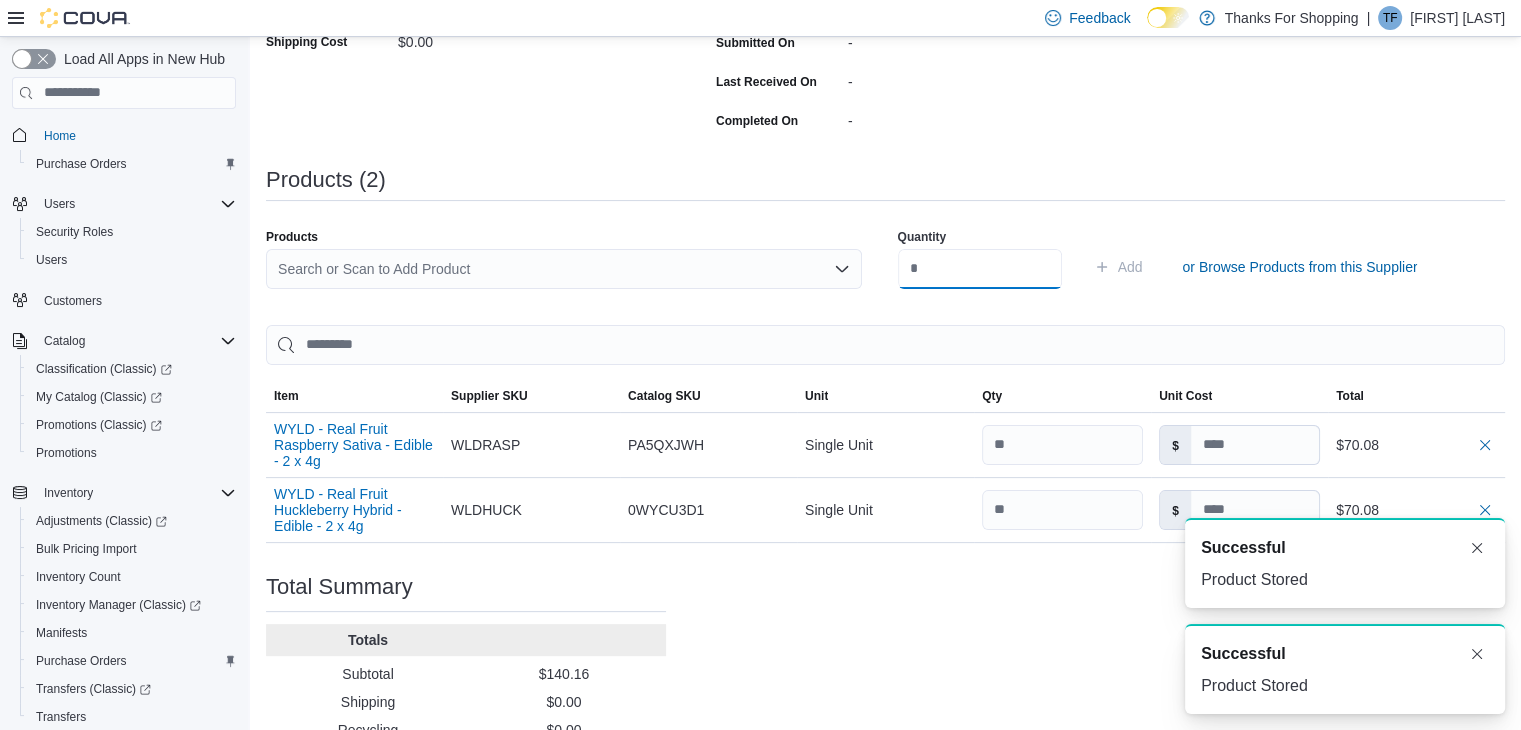 scroll, scrollTop: 0, scrollLeft: 0, axis: both 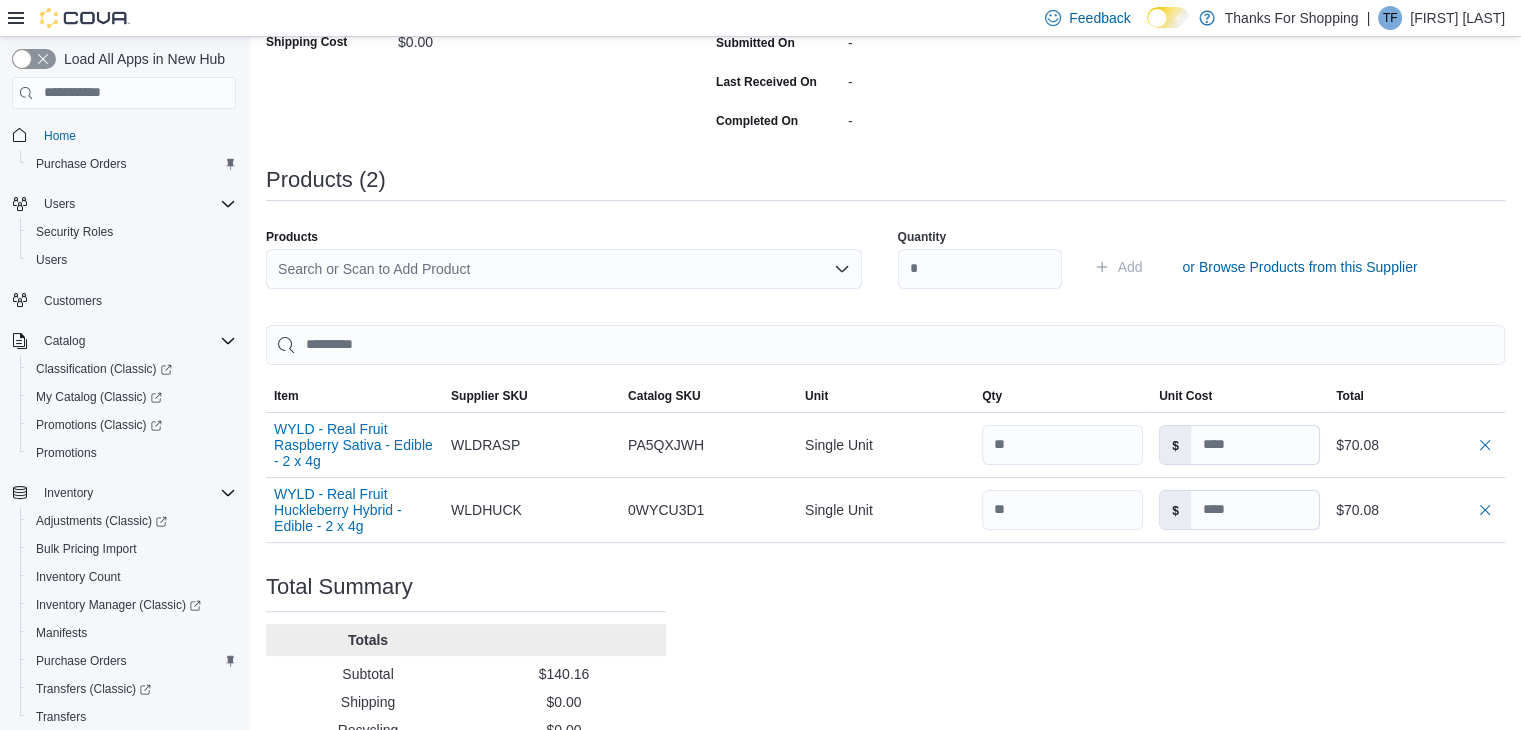 click on "Search or Scan to Add Product" at bounding box center [564, 269] 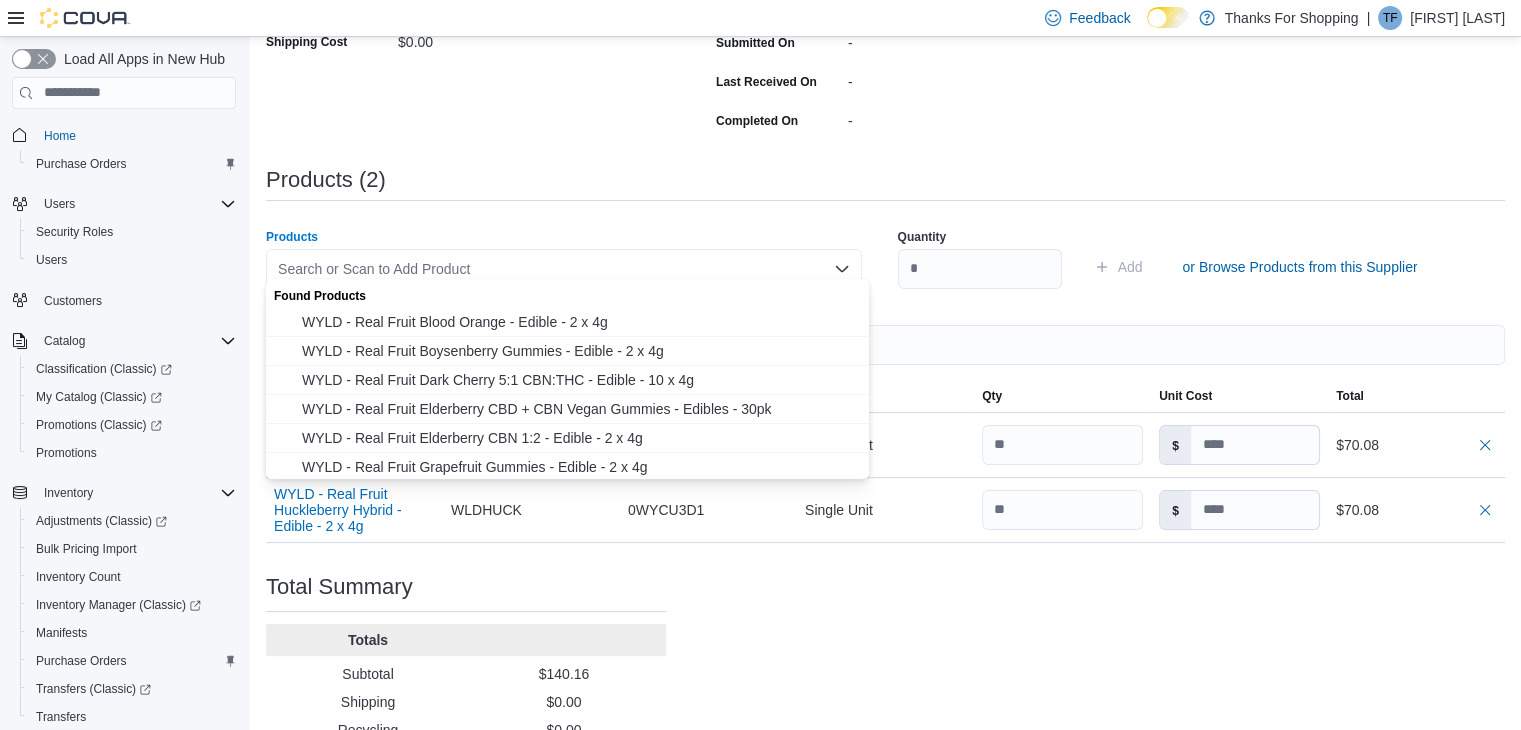 paste on "**********" 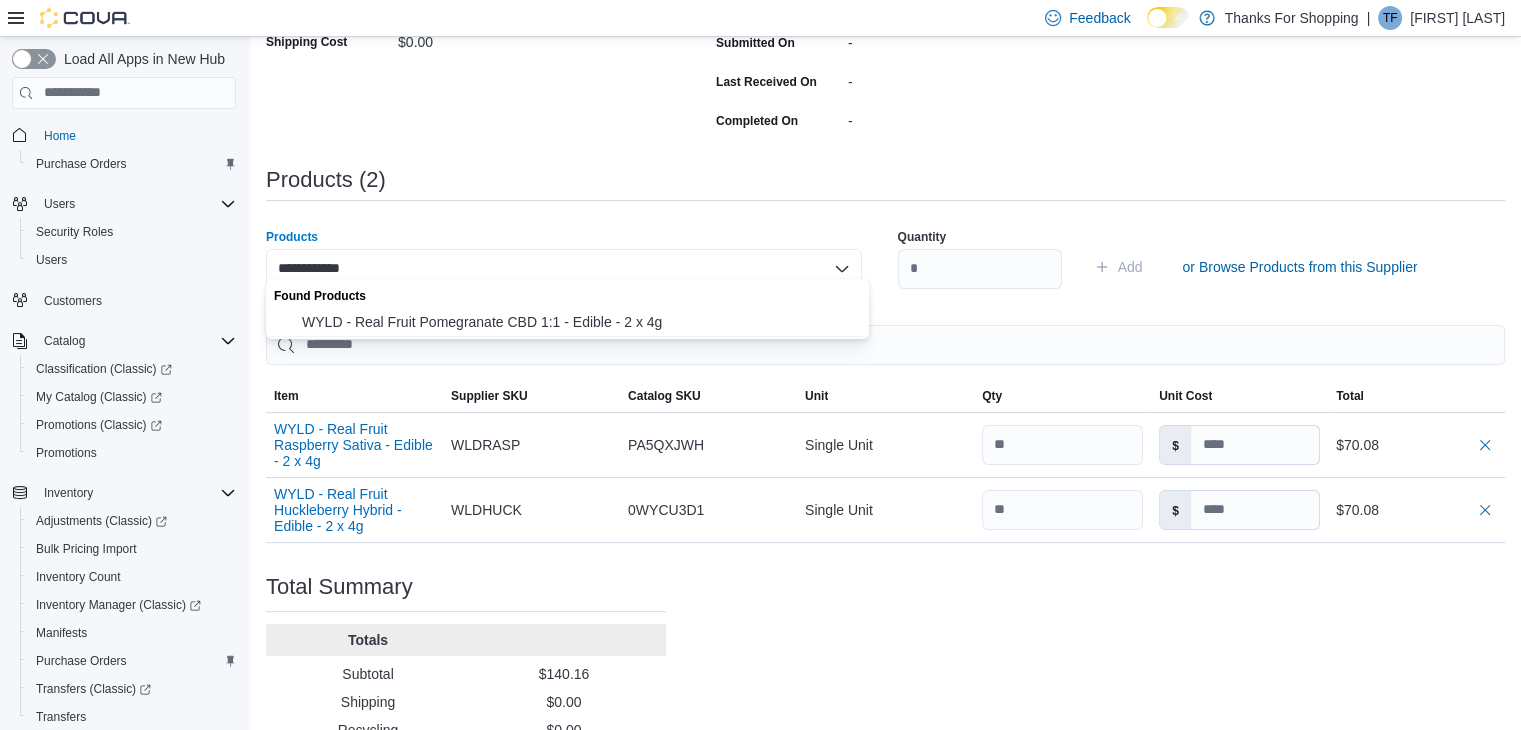 drag, startPoint x: 496, startPoint y: 318, endPoint x: 939, endPoint y: 291, distance: 443.82202 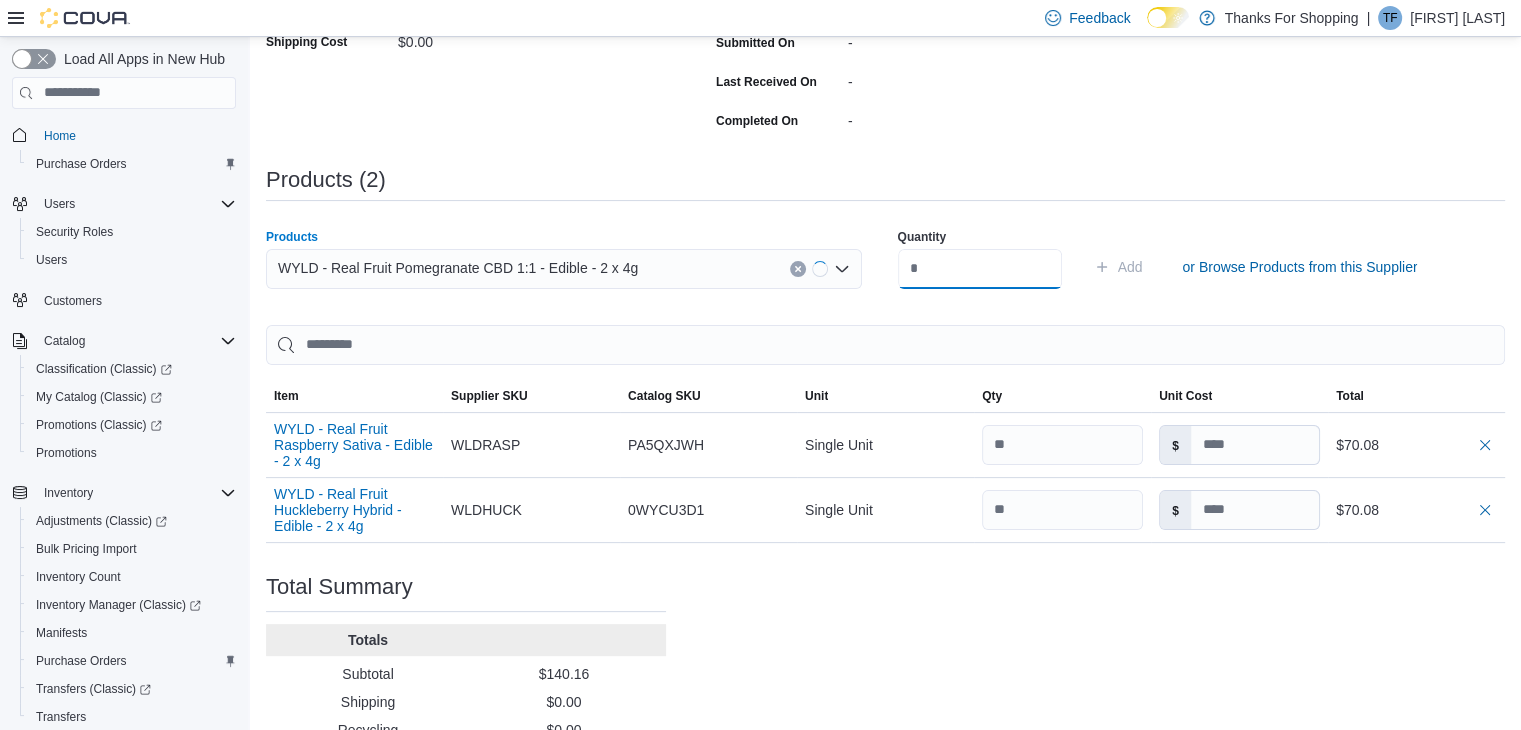 click at bounding box center (980, 269) 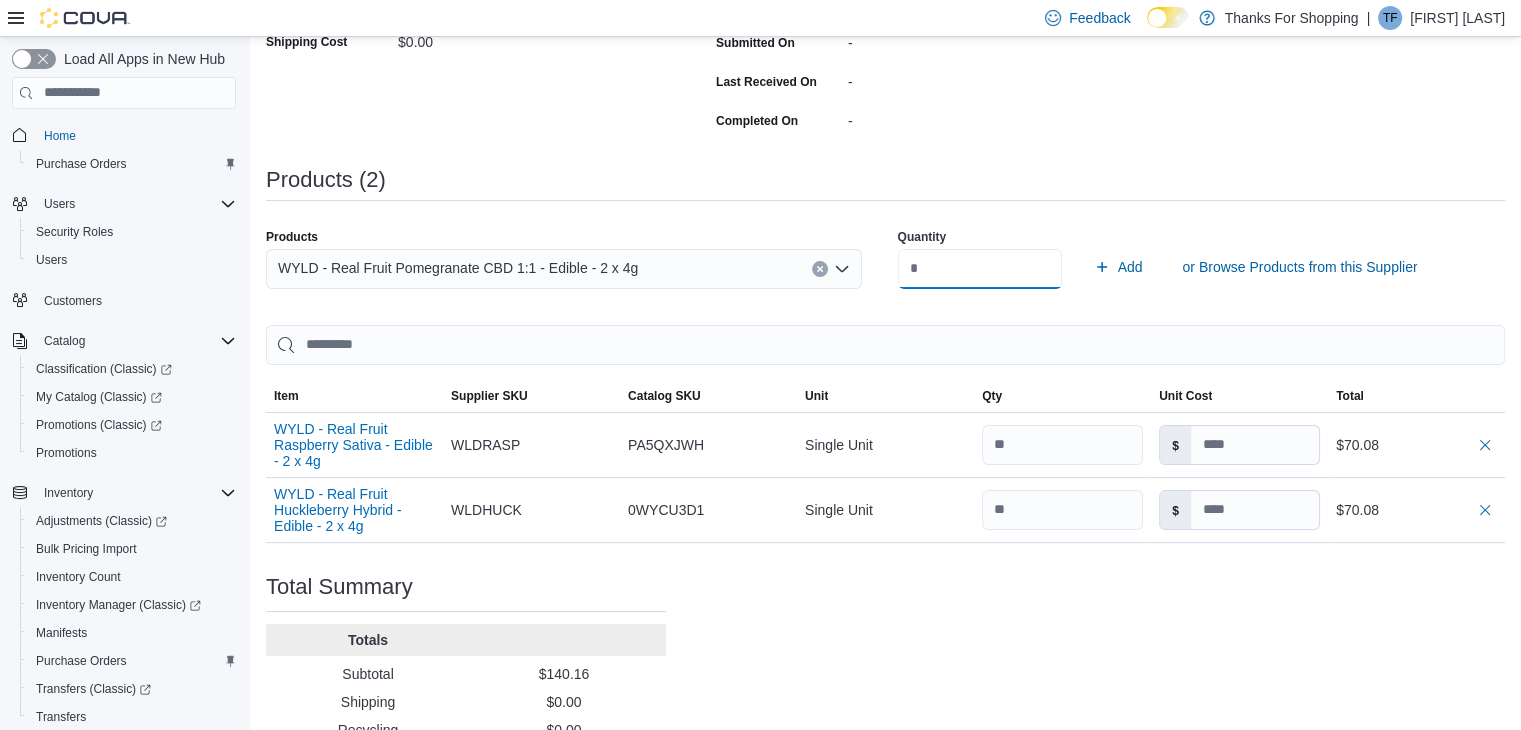 click on "Add" at bounding box center (1118, 267) 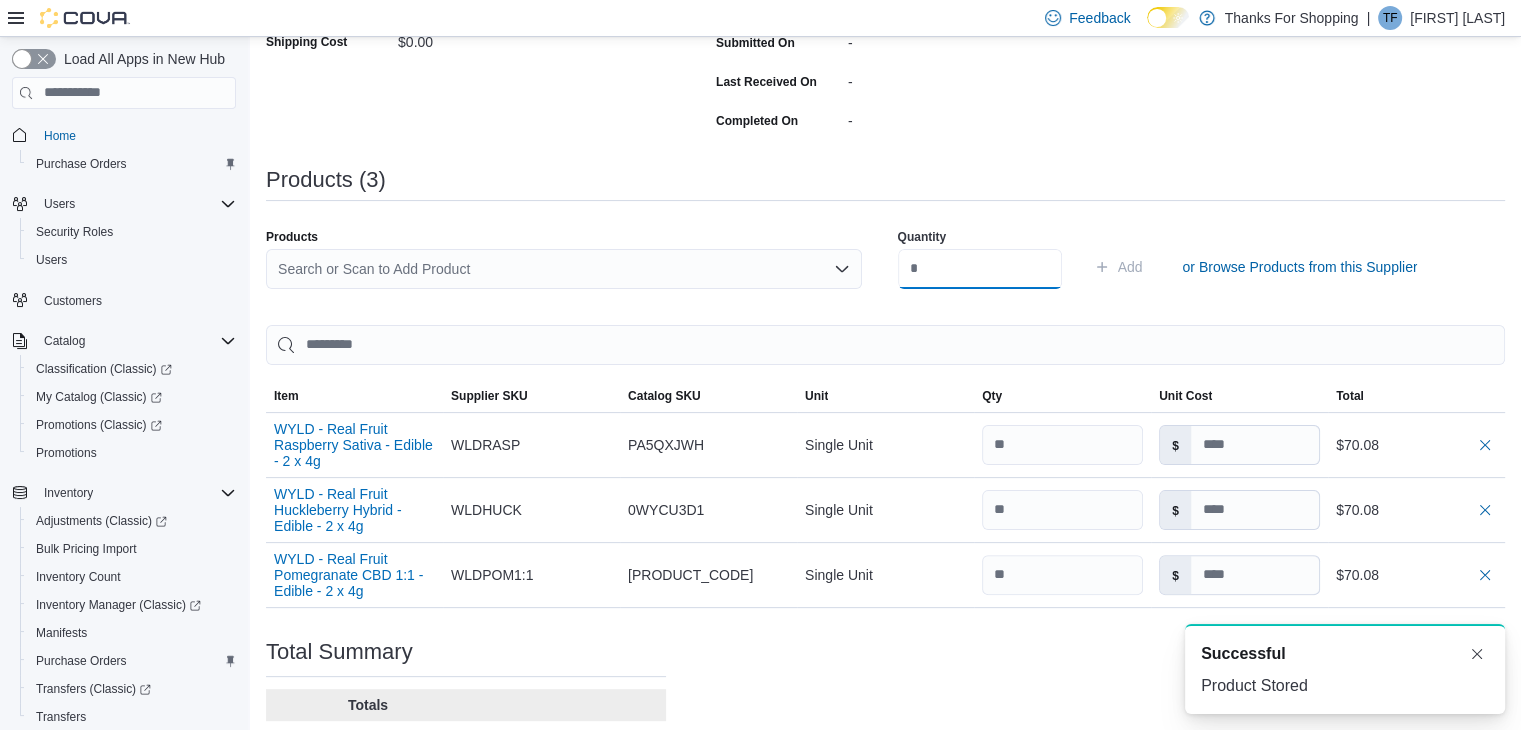 scroll, scrollTop: 0, scrollLeft: 0, axis: both 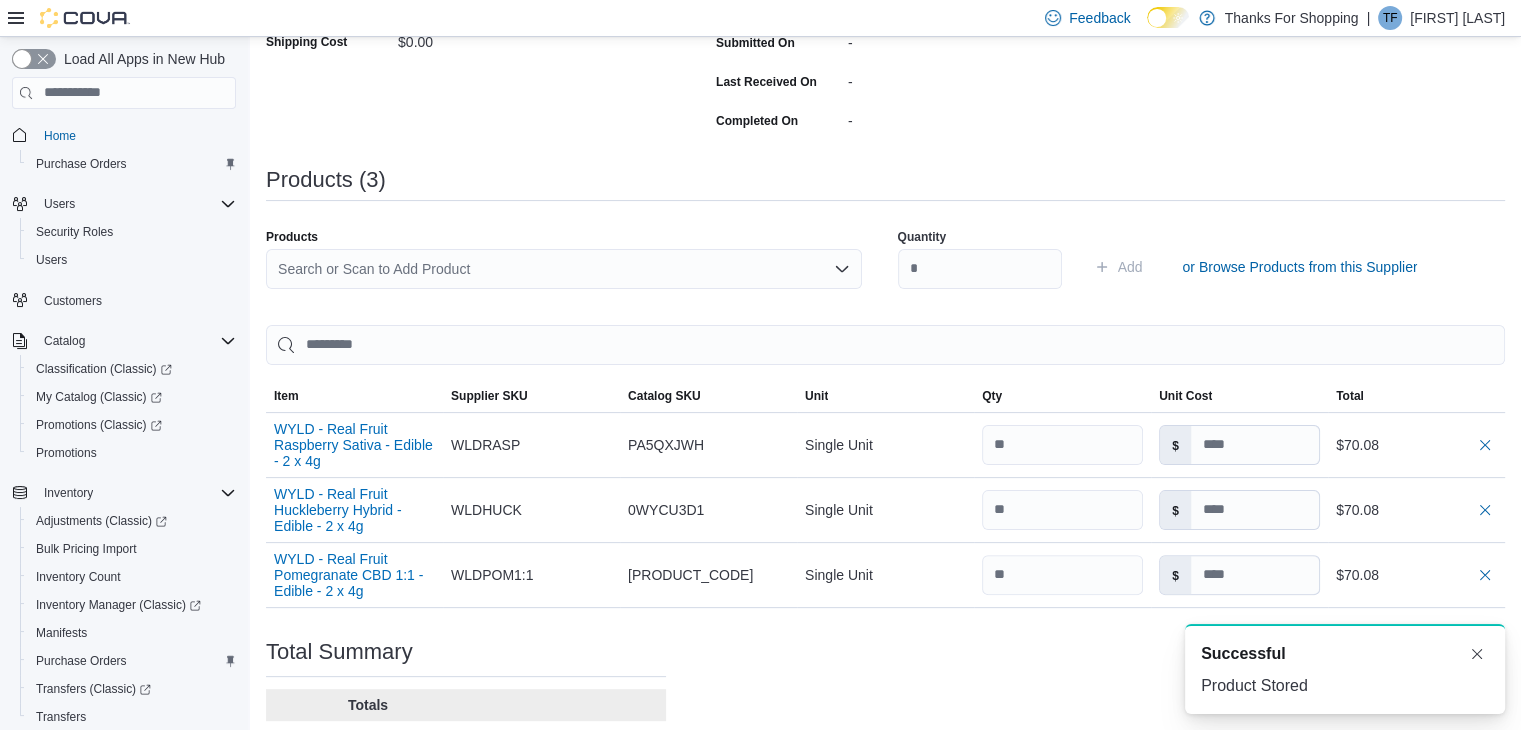 click on "Search or Scan to Add Product" at bounding box center (564, 269) 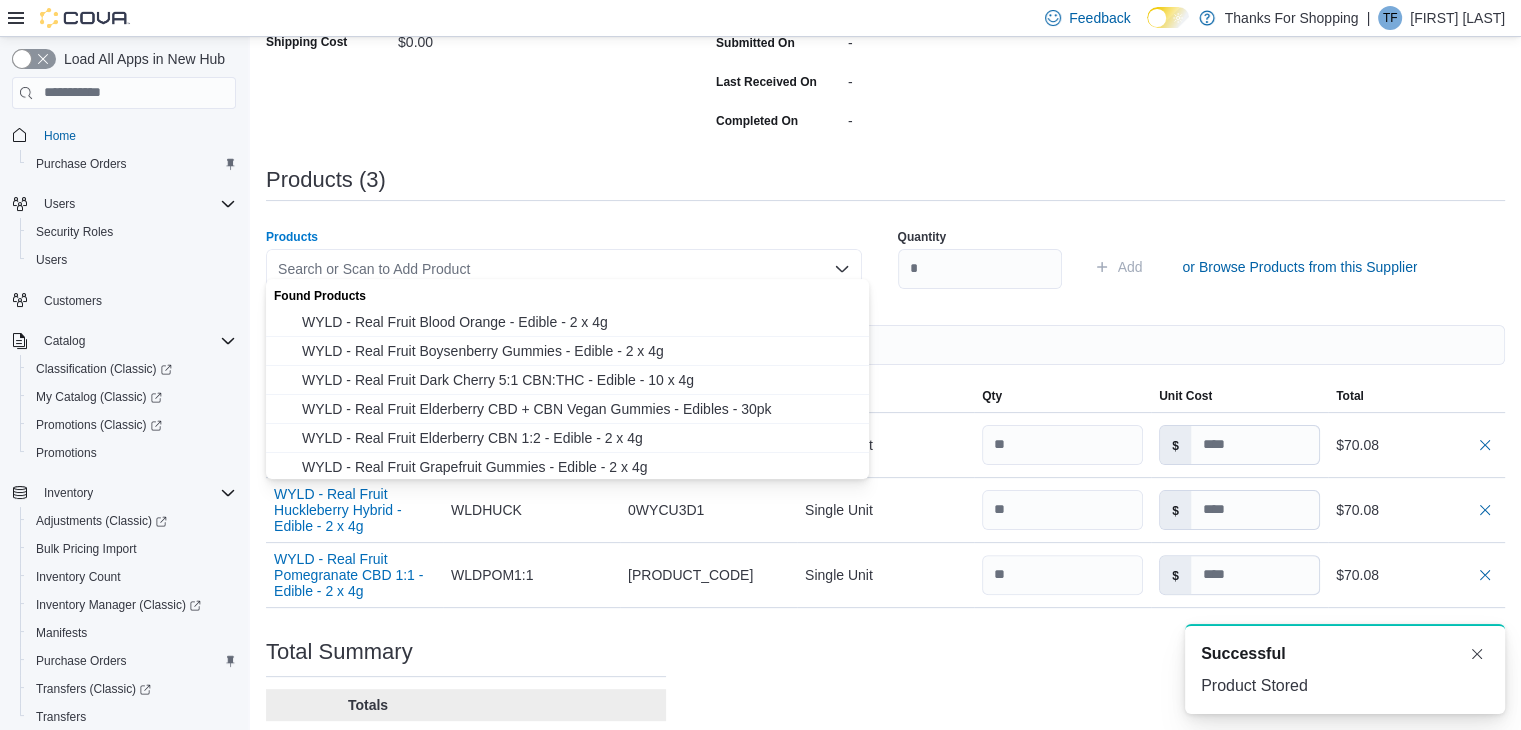 paste on "**********" 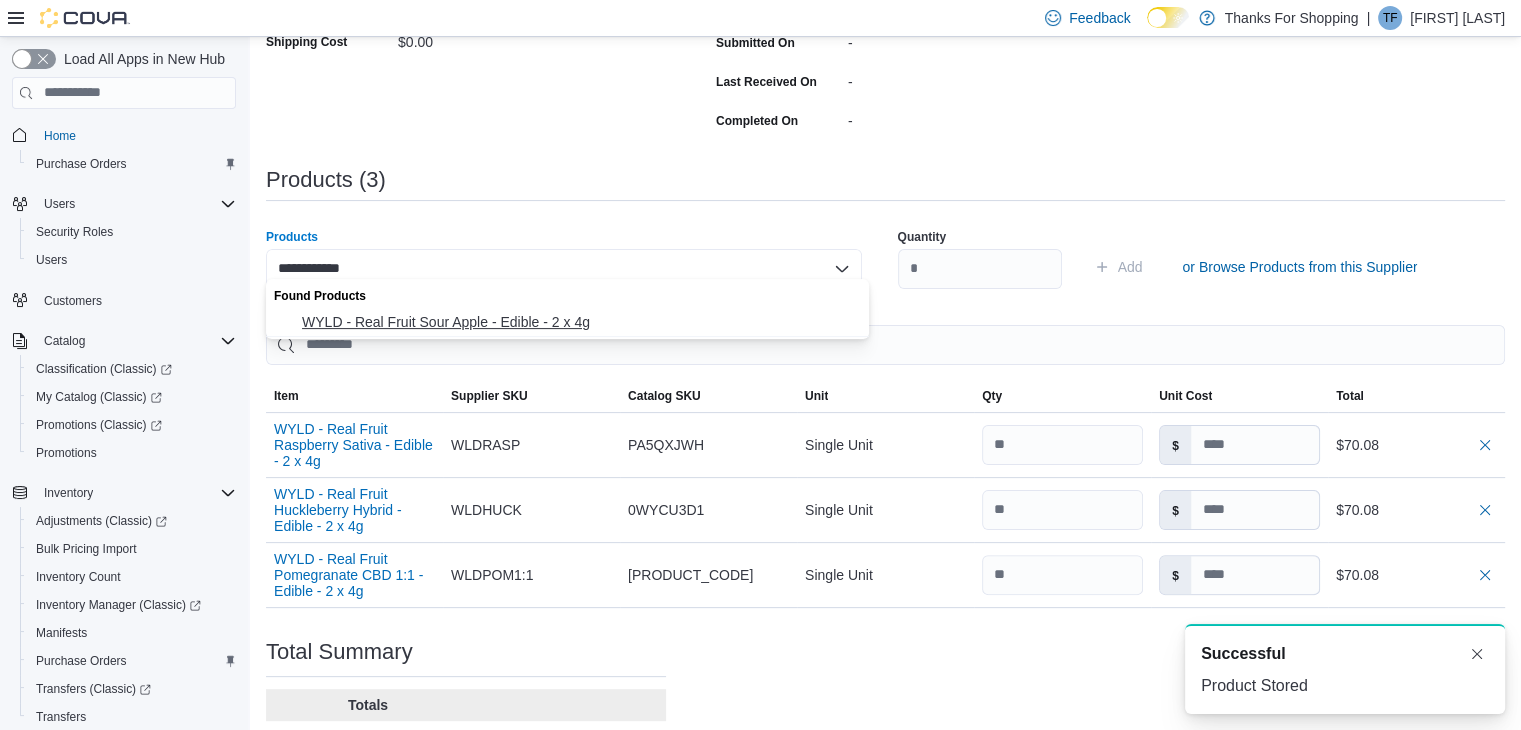 click on "WYLD - Real Fruit Sour Apple - Edible -  2 x 4g" at bounding box center (579, 322) 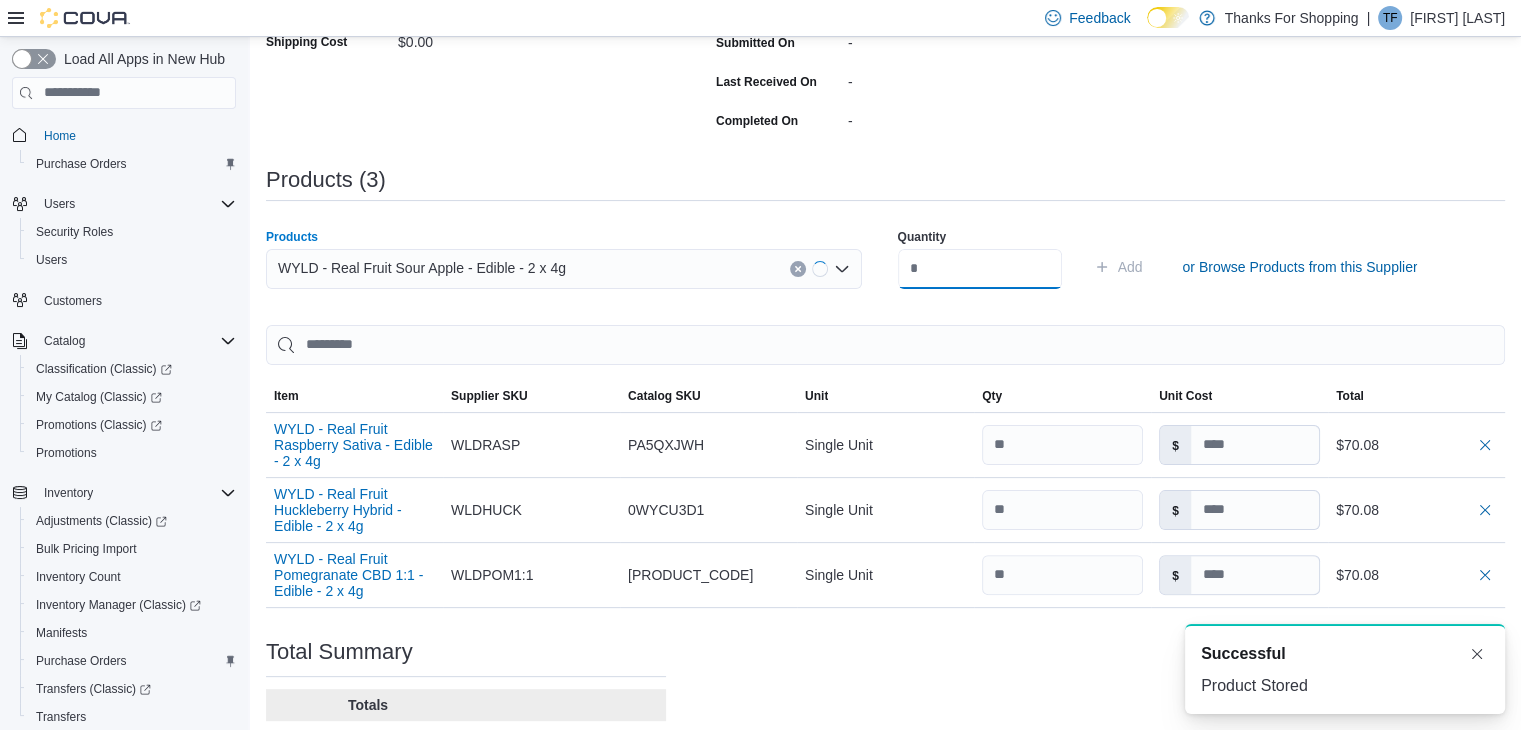 click at bounding box center [980, 269] 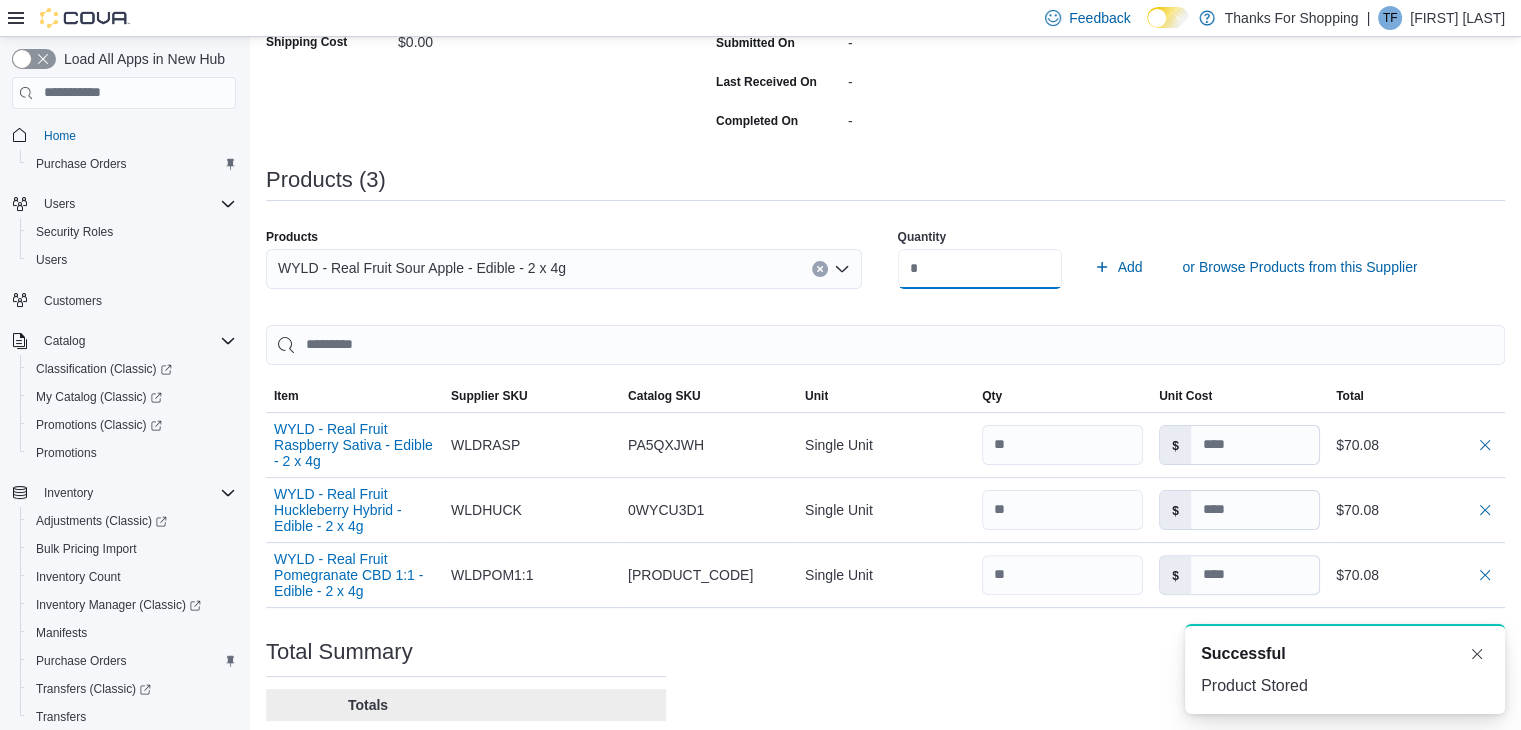click on "Add" at bounding box center (1118, 267) 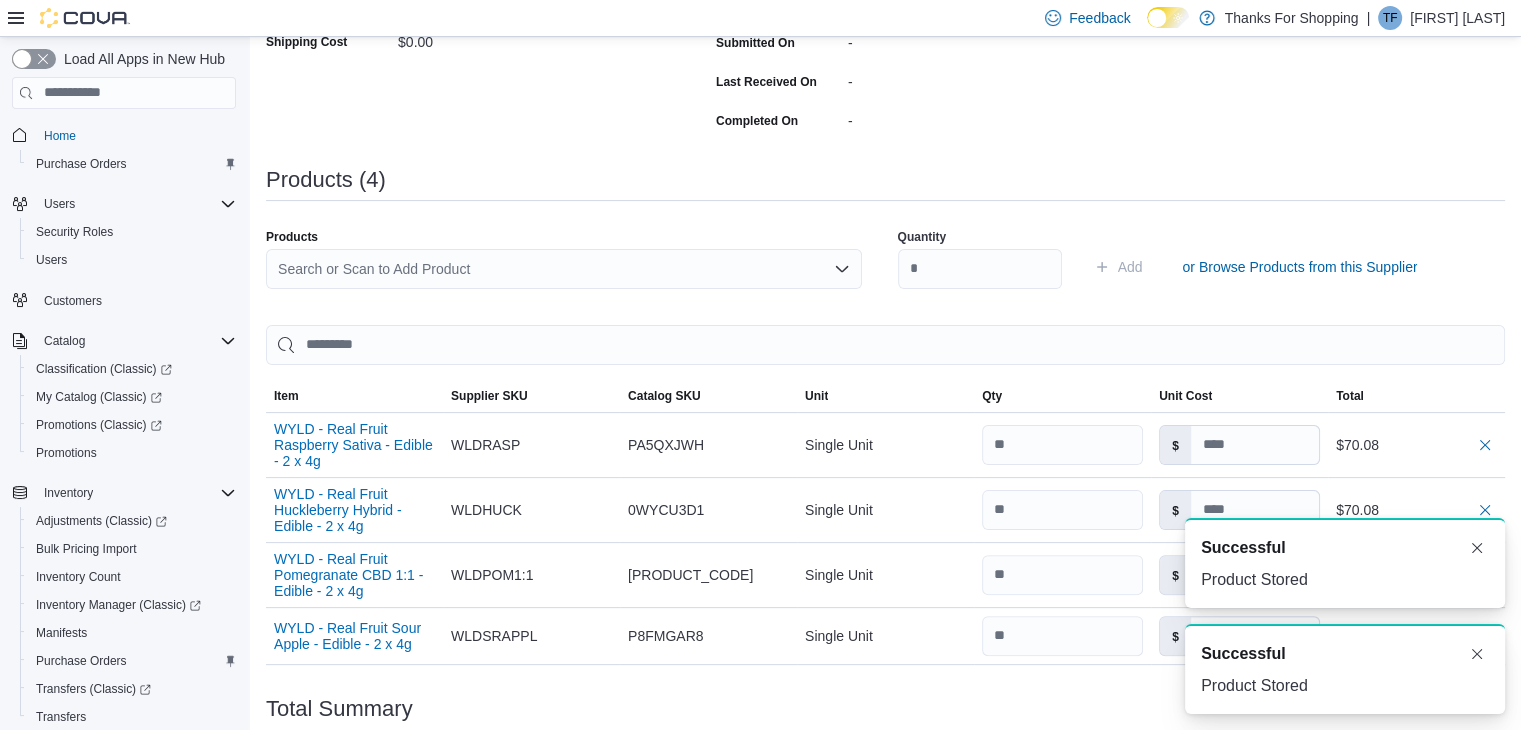 scroll, scrollTop: 0, scrollLeft: 0, axis: both 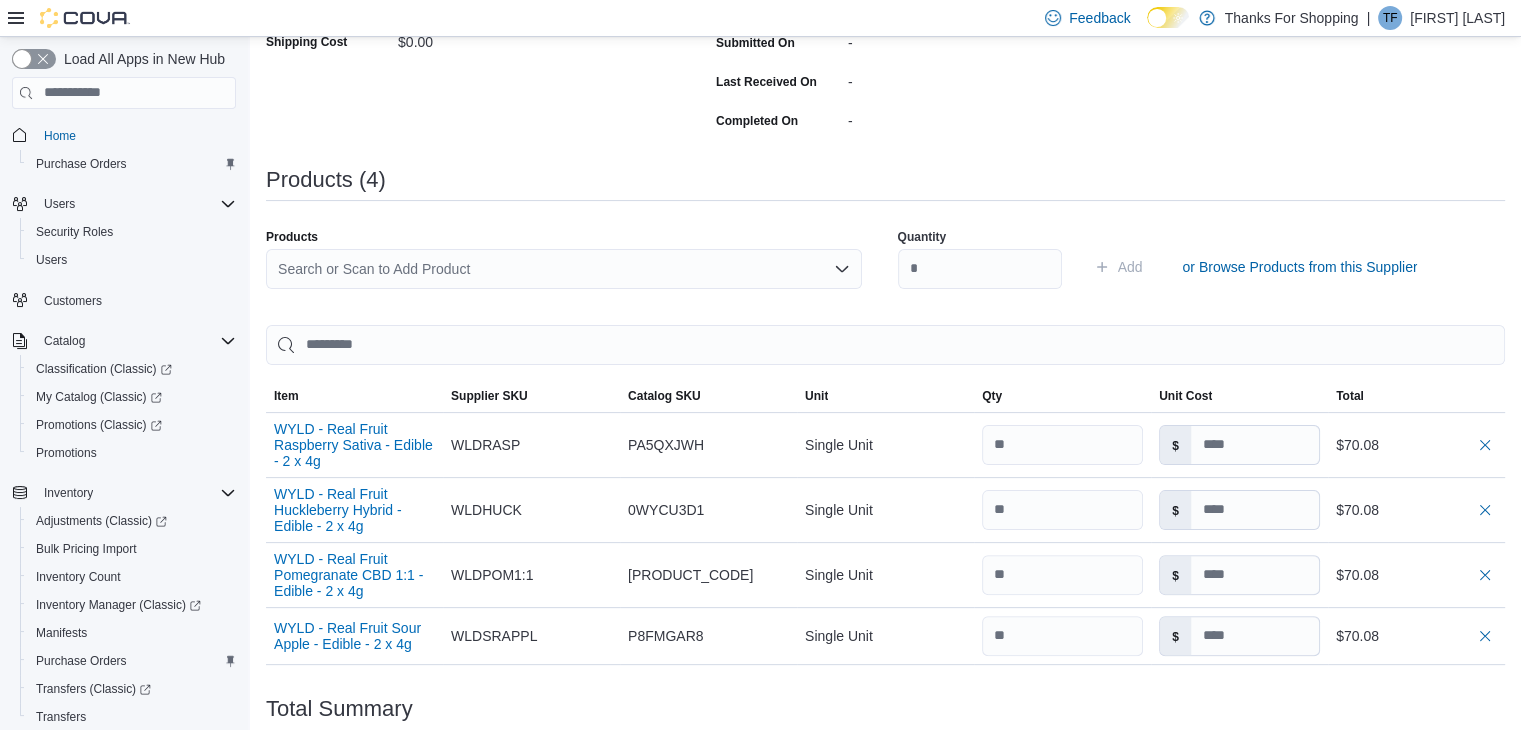 drag, startPoint x: 489, startPoint y: 241, endPoint x: 487, endPoint y: 271, distance: 30.066593 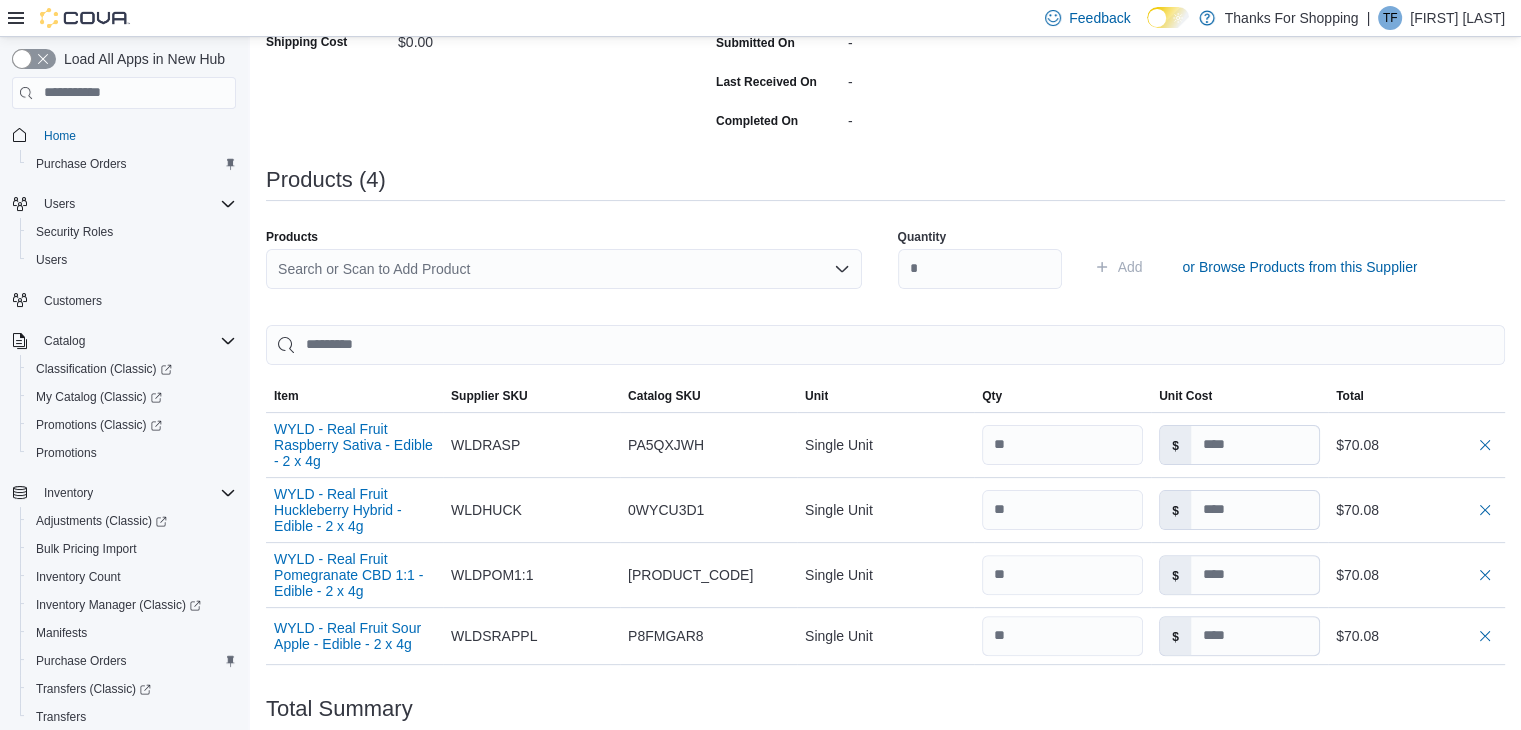 click on "Search or Scan to Add Product" at bounding box center (564, 269) 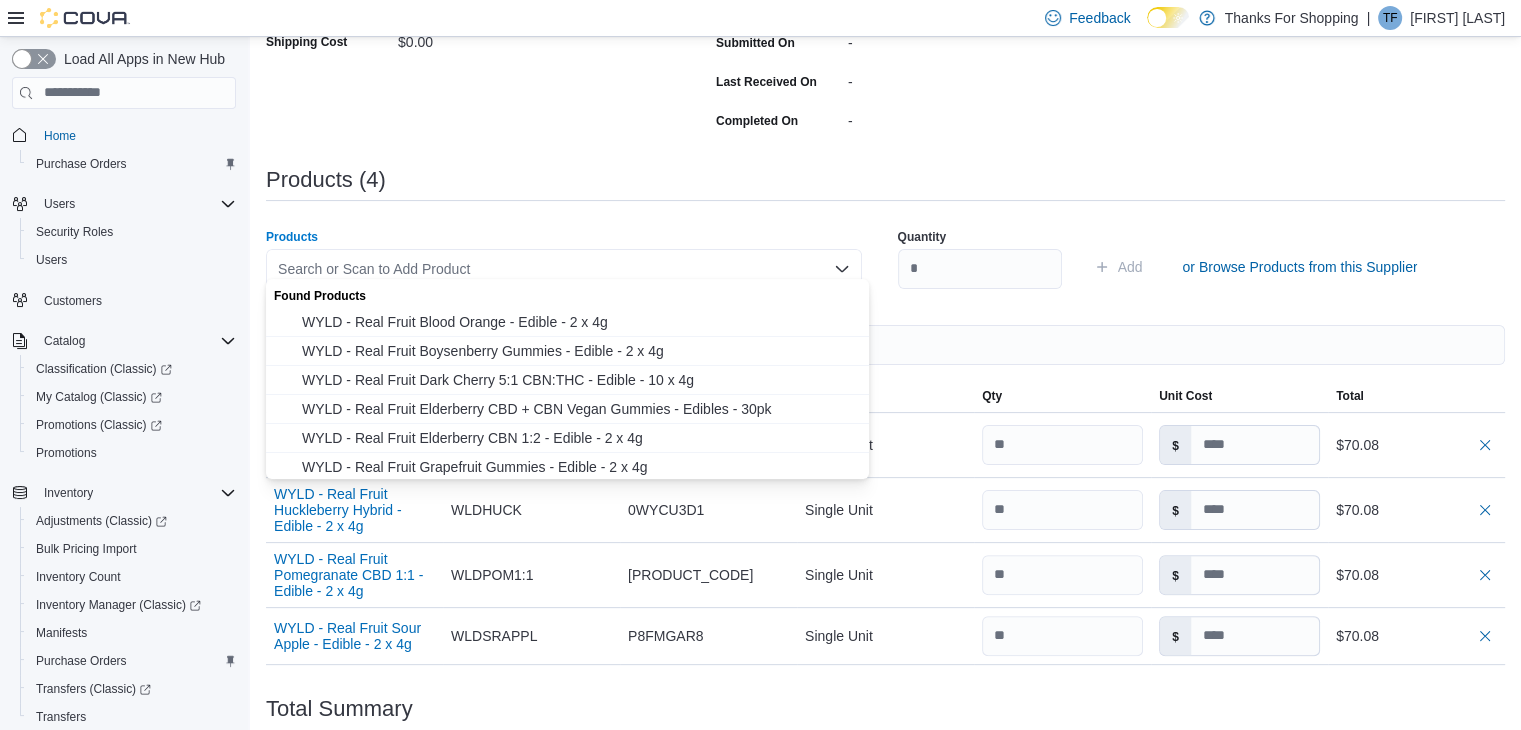 click on "Search or Scan to Add Product Combo box. Selected. Combo box input. Search or Scan to Add Product. Type some text or, to display a list of choices, press Down Arrow. To exit the list of choices, press Escape." at bounding box center (564, 269) 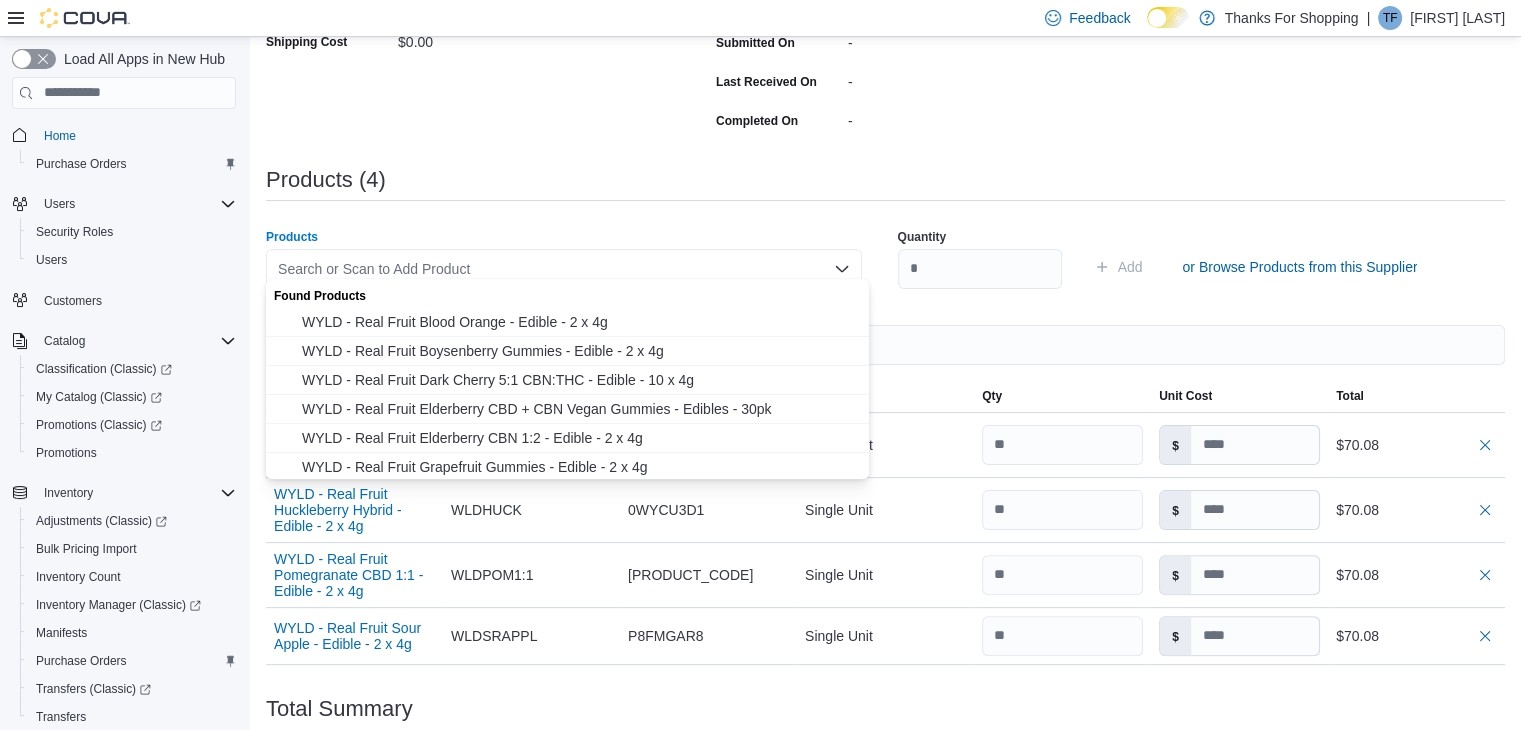 paste on "**********" 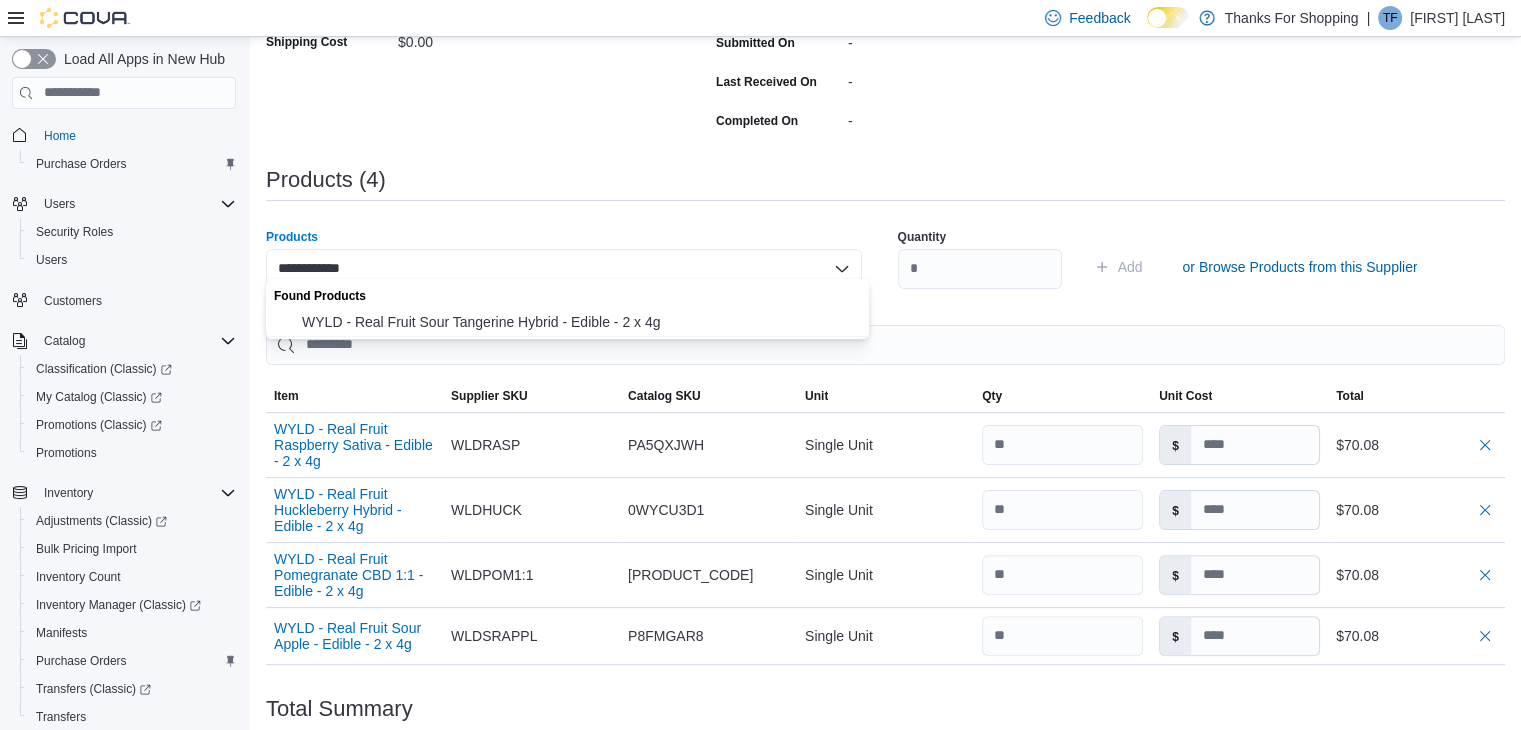click on "WYLD - Real Fruit Sour Tangerine Hybrid - Edible - 2 x 4g" at bounding box center [579, 322] 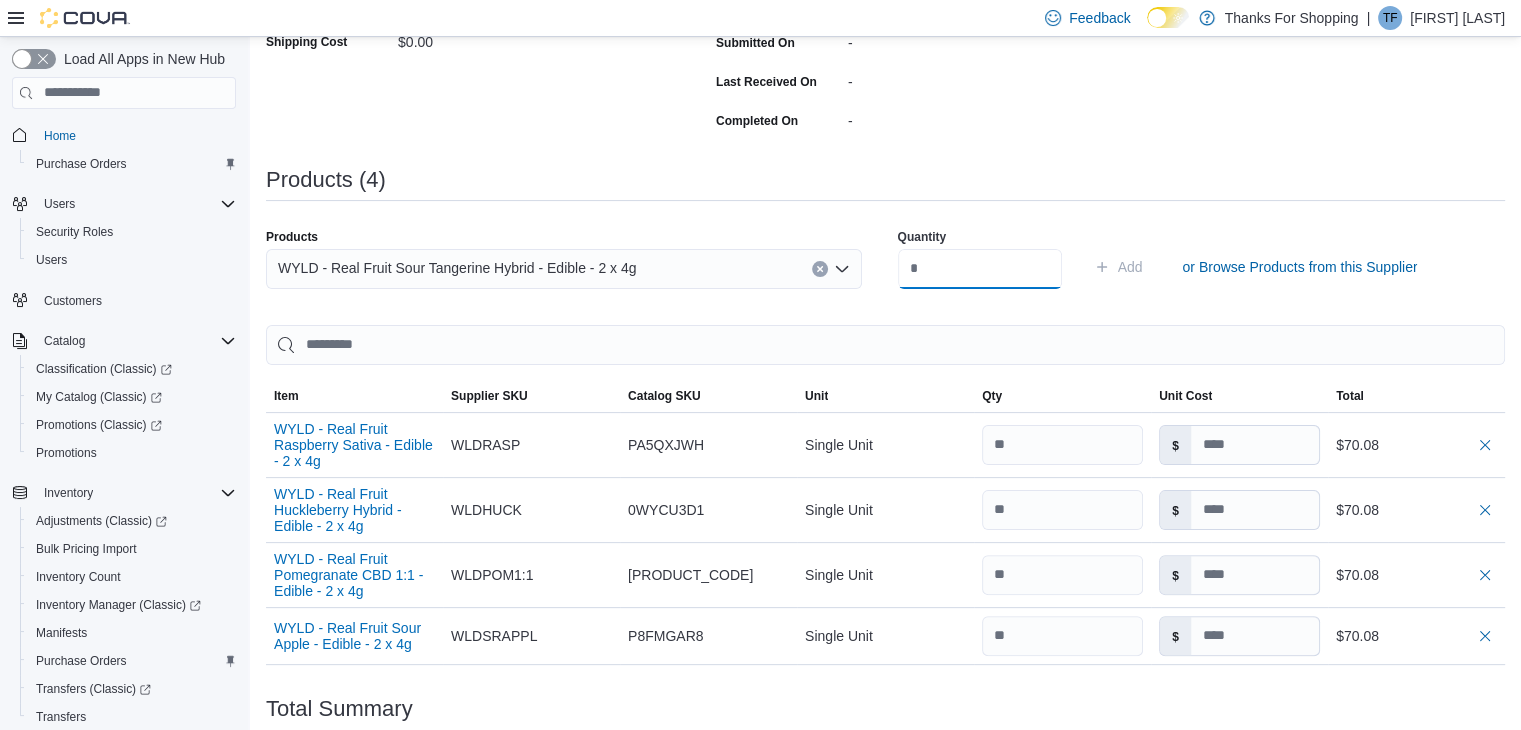 click at bounding box center [980, 269] 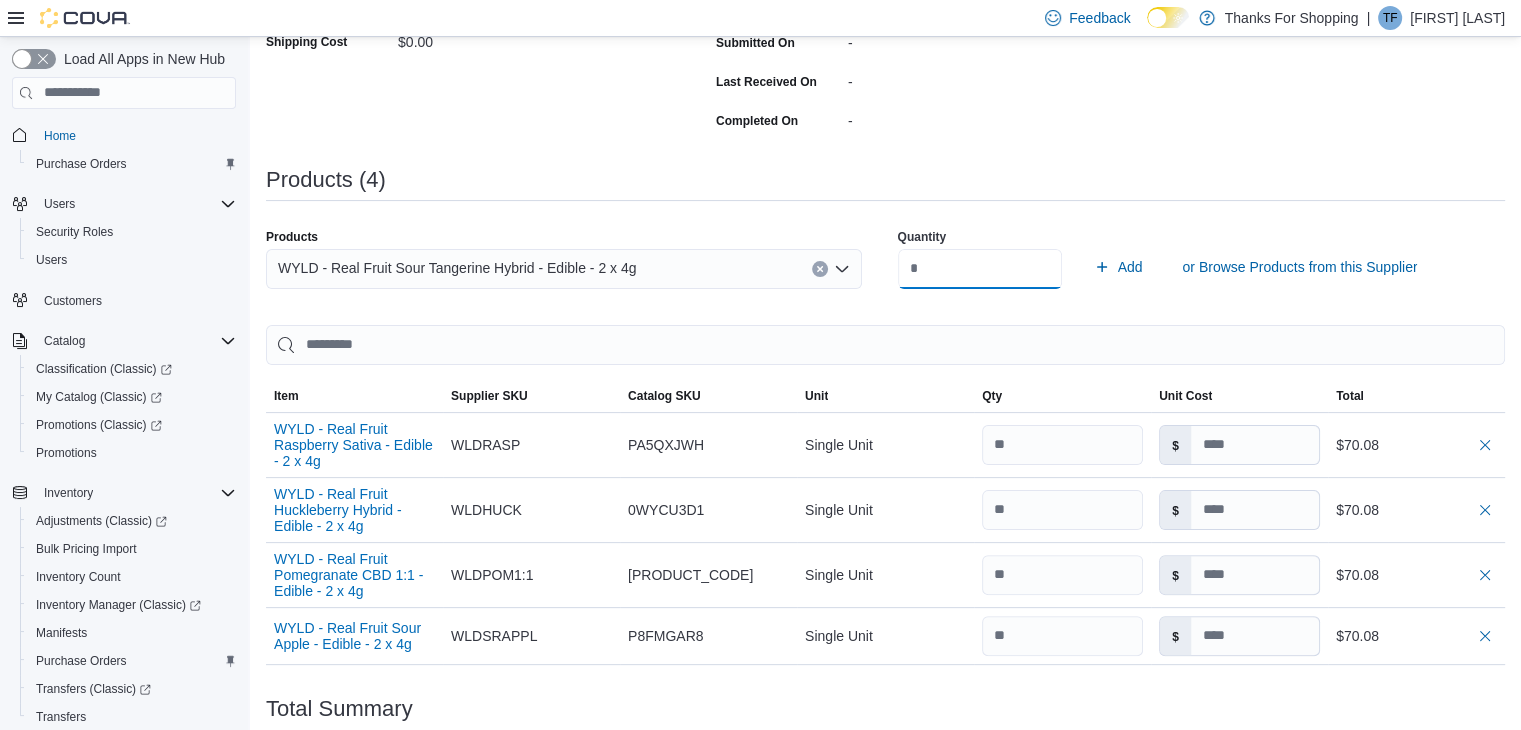 click on "Add" at bounding box center [1118, 267] 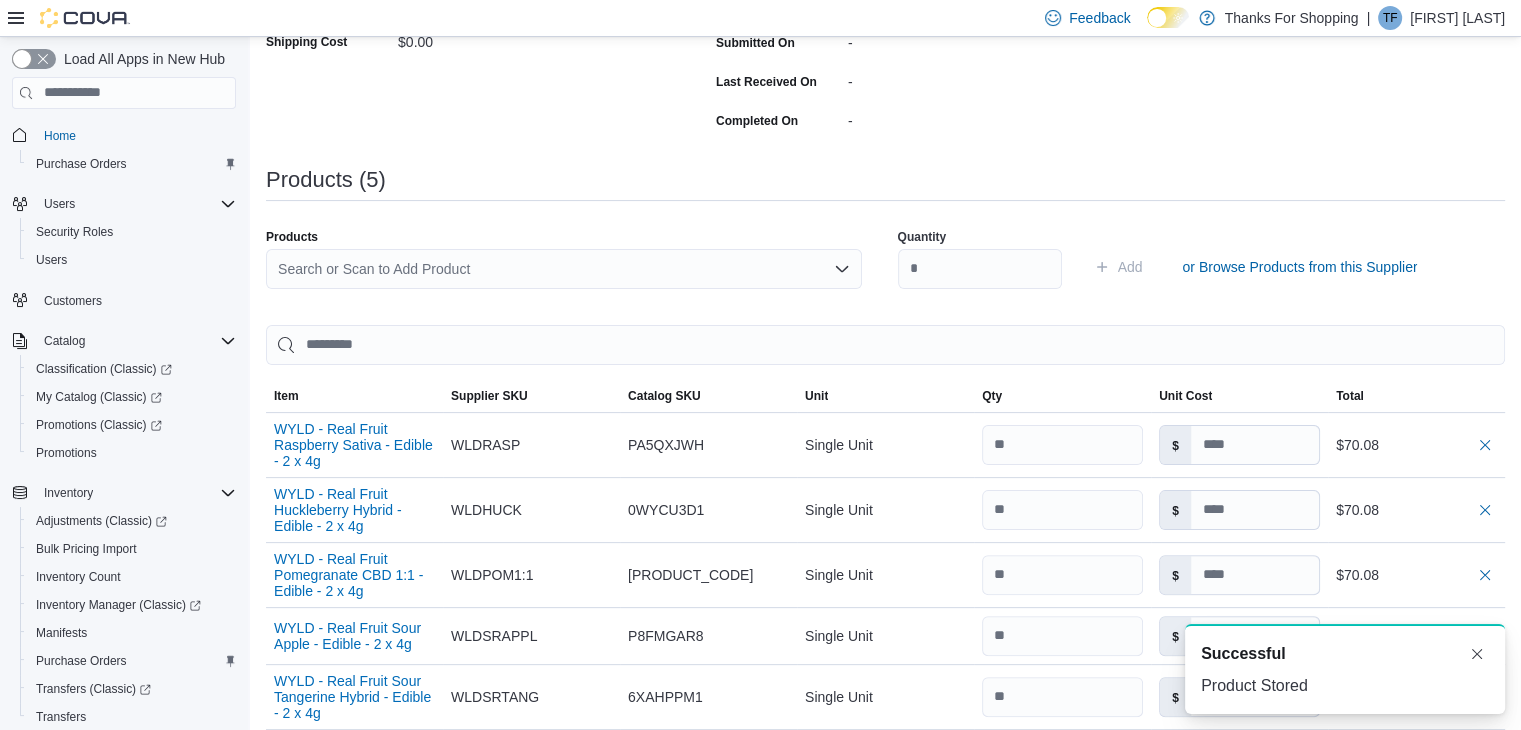 scroll, scrollTop: 0, scrollLeft: 0, axis: both 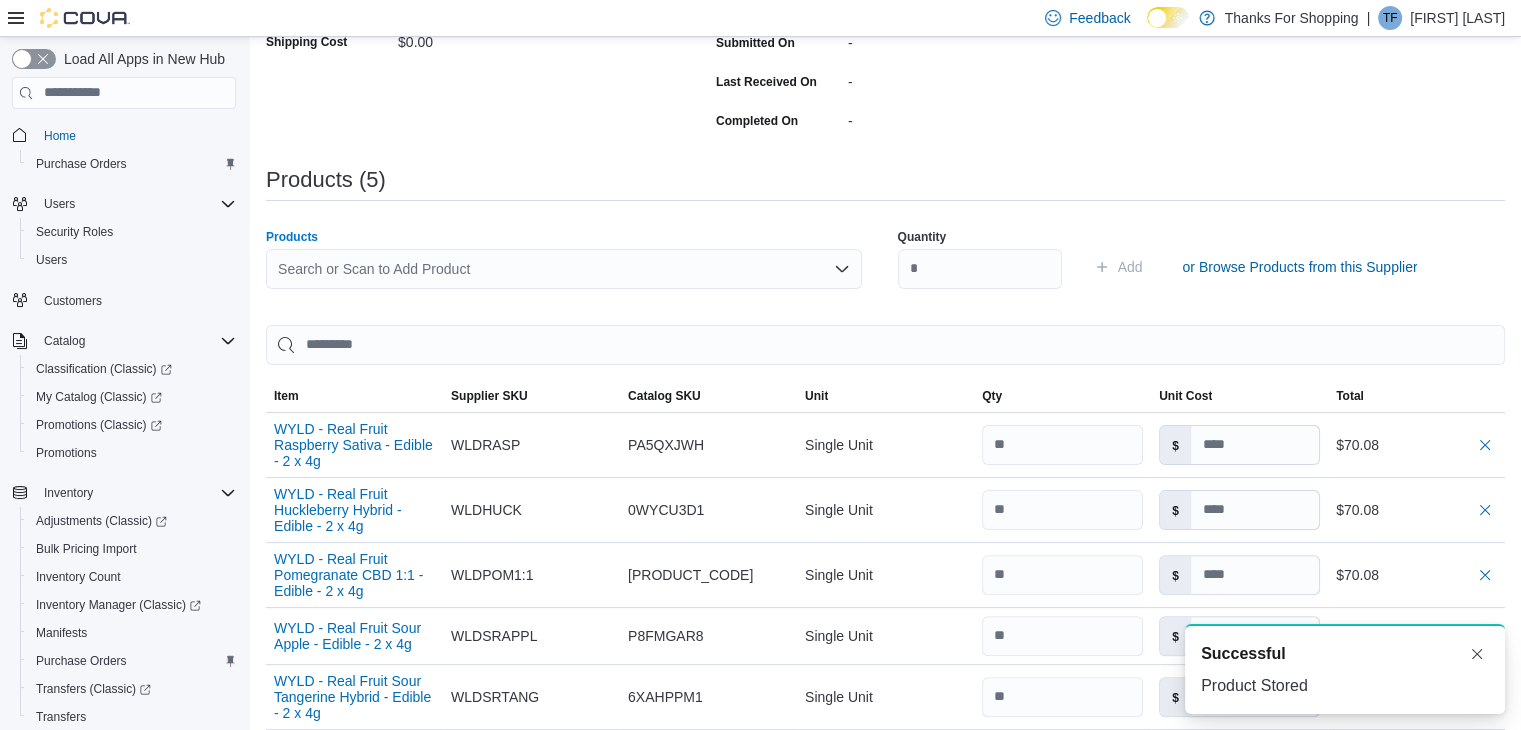 click on "Search or Scan to Add Product" at bounding box center [564, 269] 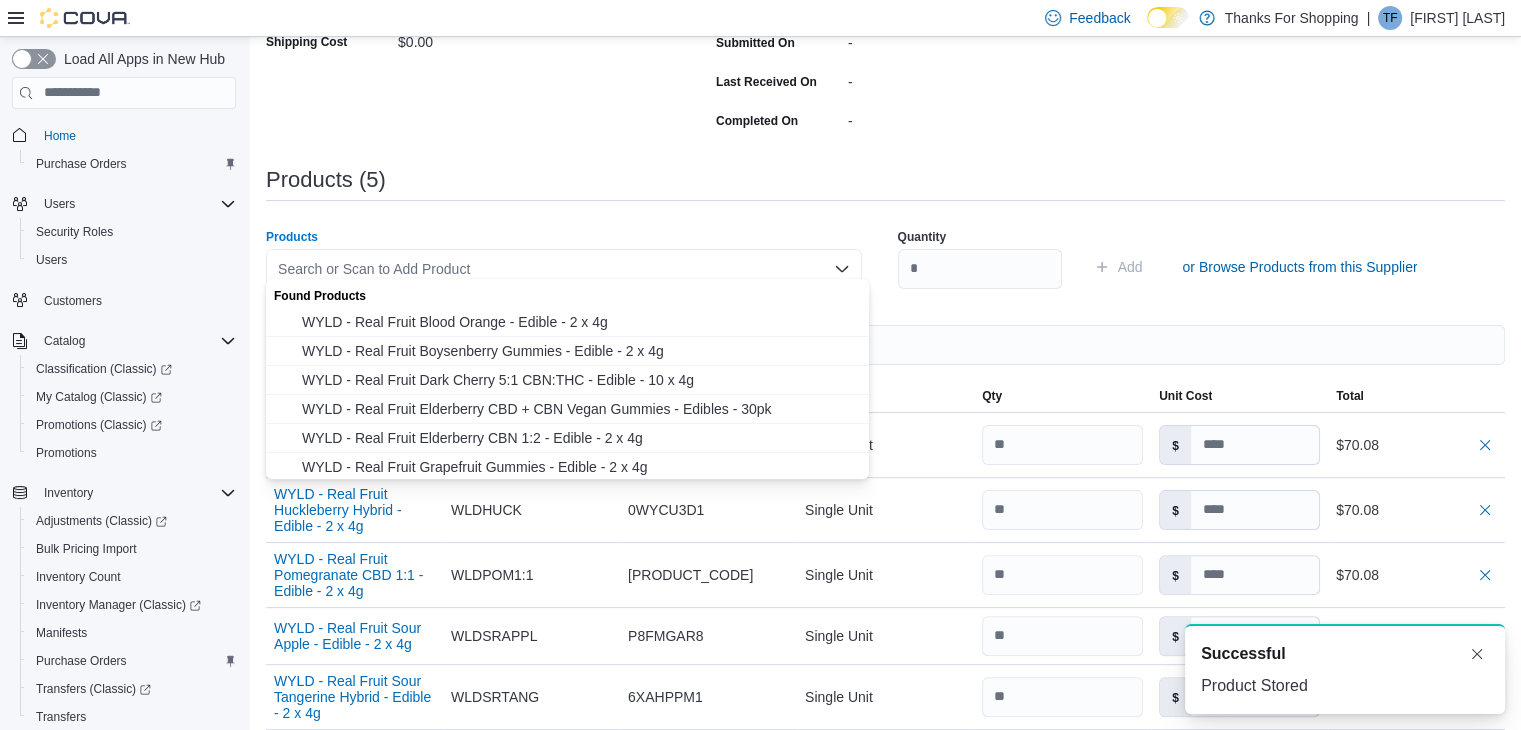 paste on "**********" 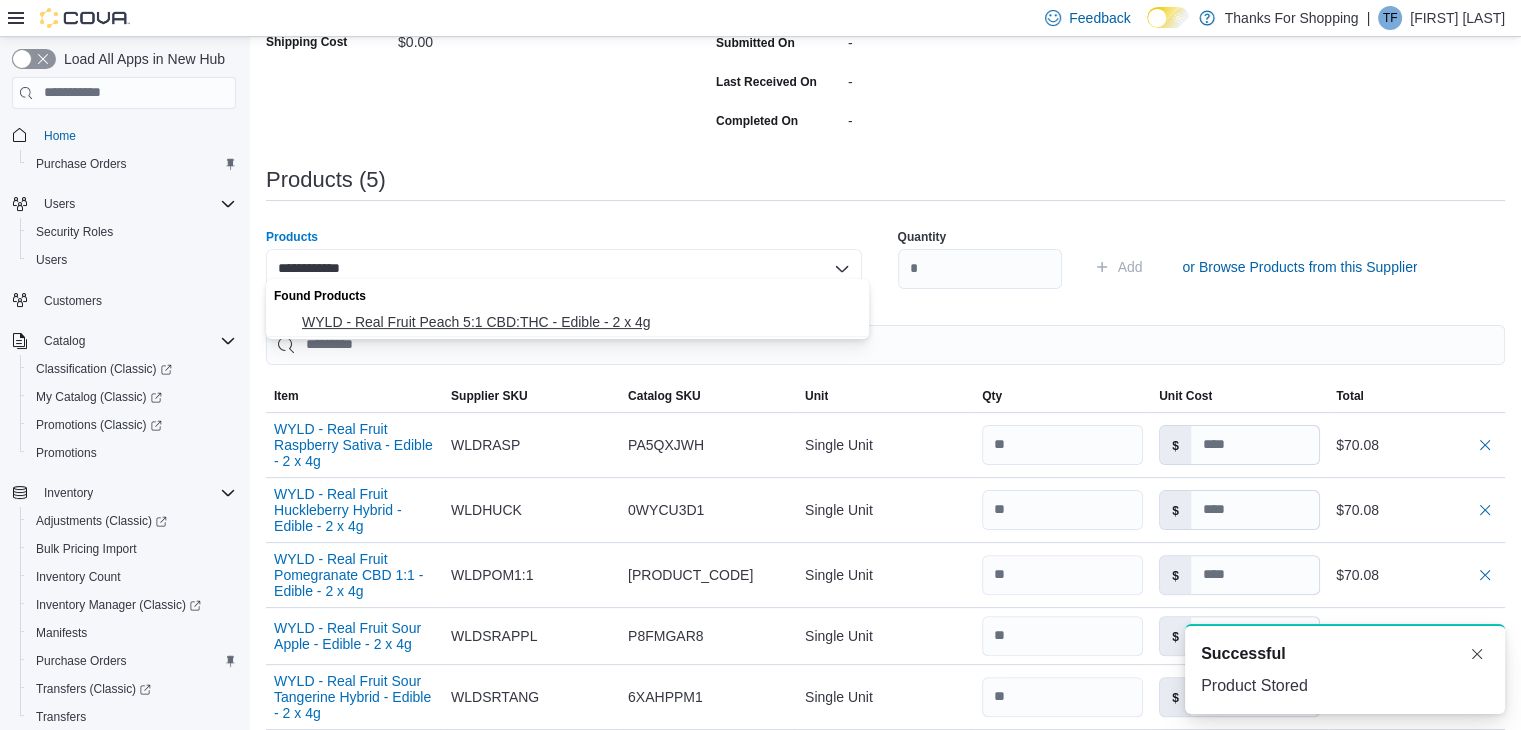click on "WYLD - Real Fruit Peach 5:1 CBD:THC - Edible - 2 x 4g" at bounding box center (579, 322) 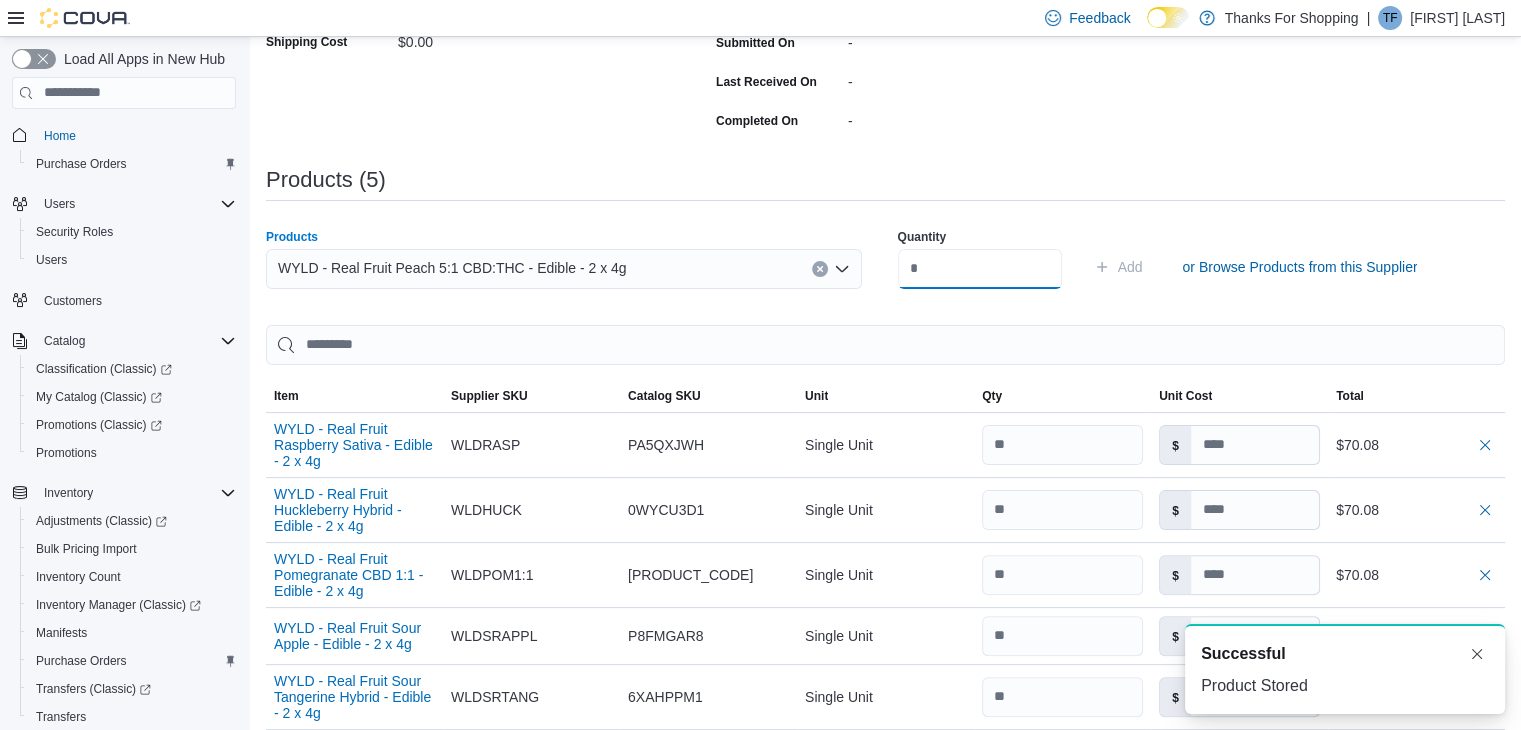 click at bounding box center [980, 269] 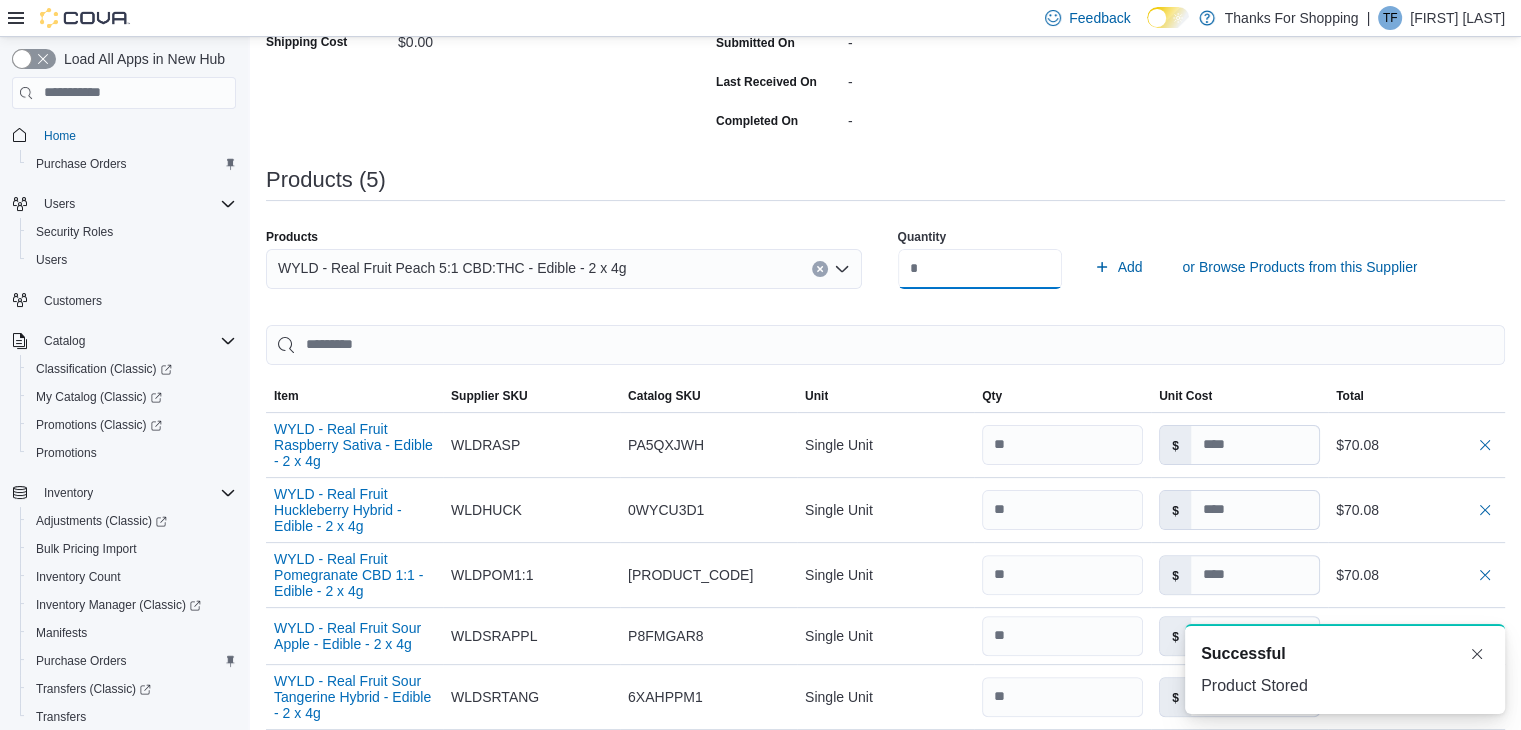 click on "Add" at bounding box center [1118, 267] 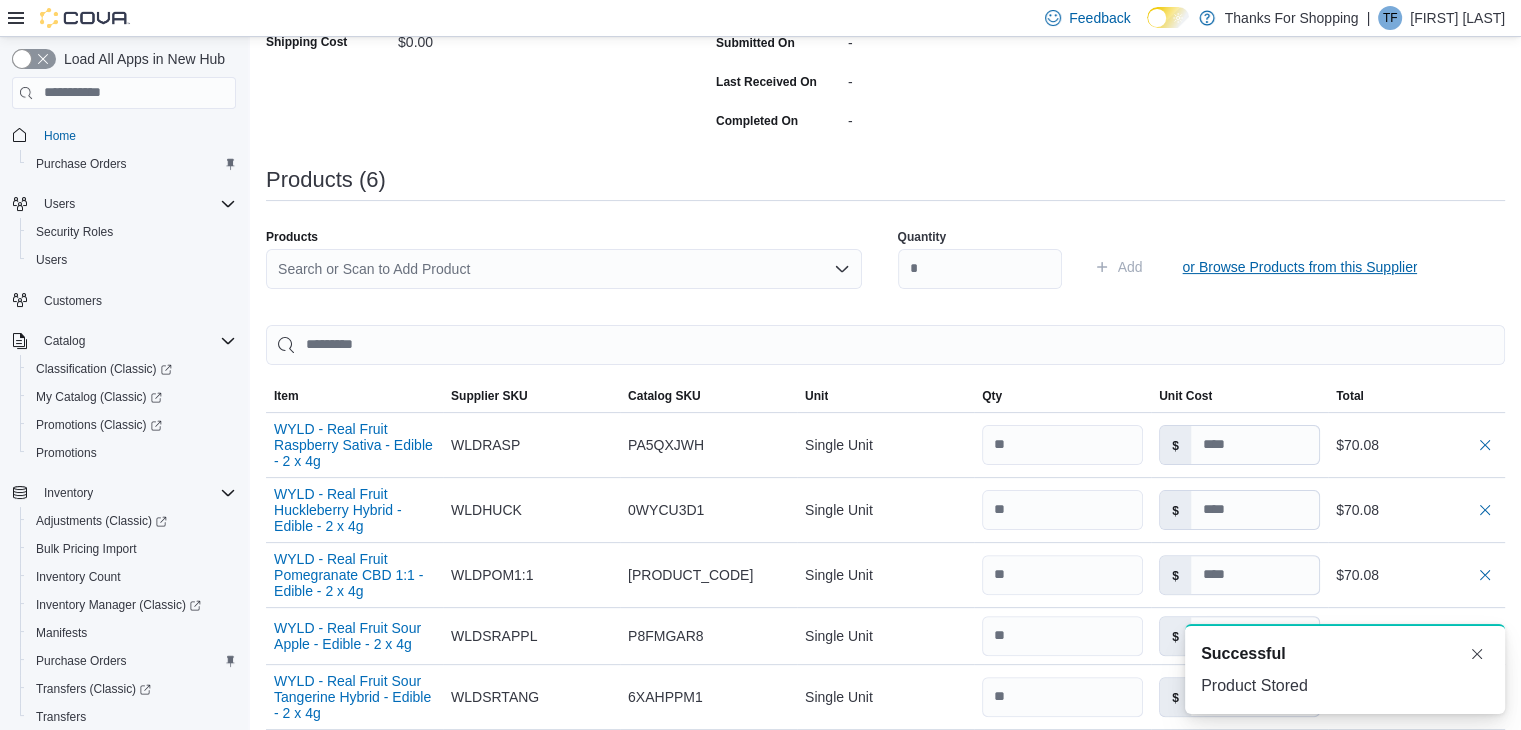 scroll, scrollTop: 0, scrollLeft: 0, axis: both 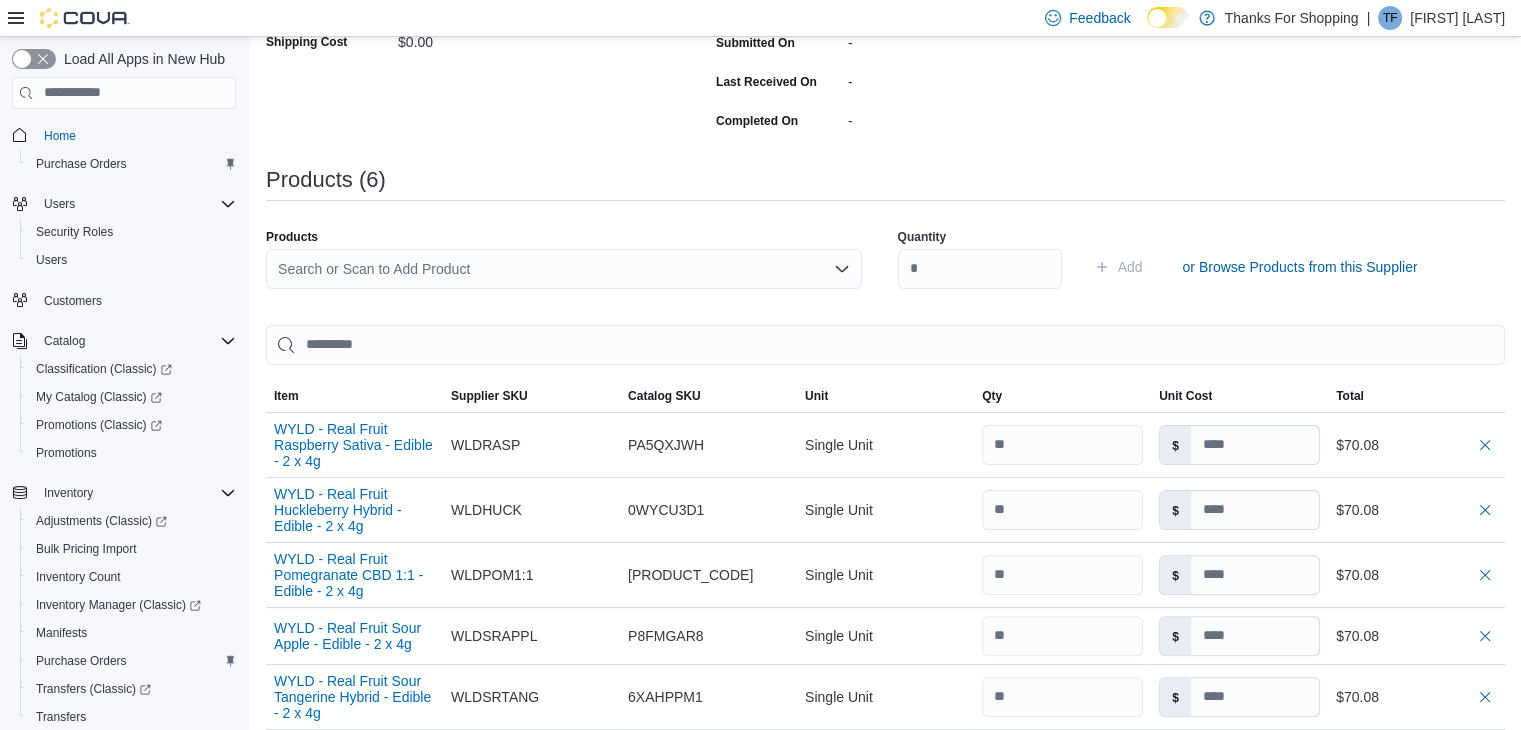 click on "Search or Scan to Add Product" at bounding box center [564, 269] 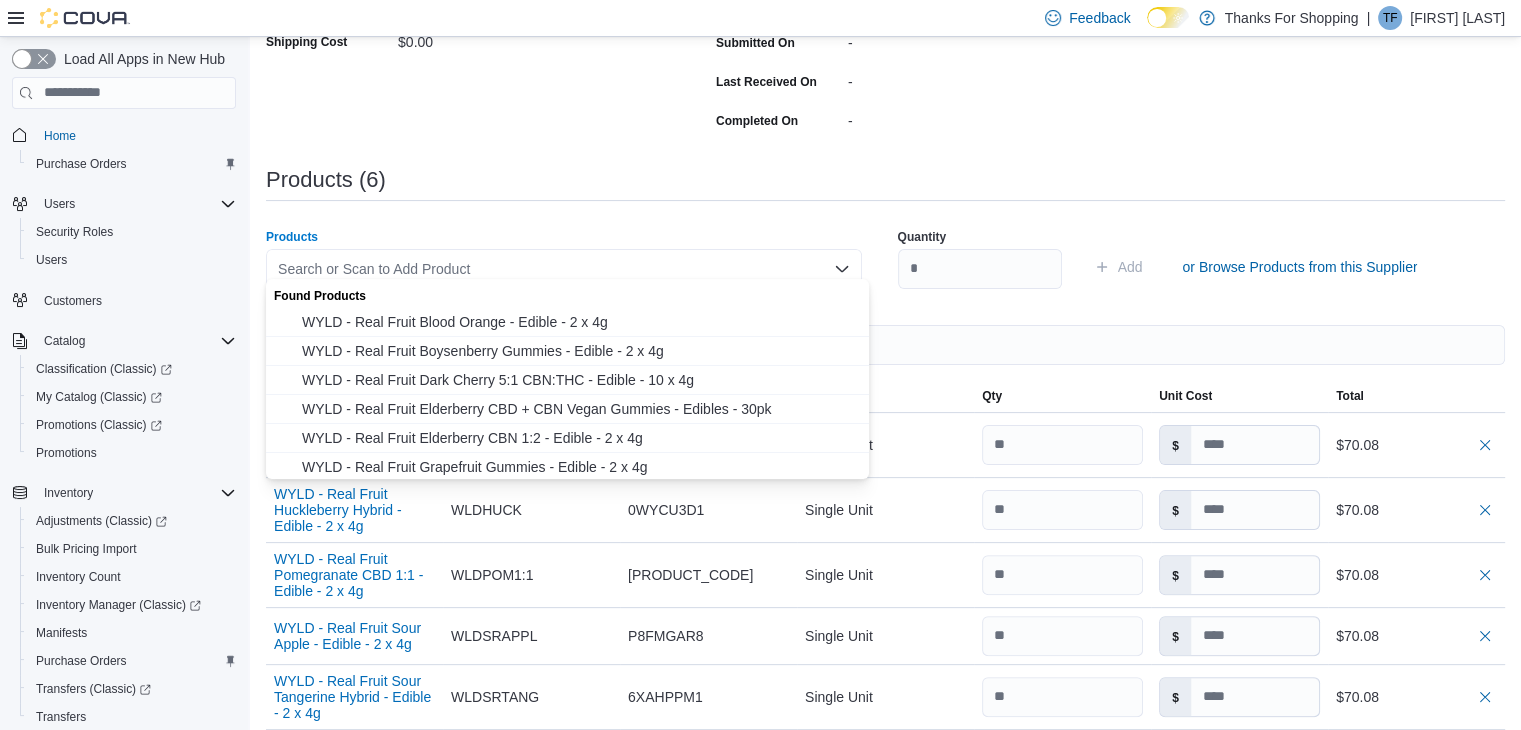 paste on "**********" 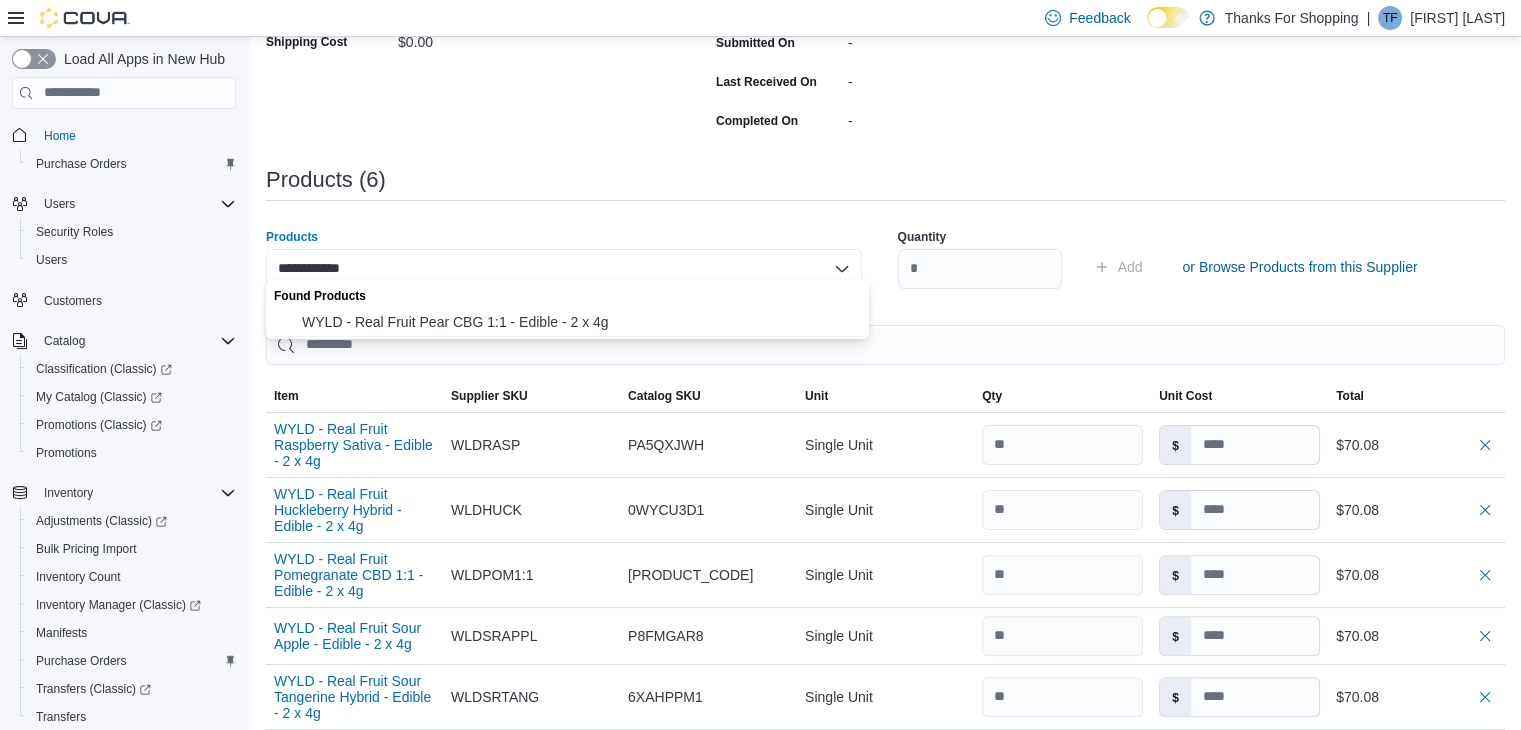 click on "WYLD - Real Fruit Pear CBG 1:1 - Edible - 2 x 4g" at bounding box center [579, 322] 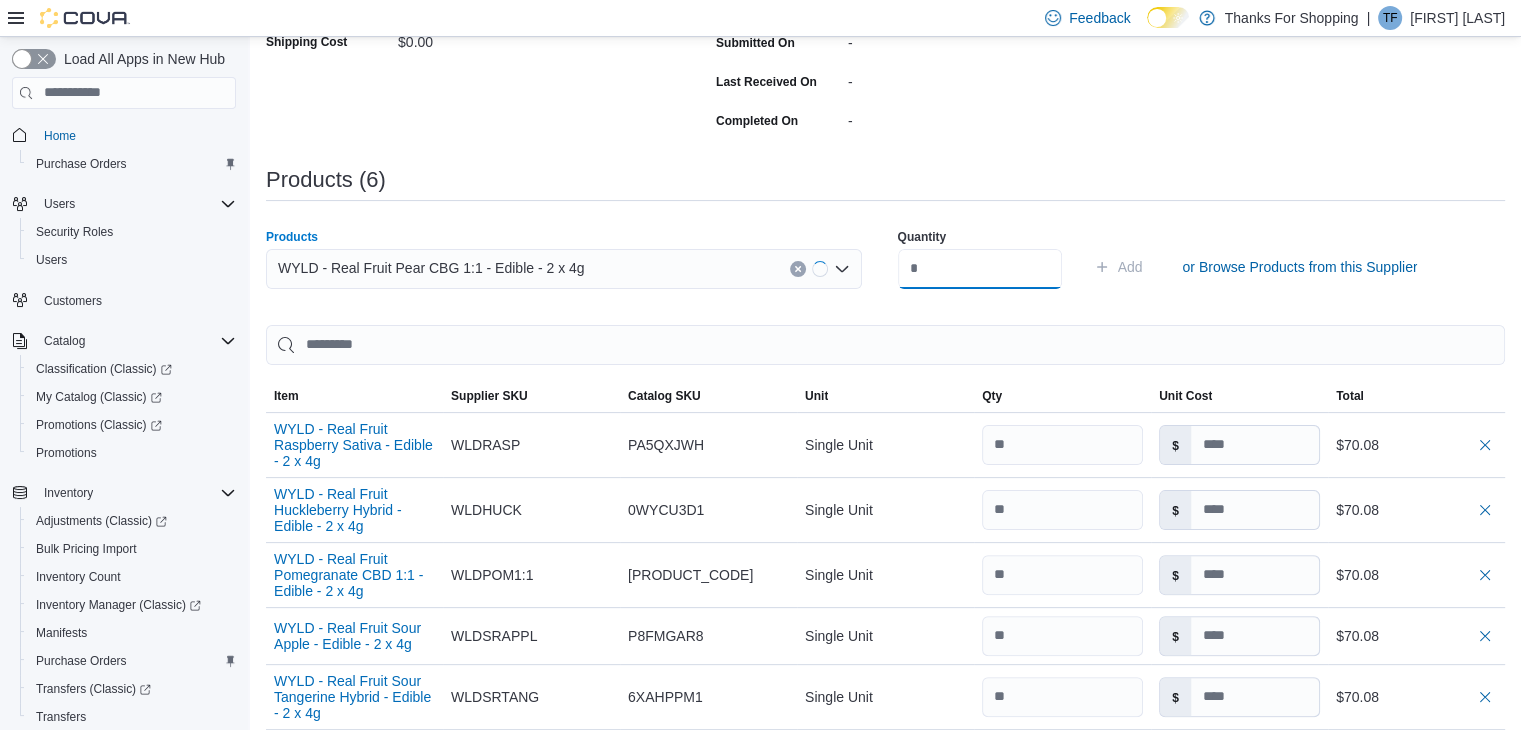 click at bounding box center (980, 269) 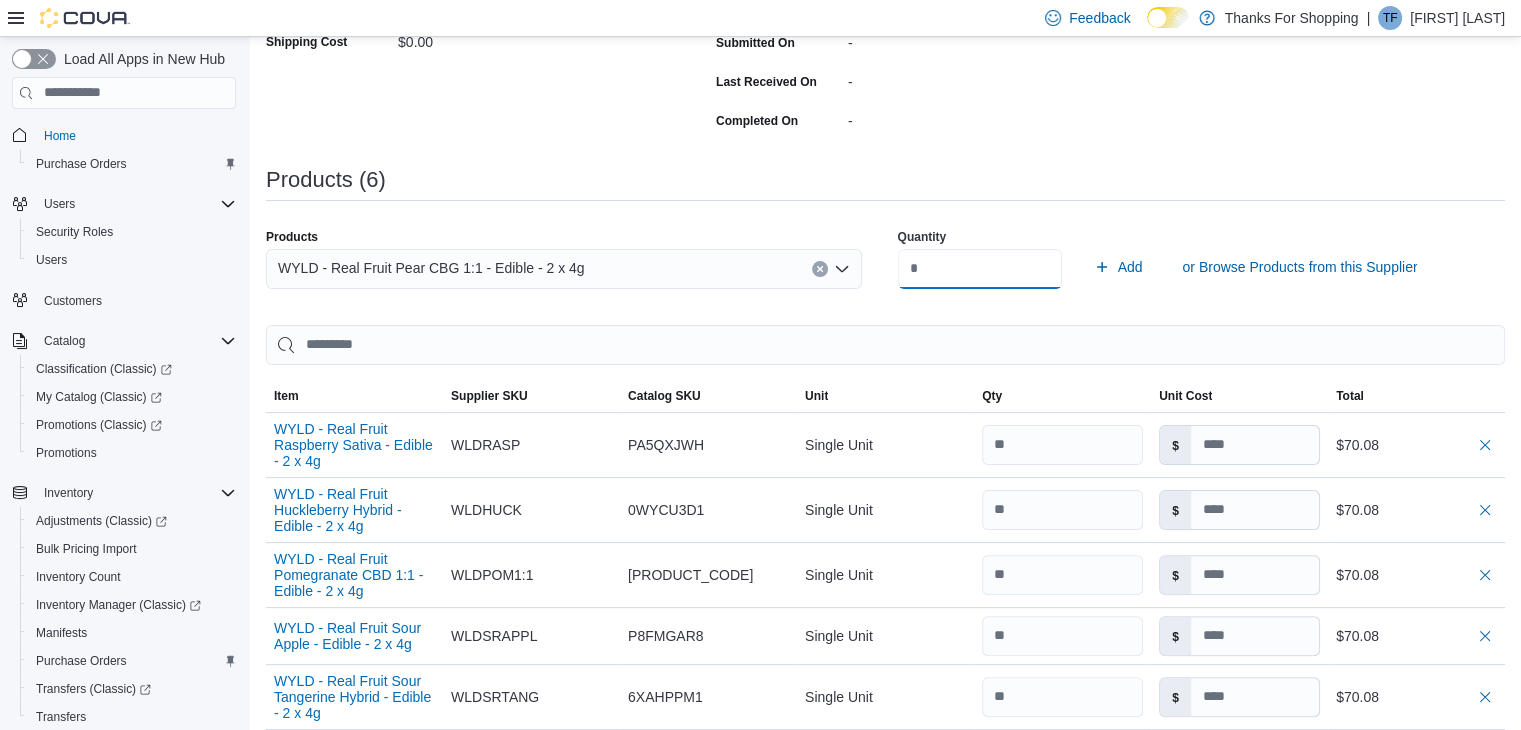 click on "Add" at bounding box center [1118, 267] 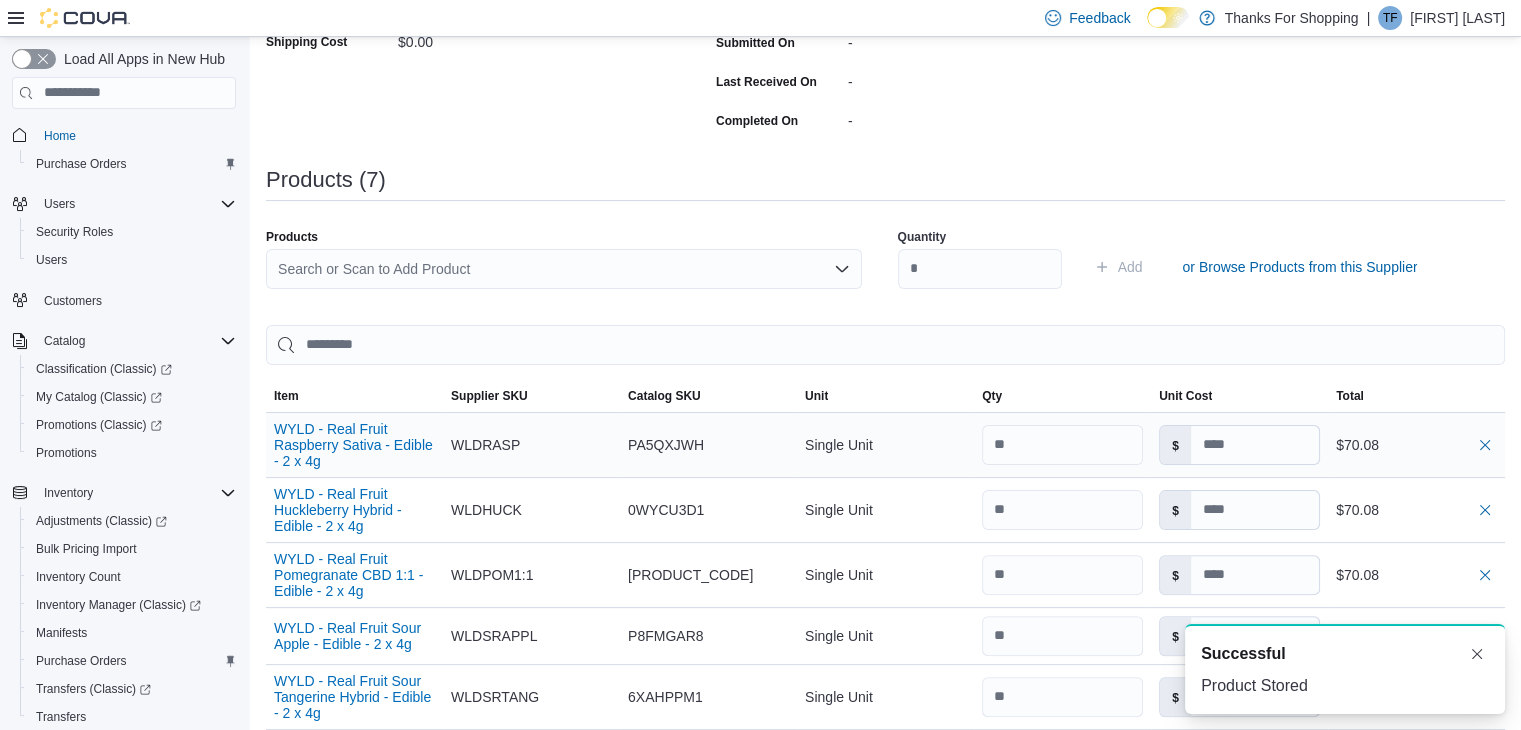scroll, scrollTop: 0, scrollLeft: 0, axis: both 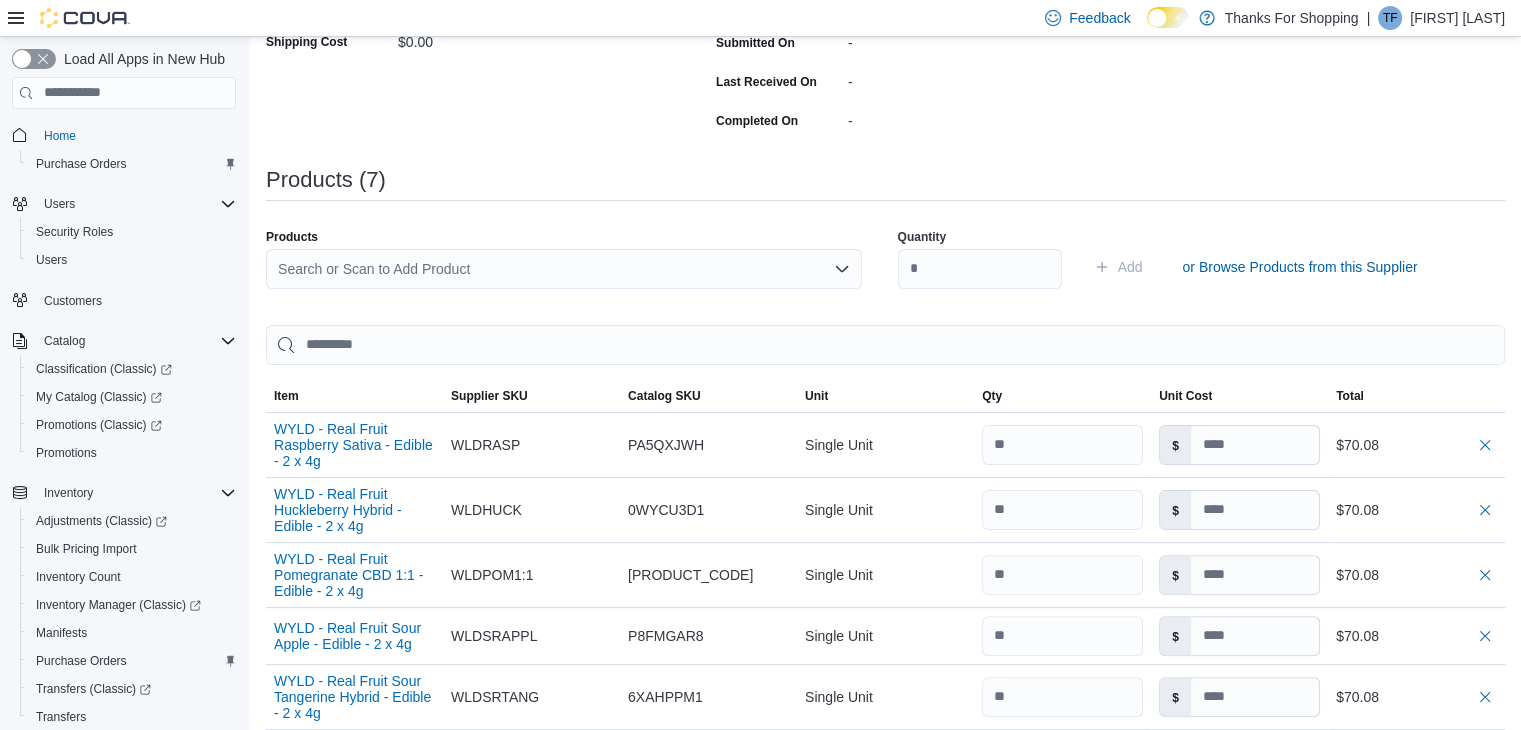 click on "Search or Scan to Add Product" at bounding box center [564, 269] 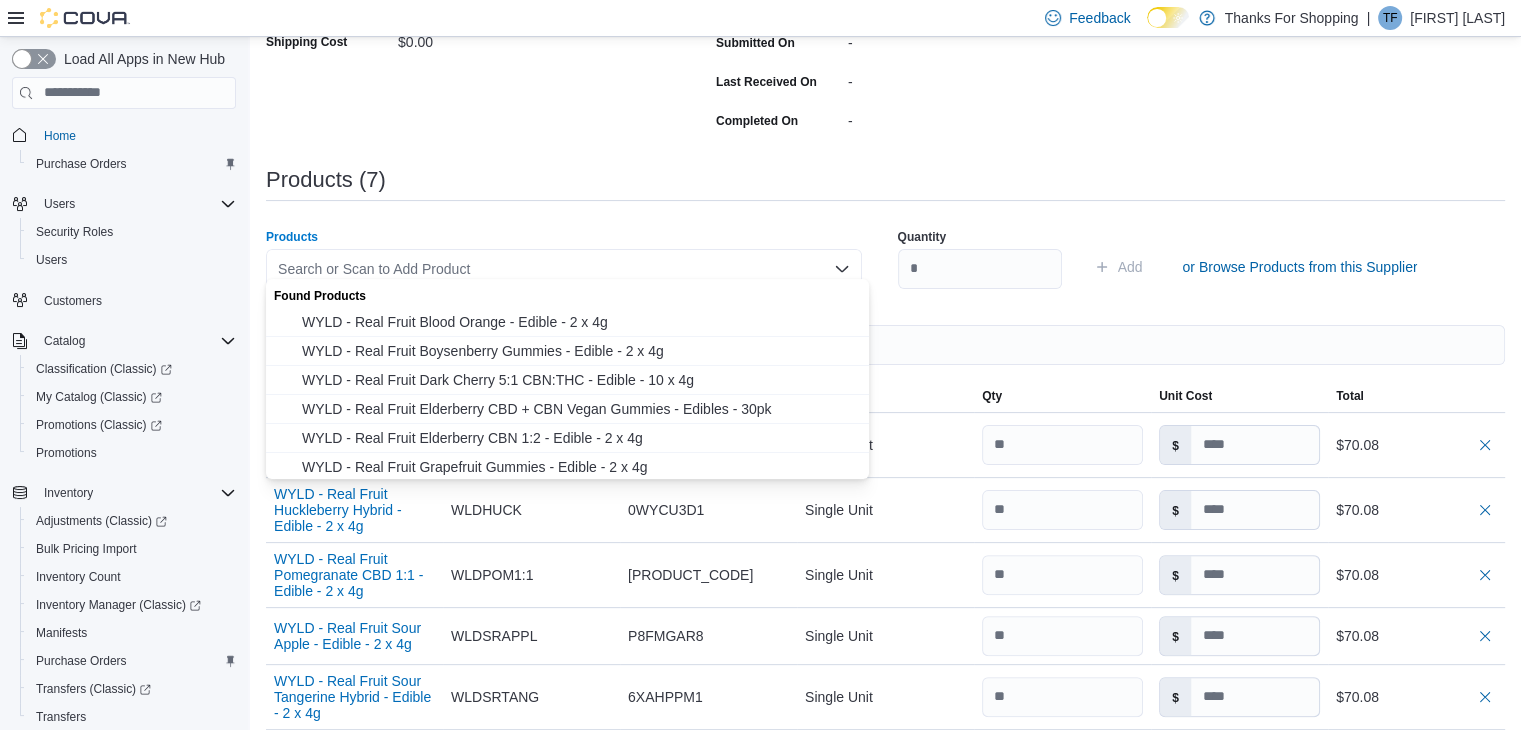 paste on "**********" 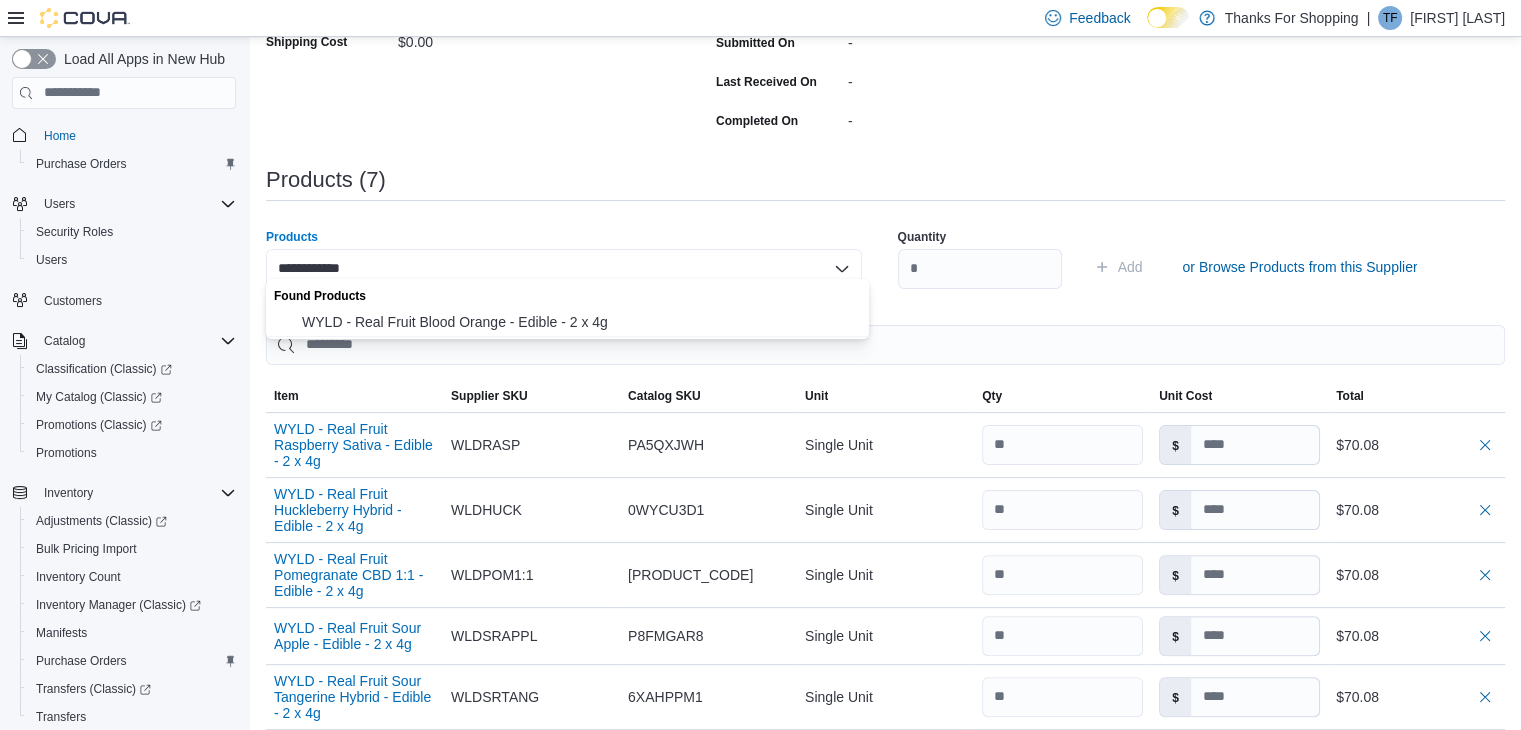 click on "WYLD - Real Fruit Blood Orange - Edible - 2 x 4g" at bounding box center (579, 322) 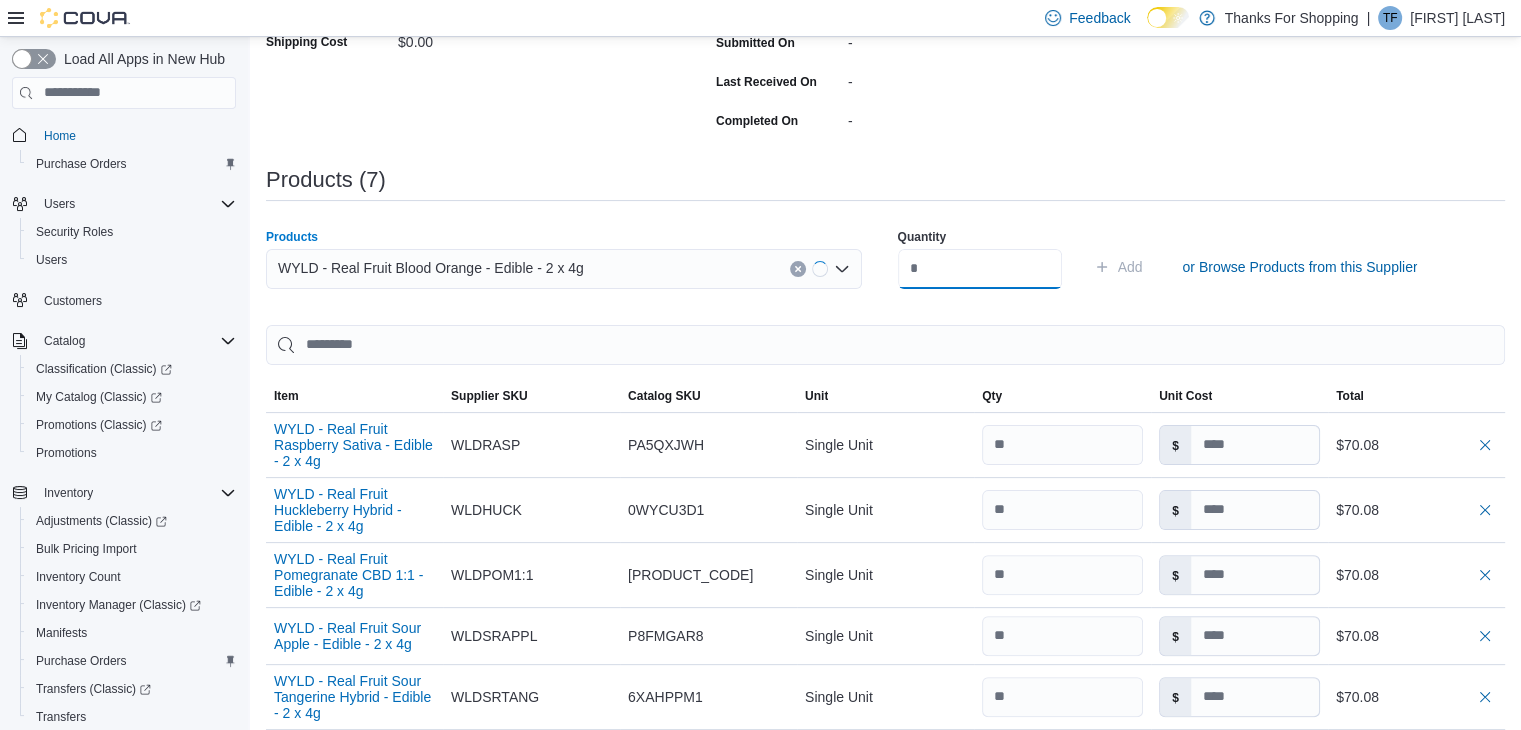 click at bounding box center [980, 269] 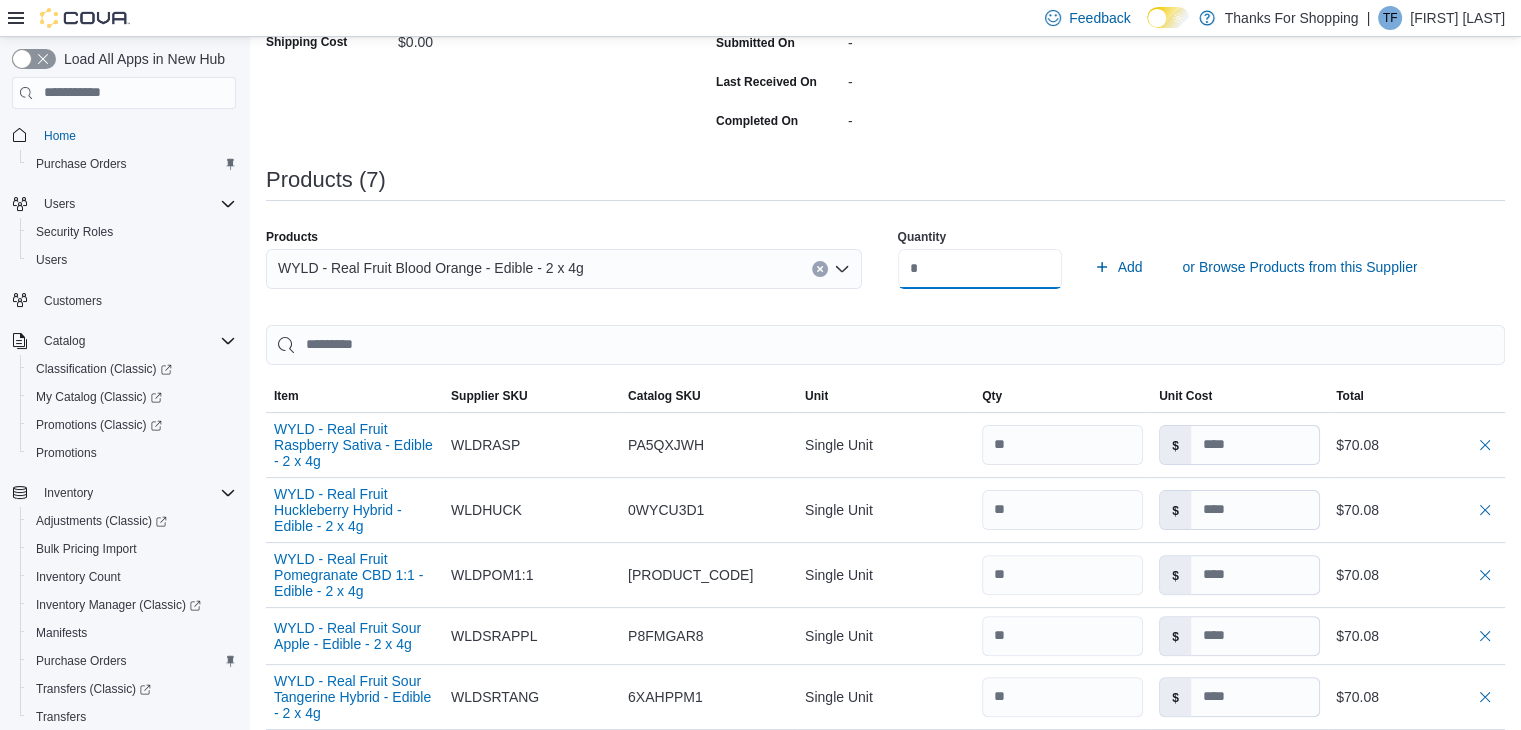 click on "Add" at bounding box center [1118, 267] 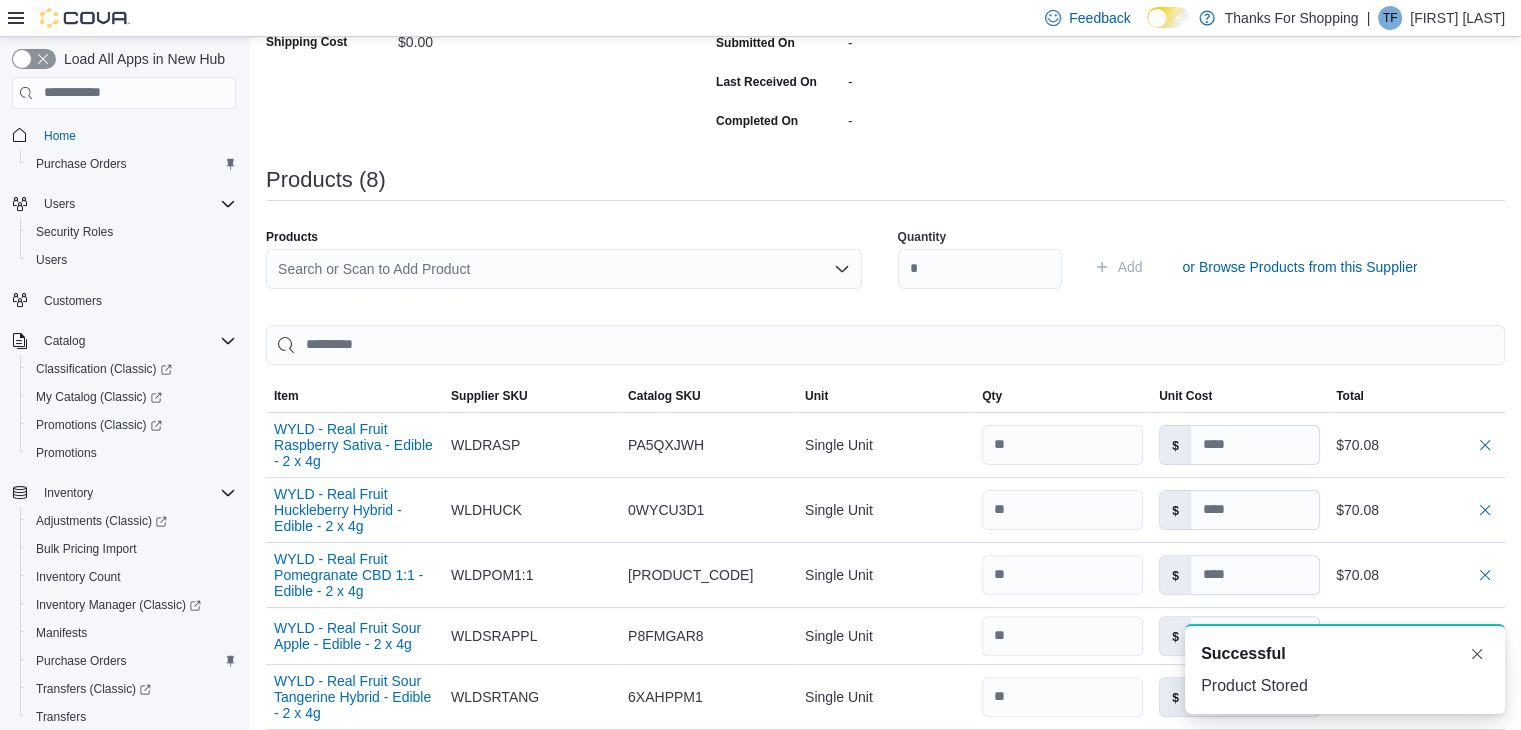 scroll, scrollTop: 0, scrollLeft: 0, axis: both 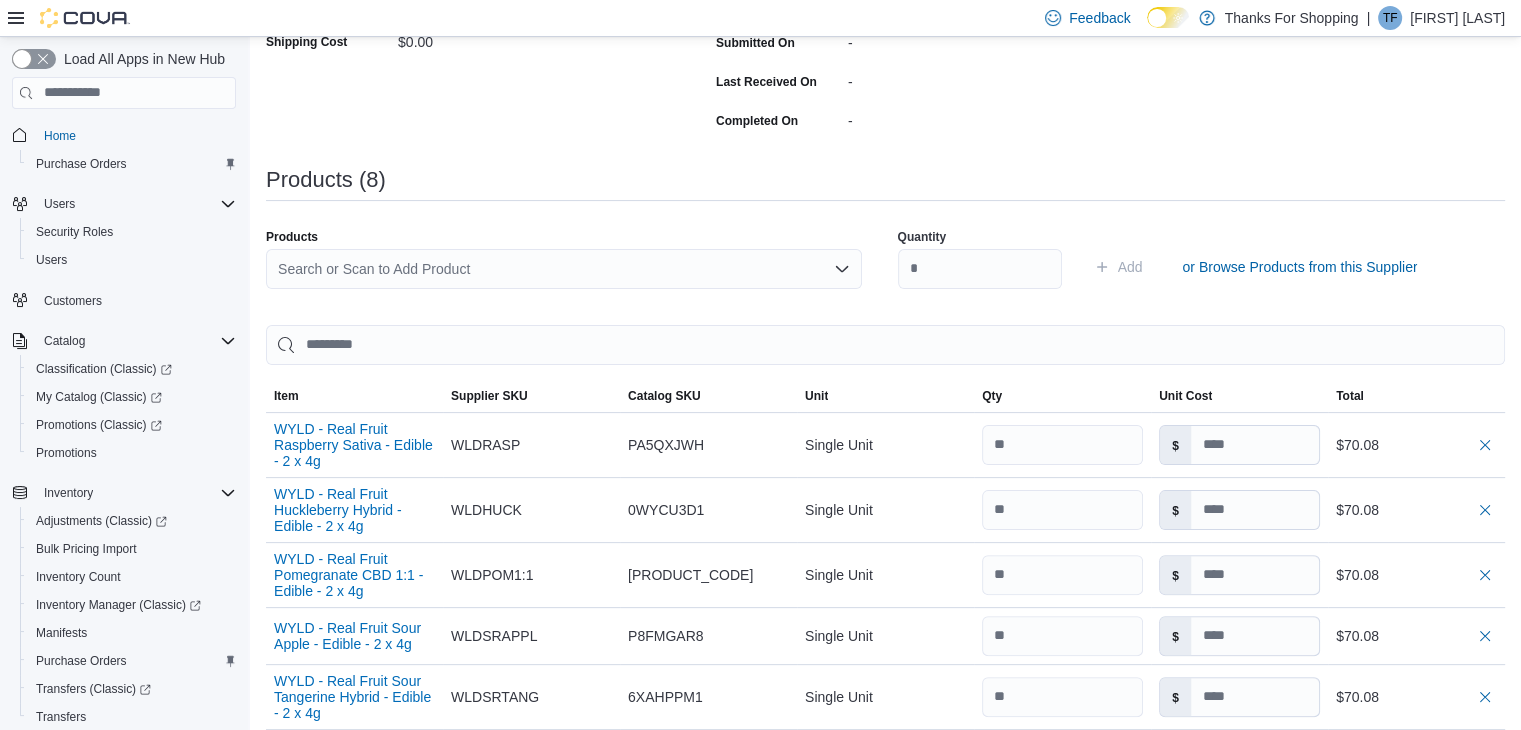 click on "Search or Scan to Add Product" at bounding box center (564, 269) 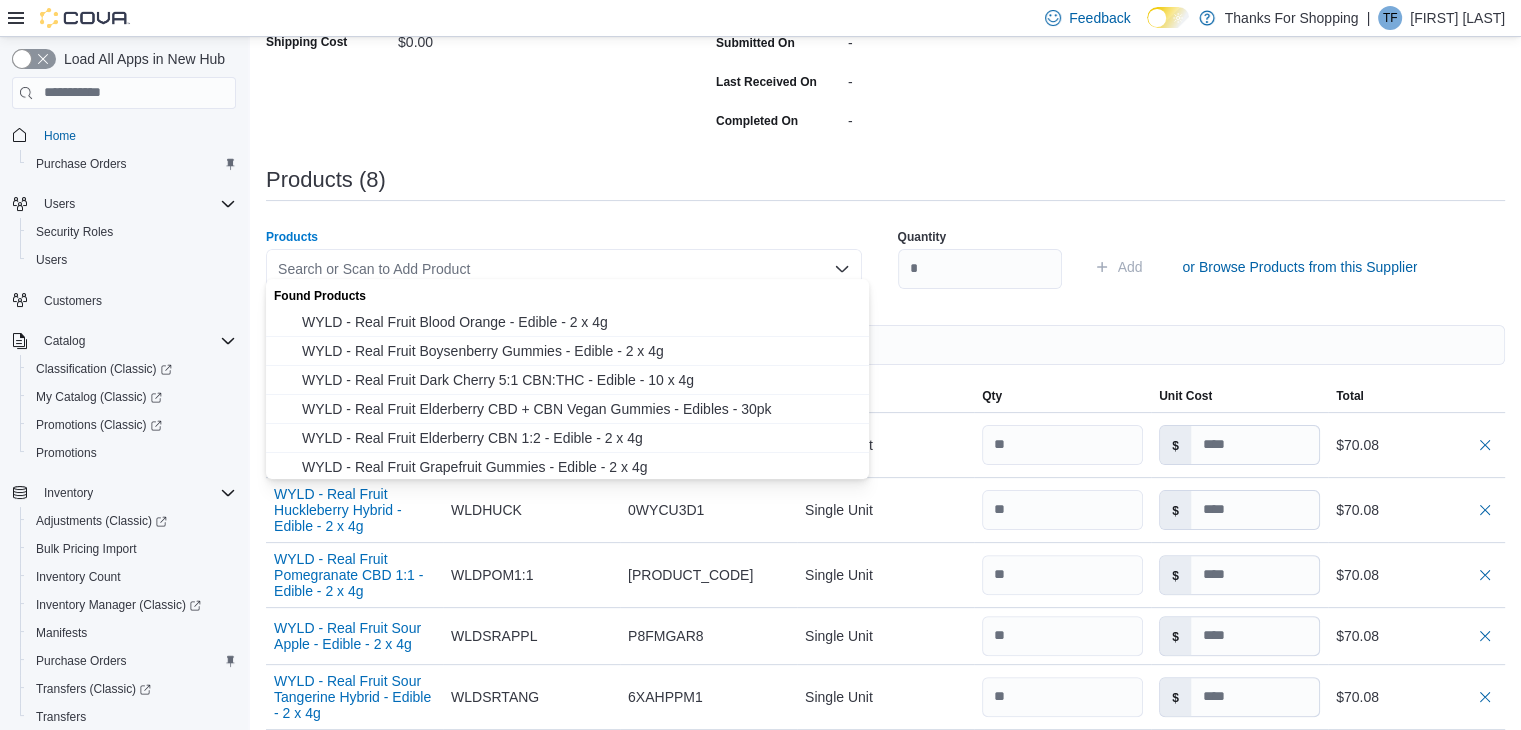 paste on "**********" 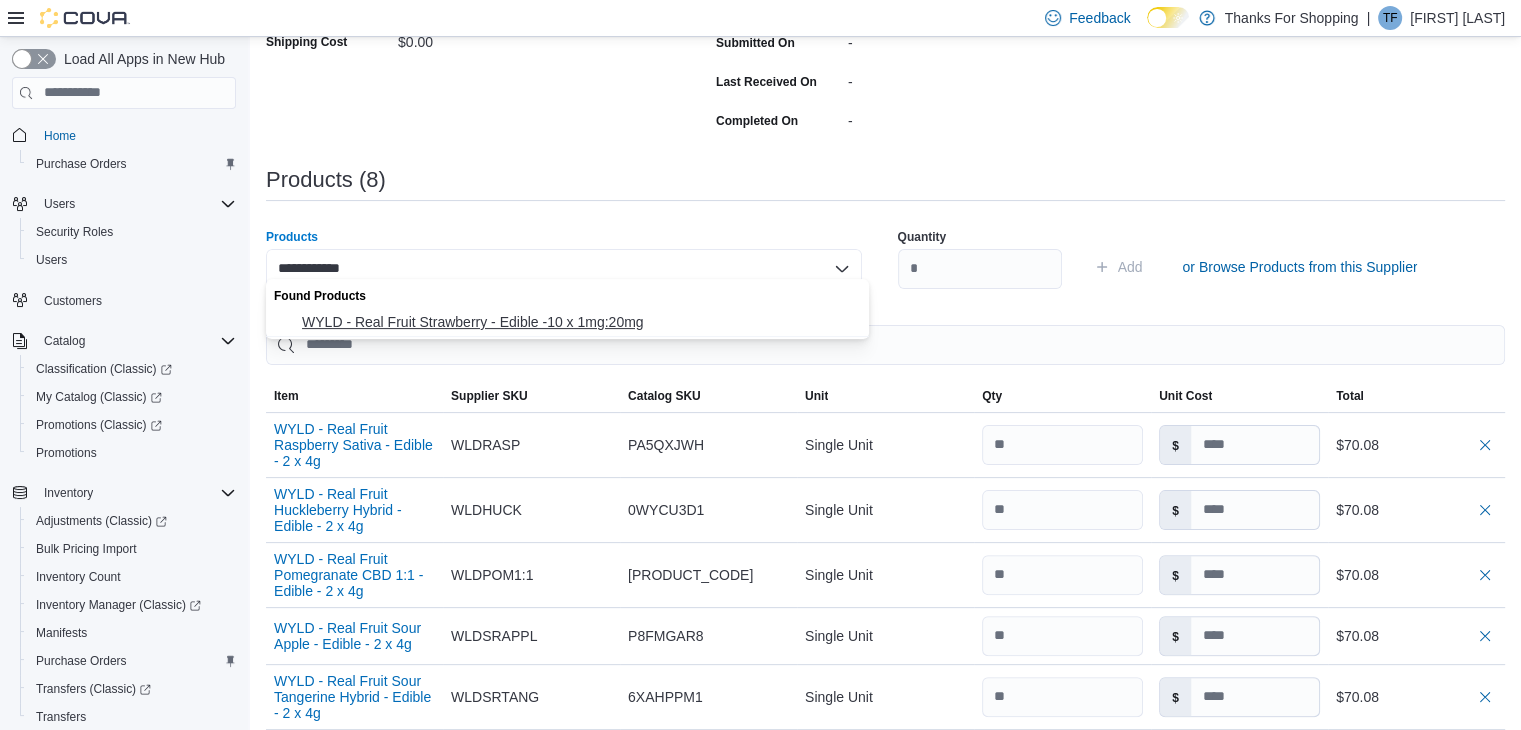 click on "WYLD - Real Fruit Strawberry - Edible -10 x 1mg:20mg" at bounding box center [579, 322] 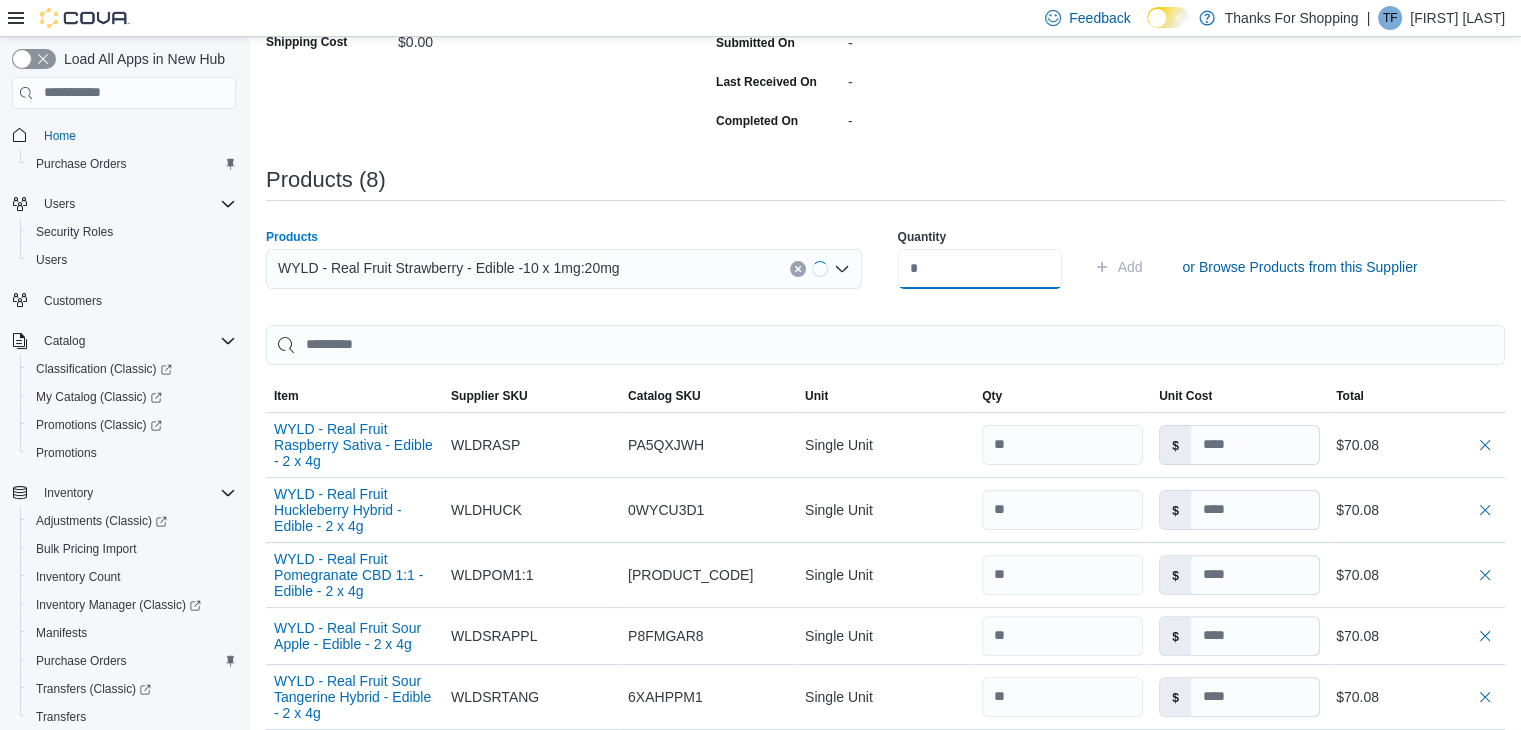 click at bounding box center (980, 269) 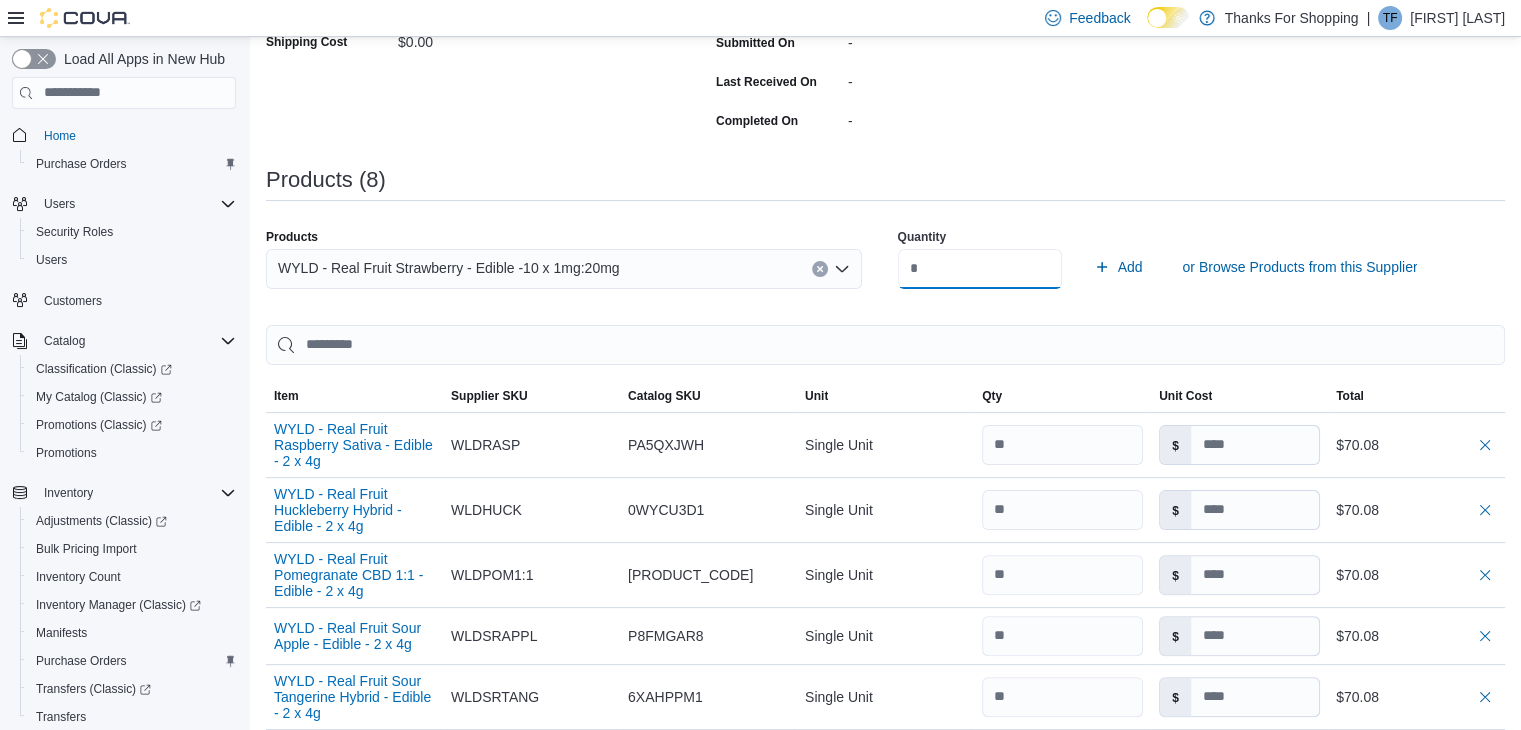 click on "Add" at bounding box center [1118, 267] 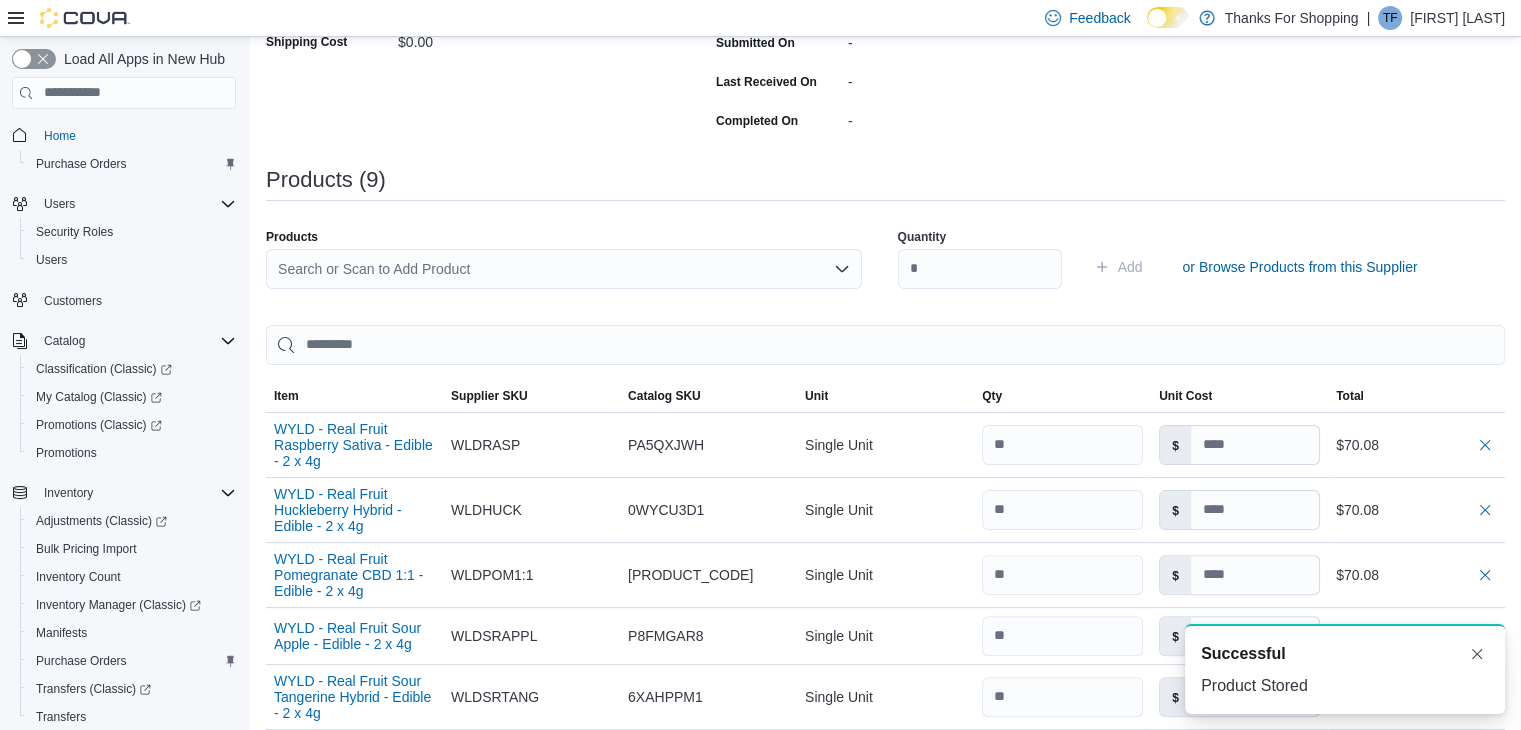 scroll, scrollTop: 0, scrollLeft: 0, axis: both 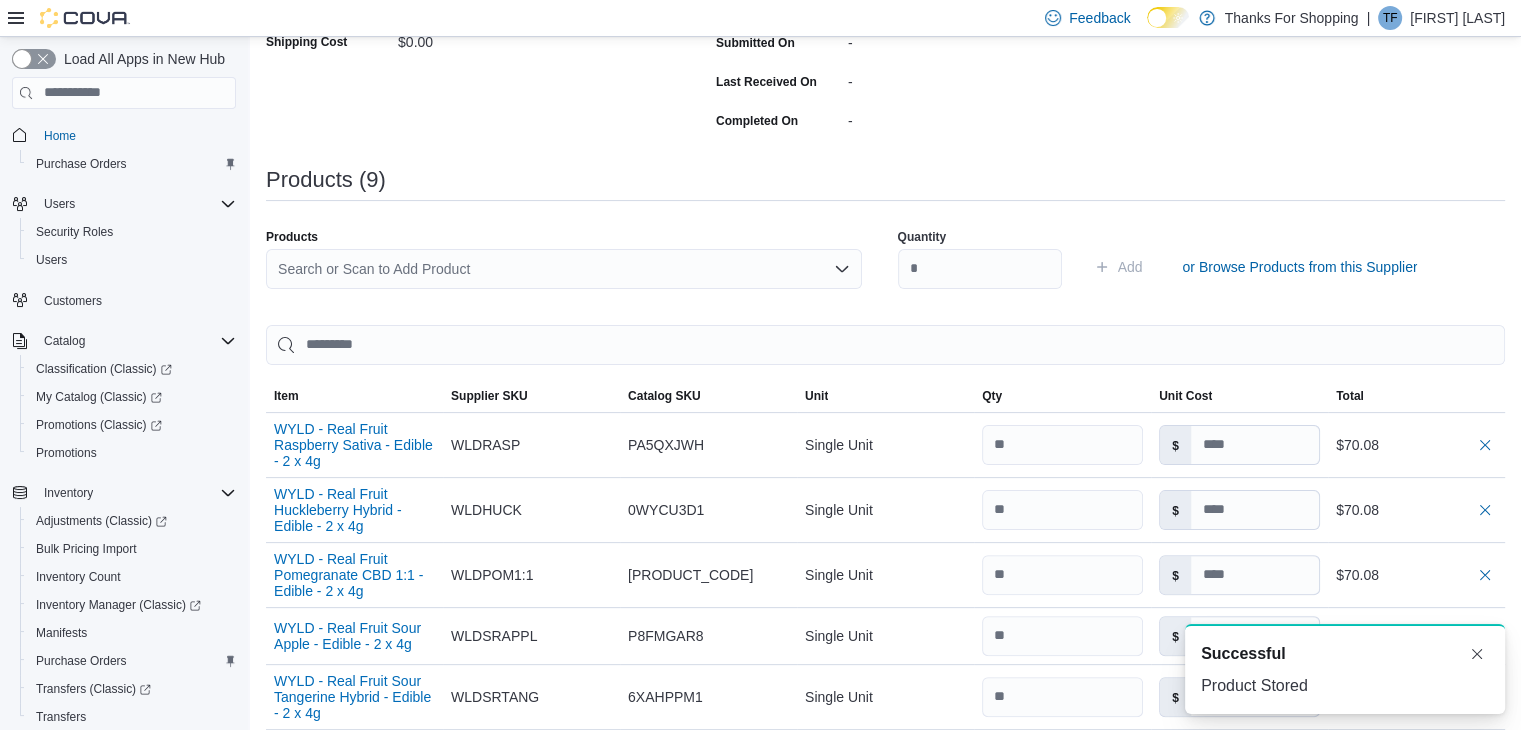 paste on "**********" 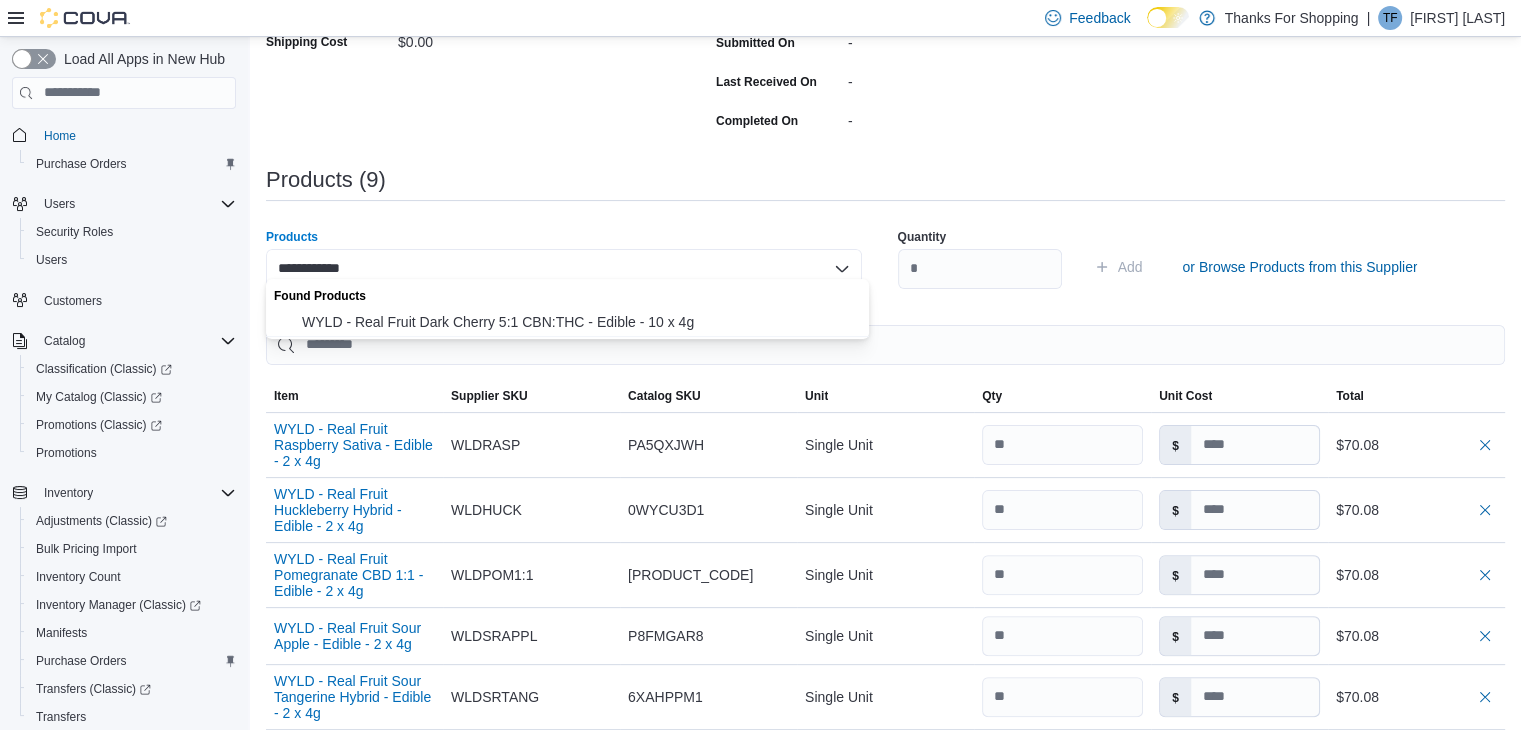 click on "Found Products" at bounding box center (567, 293) 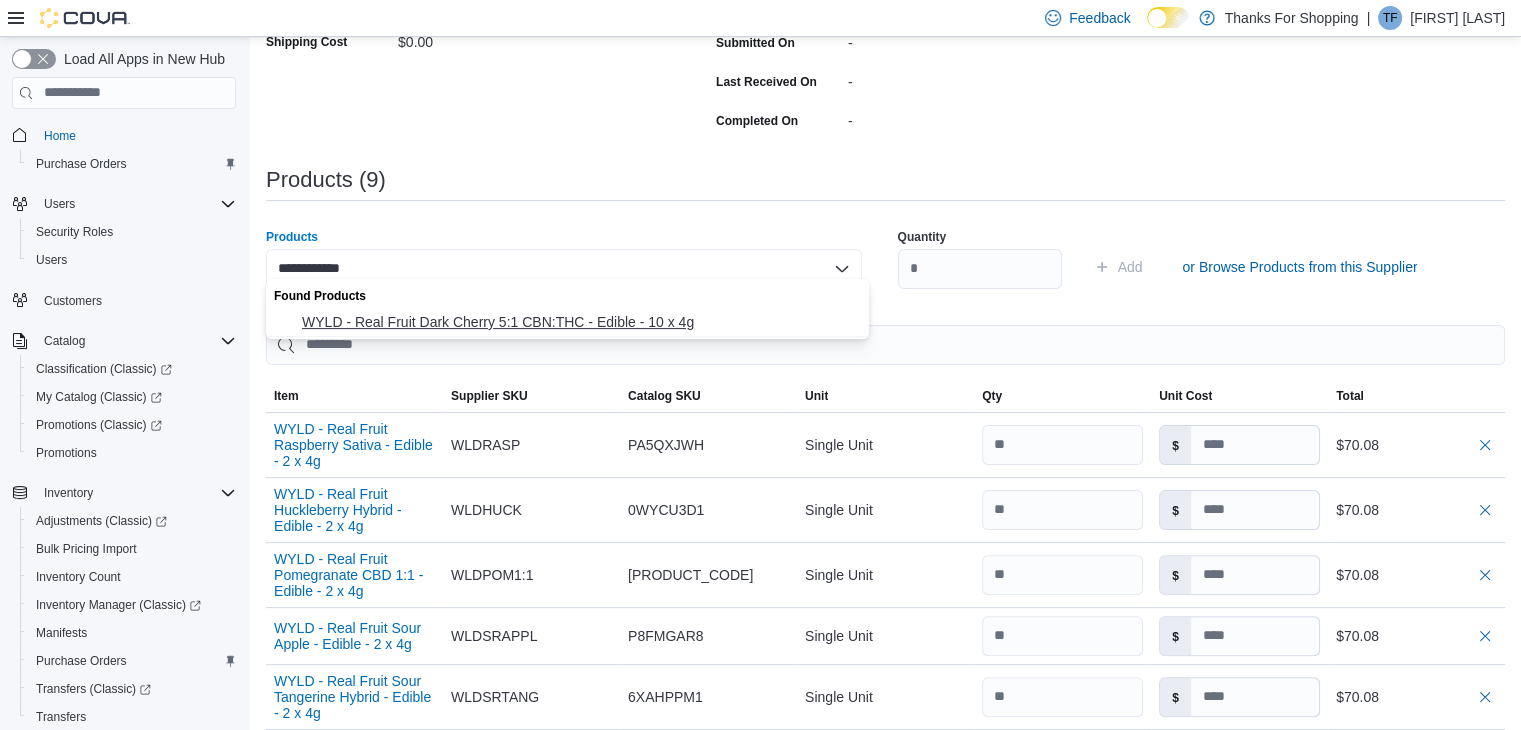 click on "WYLD - Real Fruit Dark Cherry 5:1 CBN:THC - Edible - 10 x 4g" at bounding box center (579, 322) 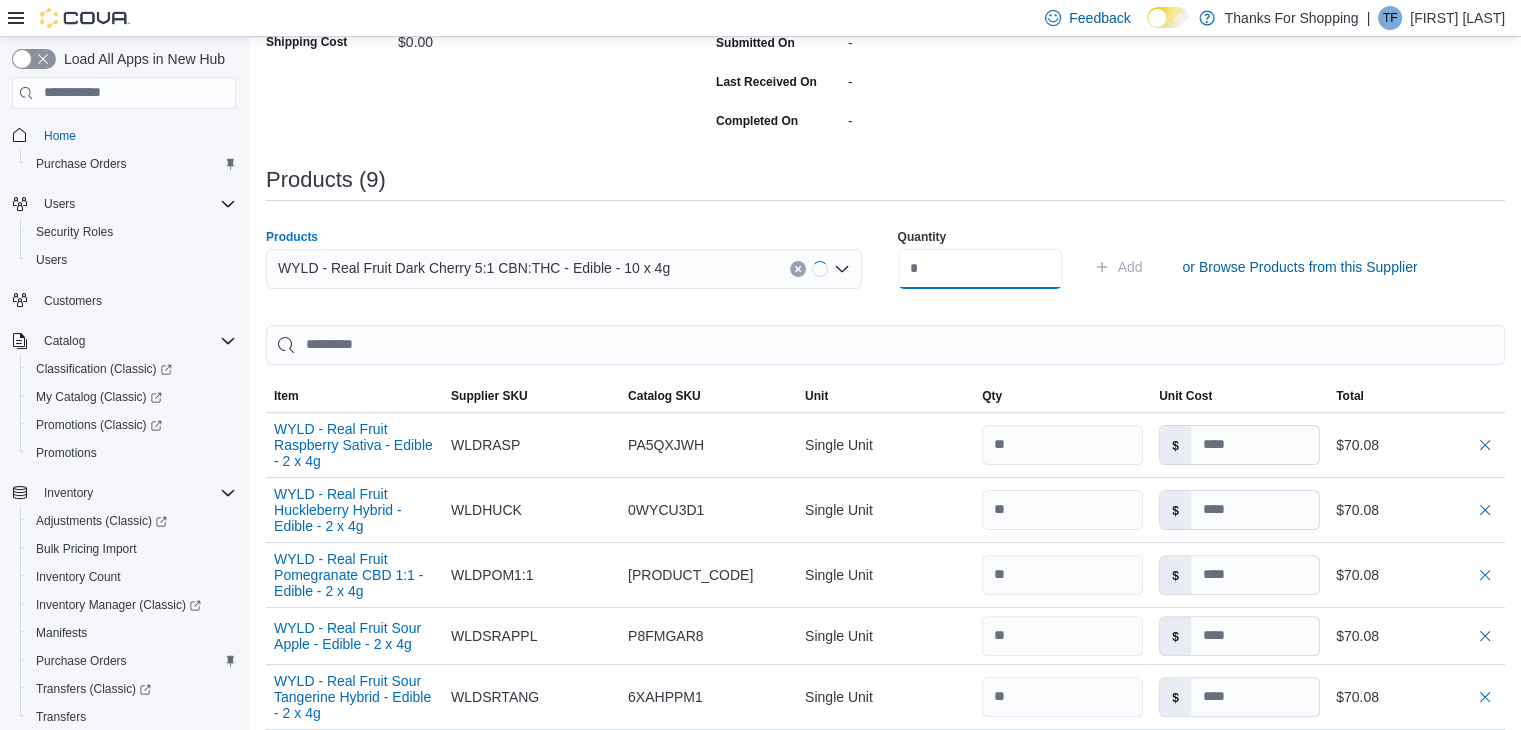 click at bounding box center [980, 269] 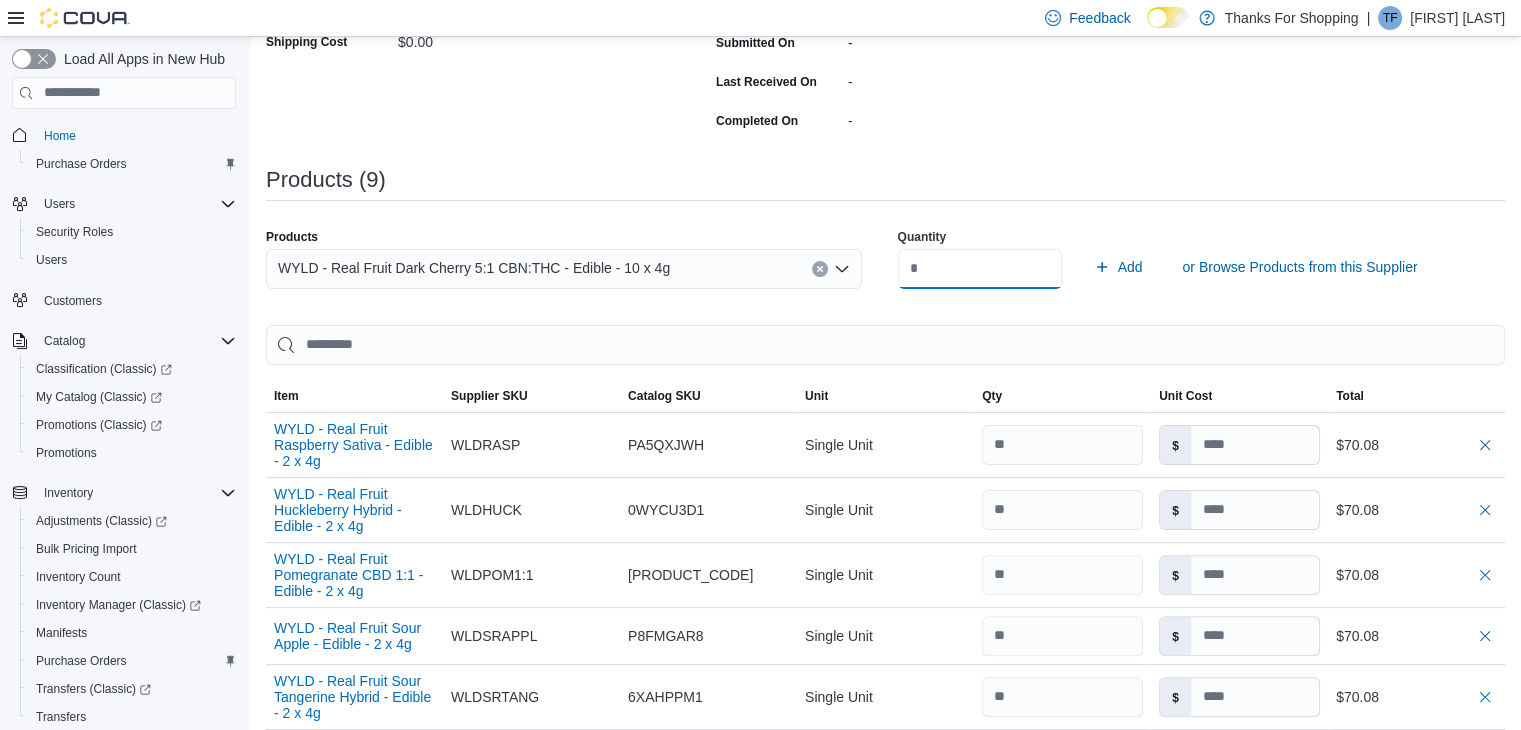 click on "Add" at bounding box center (1118, 267) 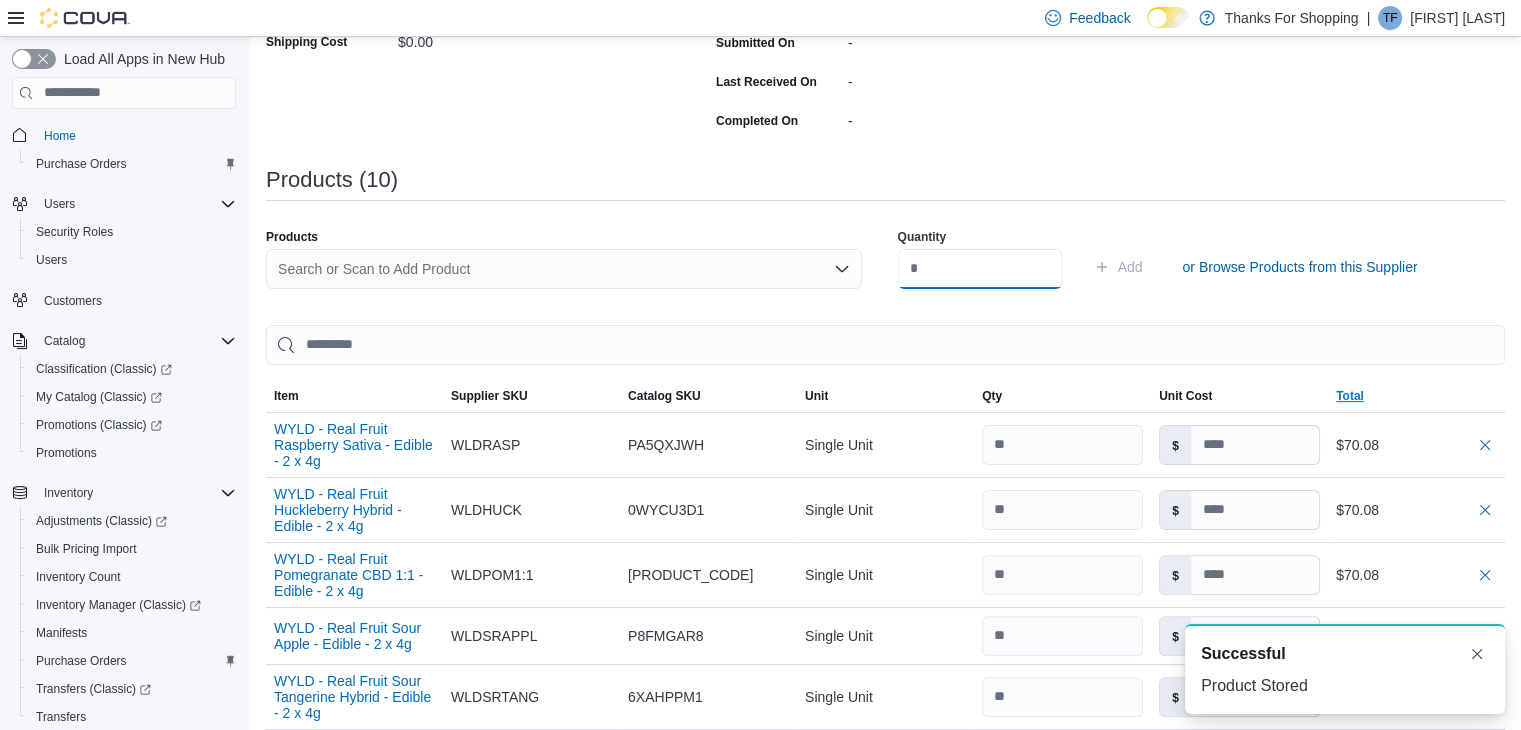 scroll, scrollTop: 0, scrollLeft: 0, axis: both 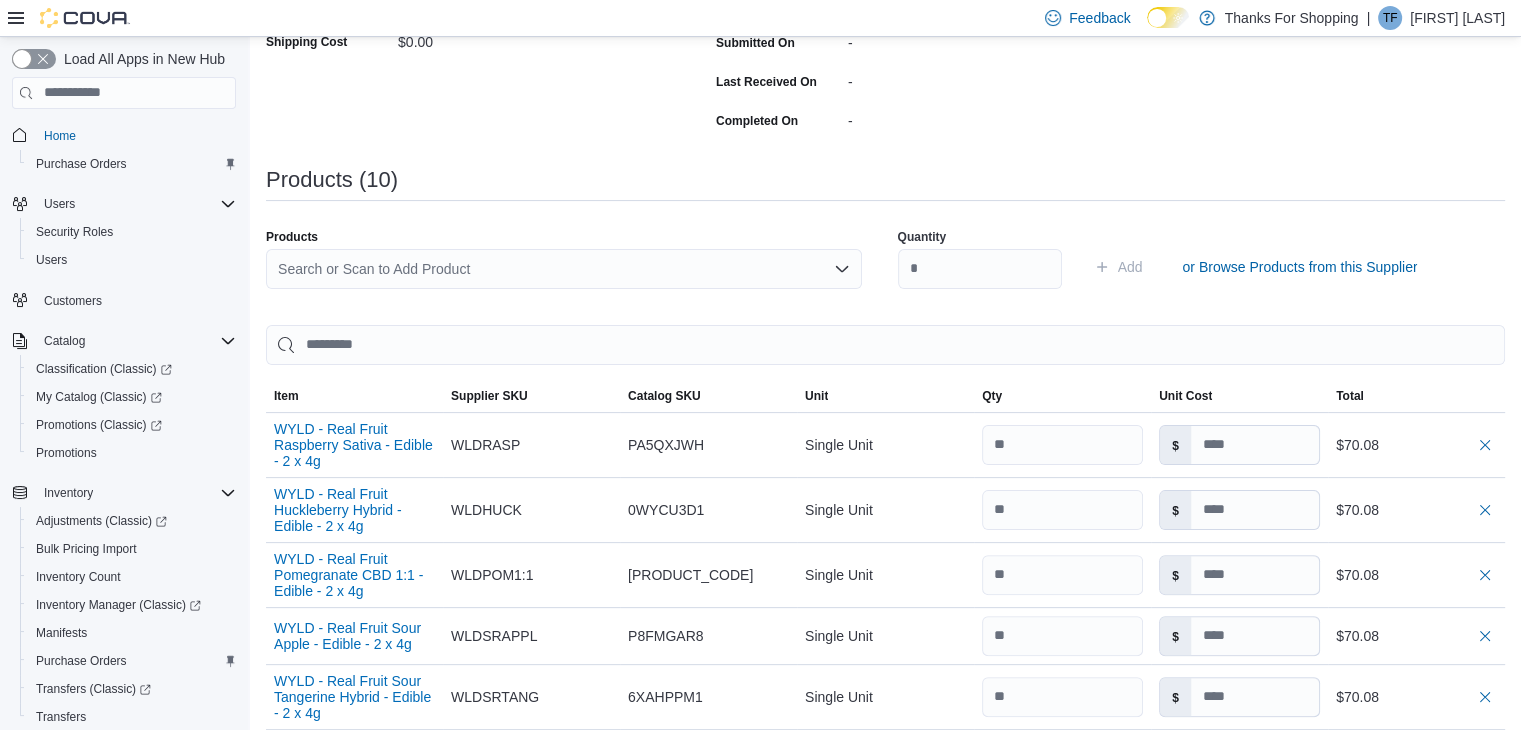 click on "Search or Scan to Add Product" at bounding box center (564, 269) 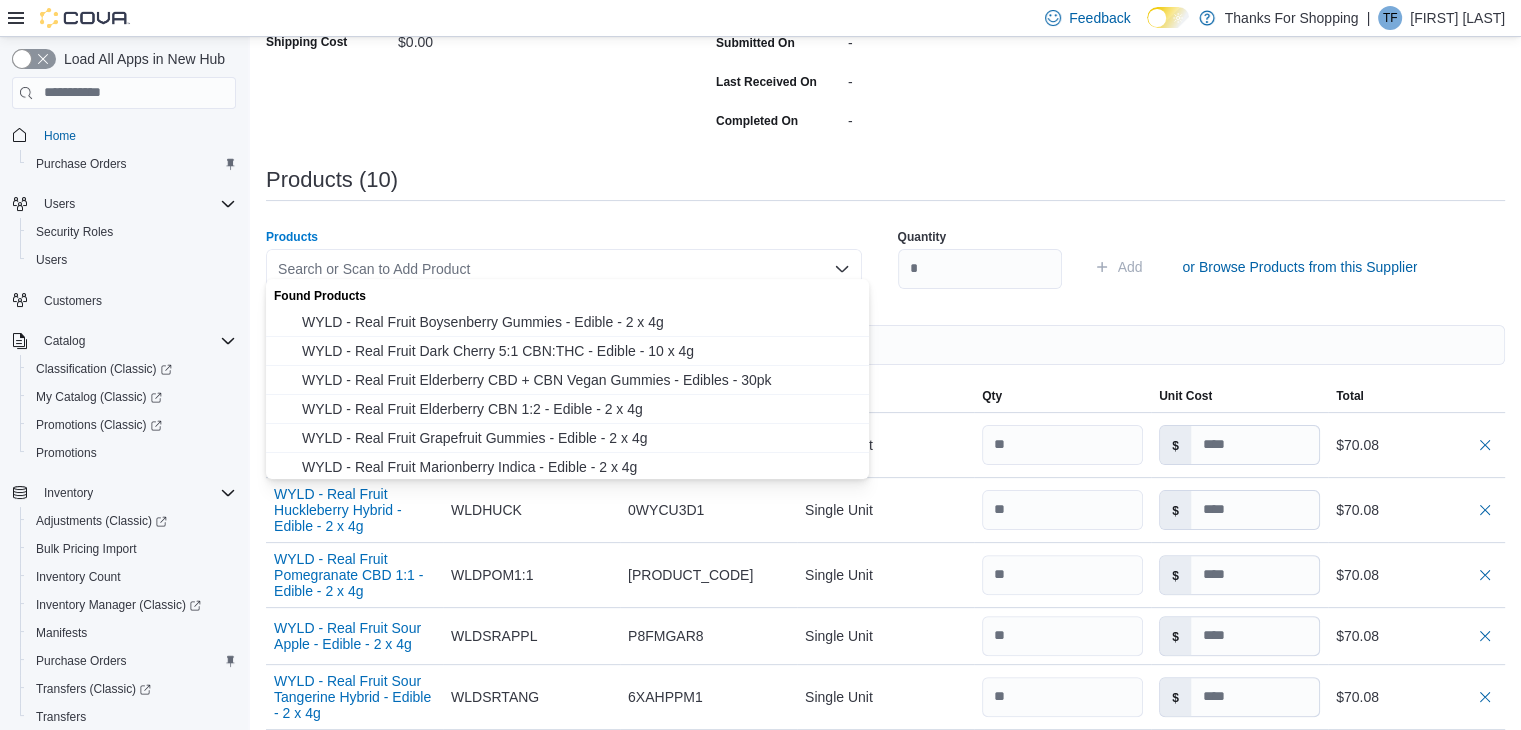 paste on "**********" 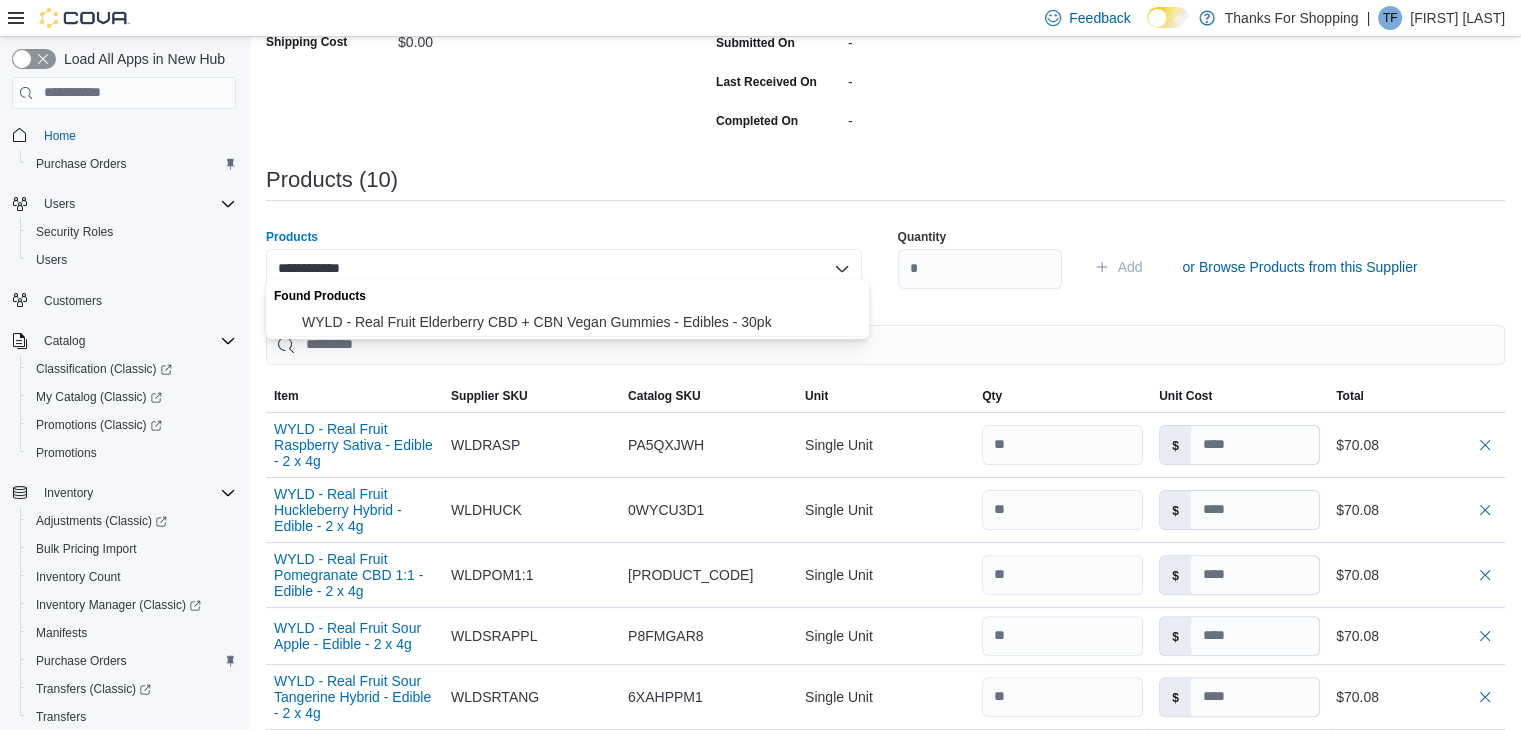 click on "WYLD - Real Fruit Elderberry CBD + CBN Vegan Gummies - Edibles - 30pk" at bounding box center [579, 322] 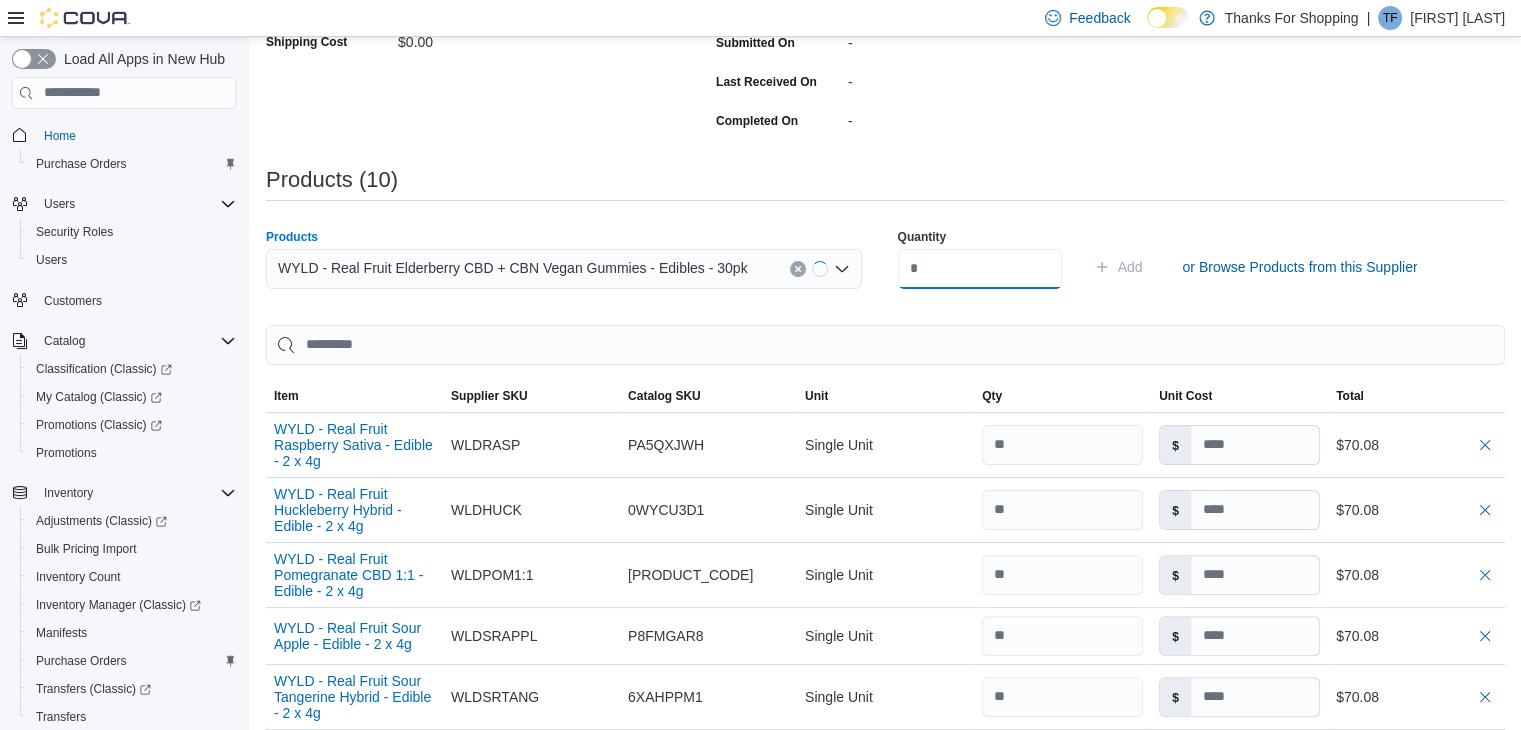 click at bounding box center [980, 269] 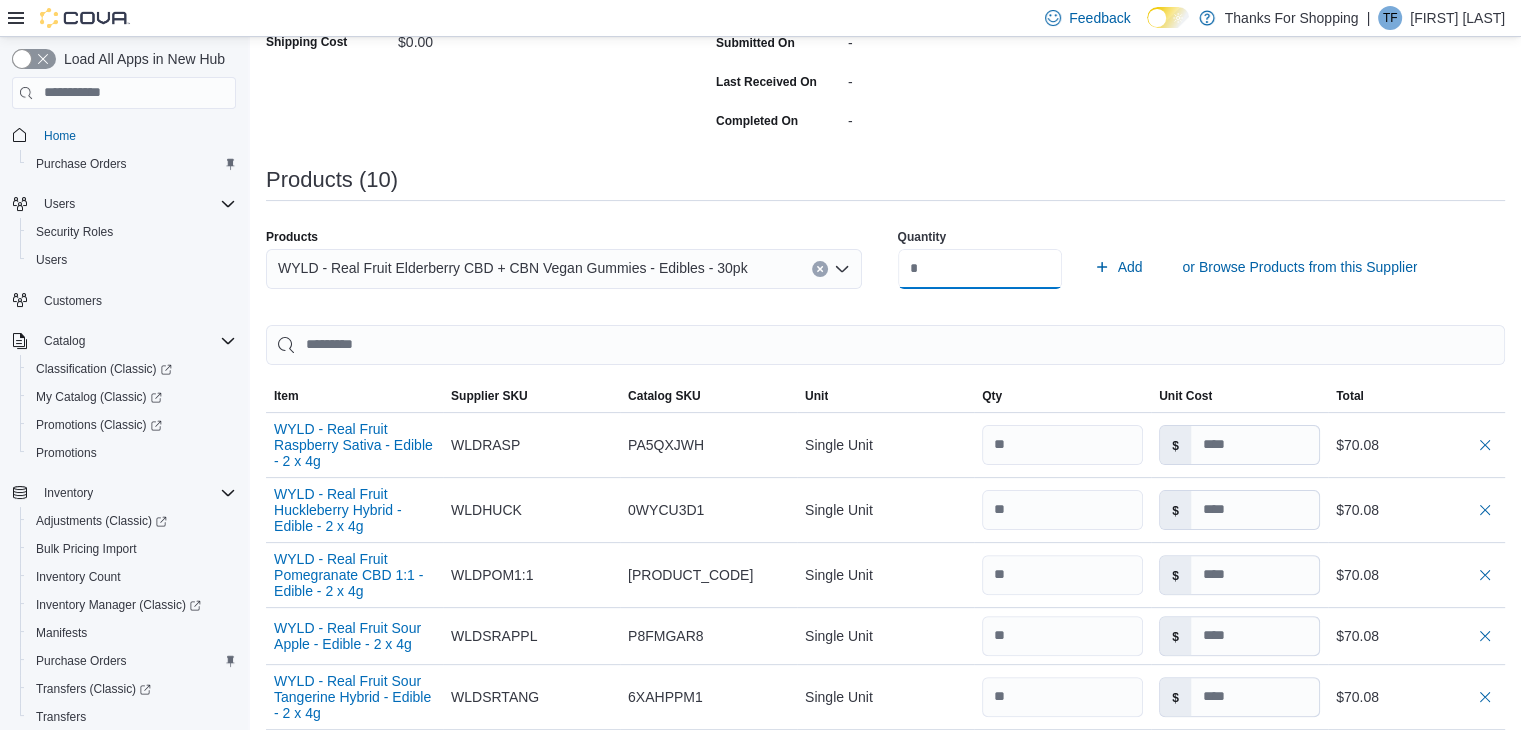 click on "Add" at bounding box center (1118, 267) 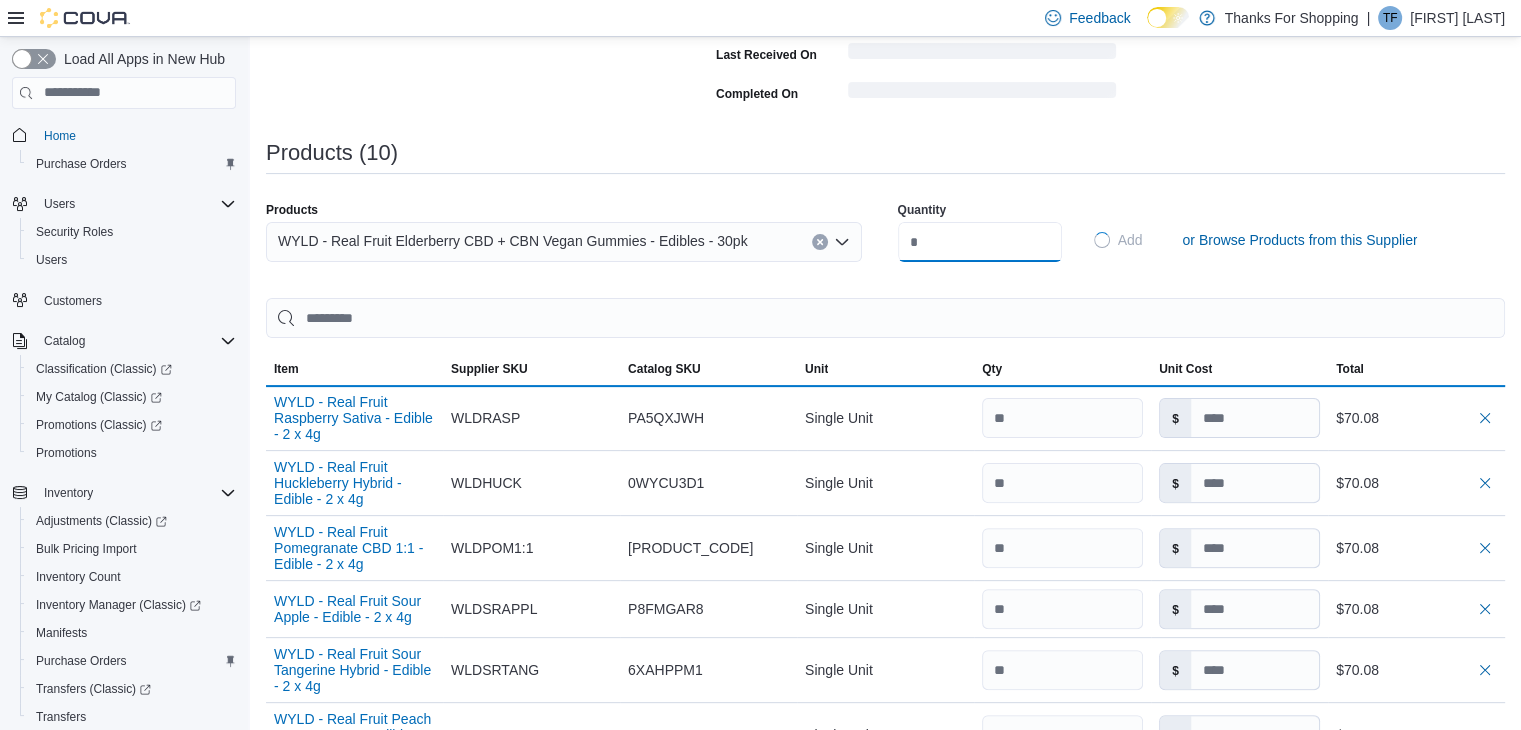 scroll, scrollTop: 603, scrollLeft: 0, axis: vertical 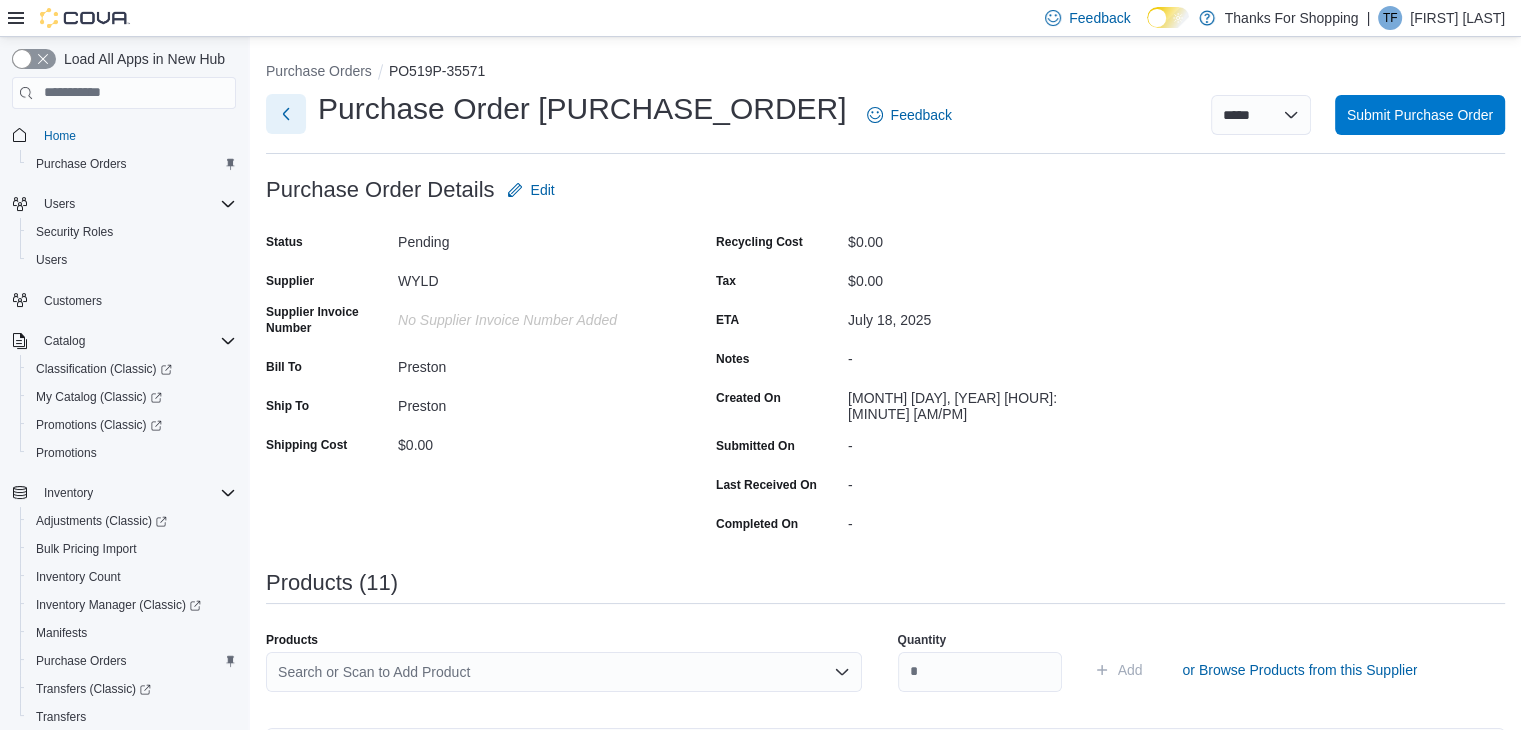 click at bounding box center [286, 114] 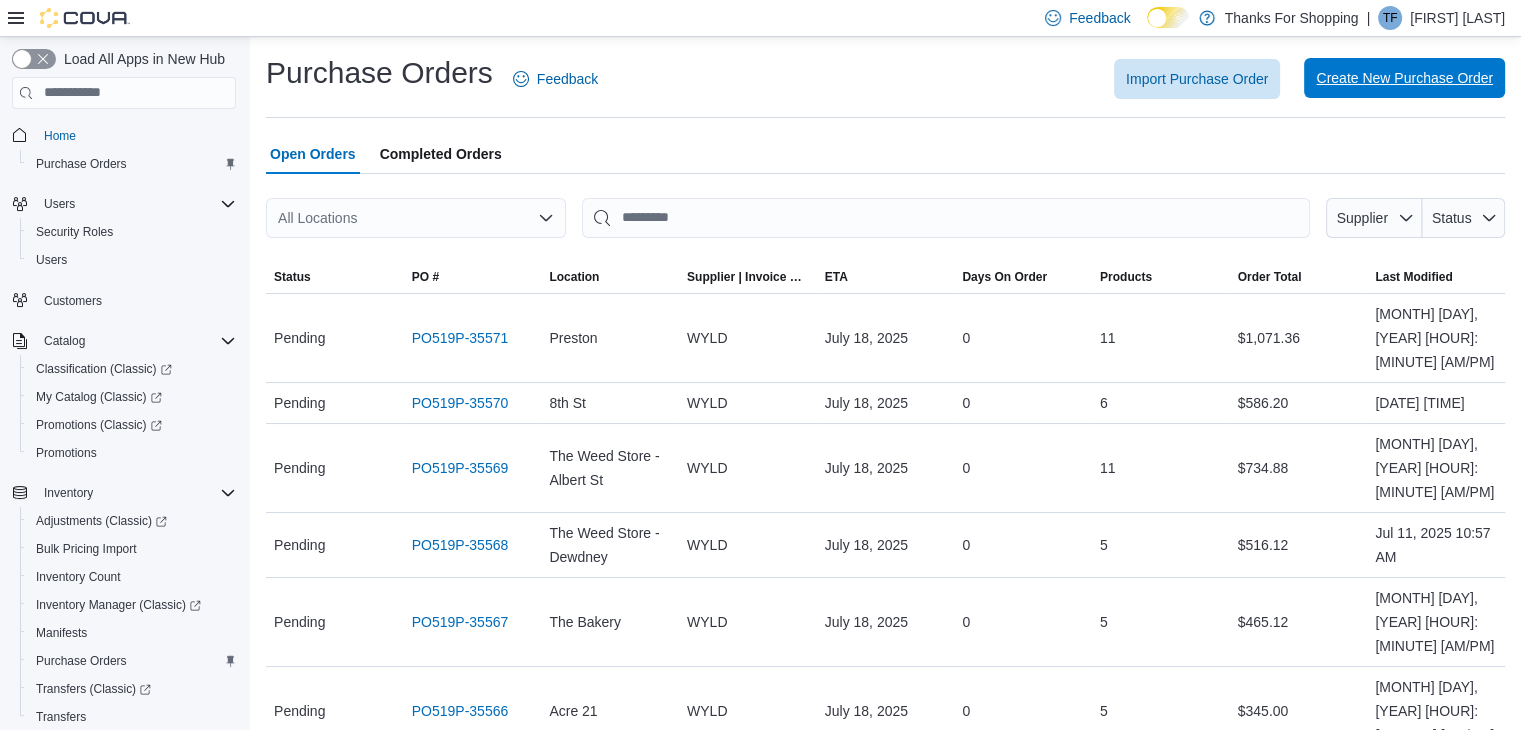 click on "Create New Purchase Order" at bounding box center (1404, 78) 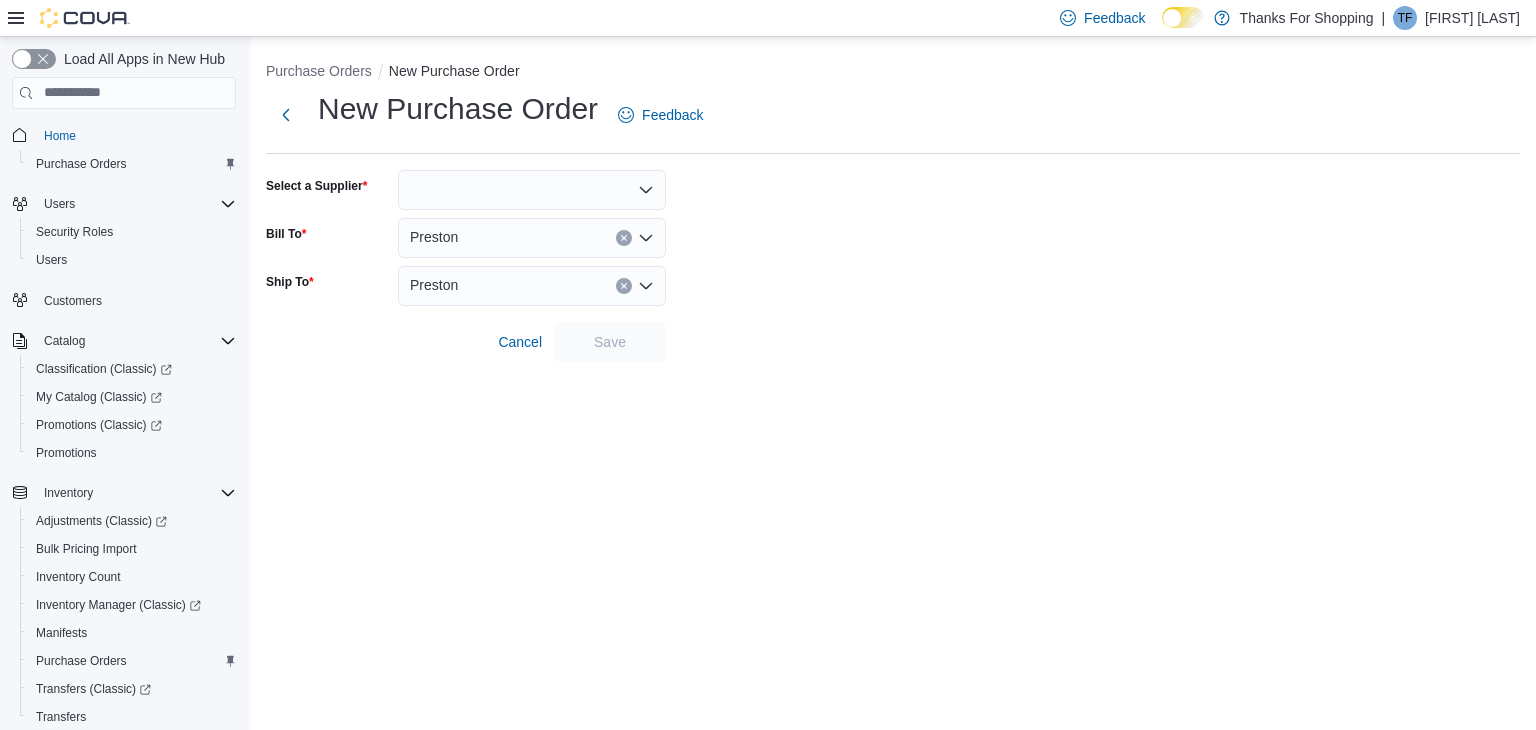 click at bounding box center [532, 190] 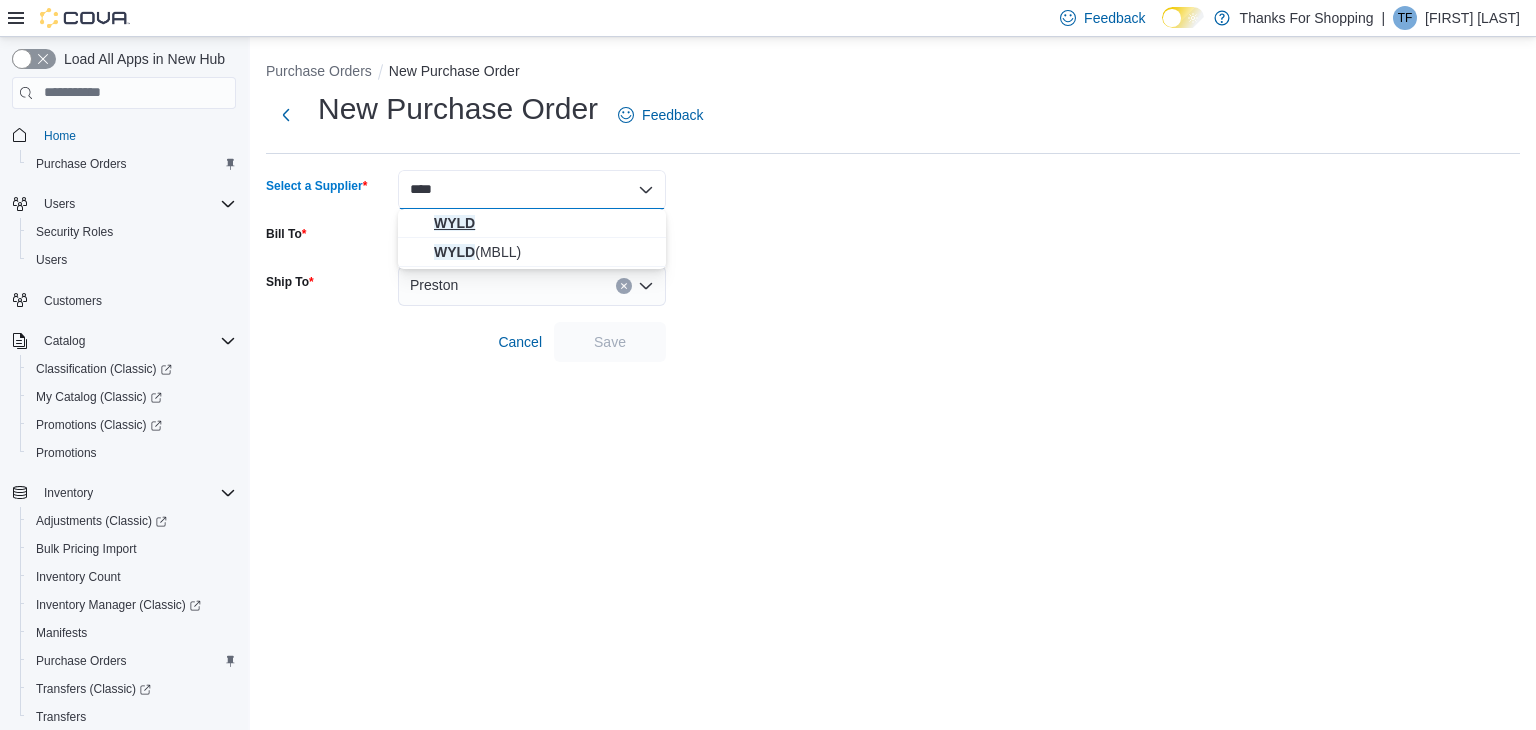 click on "WYLD" at bounding box center (544, 223) 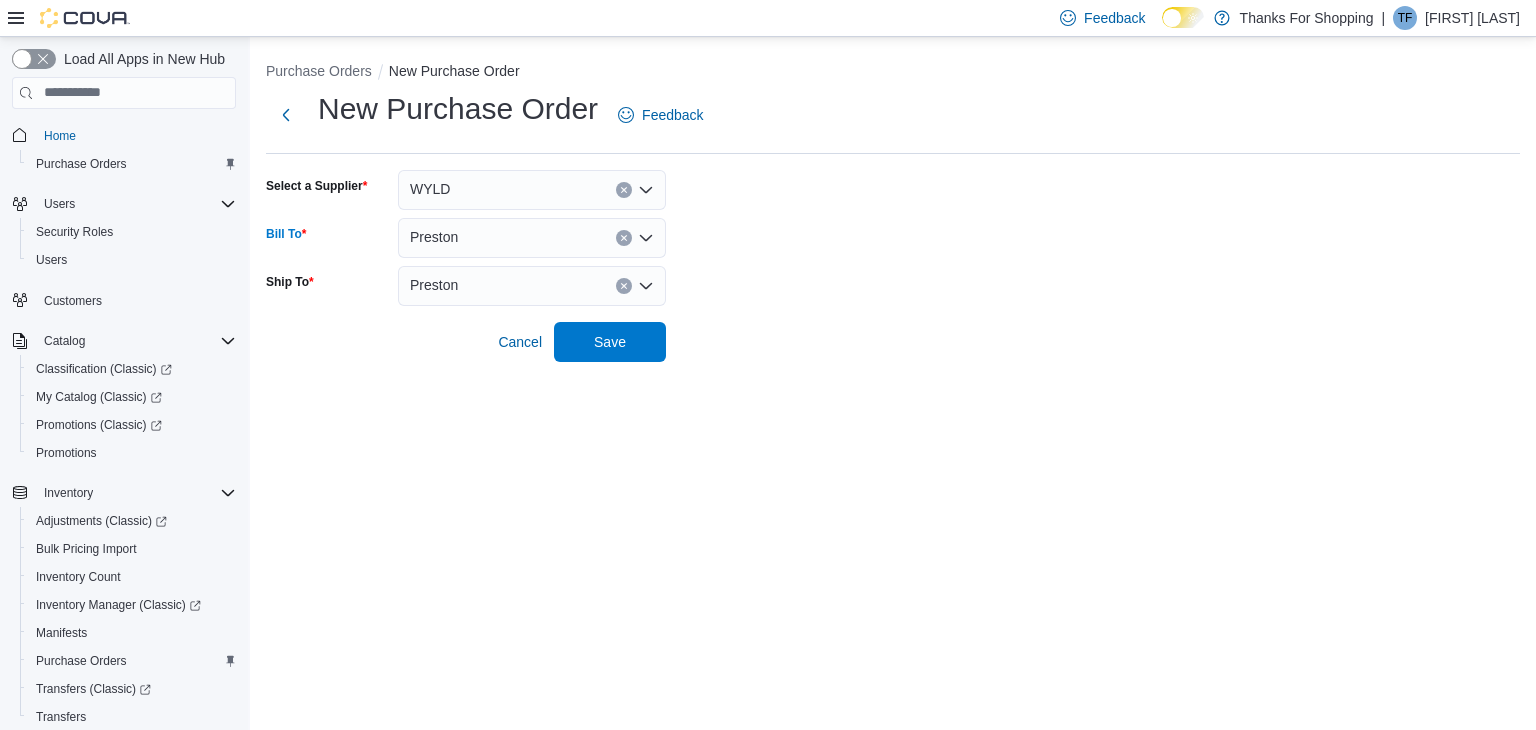 click on "Preston" at bounding box center [532, 238] 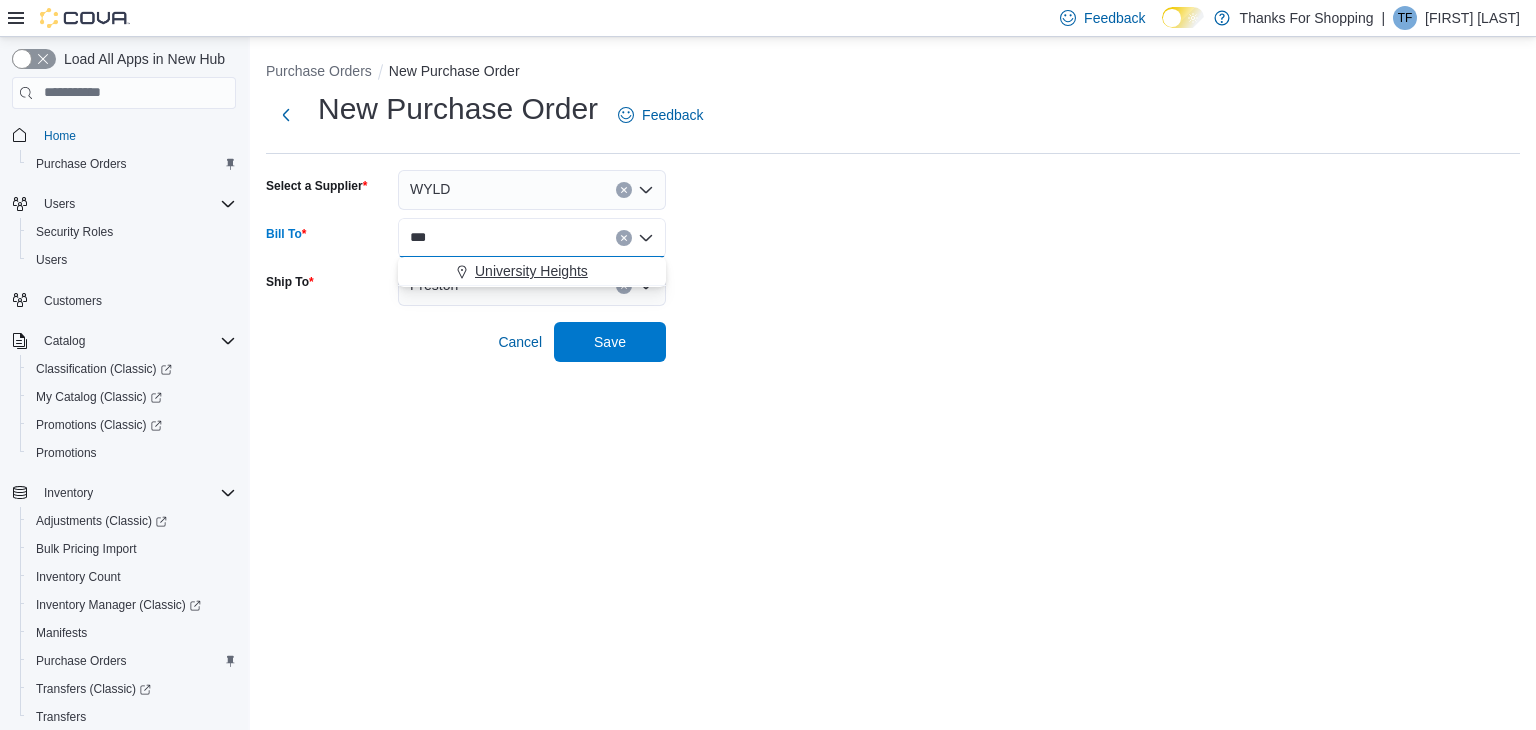 click on "University Heights" at bounding box center [531, 271] 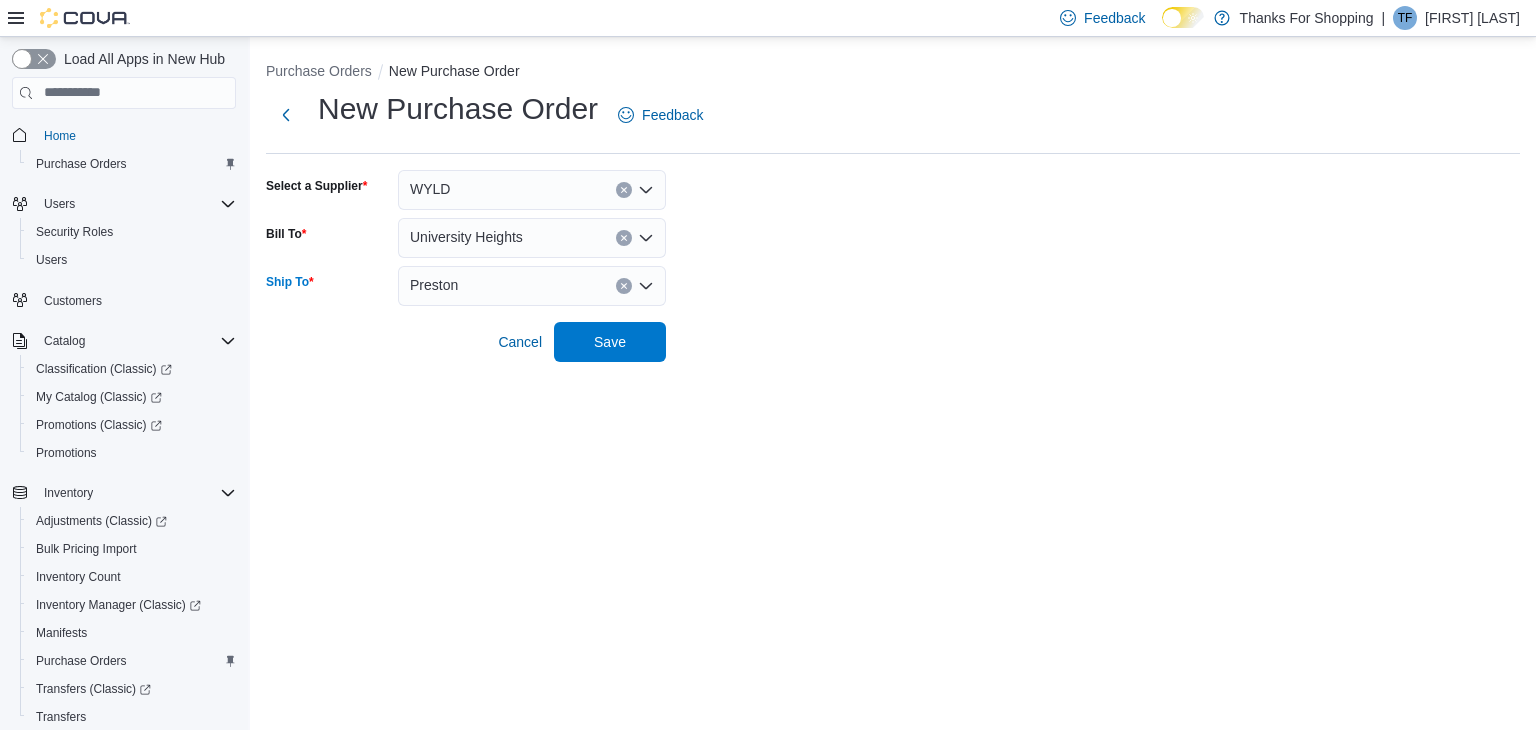 click on "Preston" at bounding box center [532, 286] 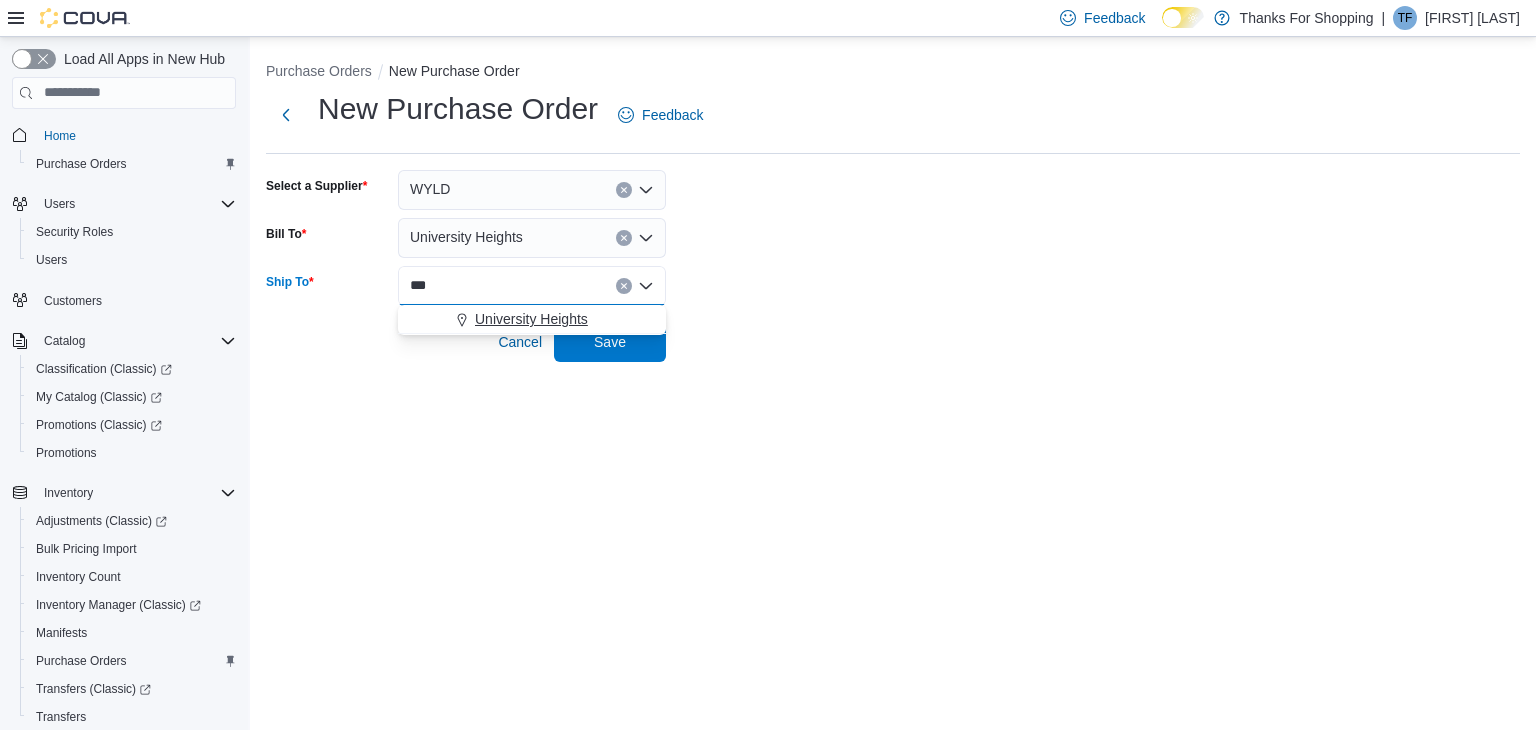 click on "University Heights" at bounding box center (532, 319) 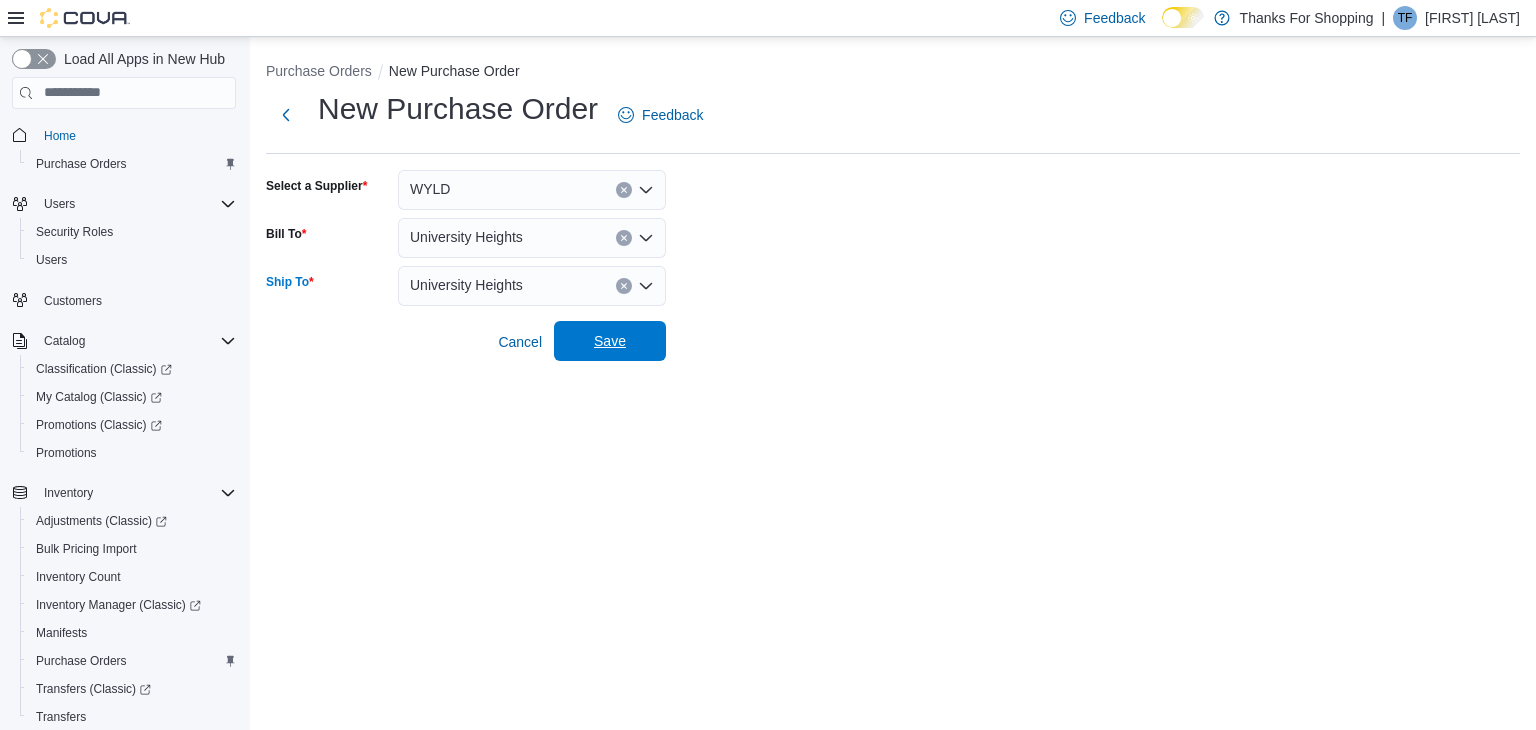 click on "Save" at bounding box center [610, 341] 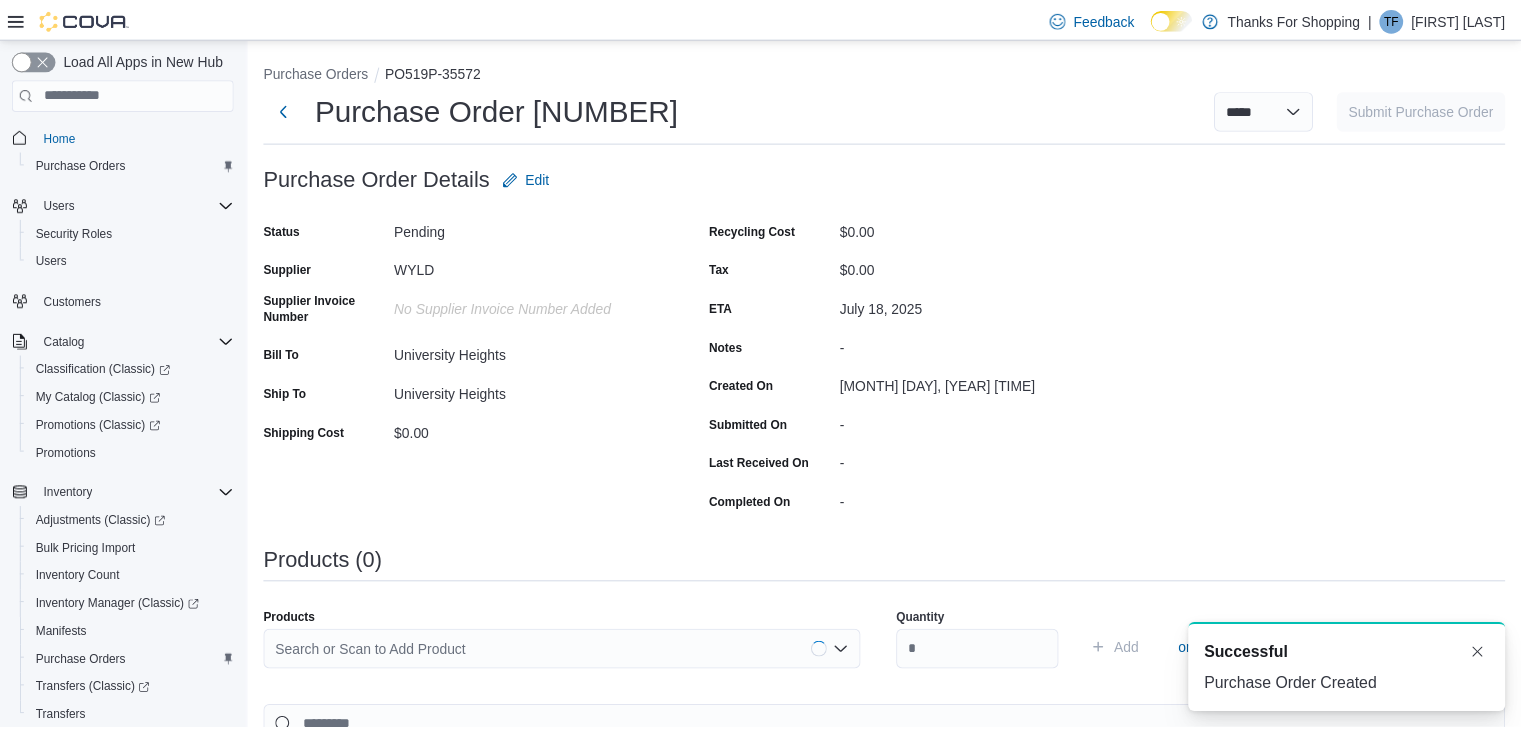 scroll, scrollTop: 0, scrollLeft: 0, axis: both 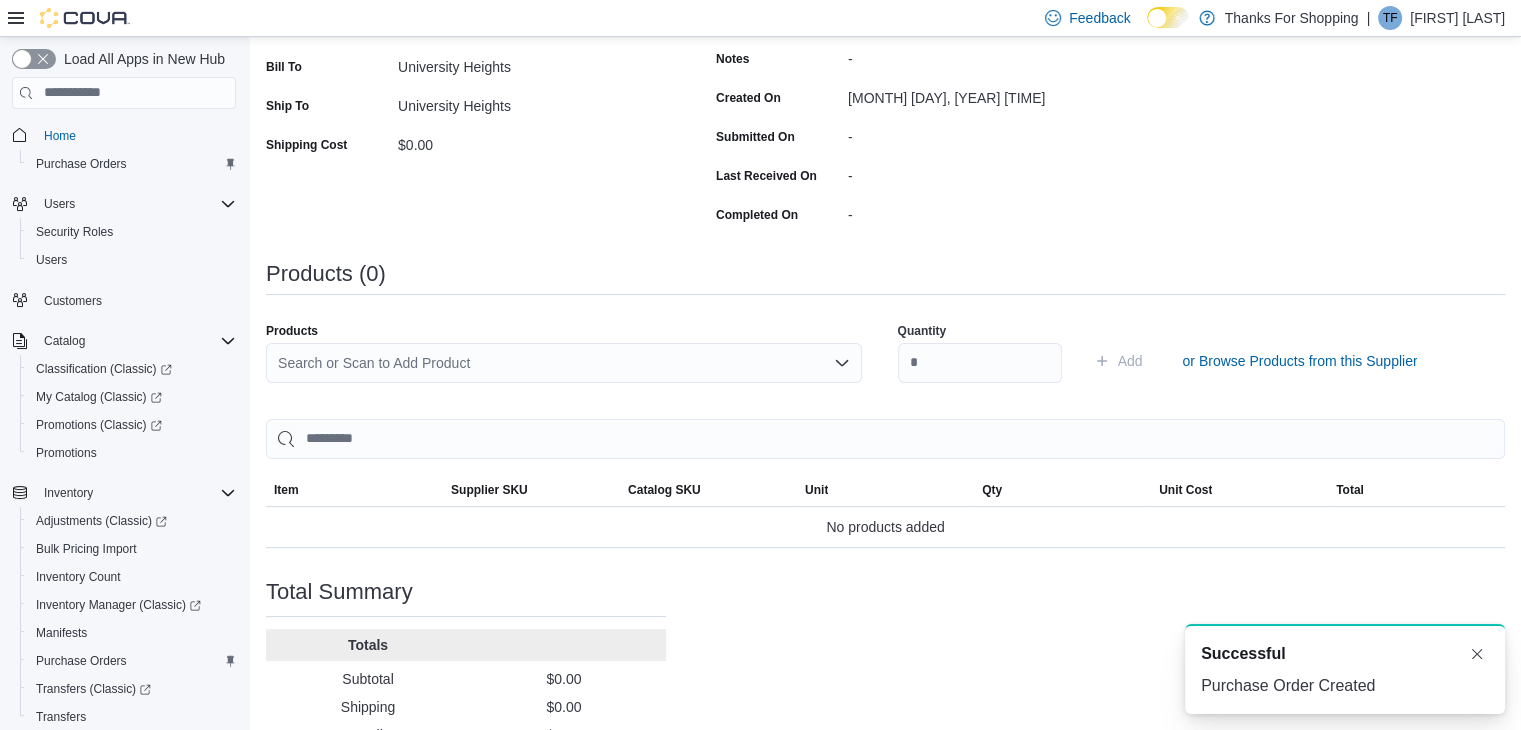 click on "Search or Scan to Add Product" at bounding box center [564, 363] 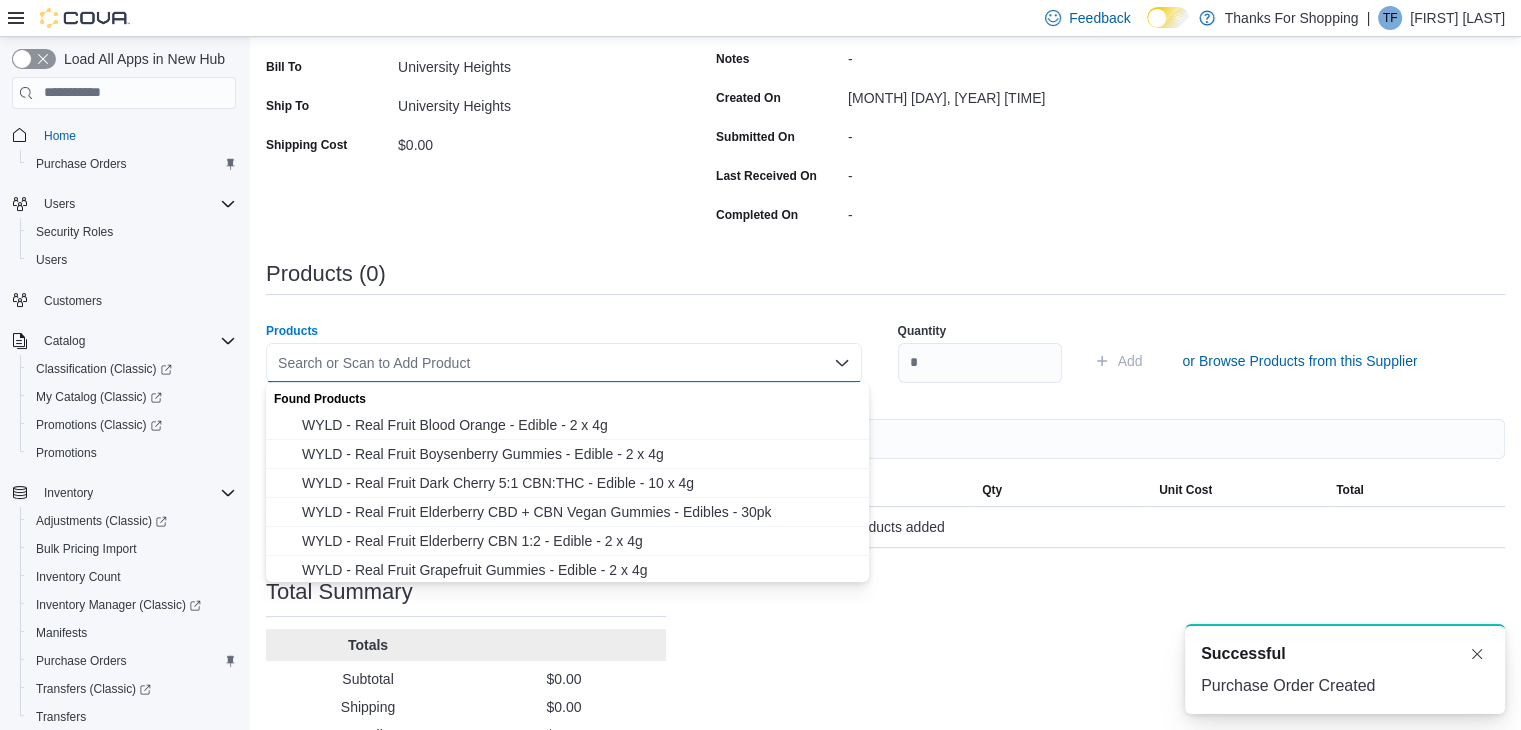 paste on "**********" 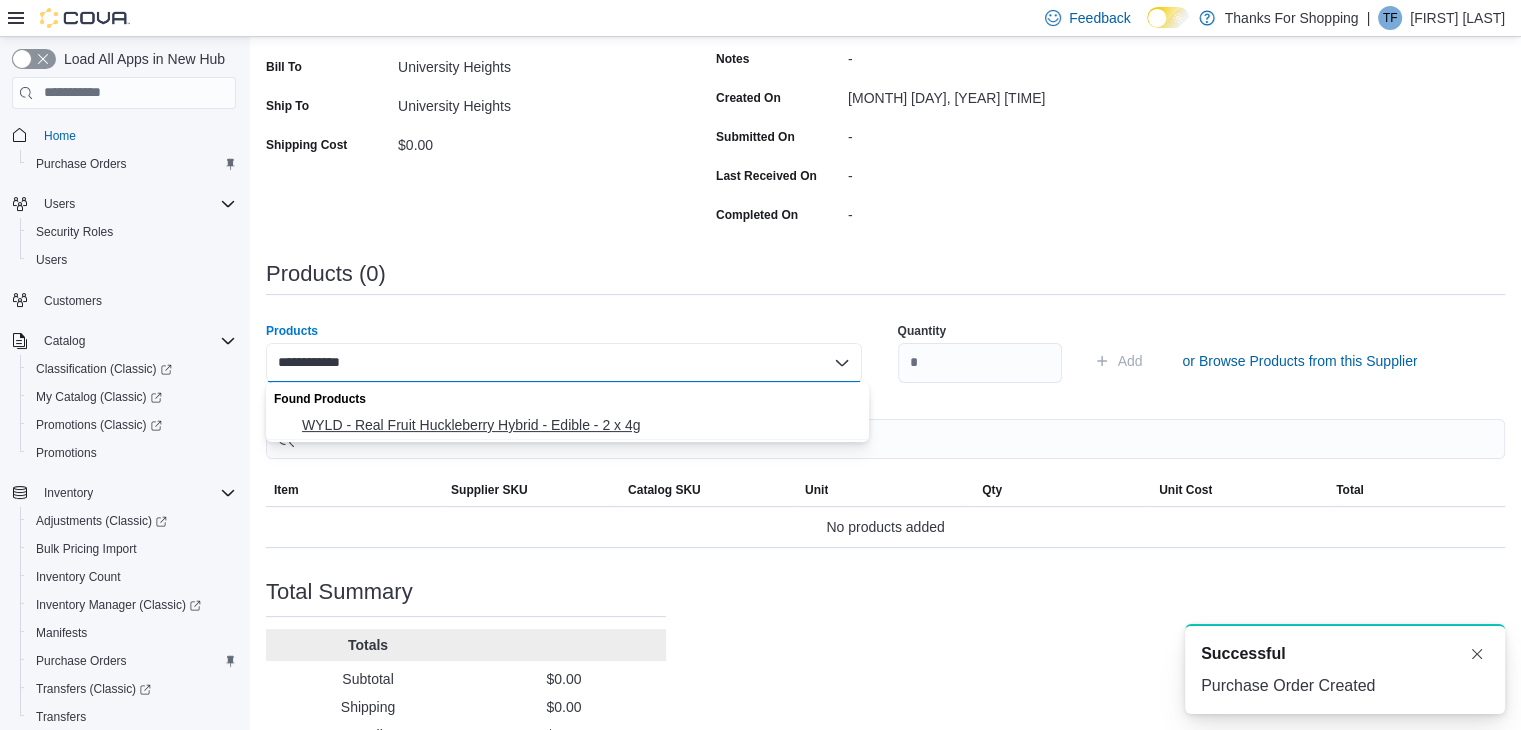 click on "WYLD - Real Fruit Huckleberry Hybrid - Edible - 2 x 4g" at bounding box center [579, 425] 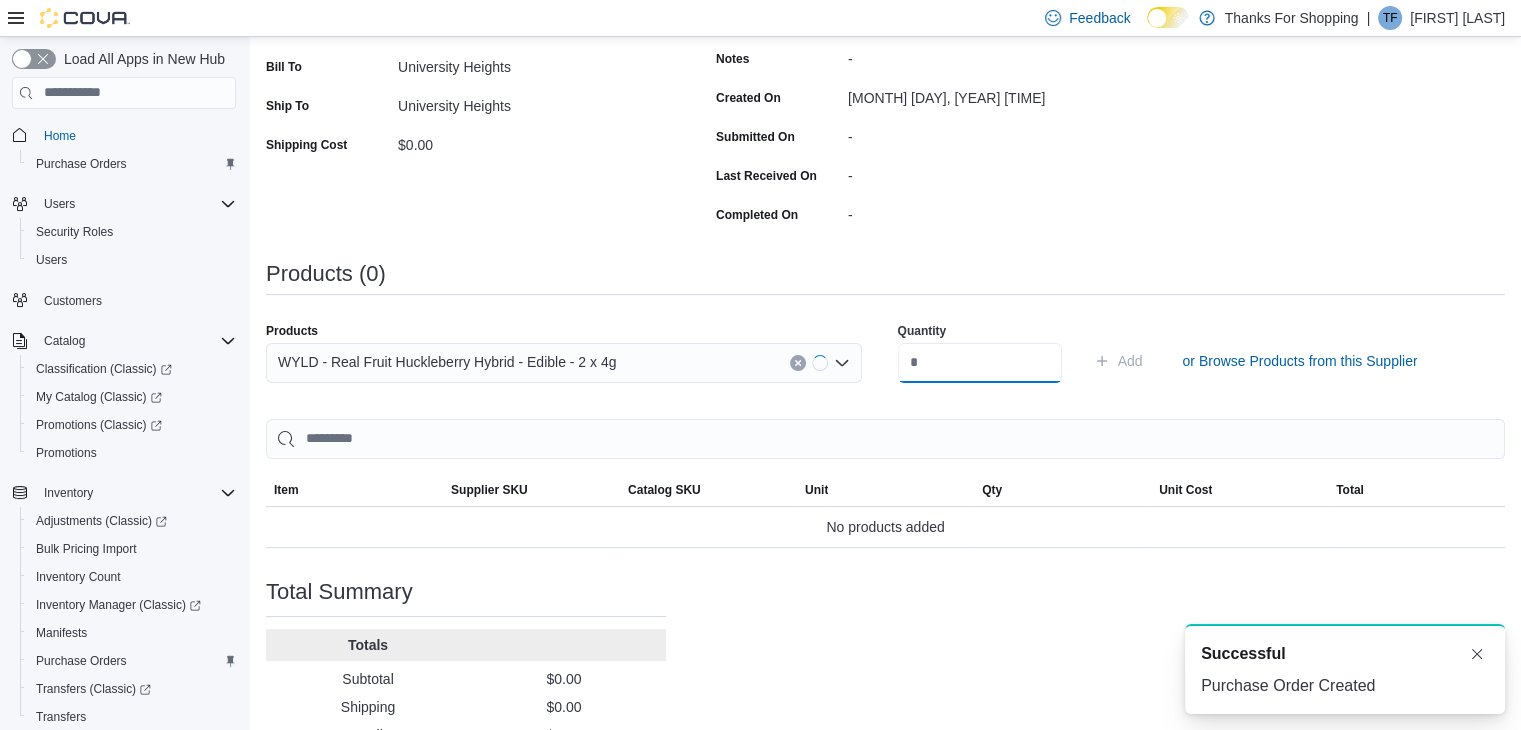 click at bounding box center (980, 363) 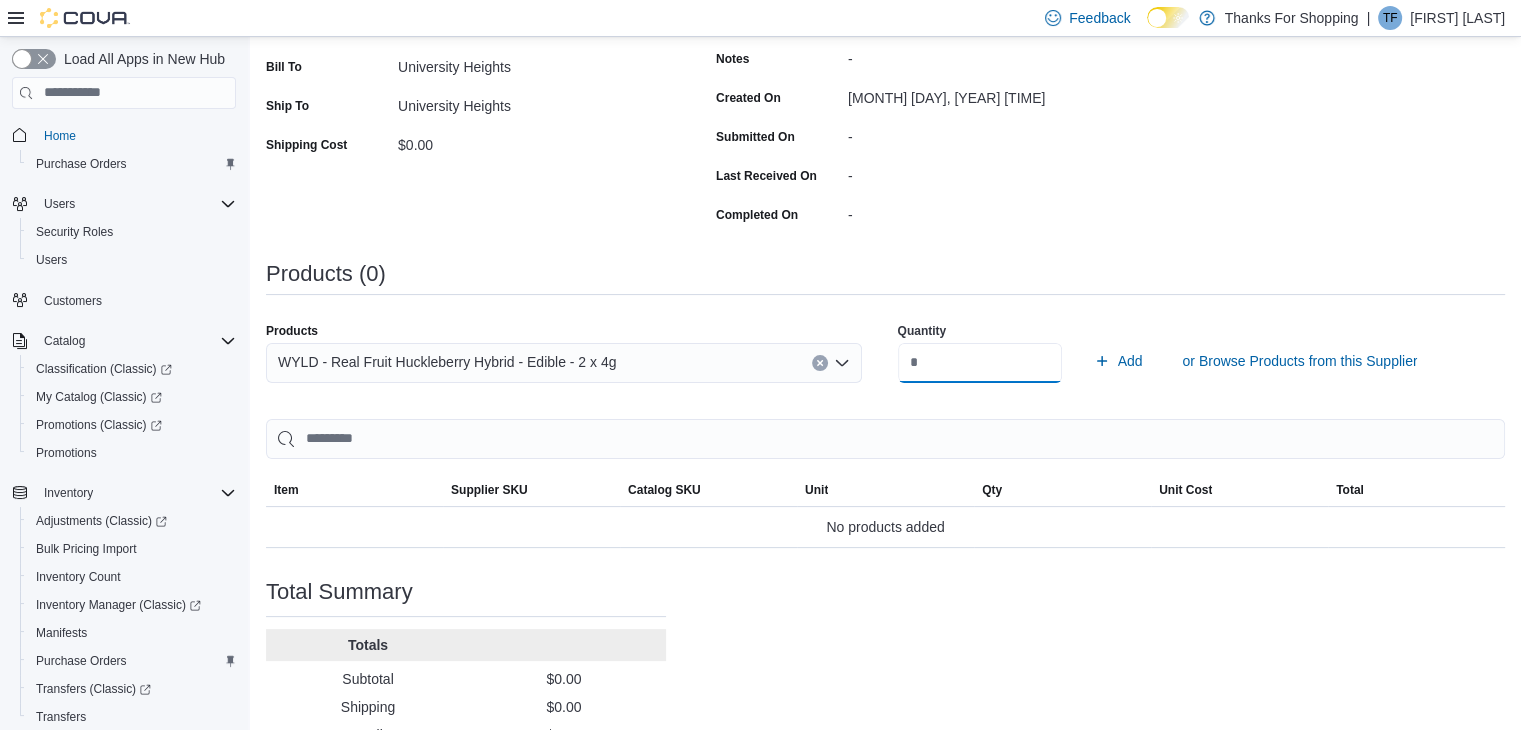 click on "Add" at bounding box center (1118, 361) 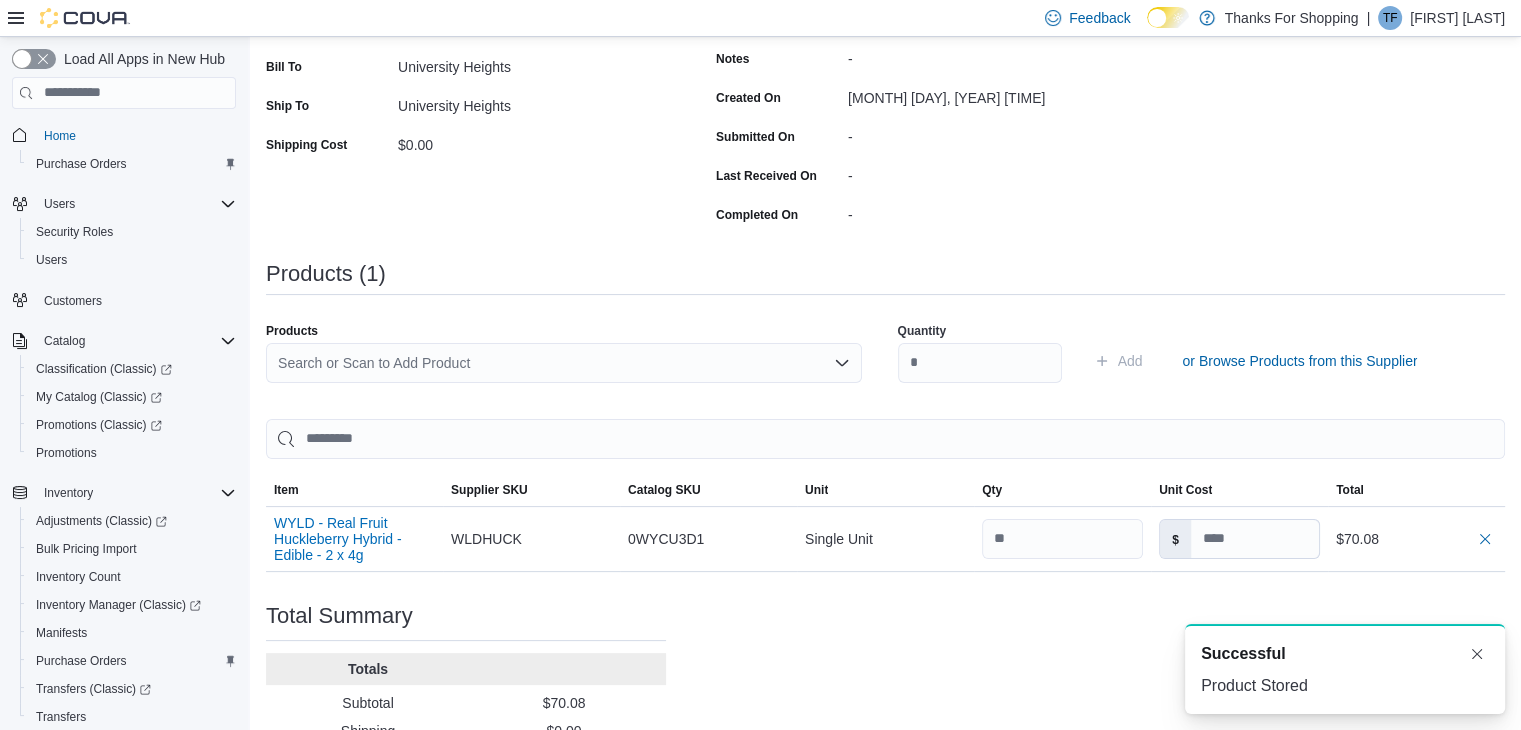 scroll, scrollTop: 0, scrollLeft: 0, axis: both 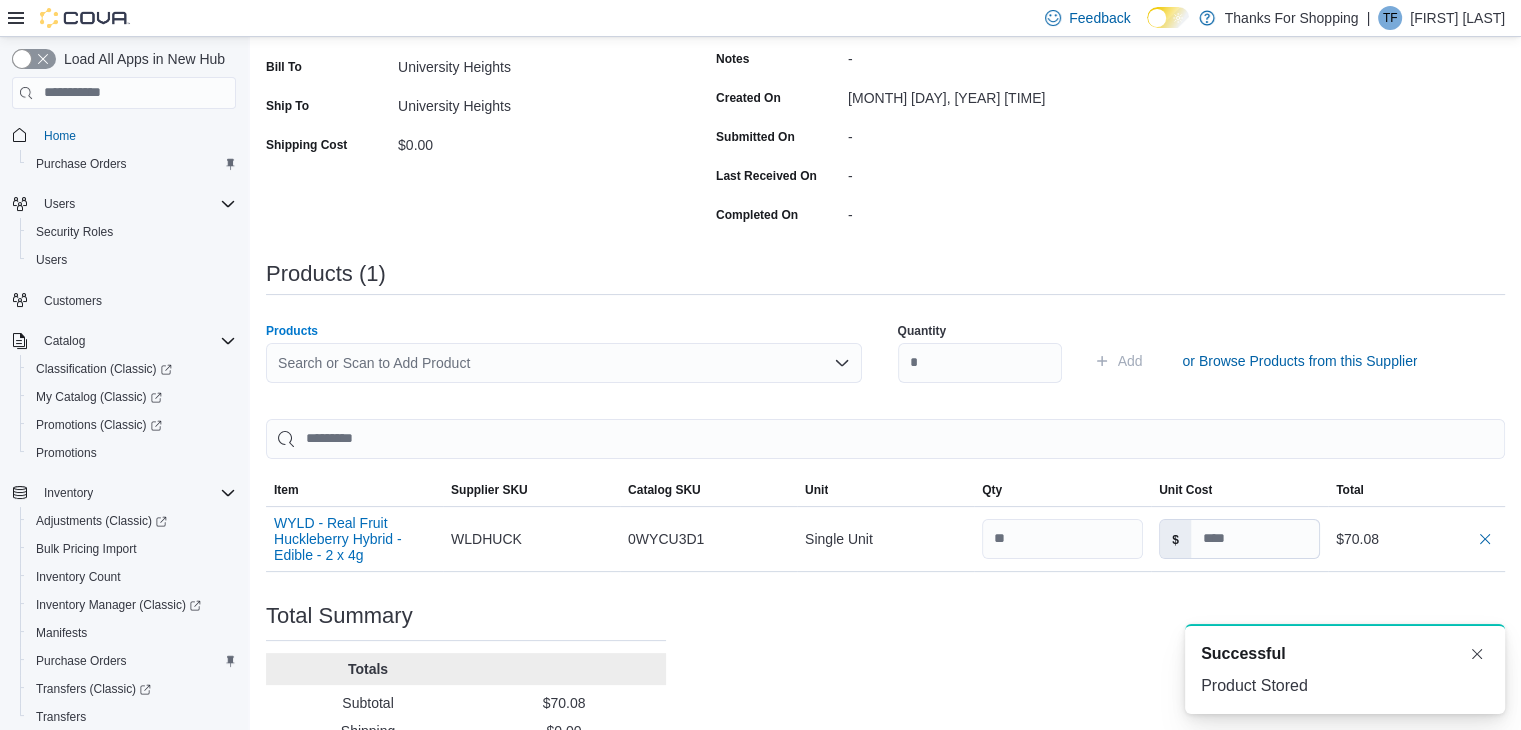 click on "Search or Scan to Add Product" at bounding box center (564, 363) 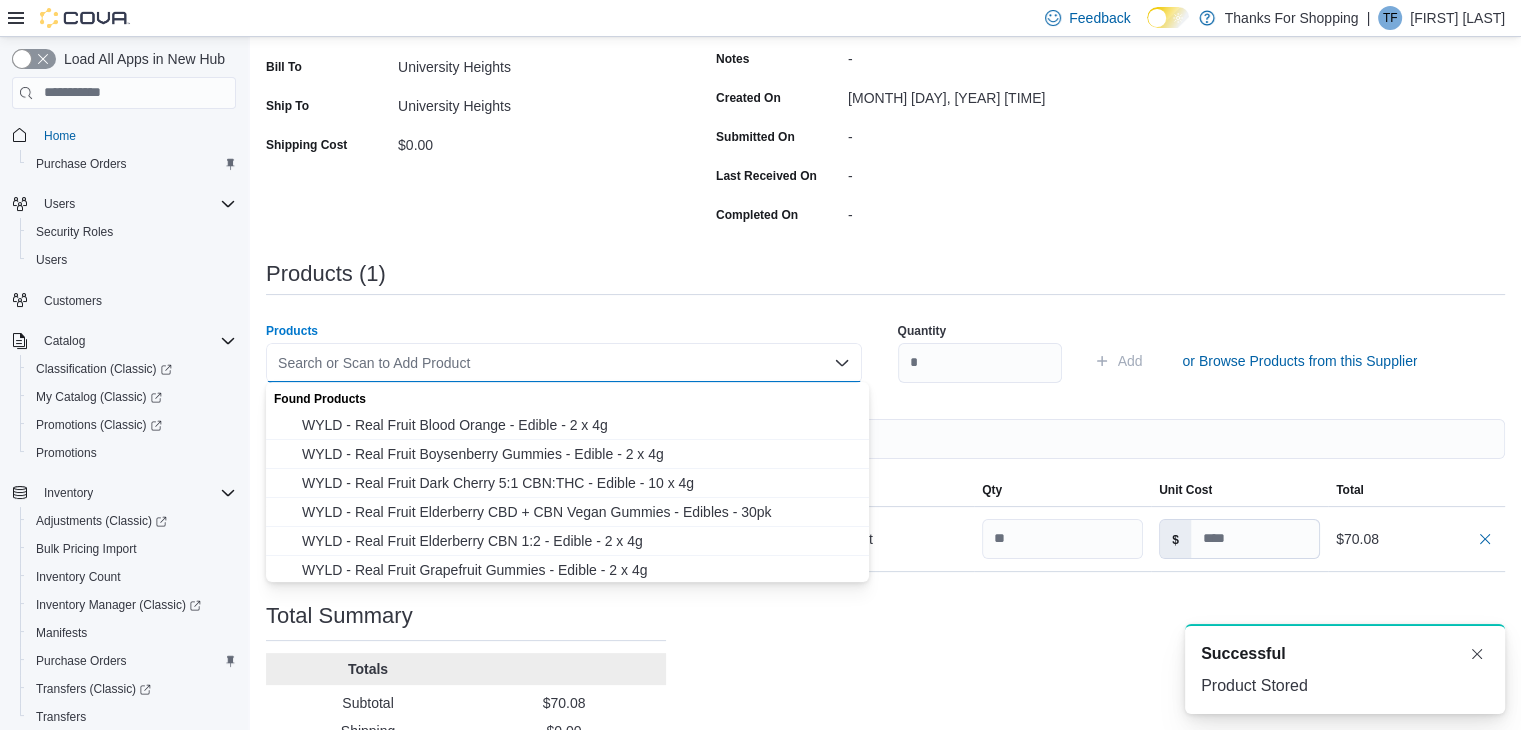 paste on "**********" 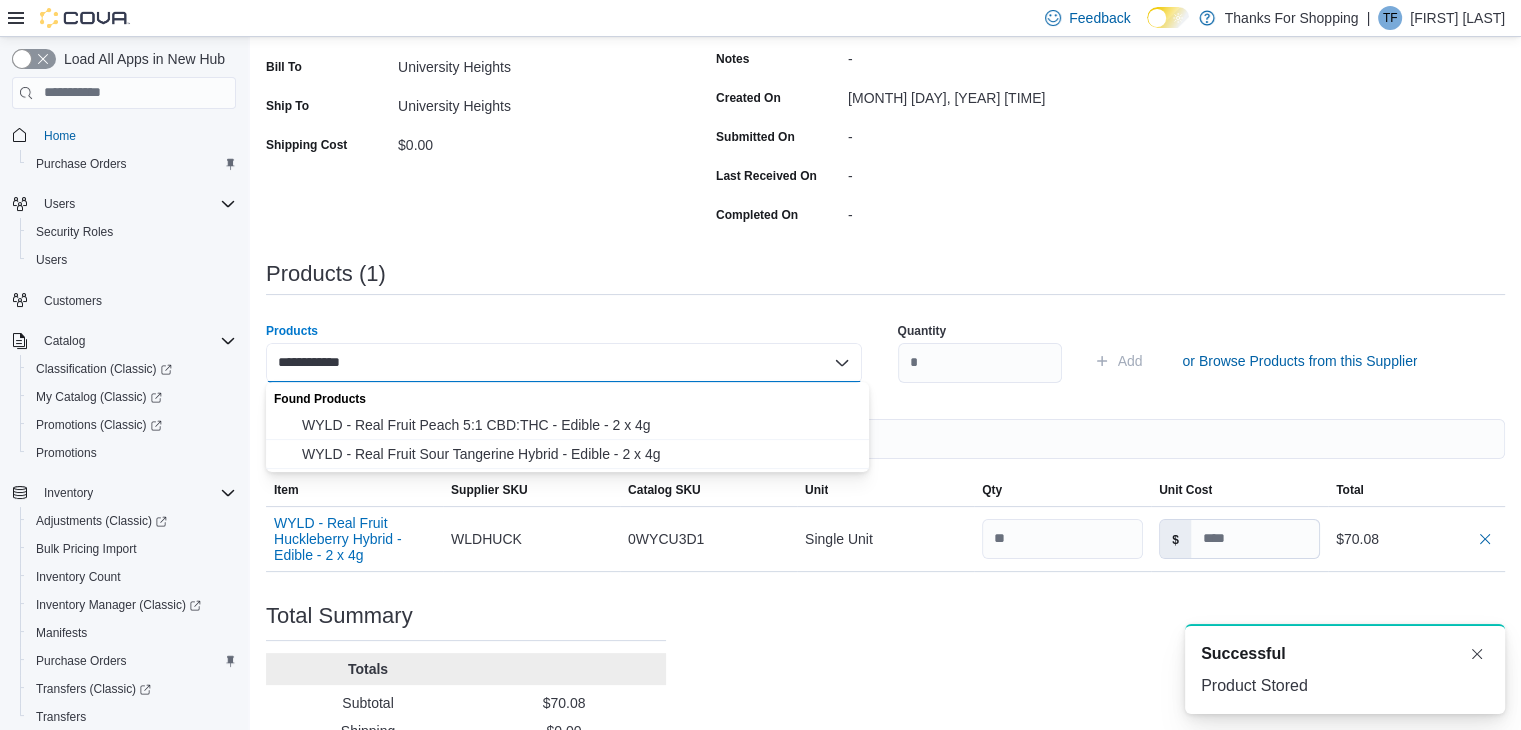 click on "WYLD - Real Fruit Peach 5:1 CBD:THC - Edible - 2 x 4g" at bounding box center (579, 425) 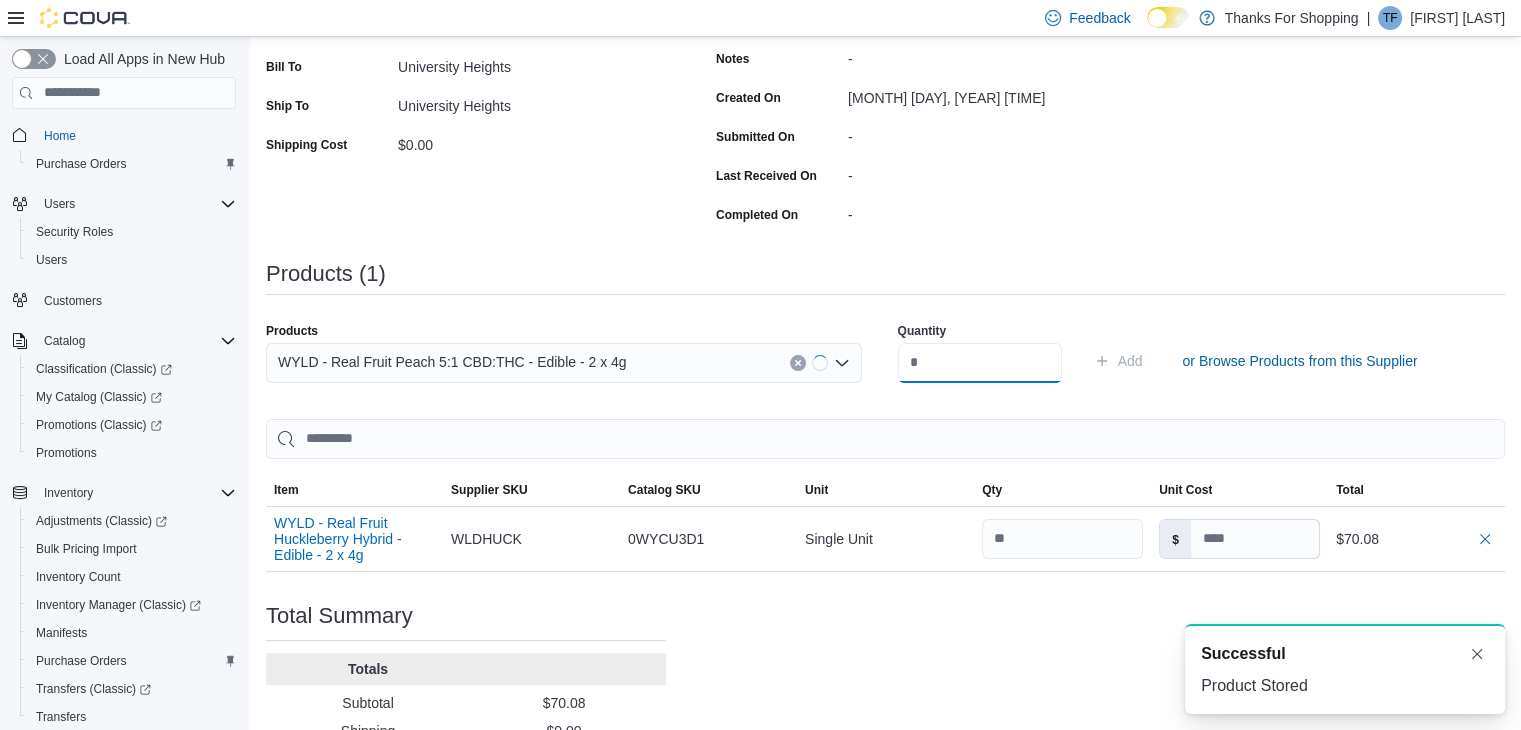 click at bounding box center (980, 363) 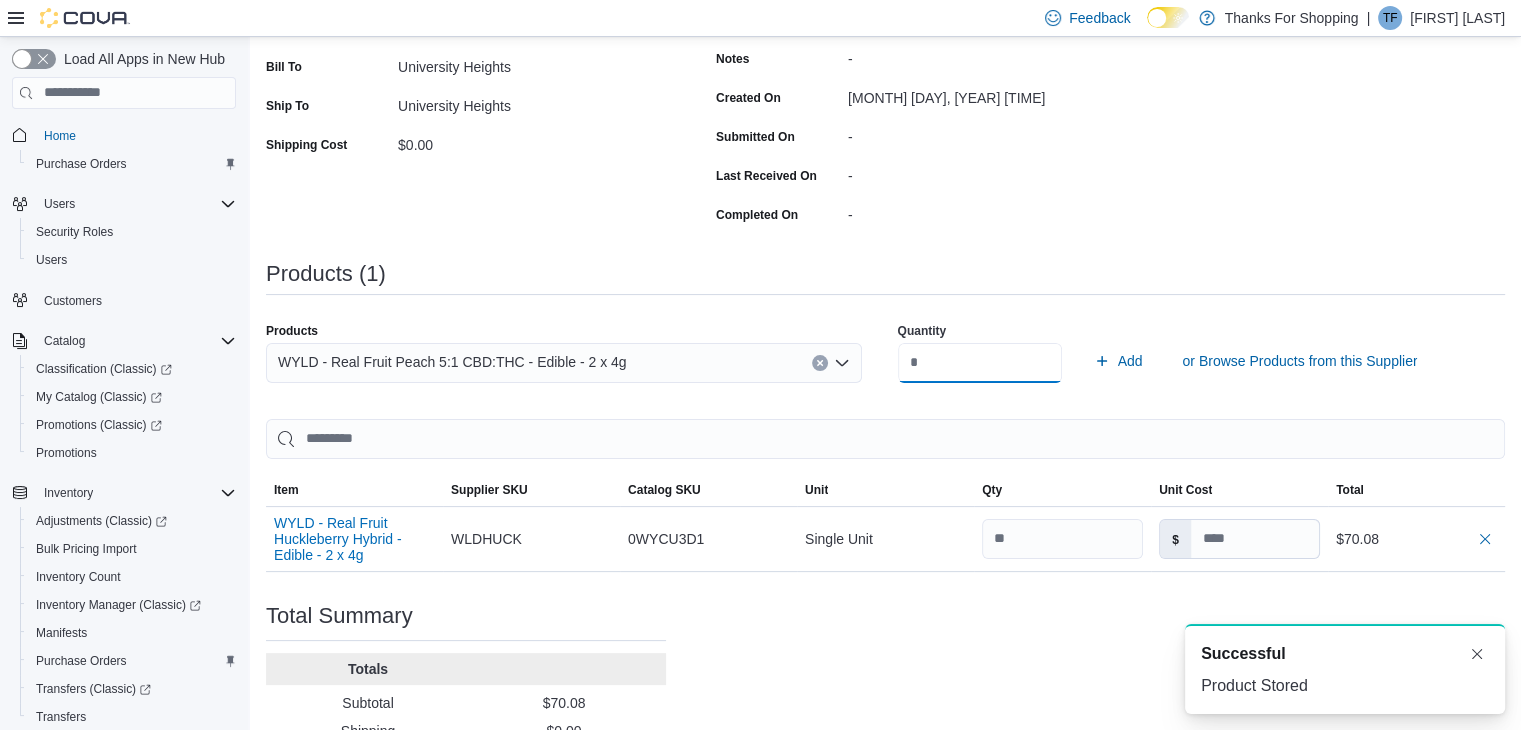 click on "Add" at bounding box center (1118, 361) 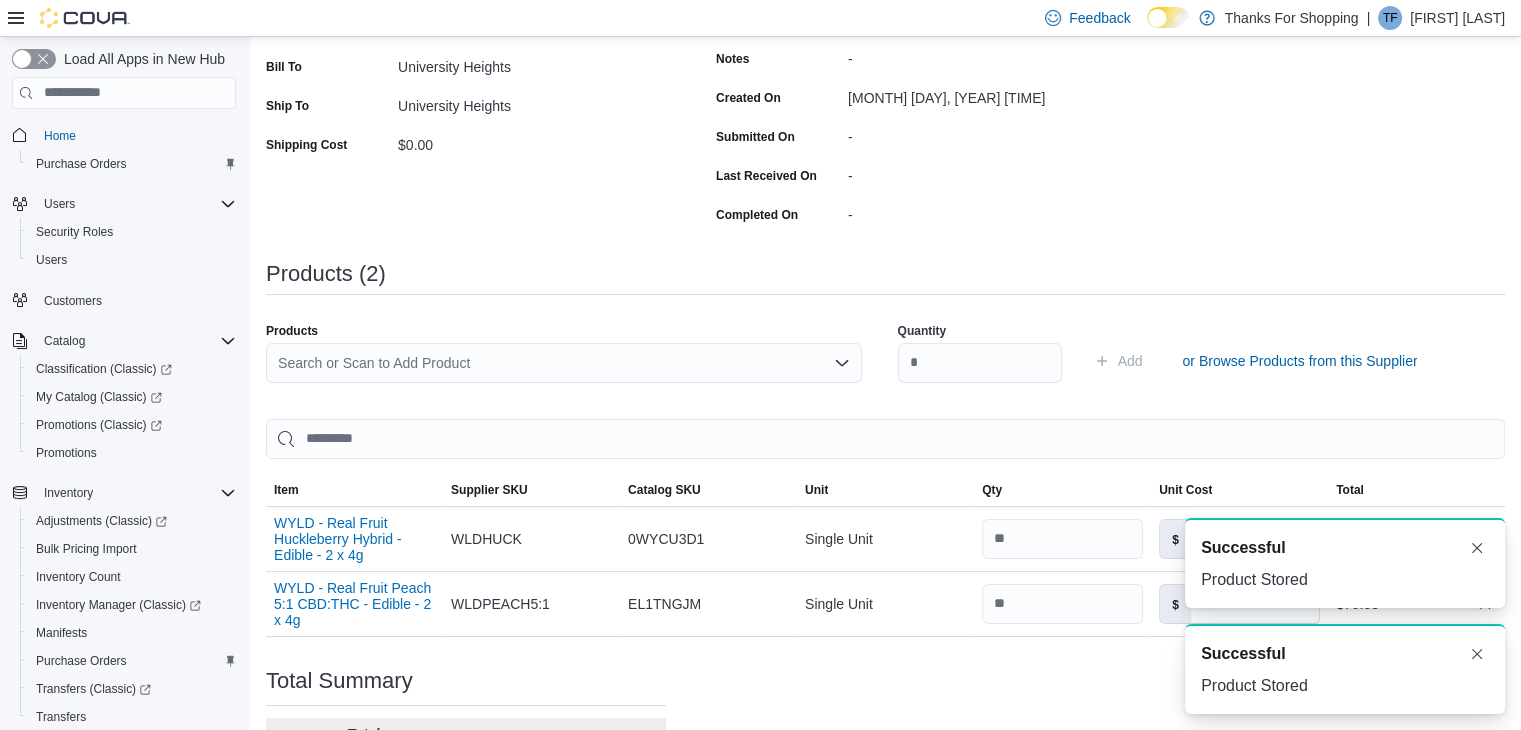 scroll, scrollTop: 0, scrollLeft: 0, axis: both 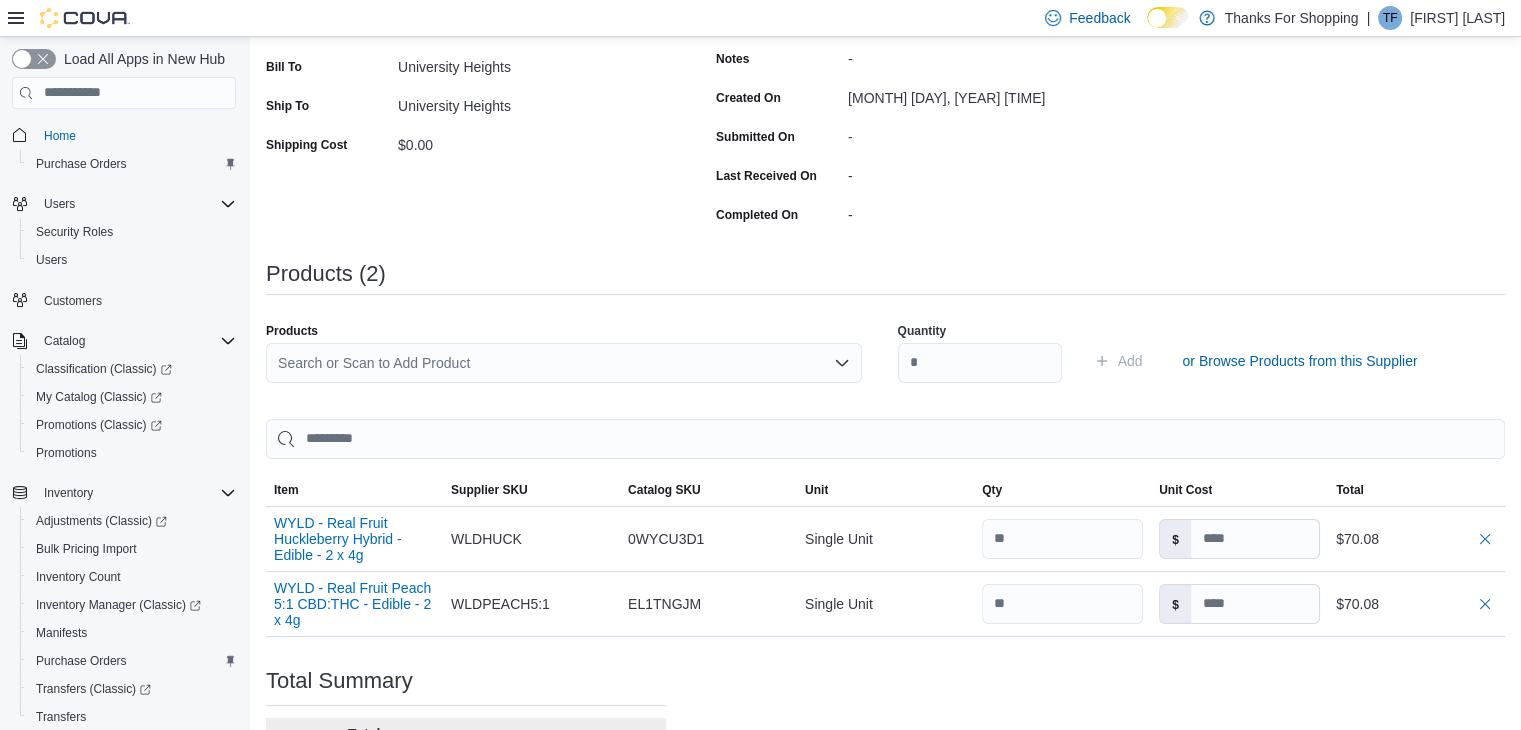 click on "Search or Scan to Add Product" at bounding box center [564, 363] 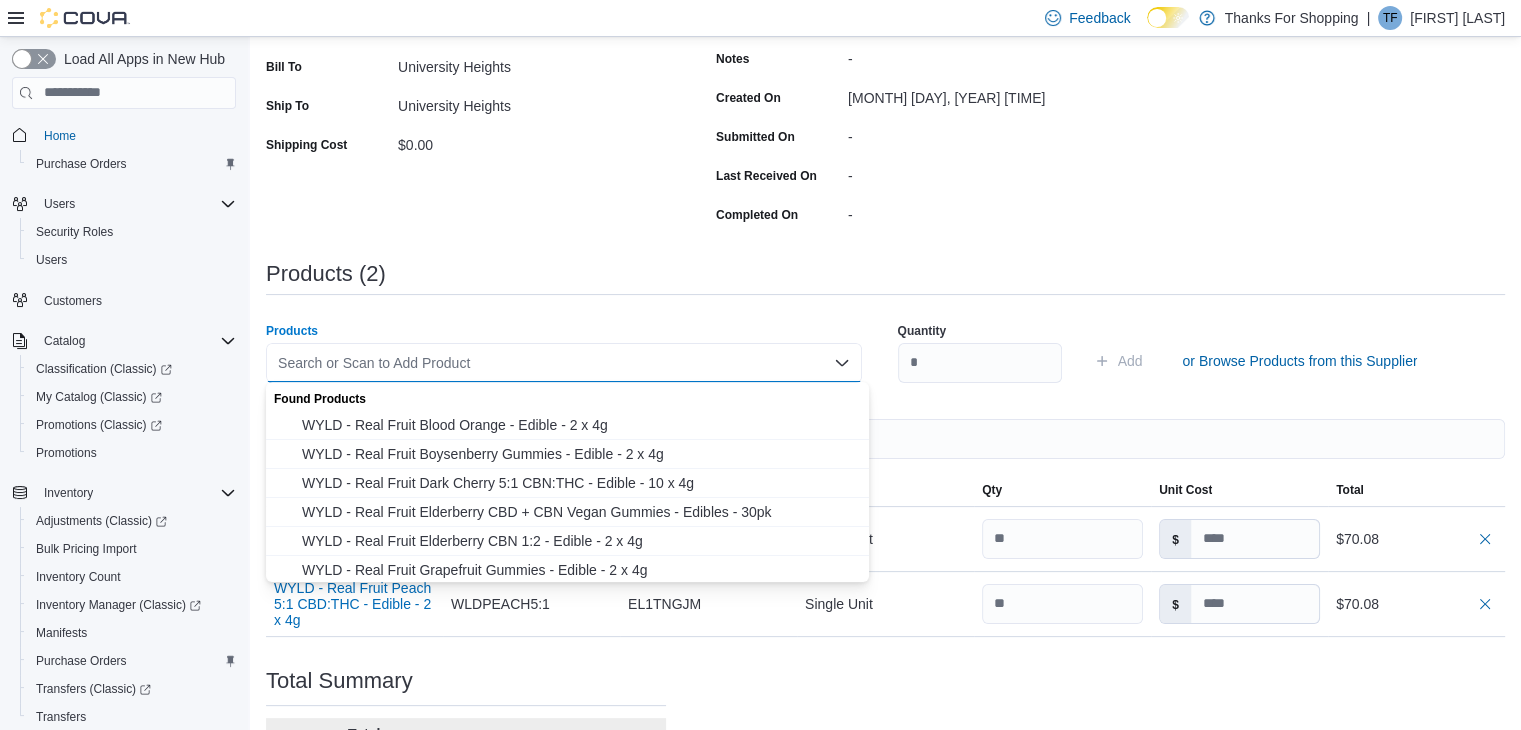 paste on "**********" 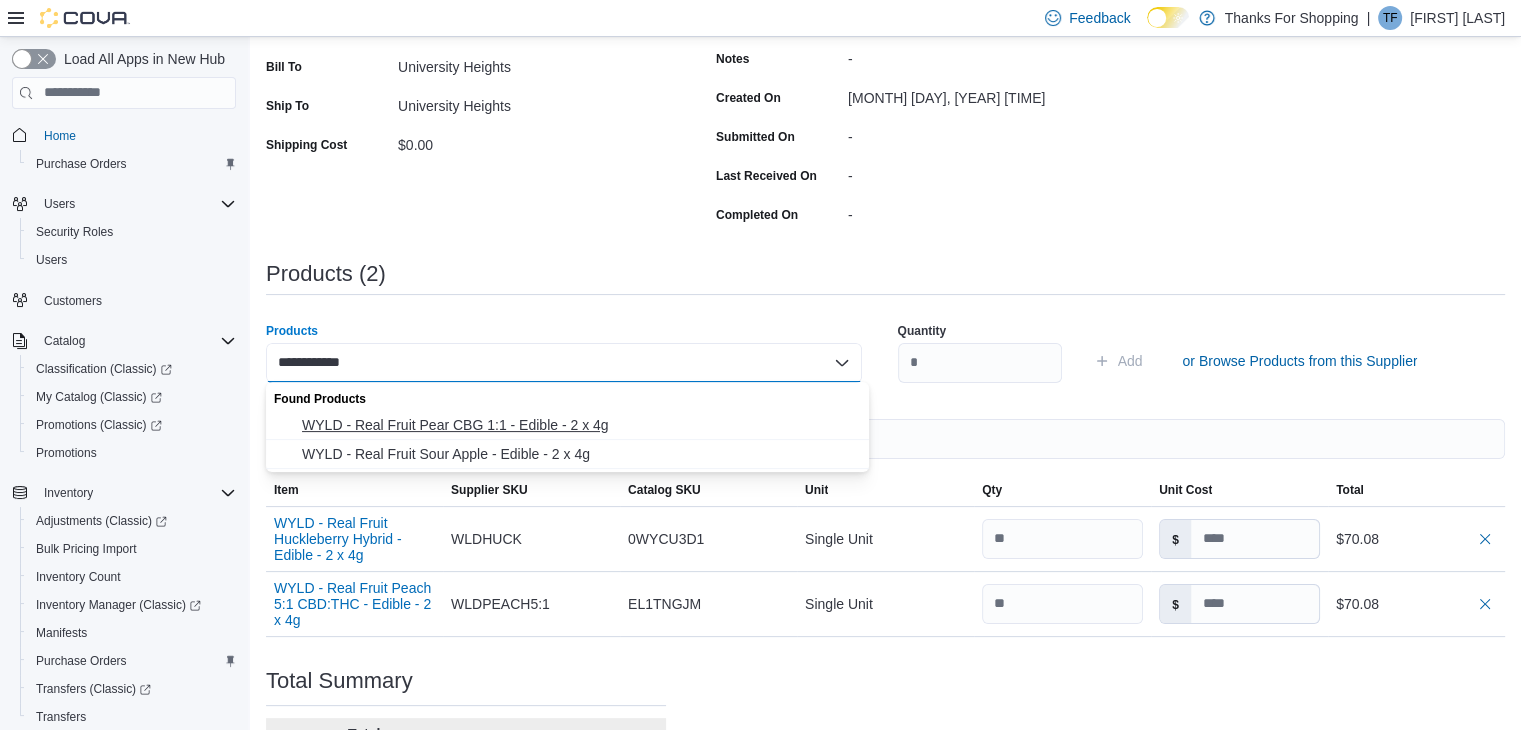 click on "WYLD - Real Fruit Pear CBG 1:1 - Edible - 2 x 4g" at bounding box center (579, 425) 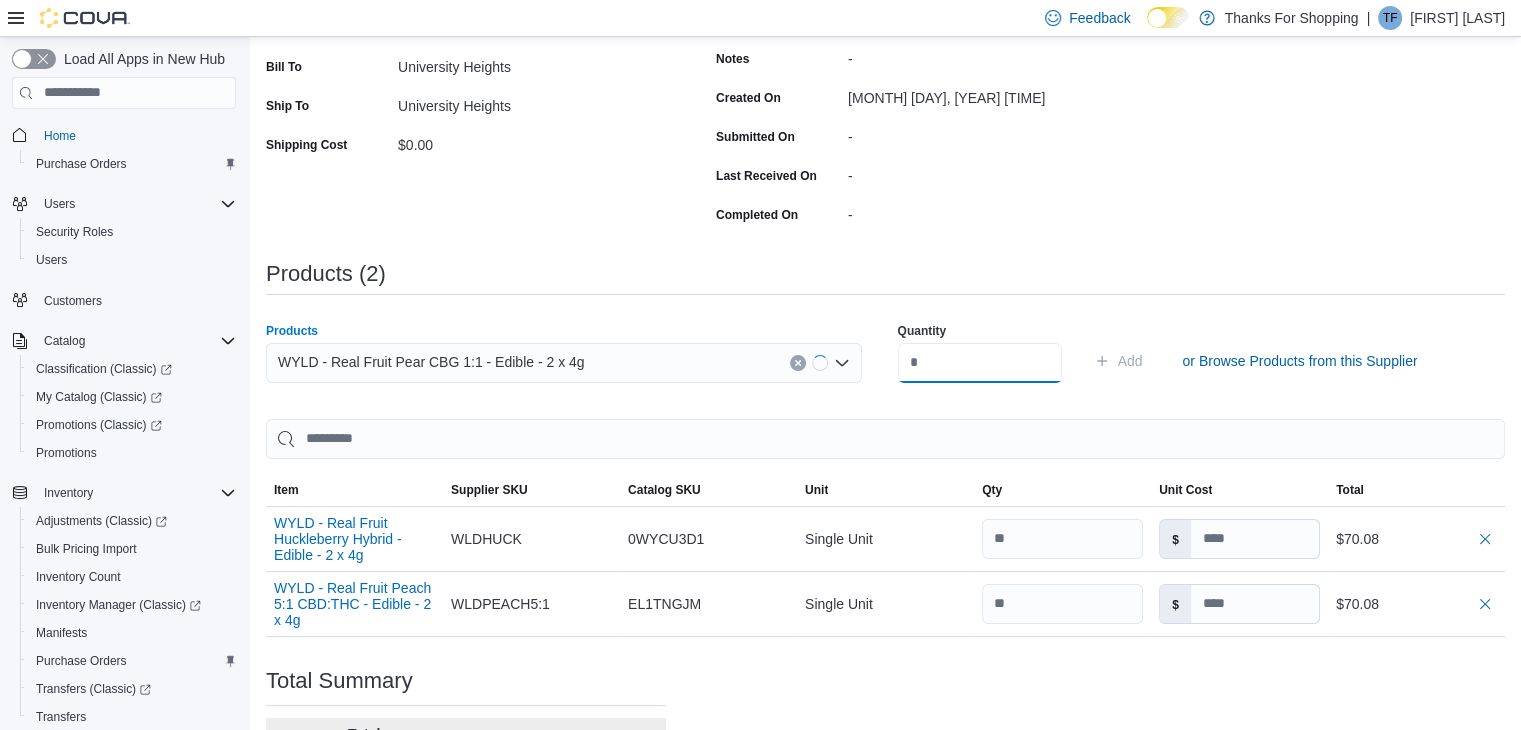 click at bounding box center [980, 363] 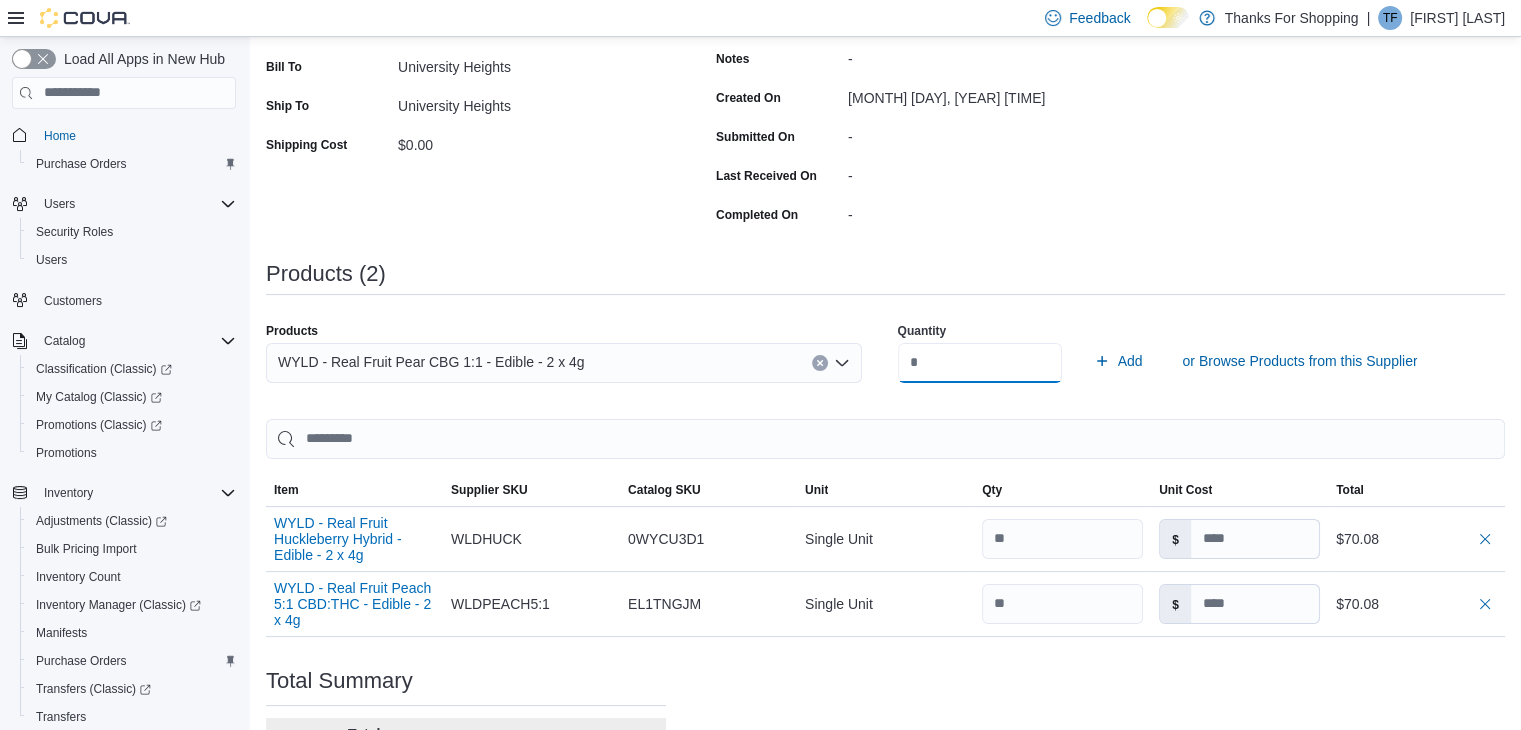 click on "Add" at bounding box center [1118, 361] 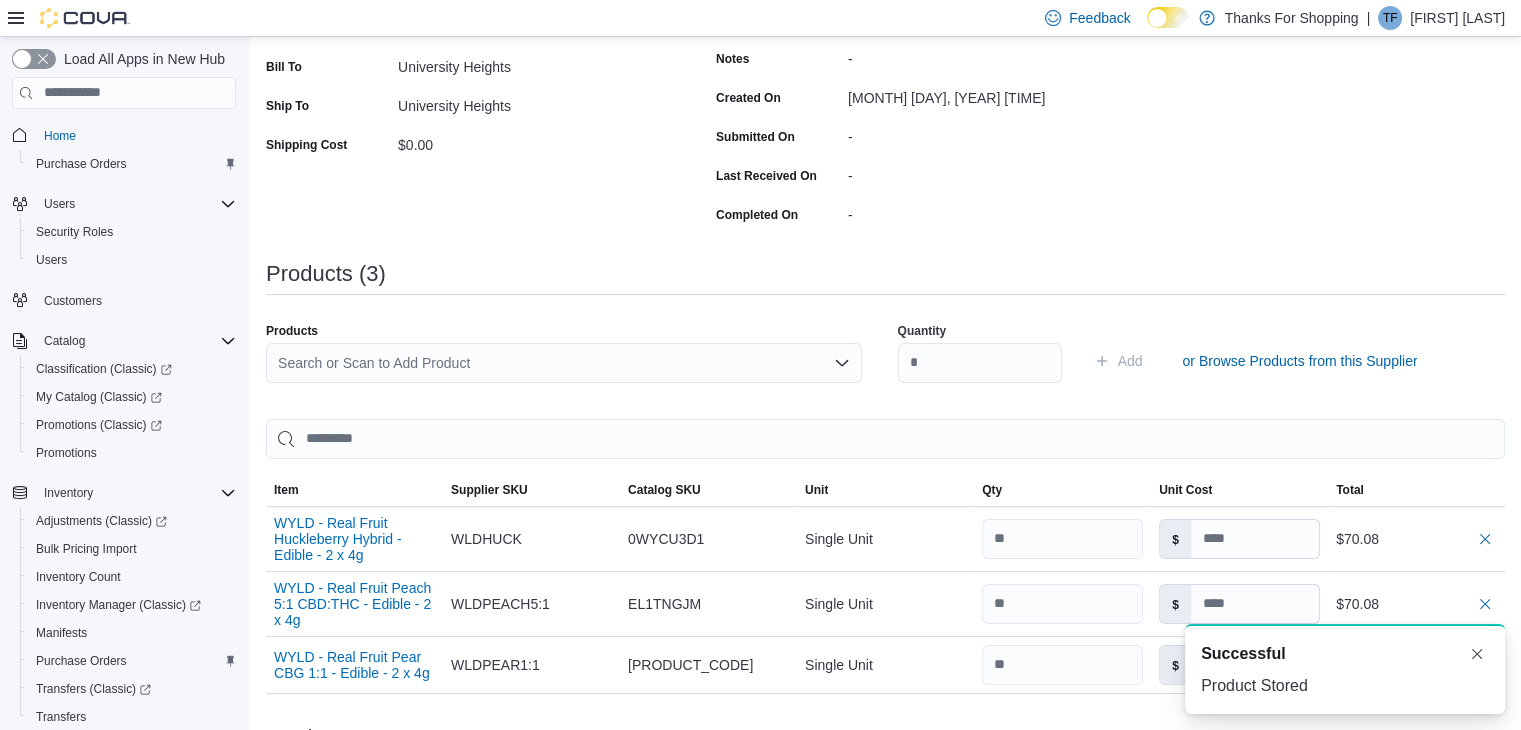 scroll, scrollTop: 0, scrollLeft: 0, axis: both 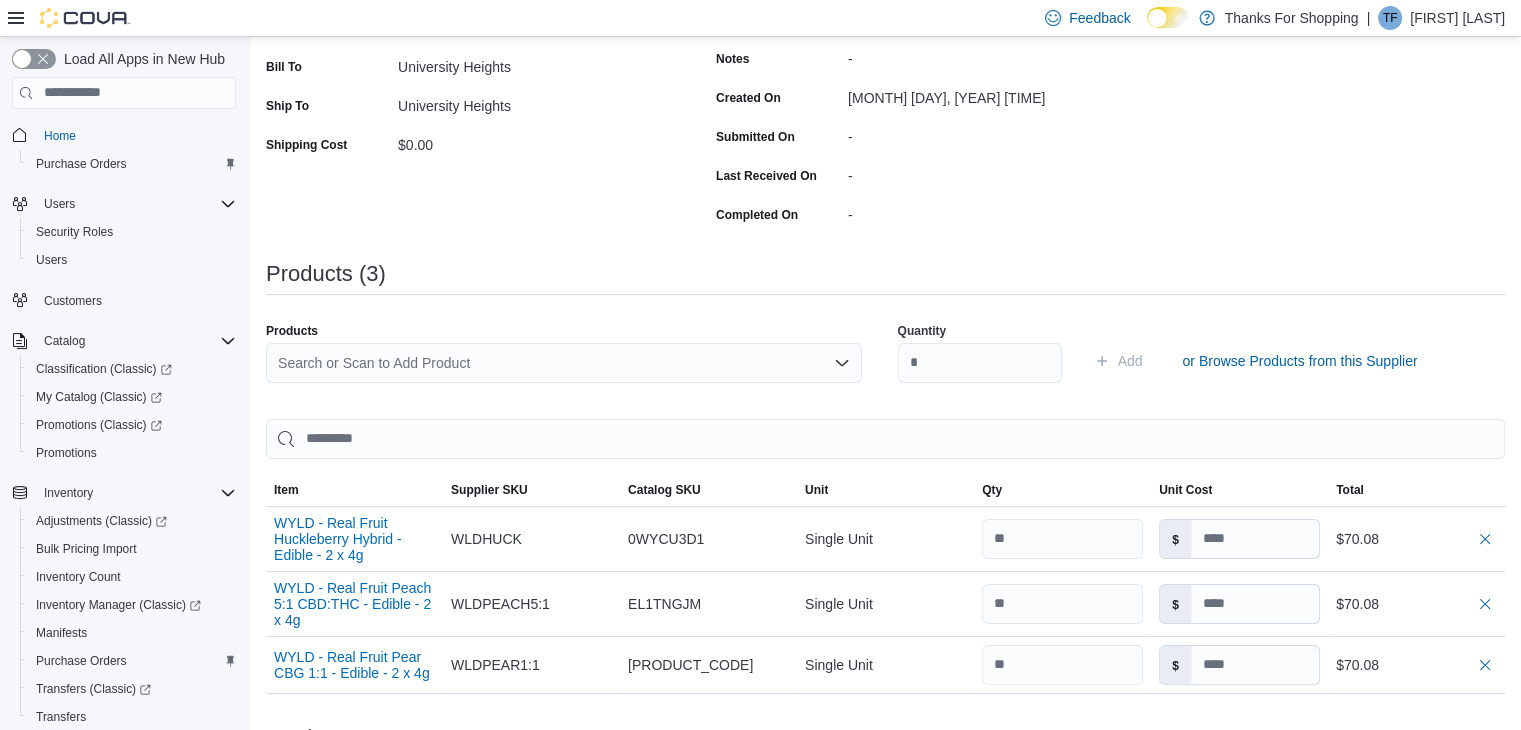 click on "Search or Scan to Add Product" at bounding box center [564, 363] 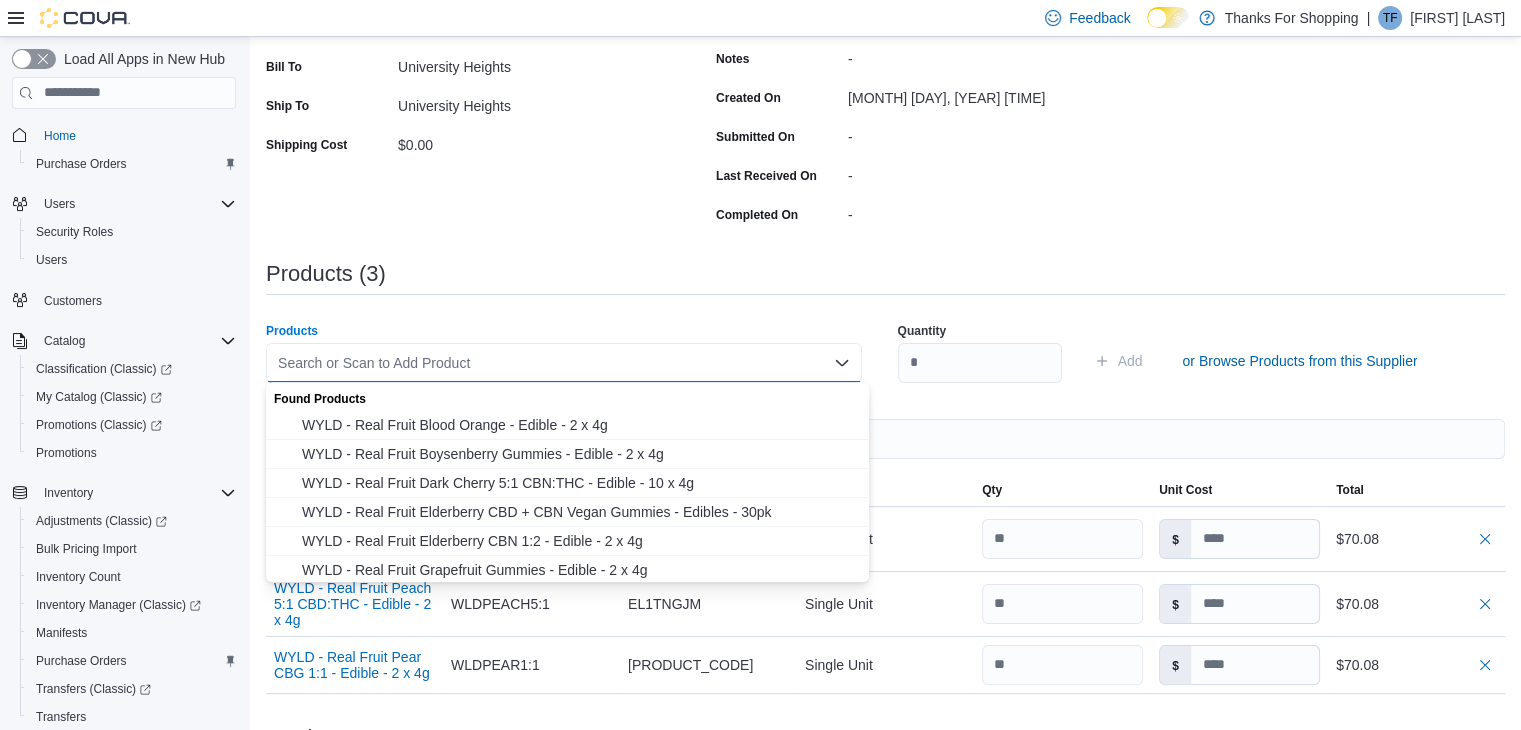 paste on "**********" 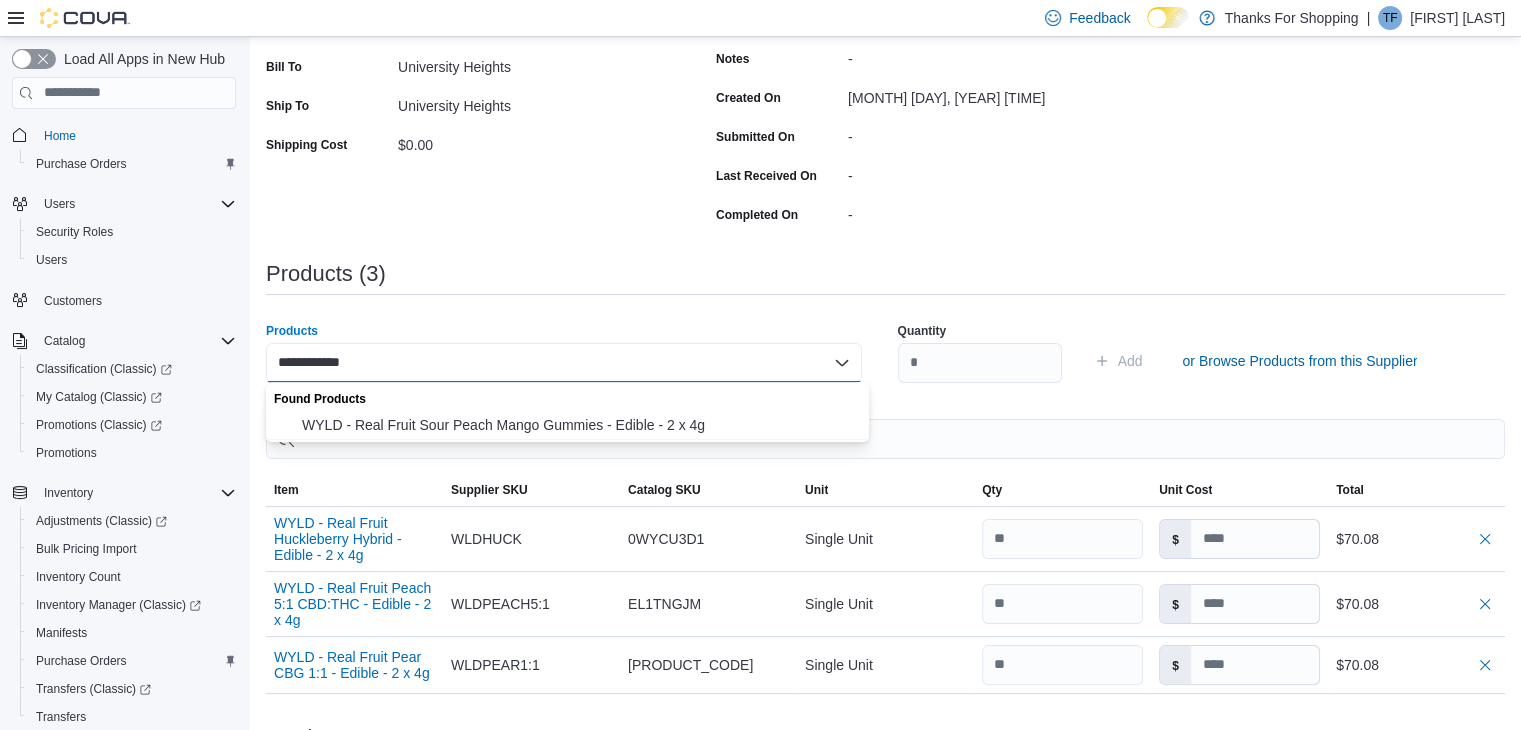 click on "WYLD - Real Fruit Sour Peach Mango Gummies - Edible - 2 x 4g" at bounding box center [567, 425] 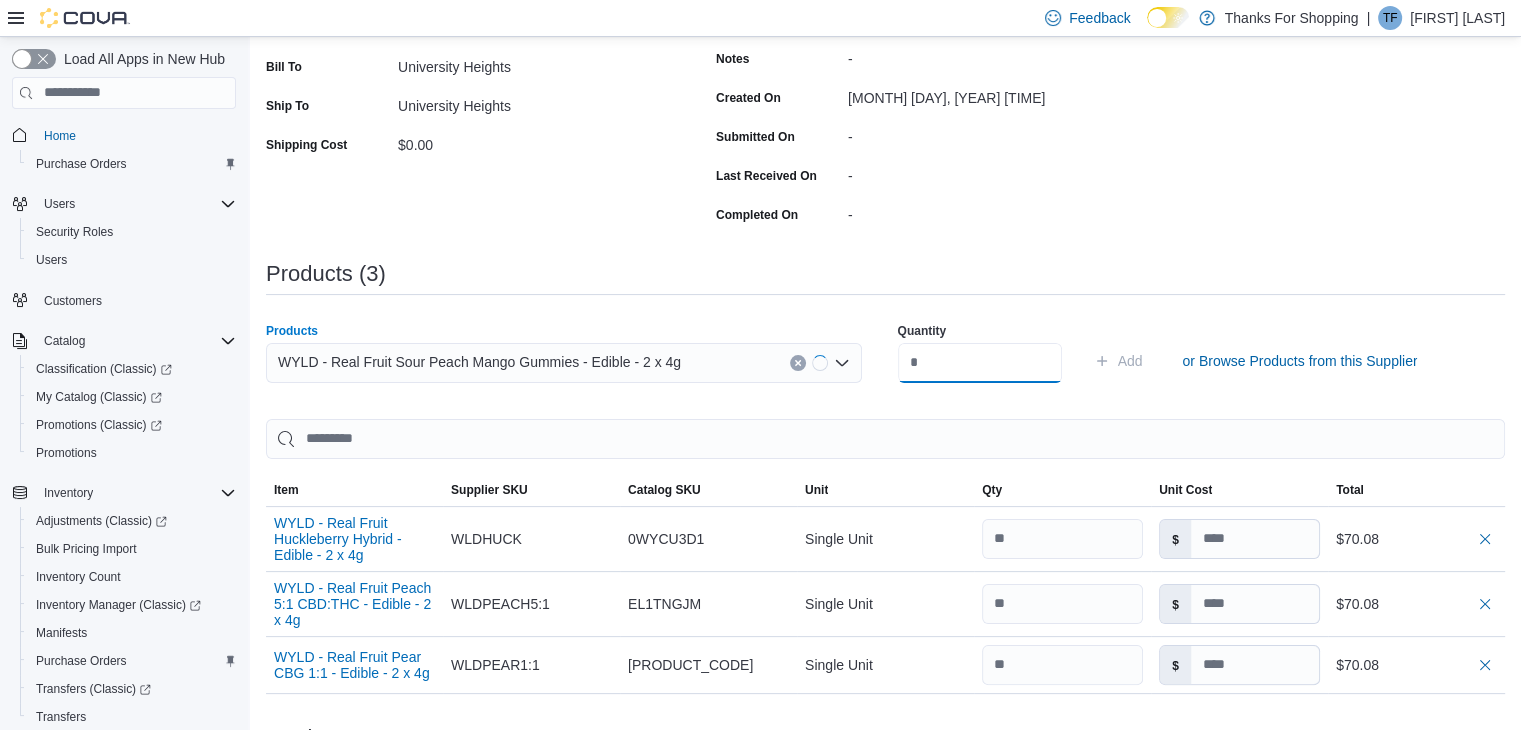 click at bounding box center [980, 363] 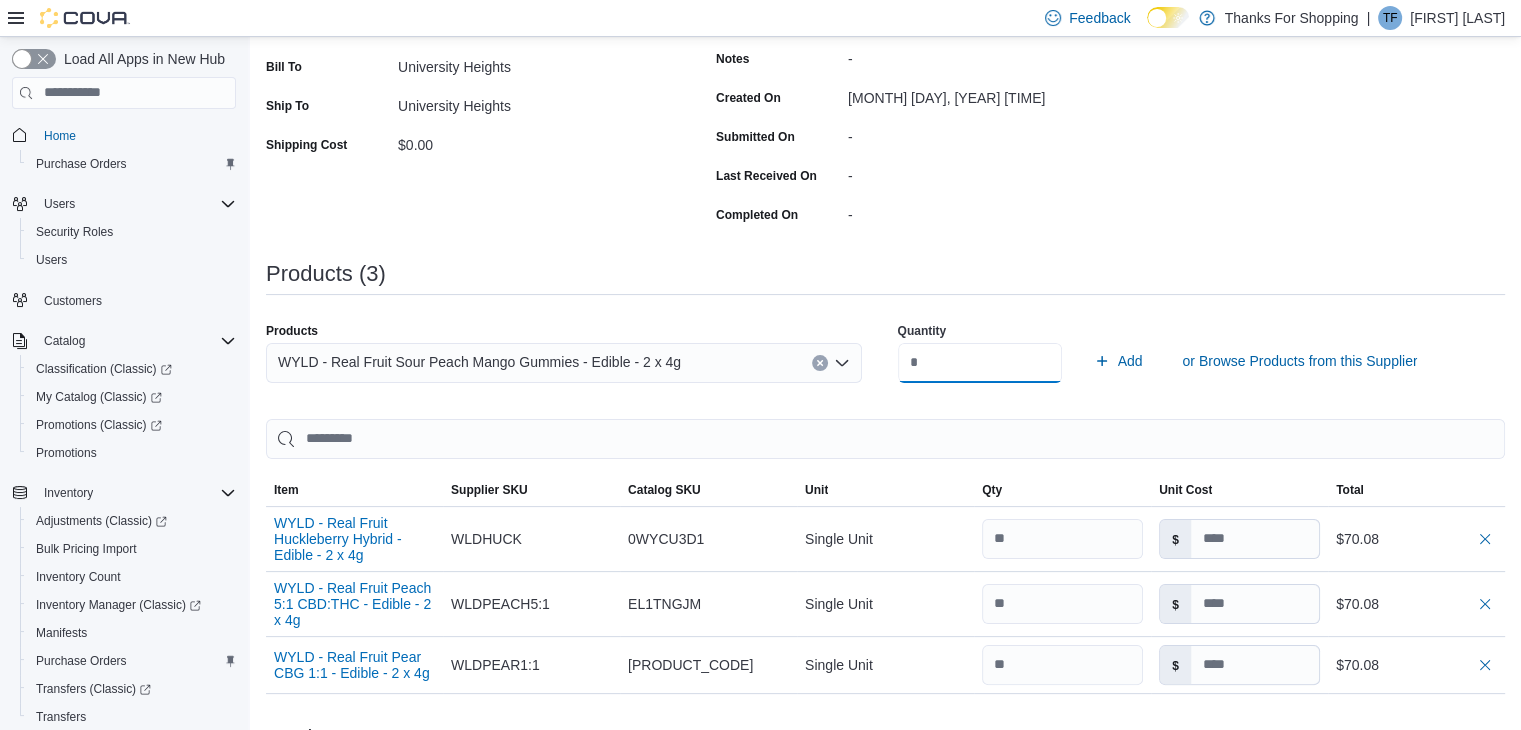 click on "Add" at bounding box center [1118, 361] 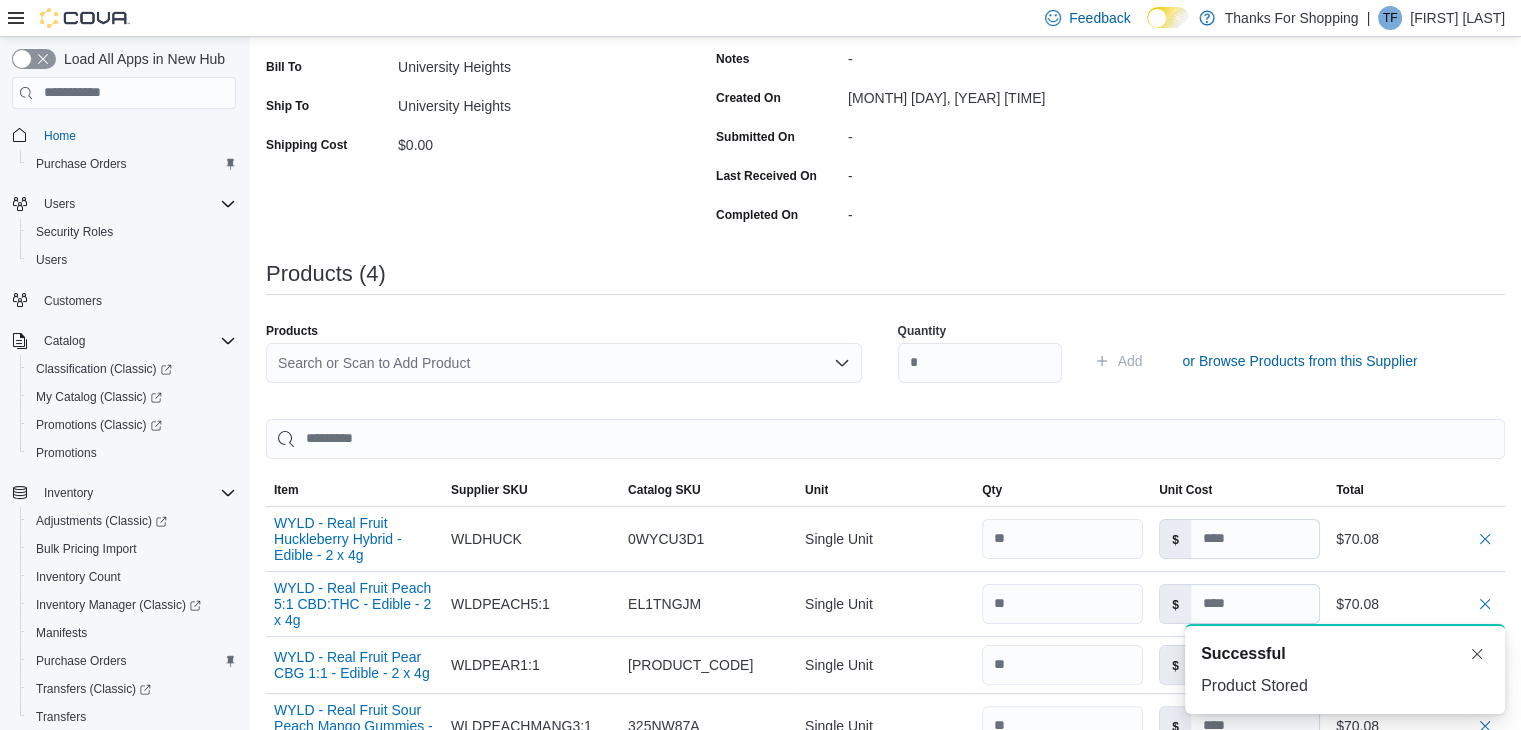 scroll, scrollTop: 0, scrollLeft: 0, axis: both 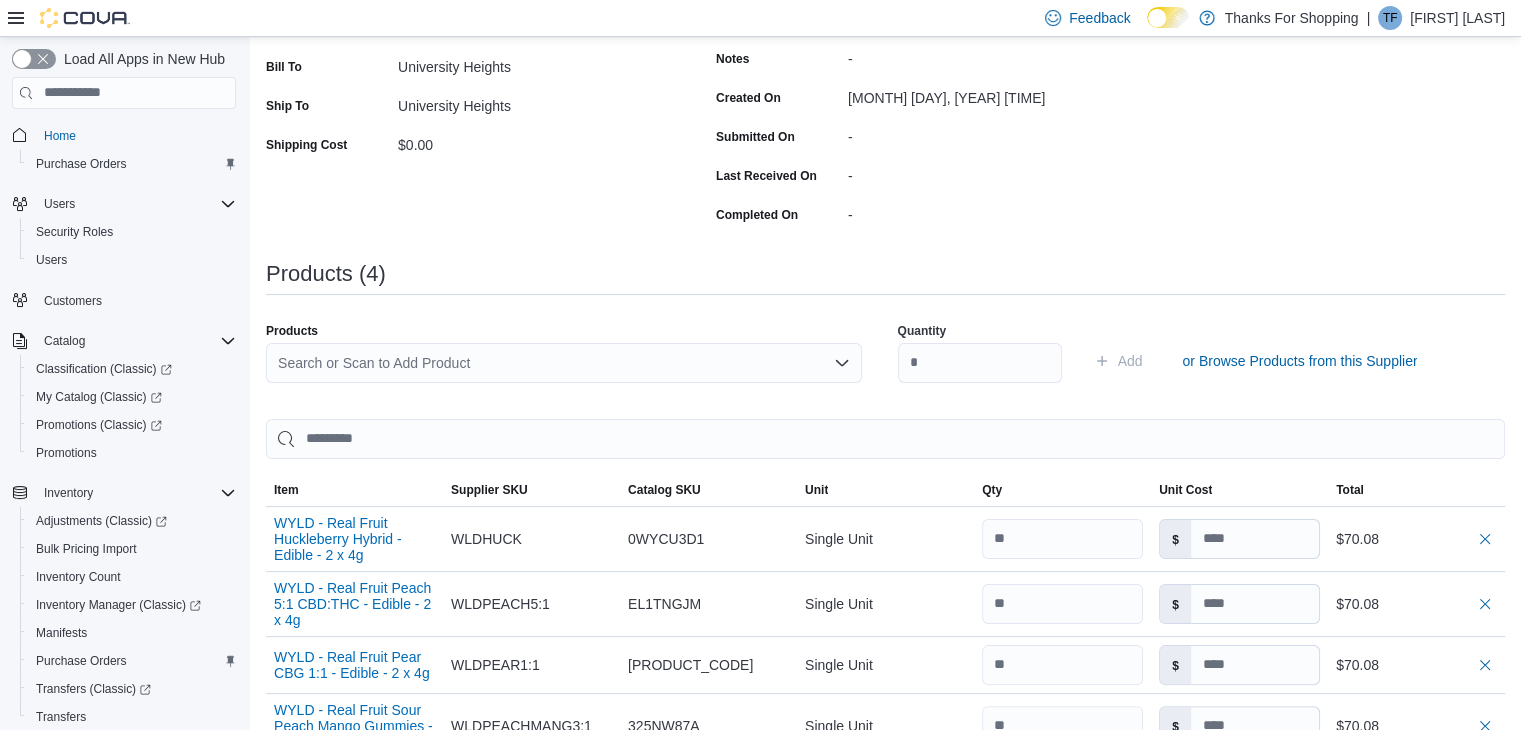 click on "Search or Scan to Add Product" at bounding box center [564, 363] 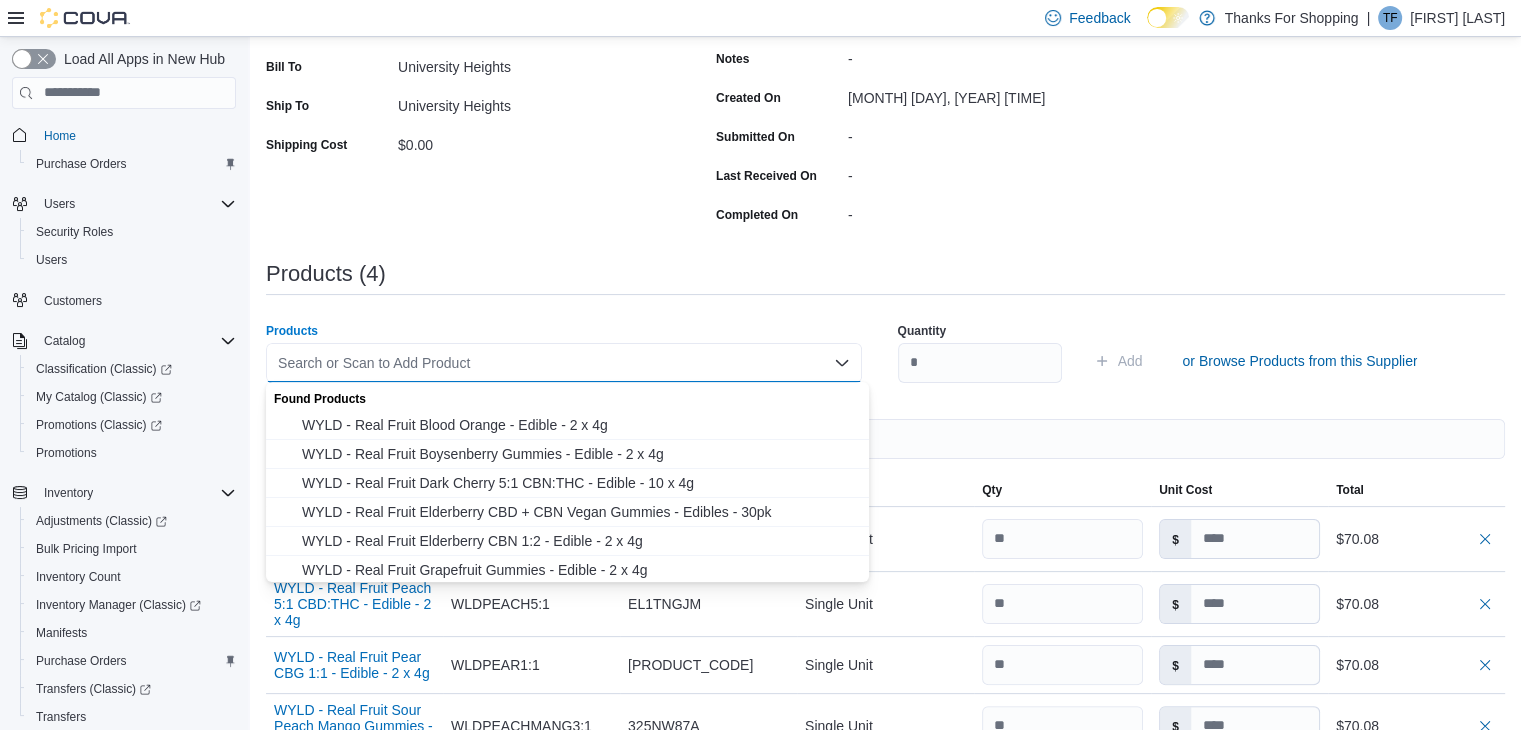 paste on "**********" 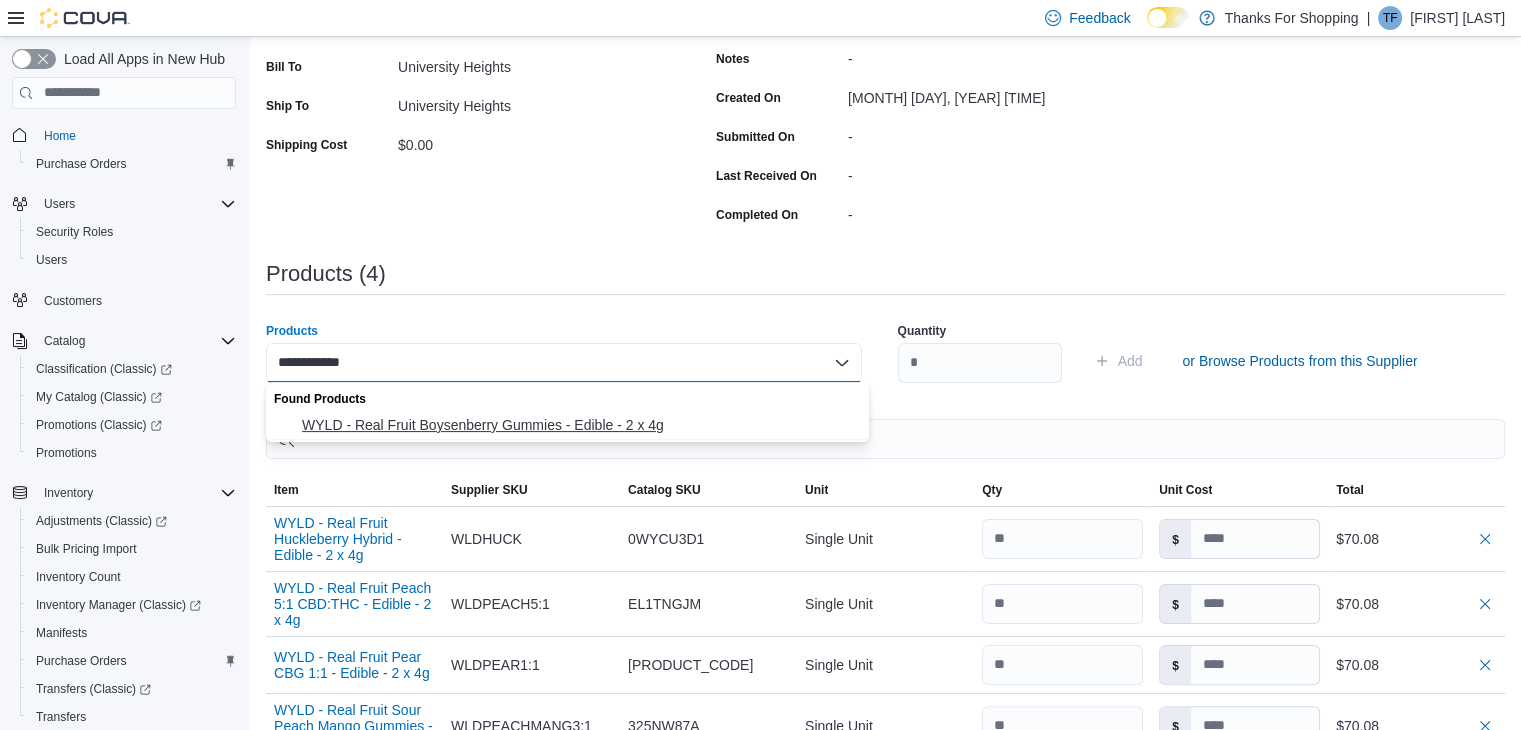 click on "WYLD - Real Fruit Boysenberry Gummies - Edible - 2 x 4g" at bounding box center [579, 425] 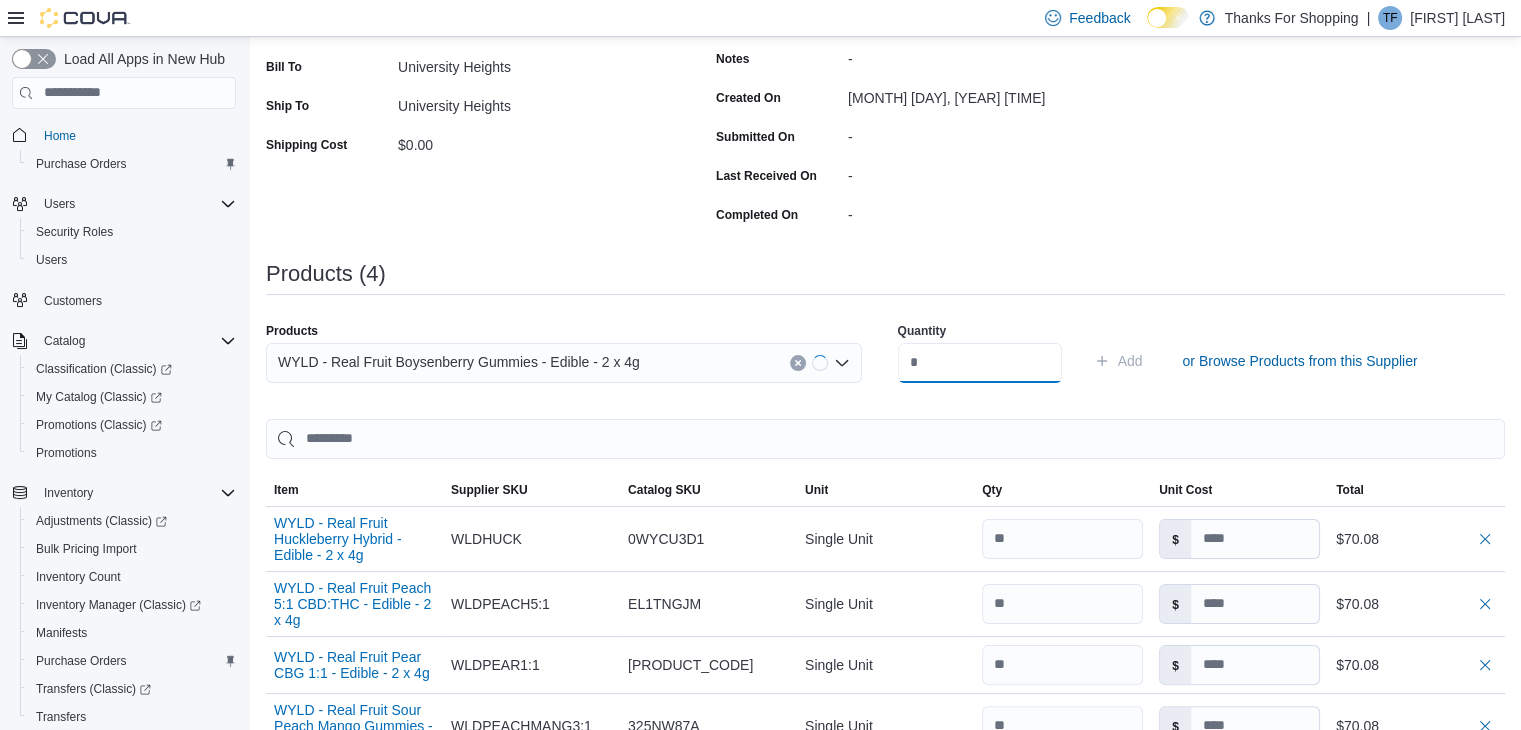 click at bounding box center (980, 363) 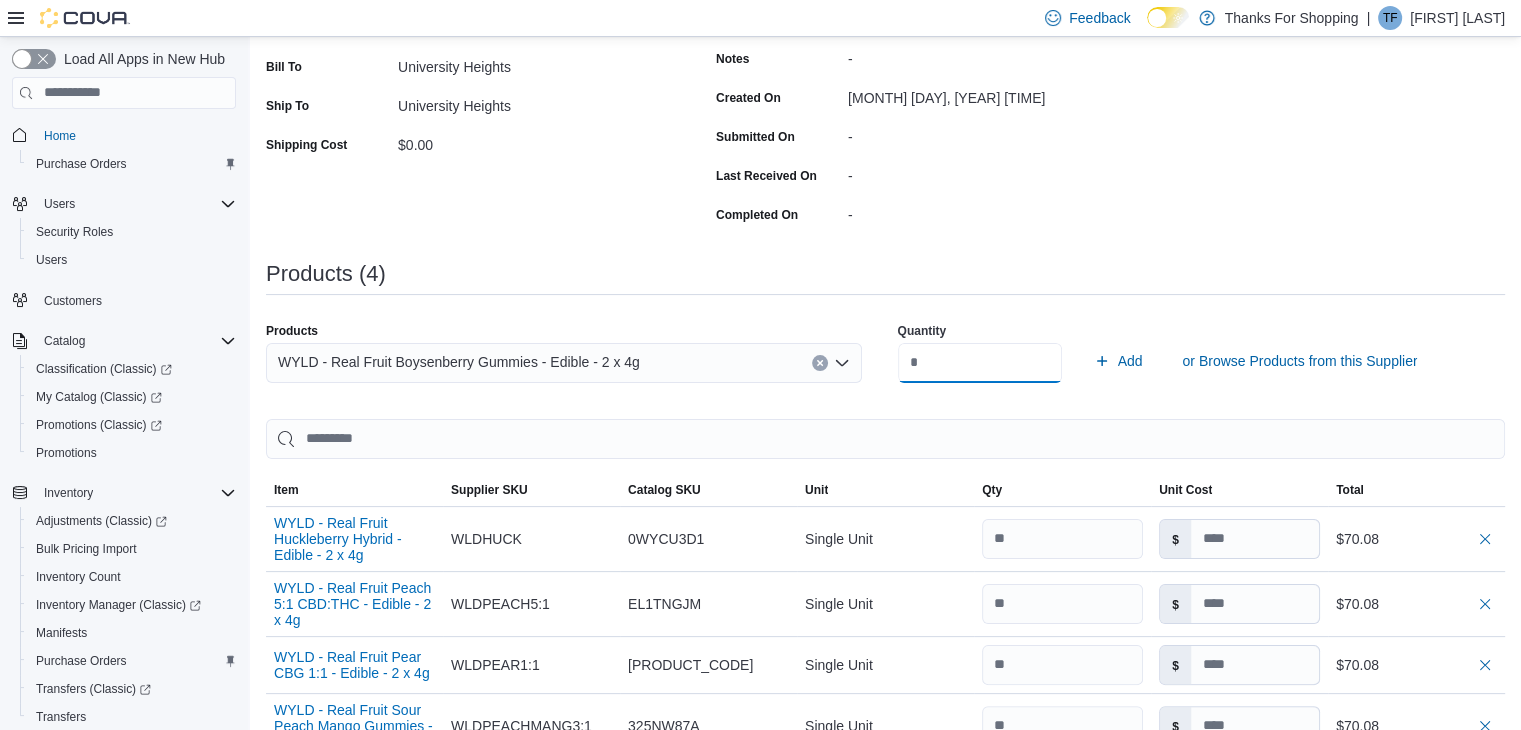 click on "Add" at bounding box center (1118, 361) 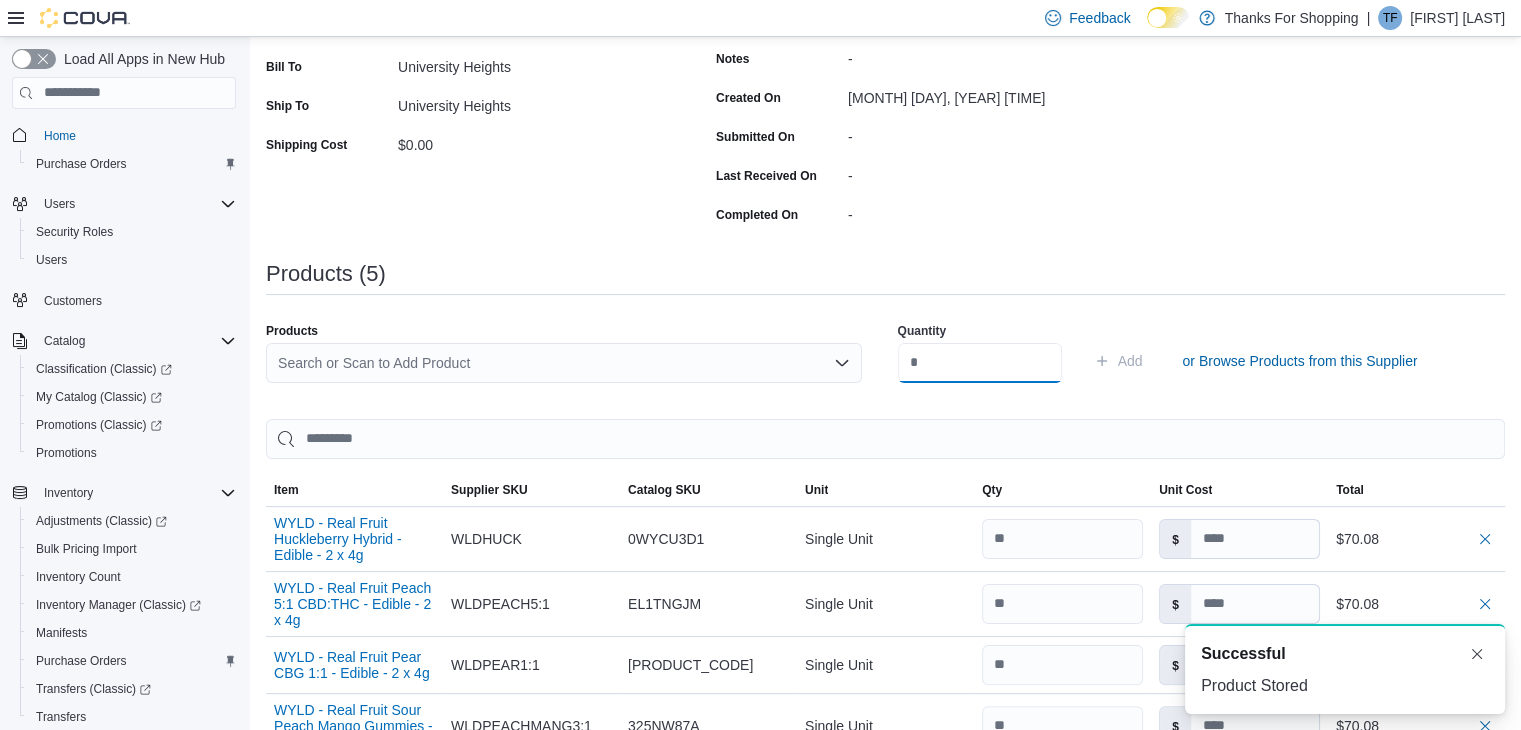 scroll, scrollTop: 471, scrollLeft: 0, axis: vertical 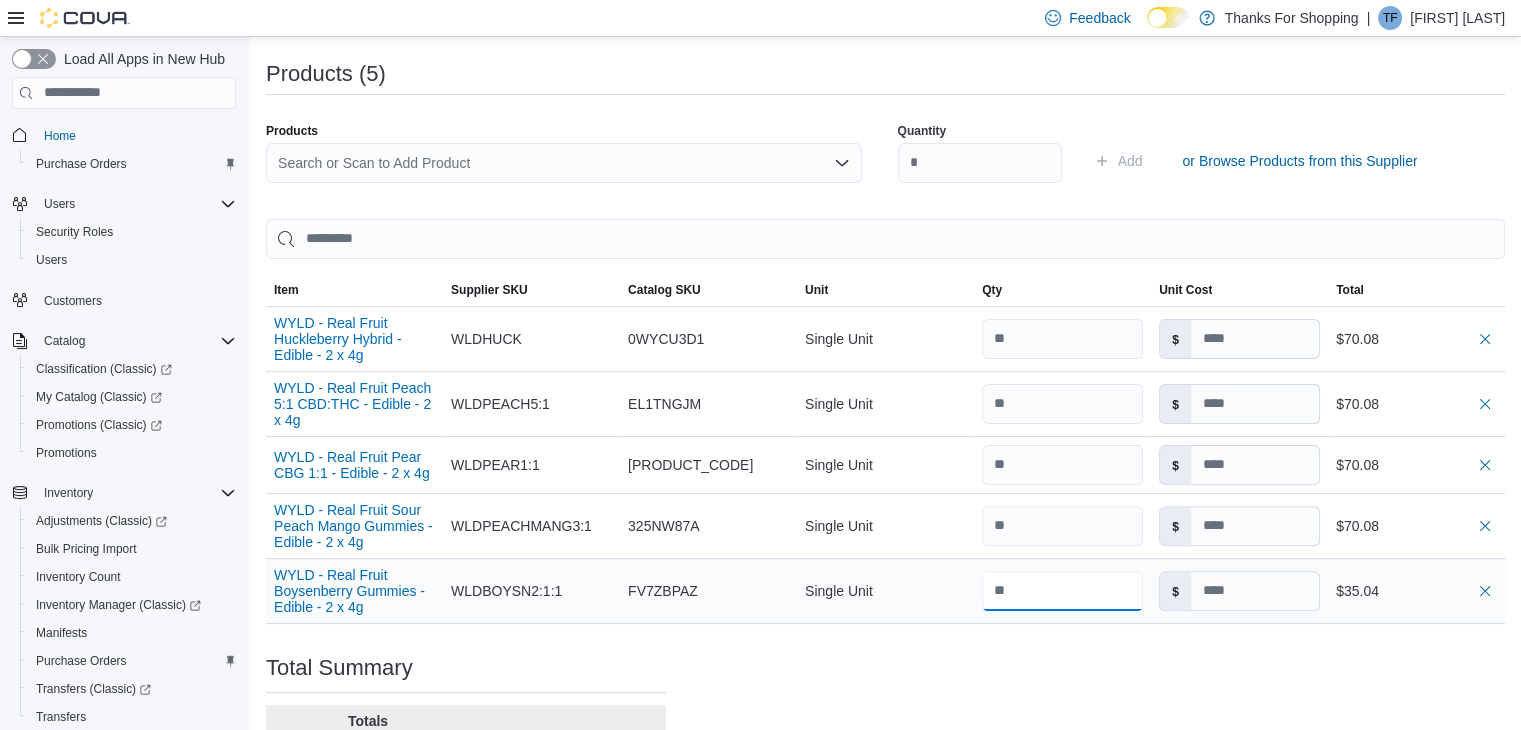click at bounding box center (1062, 591) 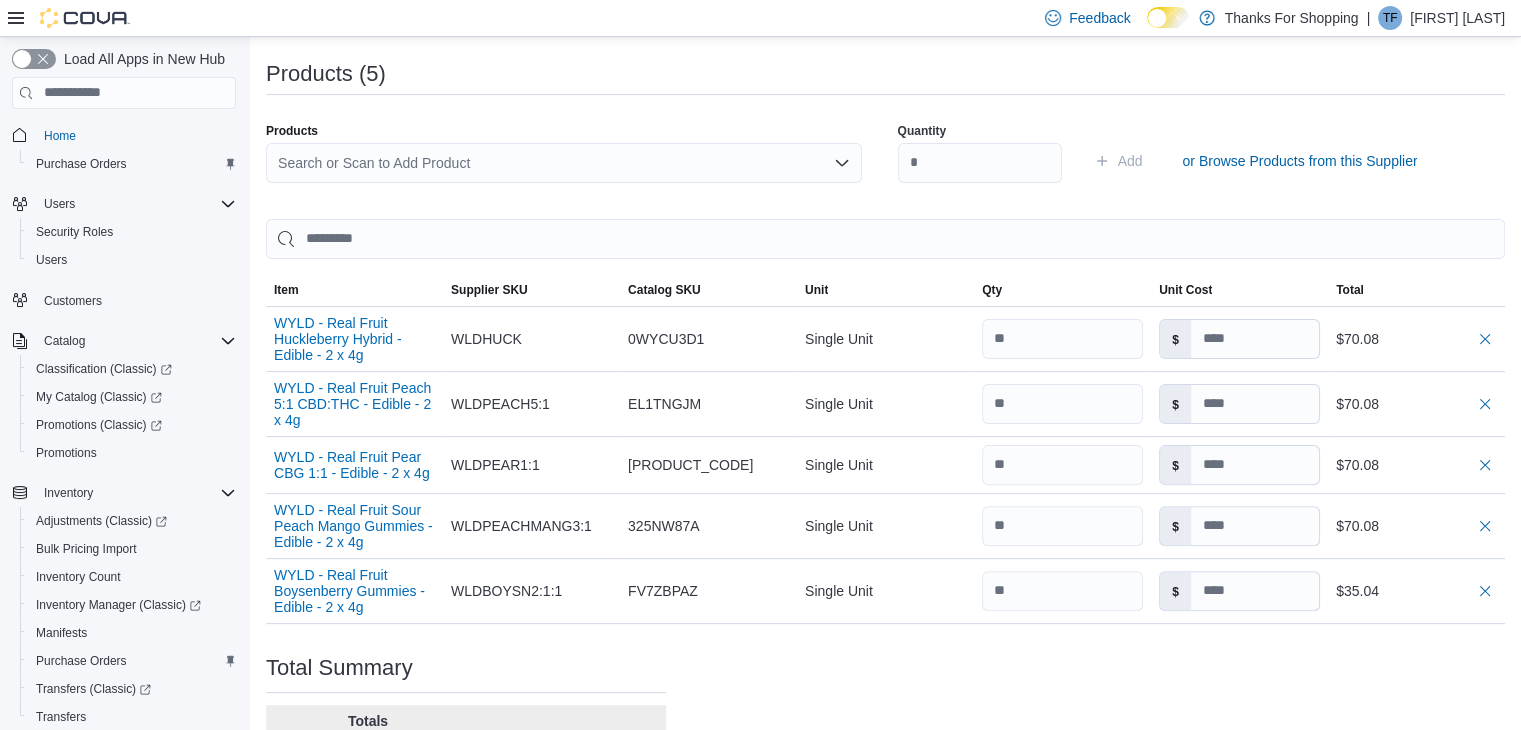 click on "Purchase Order: [NUMBER] Feedback Purchase Order Details   Edit Status Pending Supplier WYLD Supplier Invoice Number No Supplier Invoice Number added Bill To University Heights Ship To University Heights Shipping Cost $[COST] Recycling Cost $[COST] Tax $[COST] ETA July [DATE], [YEAR] Notes - Created On July [DATE], [YEAR] [TIME] Submitted On - Last Received On - Completed On - Products (5)     Products Search or Scan to Add Product Quantity  Add or Browse Products from this Supplier Sorting EuiBasicTable with search callback Item Supplier SKU Catalog SKU Unit Qty Unit Cost Total WYLD - Real Fruit Huckleberry Hybrid - Edible - 2 x 4g Supplier SKU WLDHUCK Catalog SKU 0WYCU3D1 Unit Single Unit Qty Unit Cost $ Total $[COST] WYLD - Real Fruit Peach 5:1 CBD:THC - Edible - 2 x 4g Supplier SKU WLDPEACH5:1 Catalog SKU EL1TNGJM Unit Single Unit Qty Unit Cost $ Total $[COST] WYLD - Real Fruit Pear CBG 1:1 - Edible - 2 x 4g Supplier SKU WLDPEAR1:1 Catalog SKU 0NCW5JR1 Unit Single Unit Qty Unit Cost $ Total $[COST] Supplier SKU 325NW87A" at bounding box center (885, 282) 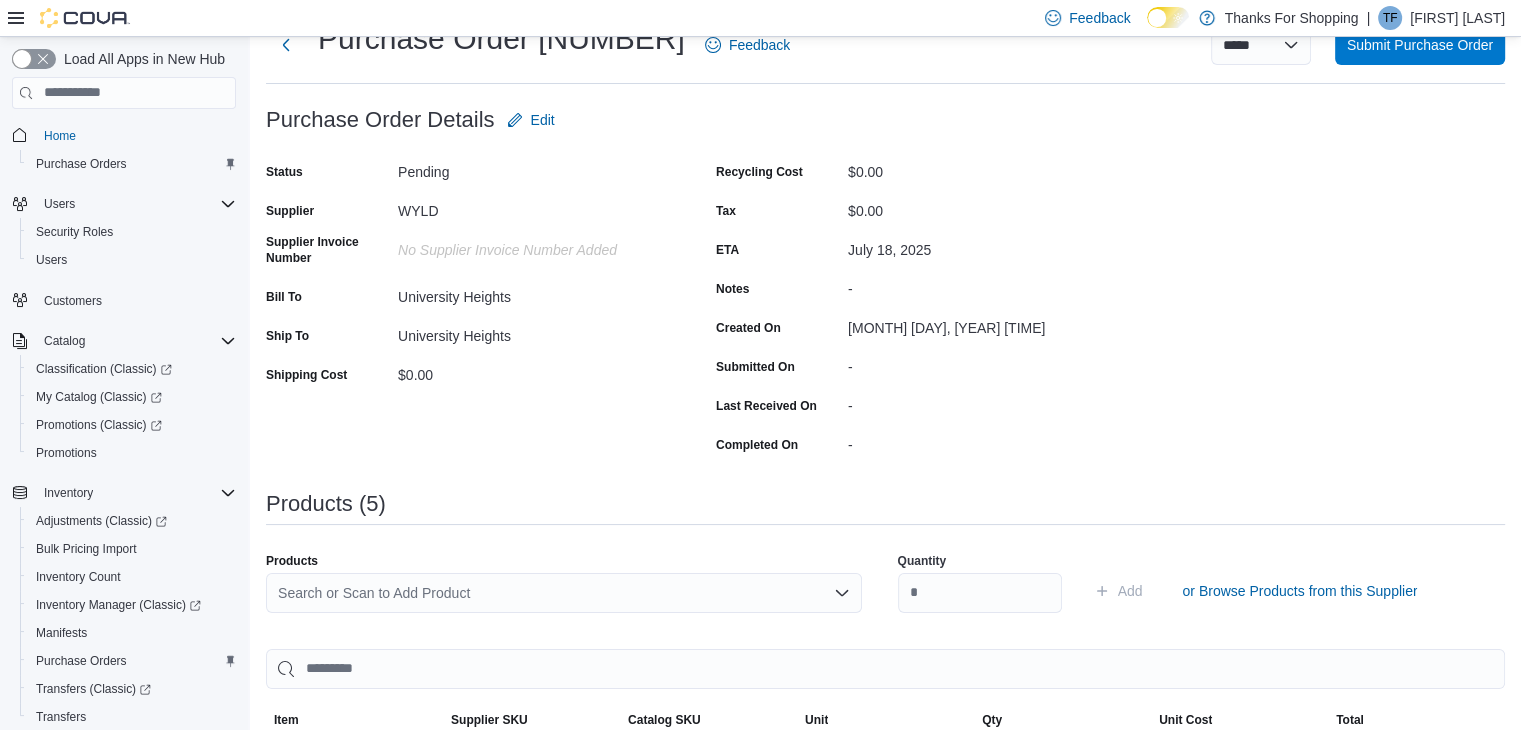 scroll, scrollTop: 0, scrollLeft: 0, axis: both 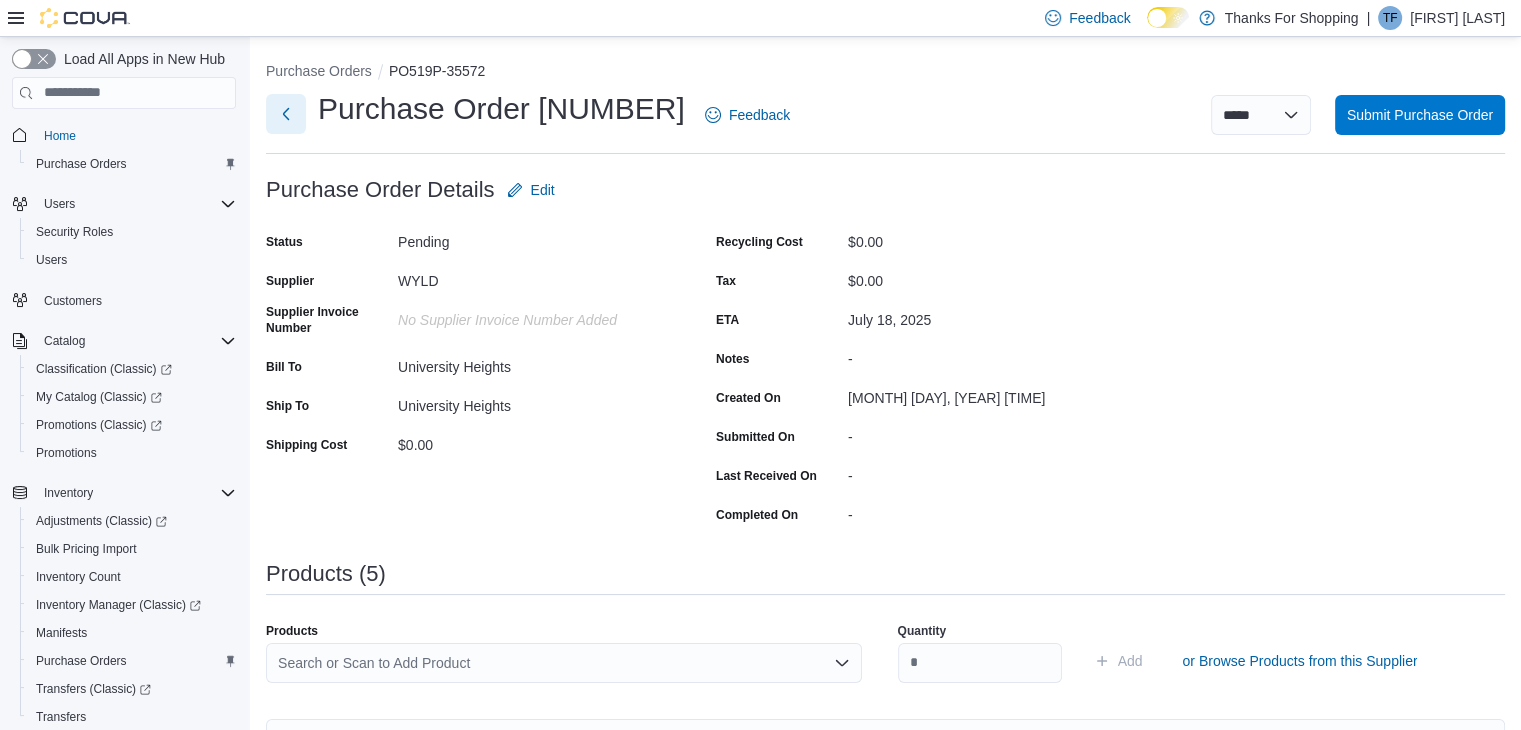 click at bounding box center (286, 114) 